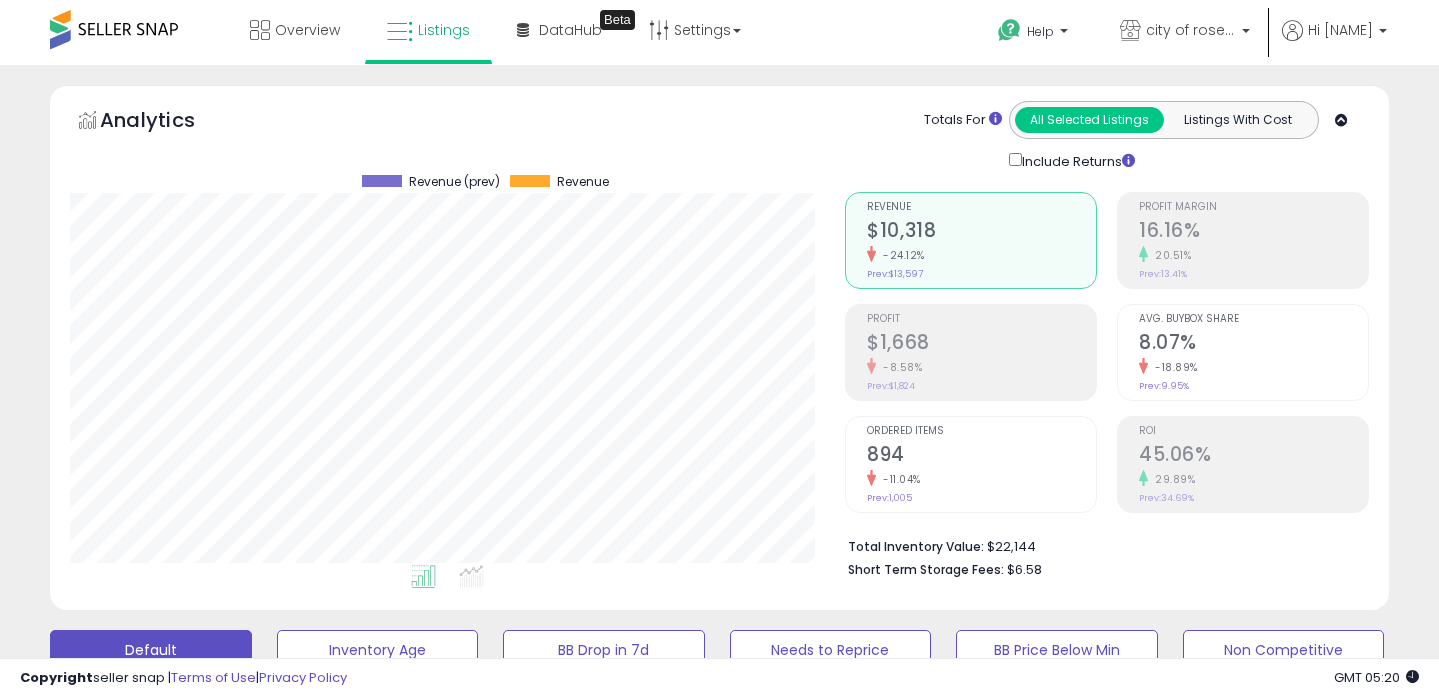 scroll, scrollTop: 46, scrollLeft: 0, axis: vertical 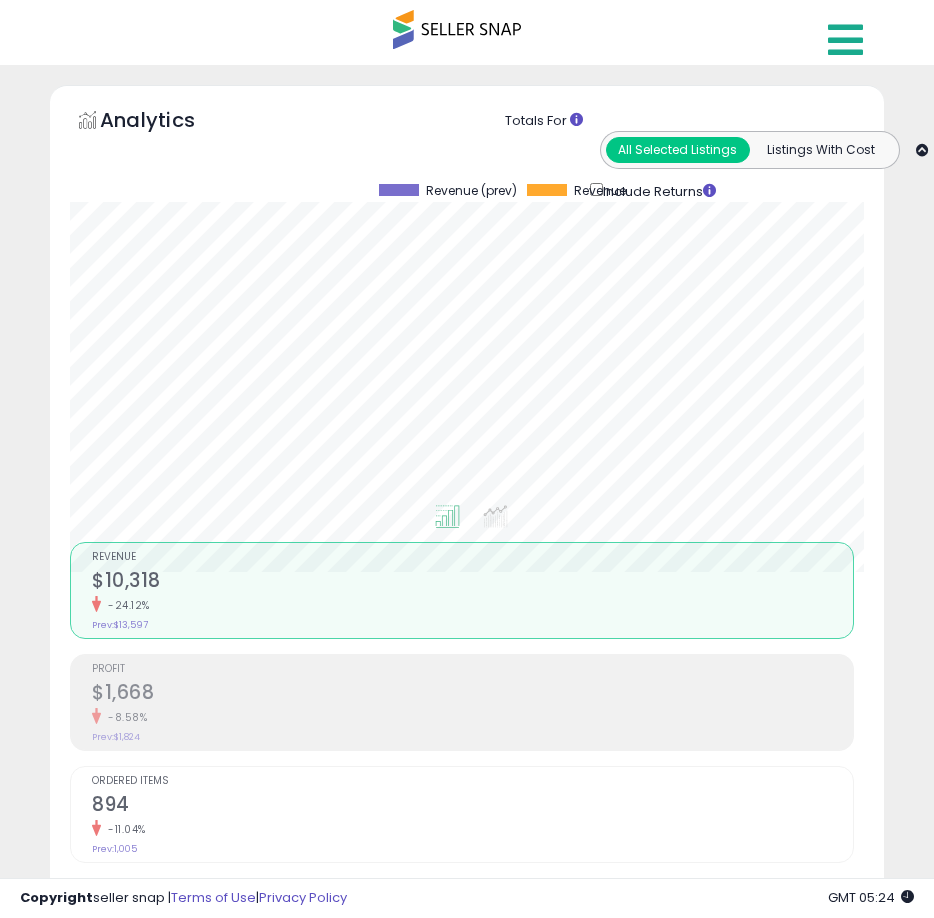 click at bounding box center [845, 40] 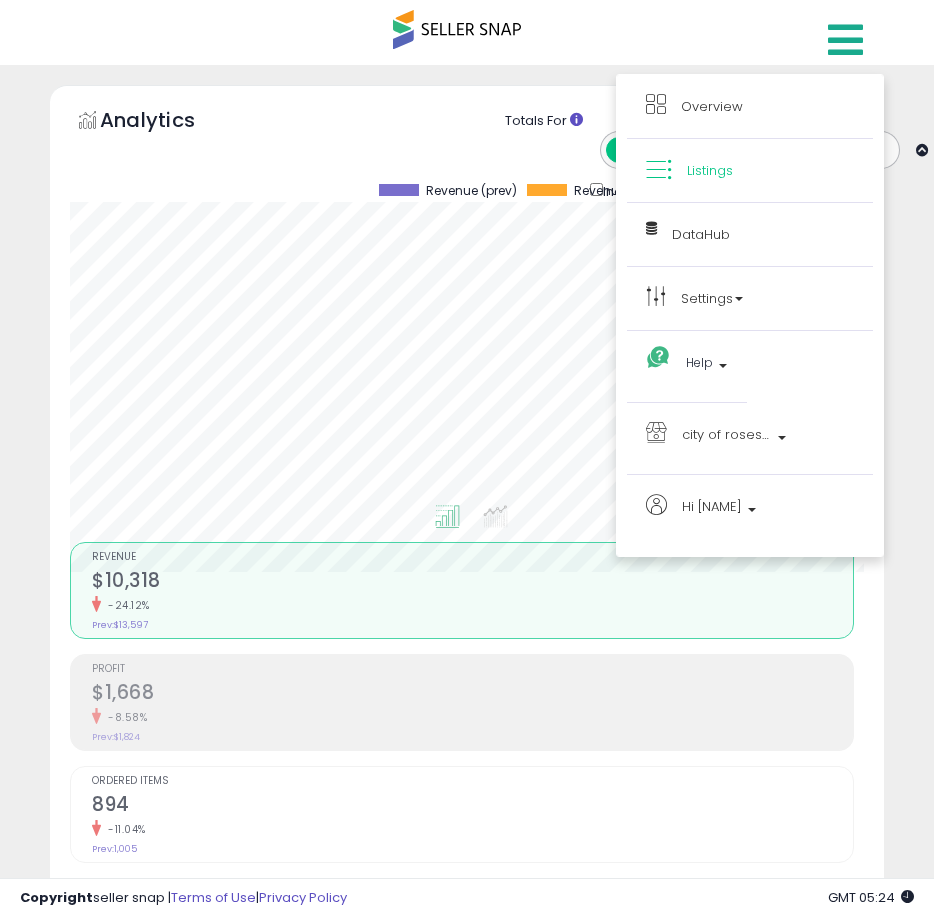 click on "Analytics
Totals For
All Selected Listings
Listings With Cost
Include Returns" 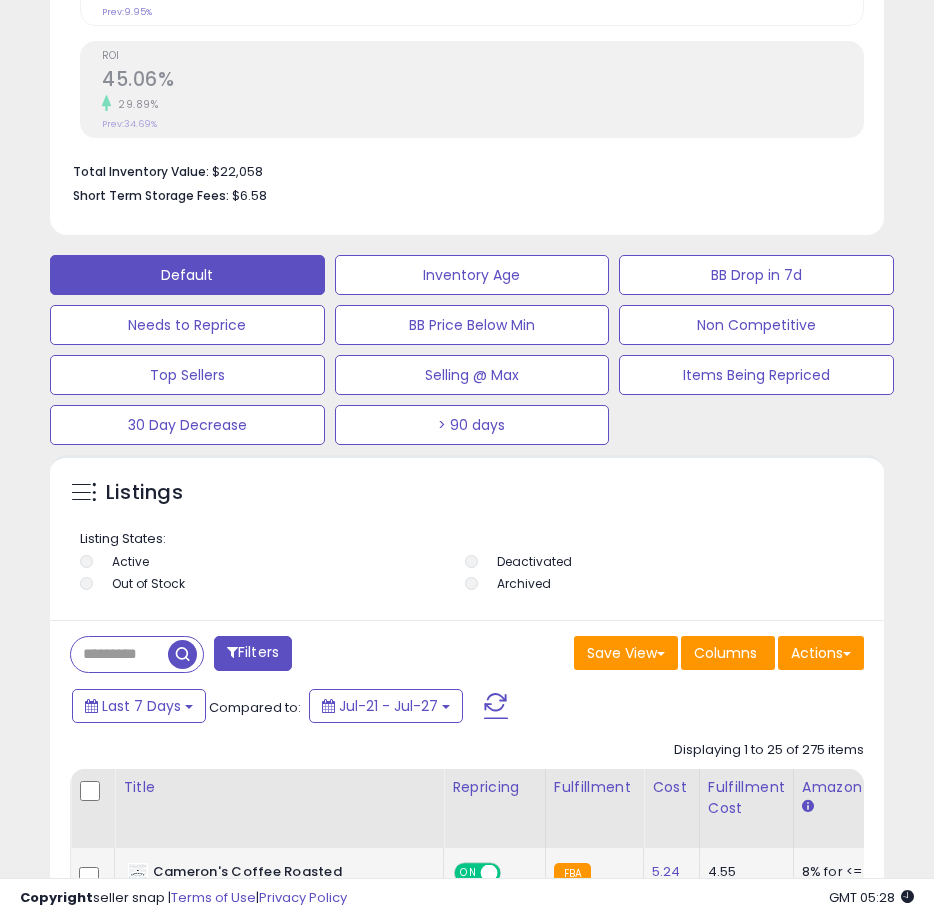 scroll, scrollTop: 1280, scrollLeft: 0, axis: vertical 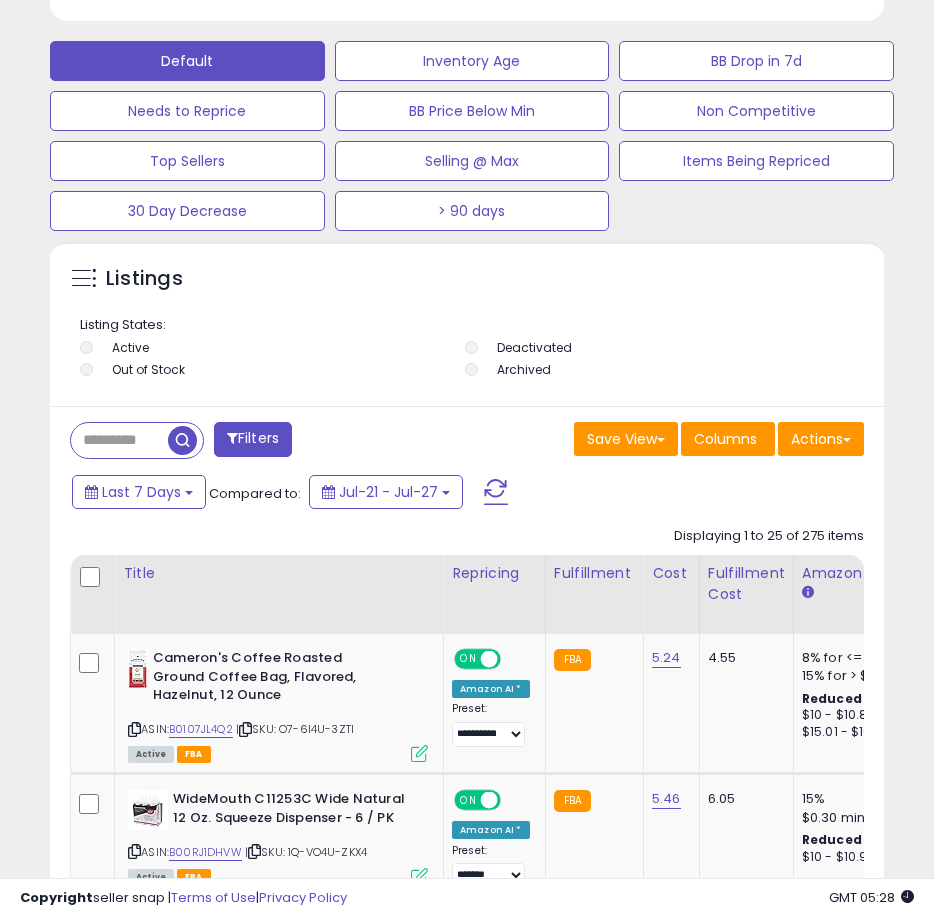 click at bounding box center [119, 440] 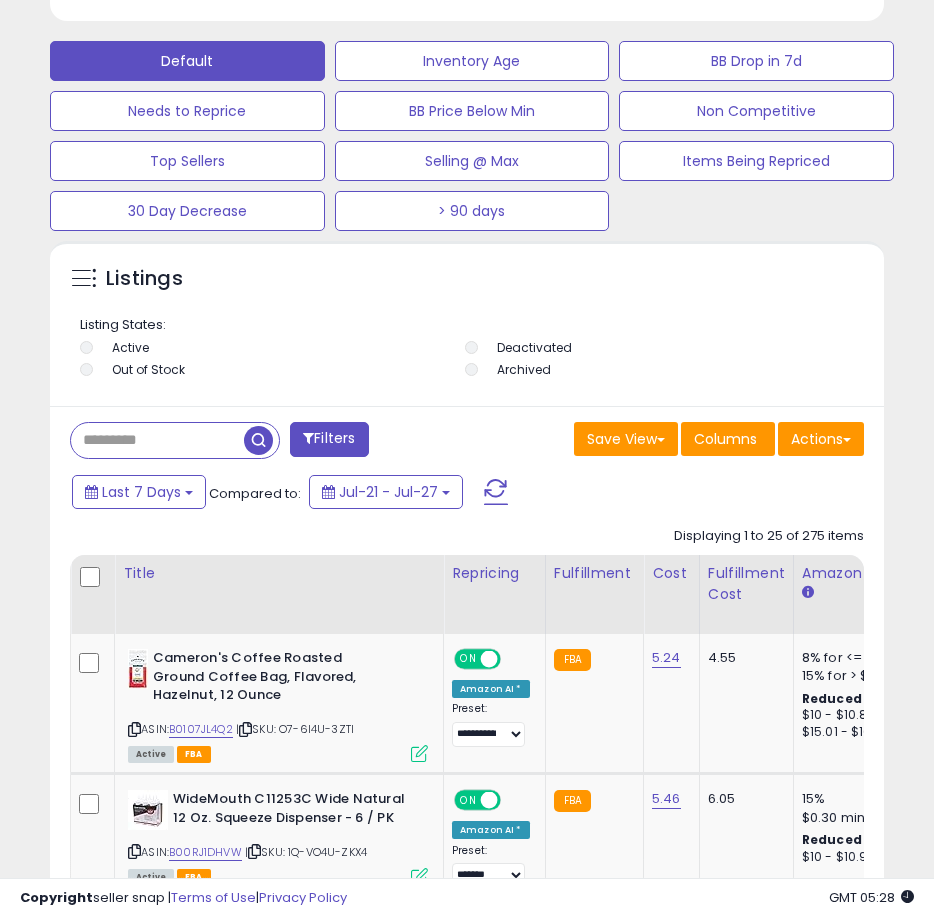 paste on "**********" 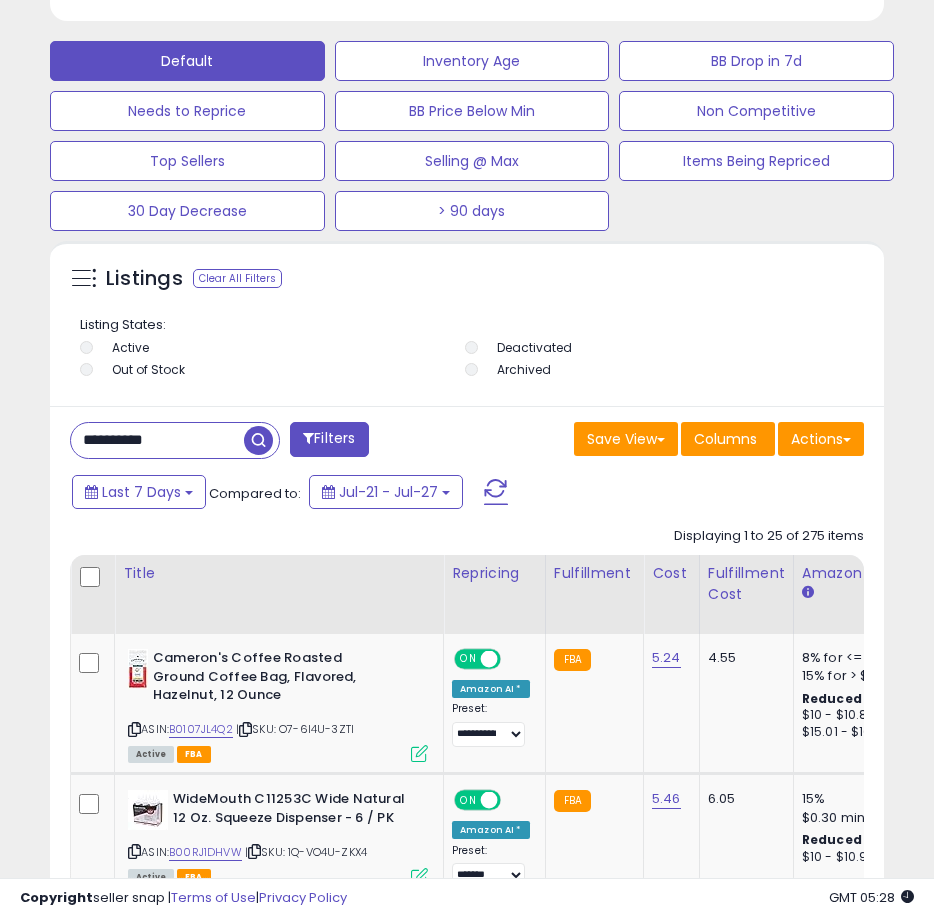 click at bounding box center [258, 440] 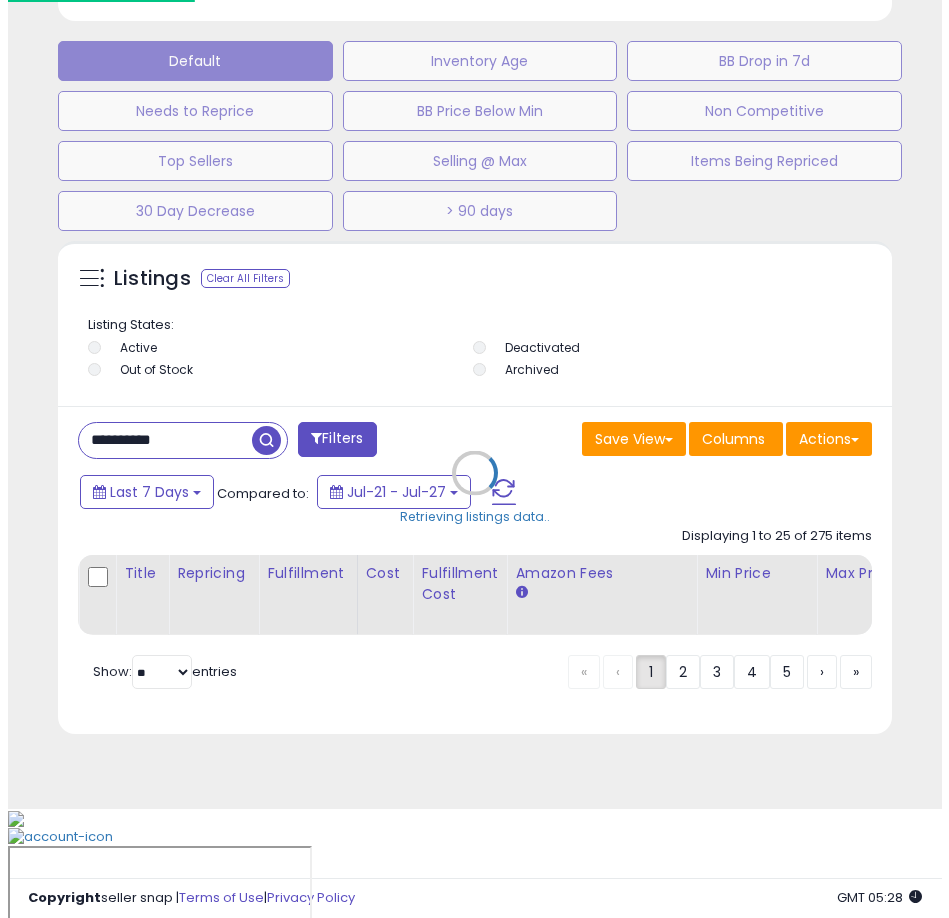 scroll, scrollTop: 1186, scrollLeft: 0, axis: vertical 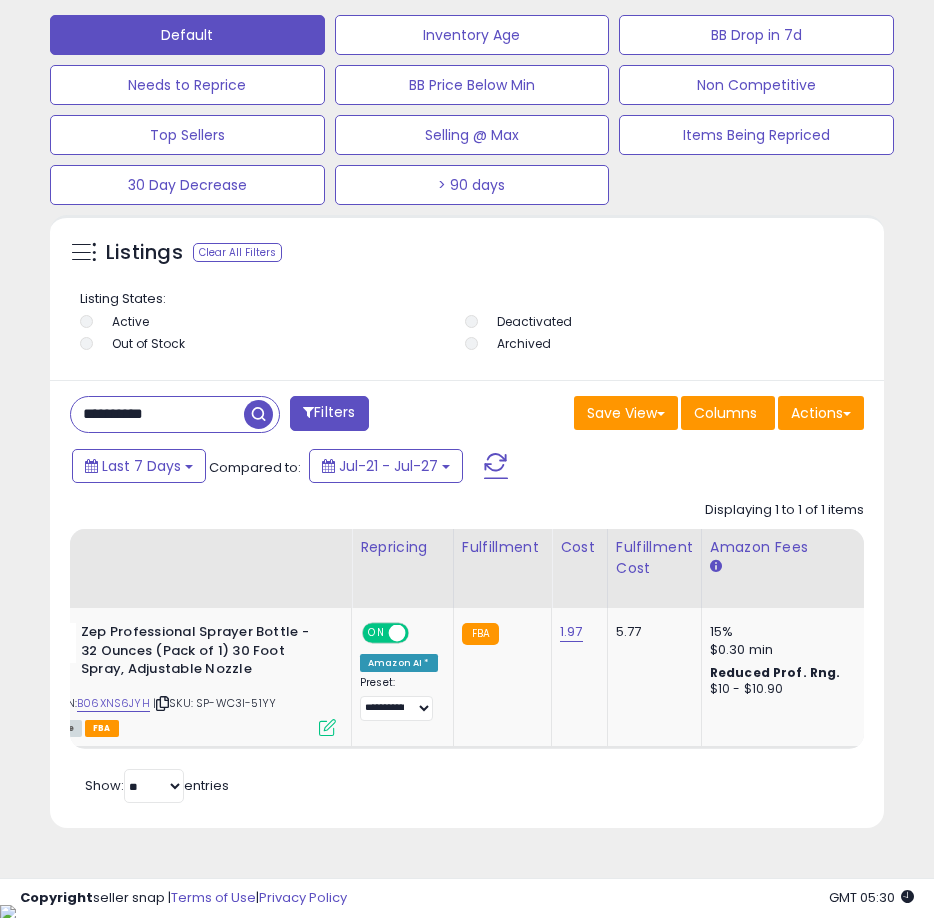 click on "**********" at bounding box center [157, 414] 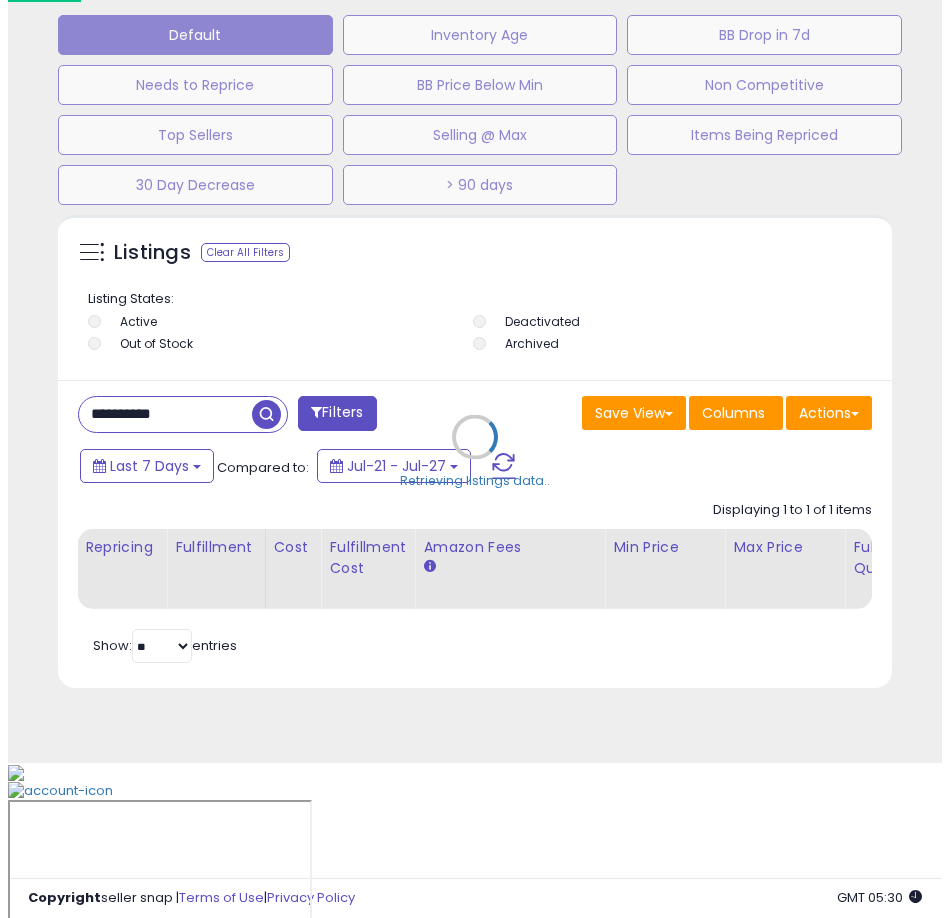 scroll, scrollTop: 1166, scrollLeft: 0, axis: vertical 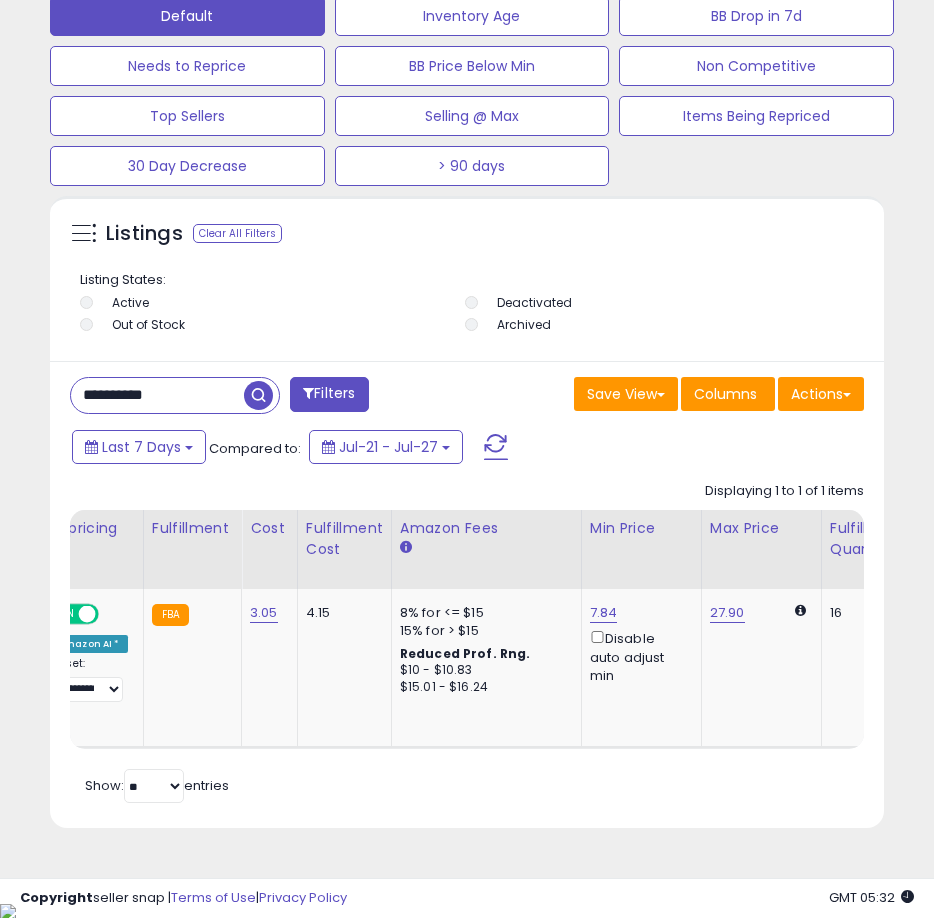 click on "**********" at bounding box center (157, 395) 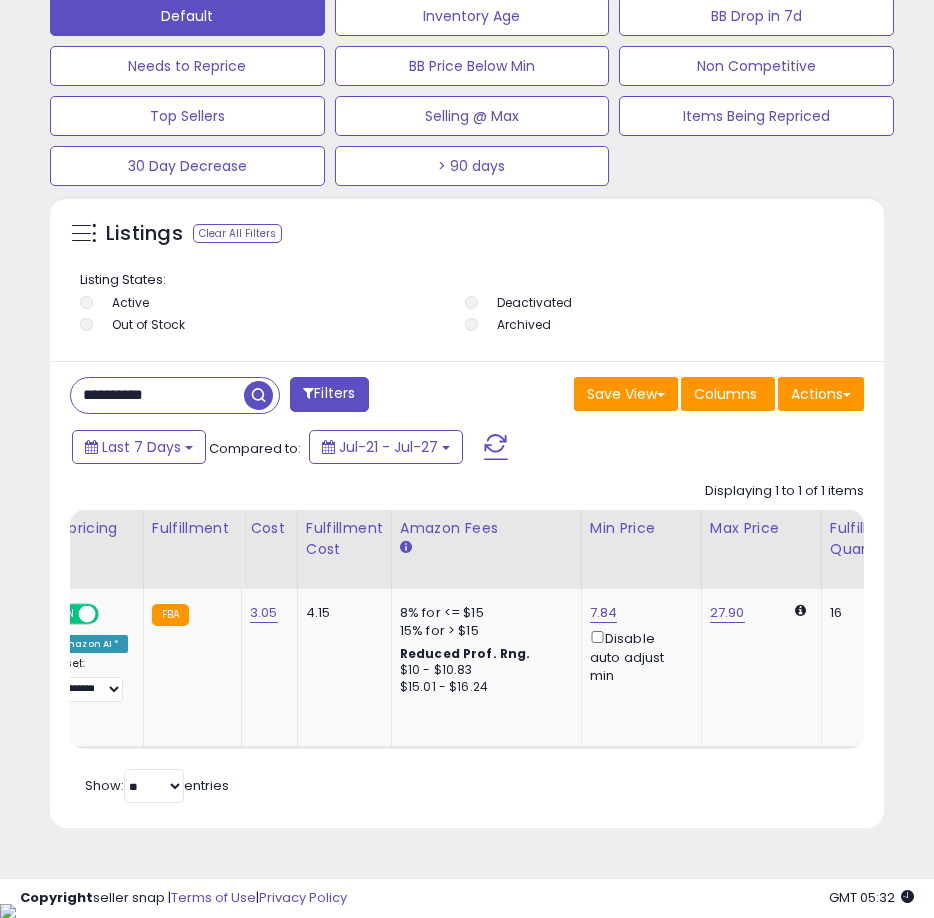 paste 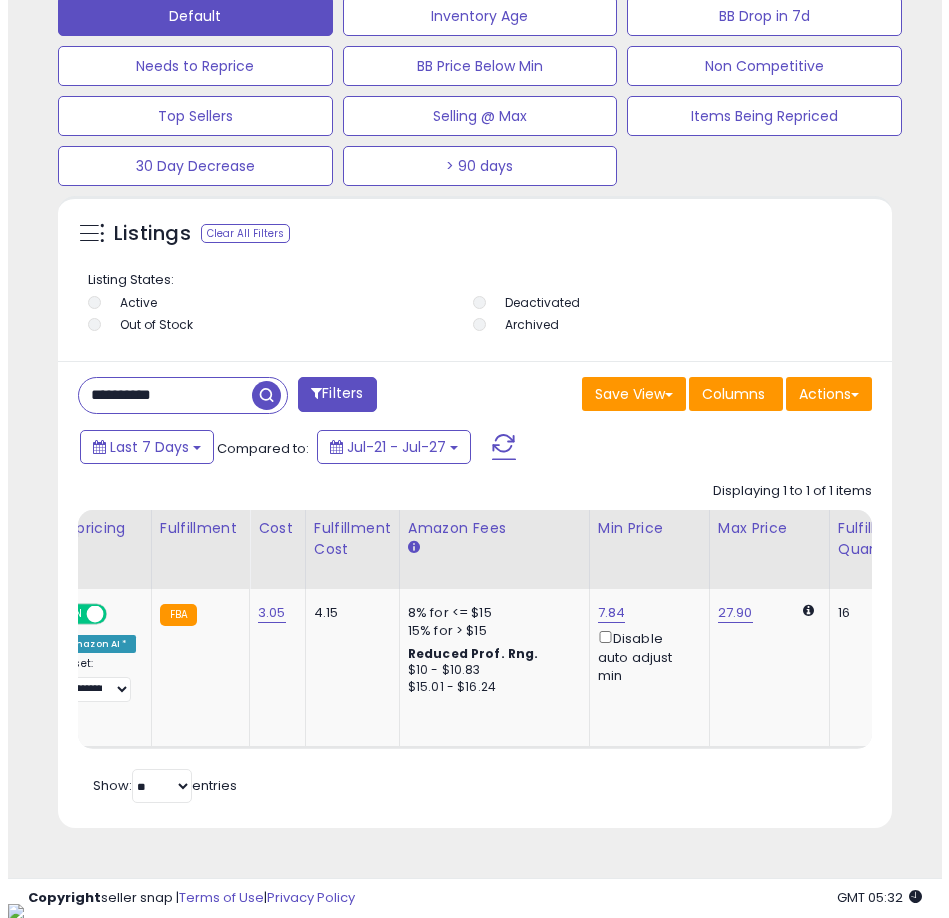 scroll, scrollTop: 1166, scrollLeft: 0, axis: vertical 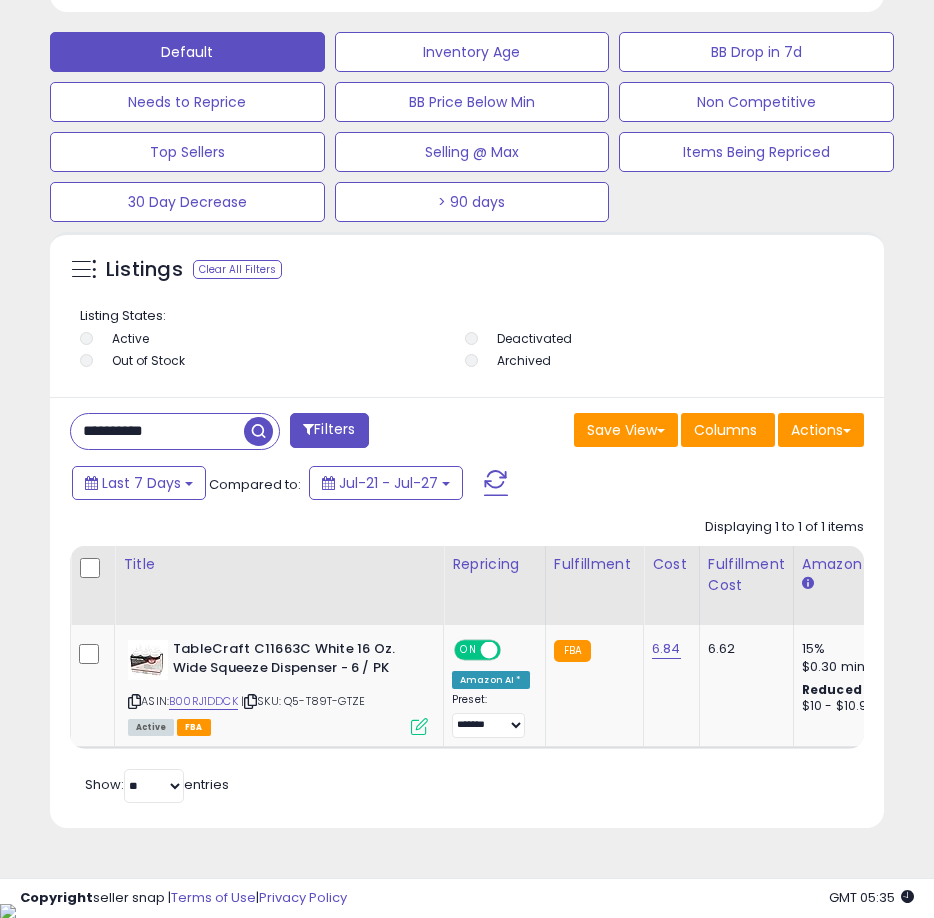 click on "**********" at bounding box center [157, 431] 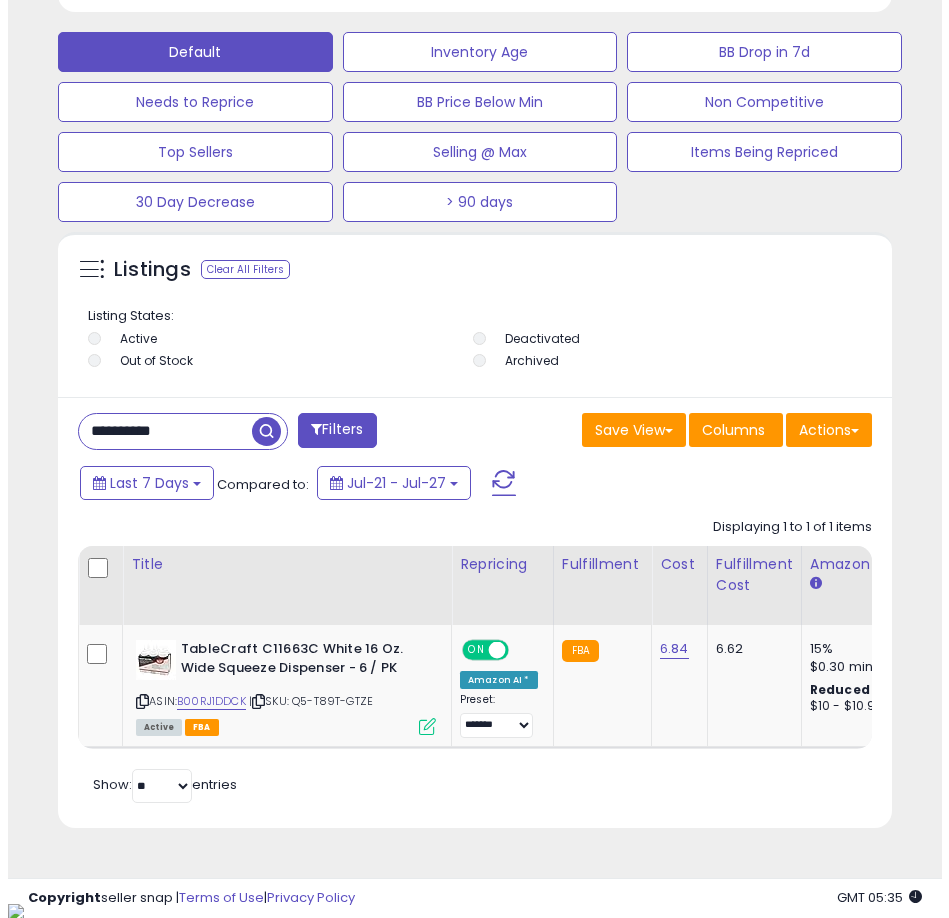 scroll, scrollTop: 1166, scrollLeft: 0, axis: vertical 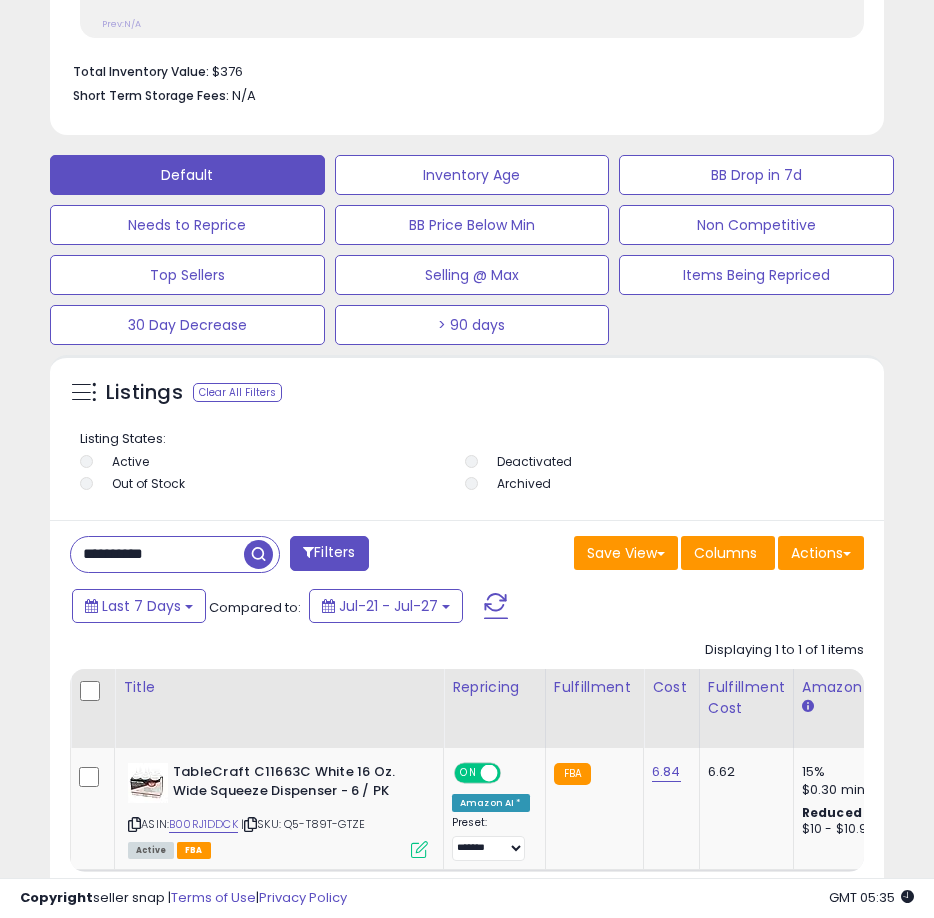 click on "**********" at bounding box center (157, 554) 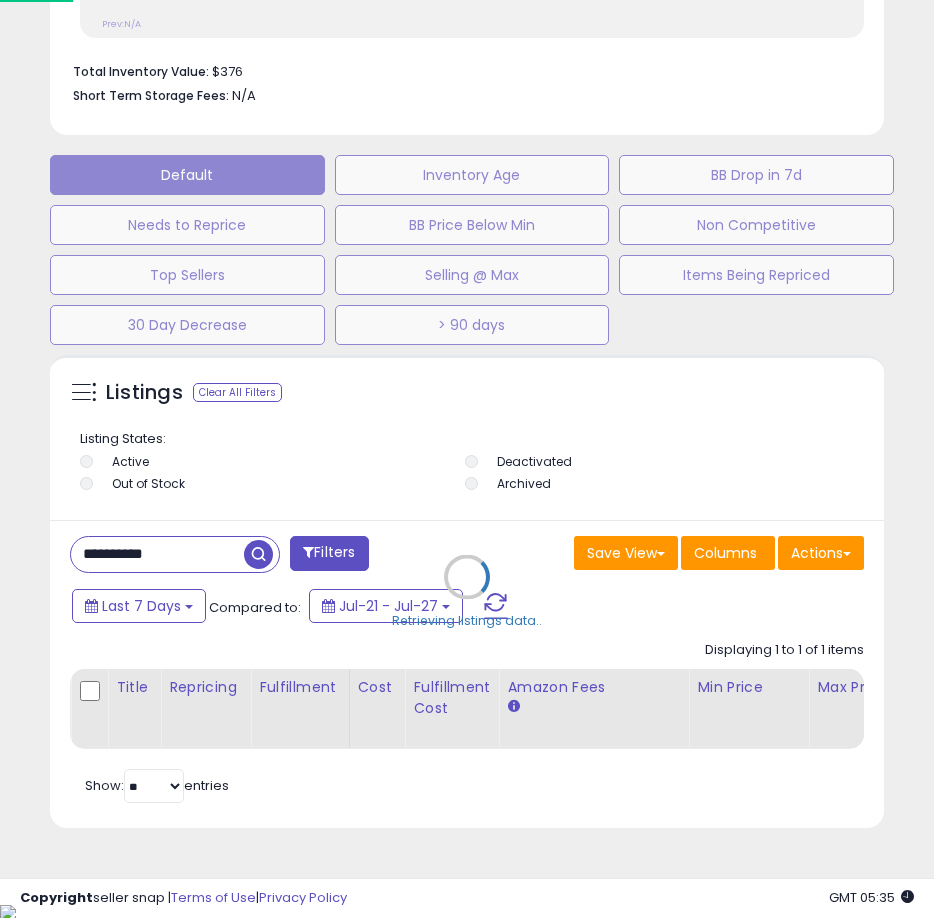 scroll, scrollTop: 999610, scrollLeft: 999161, axis: both 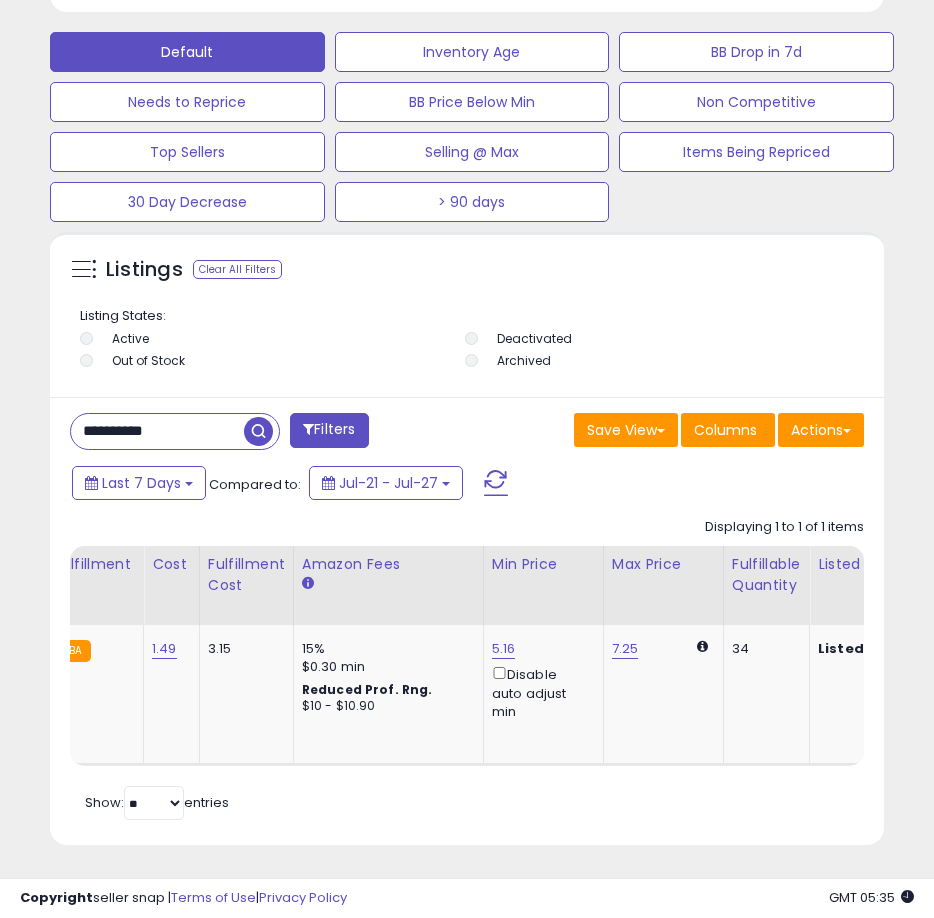 click on "Retrieving listings data..
Displaying 1 to 1 of 1 items
Title
Repricing" at bounding box center [467, 667] 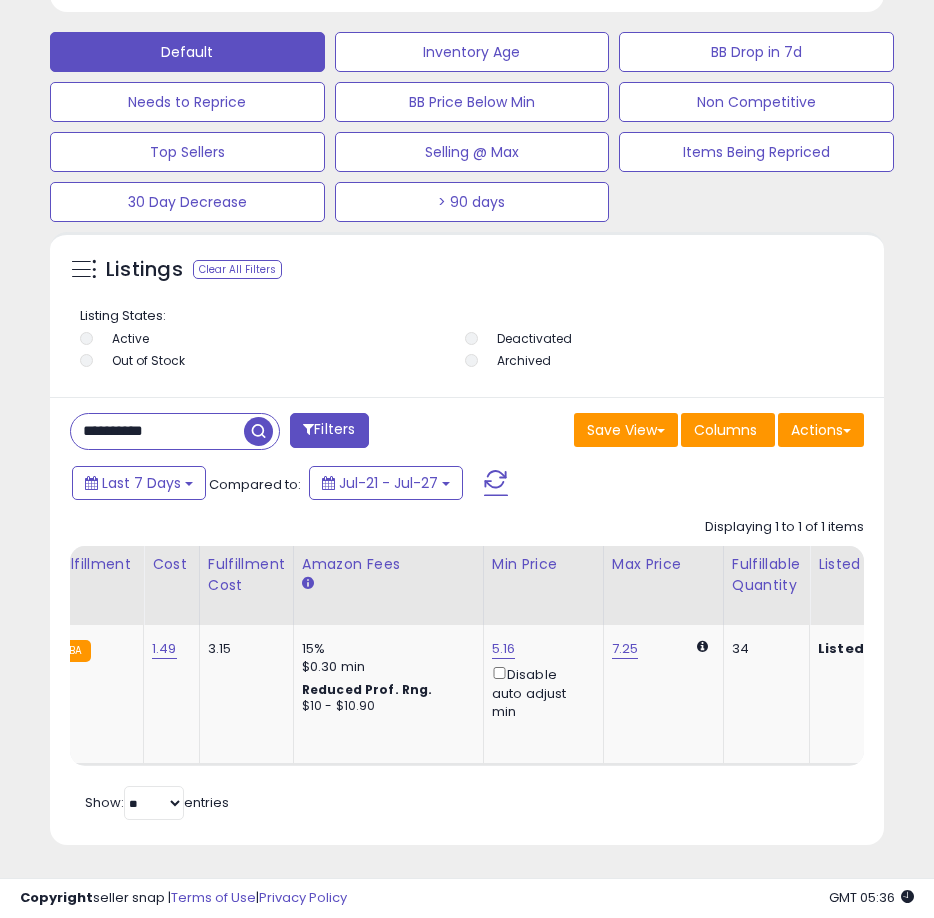click on "Retrieving listings data..
Displaying 1 to 1 of 1 items
Title
Repricing" at bounding box center [467, 667] 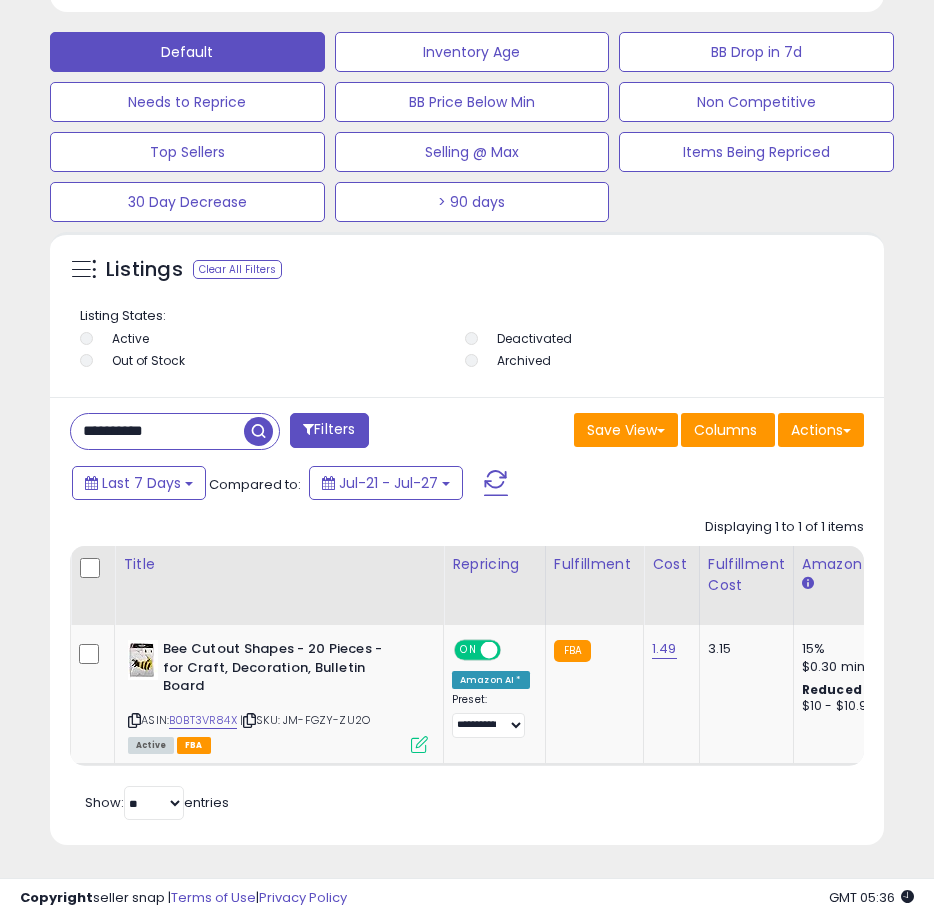 scroll, scrollTop: 0, scrollLeft: 304, axis: horizontal 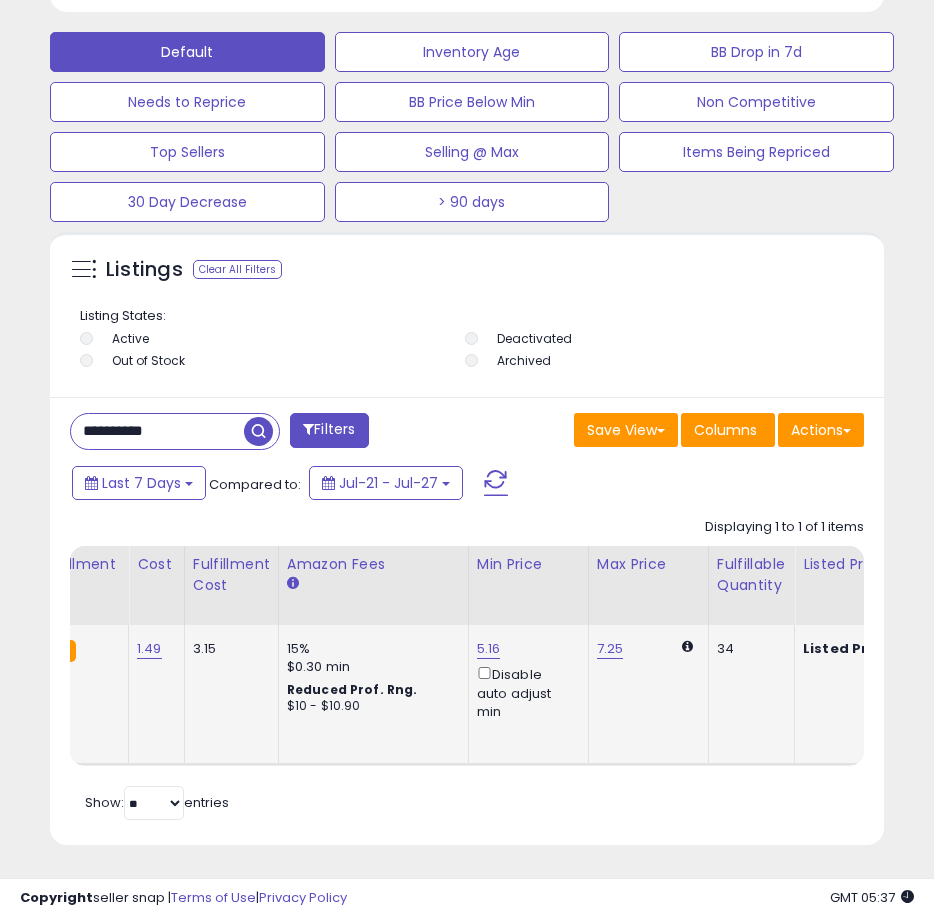 click on "5.16  Disable auto adjust min" at bounding box center (525, 680) 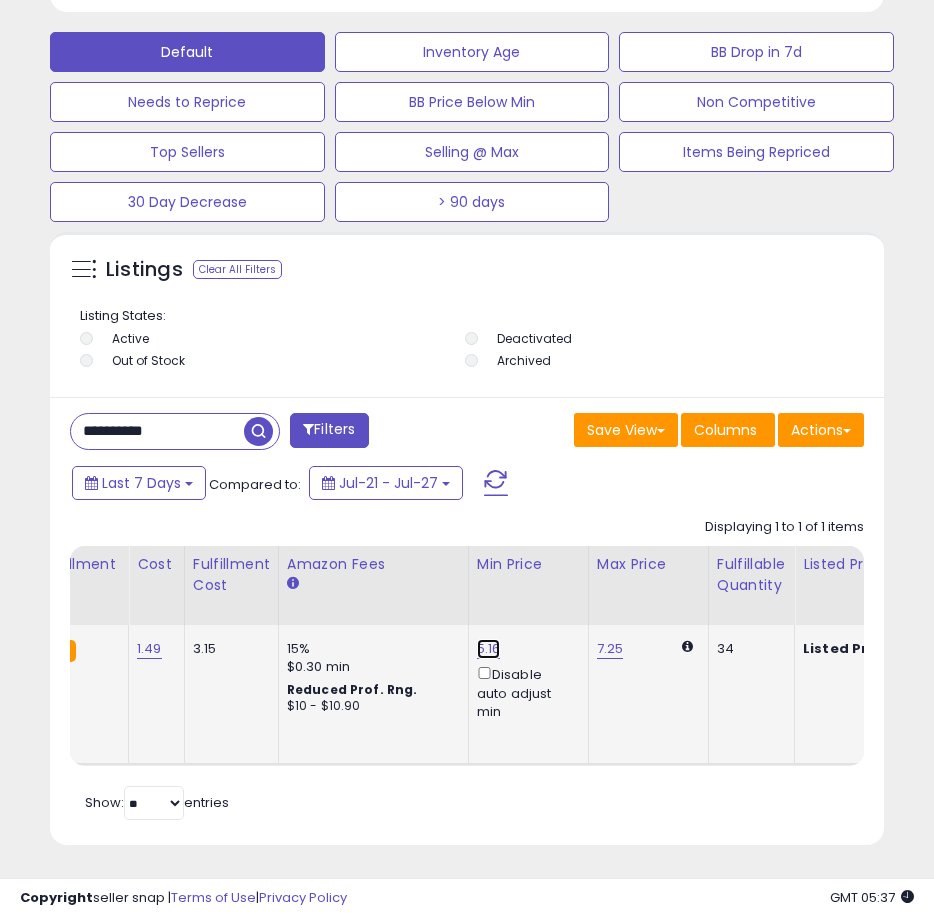 click on "5.16" at bounding box center (489, 649) 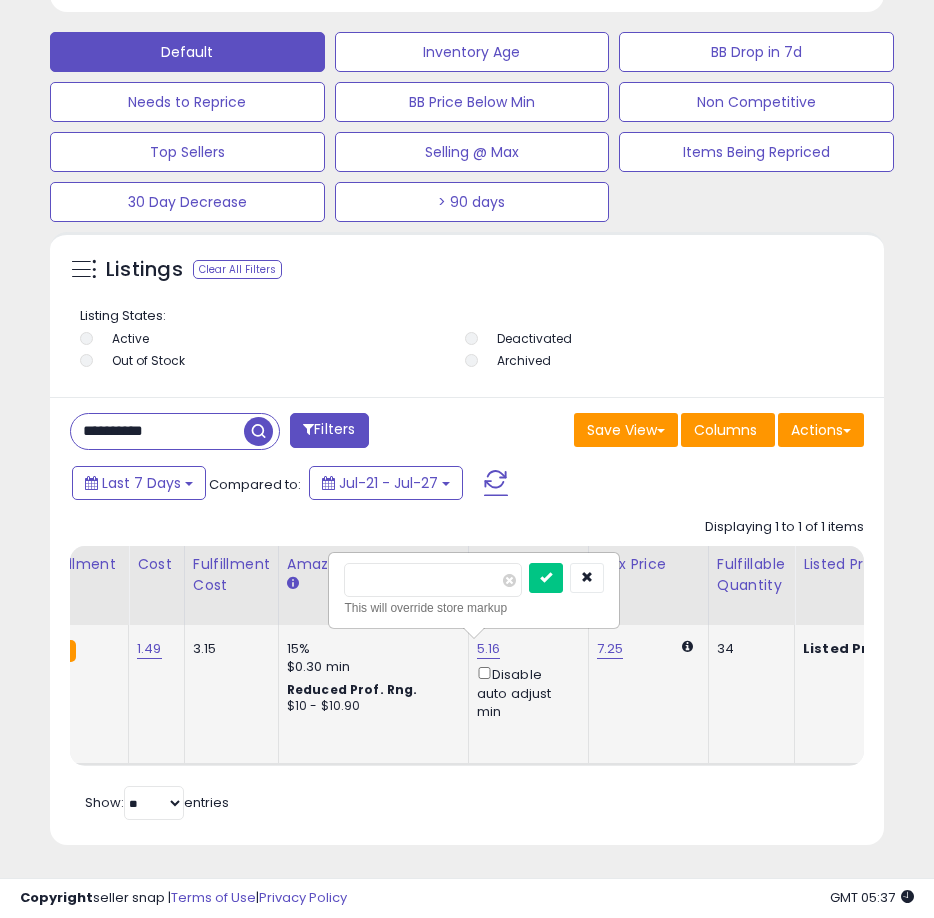 drag, startPoint x: 413, startPoint y: 580, endPoint x: 345, endPoint y: 577, distance: 68.06615 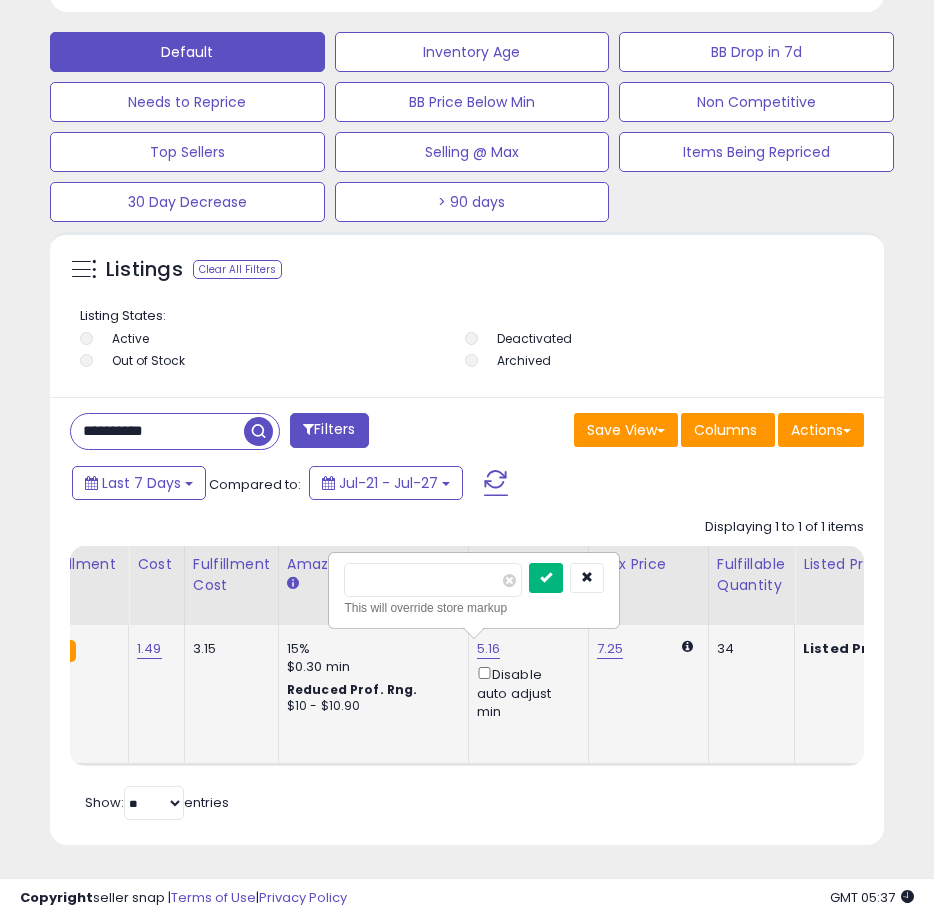 type on "****" 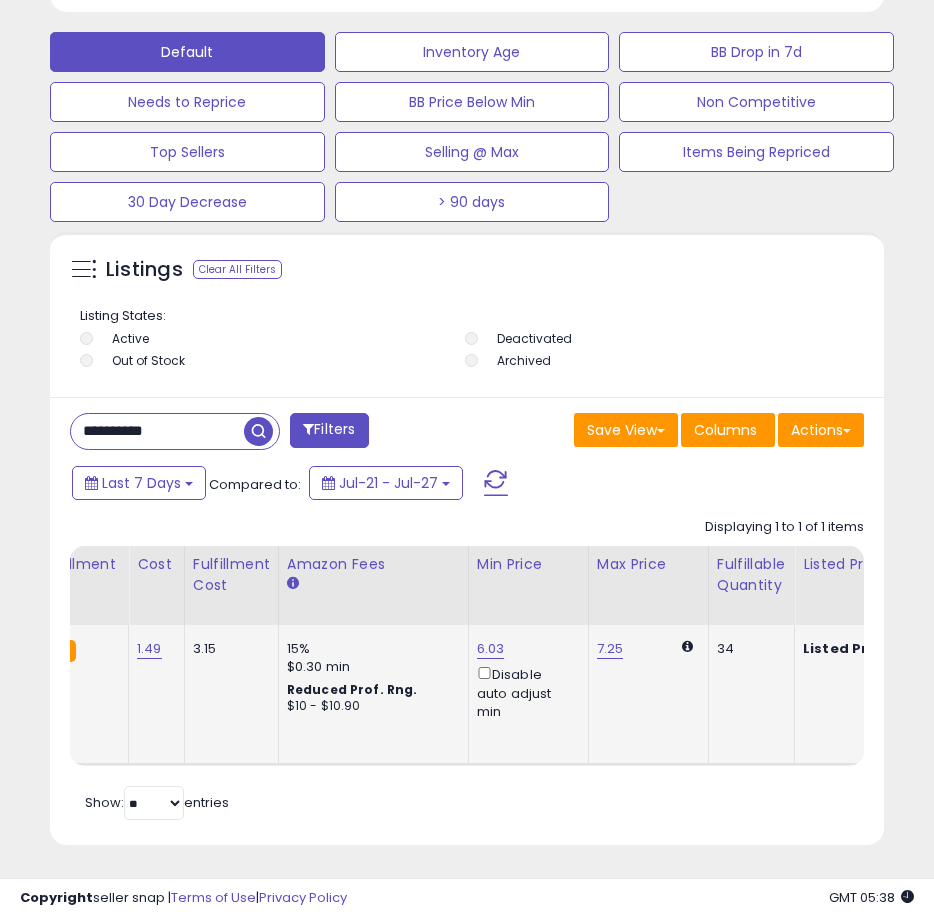 click on "**********" at bounding box center [157, 431] 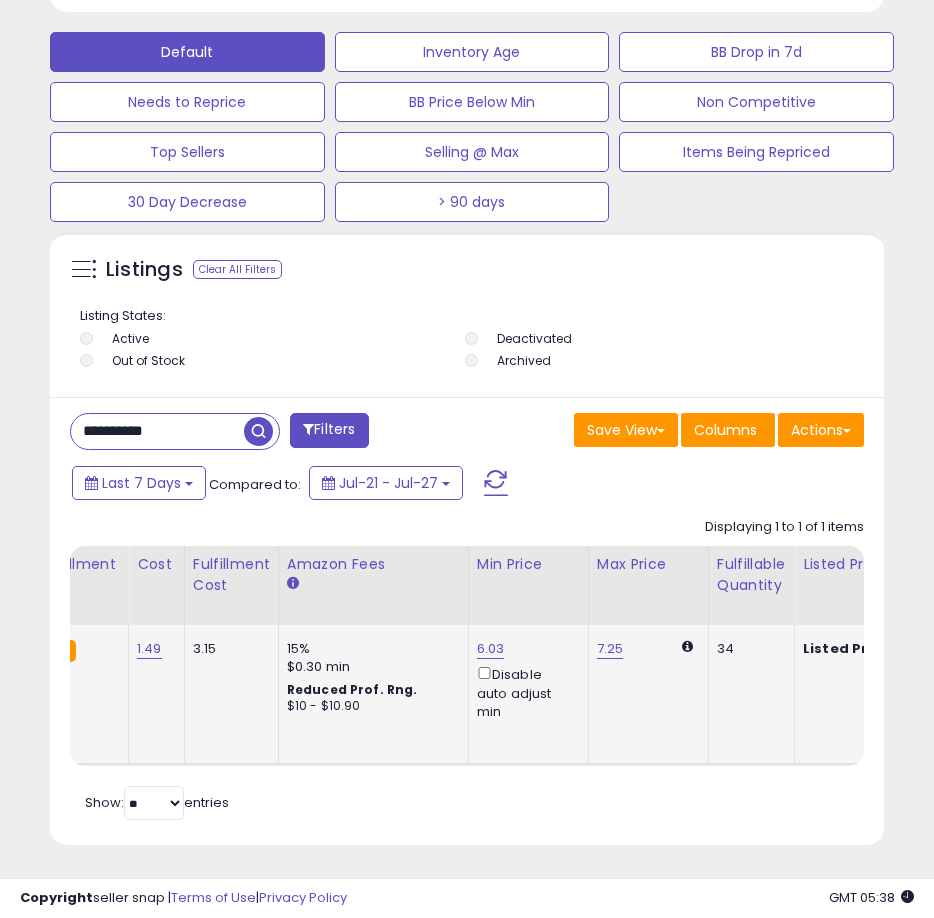 paste 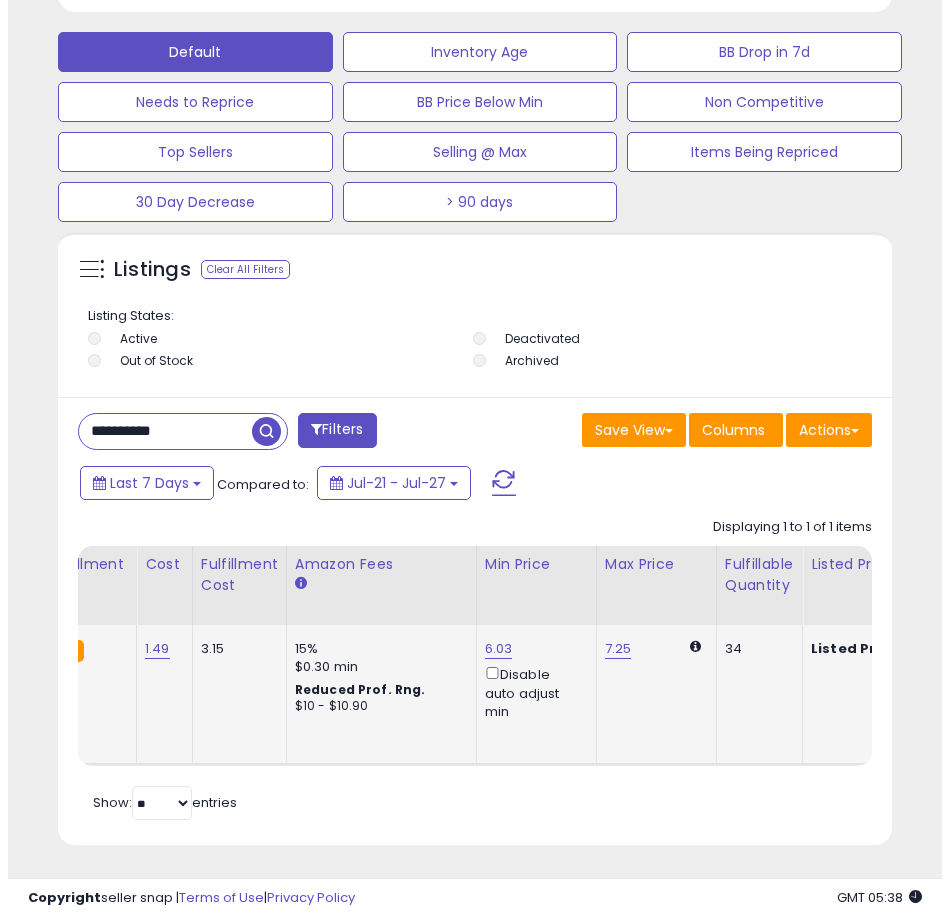 scroll, scrollTop: 1166, scrollLeft: 0, axis: vertical 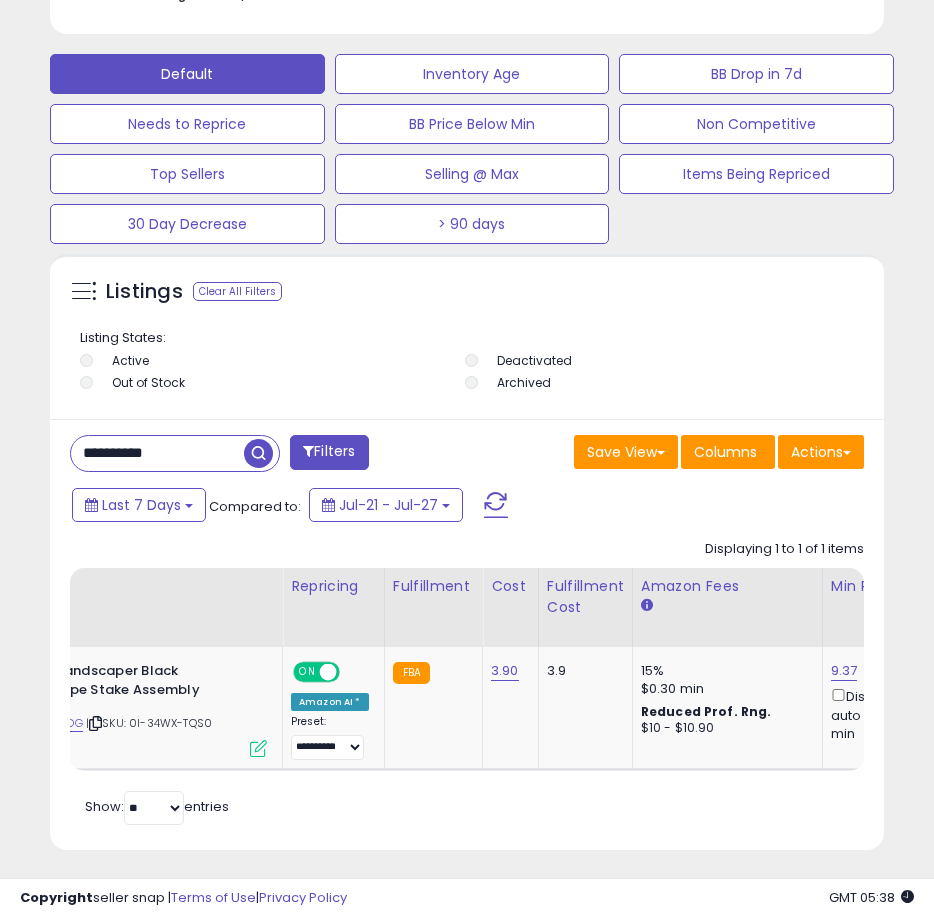 click on "Retrieving listings data..
Displaying 1 to 1 of 1 items
Title
Repricing" at bounding box center (467, 680) 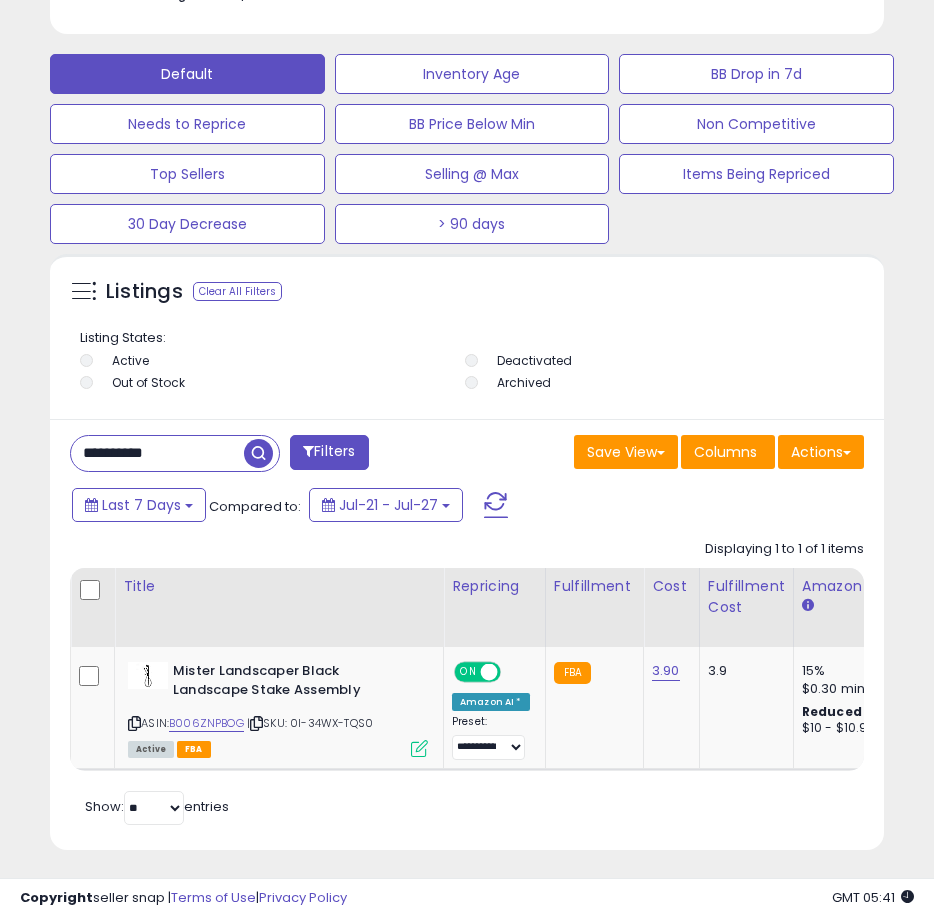click on "**********" at bounding box center (157, 453) 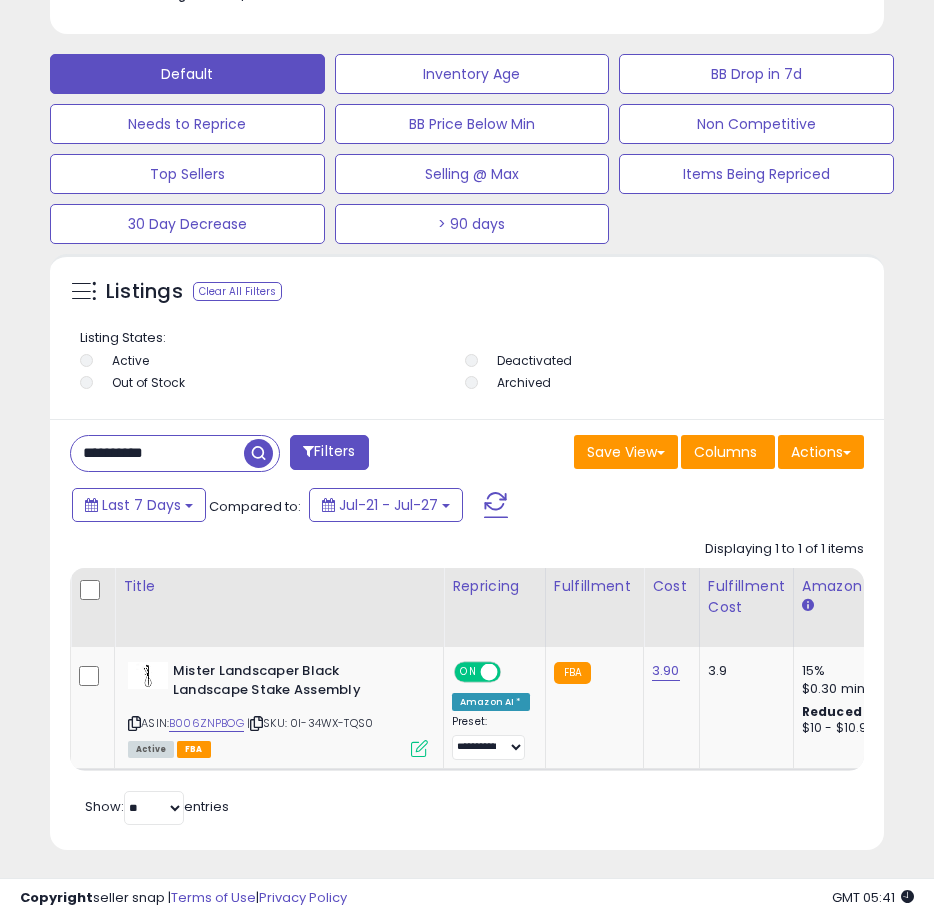 paste 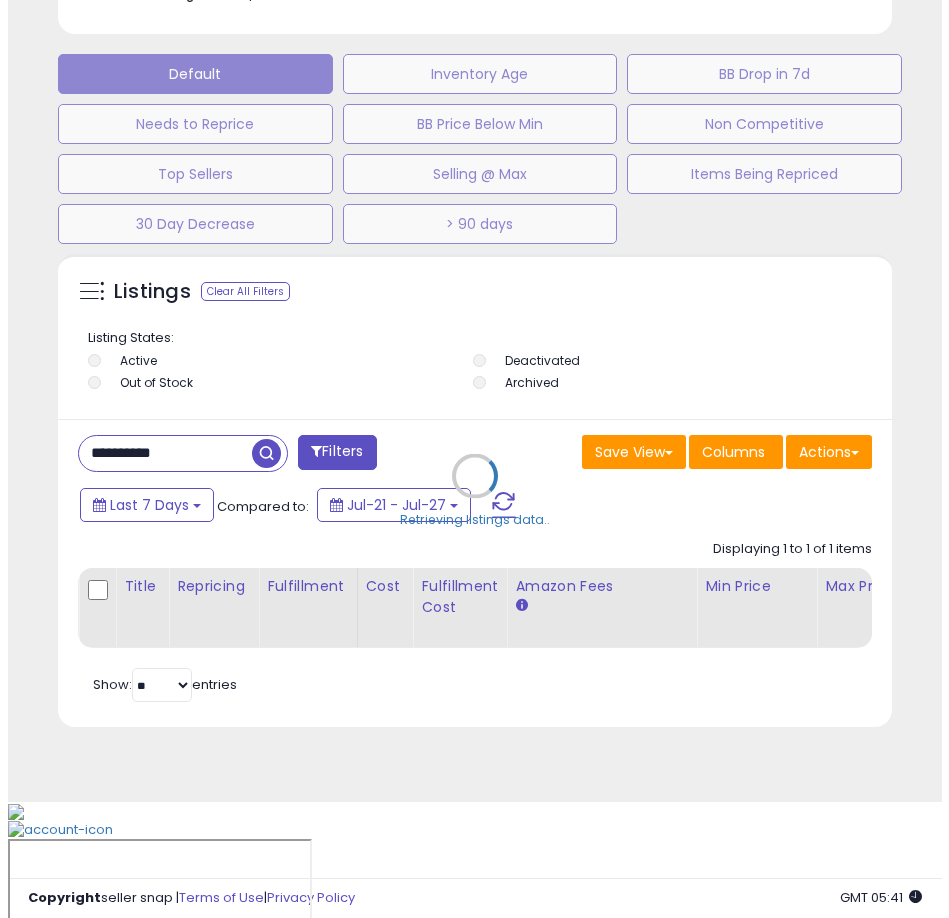 scroll, scrollTop: 1166, scrollLeft: 0, axis: vertical 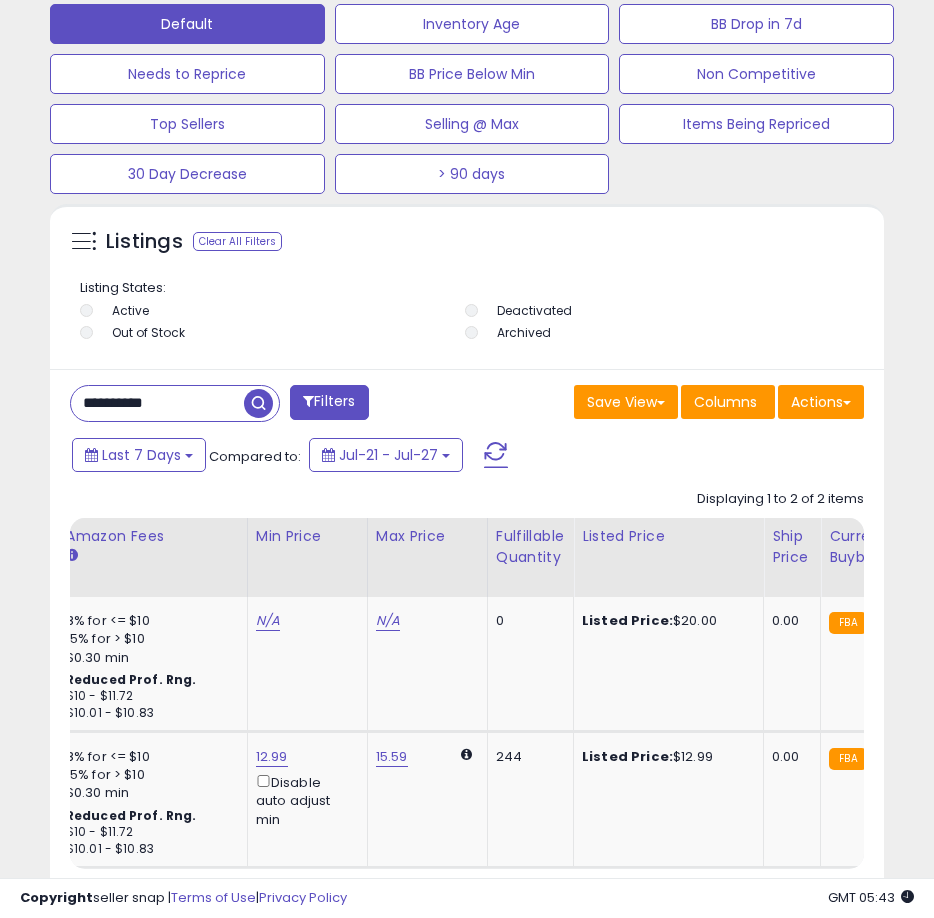 type 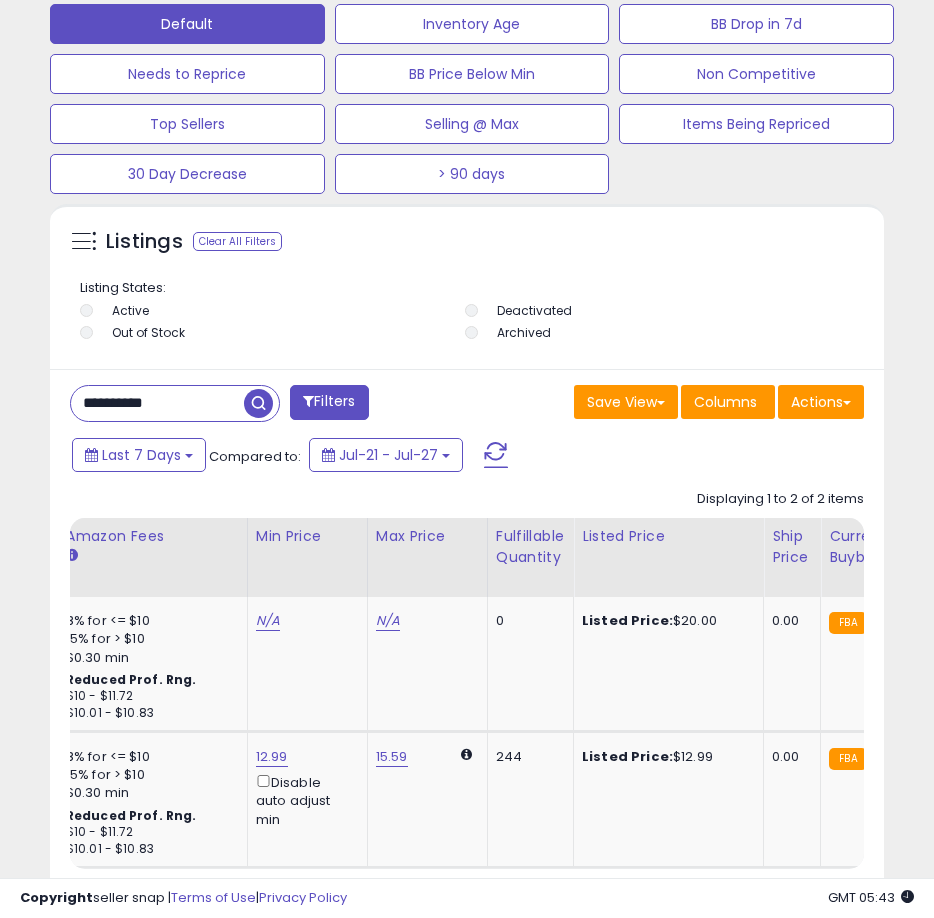 click on "**********" at bounding box center [157, 403] 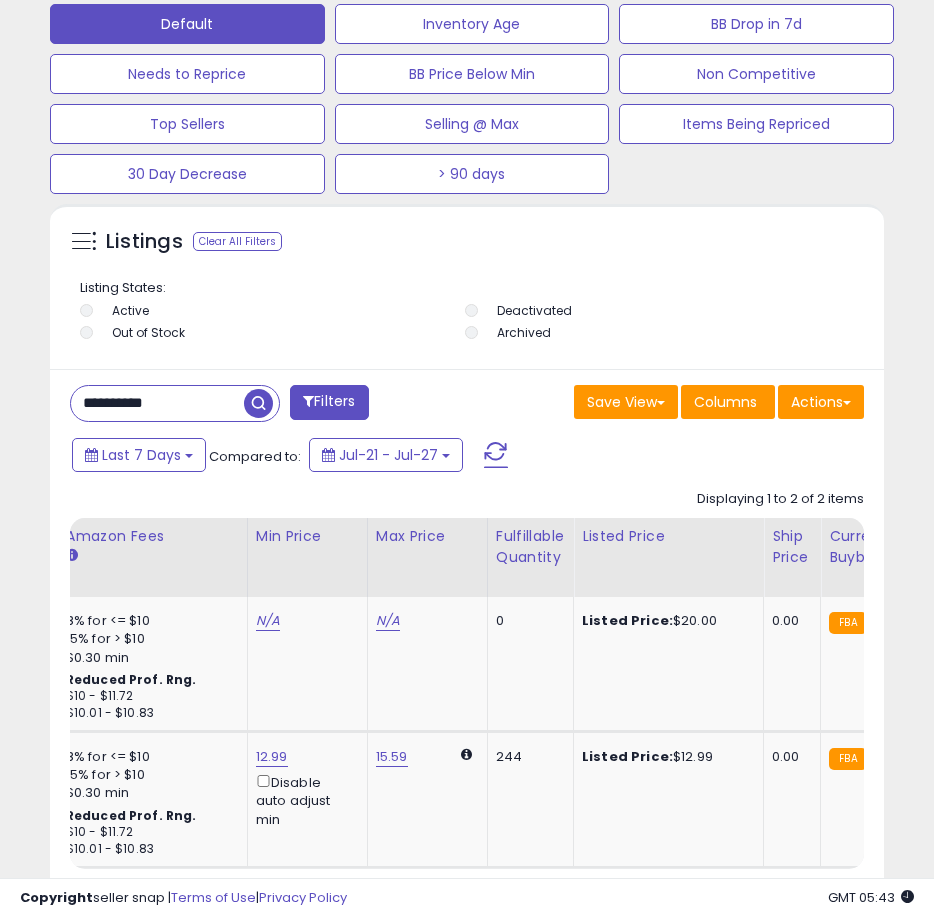 paste 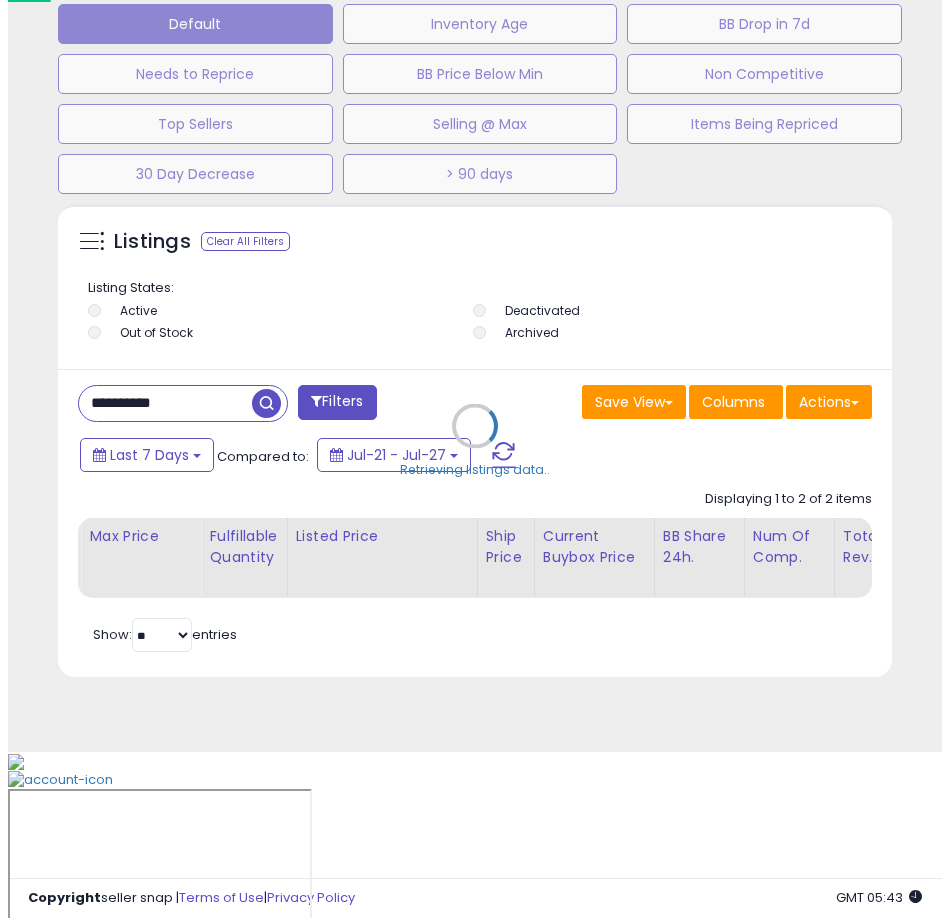 scroll, scrollTop: 1166, scrollLeft: 0, axis: vertical 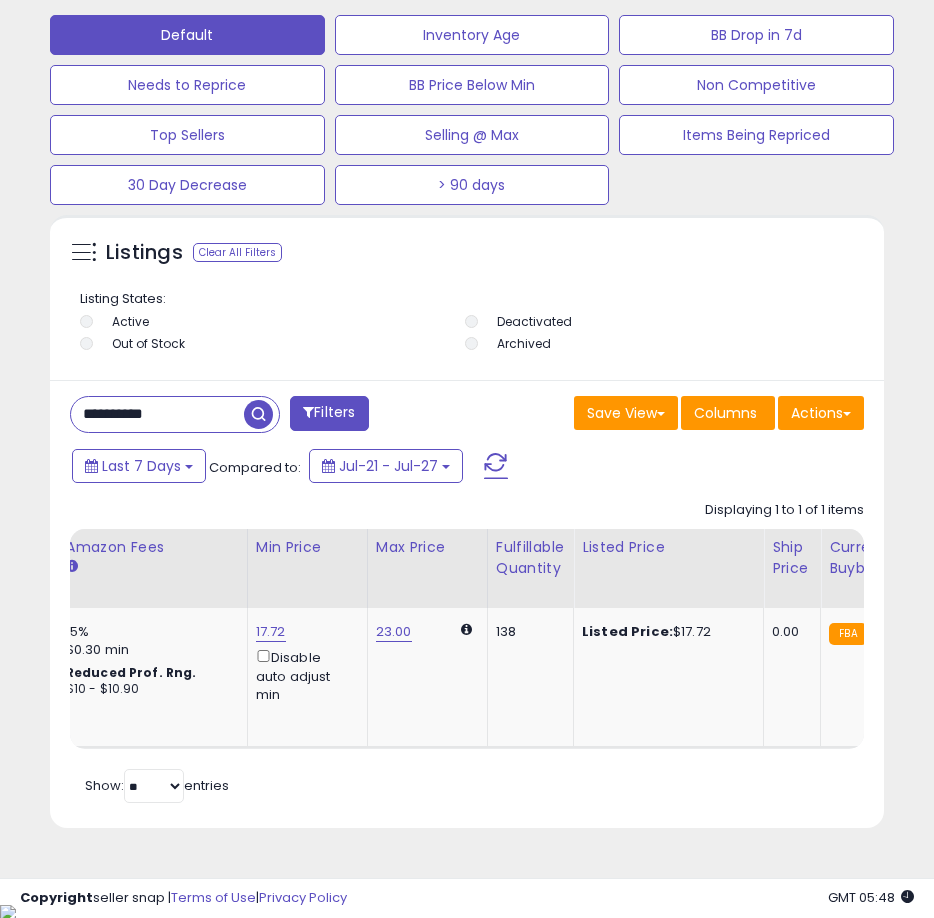 click on "**********" at bounding box center [157, 414] 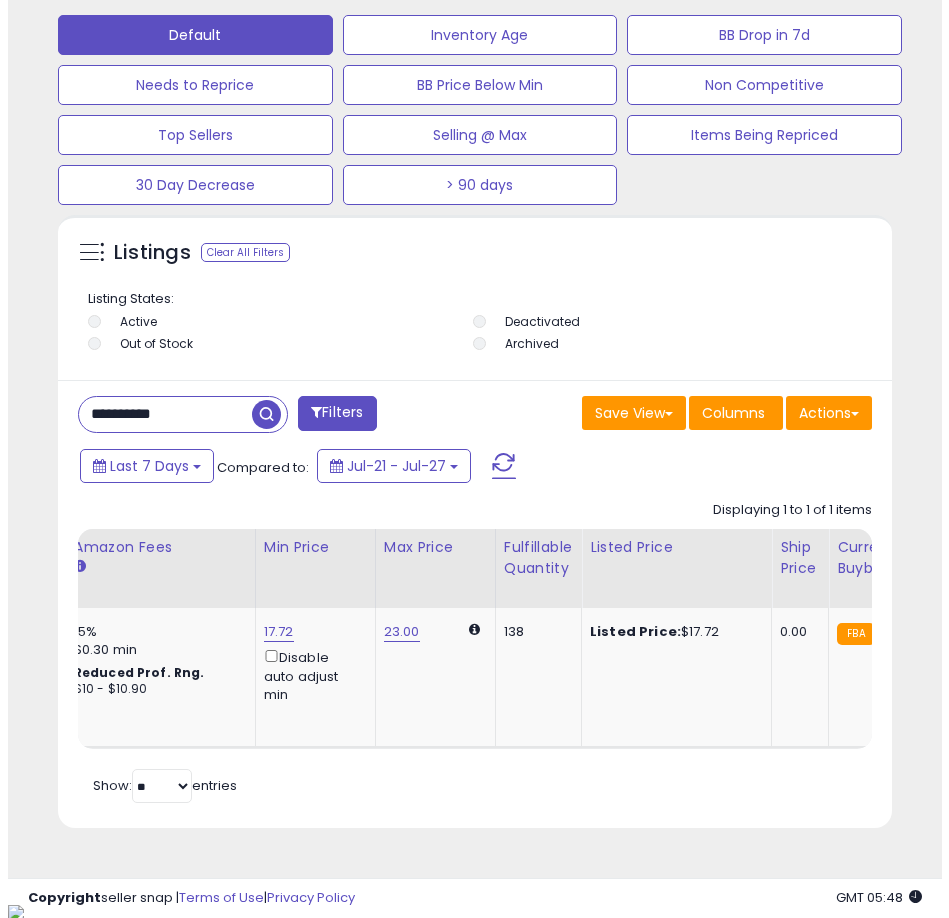 scroll, scrollTop: 1166, scrollLeft: 0, axis: vertical 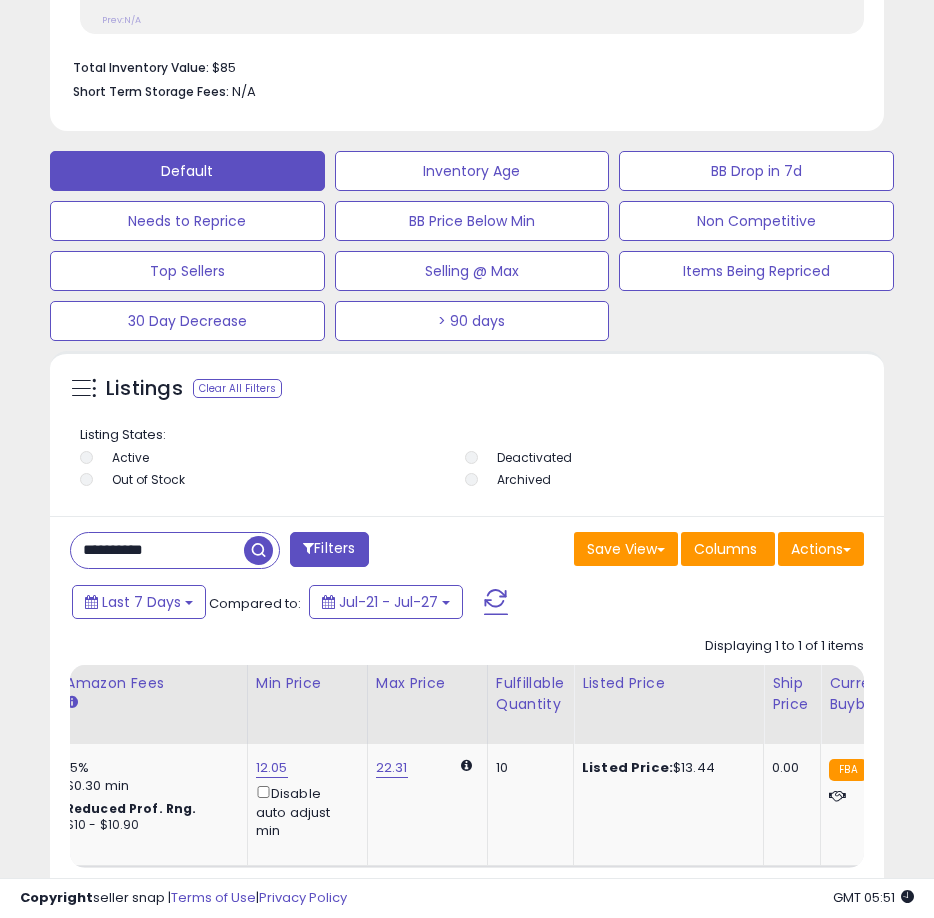 click on "**********" at bounding box center [157, 550] 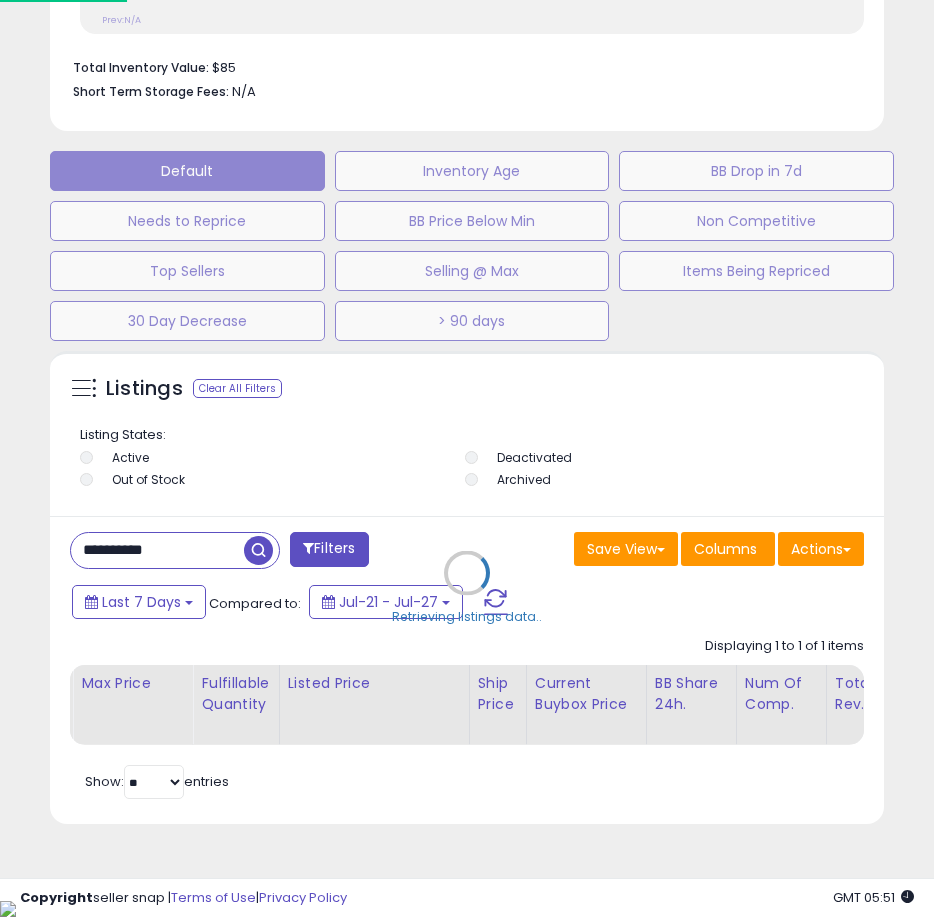 scroll, scrollTop: 999610, scrollLeft: 999161, axis: both 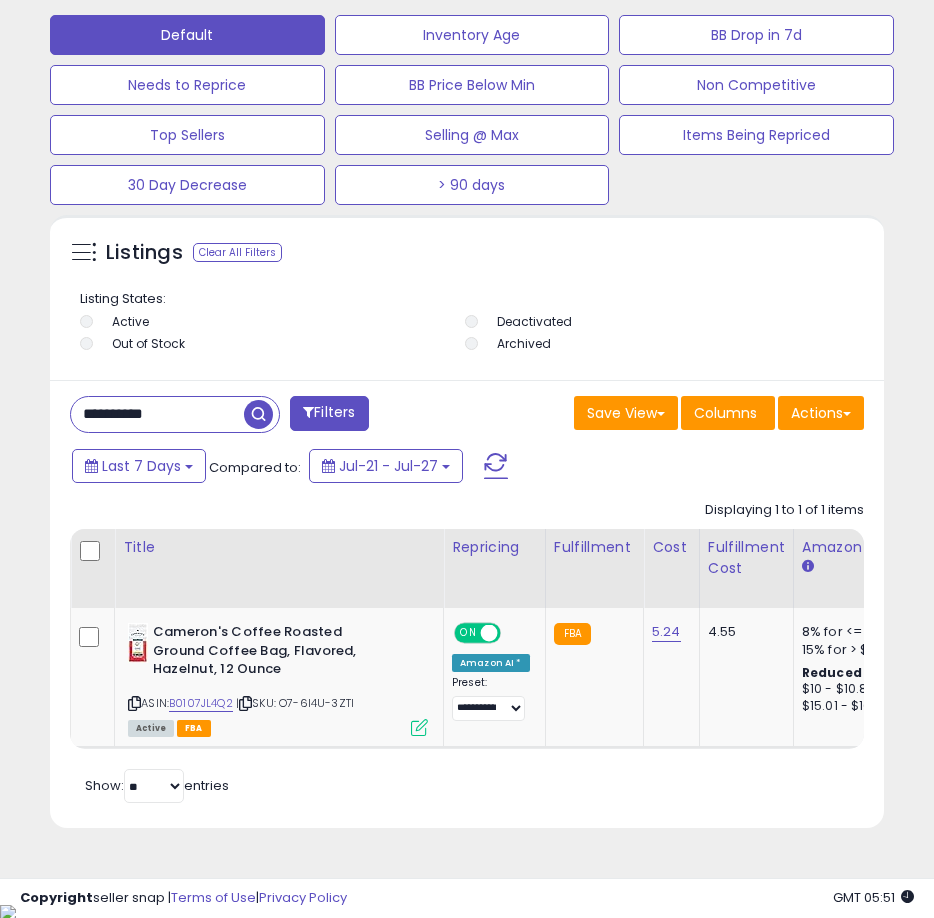 click on "**********" at bounding box center [157, 414] 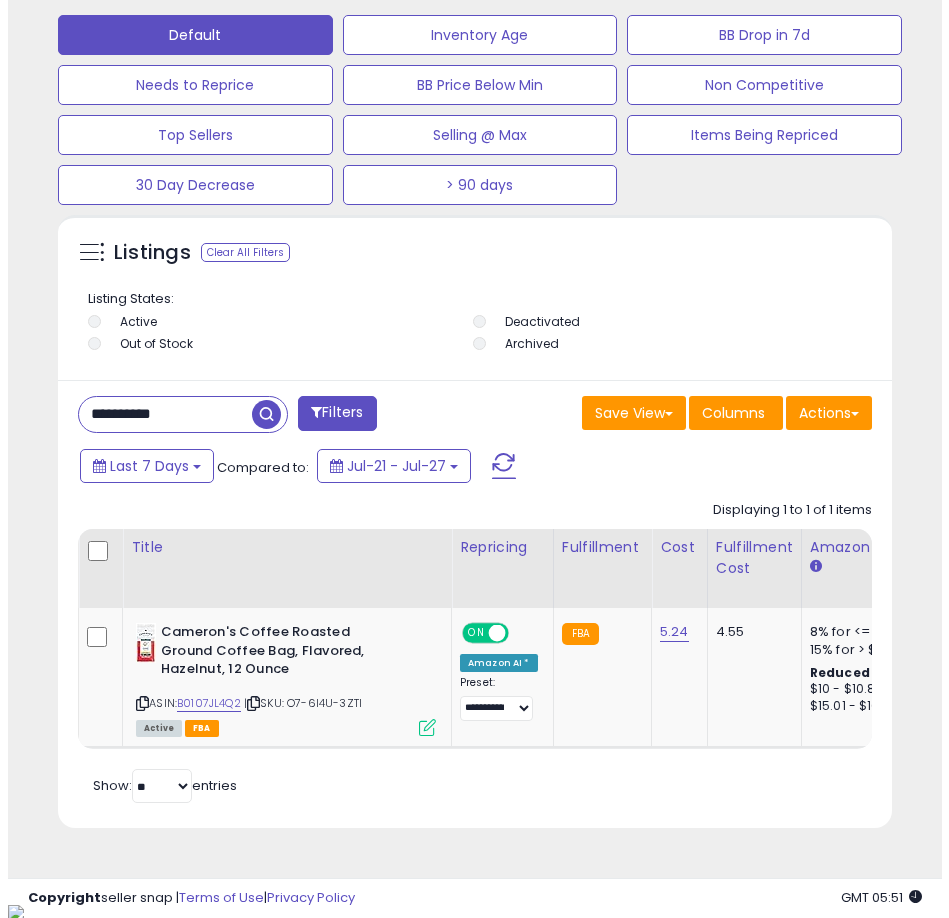 scroll, scrollTop: 1166, scrollLeft: 0, axis: vertical 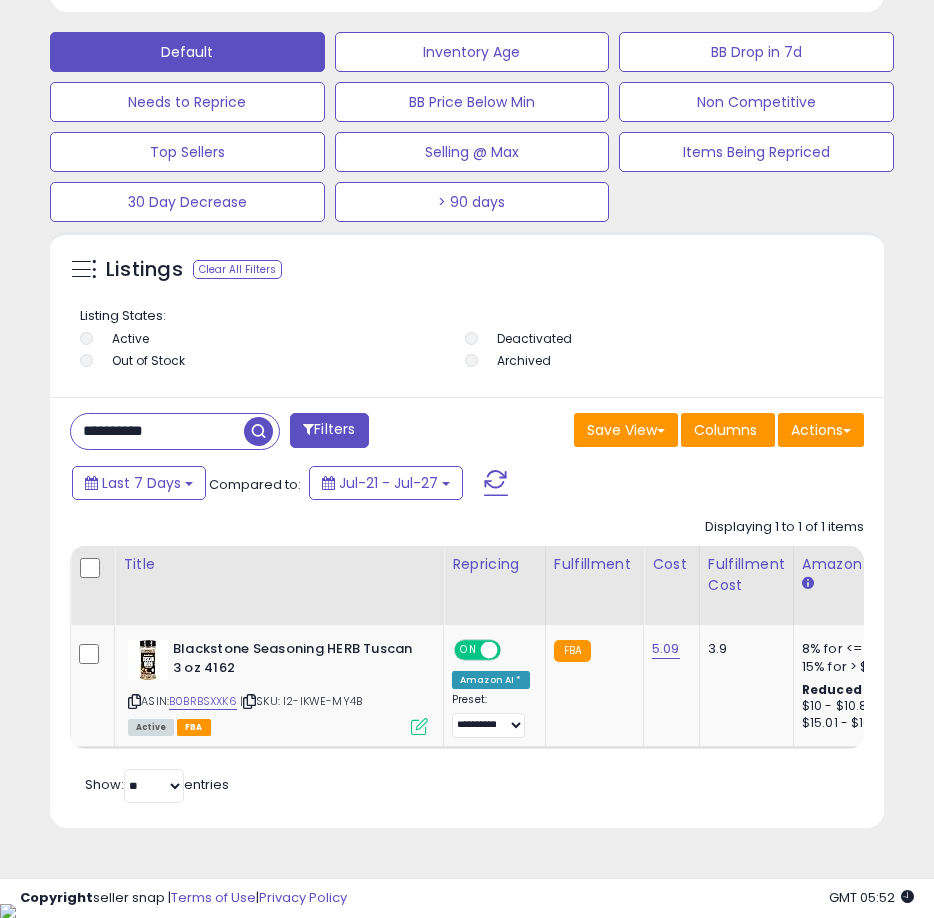 click on "**********" at bounding box center [157, 431] 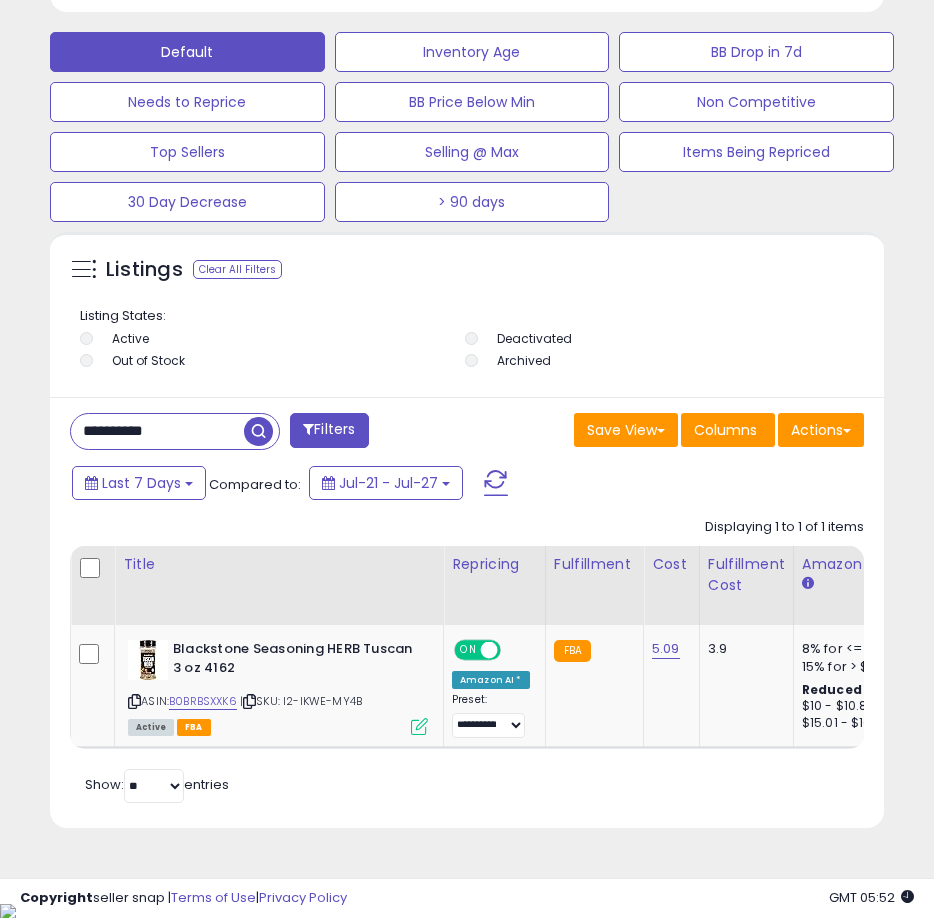 click on "**********" at bounding box center (157, 431) 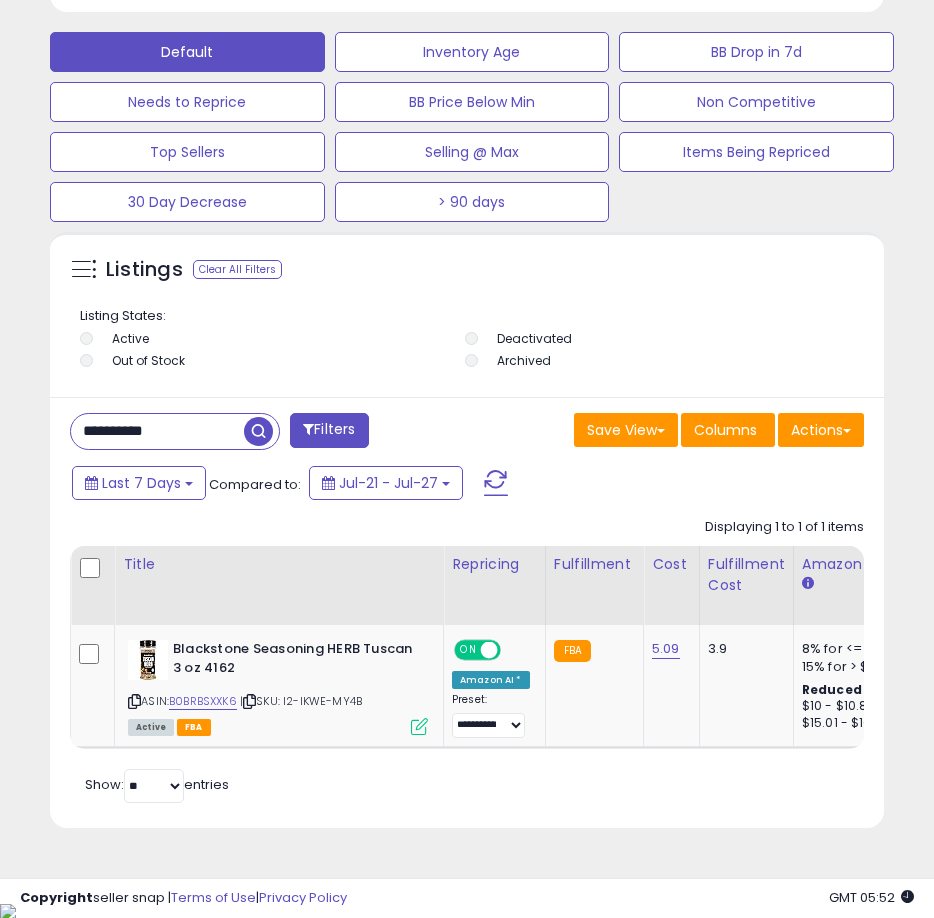 paste 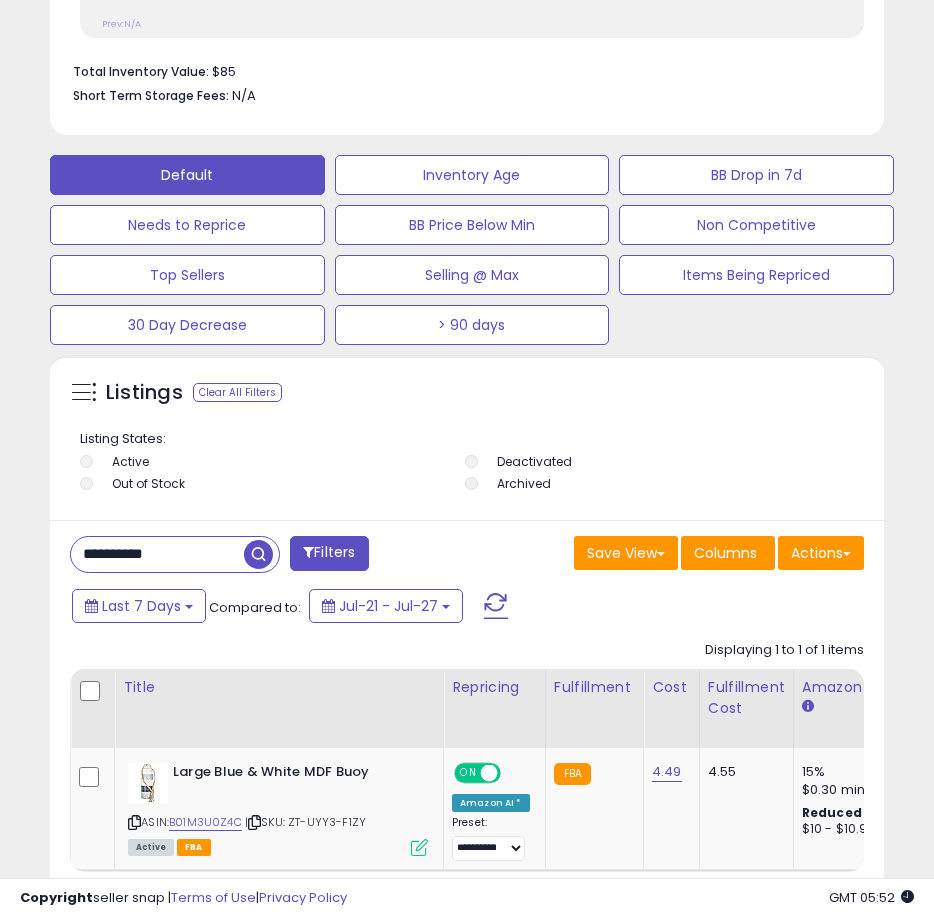 click on "**********" at bounding box center (157, 554) 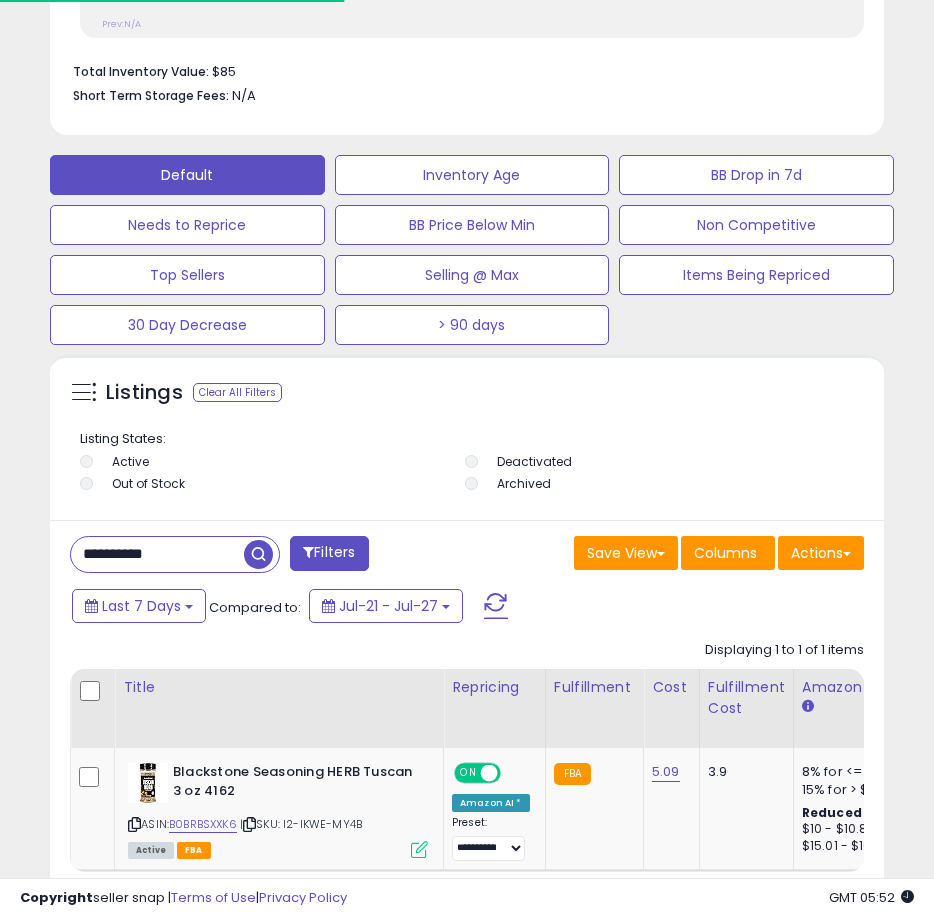 scroll, scrollTop: 390, scrollLeft: 824, axis: both 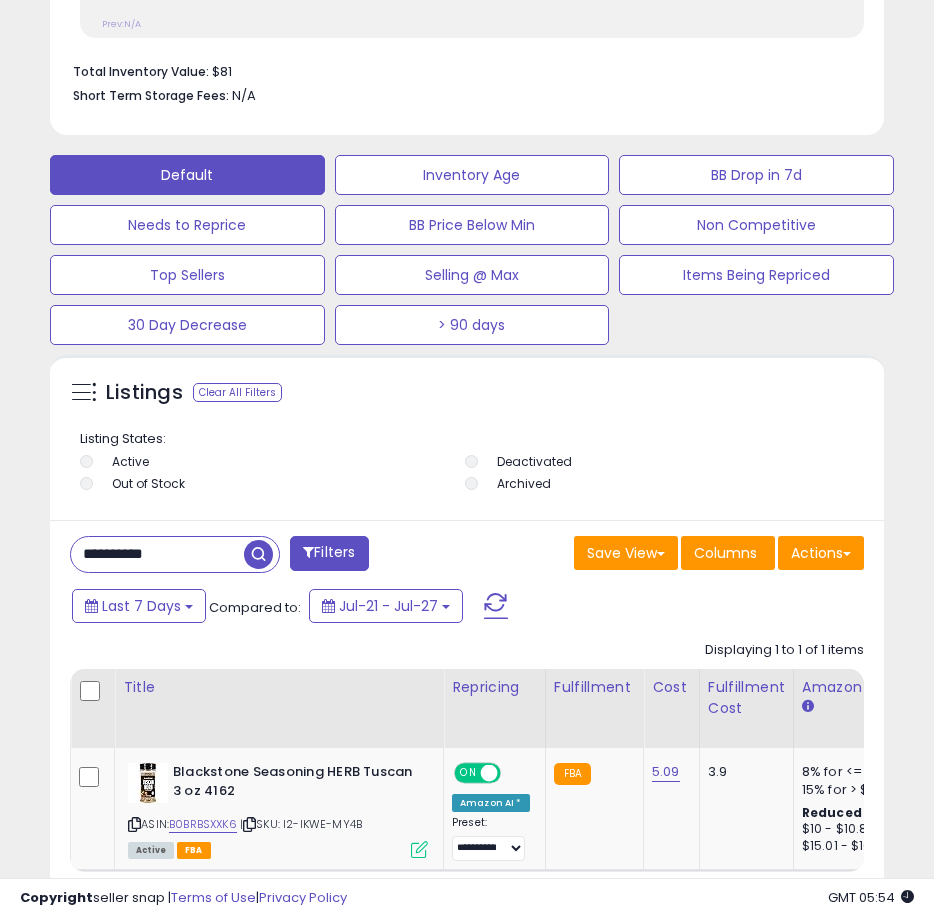 click on "**********" at bounding box center [157, 554] 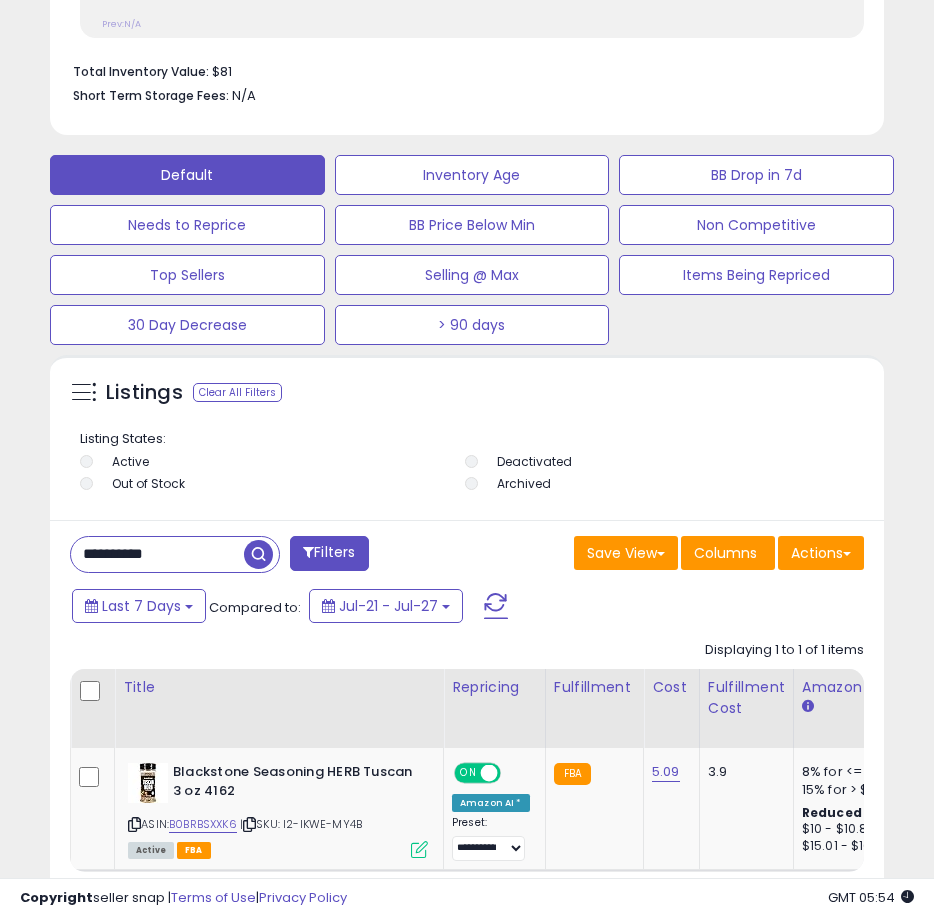 paste 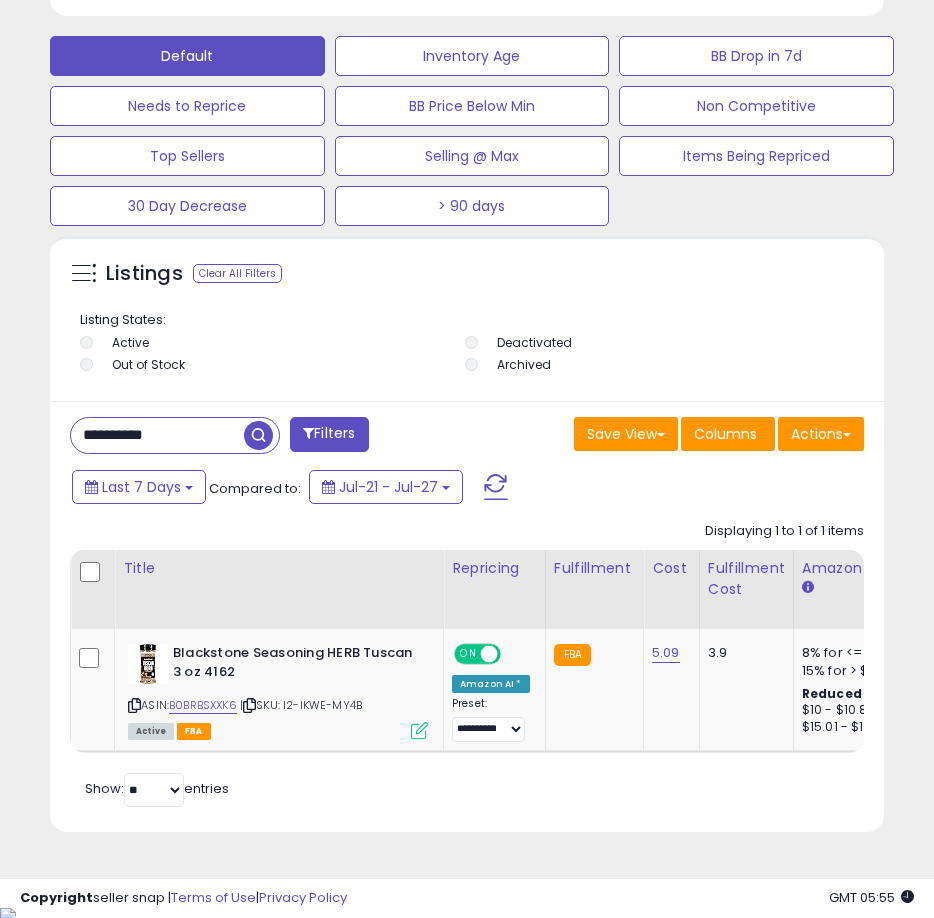 scroll, scrollTop: 1289, scrollLeft: 0, axis: vertical 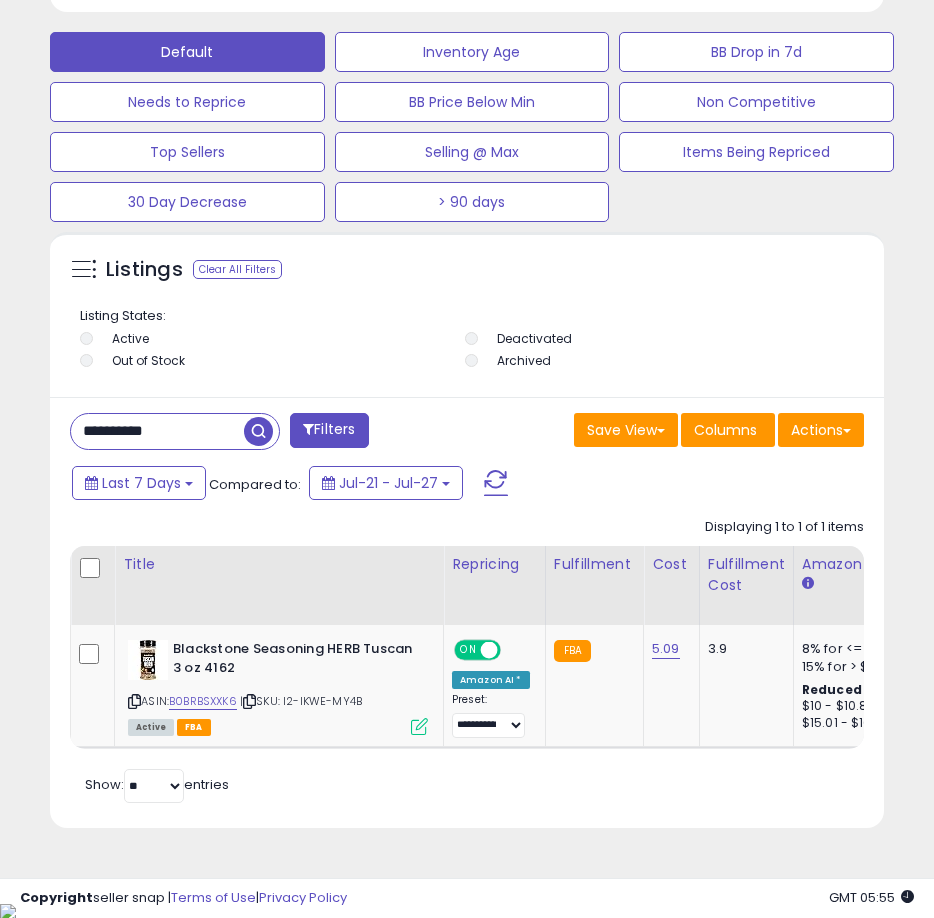 click at bounding box center (258, 431) 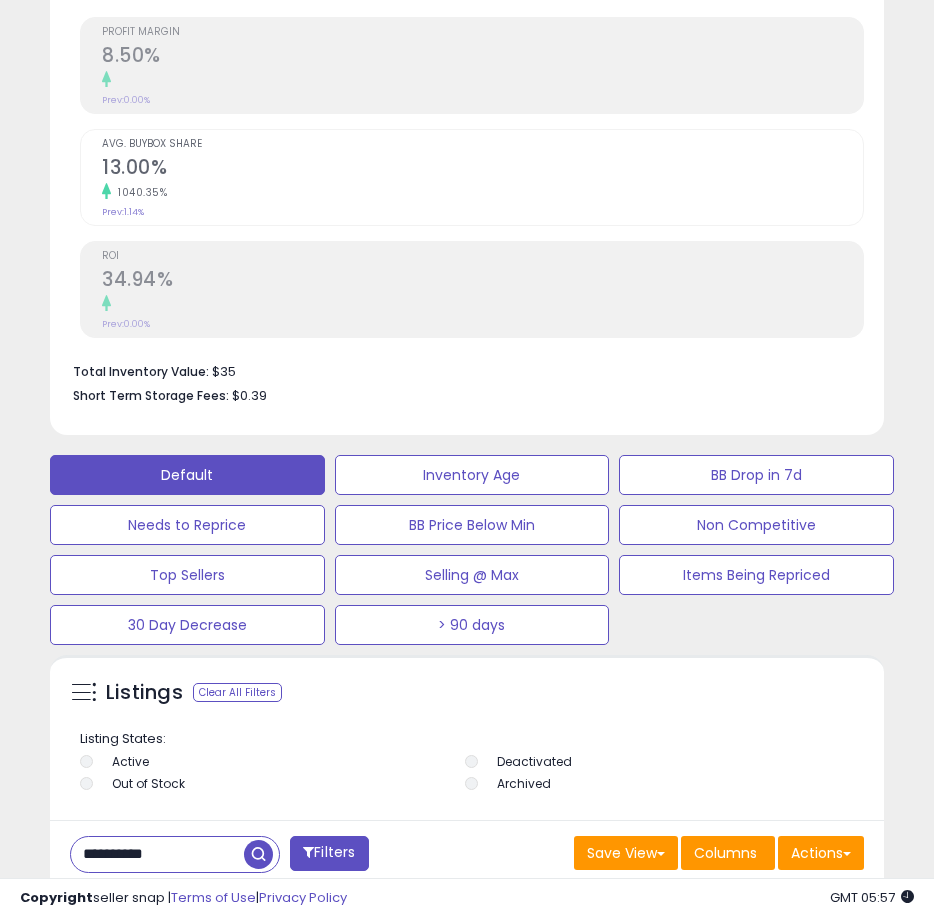 scroll, scrollTop: 1289, scrollLeft: 0, axis: vertical 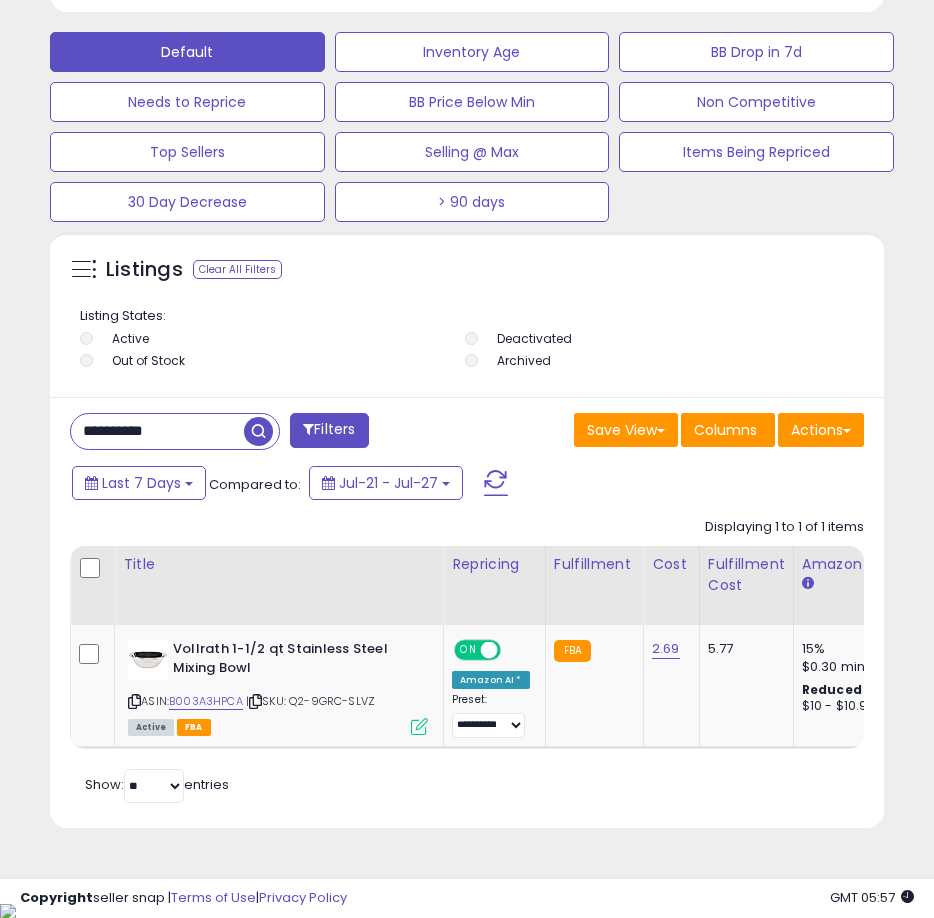 click on "**********" at bounding box center (157, 431) 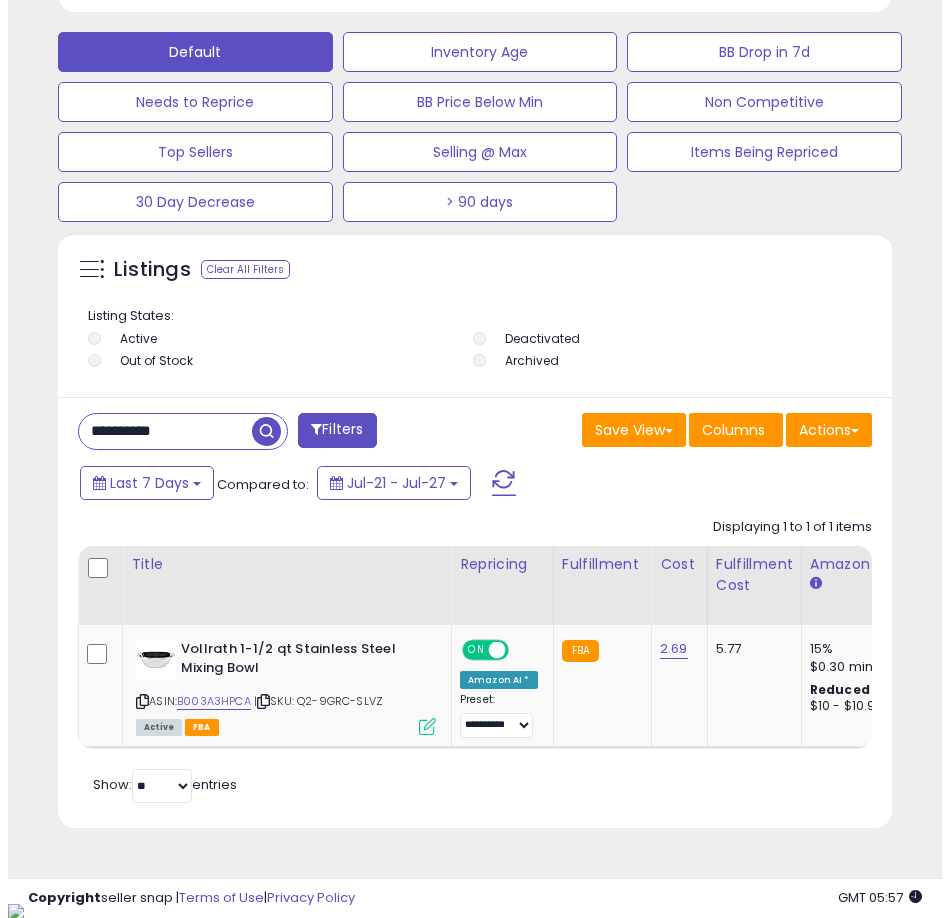 scroll, scrollTop: 1166, scrollLeft: 0, axis: vertical 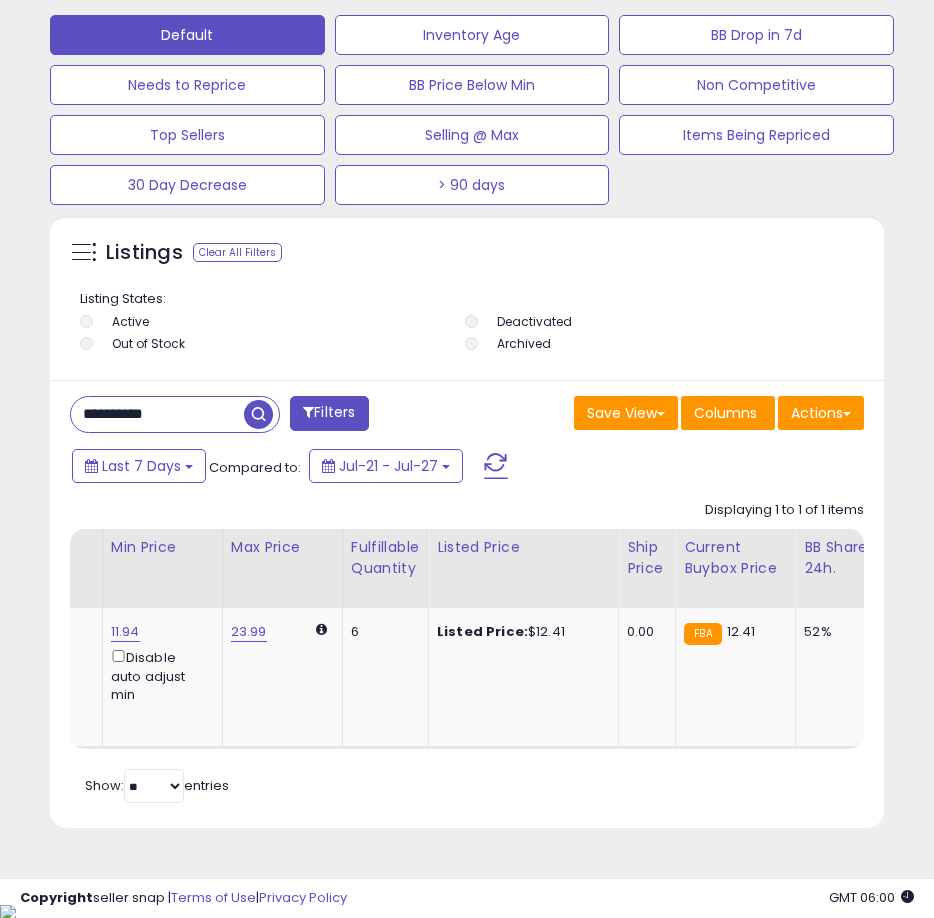click on "**********" at bounding box center (157, 414) 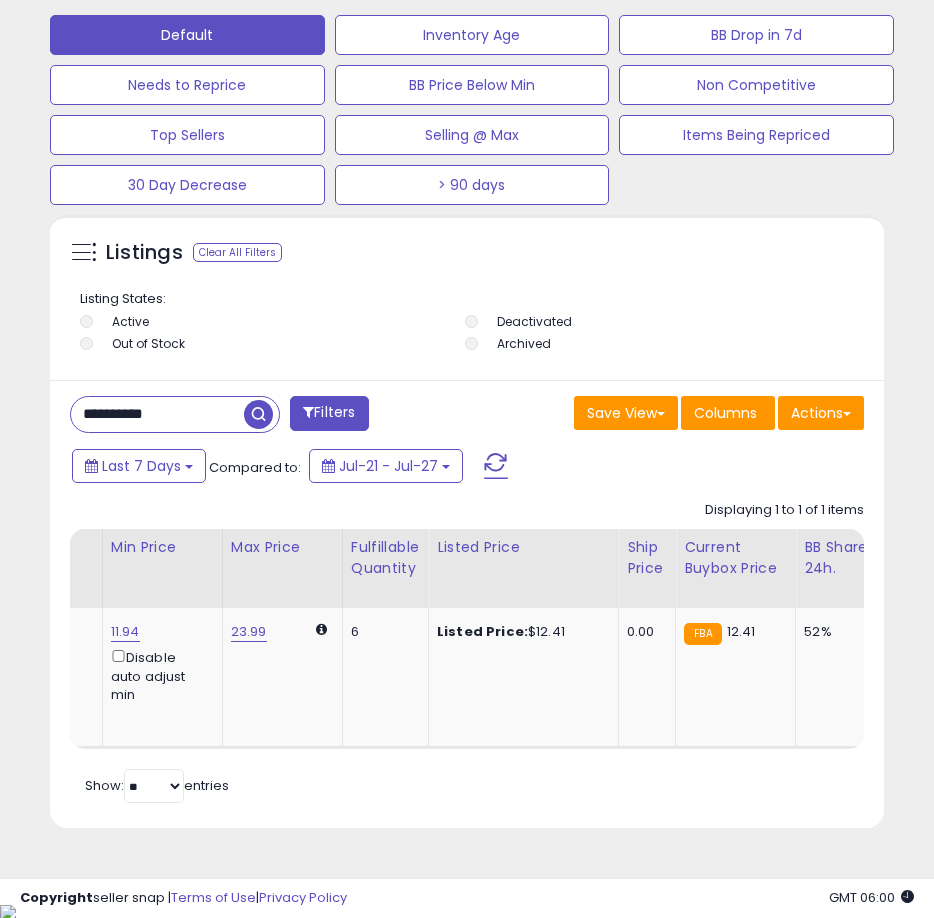 click on "**********" at bounding box center [157, 414] 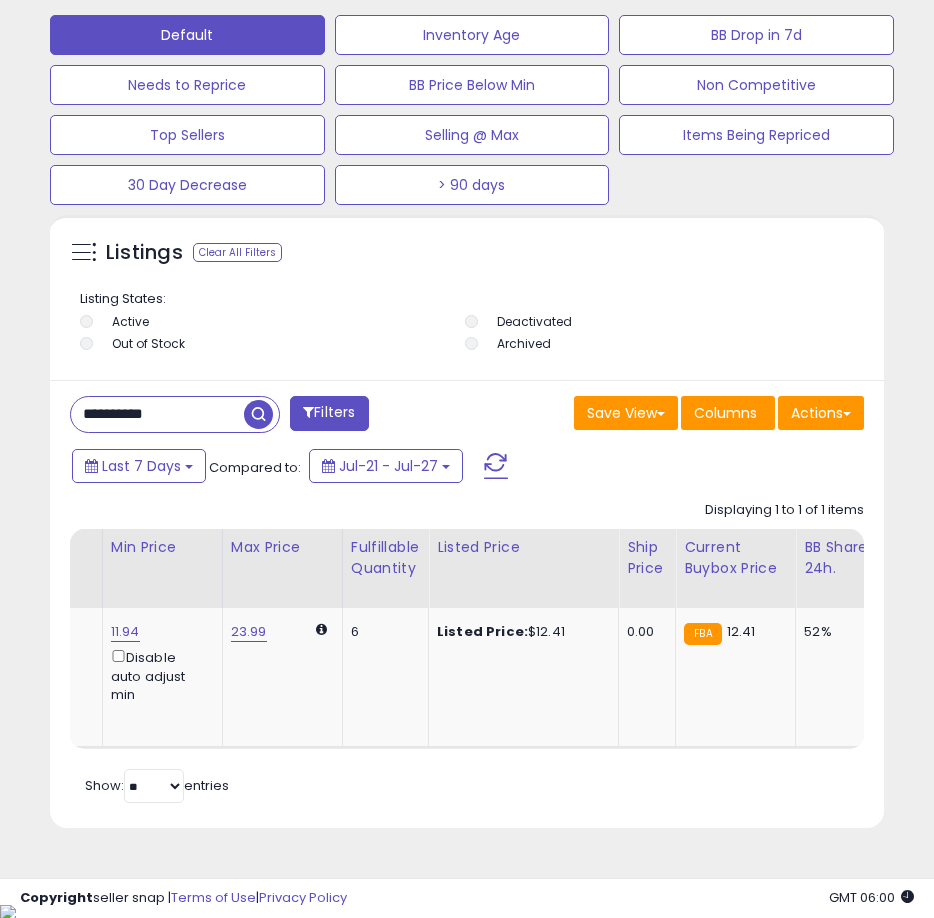 paste 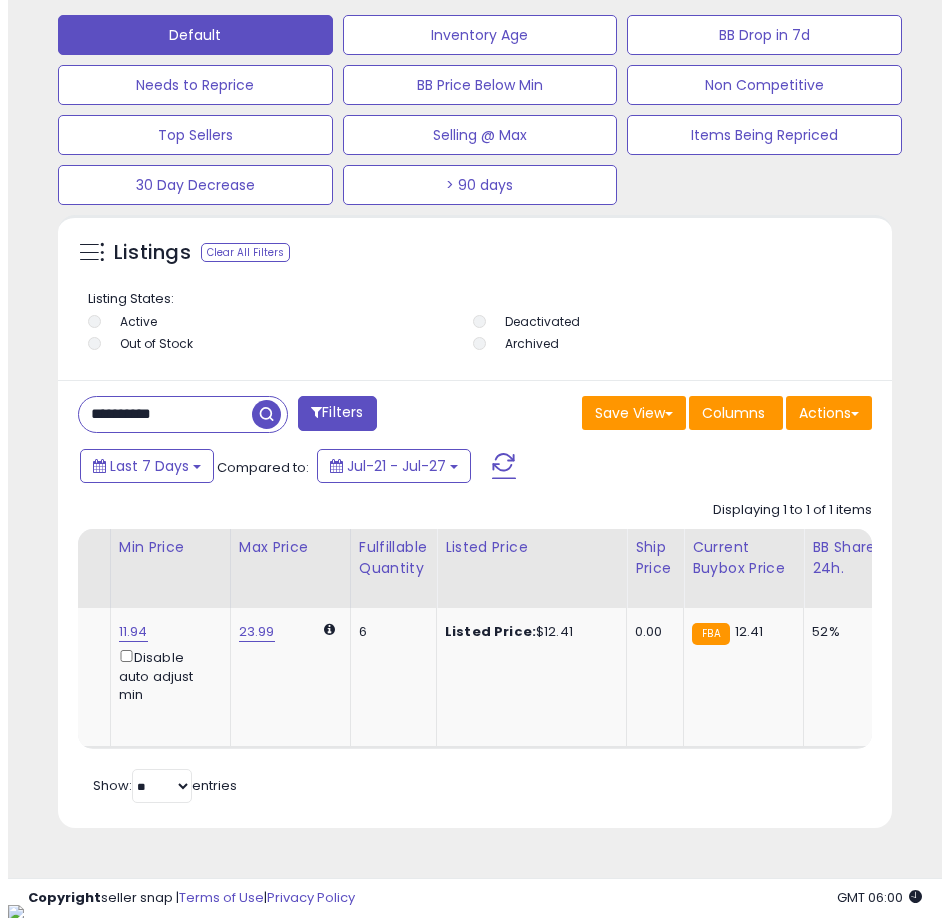 scroll, scrollTop: 1166, scrollLeft: 0, axis: vertical 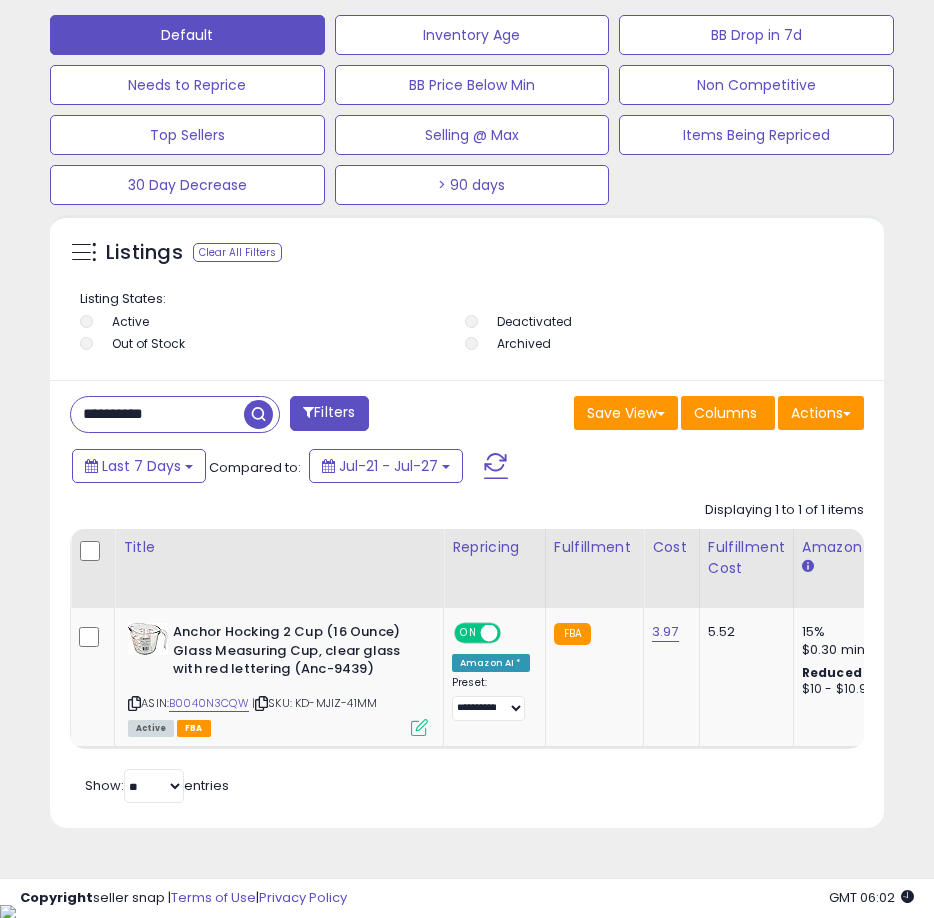 click on "**********" at bounding box center [157, 414] 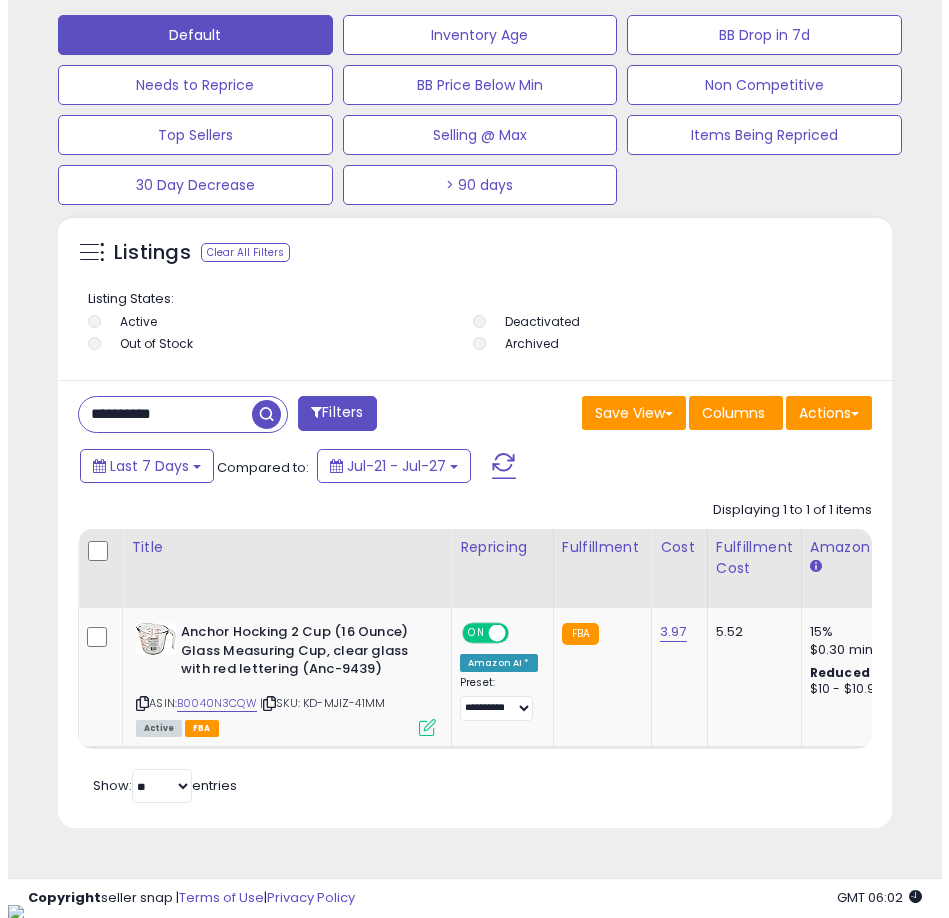 scroll, scrollTop: 1166, scrollLeft: 0, axis: vertical 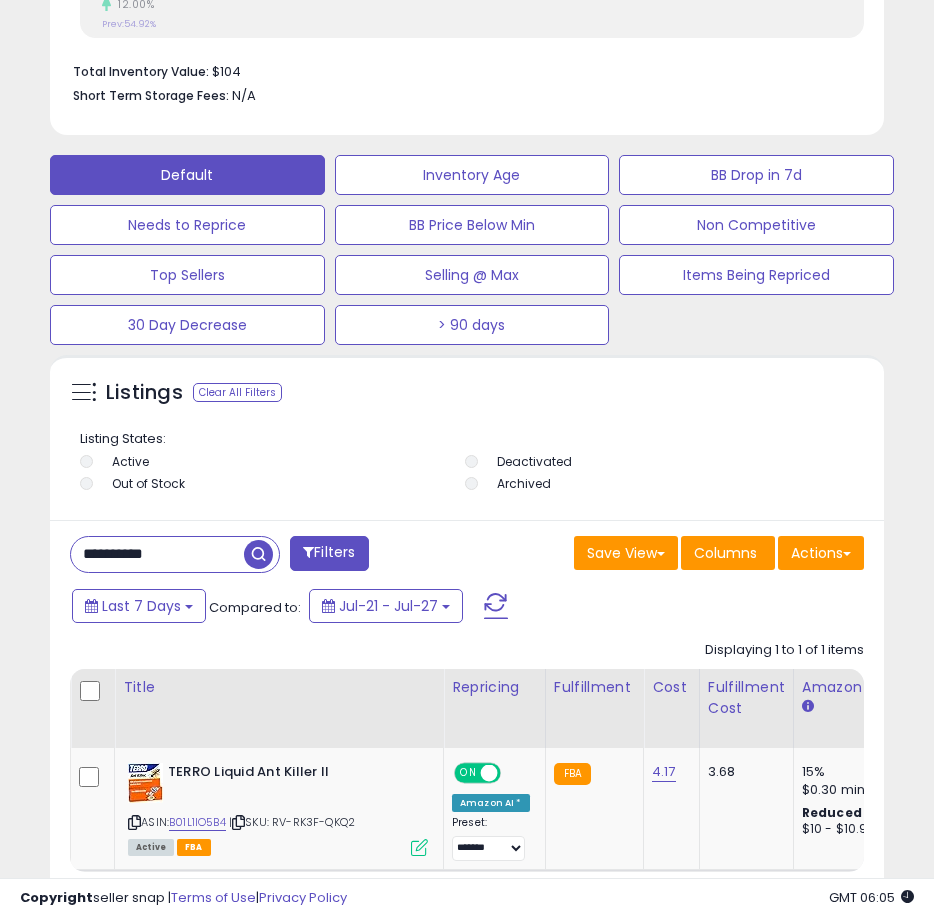 click on "**********" at bounding box center [157, 554] 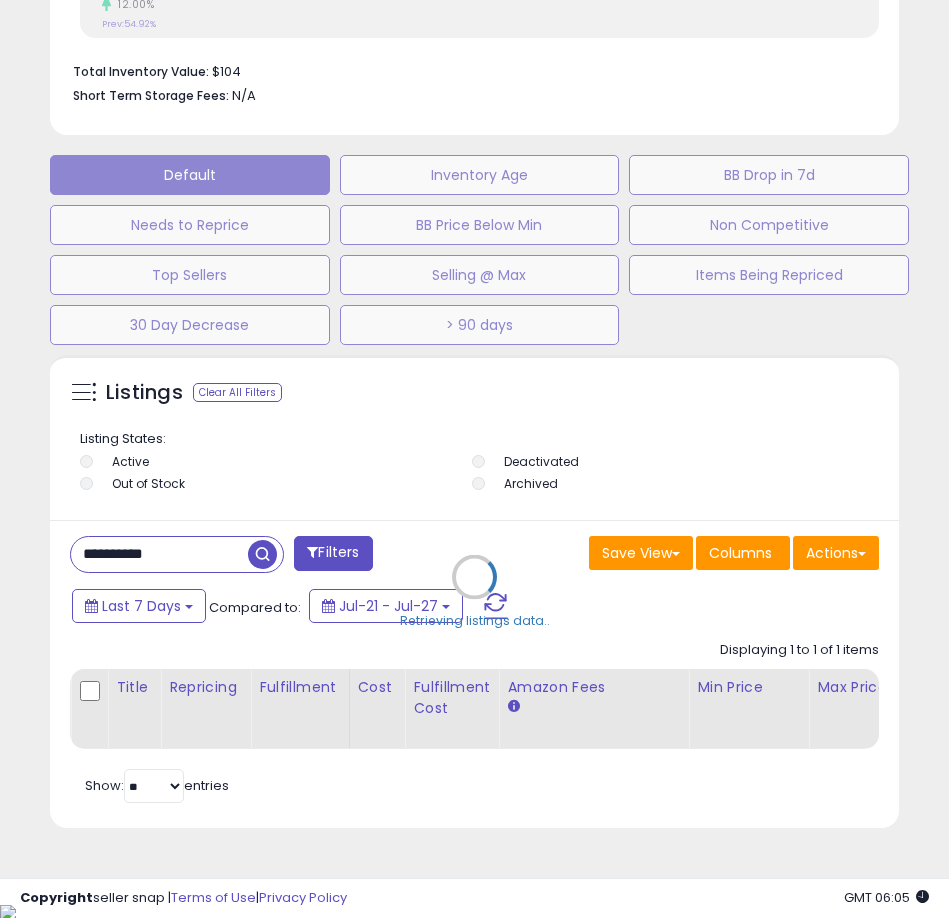 scroll, scrollTop: 999610, scrollLeft: 999161, axis: both 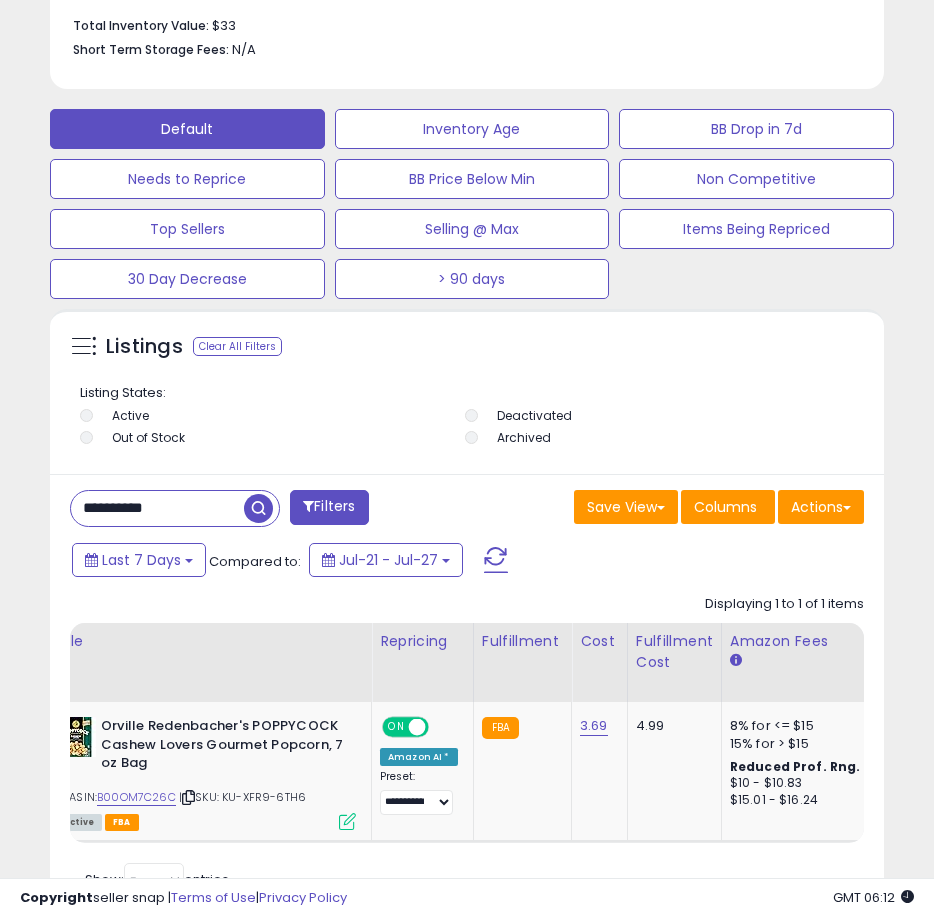 click on "**********" at bounding box center [157, 508] 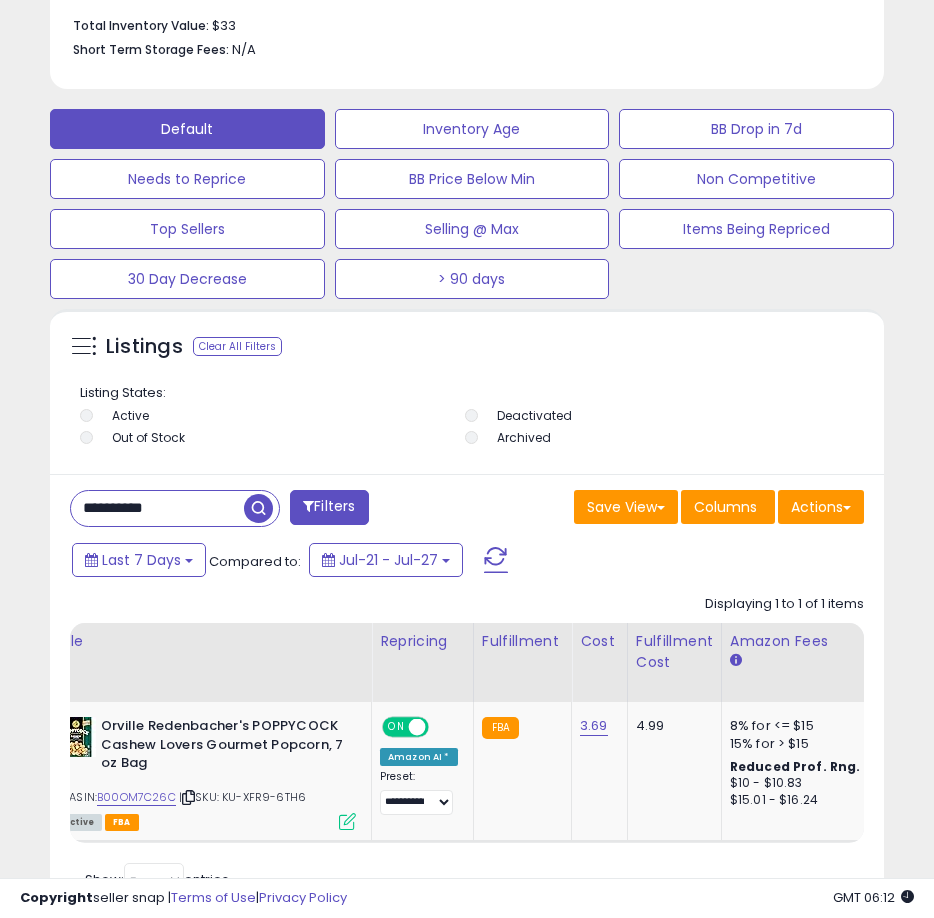 paste 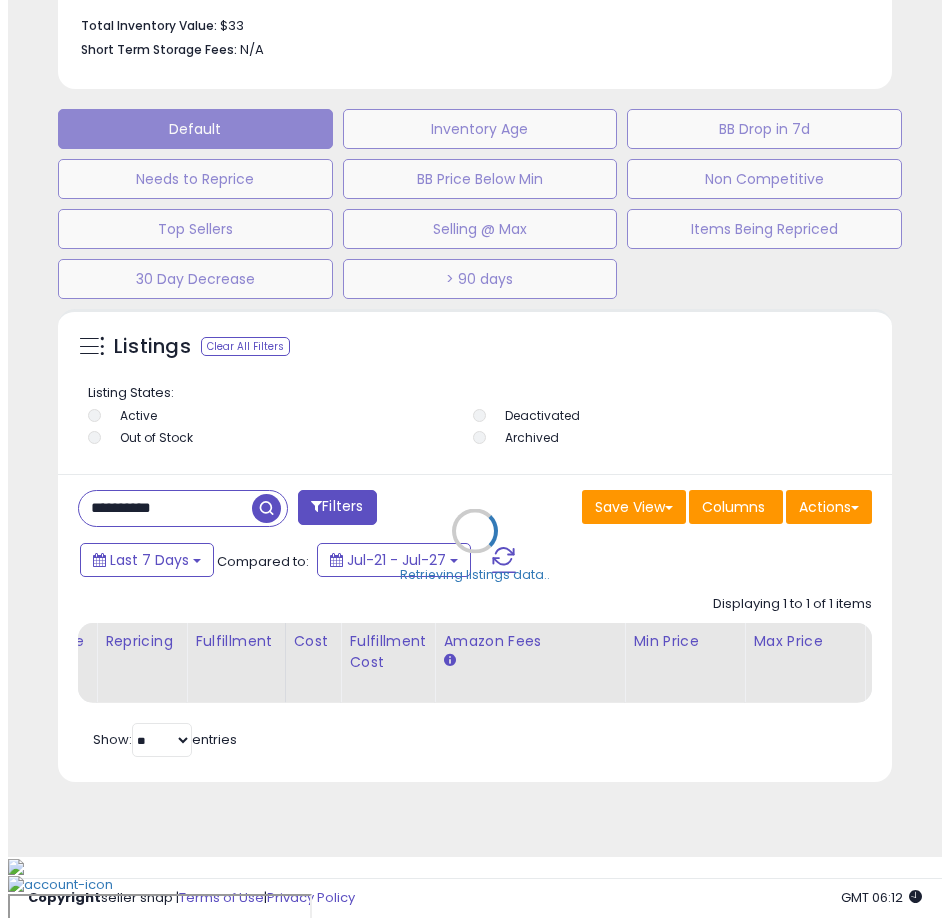 scroll, scrollTop: 1166, scrollLeft: 0, axis: vertical 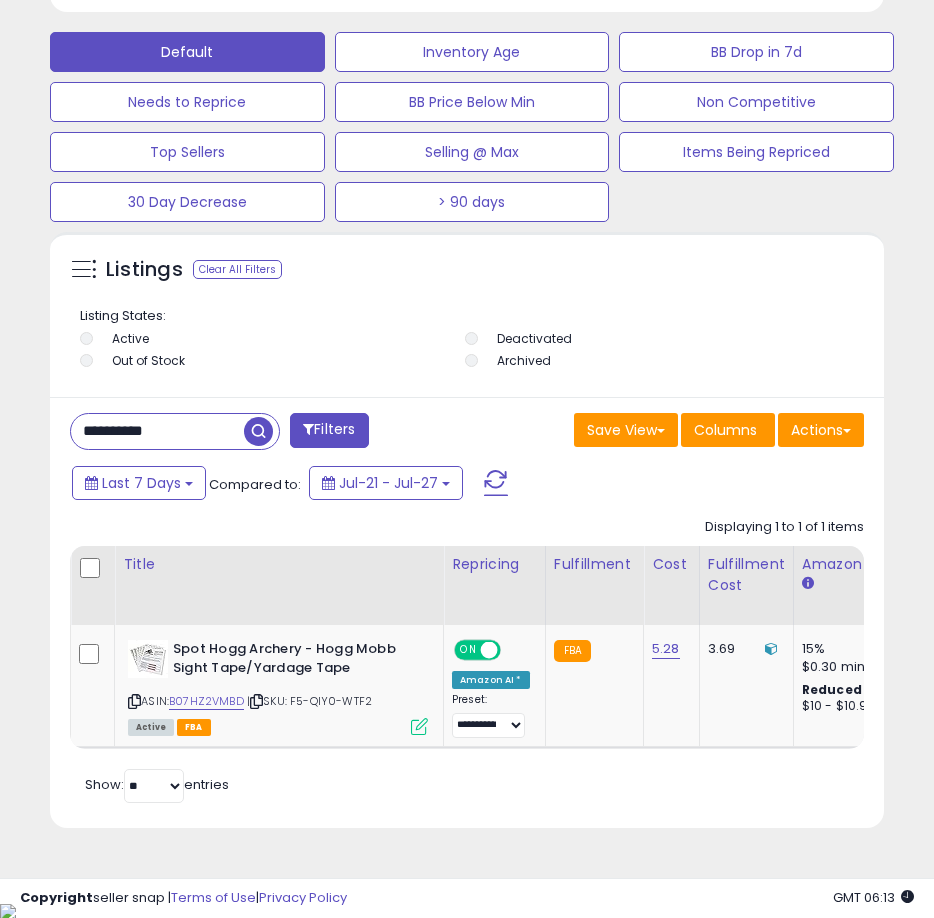 click on "**********" at bounding box center [157, 431] 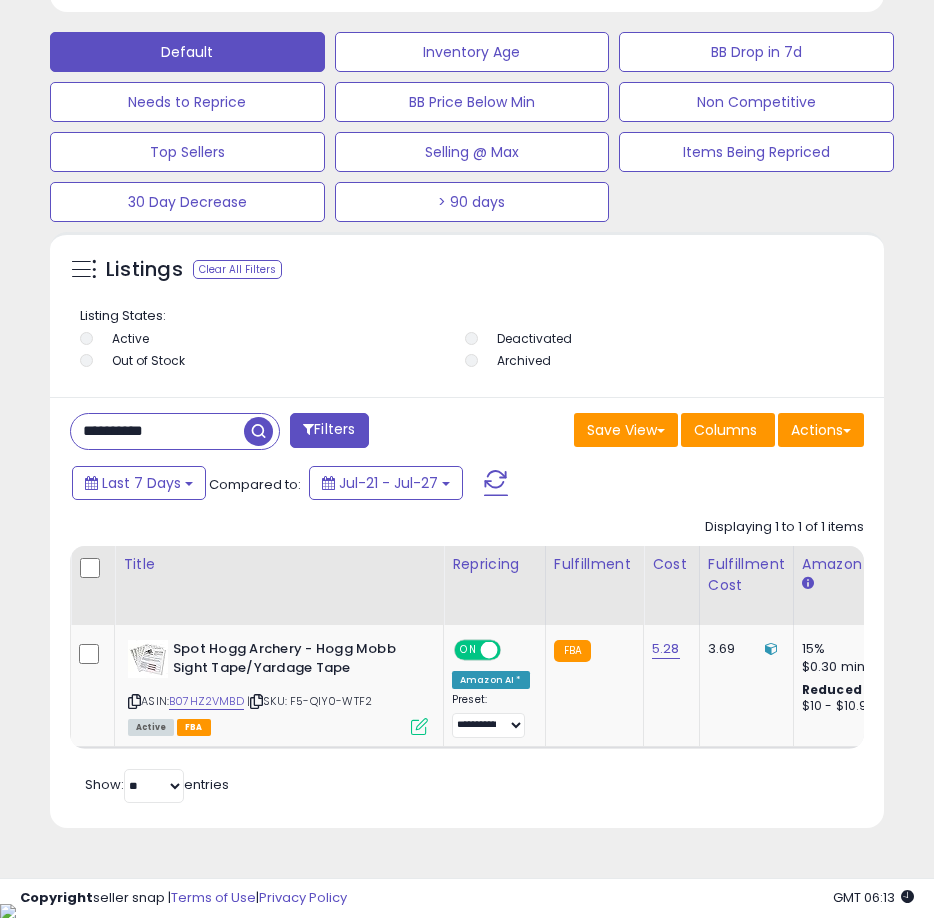 paste 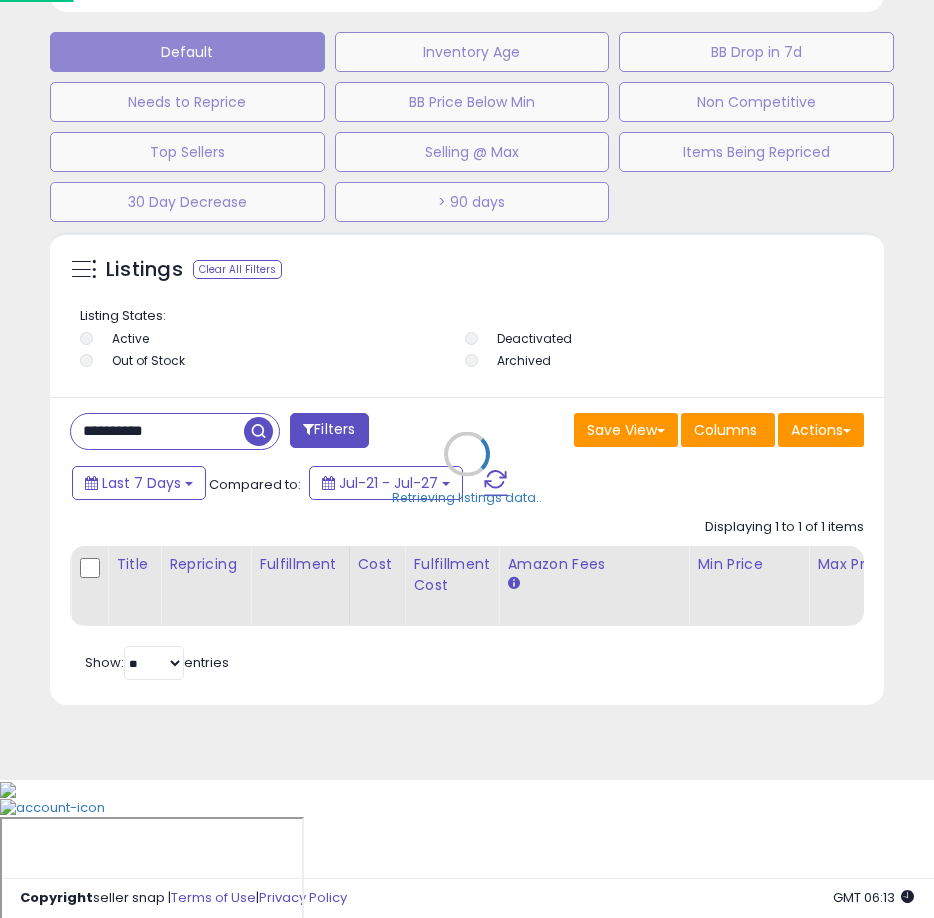 scroll, scrollTop: 999610, scrollLeft: 999161, axis: both 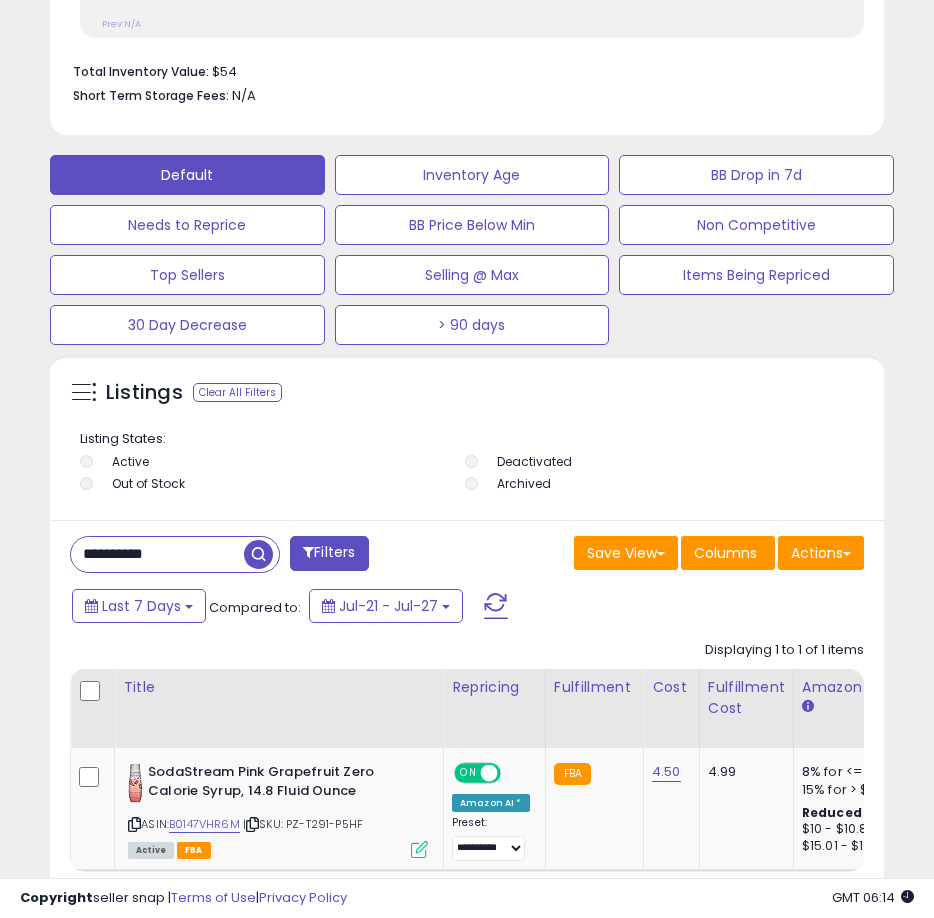 click on "**********" at bounding box center [157, 554] 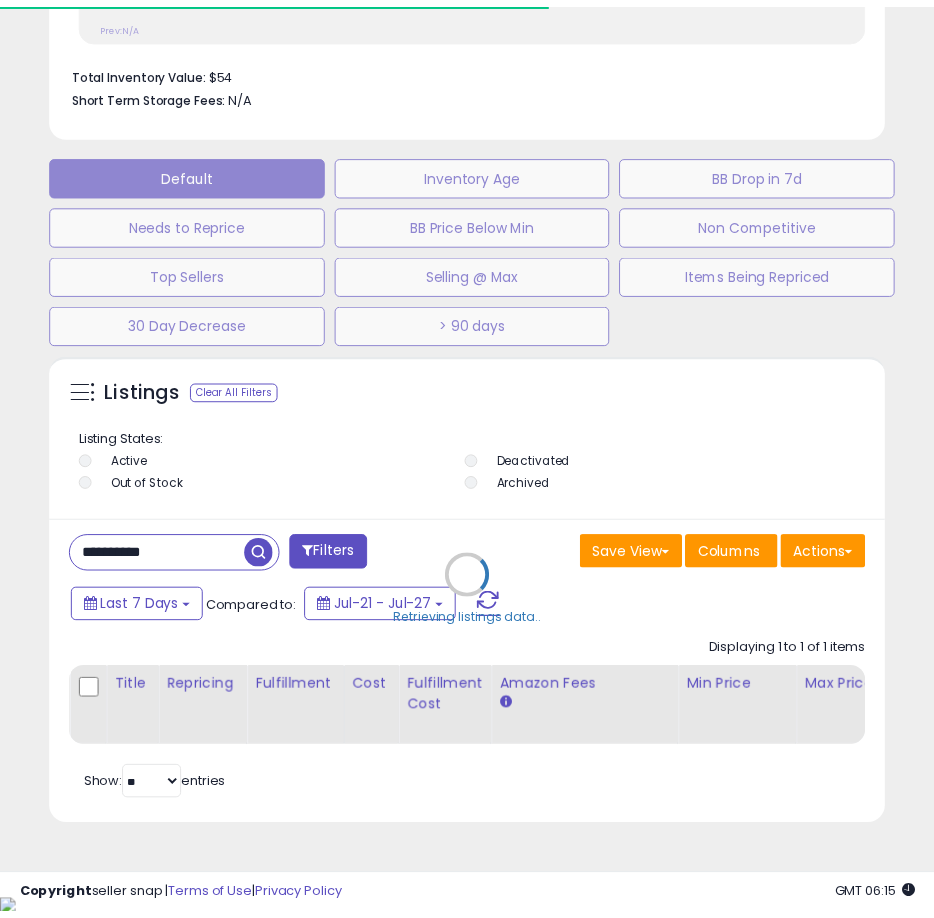 scroll, scrollTop: 390, scrollLeft: 824, axis: both 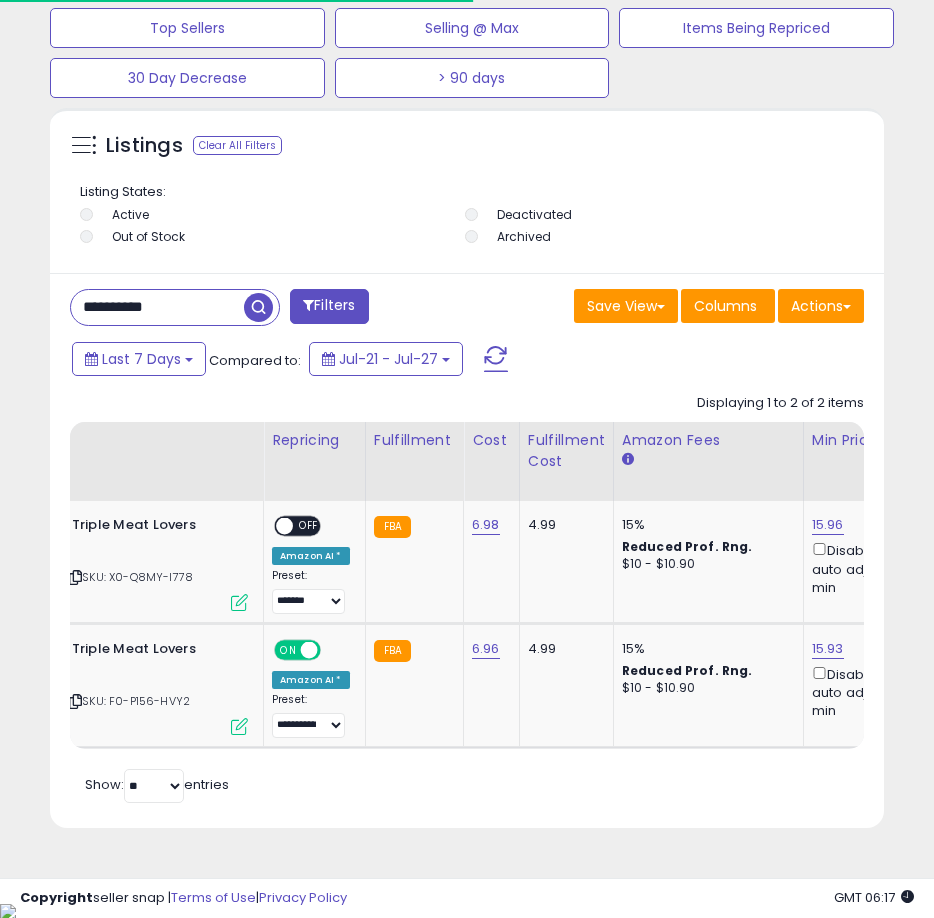 click on "**********" at bounding box center (157, 307) 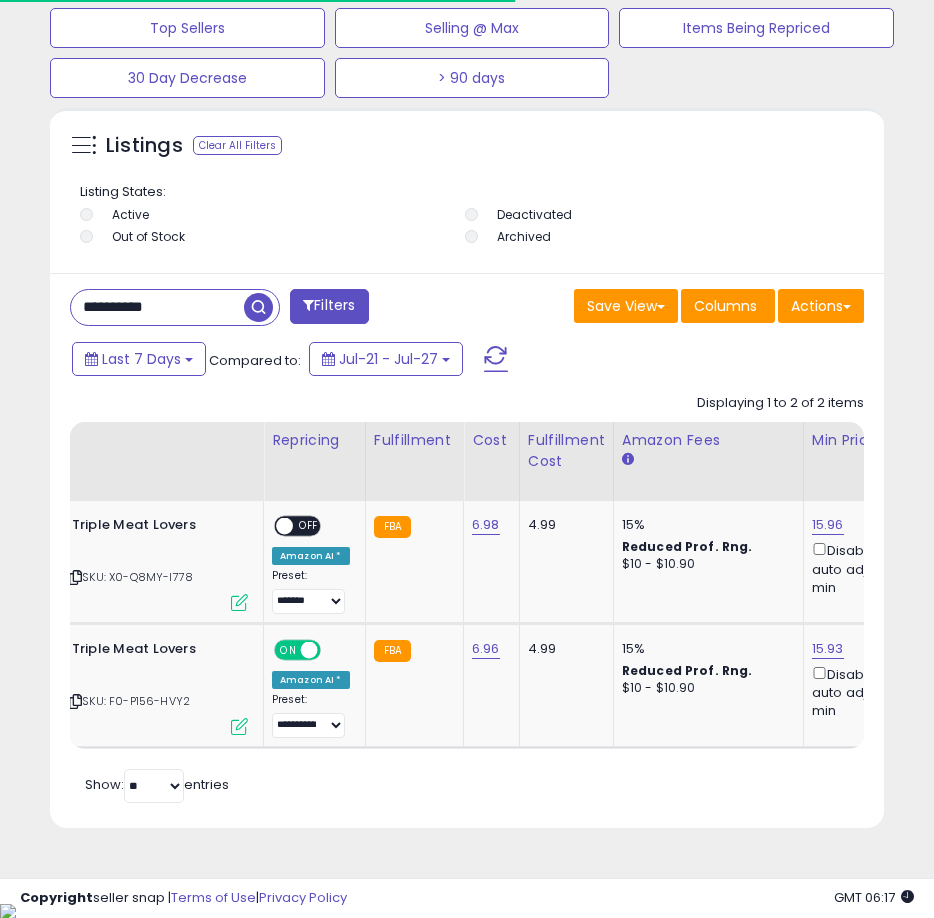 click on "**********" at bounding box center [157, 307] 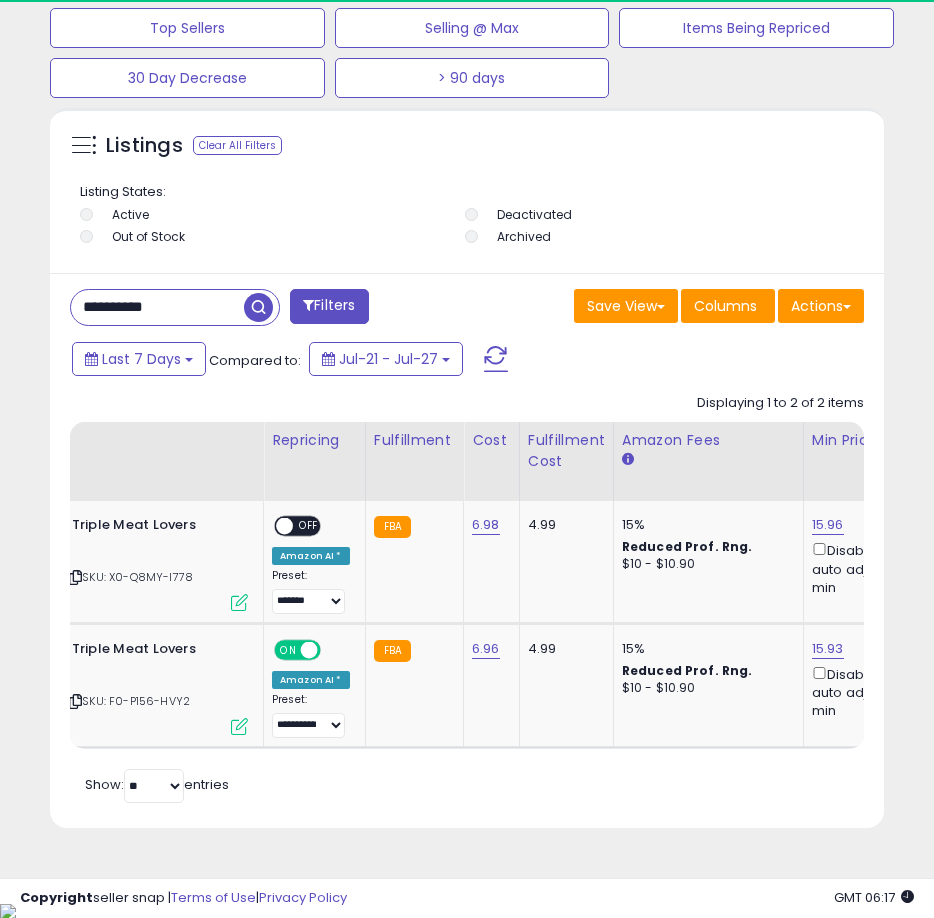 paste 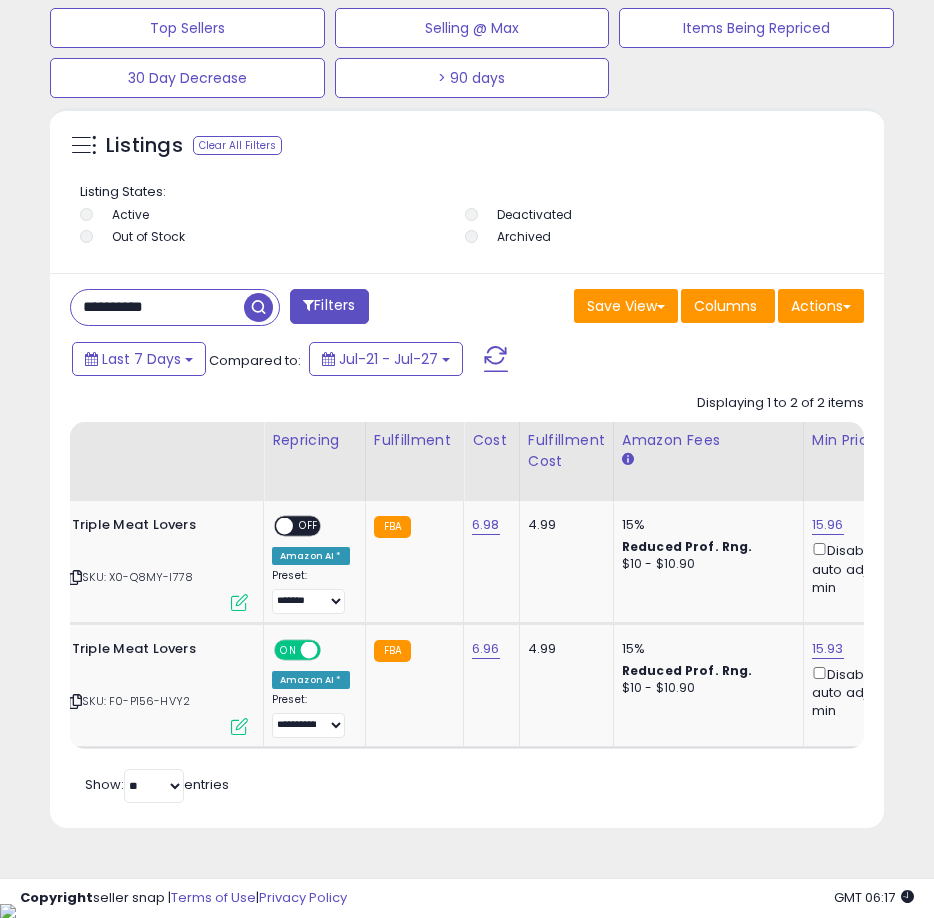 type on "**********" 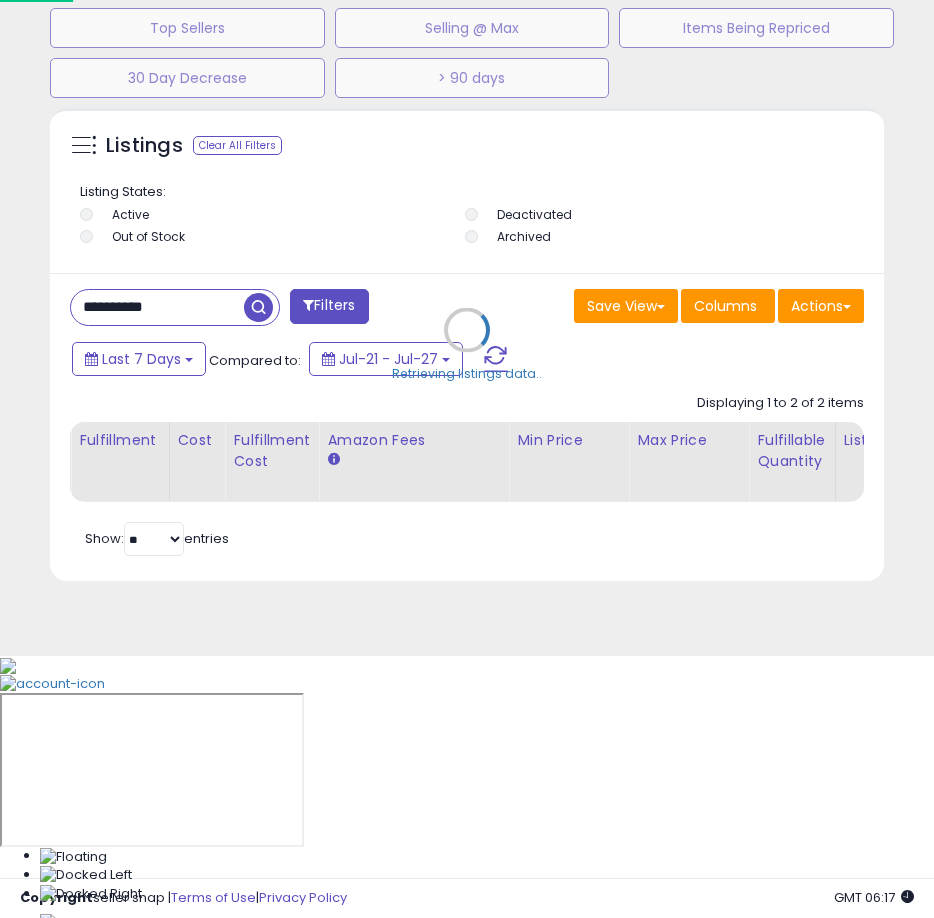 scroll, scrollTop: 999610, scrollLeft: 999161, axis: both 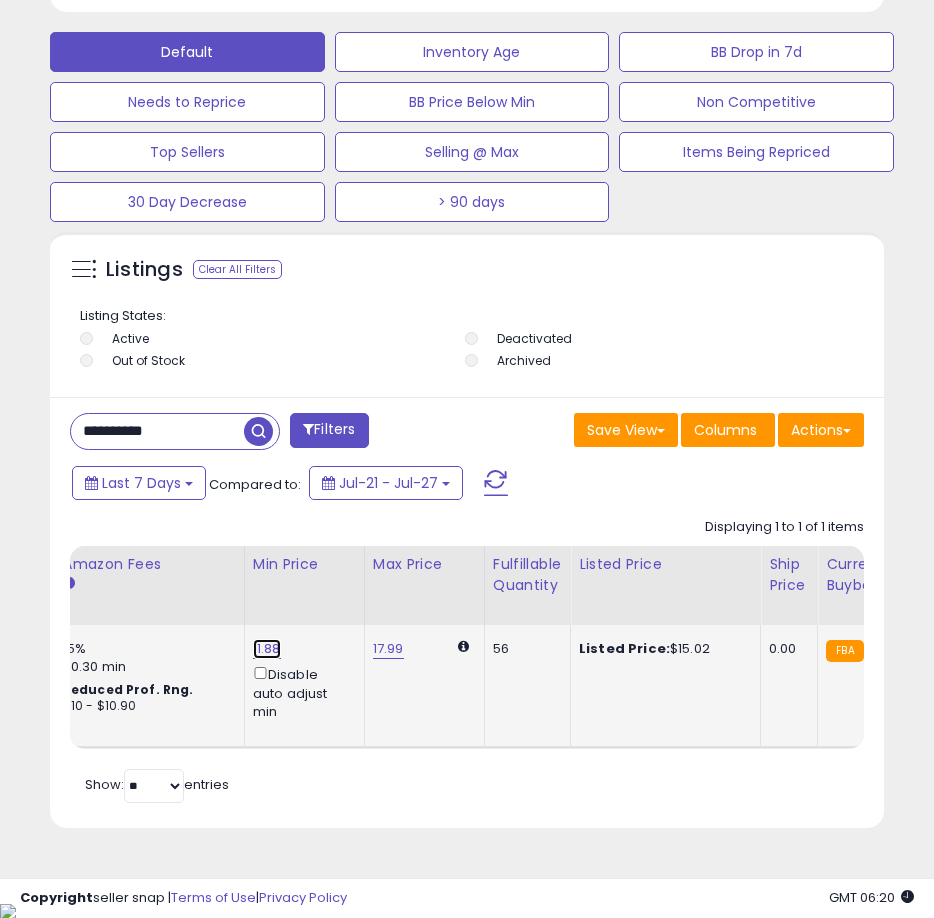 click on "11.88" at bounding box center (267, 649) 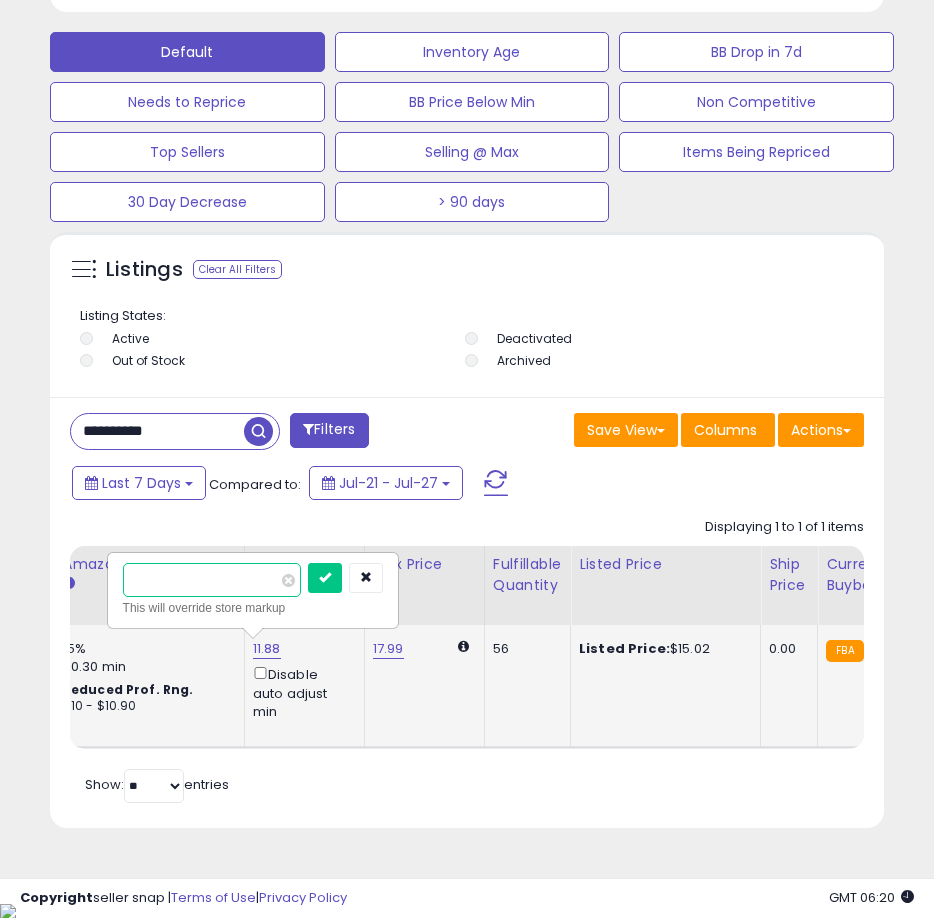 type on "*" 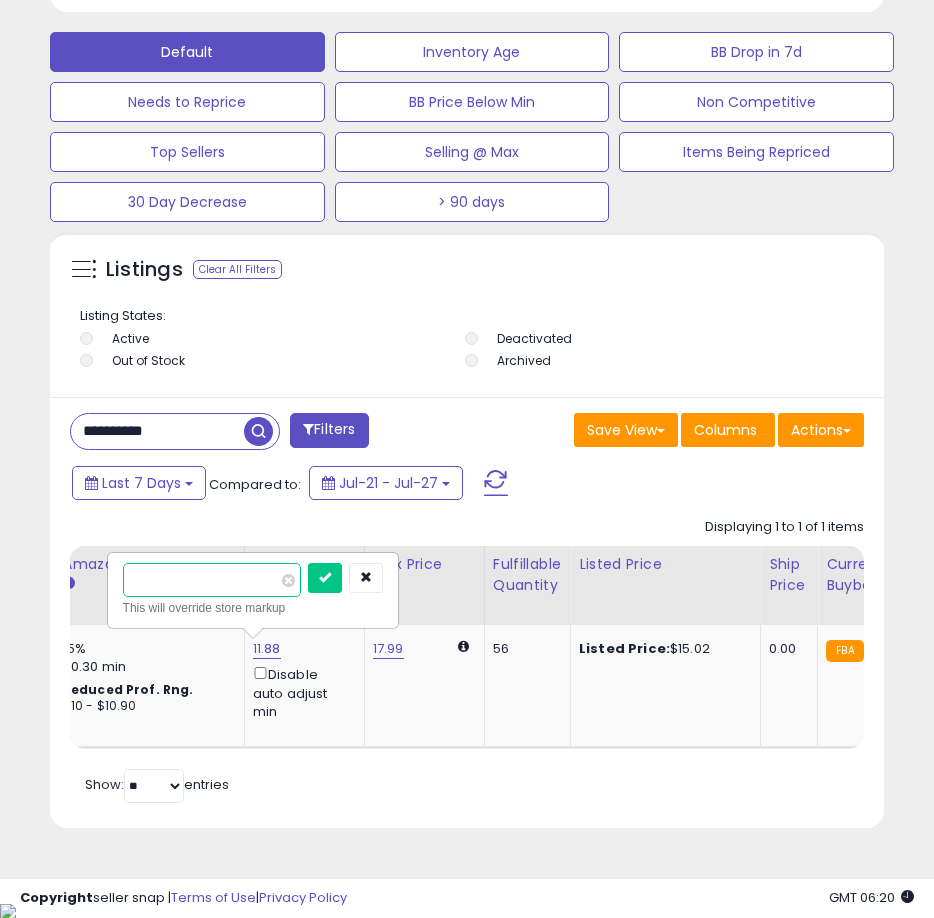 type on "*****" 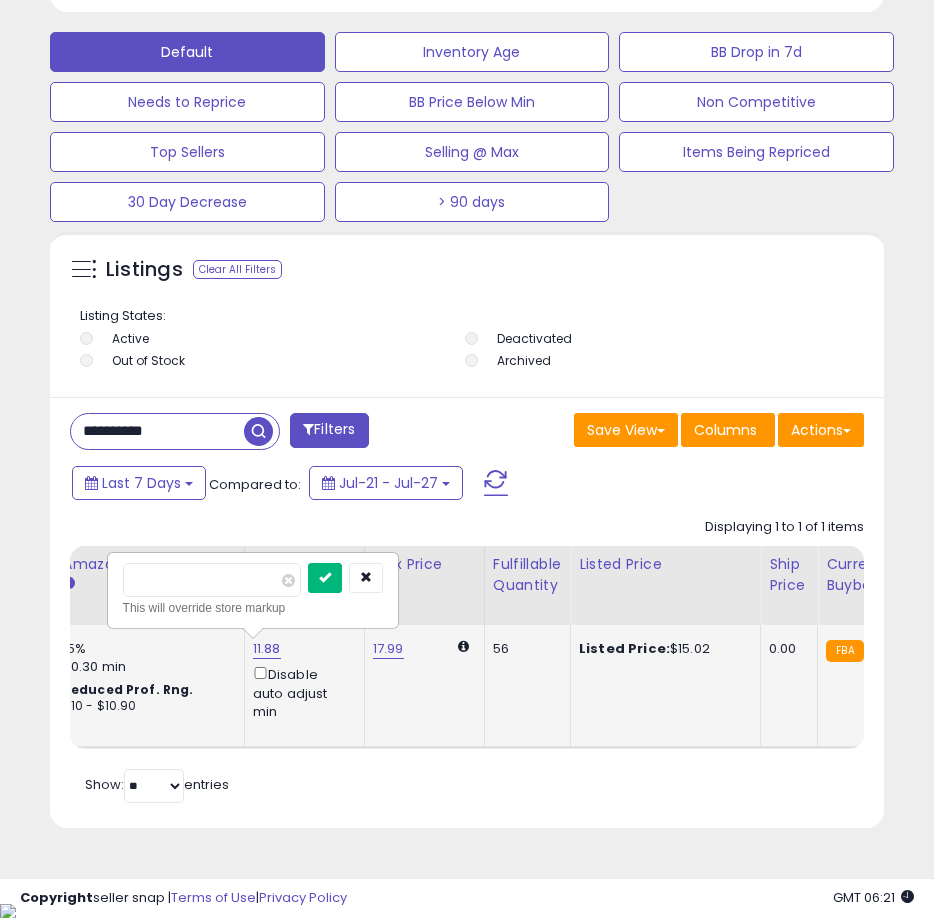 click at bounding box center [325, 577] 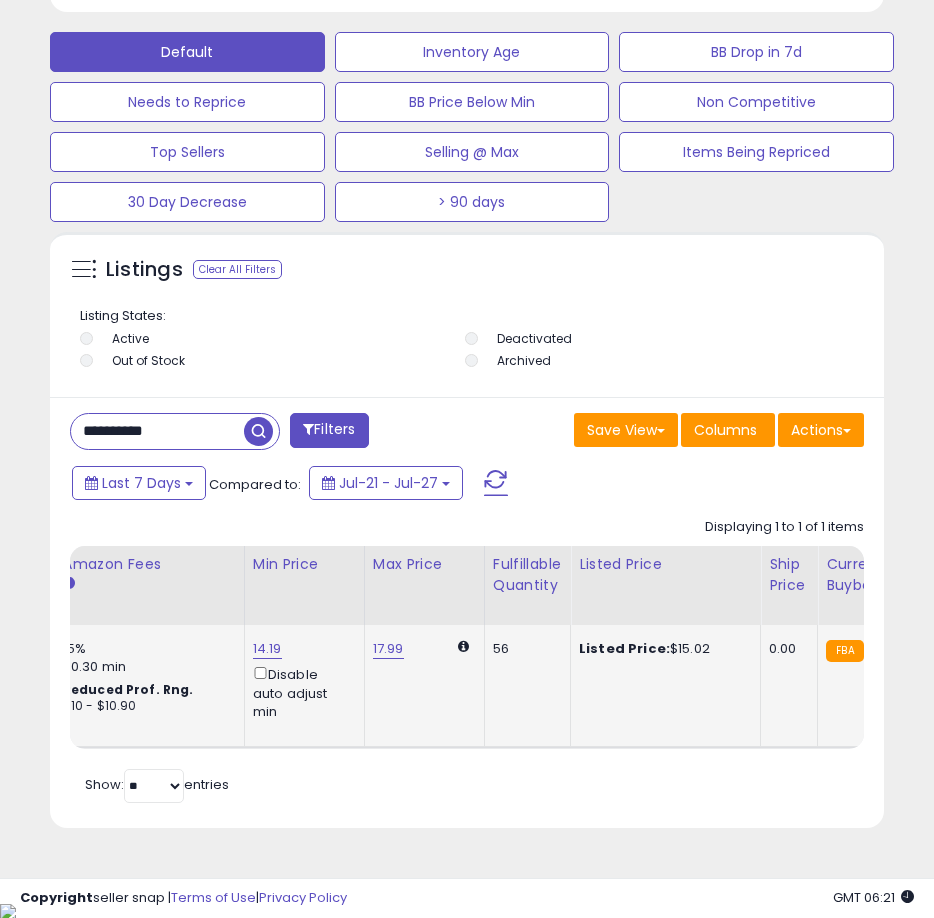 scroll, scrollTop: 0, scrollLeft: 1209, axis: horizontal 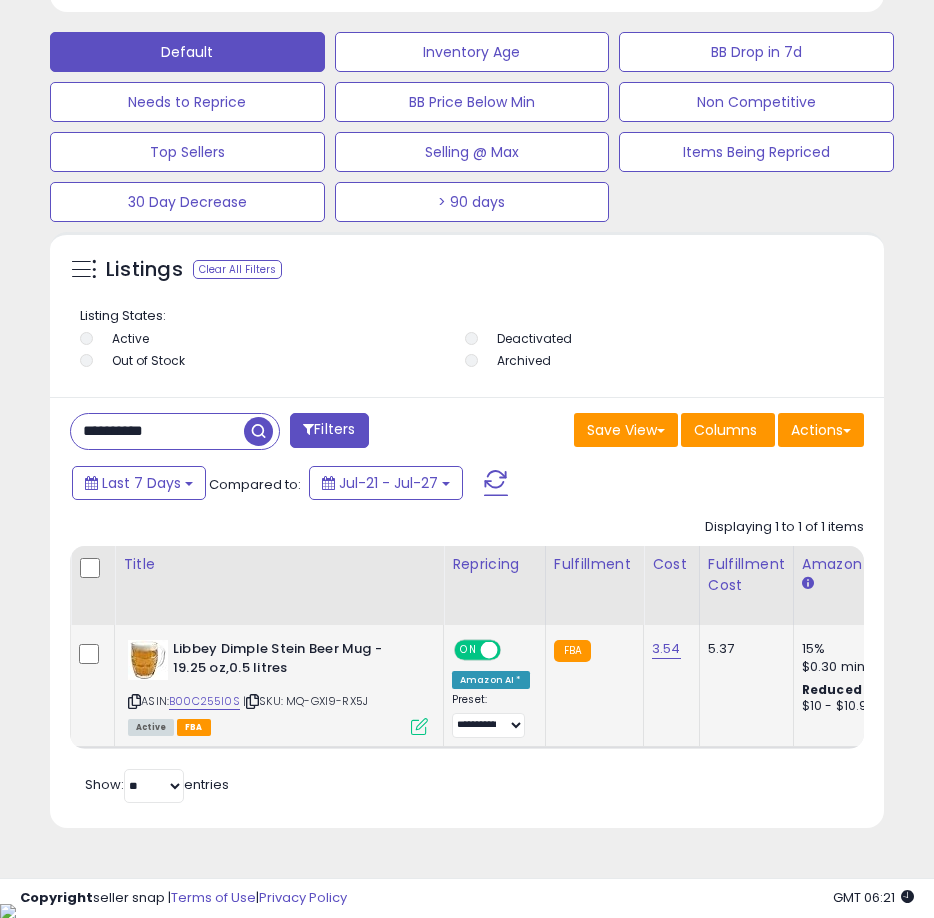click on "**********" at bounding box center (157, 431) 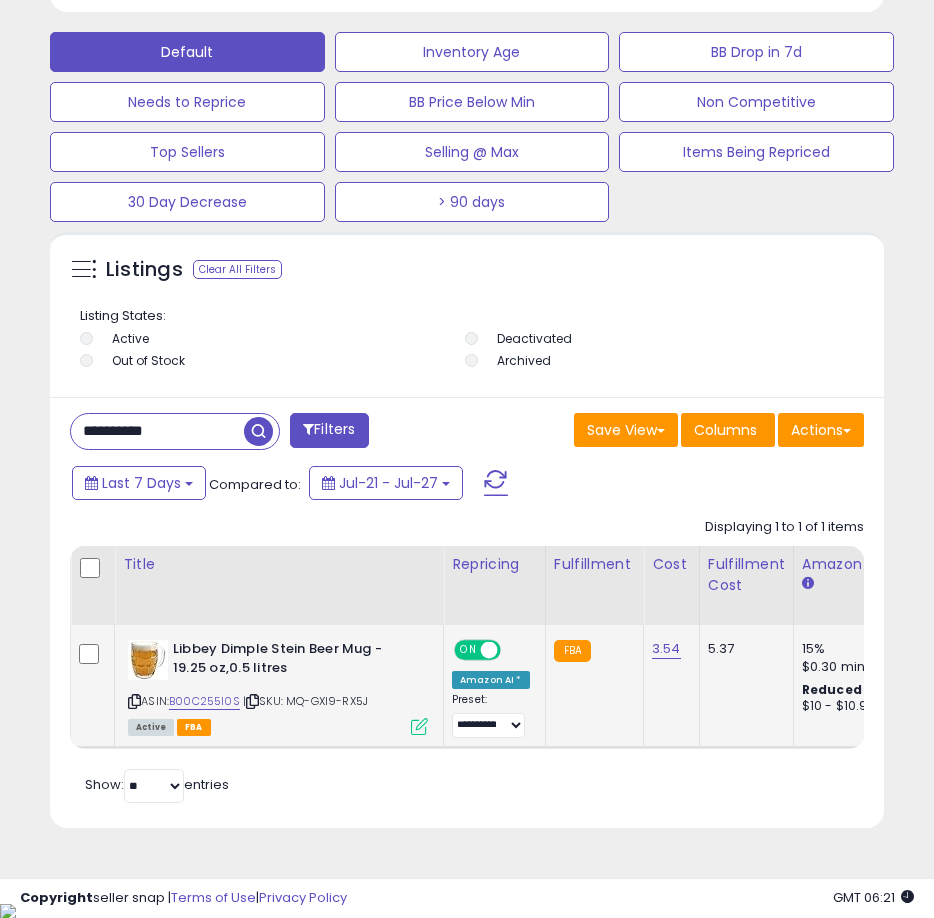 click on "**********" at bounding box center (157, 431) 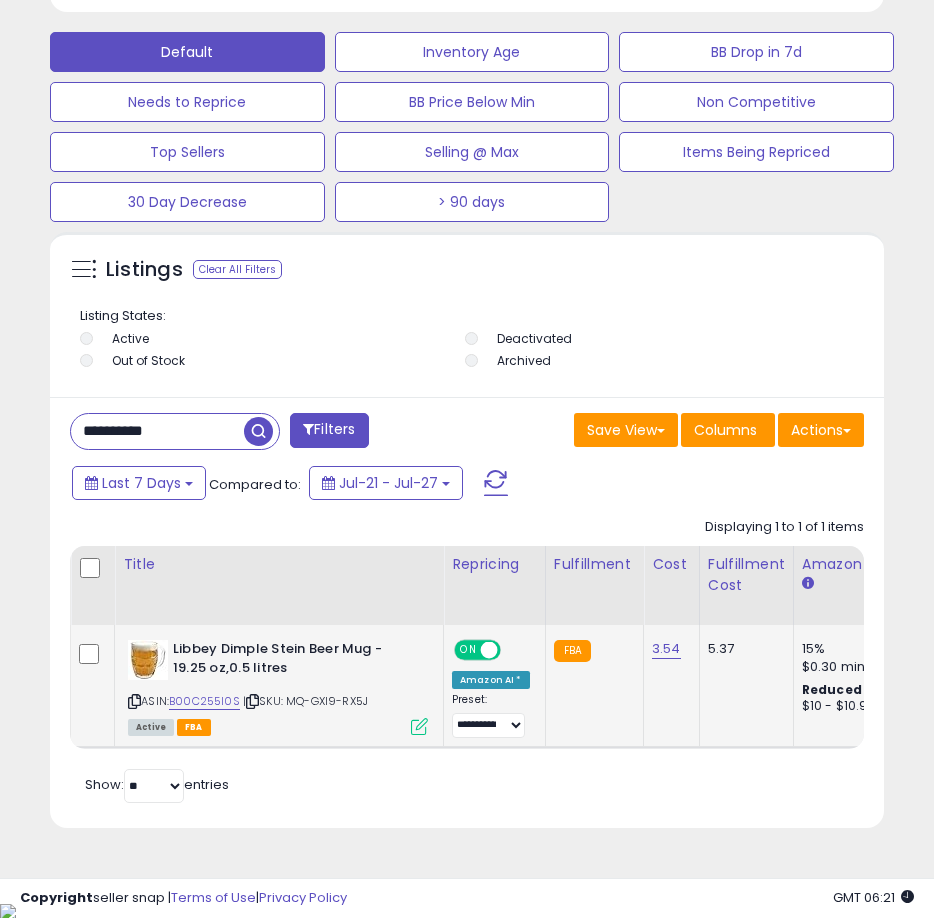 paste 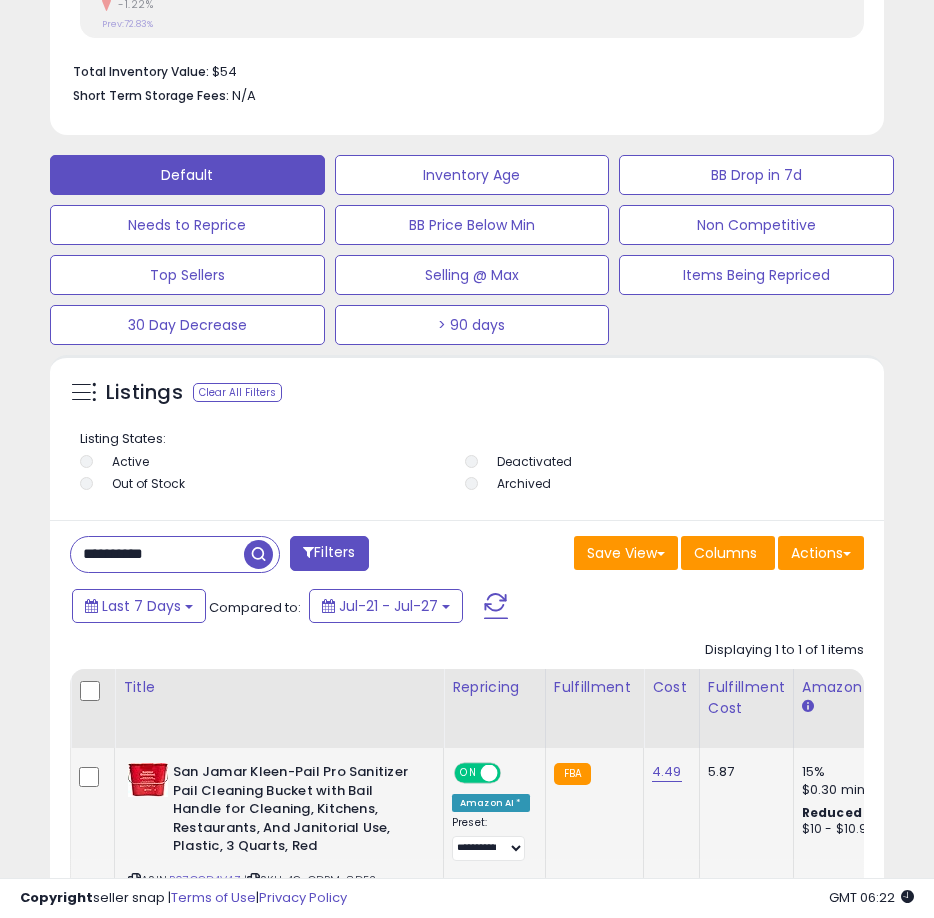 scroll, scrollTop: 1344, scrollLeft: 0, axis: vertical 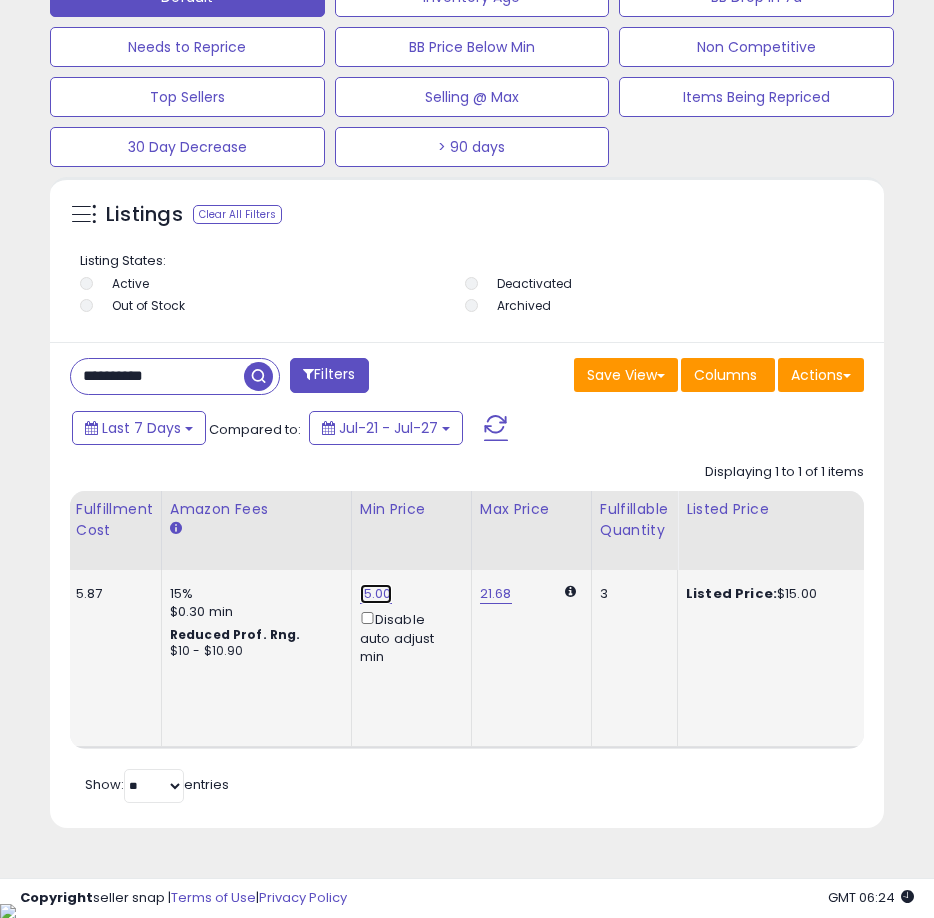 click on "15.00" at bounding box center [376, 594] 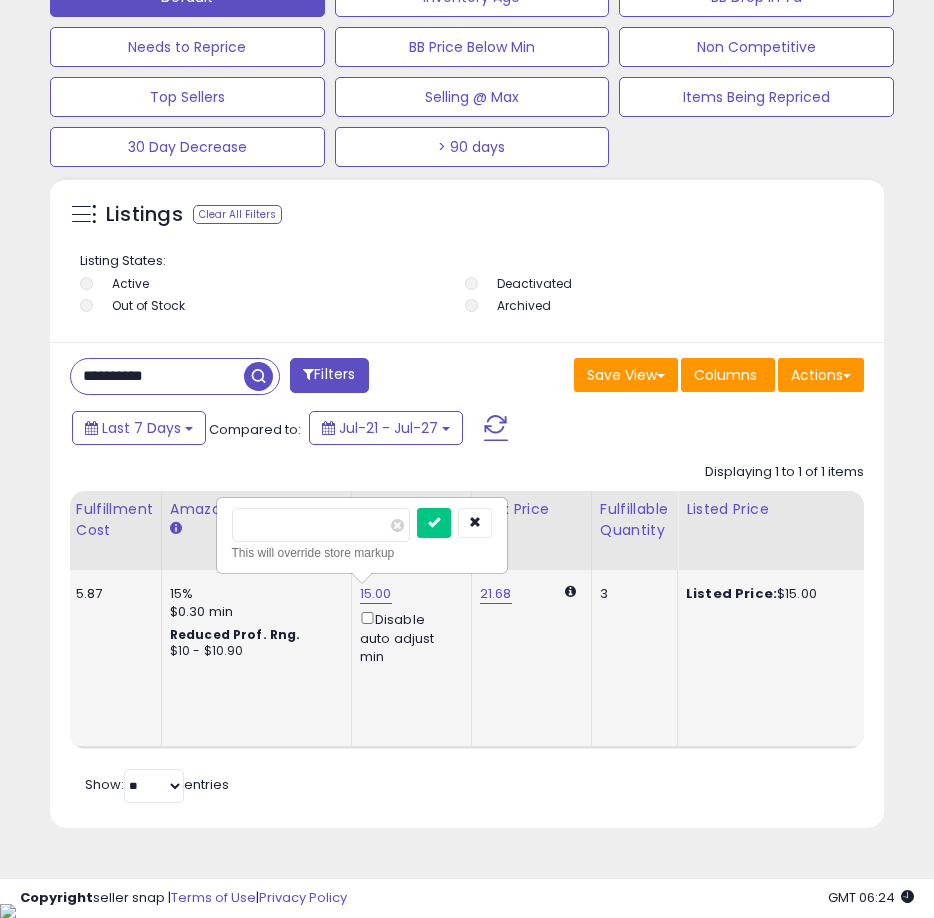 click on "*****" at bounding box center [321, 525] 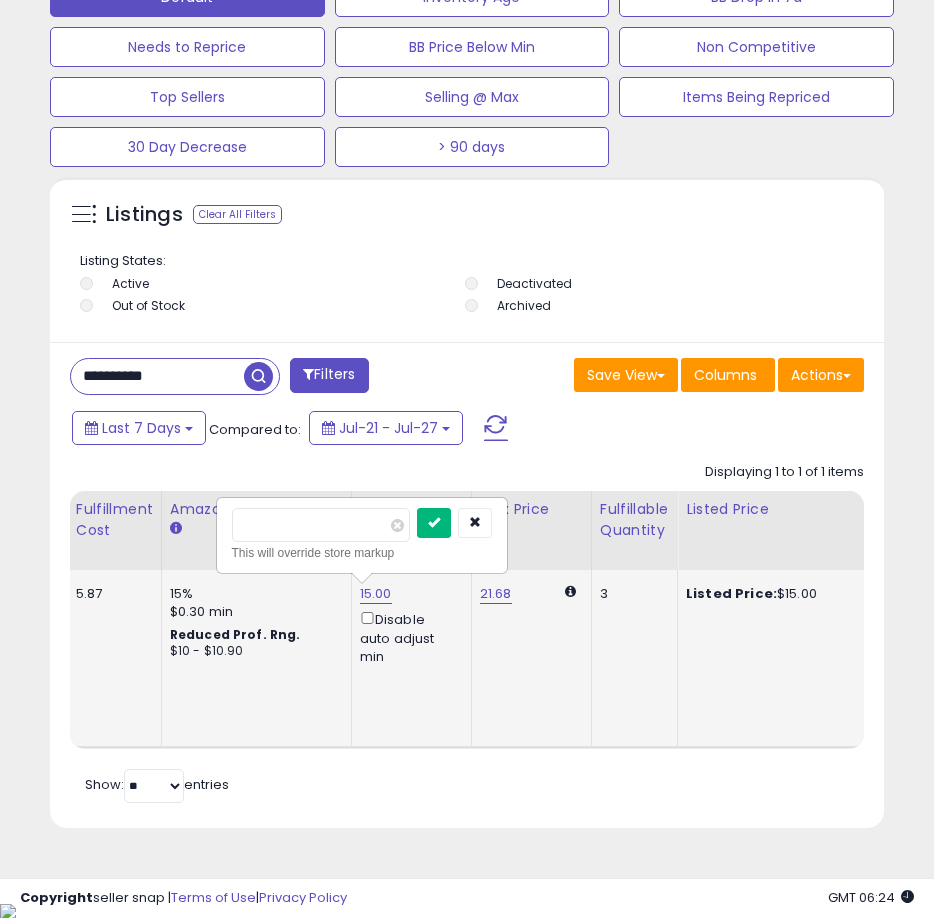 type on "*****" 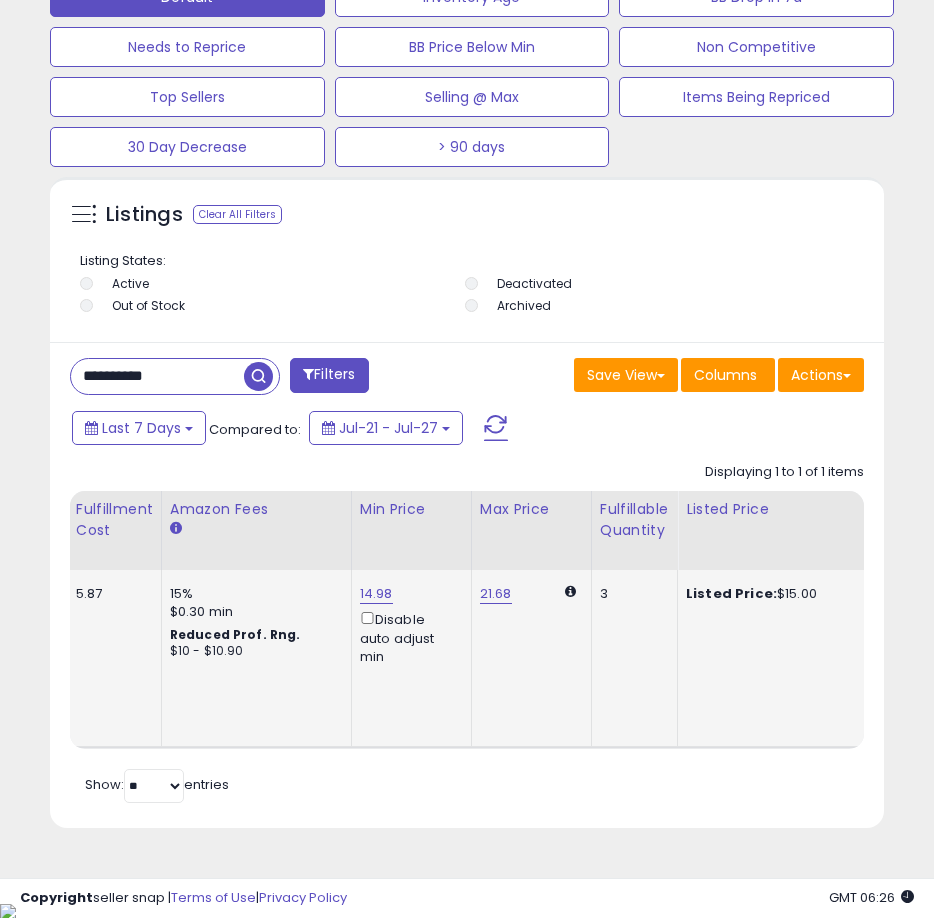 click on "**********" at bounding box center [157, 376] 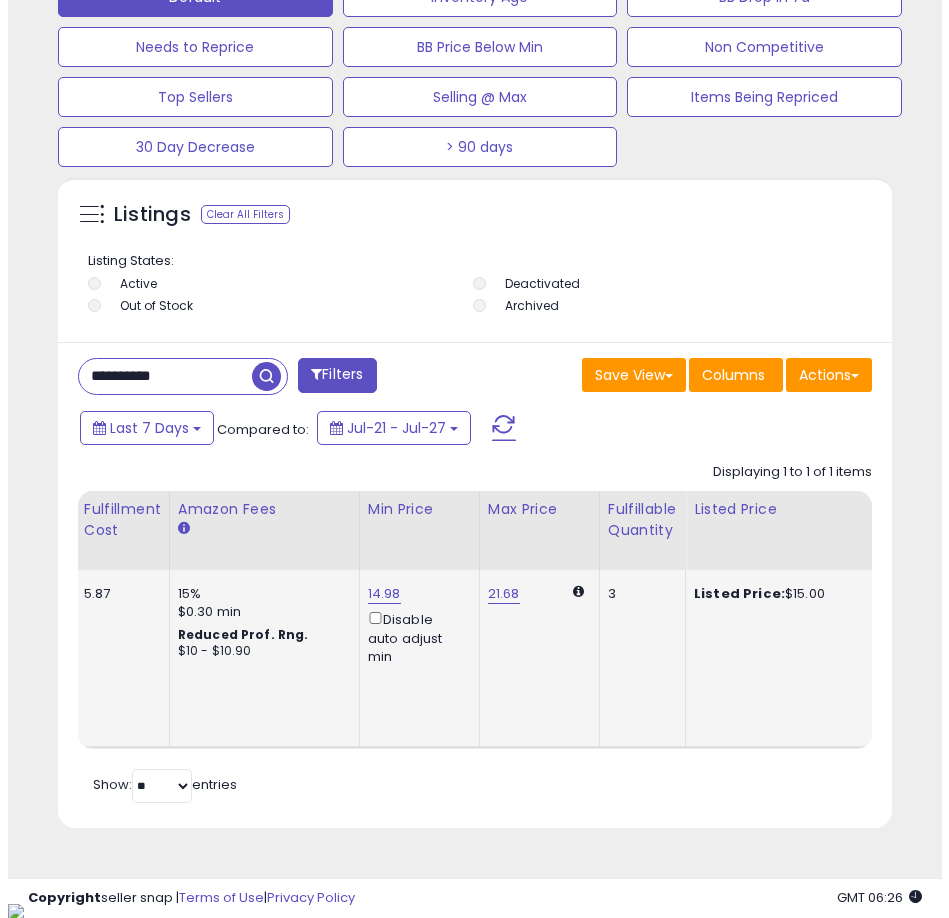 scroll, scrollTop: 1166, scrollLeft: 0, axis: vertical 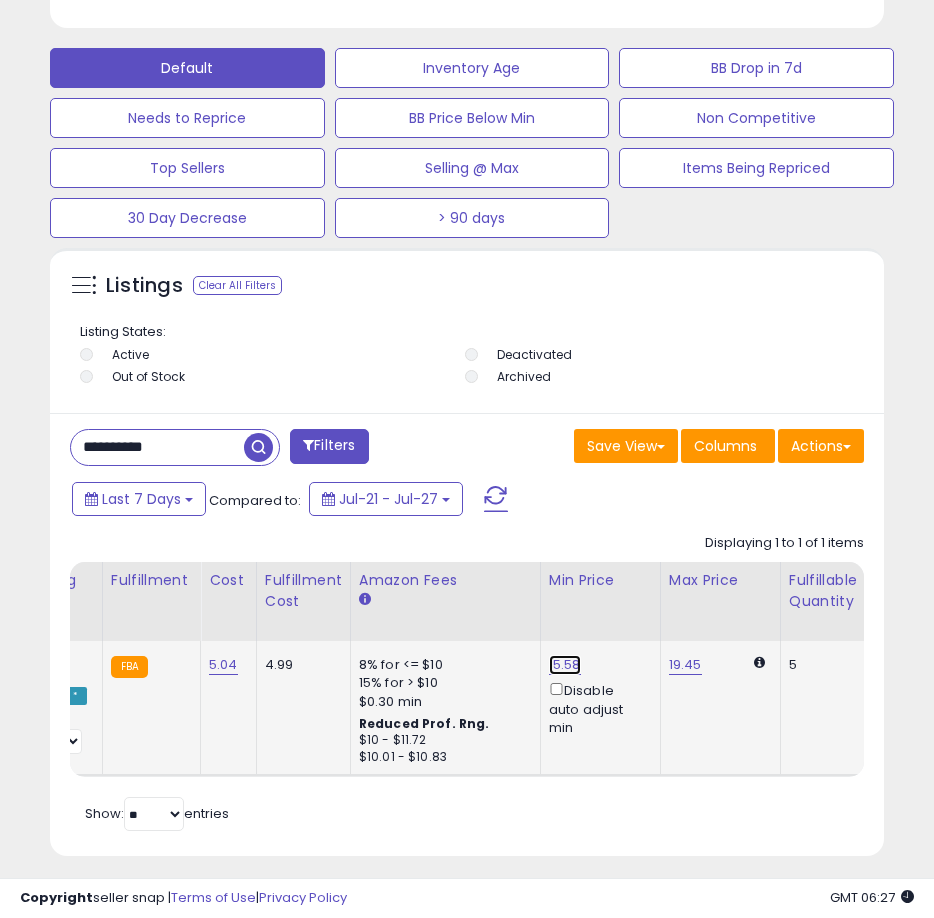 click on "15.58" at bounding box center (565, 665) 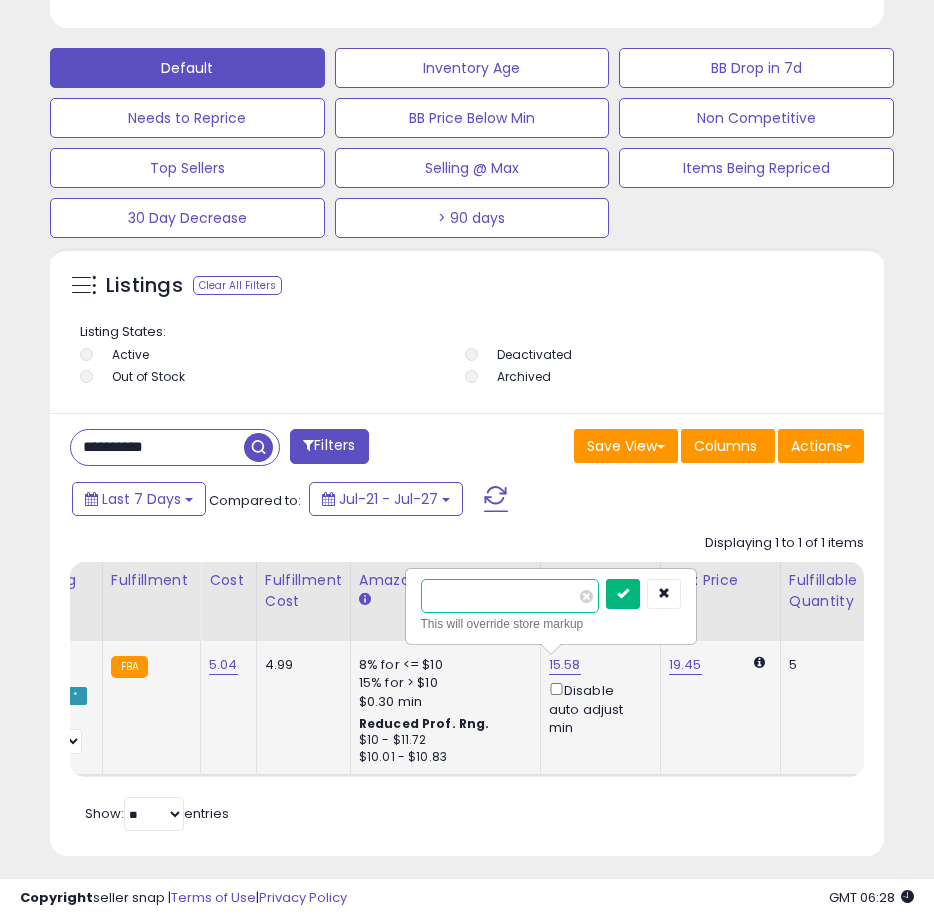 type on "*****" 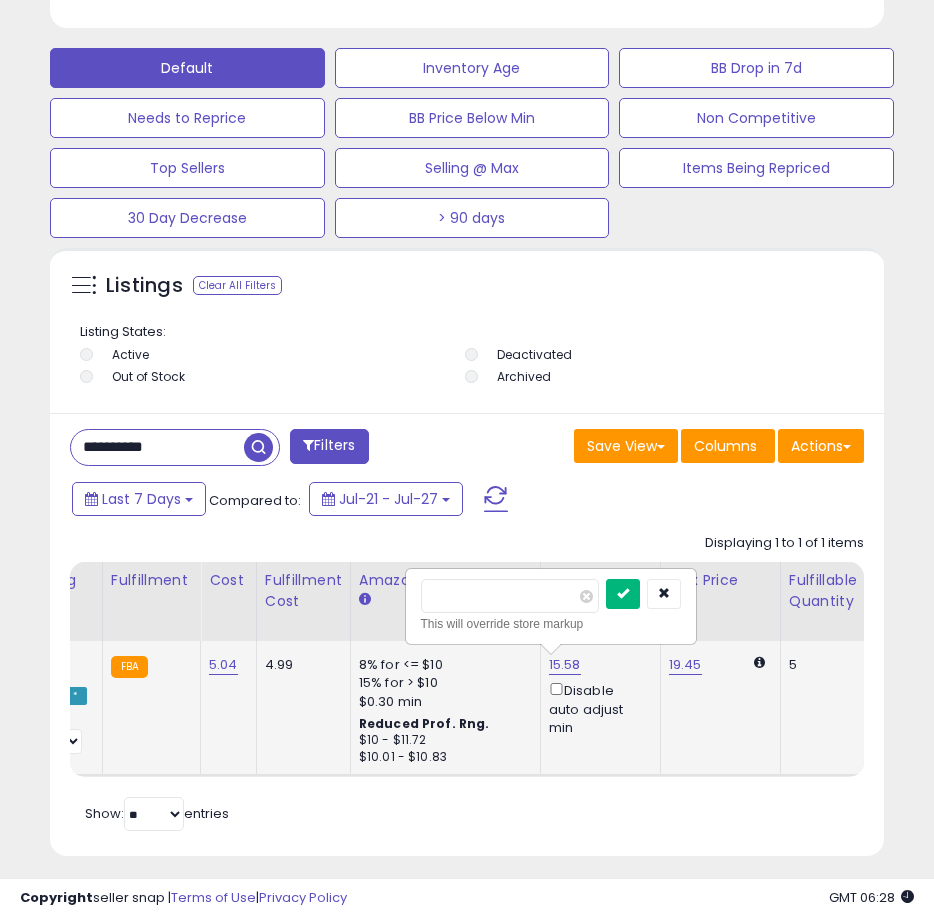 click at bounding box center (623, 594) 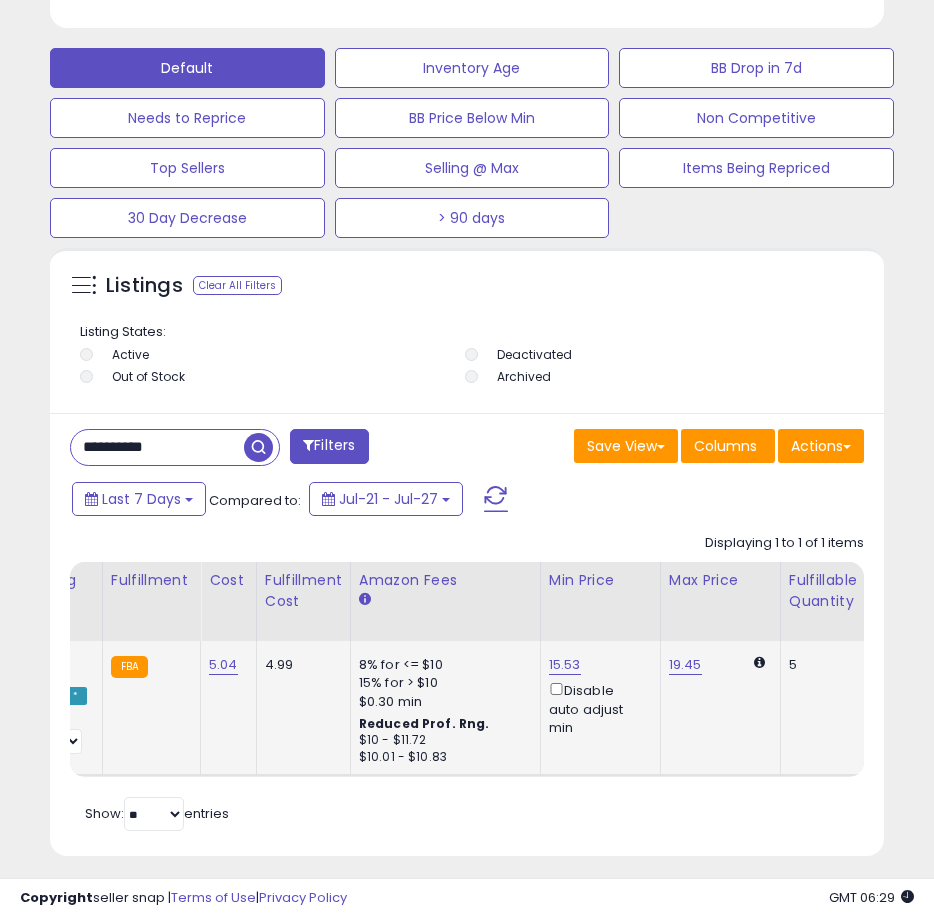 click on "**********" at bounding box center (157, 447) 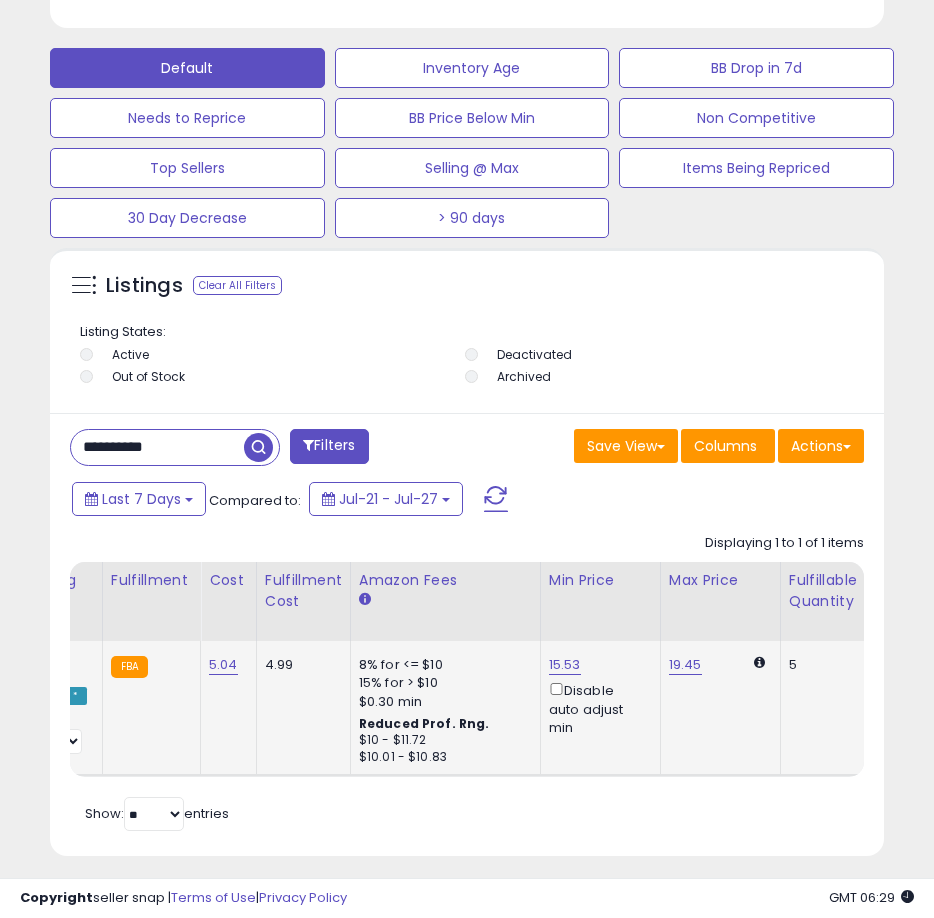 paste 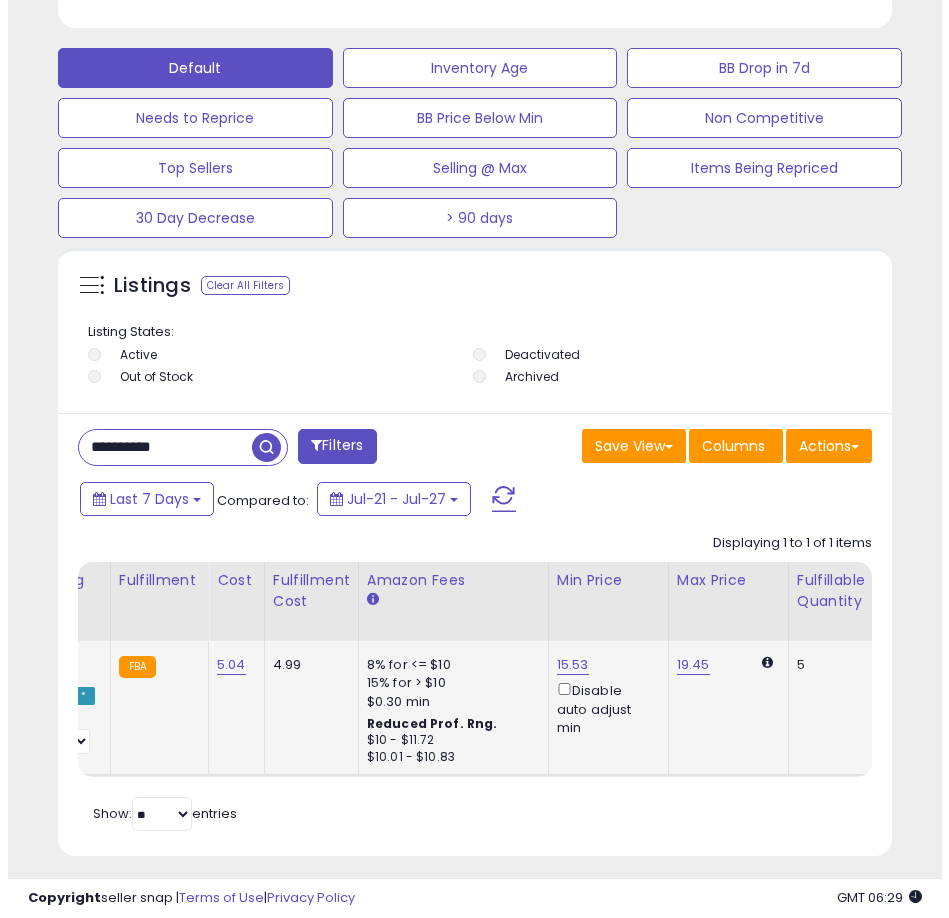 scroll, scrollTop: 1166, scrollLeft: 0, axis: vertical 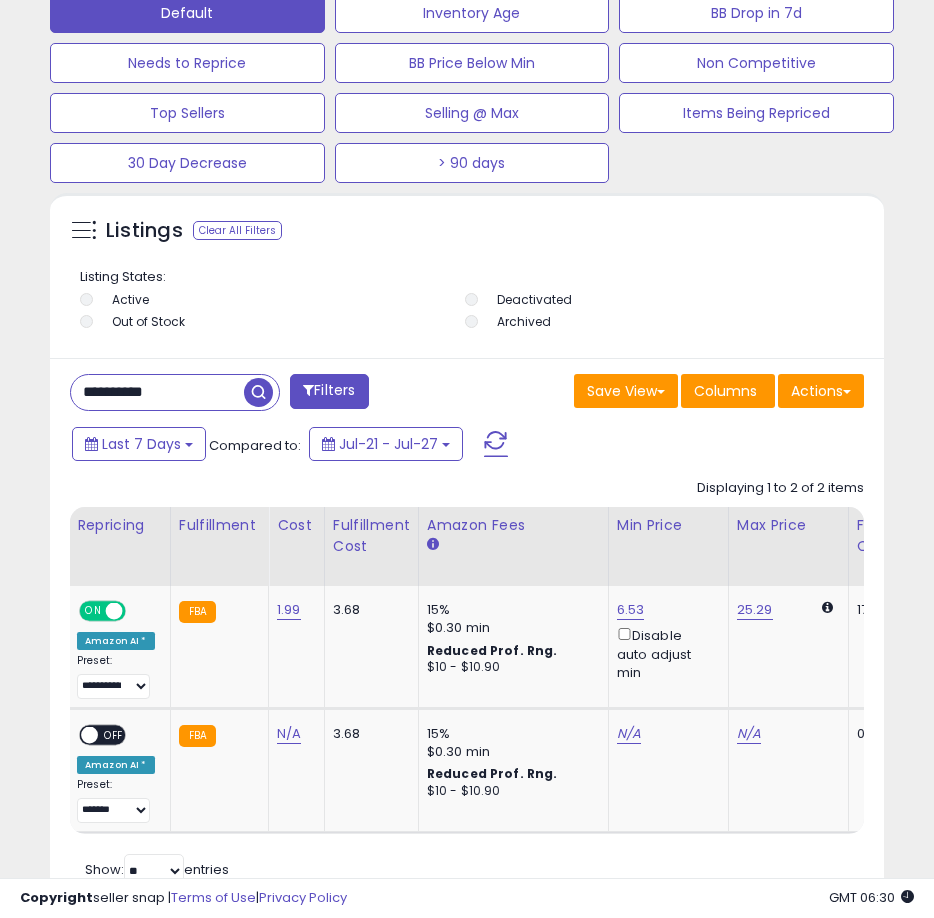 click on "**********" at bounding box center (157, 392) 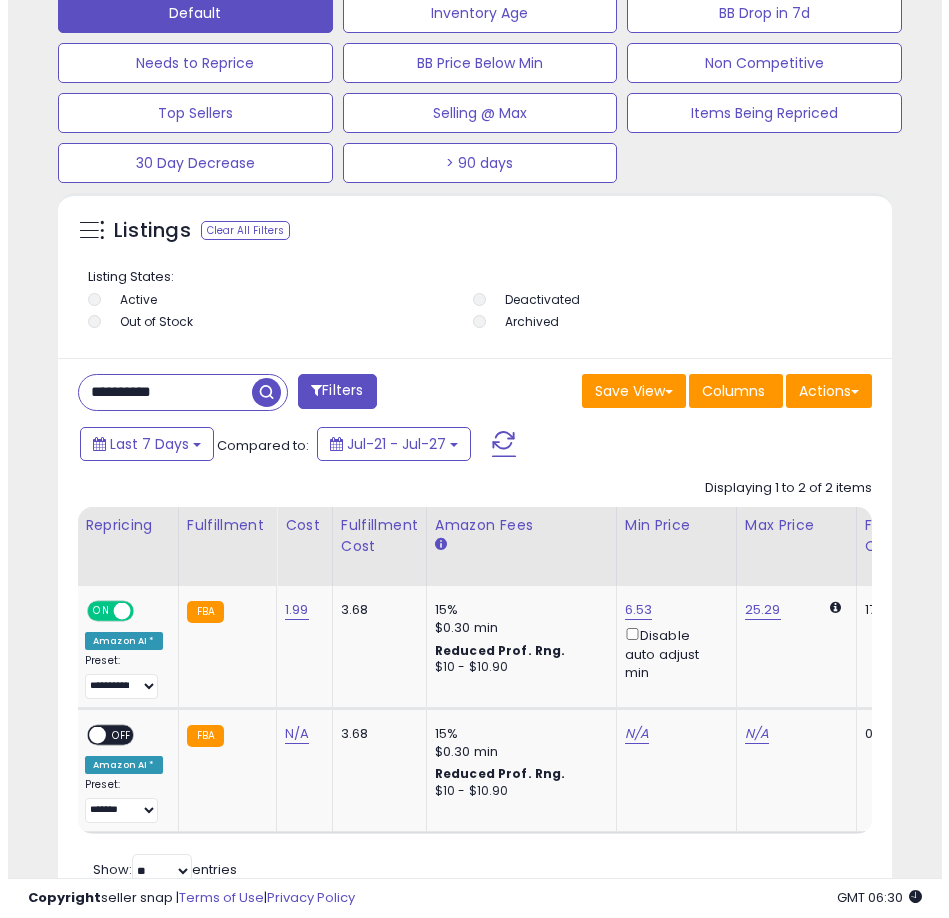 scroll, scrollTop: 1166, scrollLeft: 0, axis: vertical 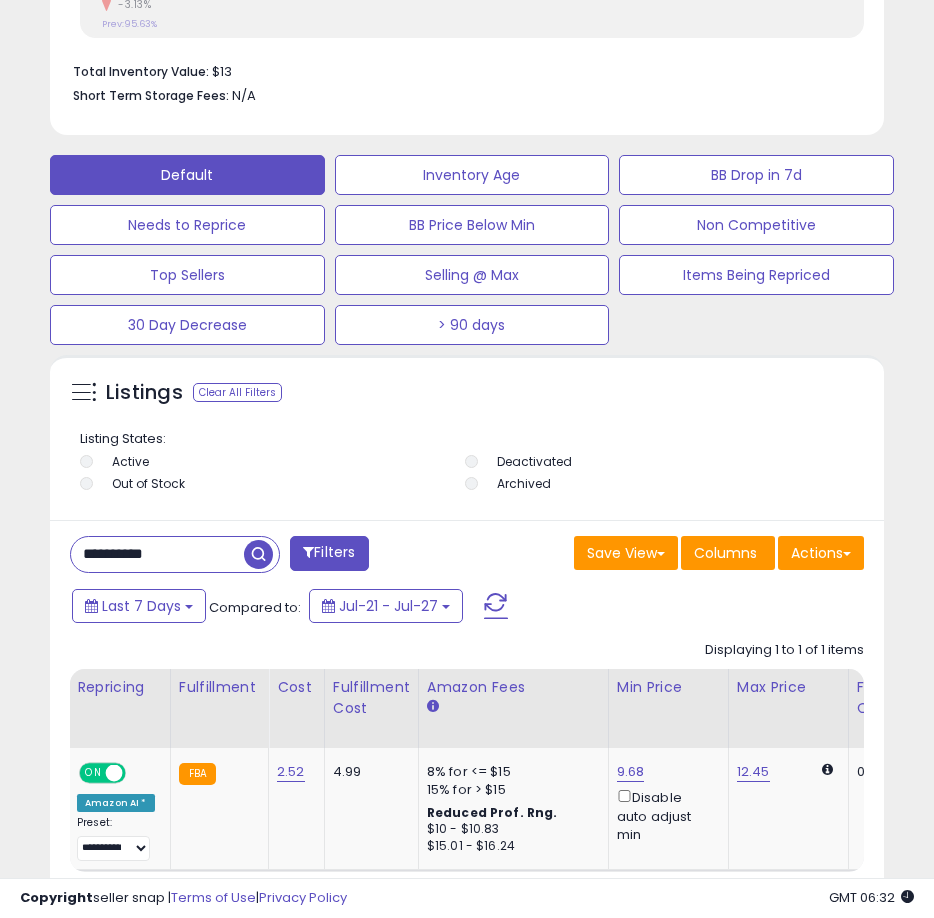 click on "**********" at bounding box center (157, 554) 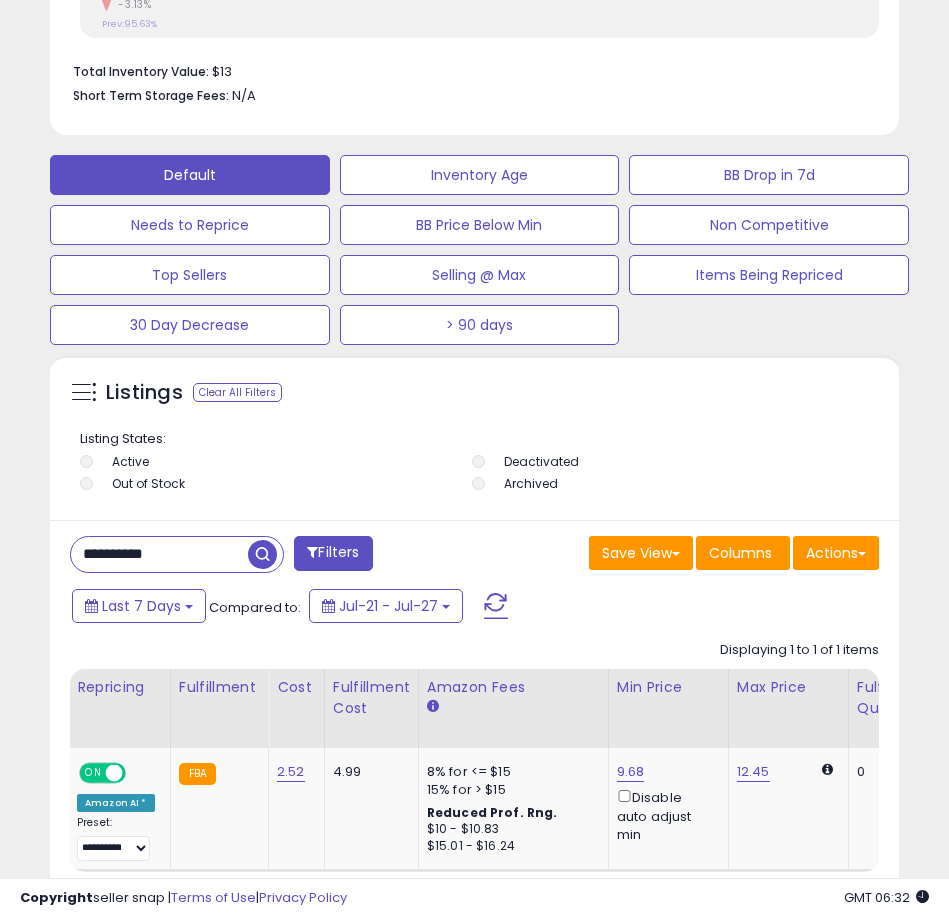 scroll, scrollTop: 999610, scrollLeft: 999161, axis: both 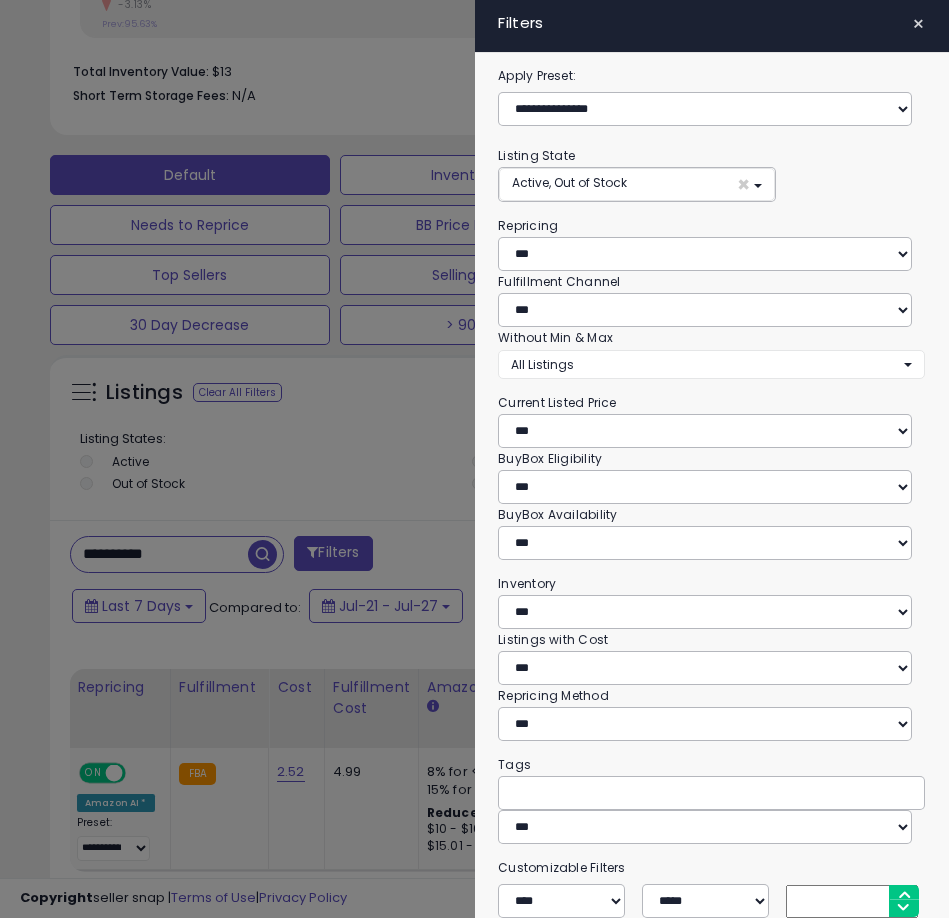 click at bounding box center (474, 459) 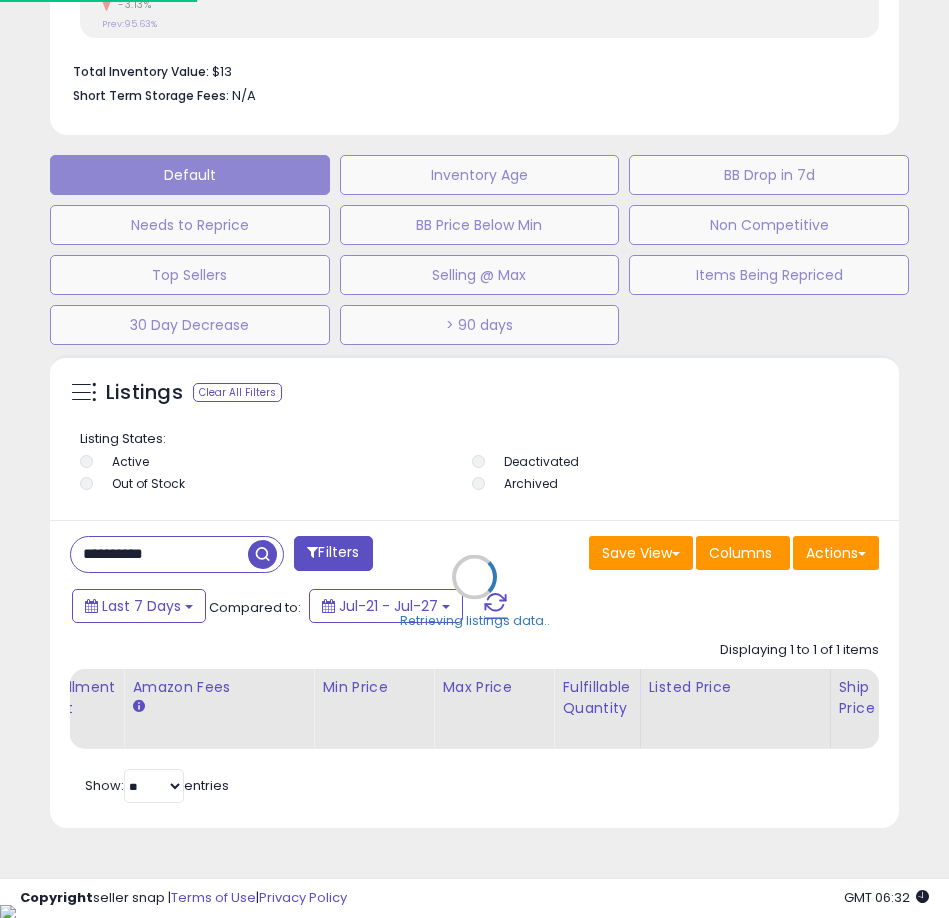 click on "Retrieving listings data.." at bounding box center [474, 591] 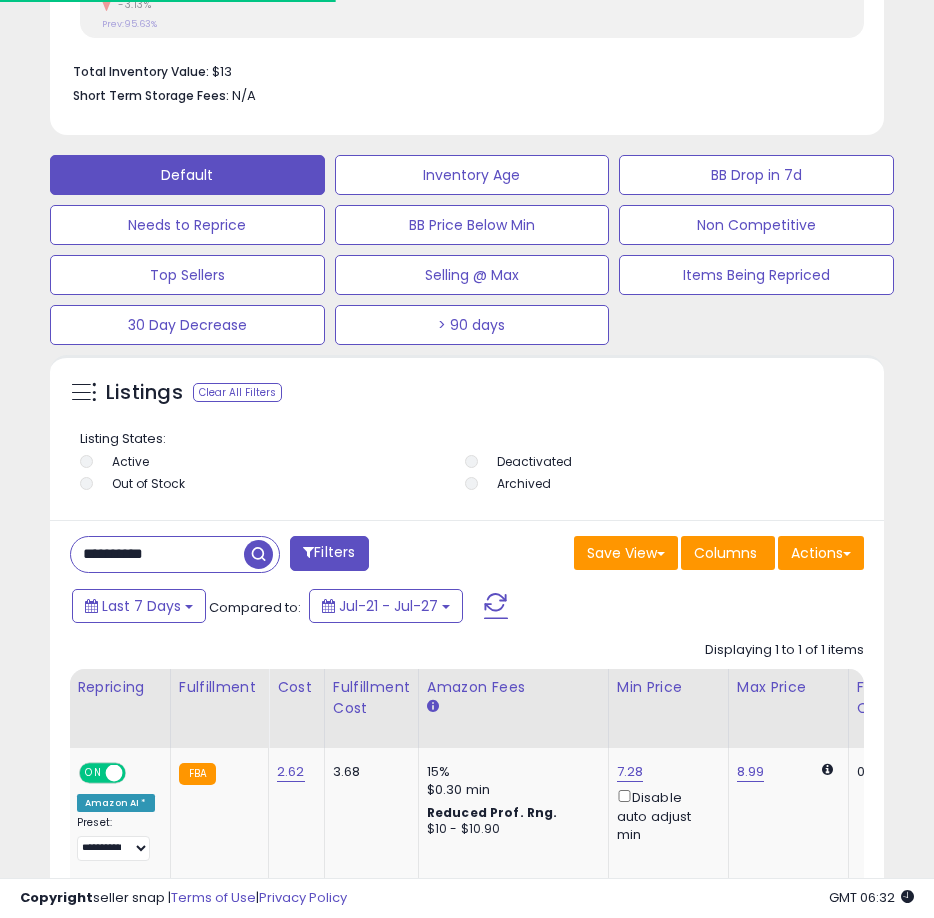scroll, scrollTop: 390, scrollLeft: 824, axis: both 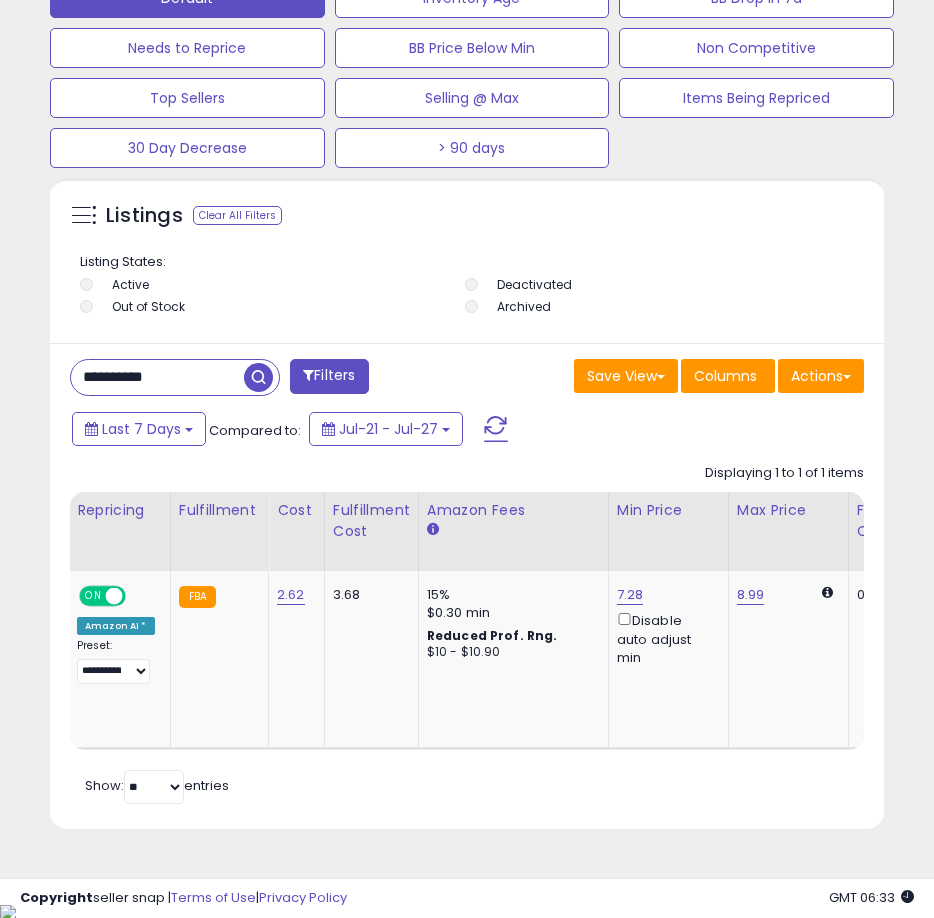click on "**********" at bounding box center (157, 377) 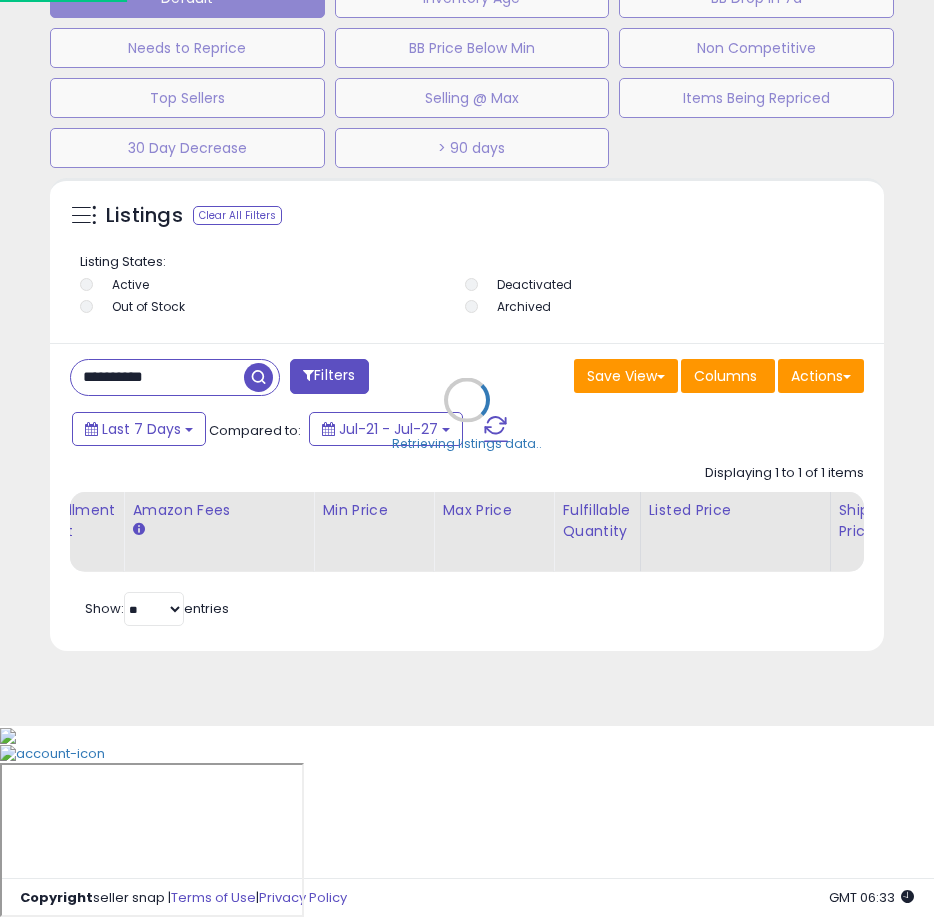 scroll, scrollTop: 999610, scrollLeft: 999161, axis: both 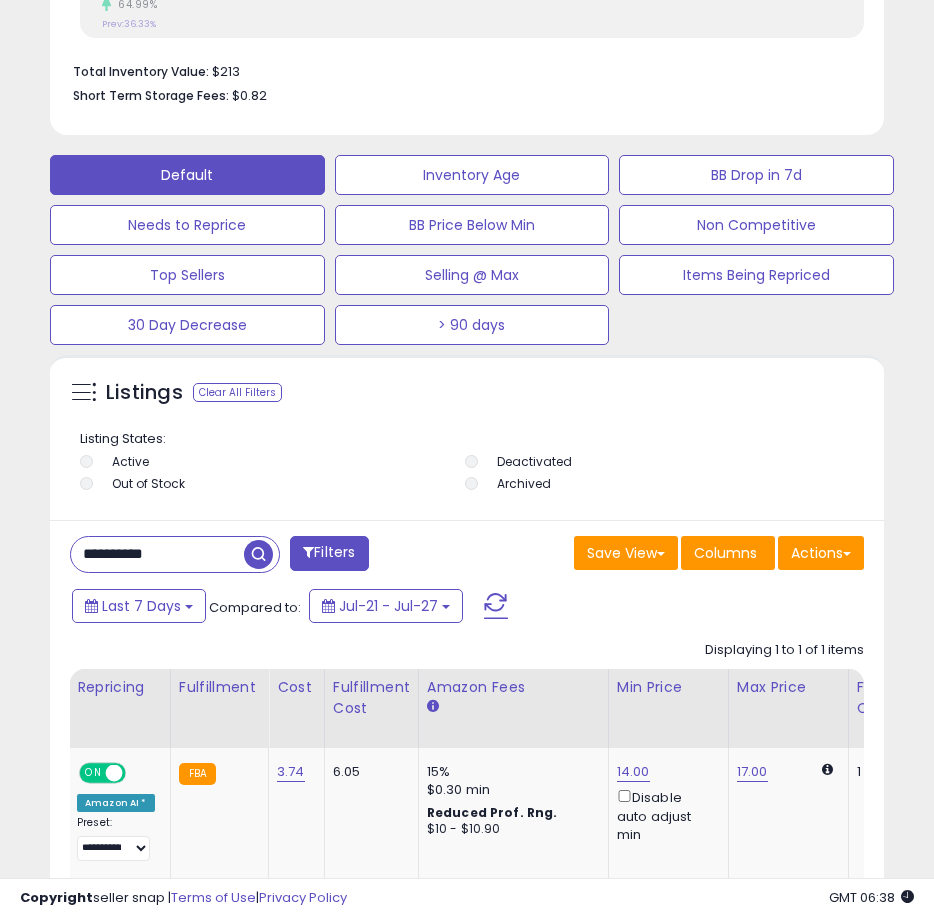 click on "**********" at bounding box center (157, 554) 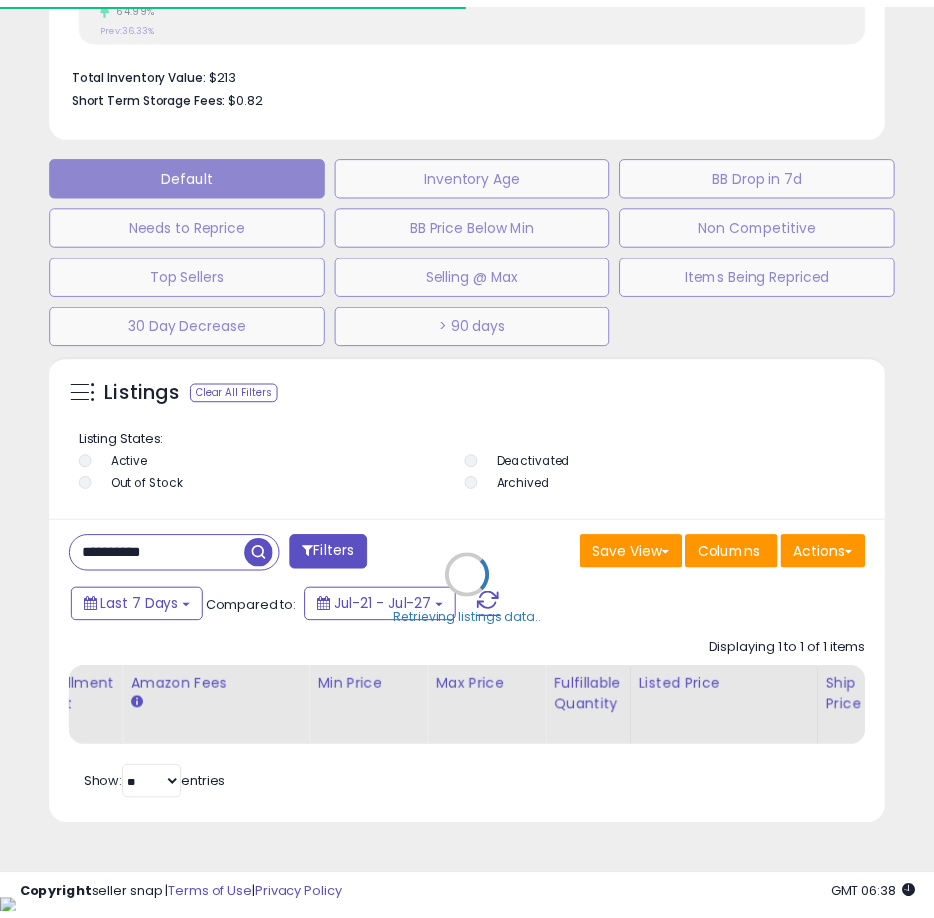 scroll, scrollTop: 390, scrollLeft: 824, axis: both 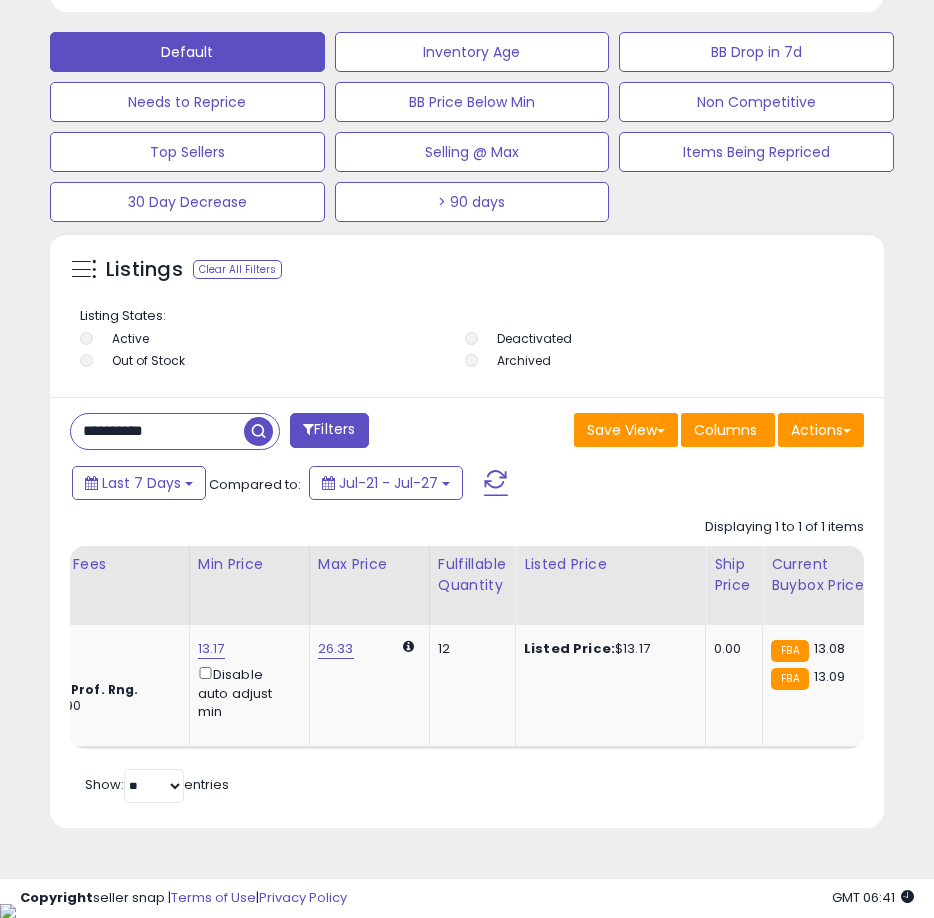 click on "**********" at bounding box center (157, 431) 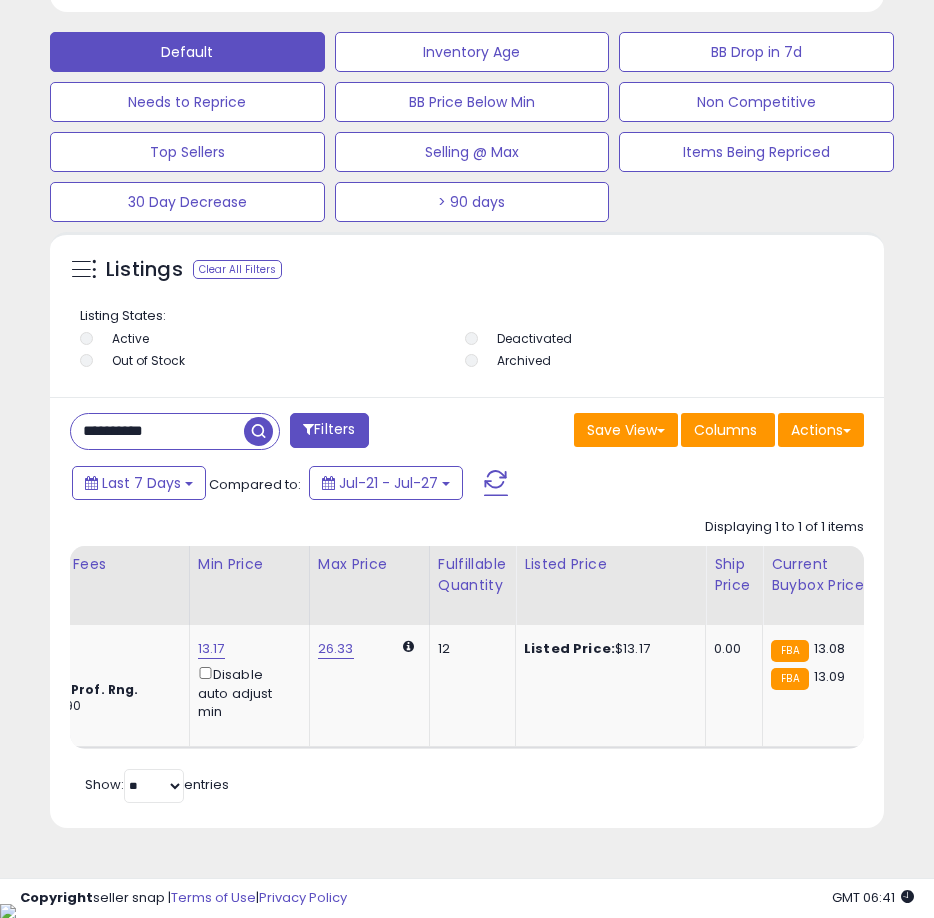 click on "**********" at bounding box center (157, 431) 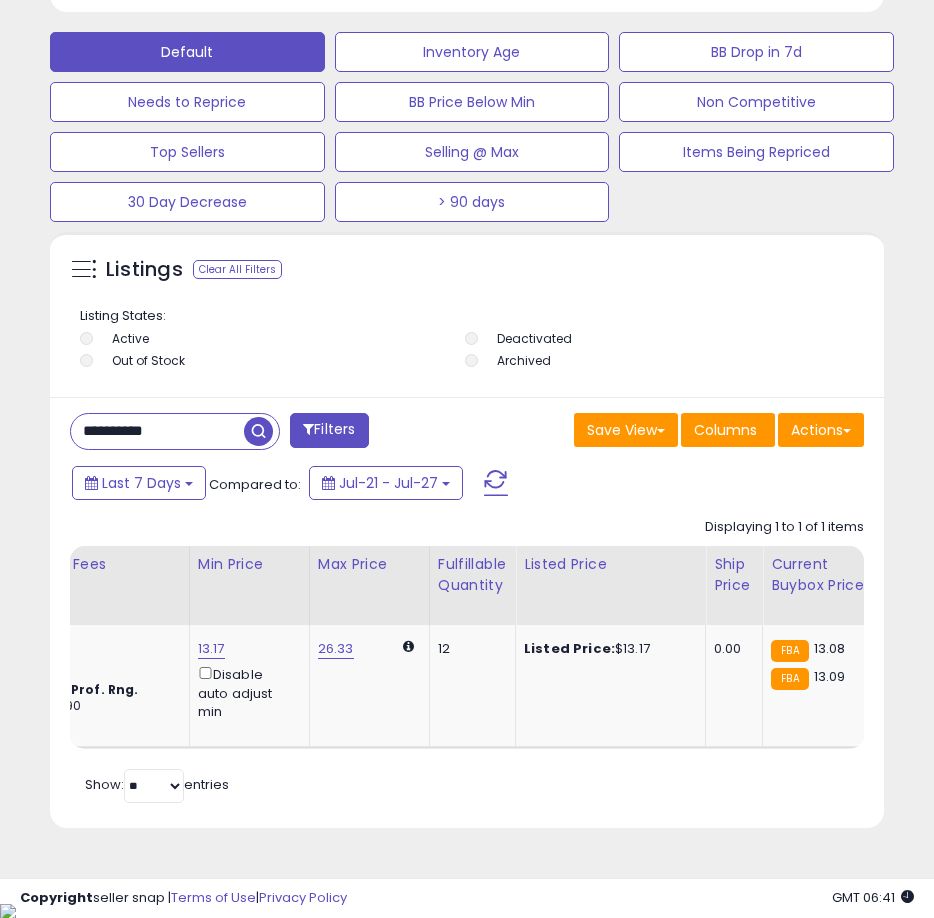 paste 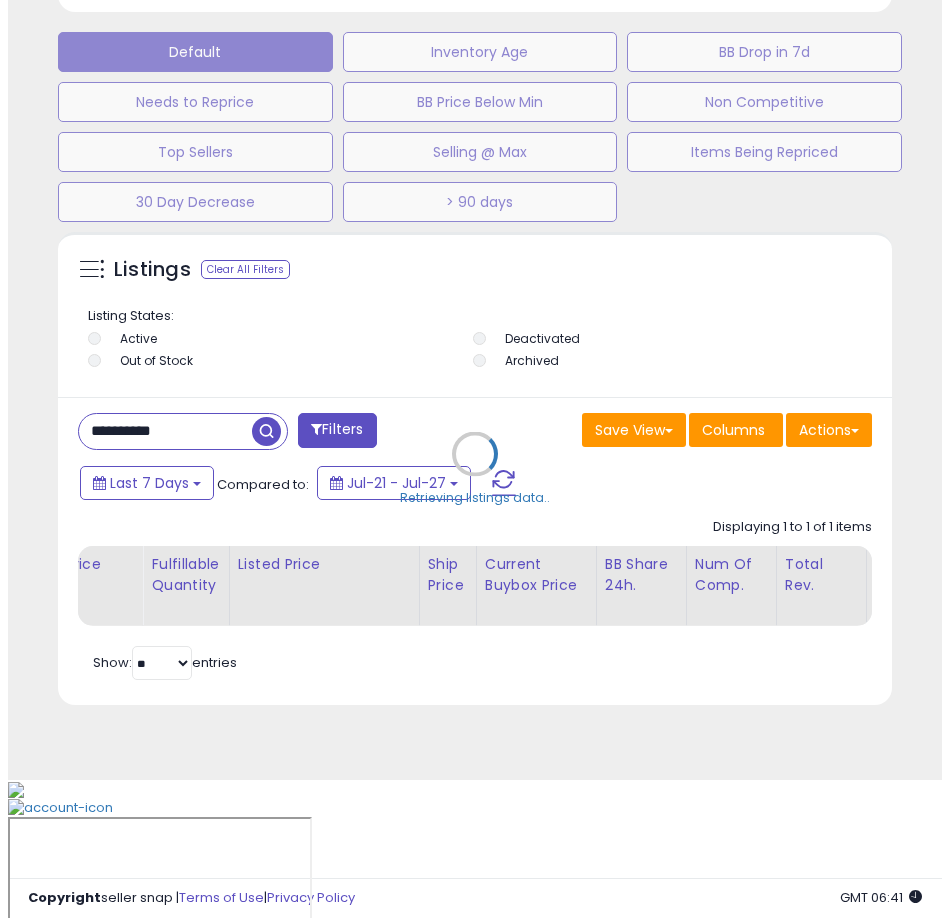 scroll, scrollTop: 1166, scrollLeft: 0, axis: vertical 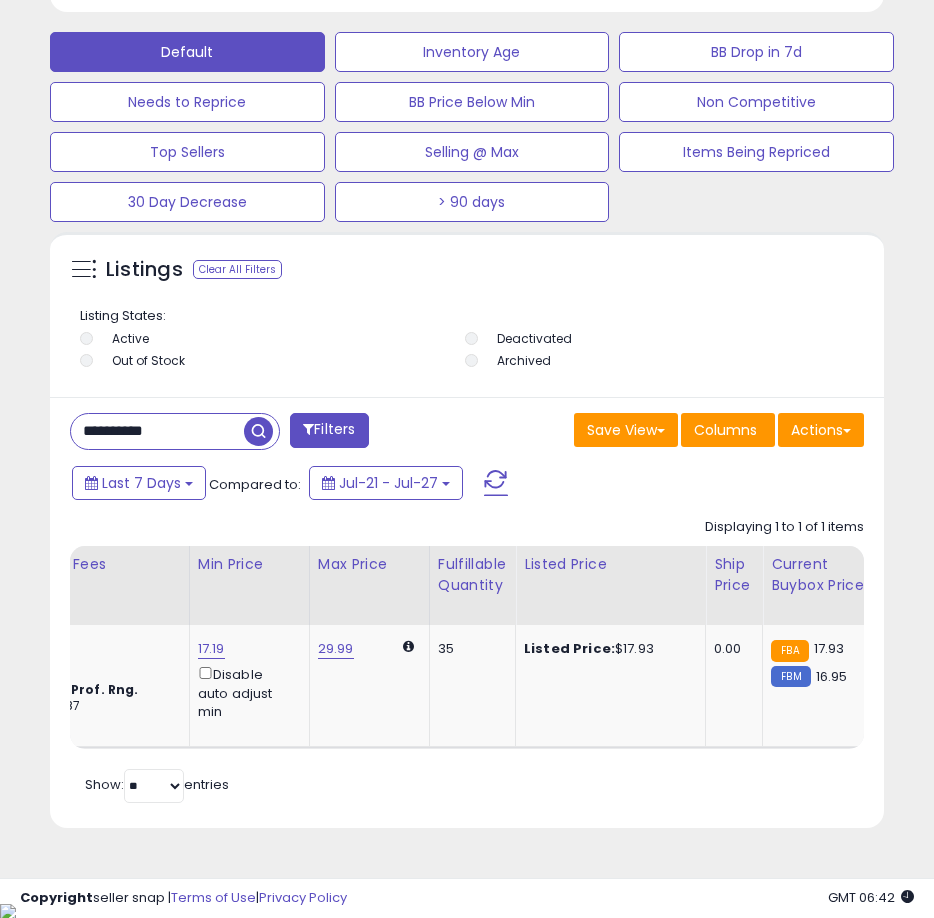 click on "Retrieving listings data..
Displaying 1 to 1 of 1 items
Title
Repricing" at bounding box center (467, 658) 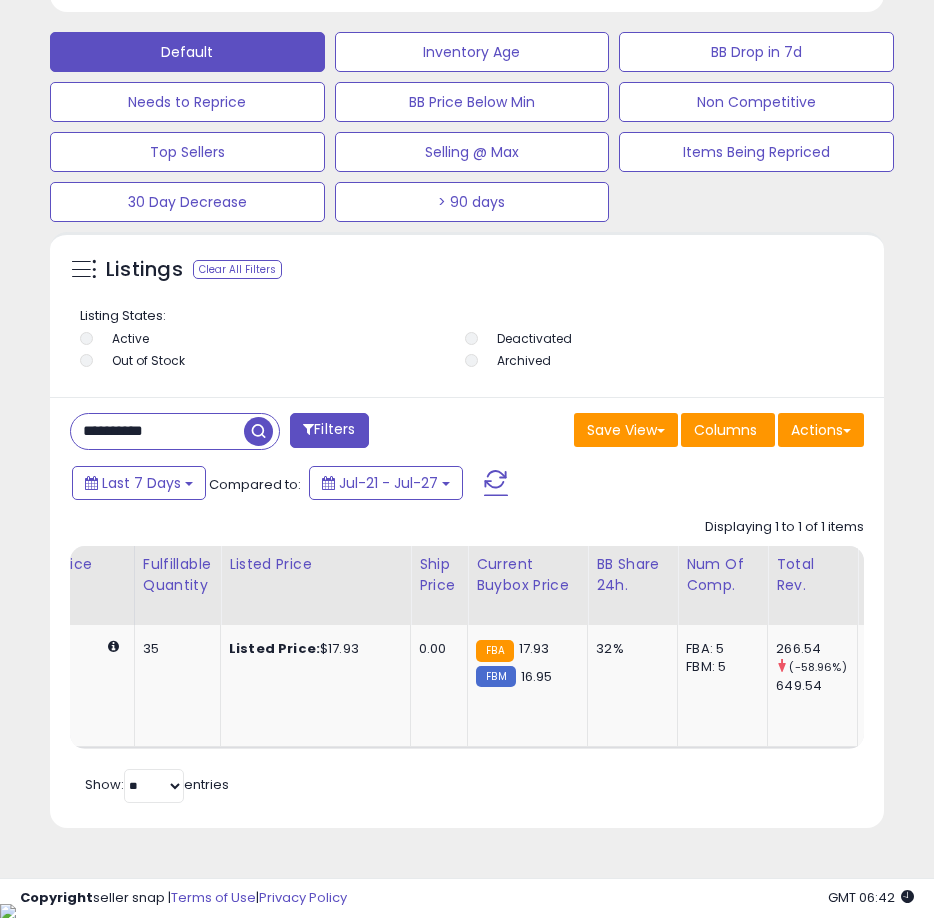 scroll, scrollTop: 0, scrollLeft: 1135, axis: horizontal 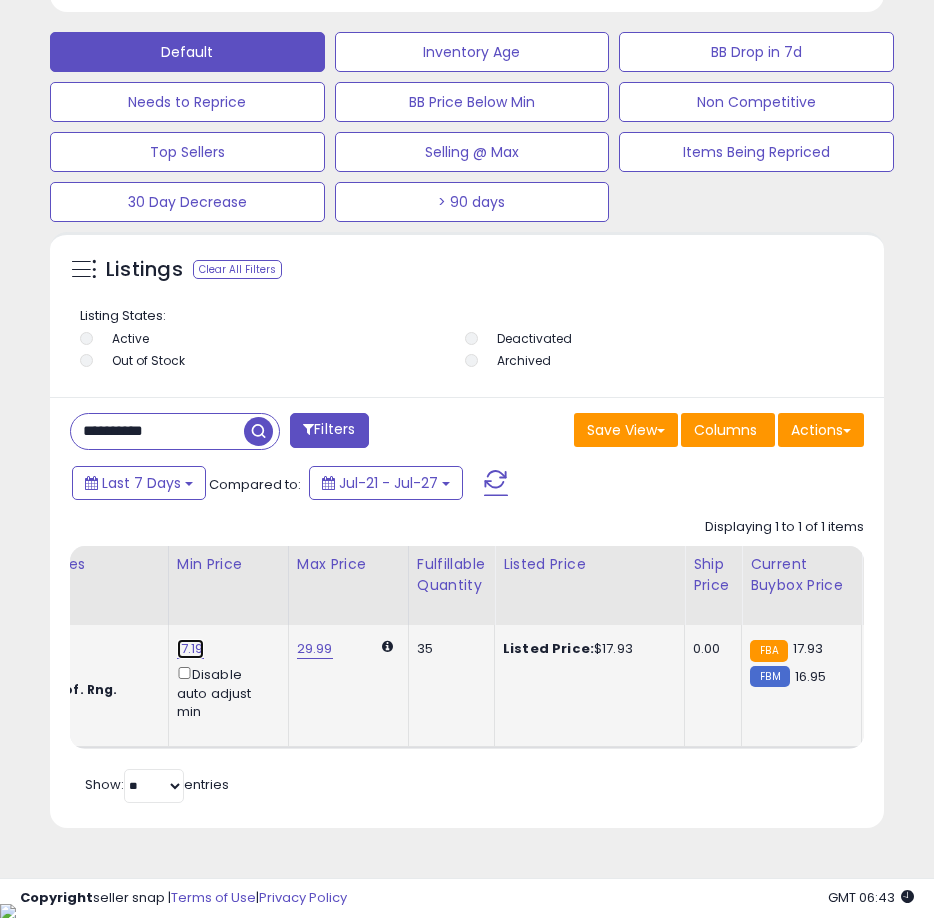 click on "17.19" at bounding box center (190, 649) 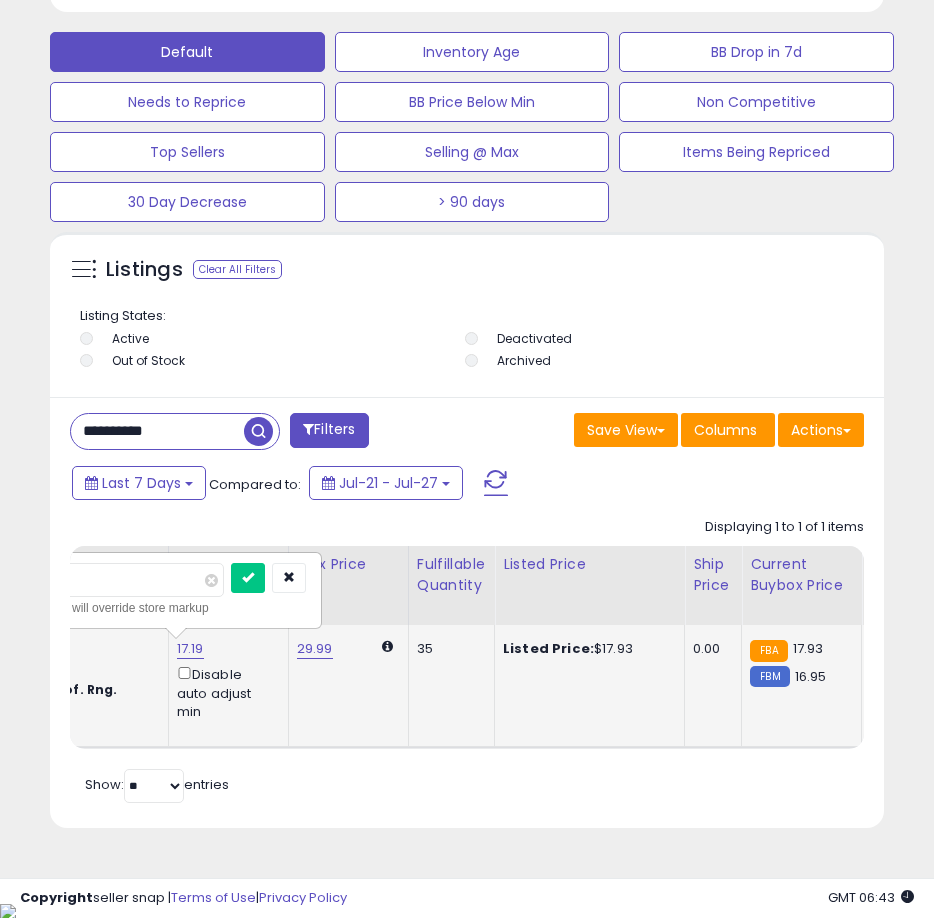 click on "*****" at bounding box center [135, 580] 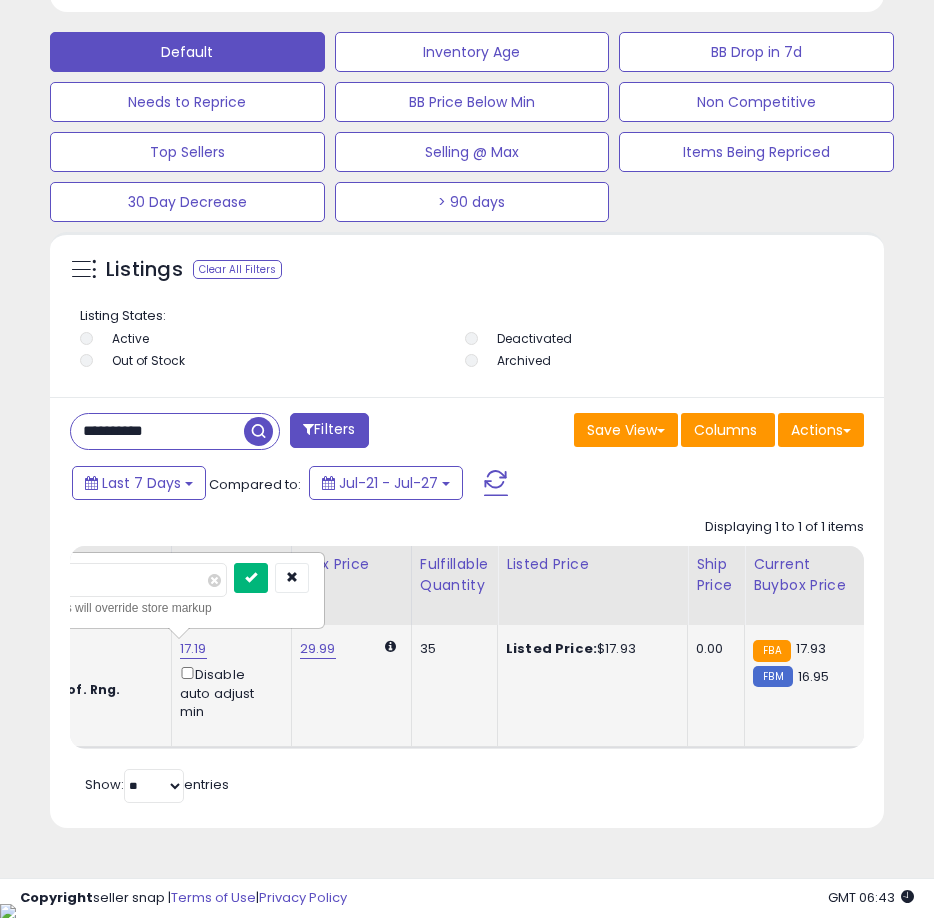 type on "*****" 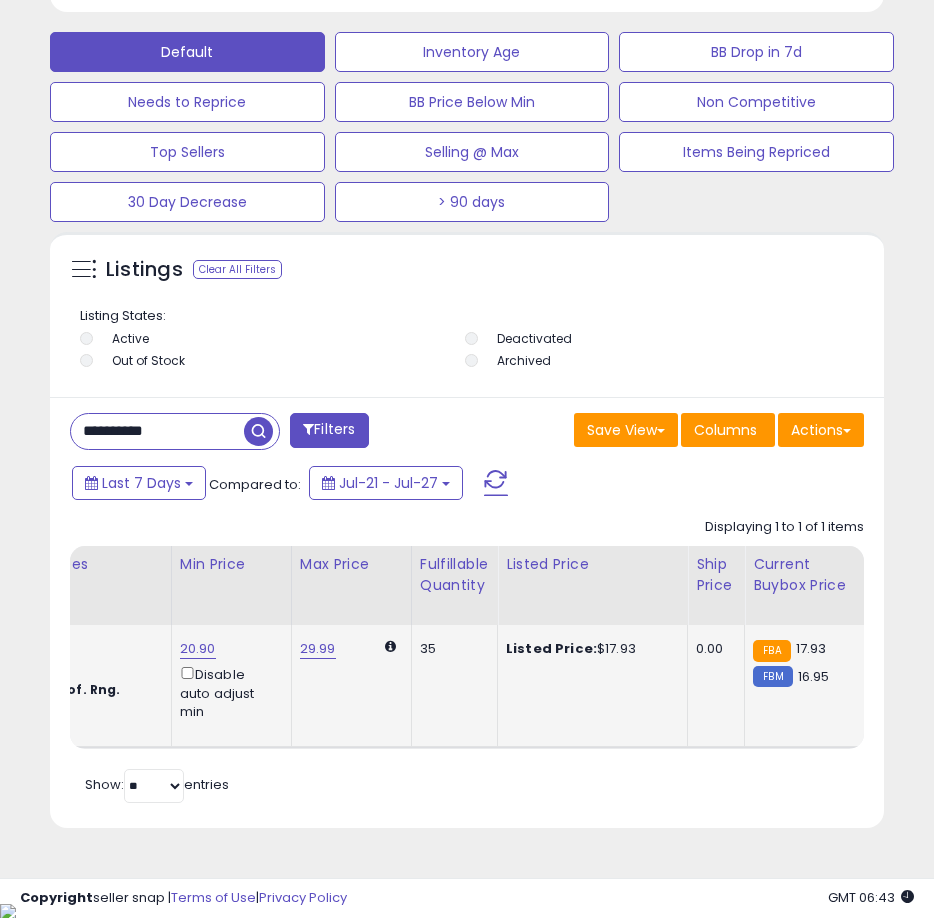 click on "Listed Price:  $17.93" at bounding box center (589, 649) 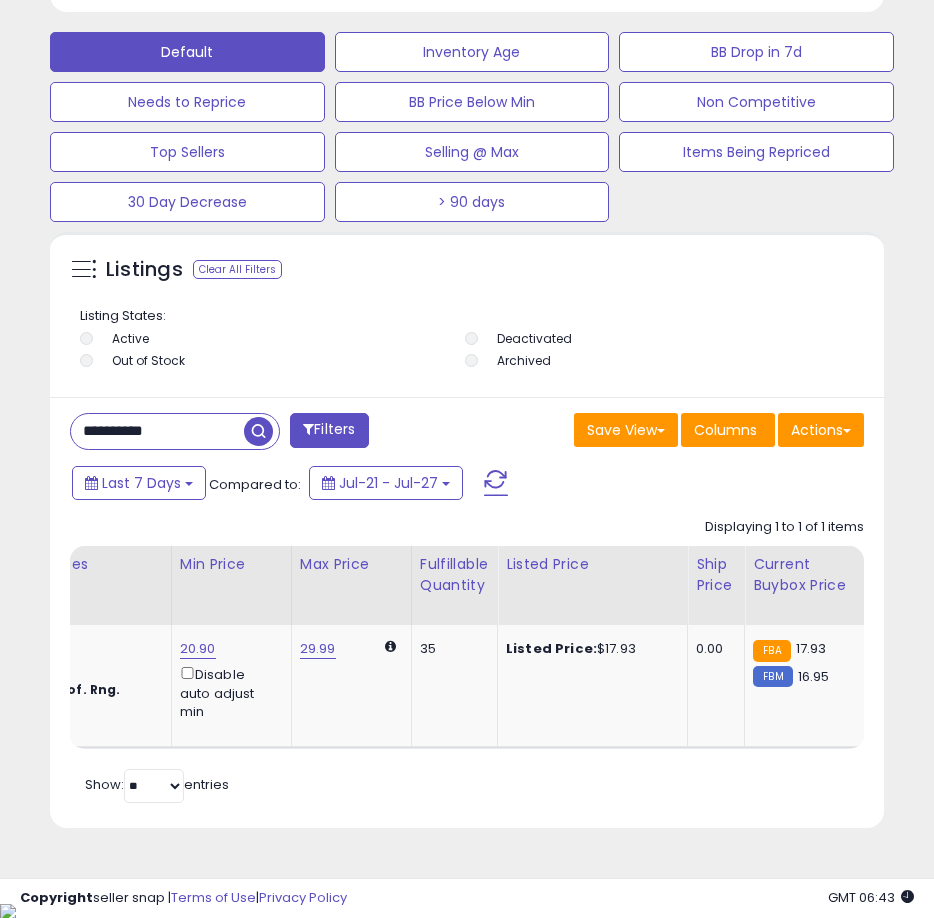 click on "Retrieving listings data..
Displaying 1 to 1 of 1 items
Title
Repricing" at bounding box center (467, 658) 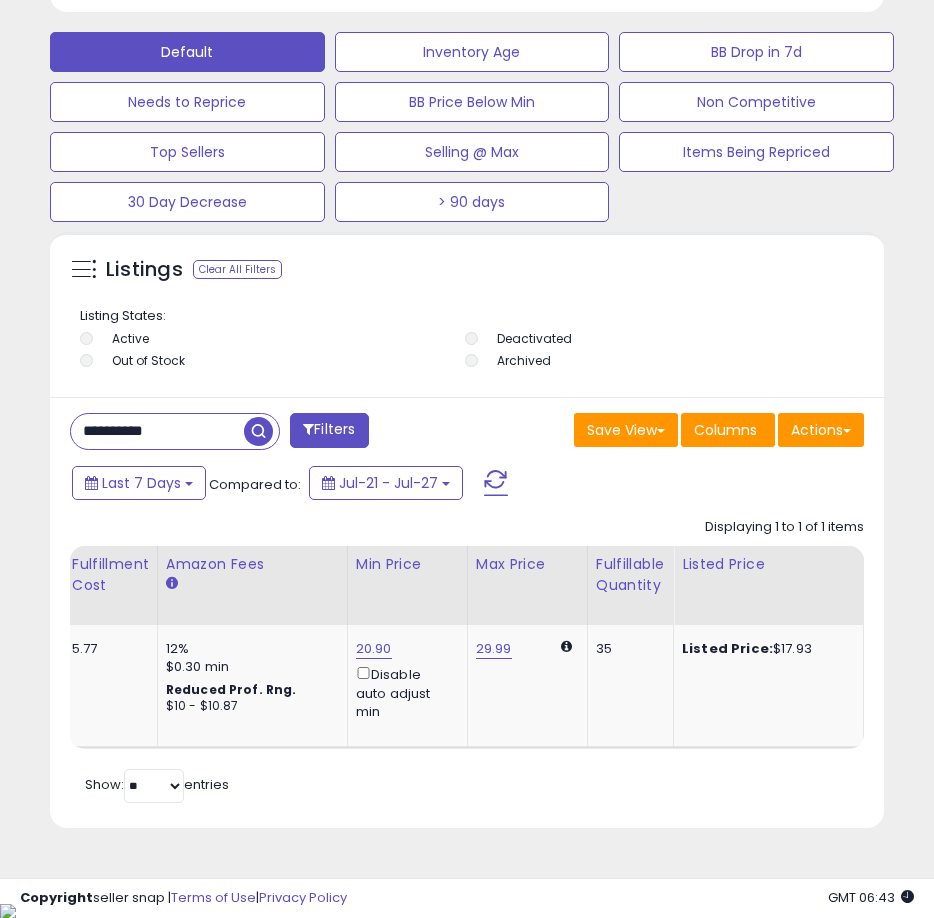 scroll, scrollTop: 0, scrollLeft: 448, axis: horizontal 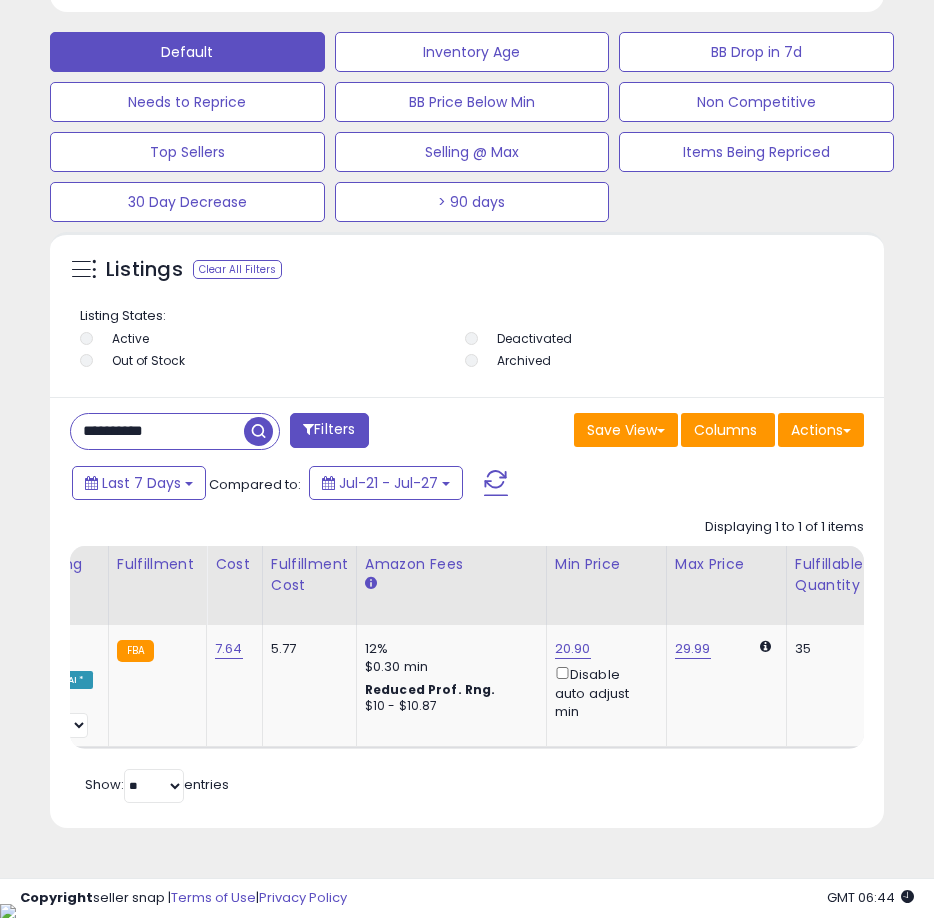 click on "**********" at bounding box center (157, 431) 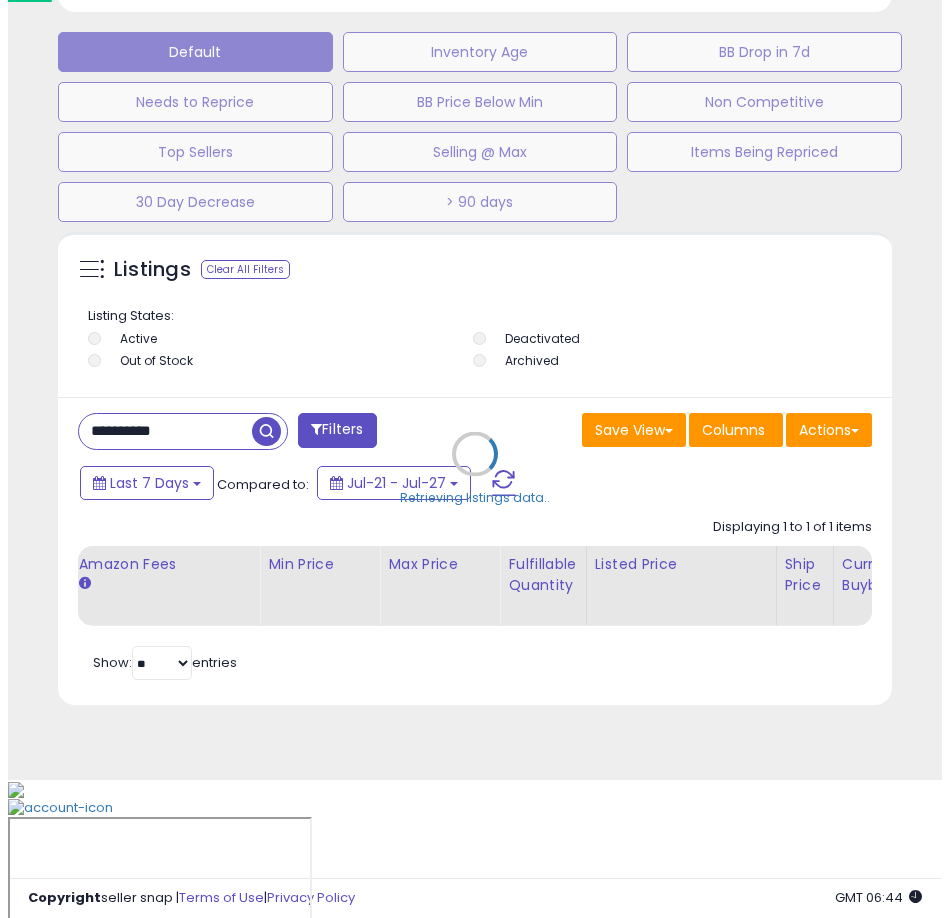 scroll, scrollTop: 1166, scrollLeft: 0, axis: vertical 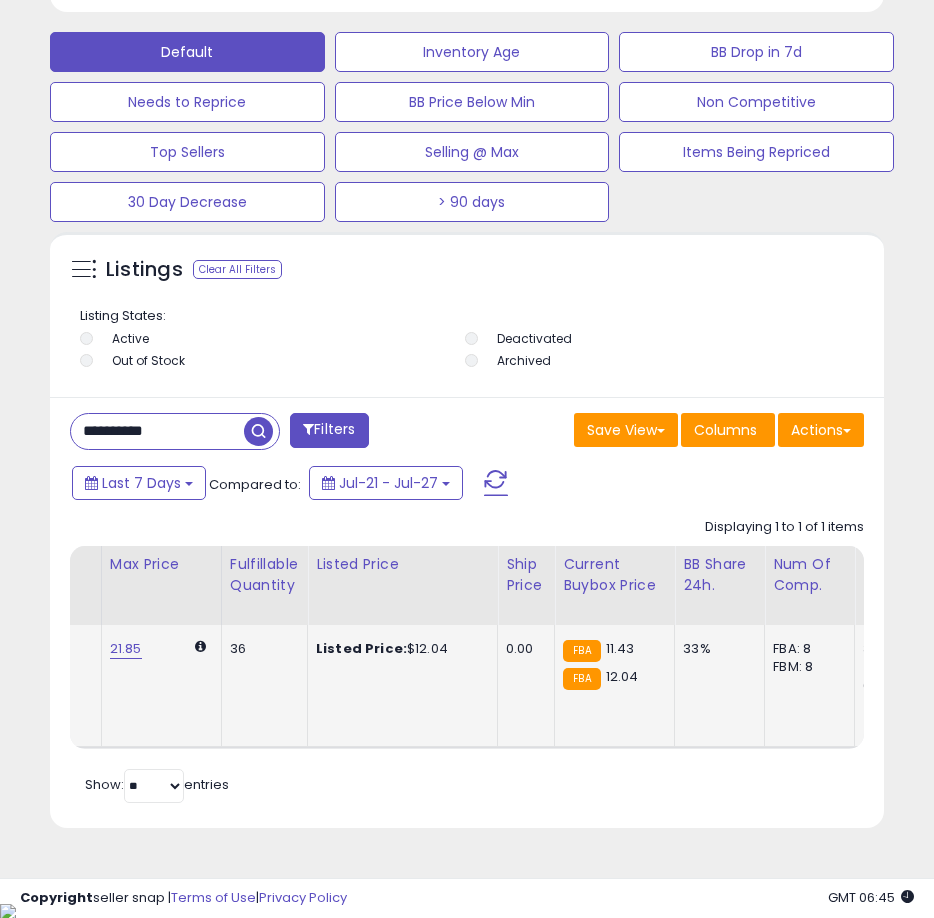 click on "Listed Price:  $12.04" at bounding box center (399, 649) 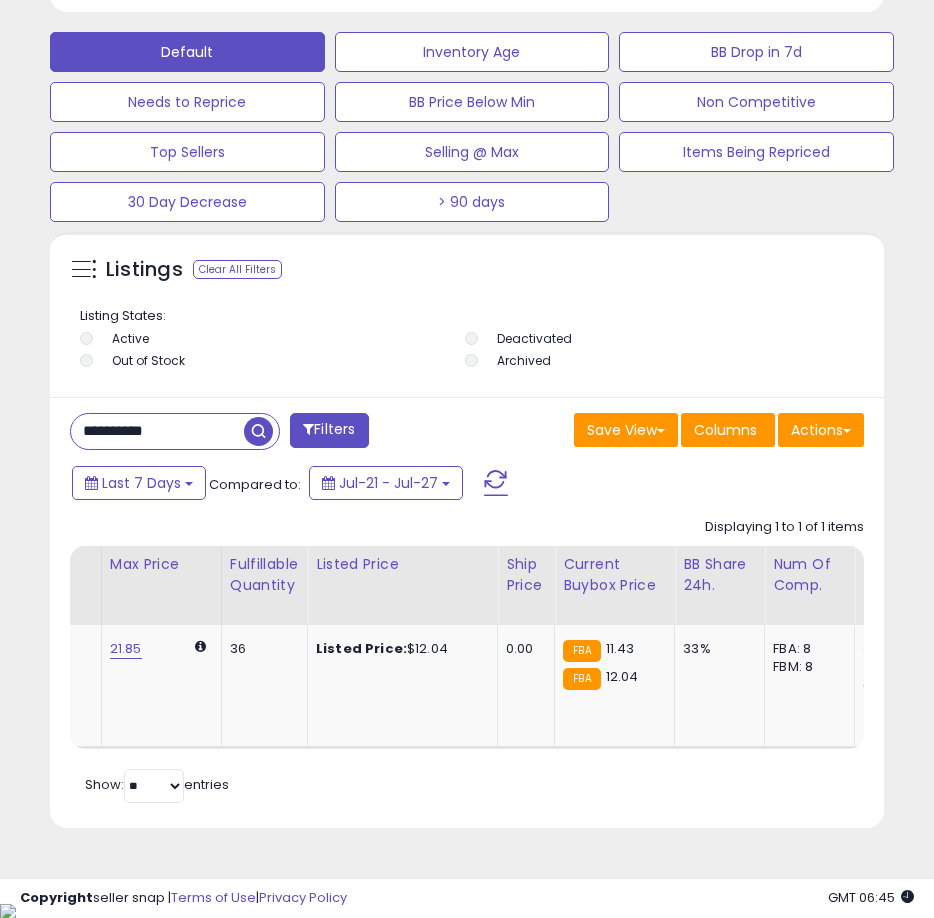 scroll, scrollTop: 0, scrollLeft: 611, axis: horizontal 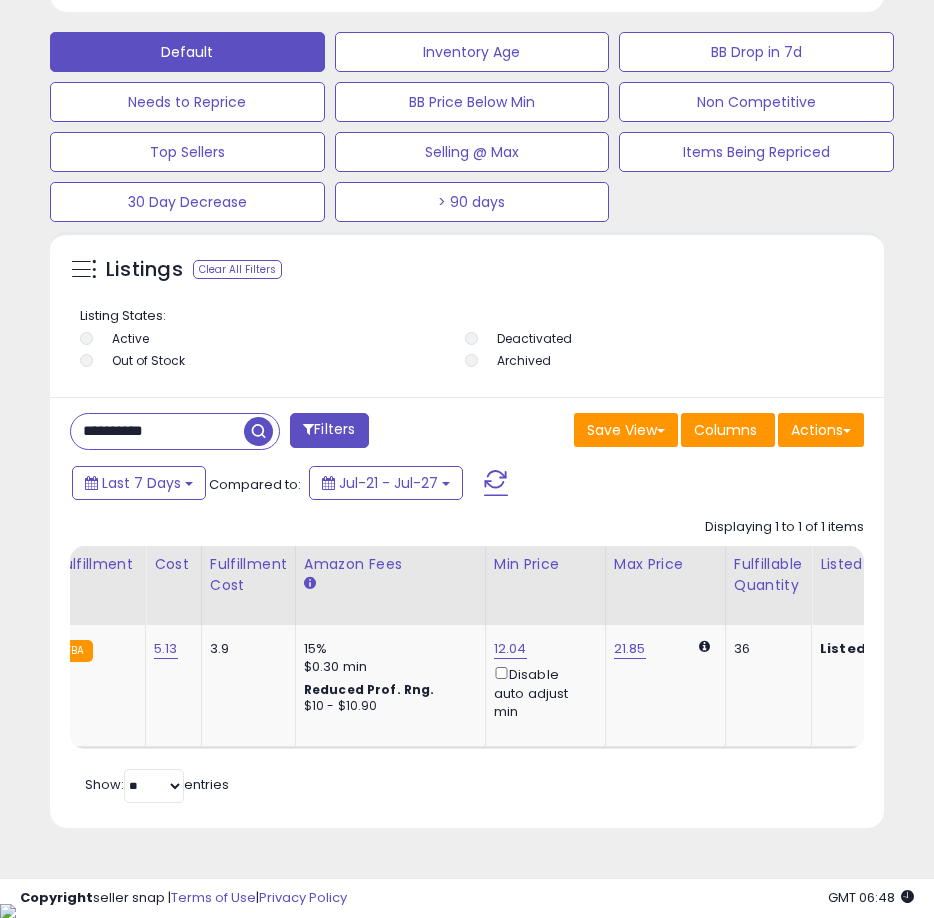 click on "**********" at bounding box center [157, 431] 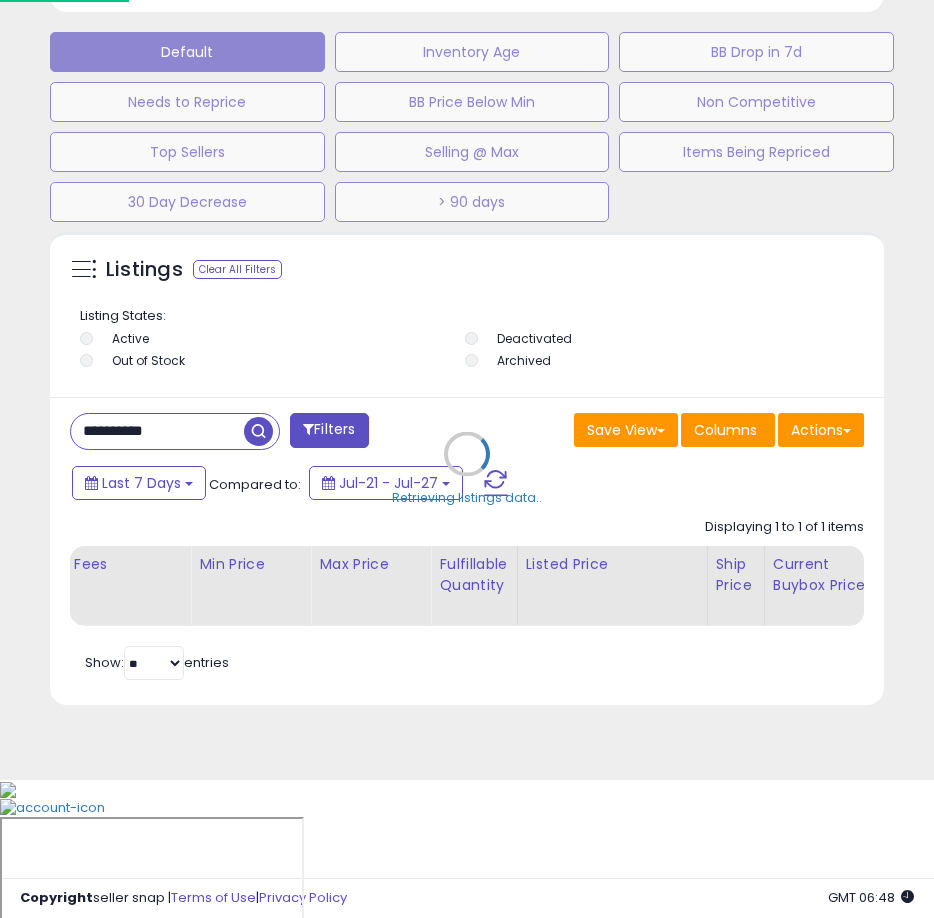 scroll, scrollTop: 999610, scrollLeft: 999161, axis: both 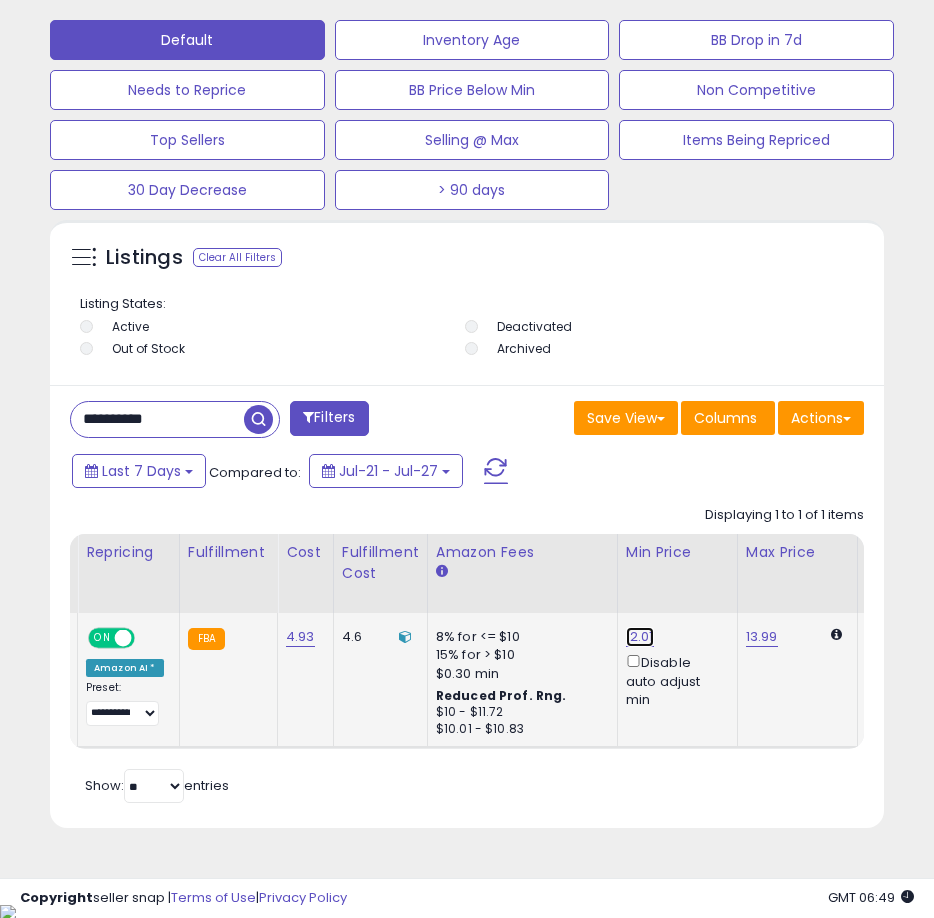 click on "12.01" at bounding box center [640, 637] 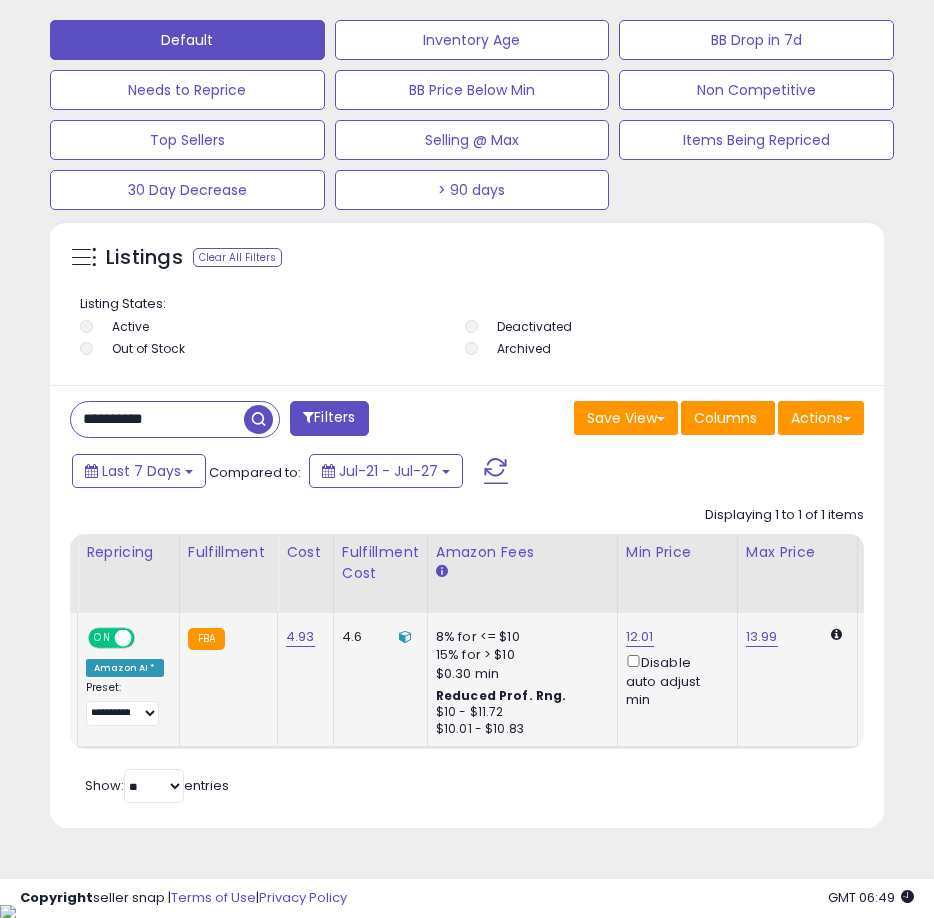 click on "12.01" at bounding box center (640, 637) 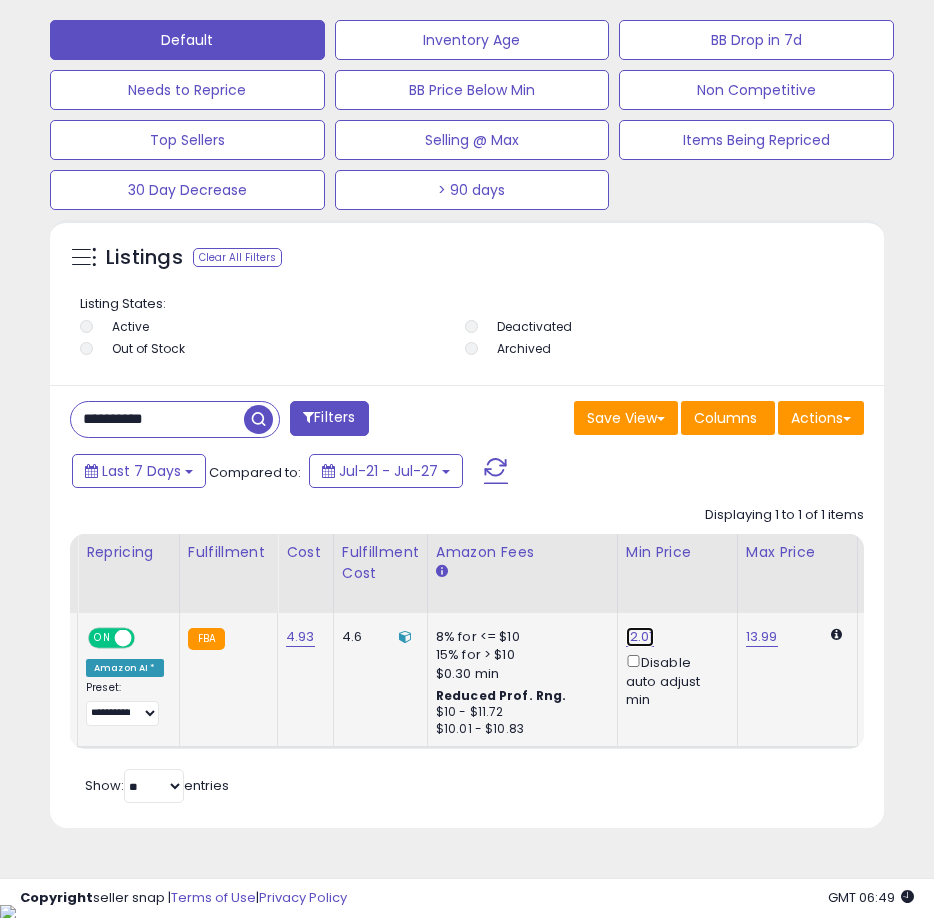 click on "12.01" at bounding box center [640, 637] 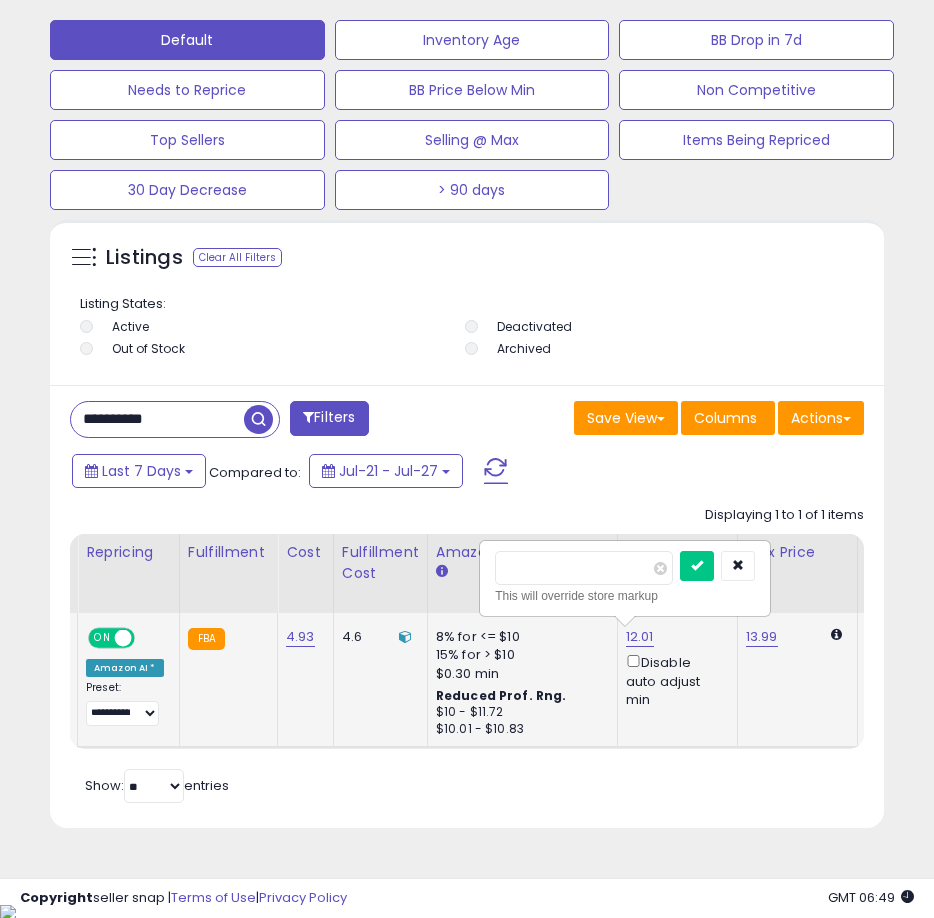 click on "*****" at bounding box center [584, 568] 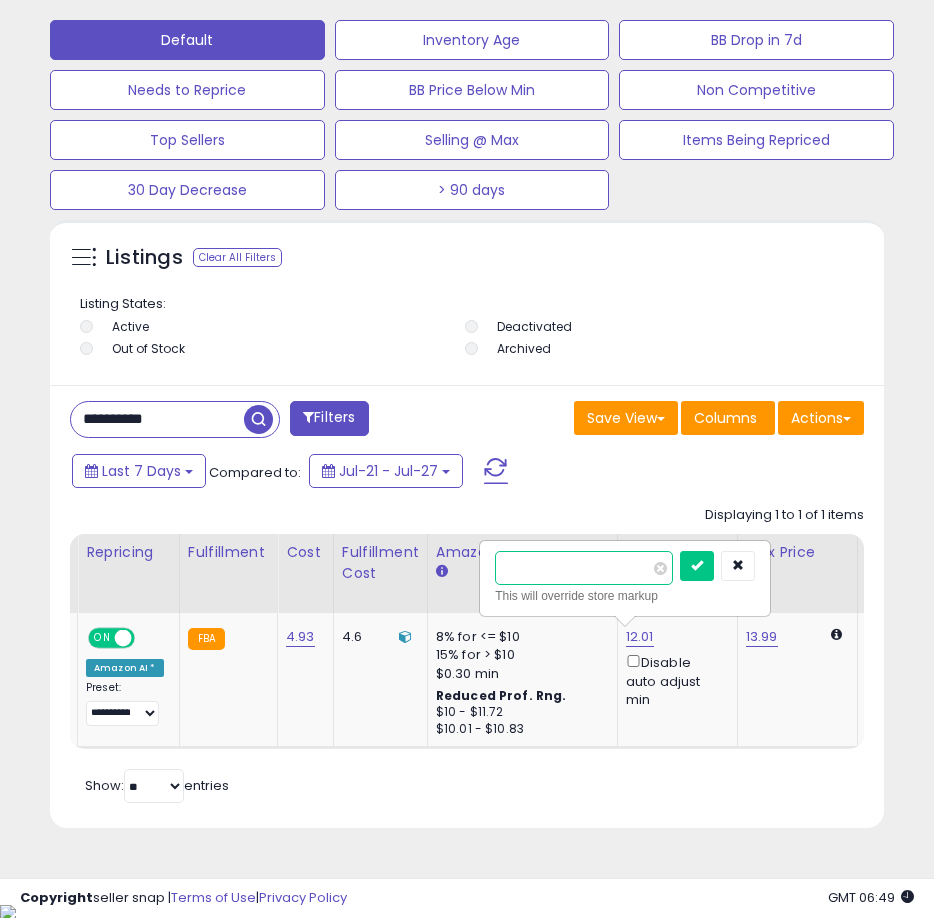 scroll, scrollTop: 0, scrollLeft: 0, axis: both 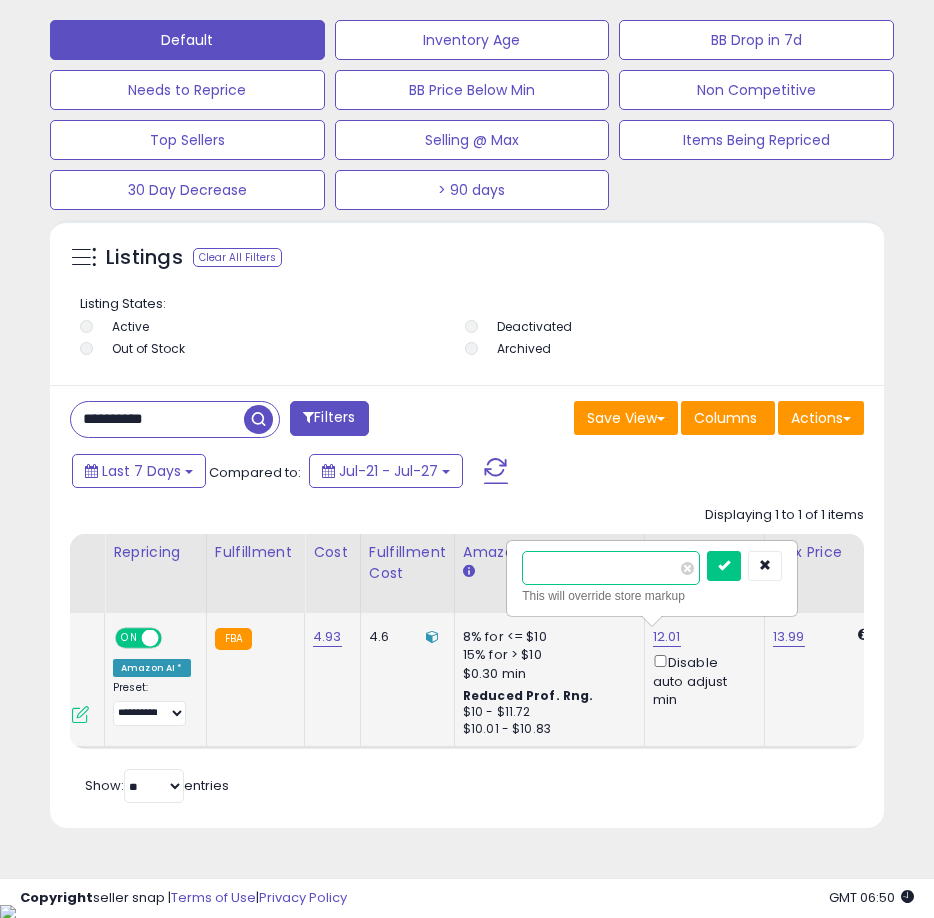 click on "*****" at bounding box center (611, 568) 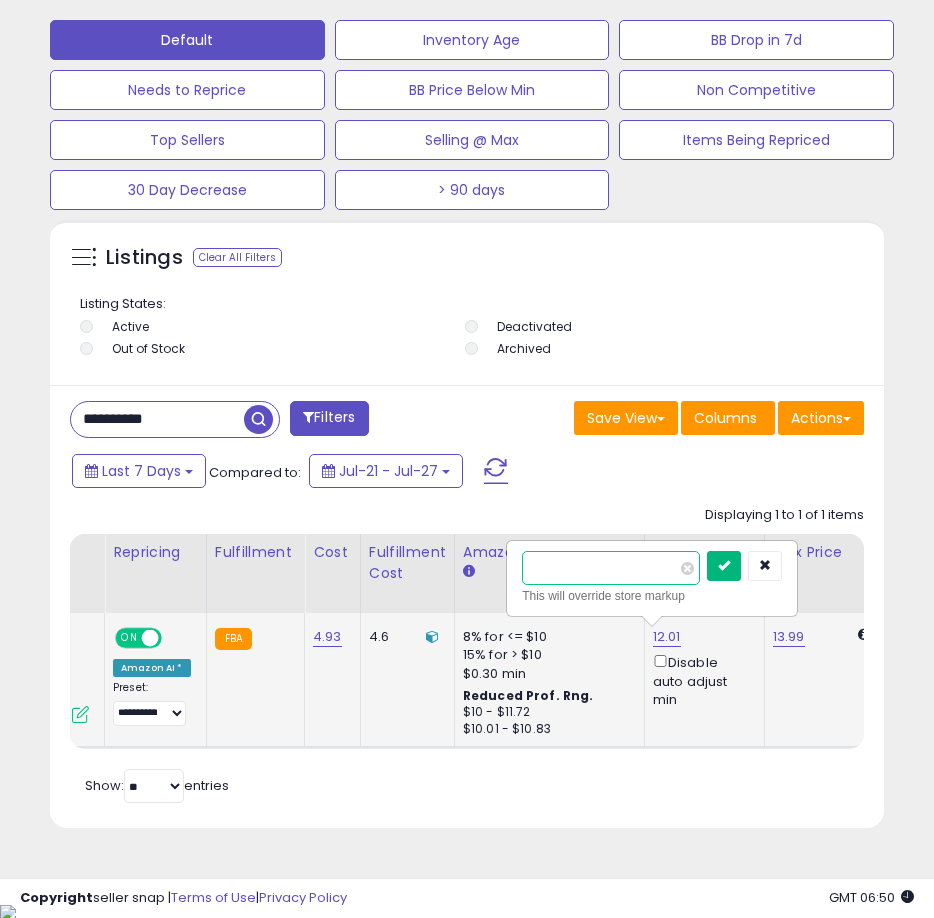 type on "*****" 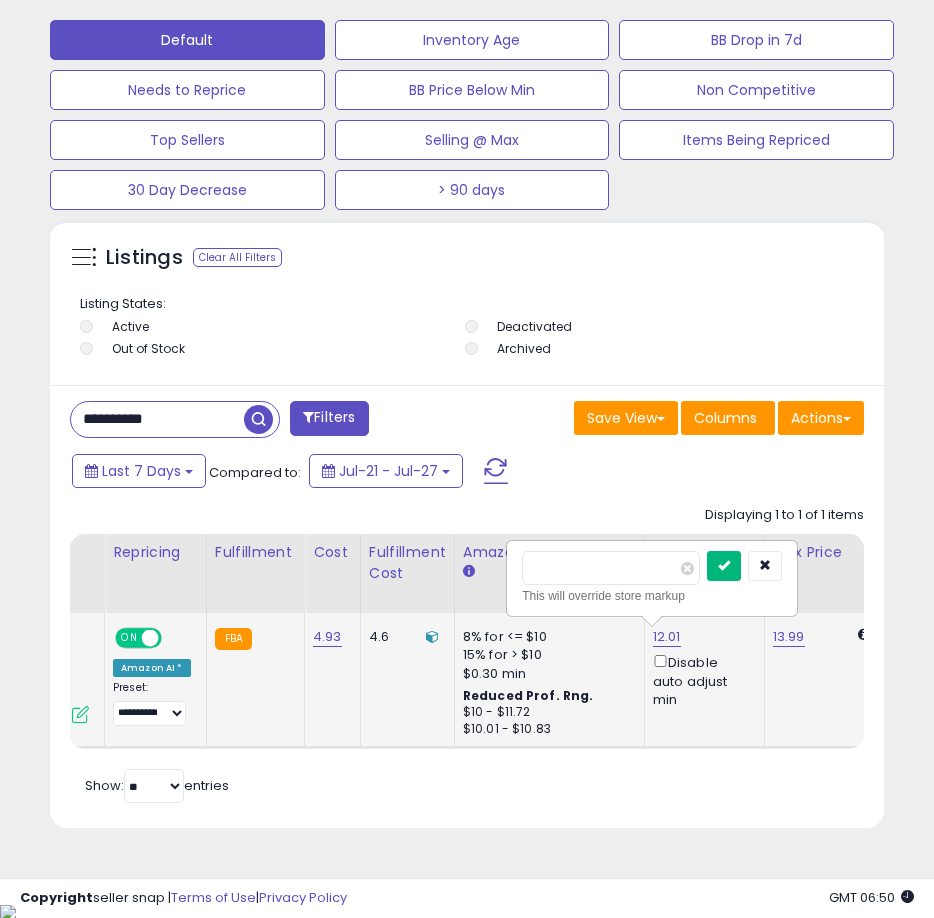 click at bounding box center (724, 566) 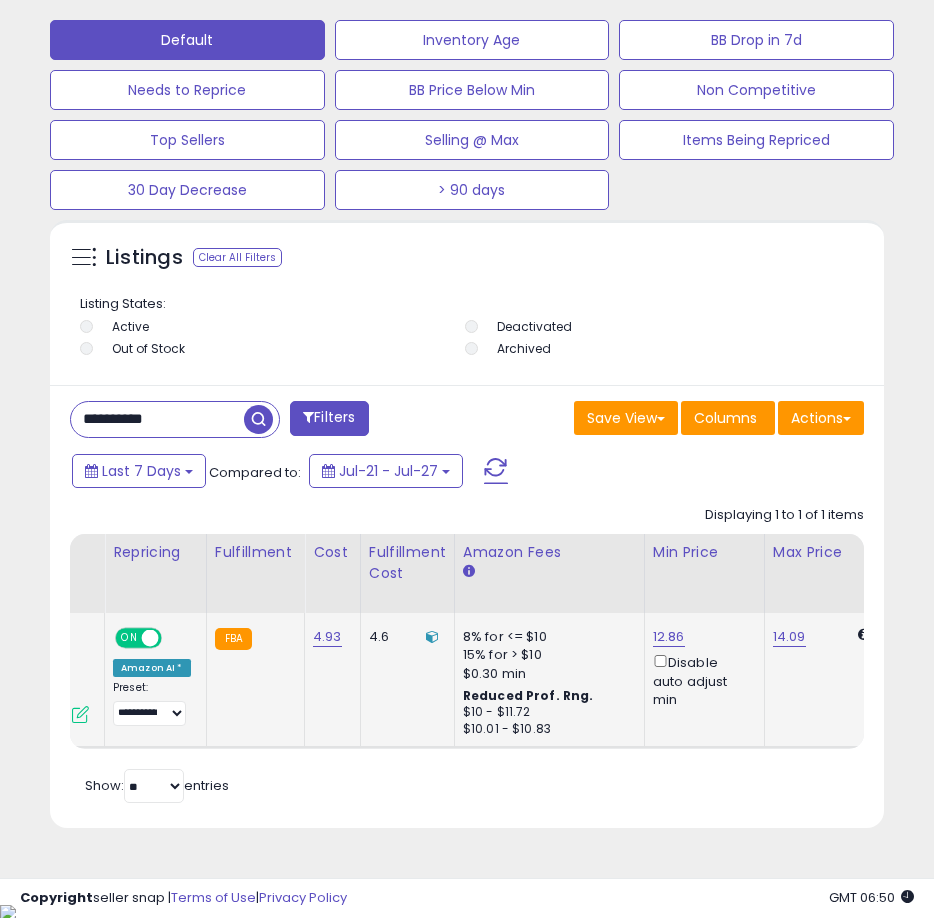 click on "Retrieving listings data..
Displaying 1 to 1 of 1 items
Title
Repricing" at bounding box center [467, 652] 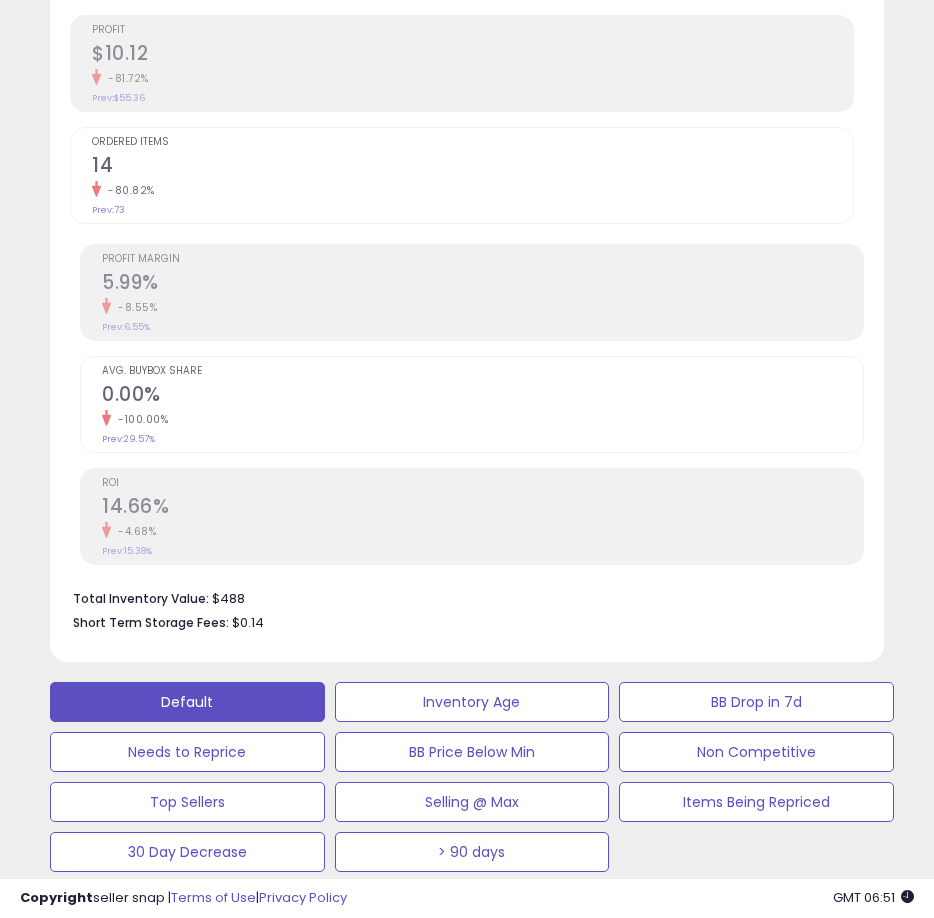 scroll, scrollTop: 1301, scrollLeft: 0, axis: vertical 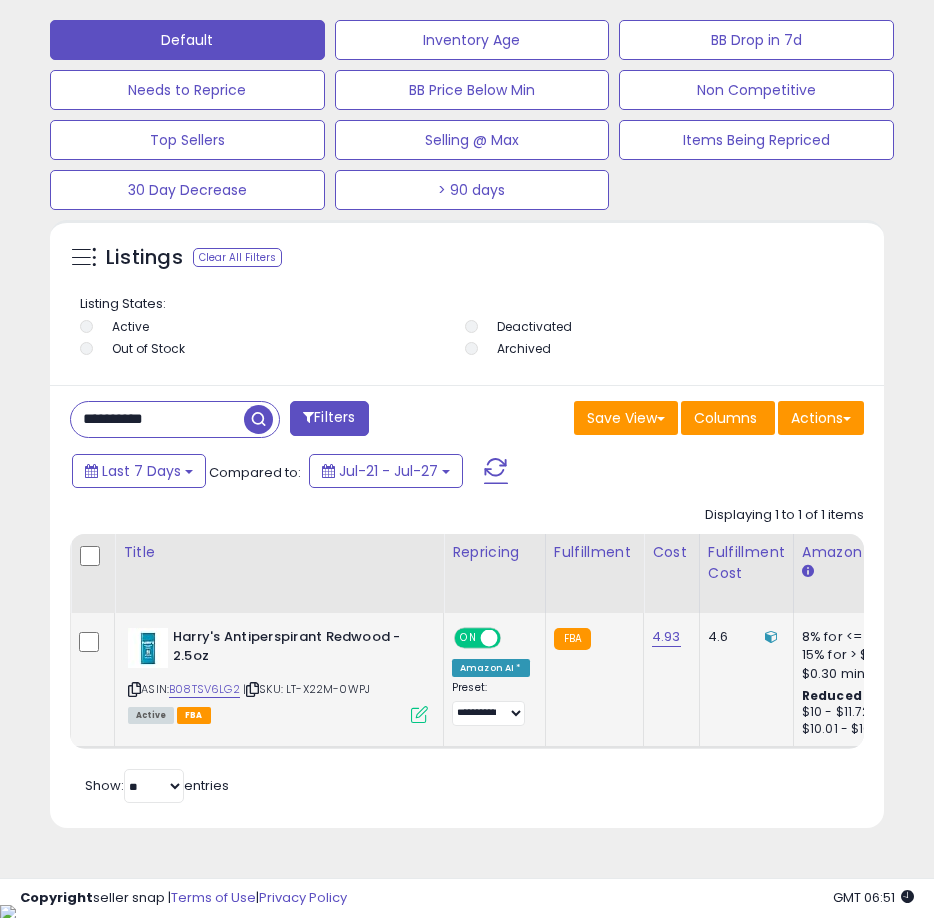click on "**********" at bounding box center (157, 419) 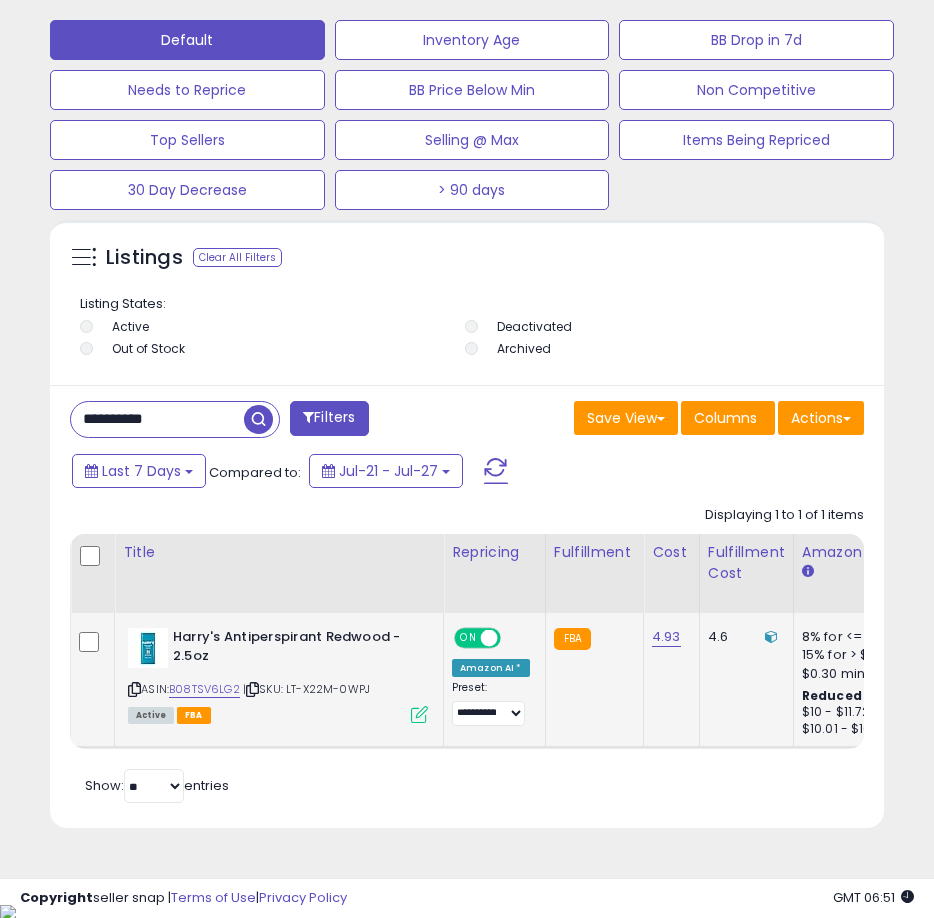 click on "**********" at bounding box center [157, 419] 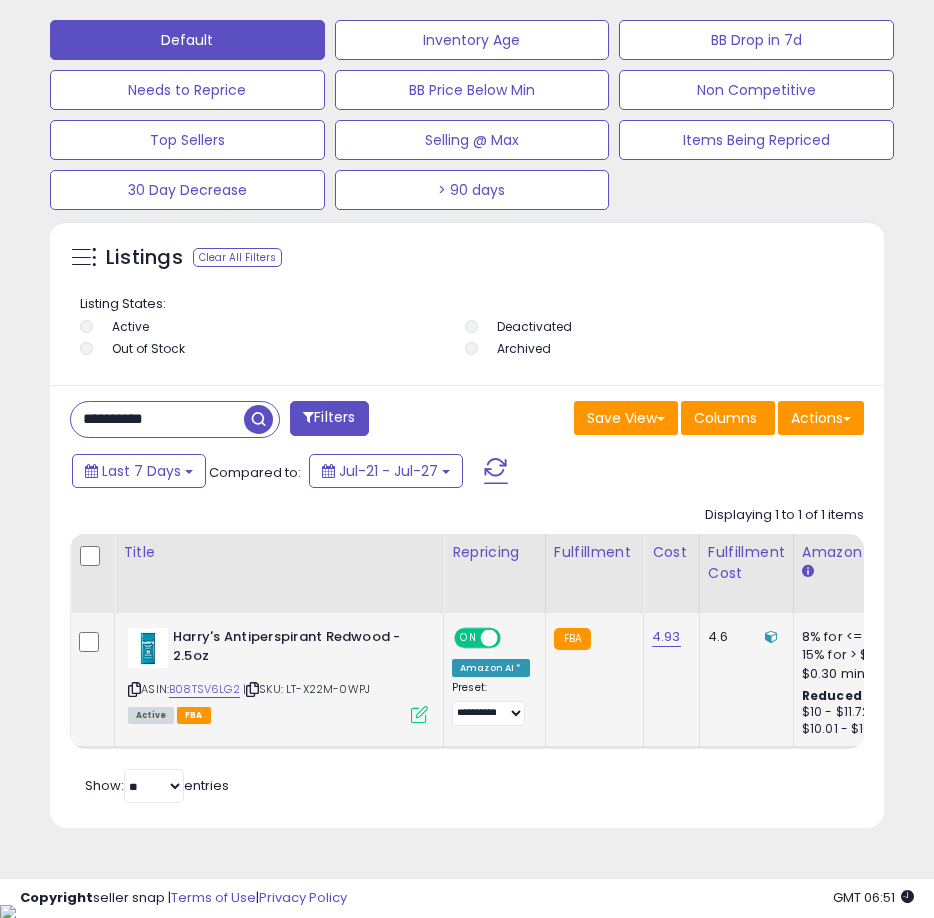 paste 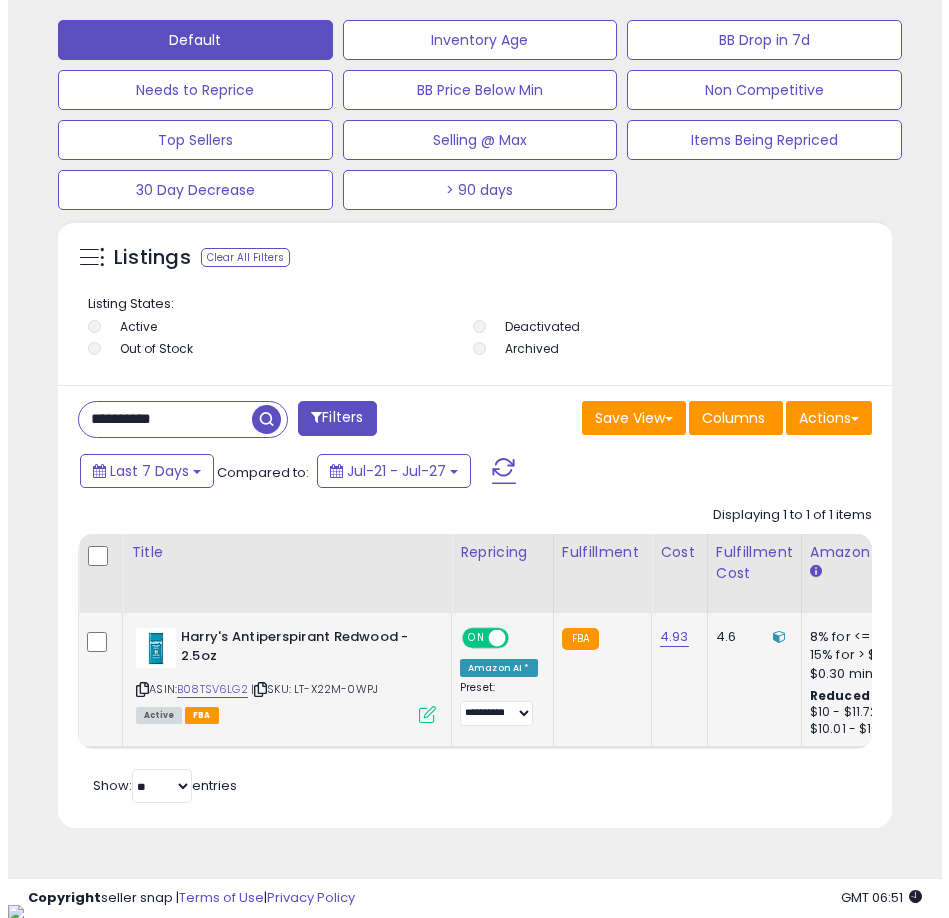 scroll, scrollTop: 1166, scrollLeft: 0, axis: vertical 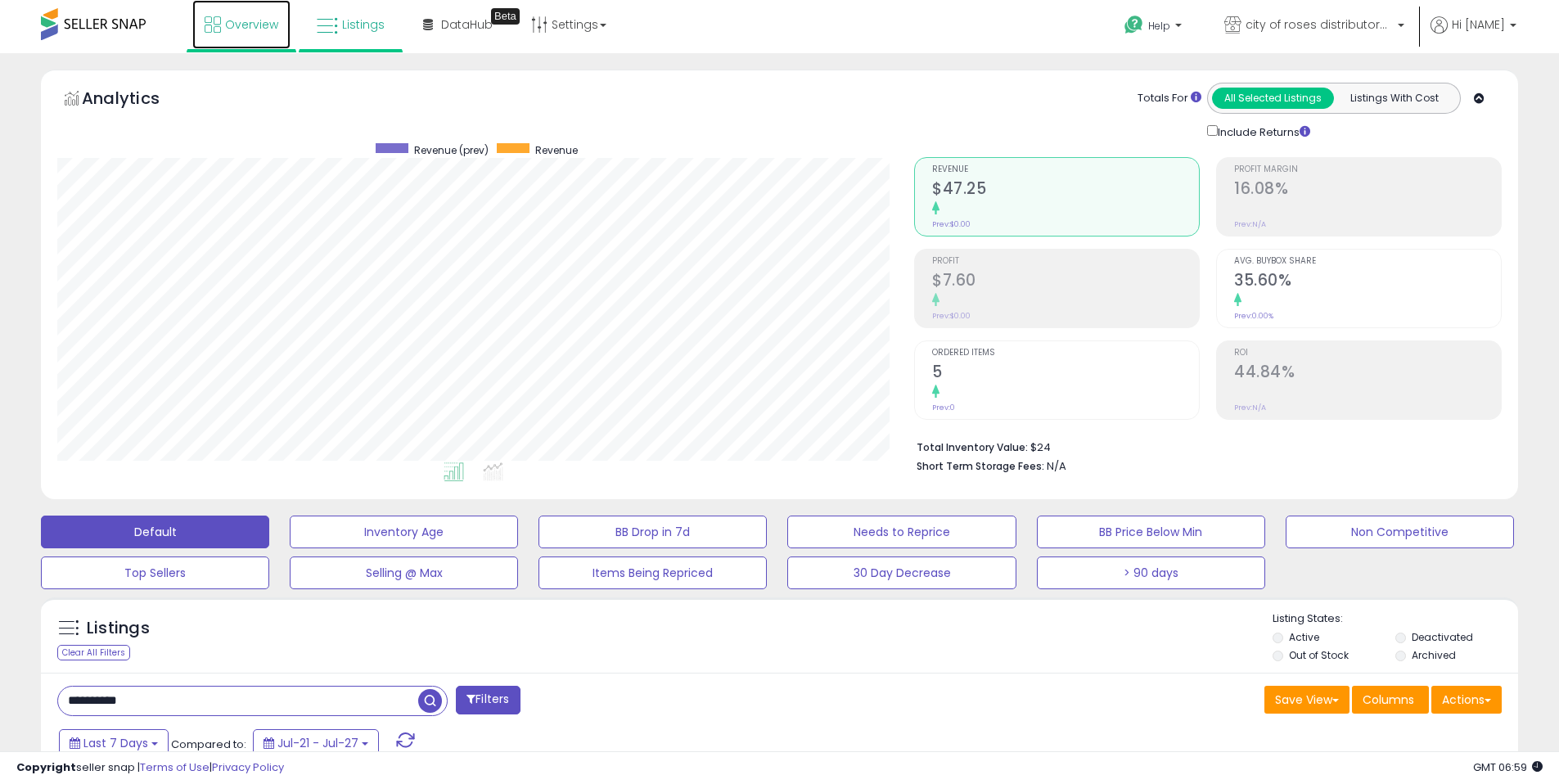 click on "Overview" at bounding box center [241, 25] 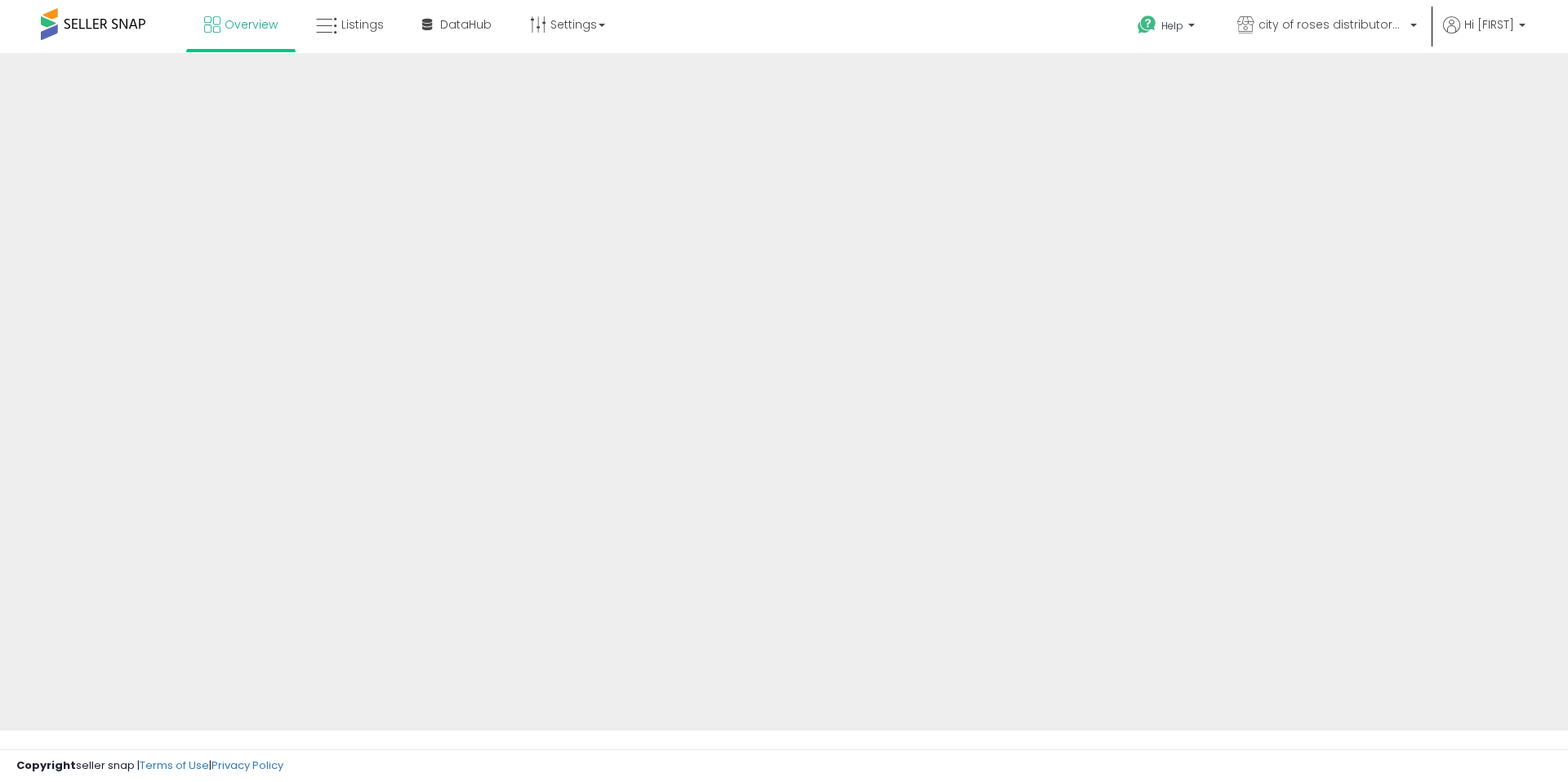 scroll, scrollTop: 0, scrollLeft: 0, axis: both 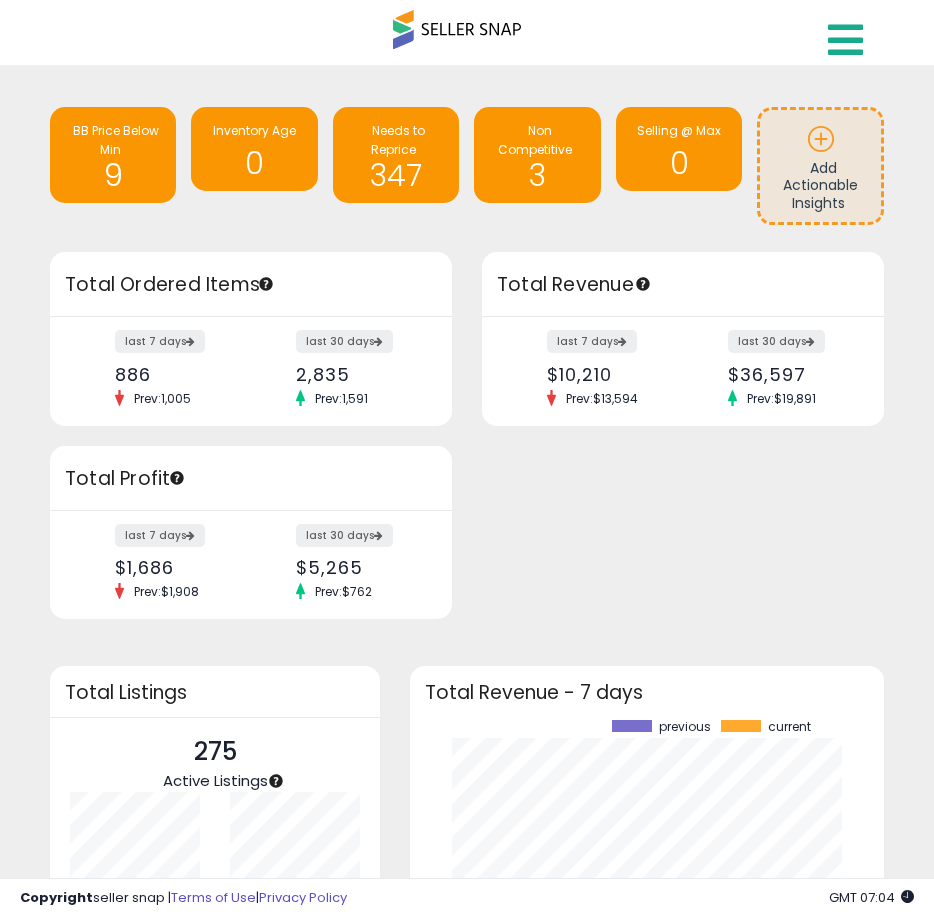 click at bounding box center [845, 40] 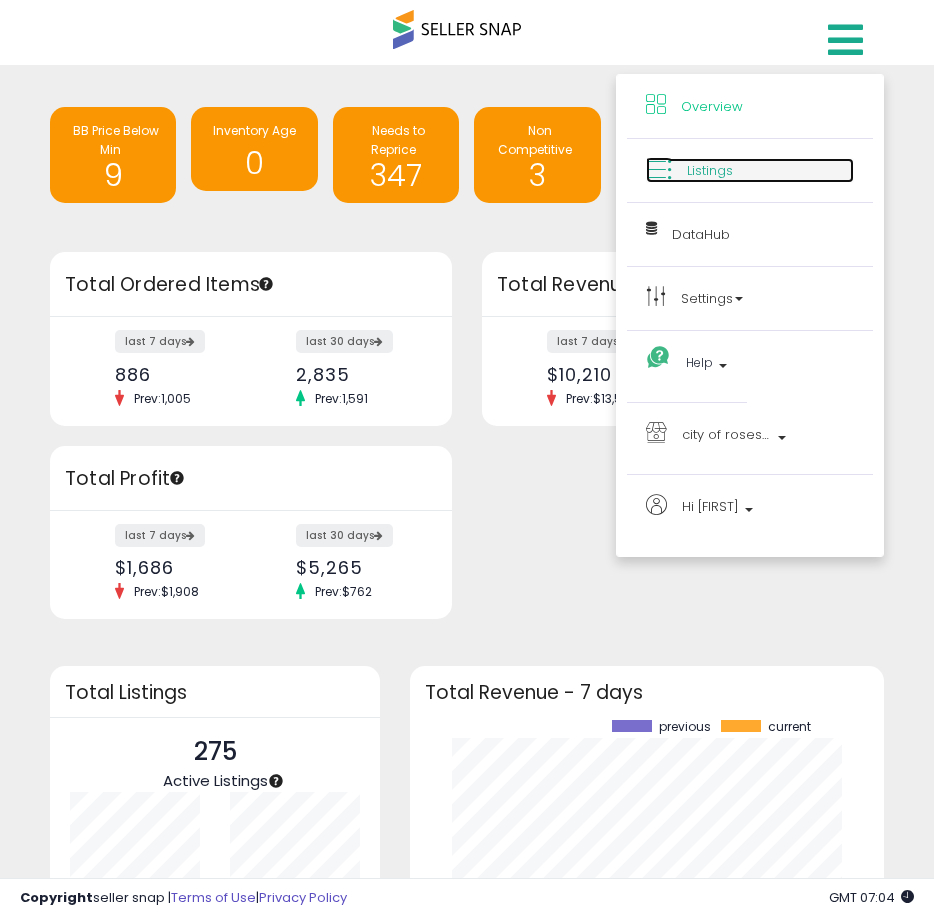 click on "Listings" at bounding box center [710, 170] 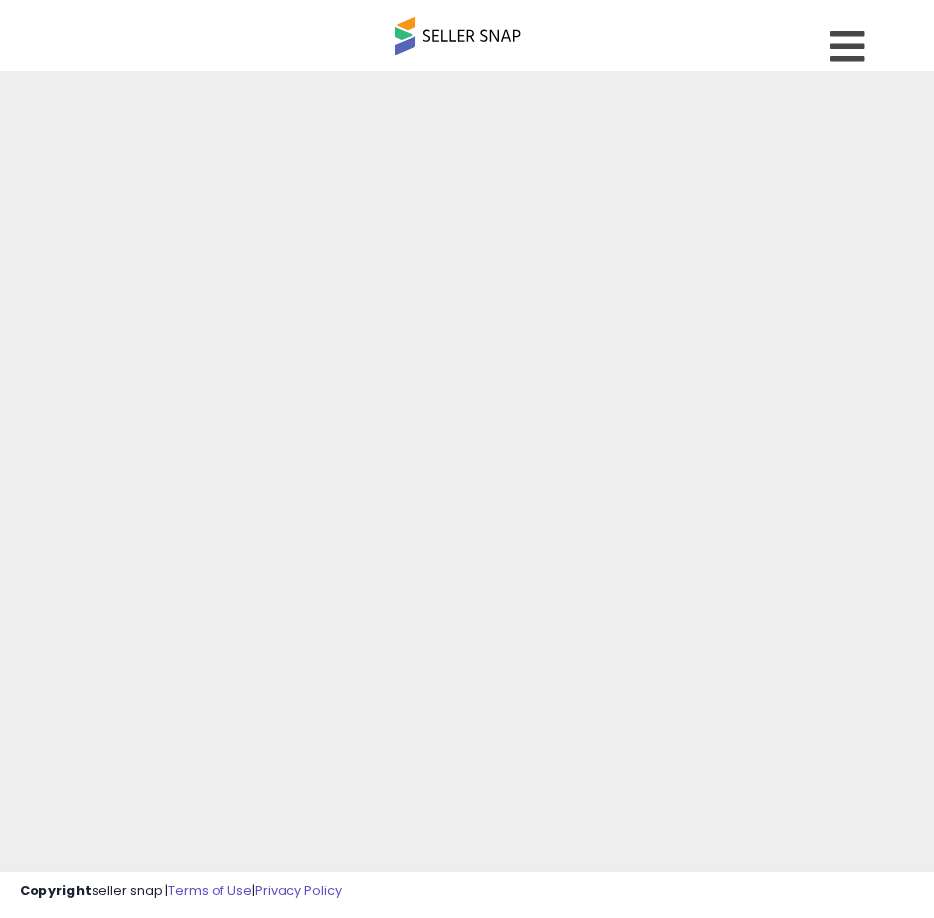 scroll, scrollTop: 0, scrollLeft: 0, axis: both 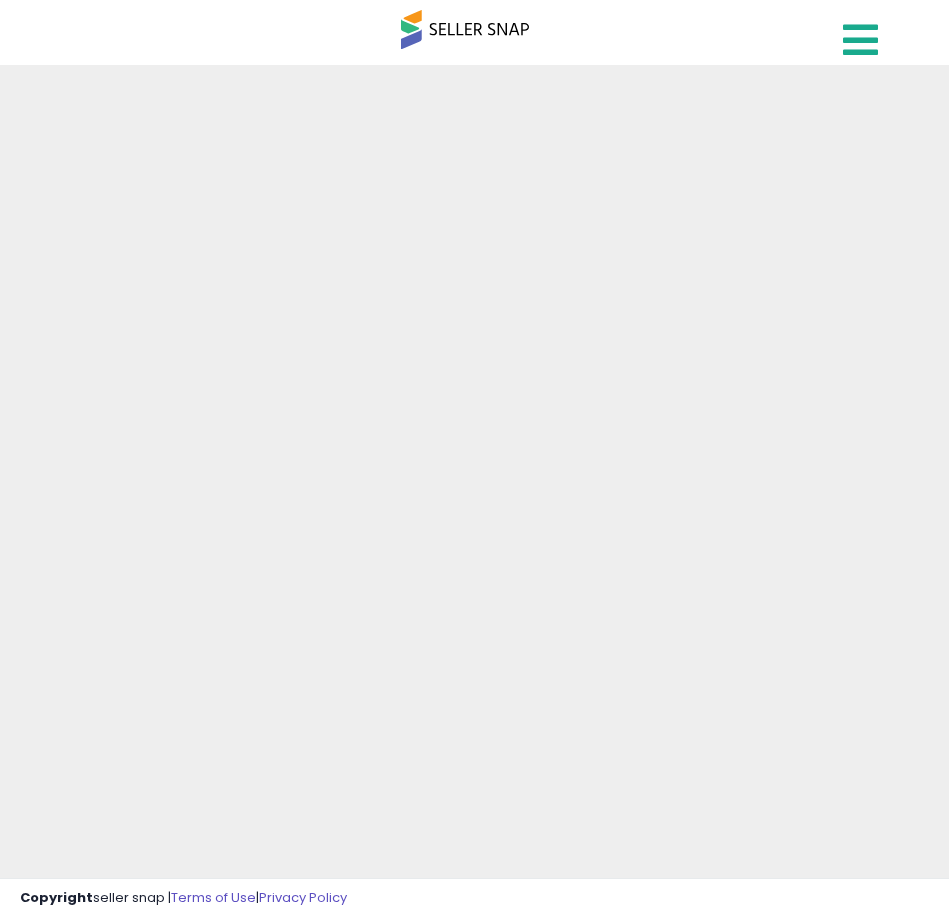 click at bounding box center (860, 40) 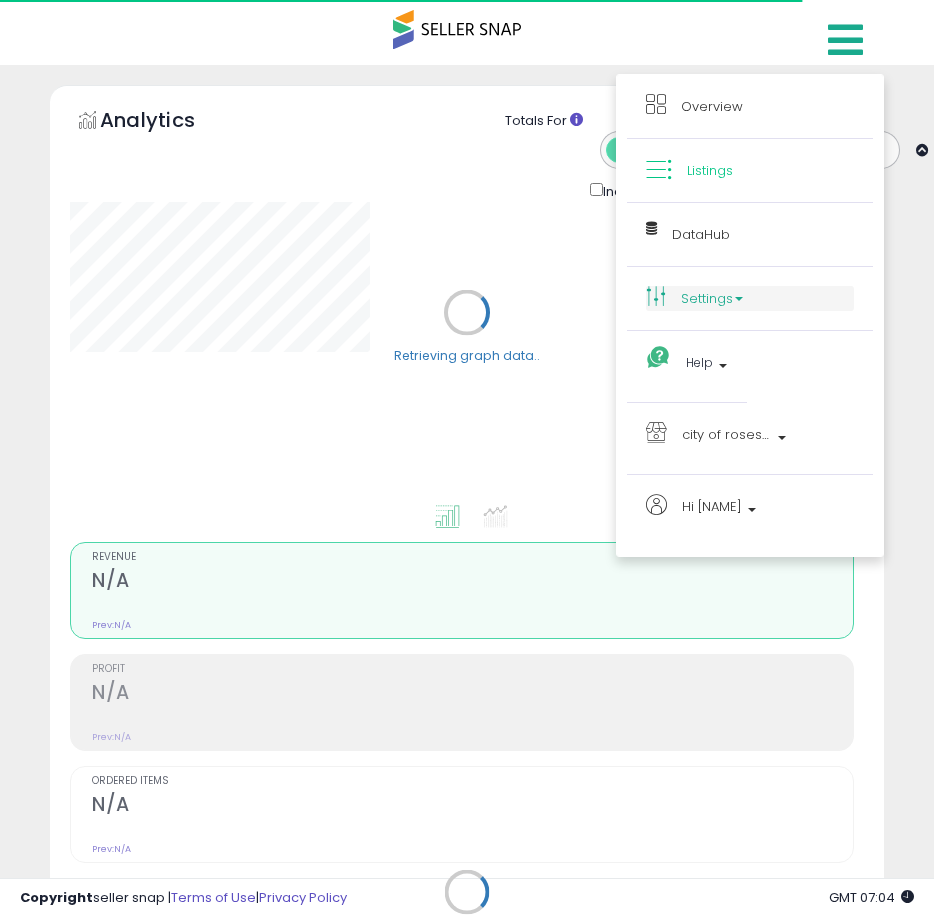 click on "Settings" at bounding box center (750, 298) 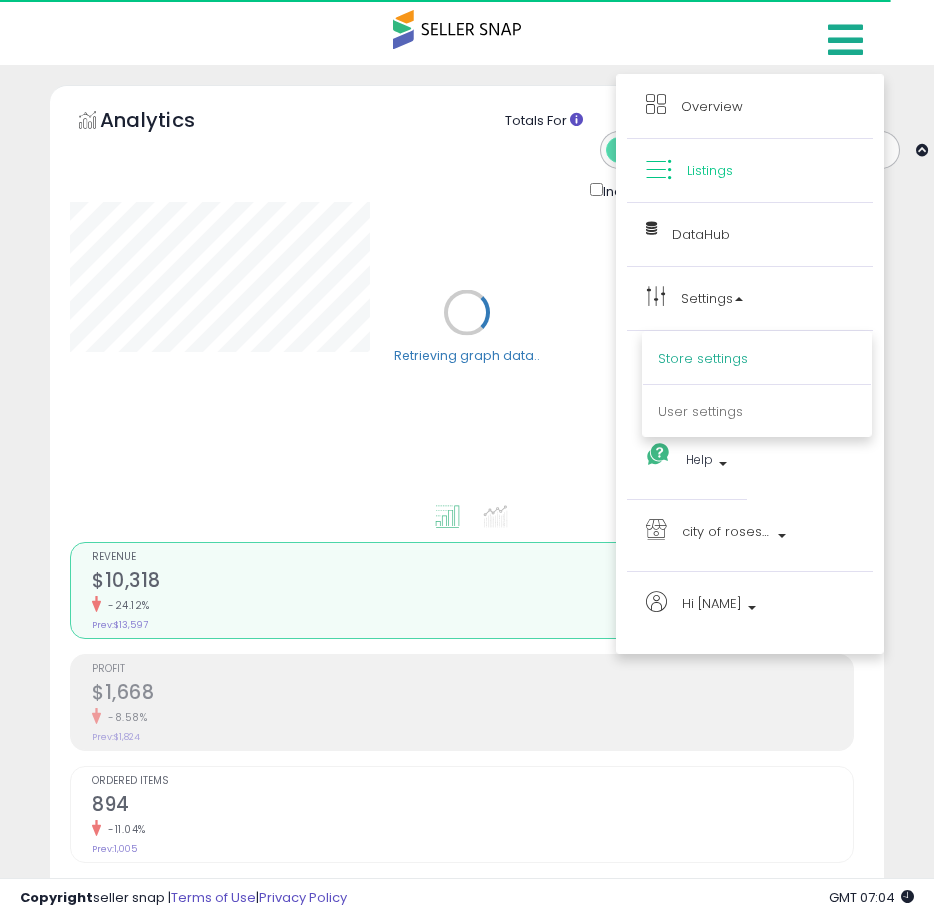 click on "Store
settings" at bounding box center (703, 358) 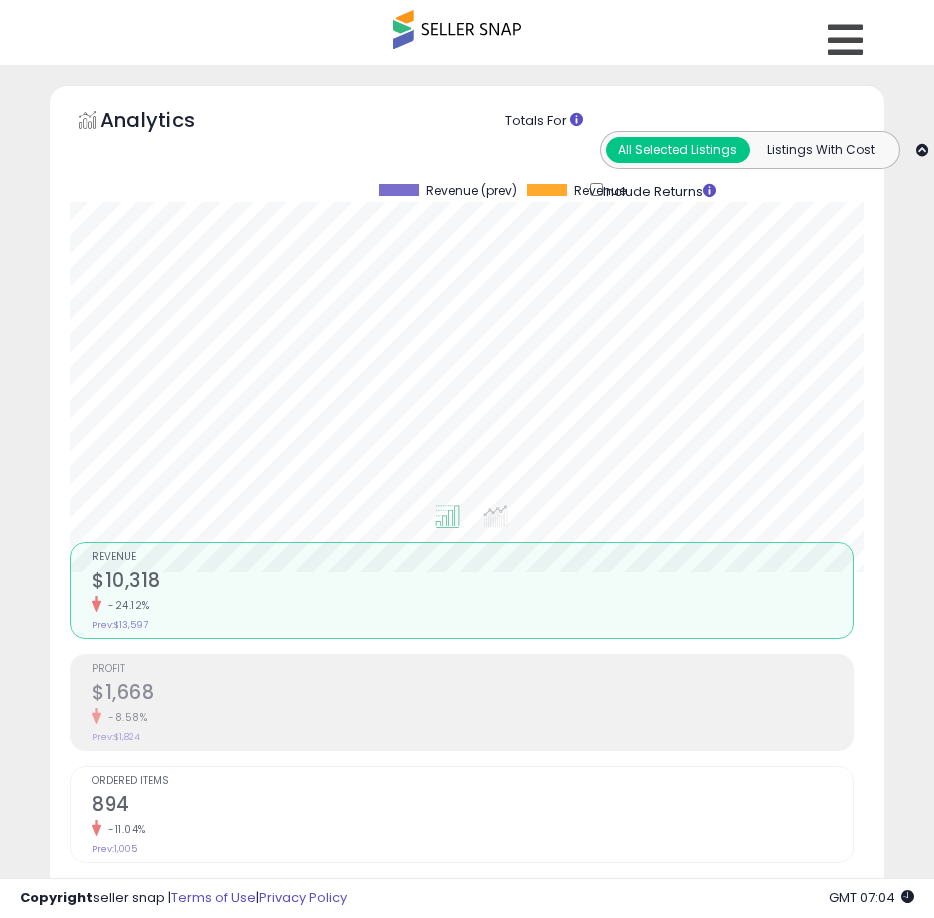 scroll, scrollTop: 999610, scrollLeft: 999176, axis: both 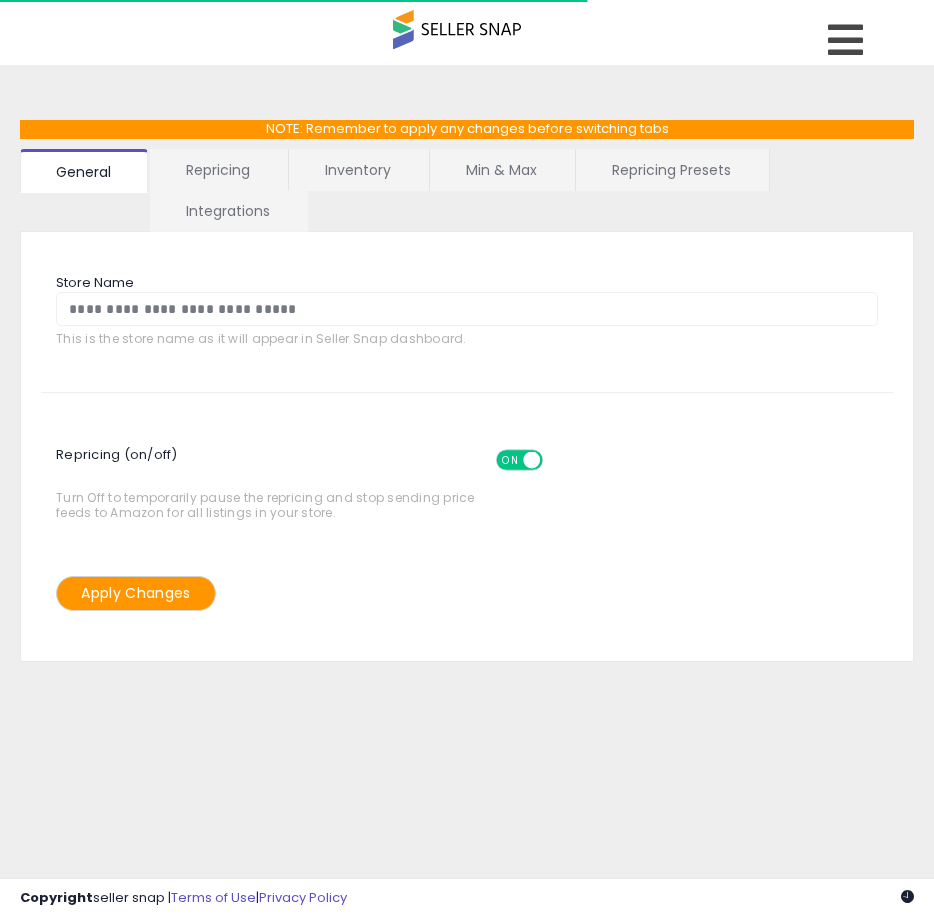 select on "*********" 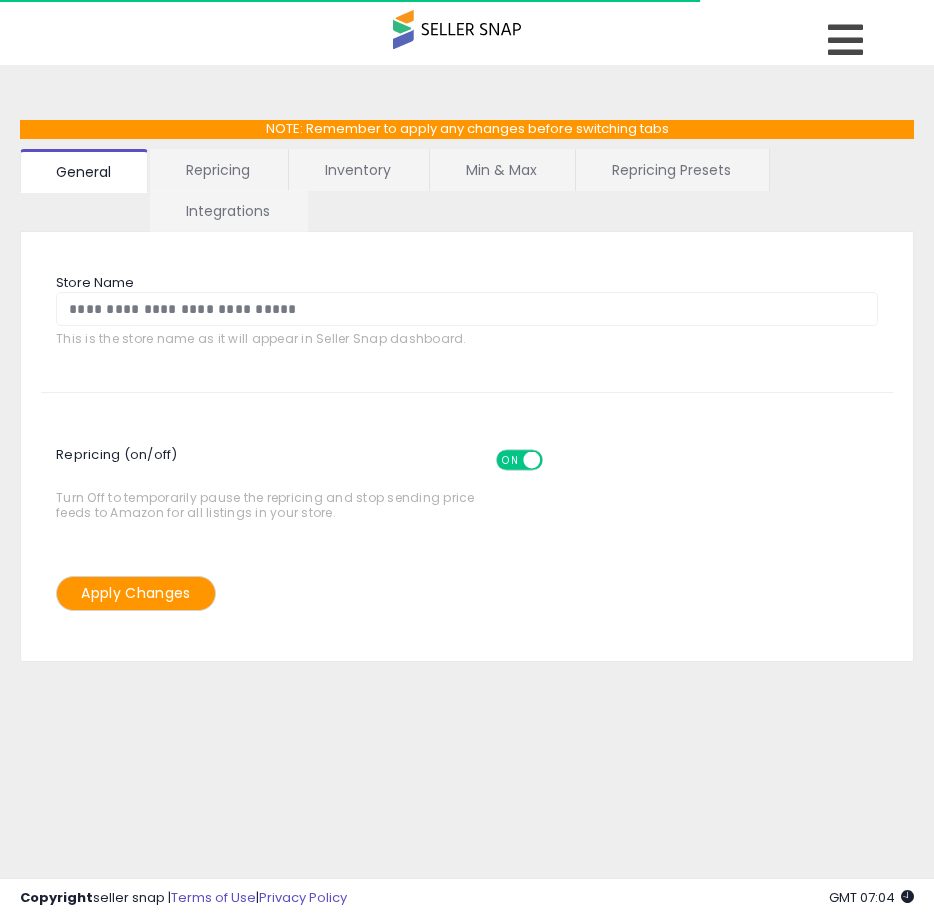 select on "**********" 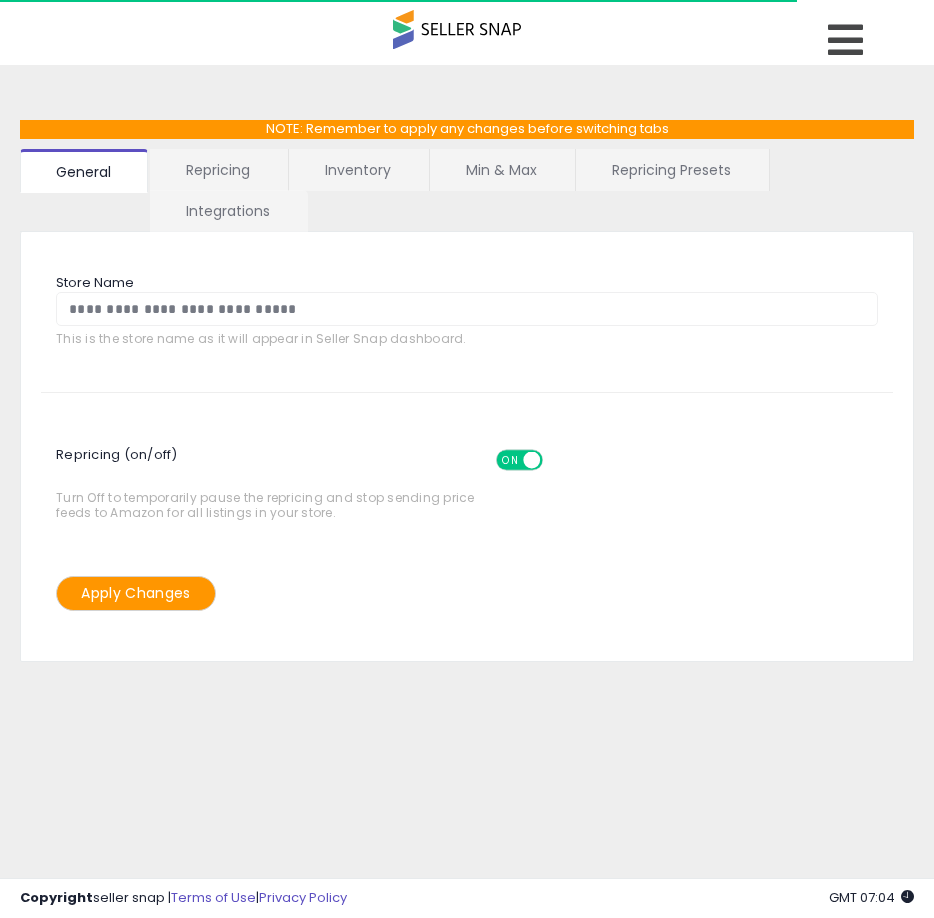 click on "Repricing Presets" at bounding box center (671, 170) 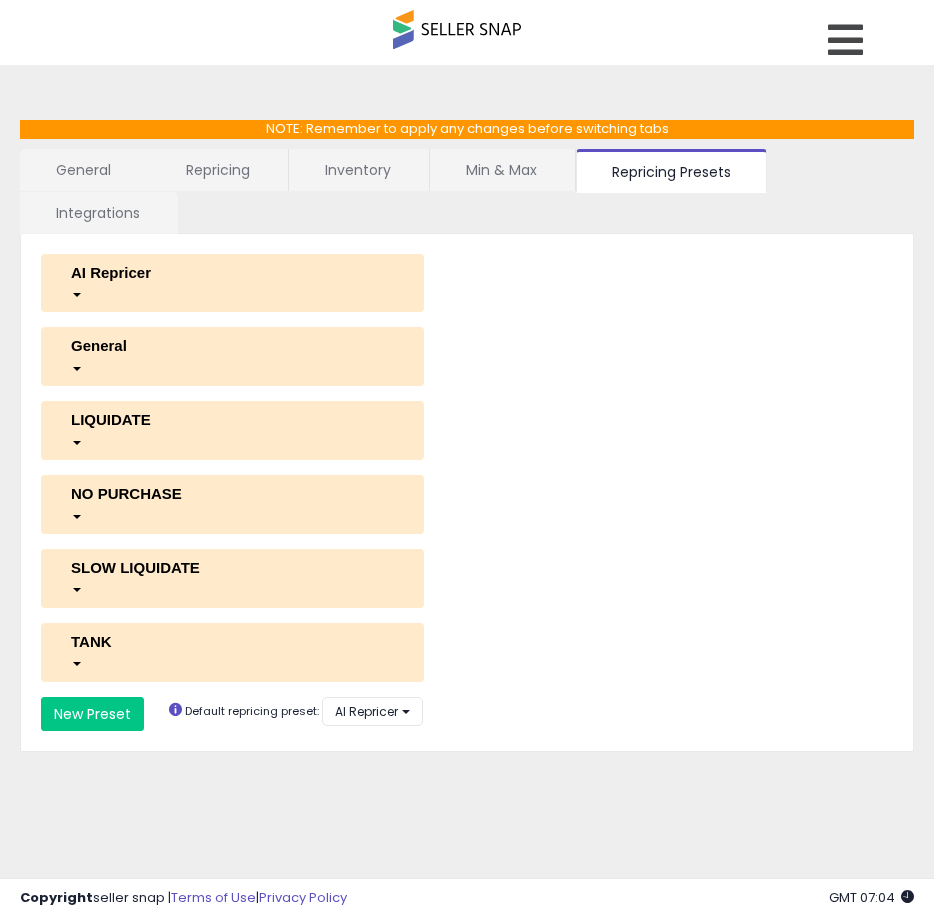 click at bounding box center [232, 293] 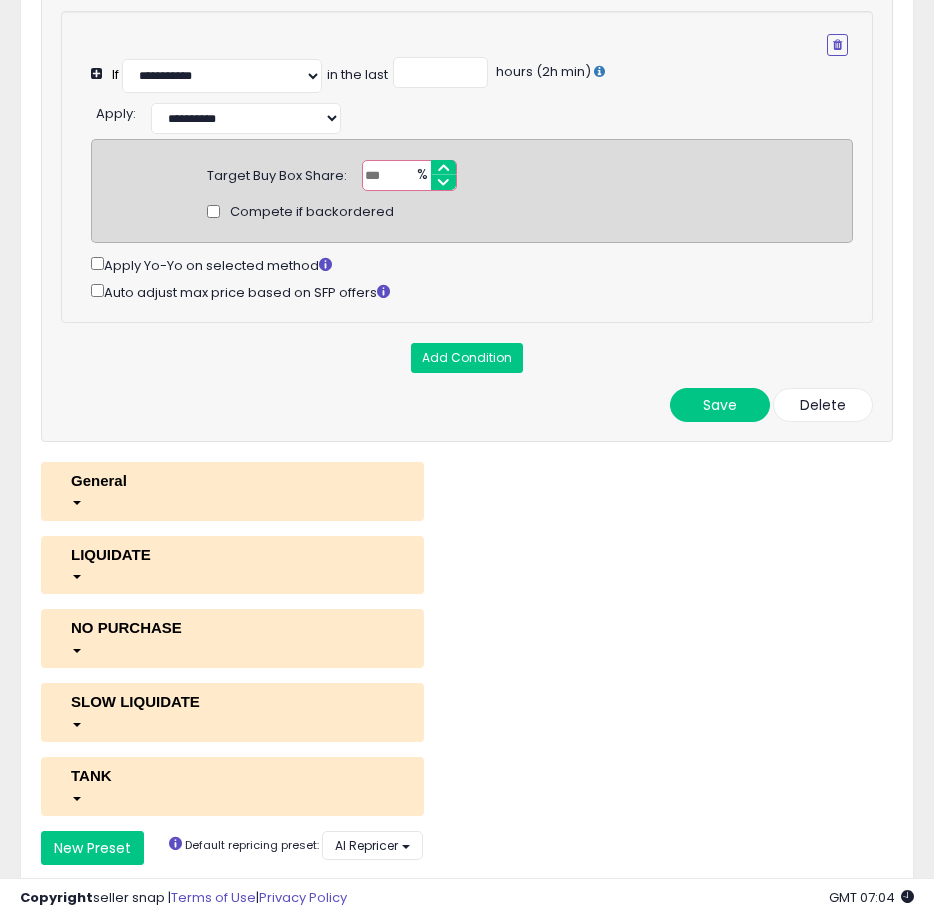 scroll, scrollTop: 626, scrollLeft: 0, axis: vertical 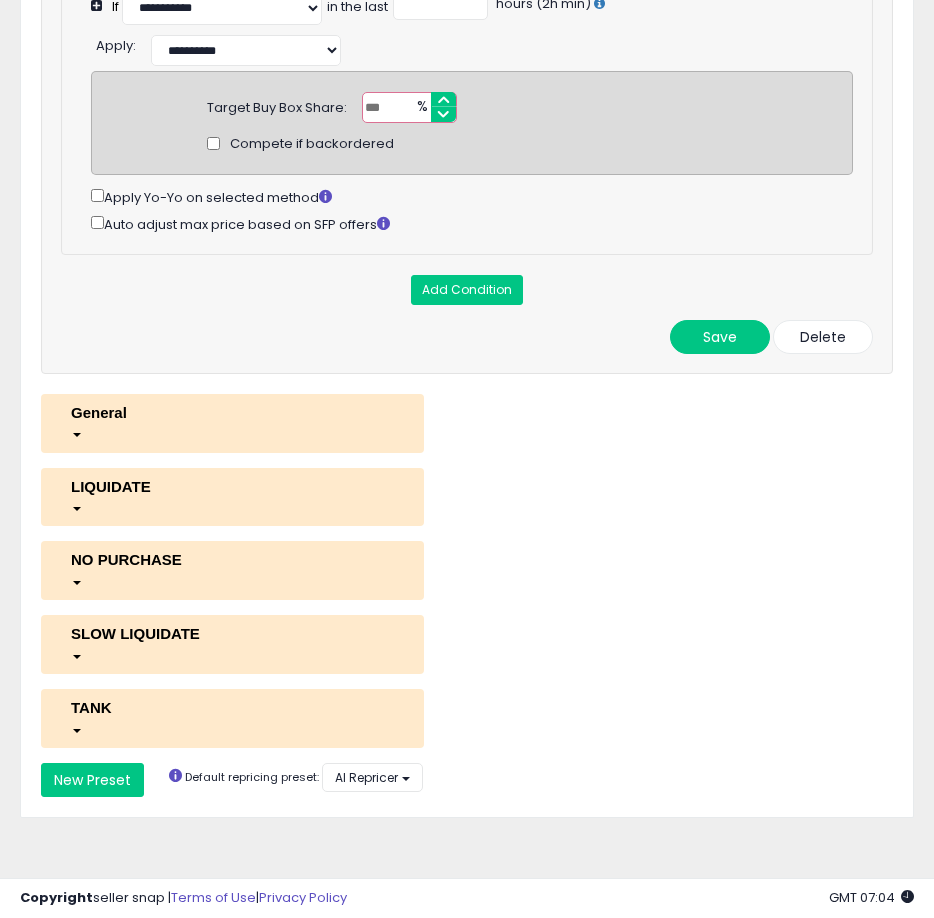 click on "General" at bounding box center [232, 423] 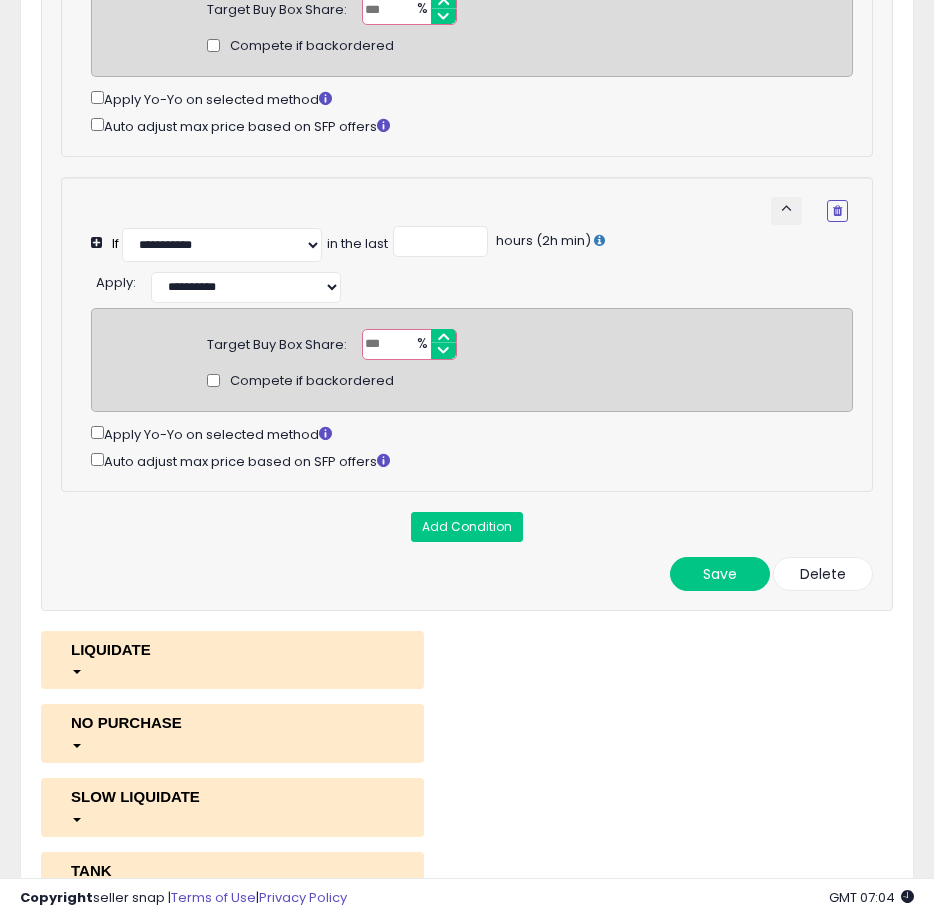 scroll, scrollTop: 2602, scrollLeft: 0, axis: vertical 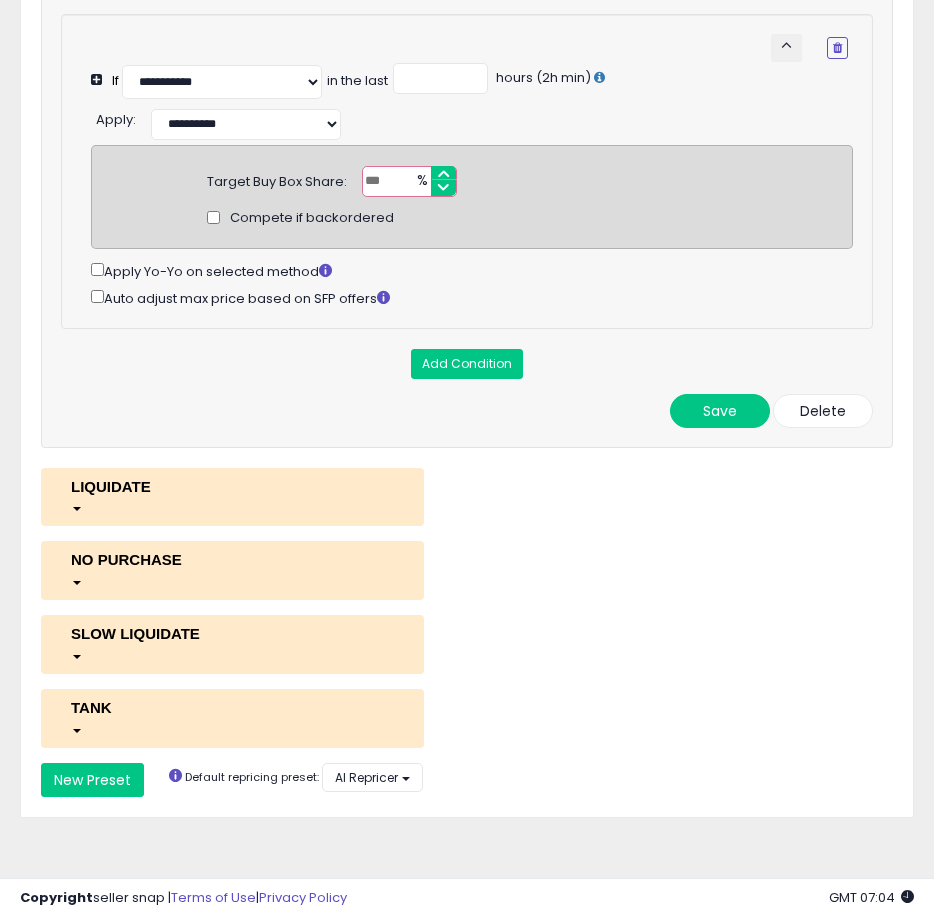 click at bounding box center (232, 581) 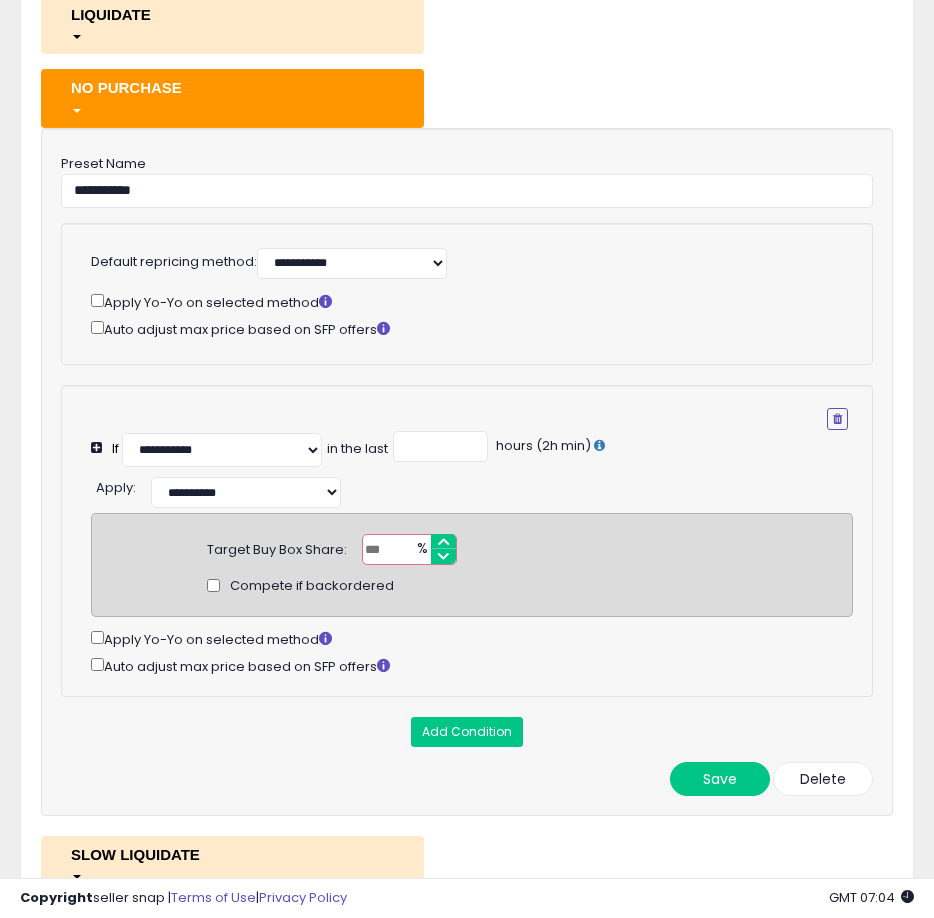 scroll, scrollTop: 3125, scrollLeft: 0, axis: vertical 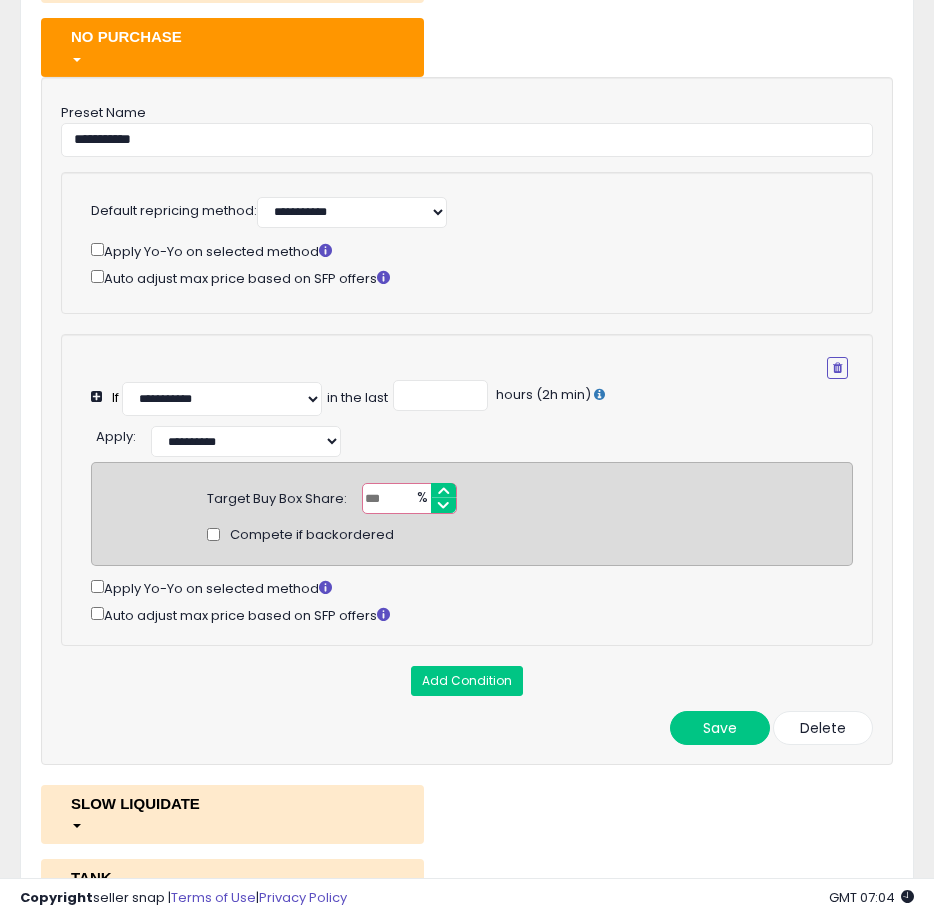 click on "**" at bounding box center (409, 498) 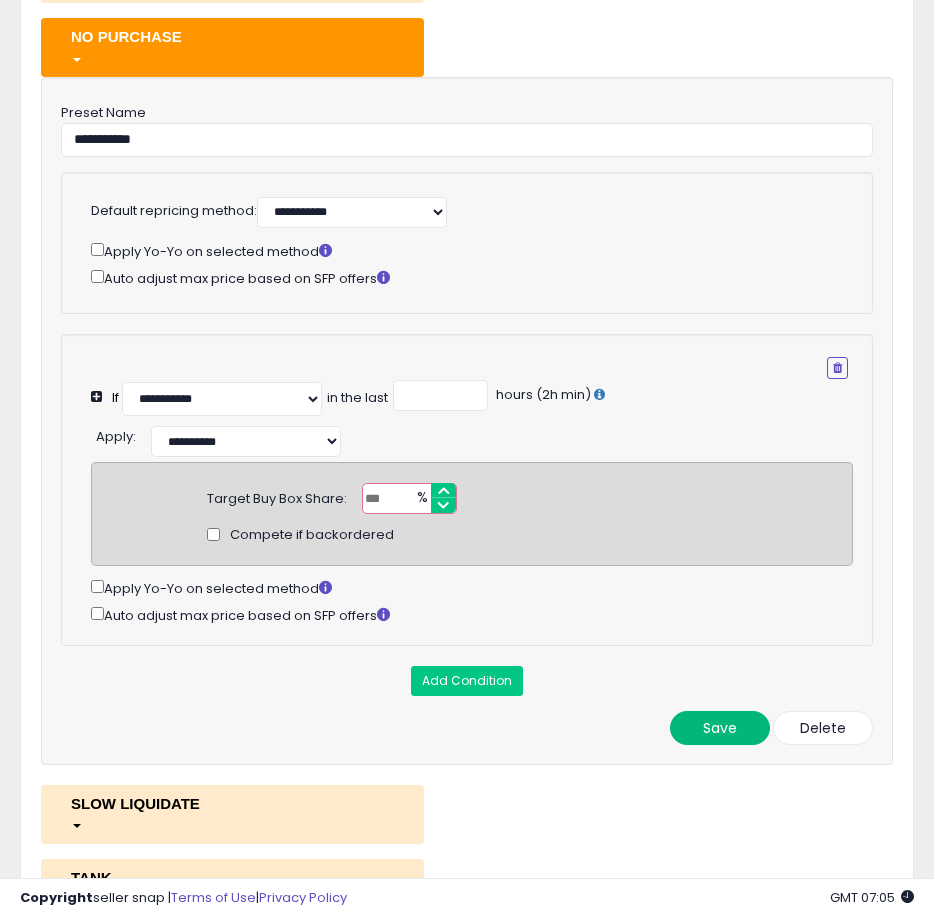 type on "**" 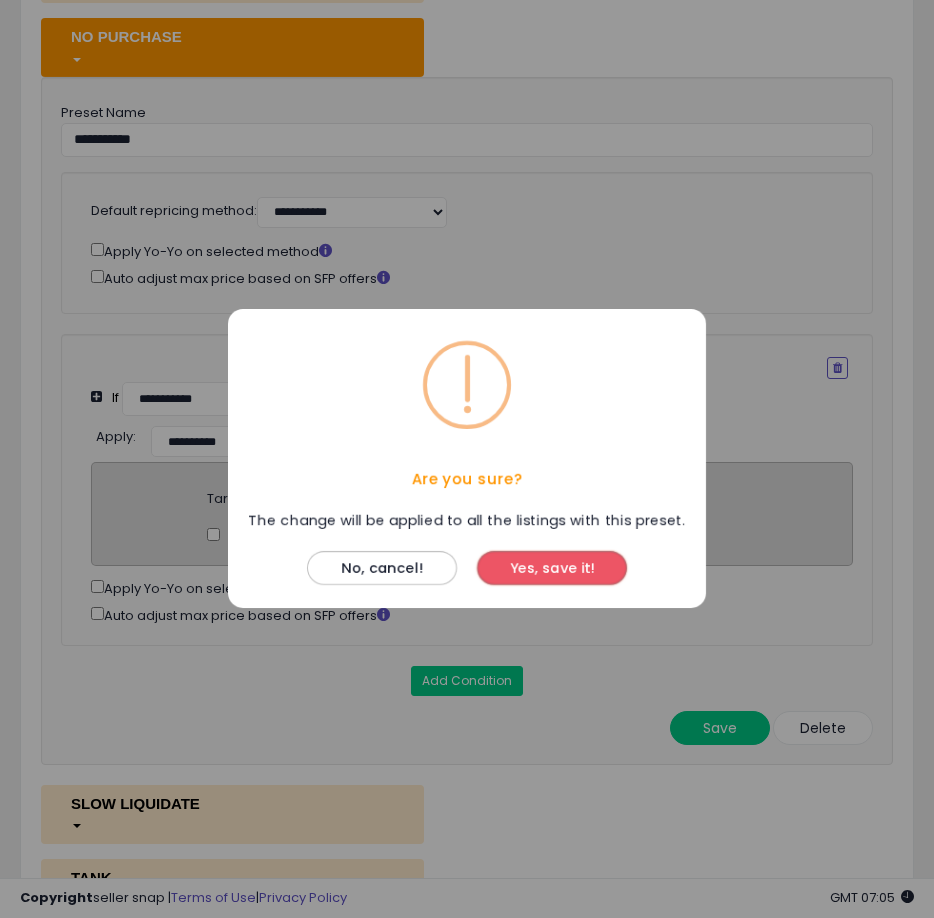 click on "Yes, save it!" at bounding box center [552, 569] 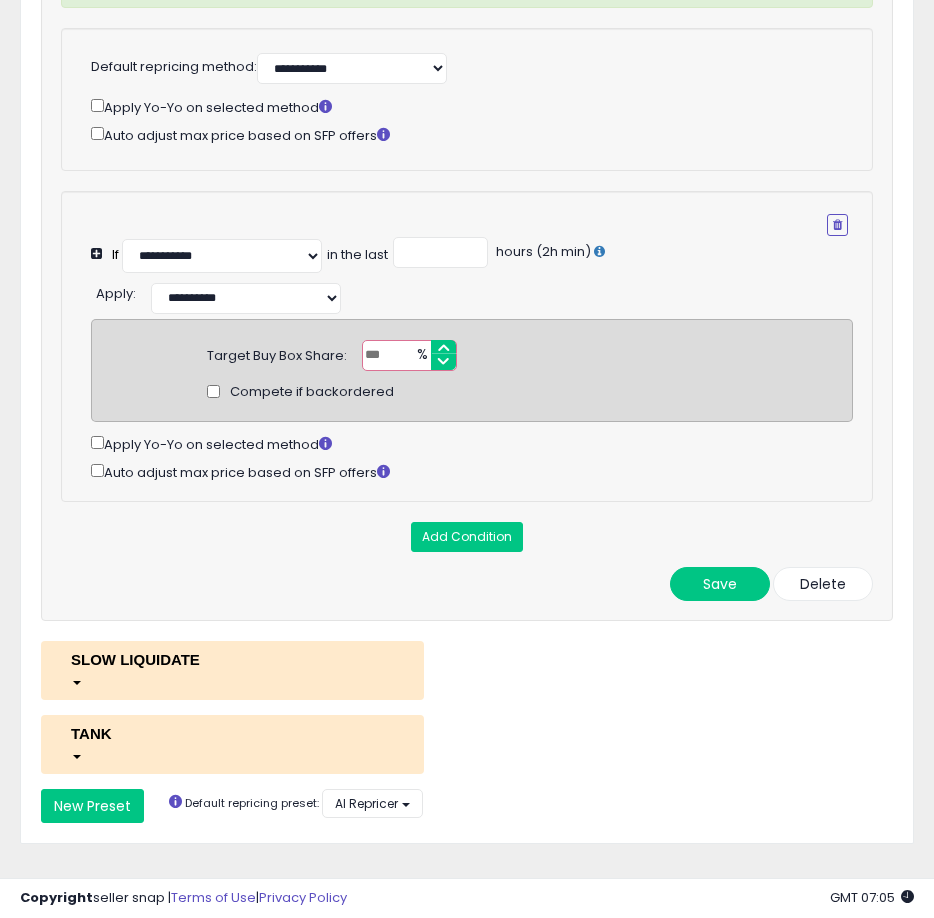 scroll, scrollTop: 3365, scrollLeft: 0, axis: vertical 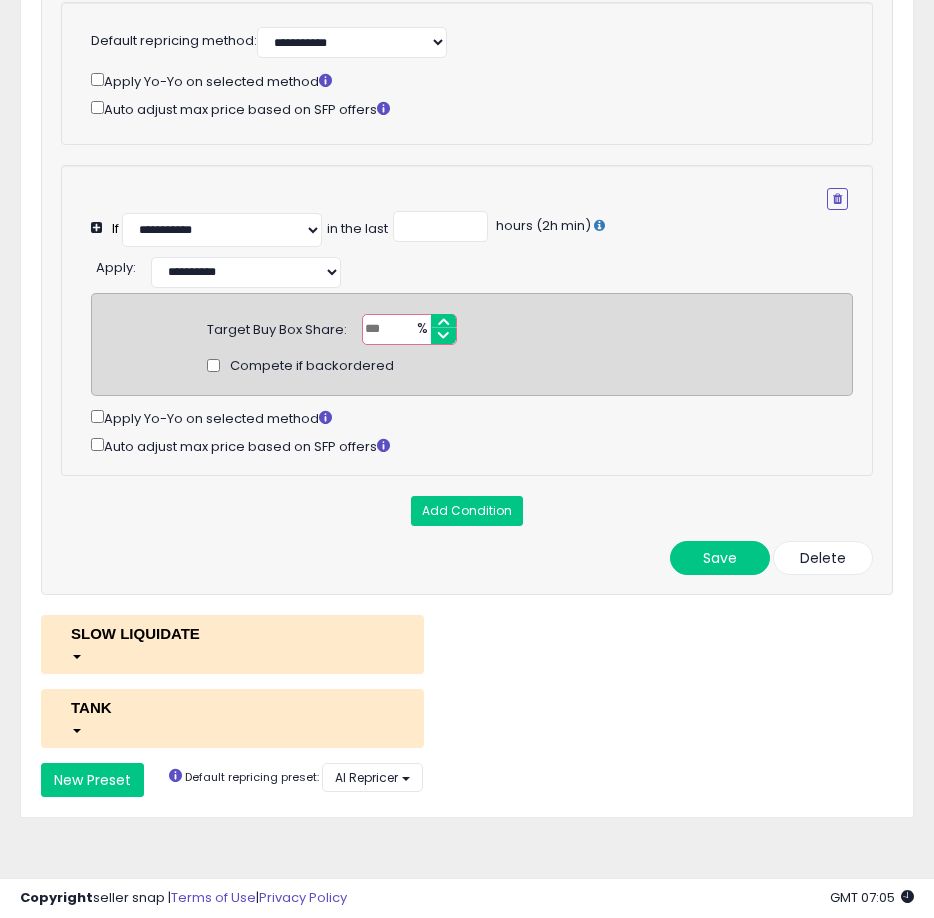 click at bounding box center (232, 655) 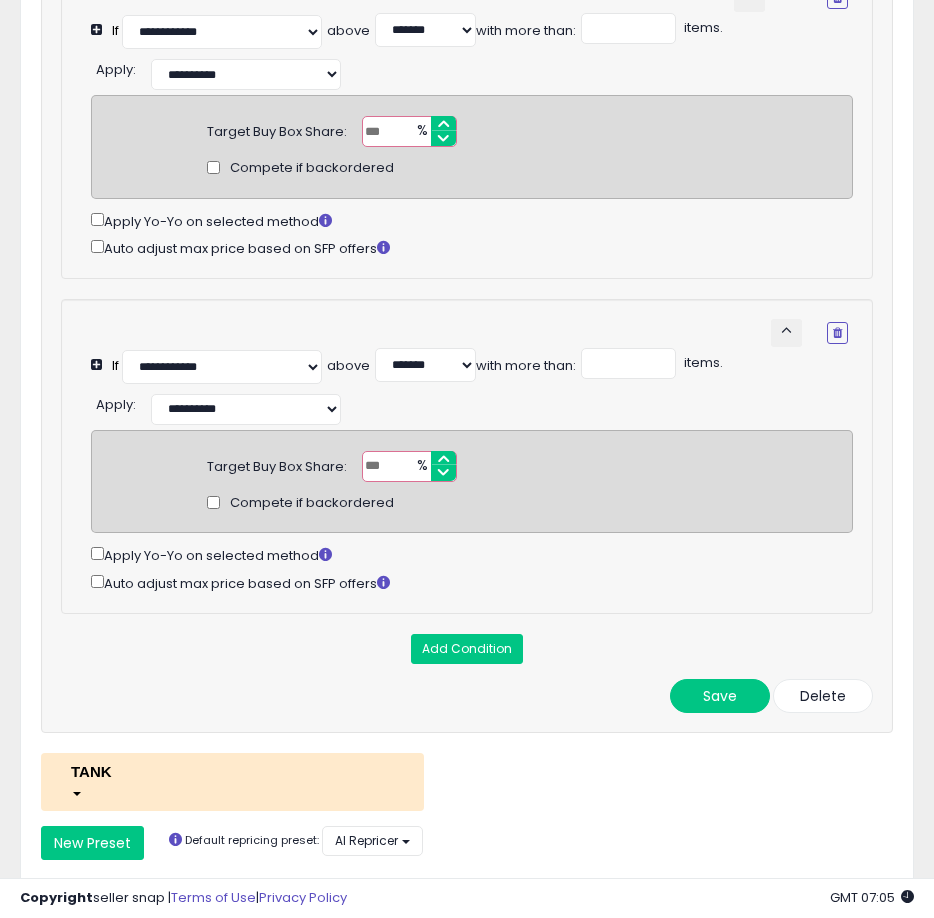 scroll, scrollTop: 4136, scrollLeft: 0, axis: vertical 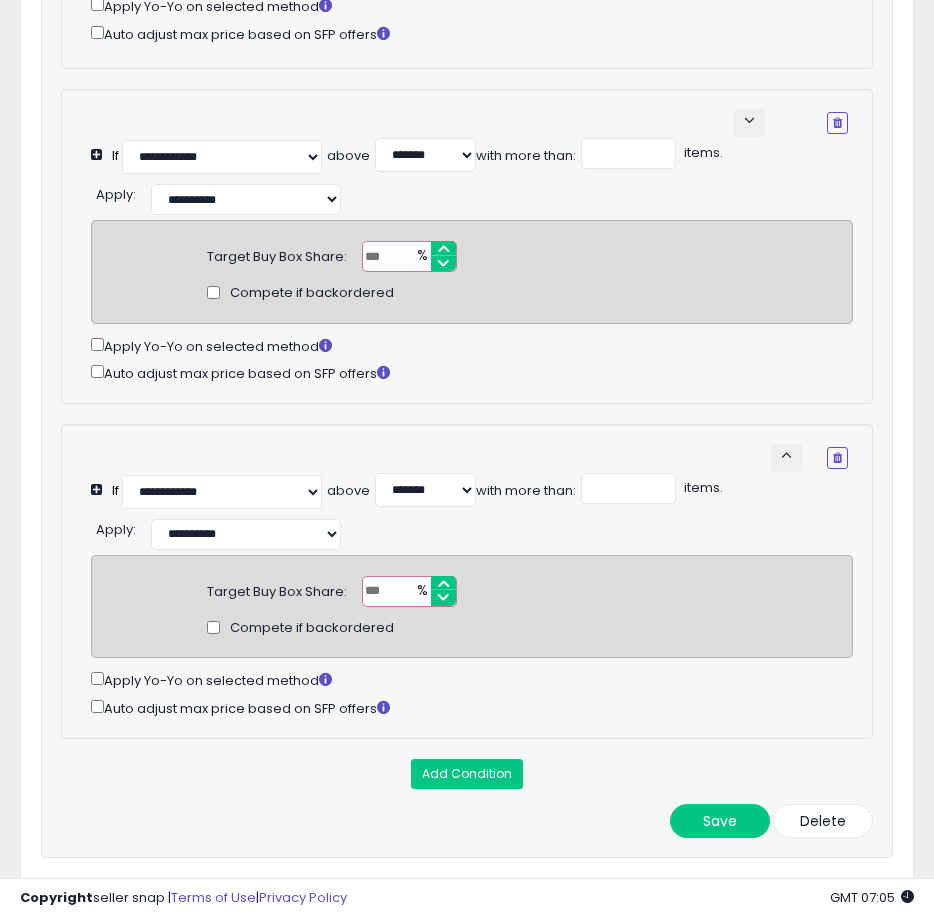 click on "**" at bounding box center [409, 591] 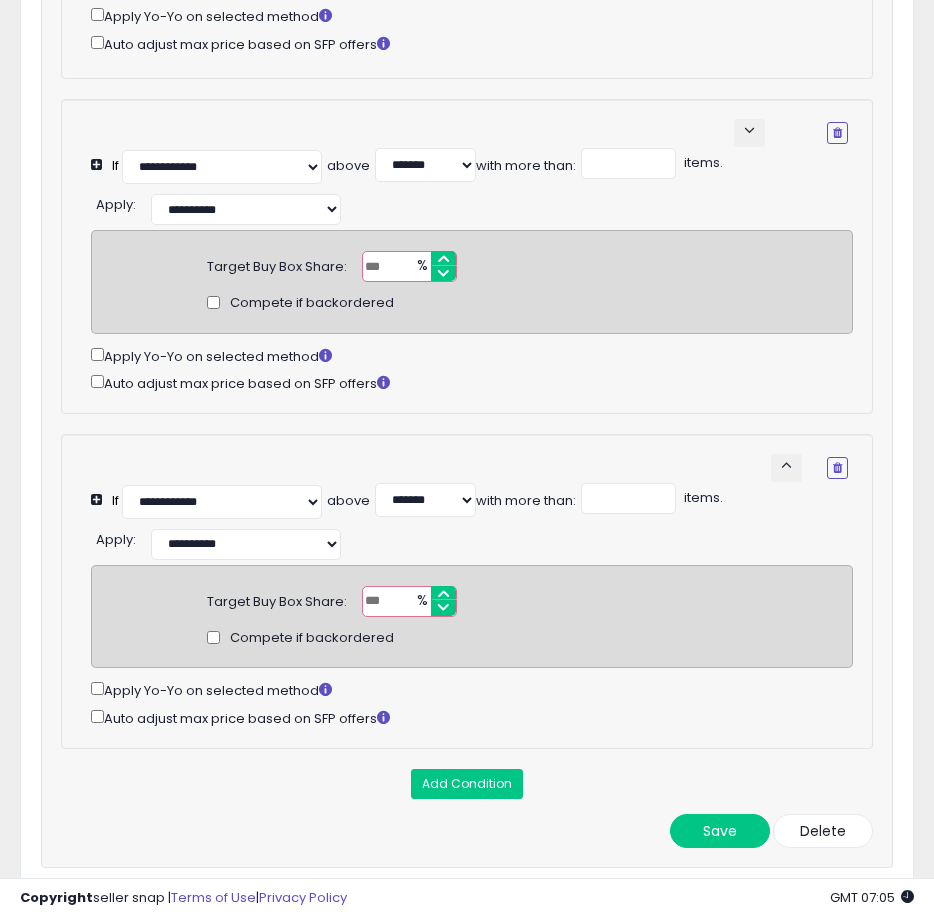 scroll, scrollTop: 4324, scrollLeft: 0, axis: vertical 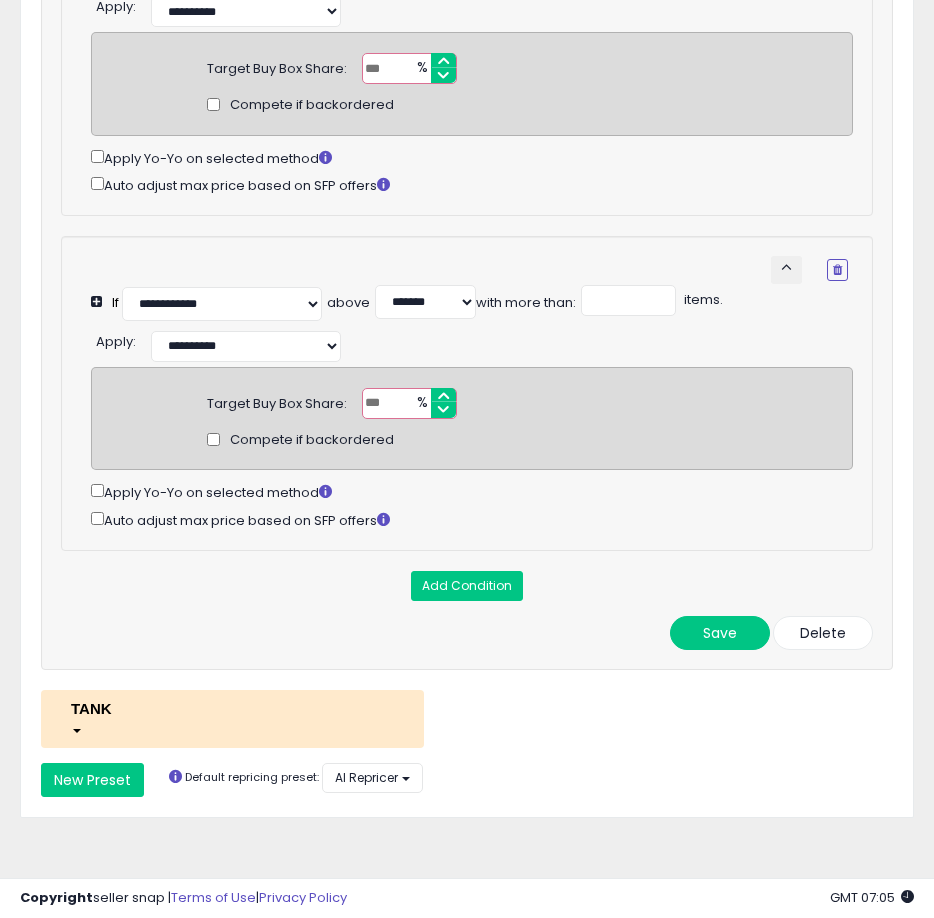 click on "**" at bounding box center [409, 403] 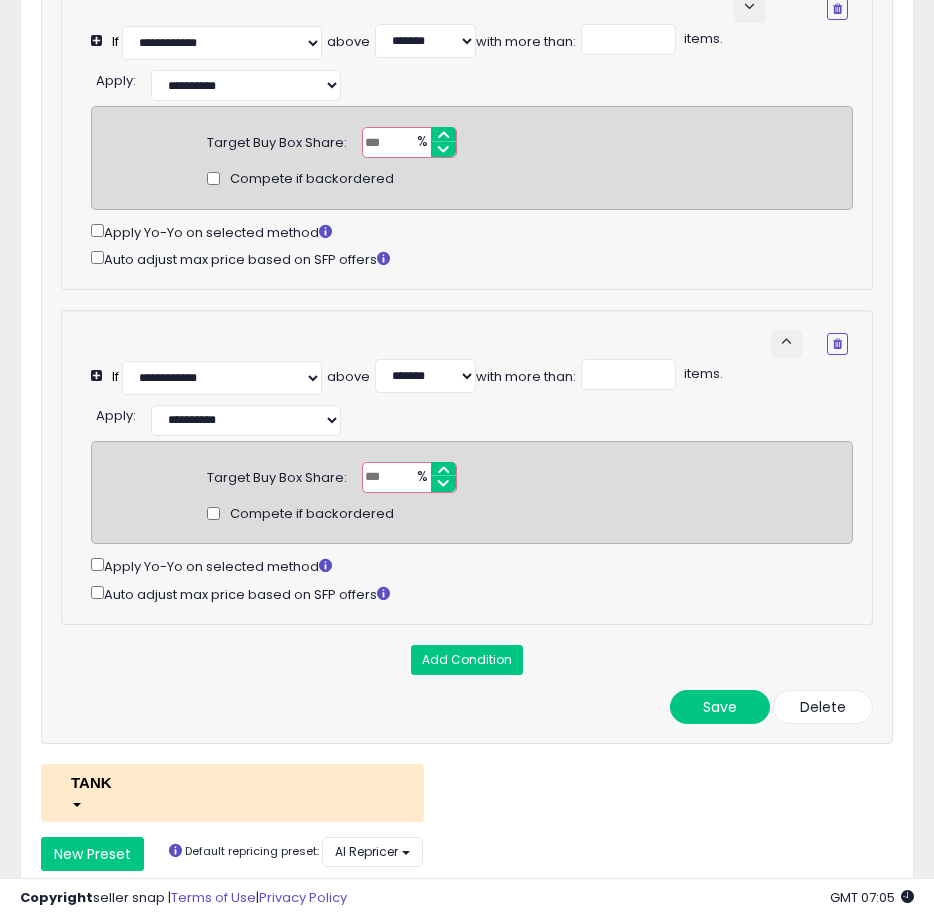 scroll, scrollTop: 4130, scrollLeft: 0, axis: vertical 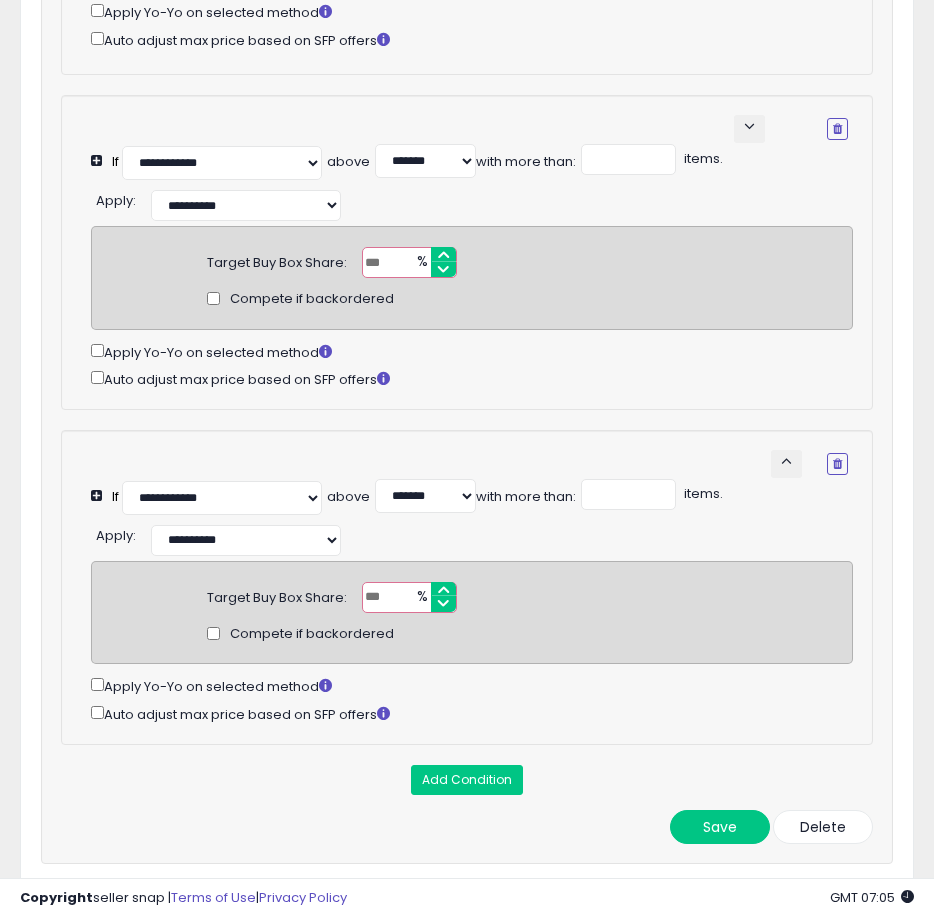 type on "*" 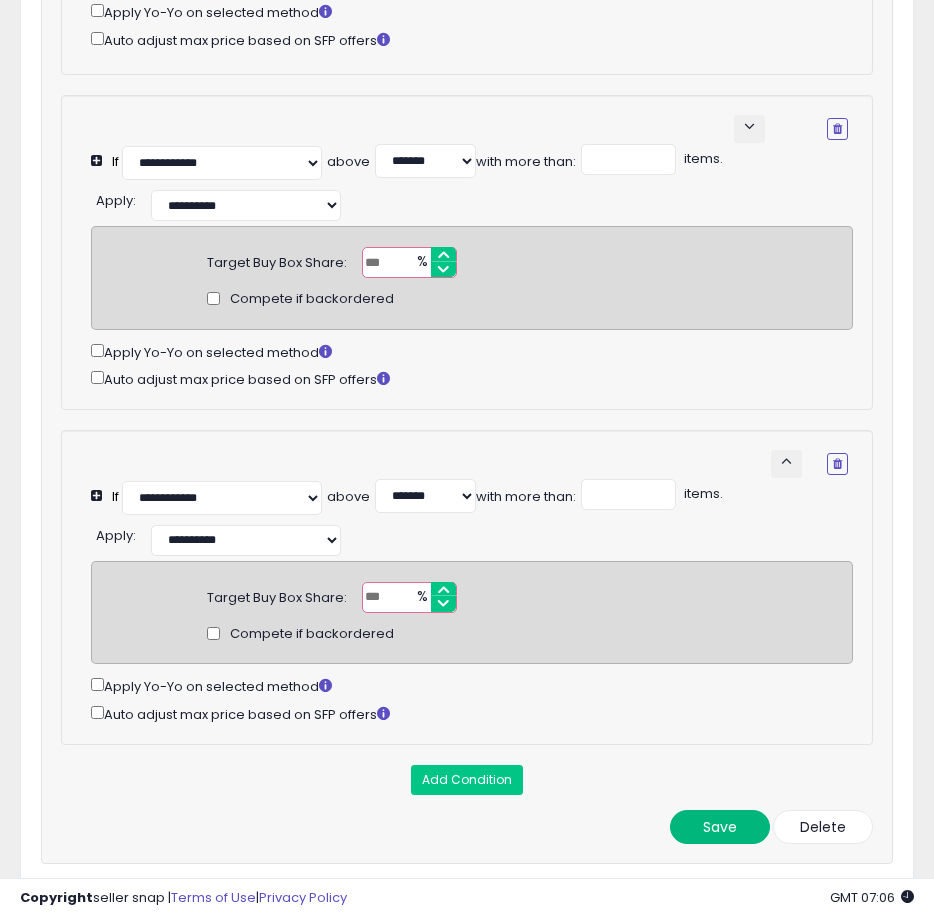 type on "**" 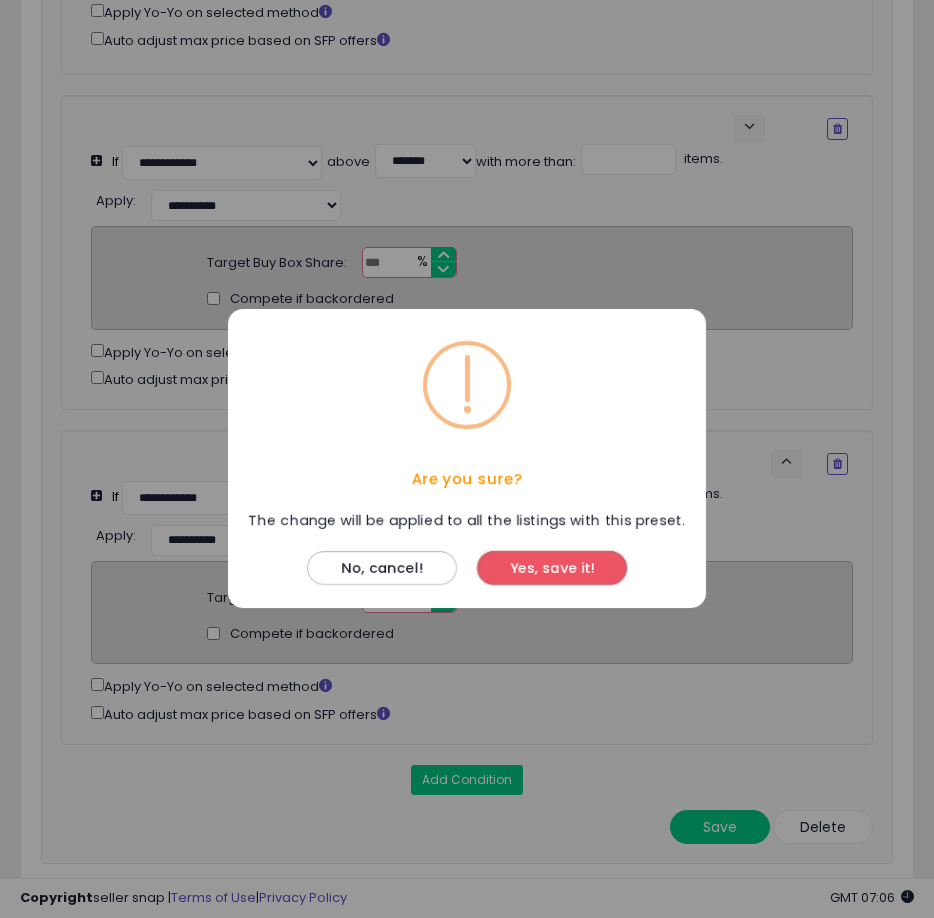 click on "Yes, save it!" at bounding box center [552, 569] 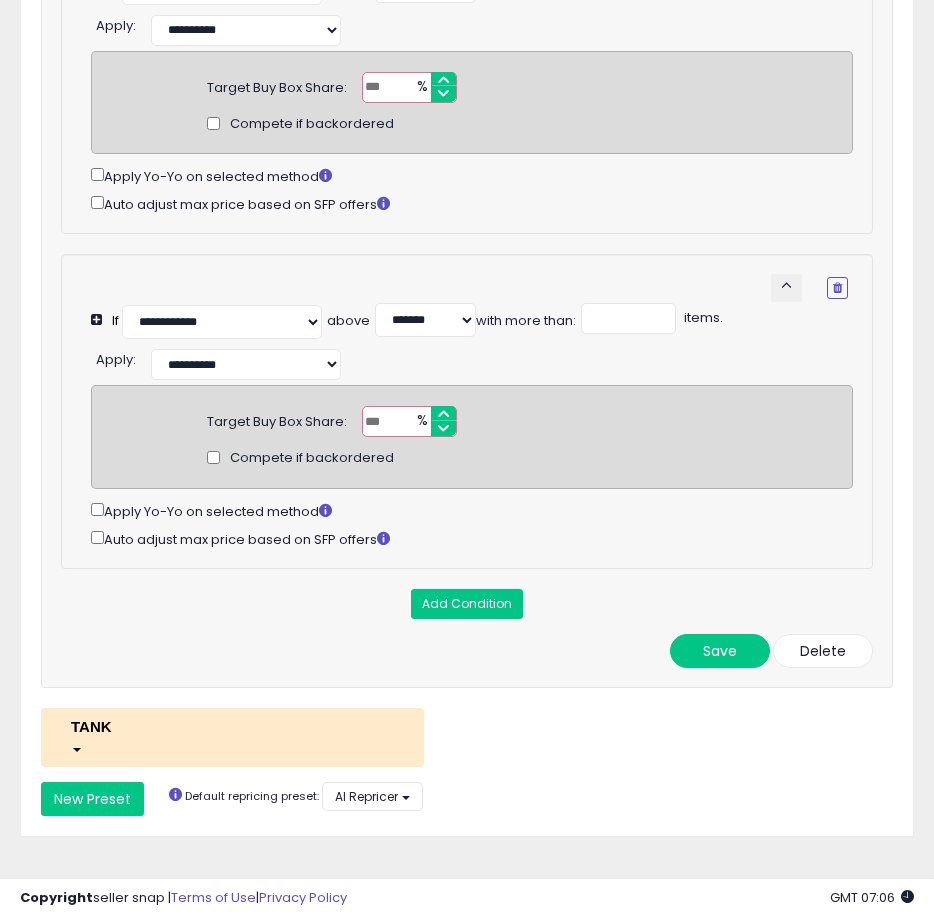 scroll, scrollTop: 4395, scrollLeft: 0, axis: vertical 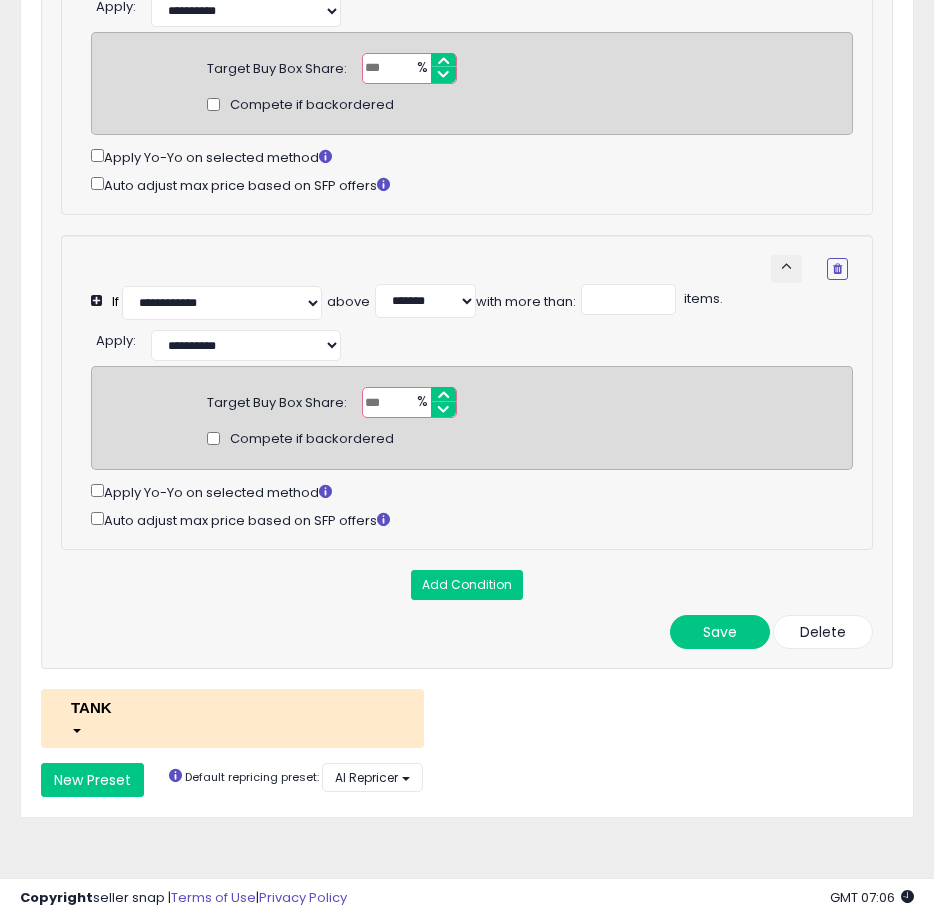 click on "TANK" at bounding box center [232, 707] 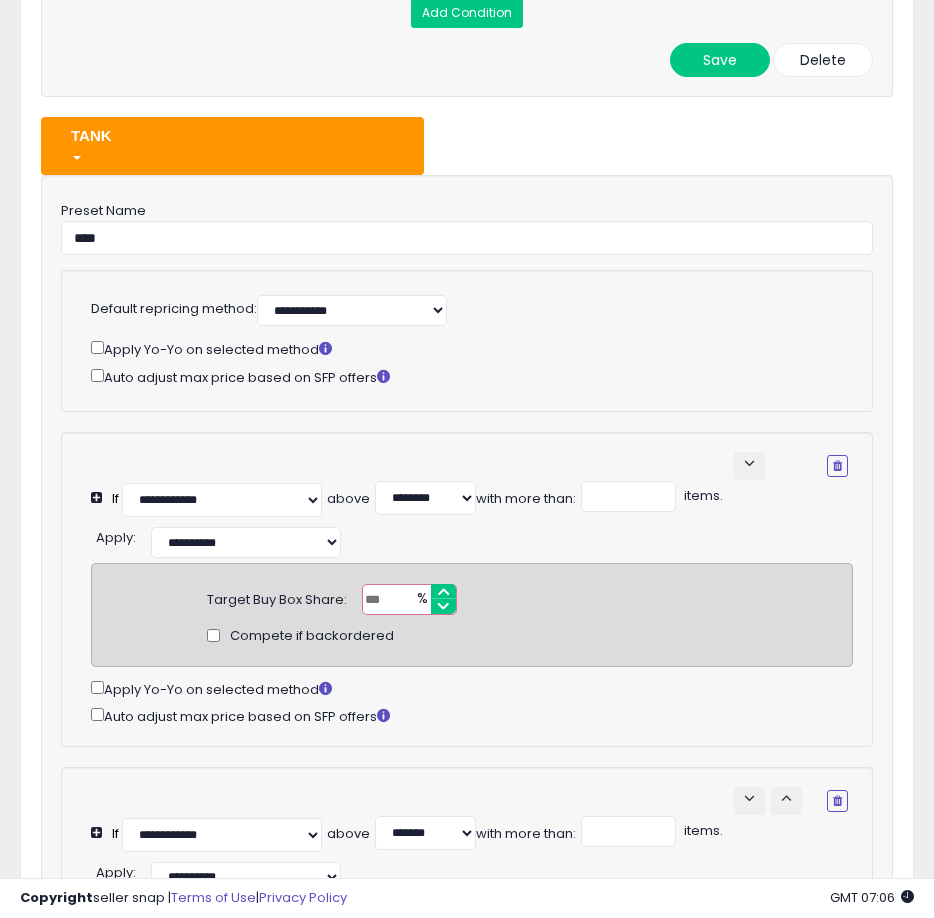 scroll, scrollTop: 4899, scrollLeft: 0, axis: vertical 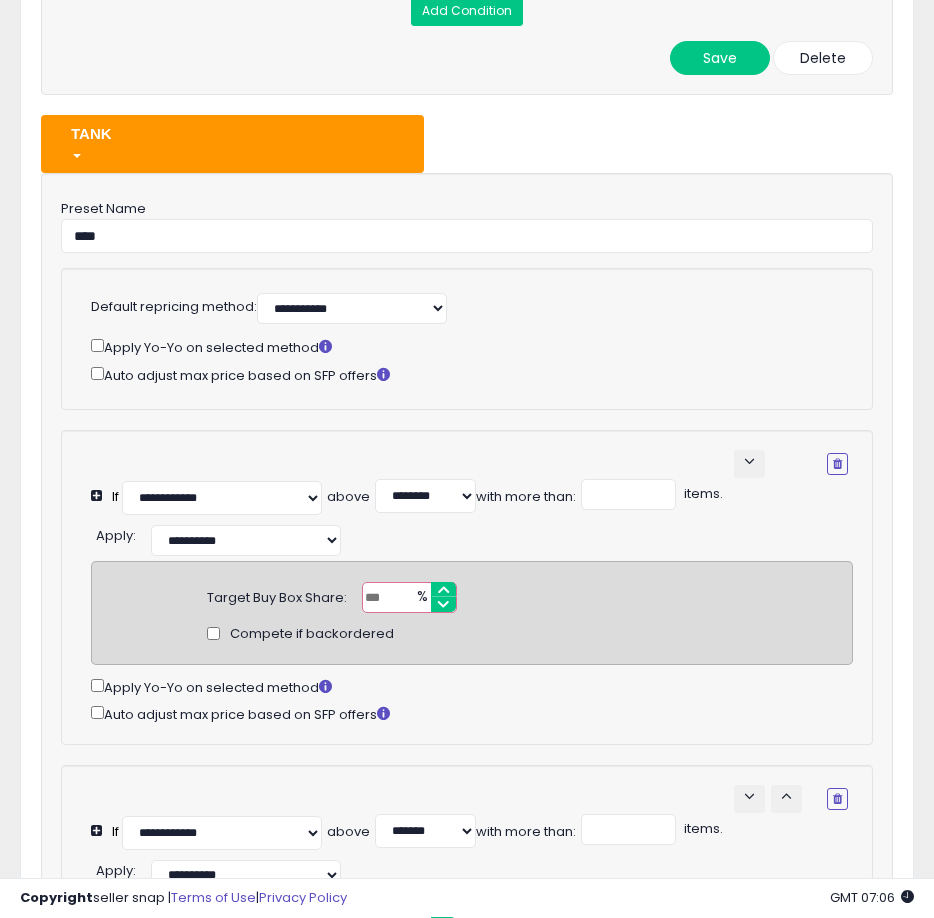 click on "%" at bounding box center (421, 598) 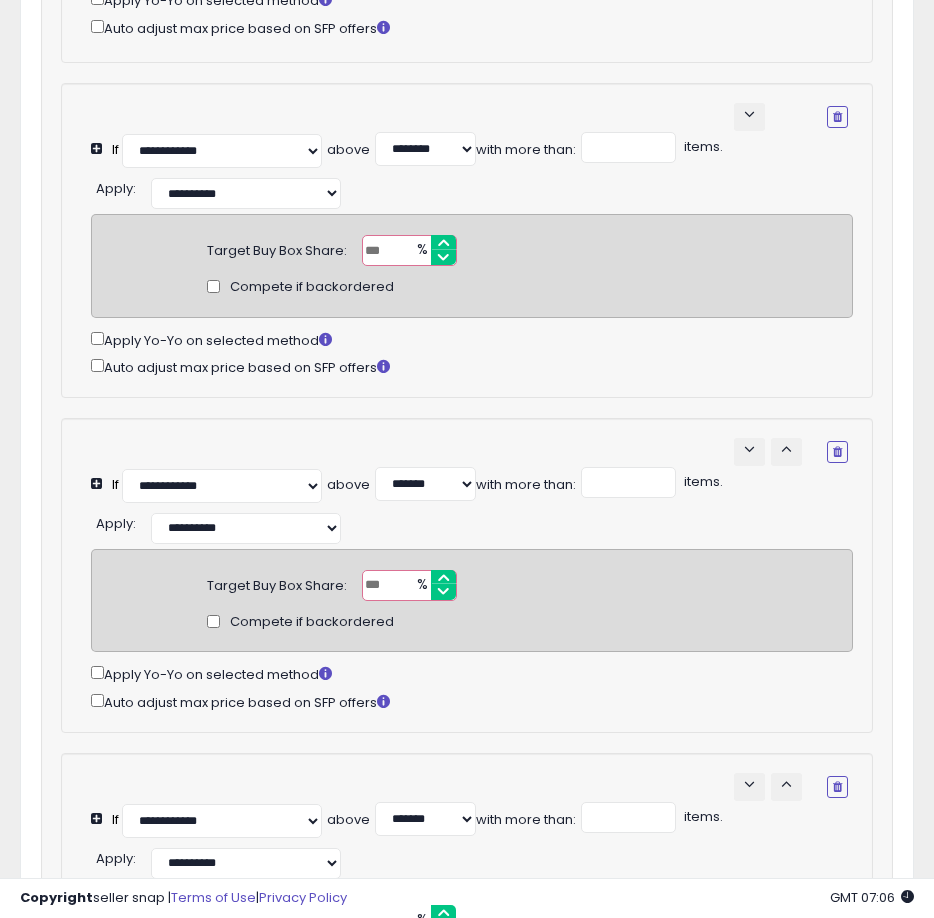 scroll, scrollTop: 5149, scrollLeft: 0, axis: vertical 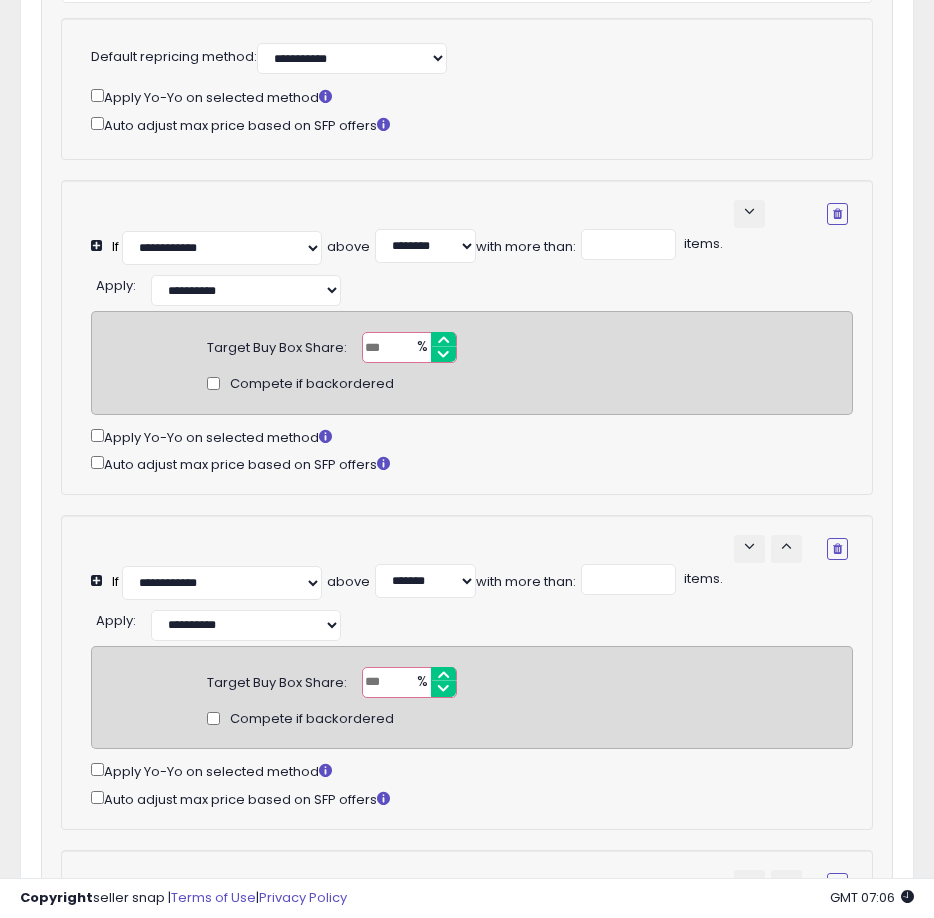click on "**" at bounding box center (409, 347) 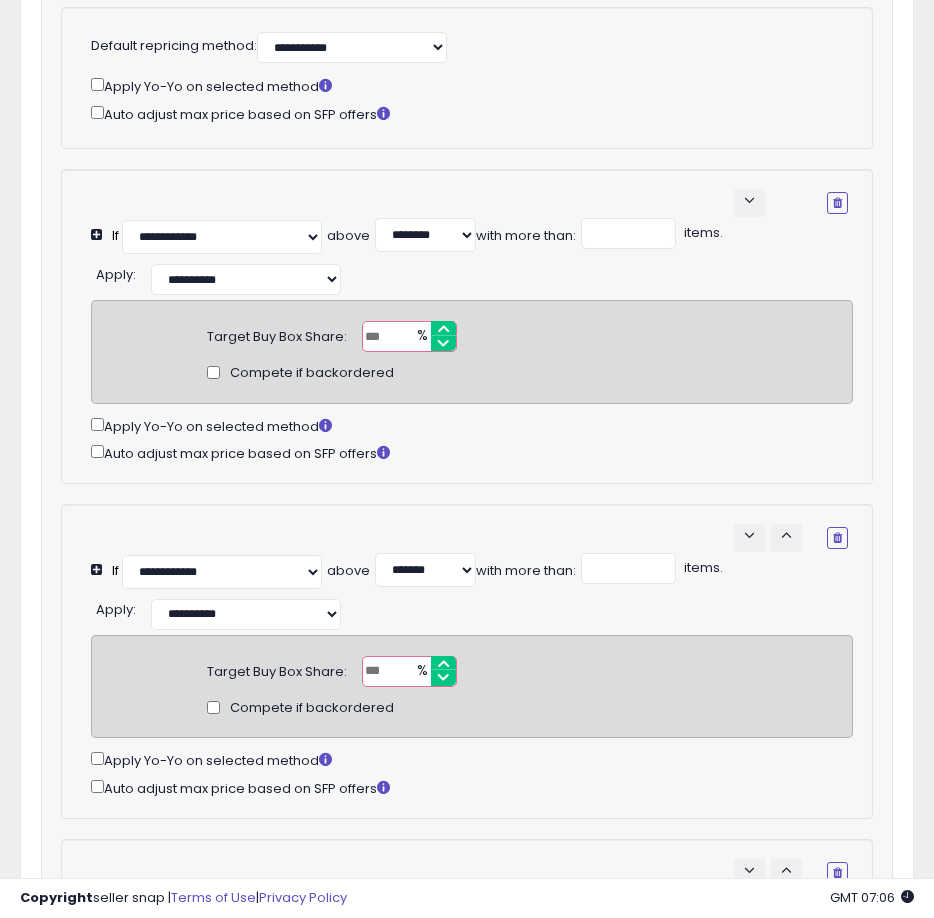 scroll, scrollTop: 5314, scrollLeft: 0, axis: vertical 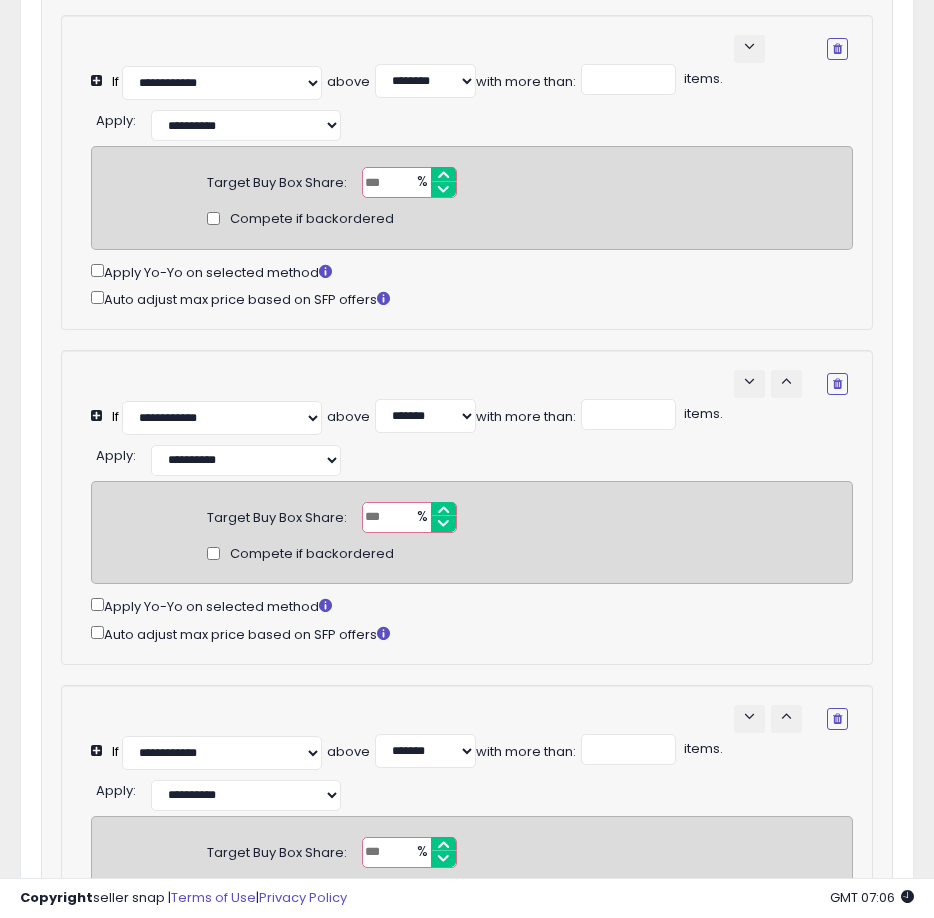 type on "**" 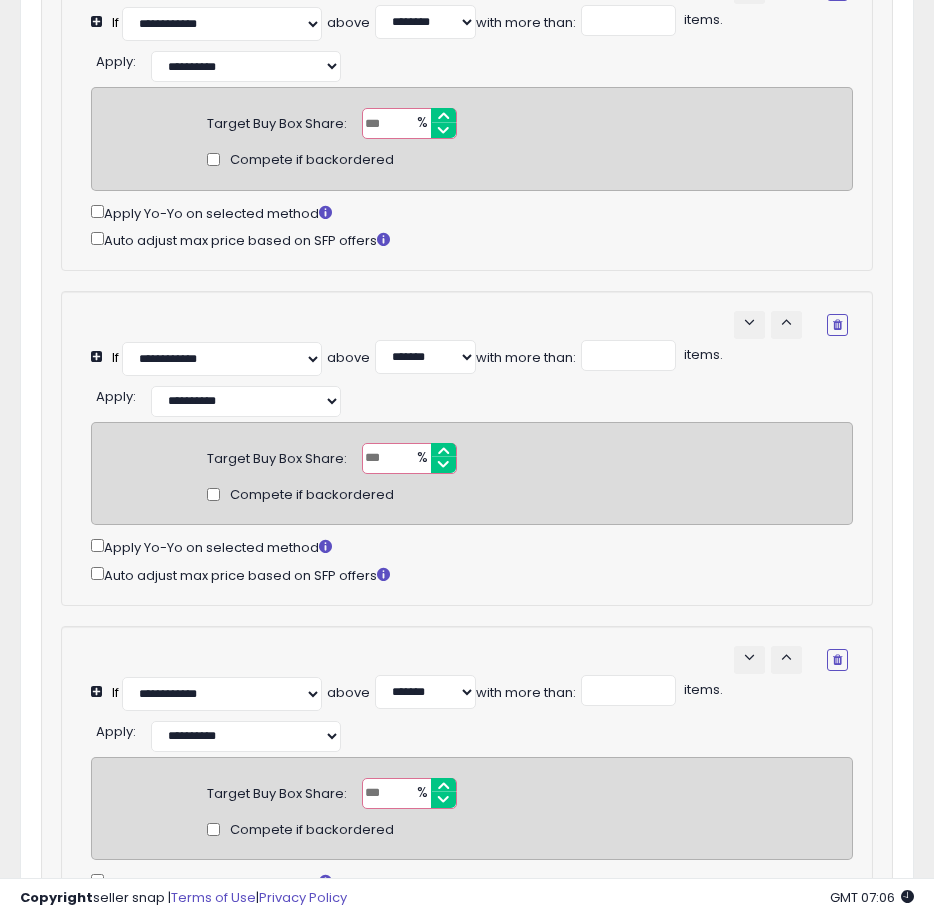 scroll, scrollTop: 5495, scrollLeft: 0, axis: vertical 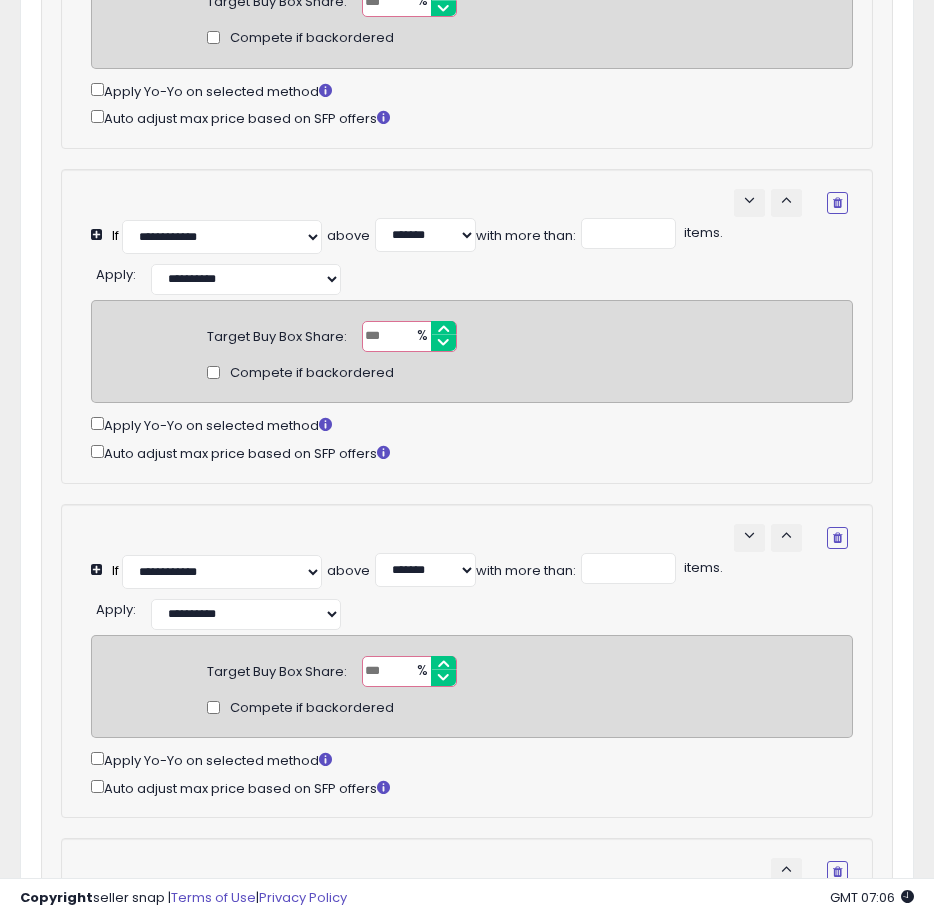 type on "**" 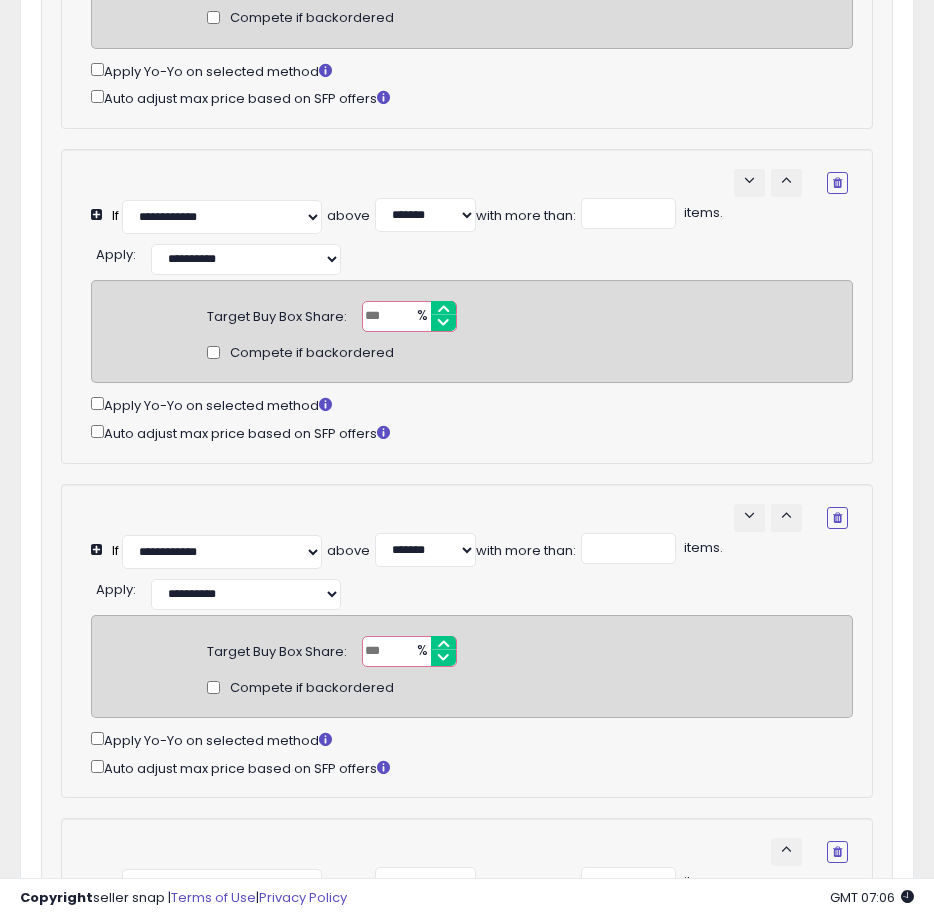 scroll, scrollTop: 5852, scrollLeft: 0, axis: vertical 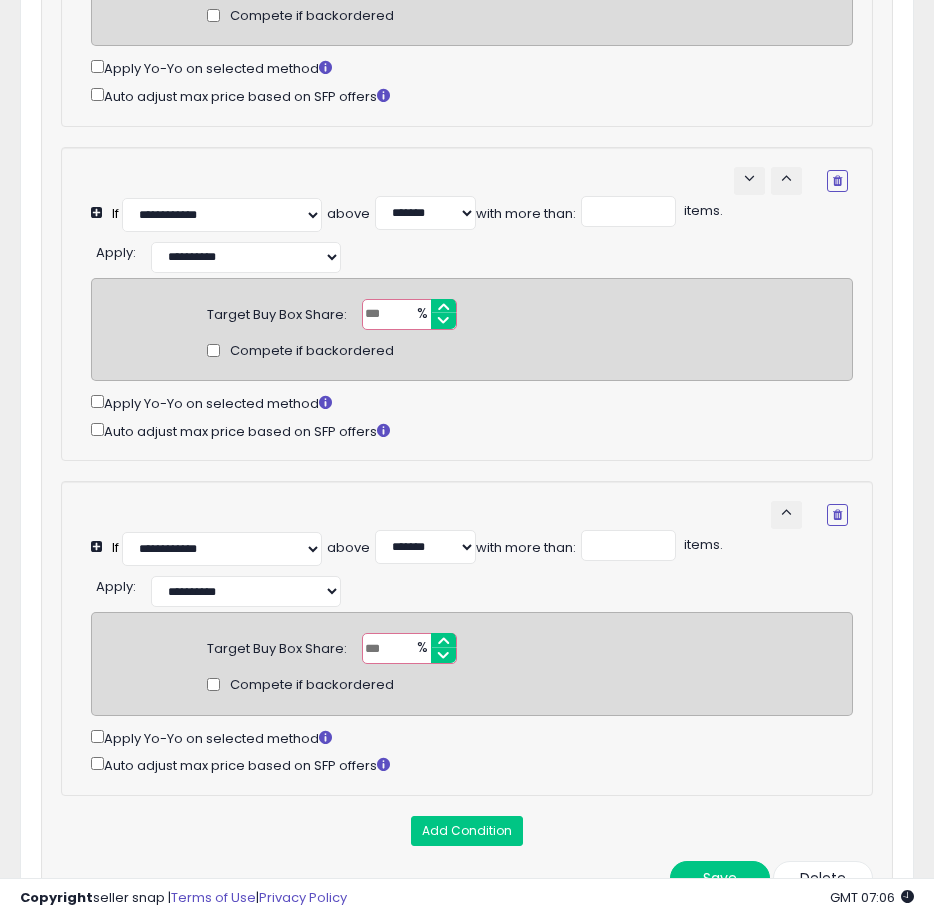 type on "**" 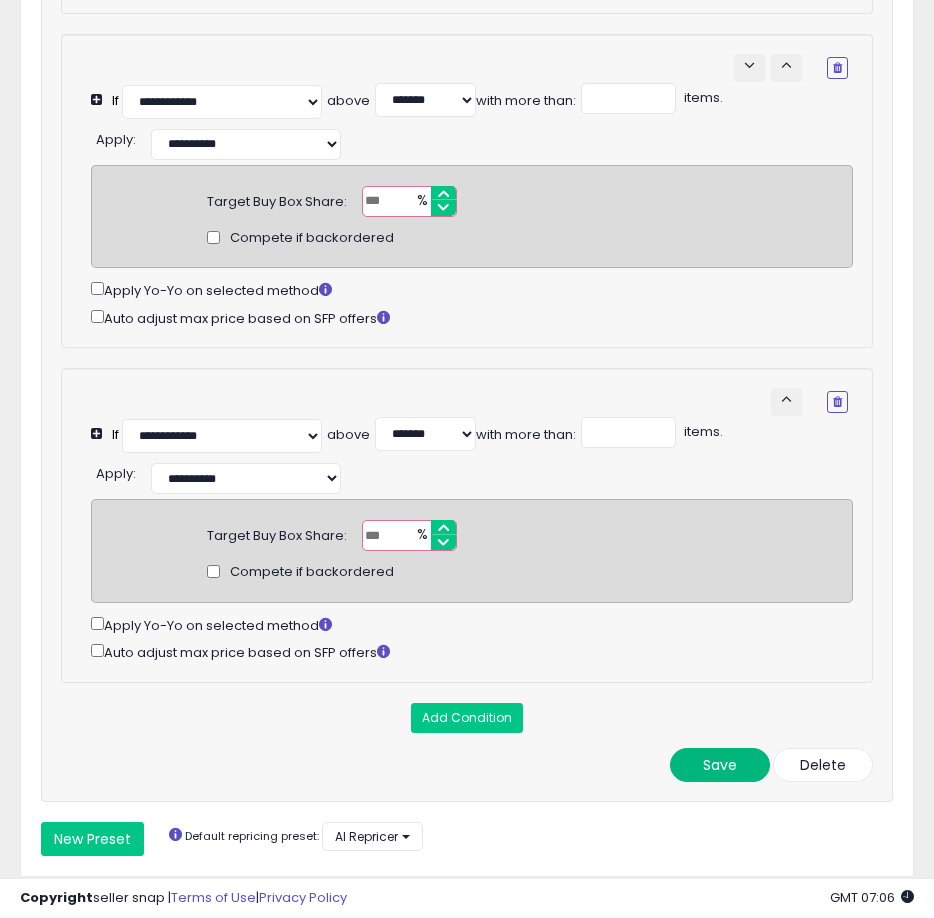 scroll, scrollTop: 5978, scrollLeft: 0, axis: vertical 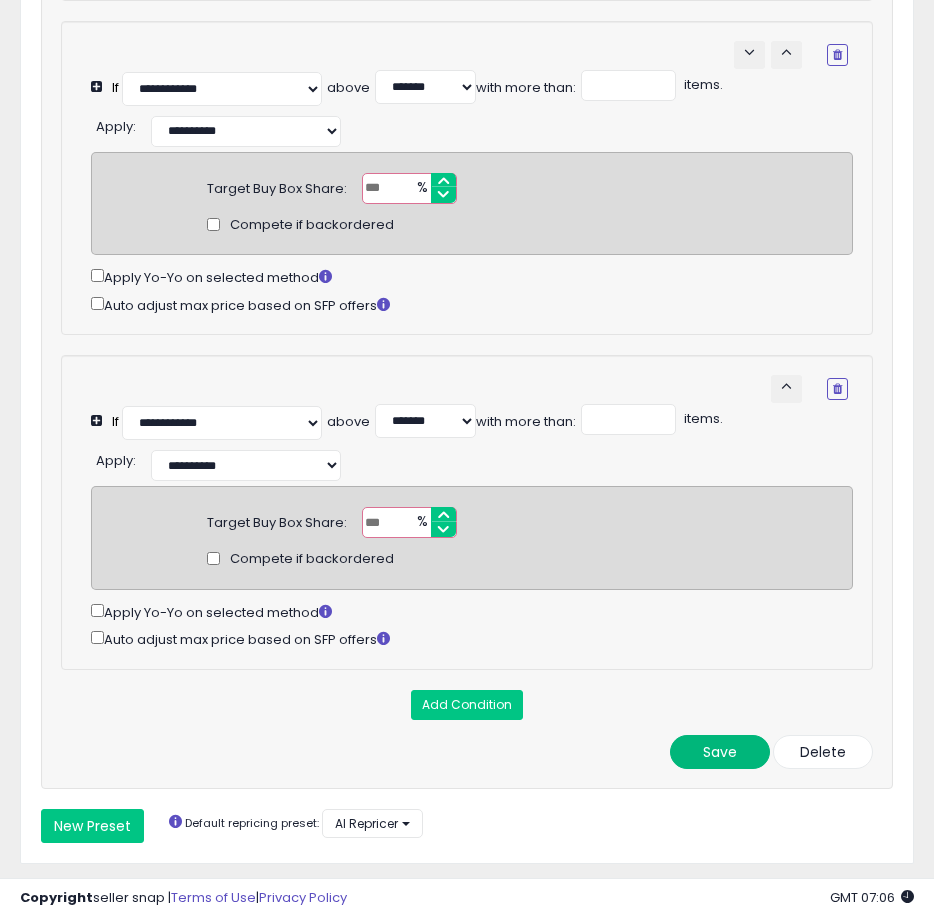type on "**" 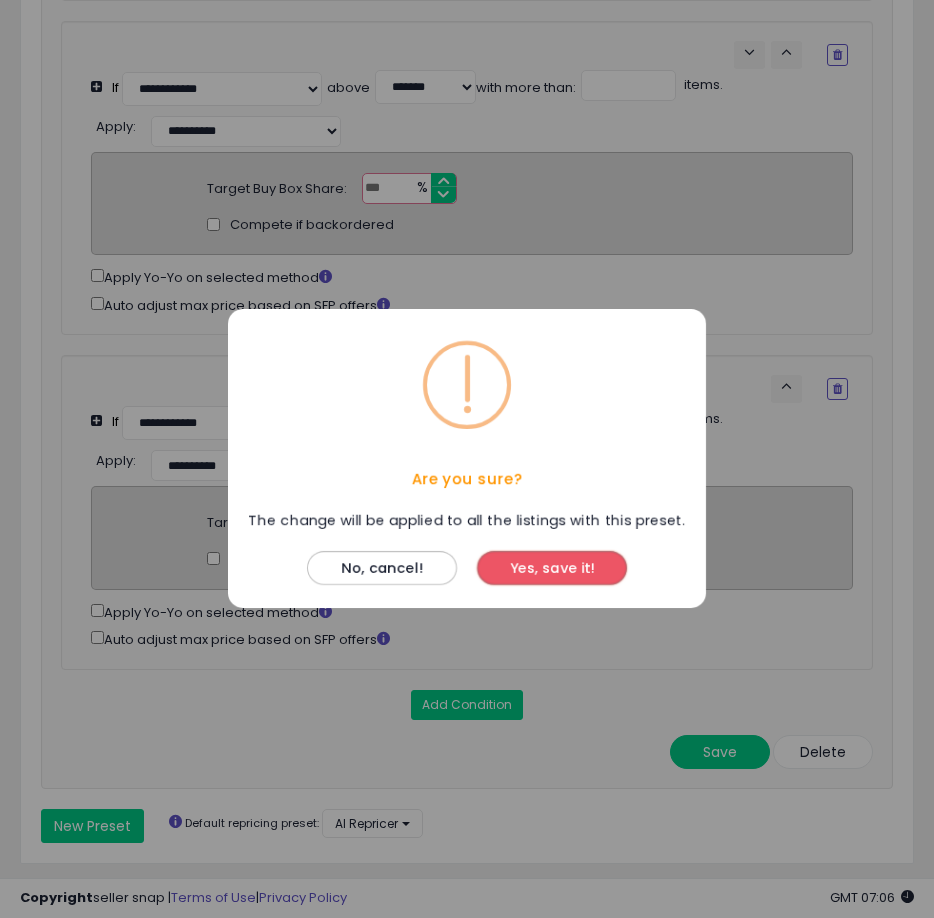 click on "Yes, save it!" at bounding box center [552, 569] 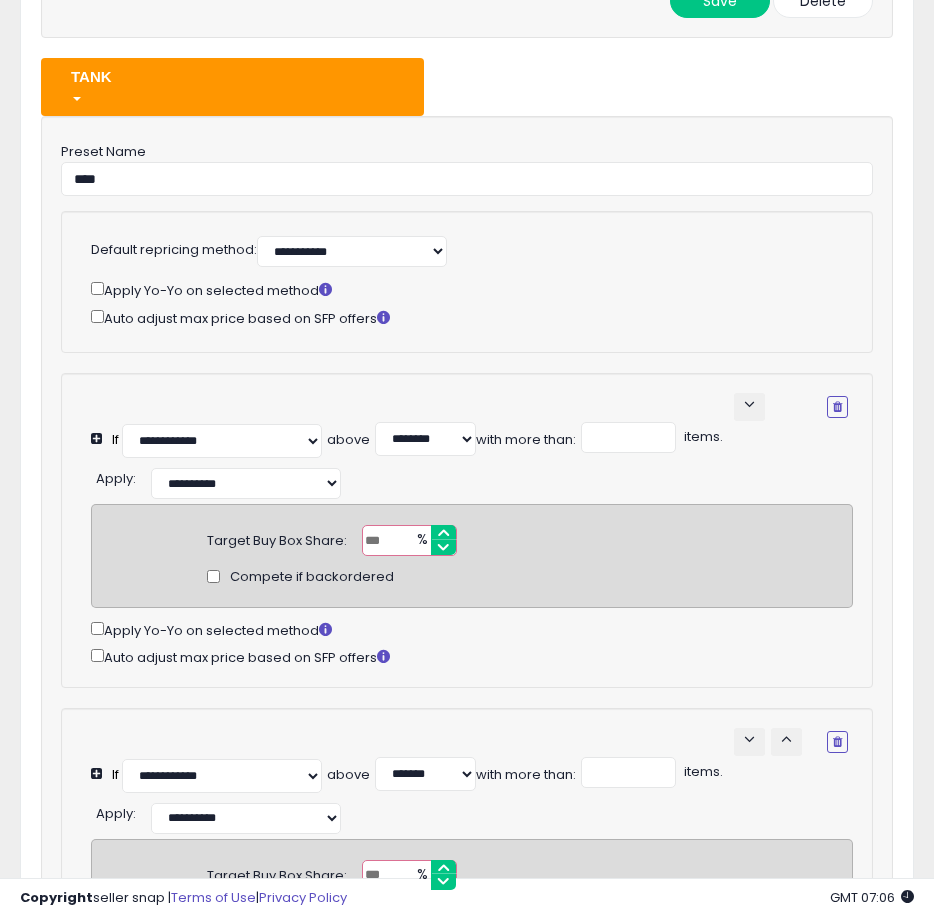 scroll, scrollTop: 4628, scrollLeft: 0, axis: vertical 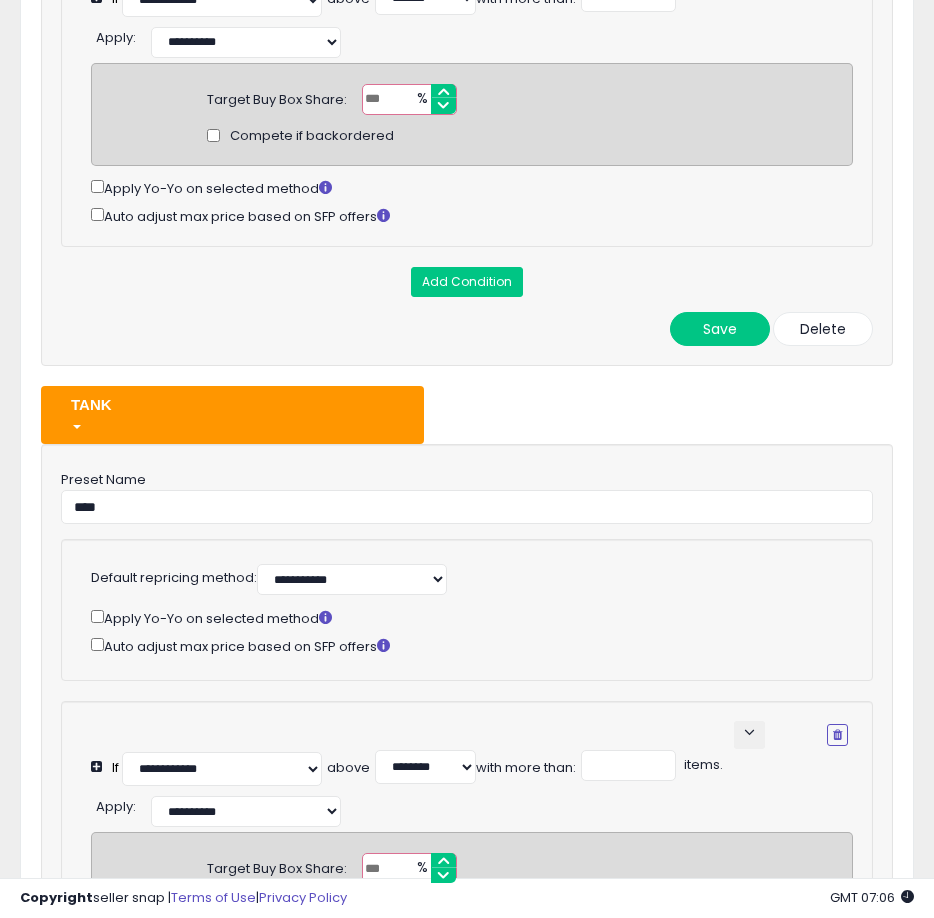 click on "TANK" at bounding box center [232, 404] 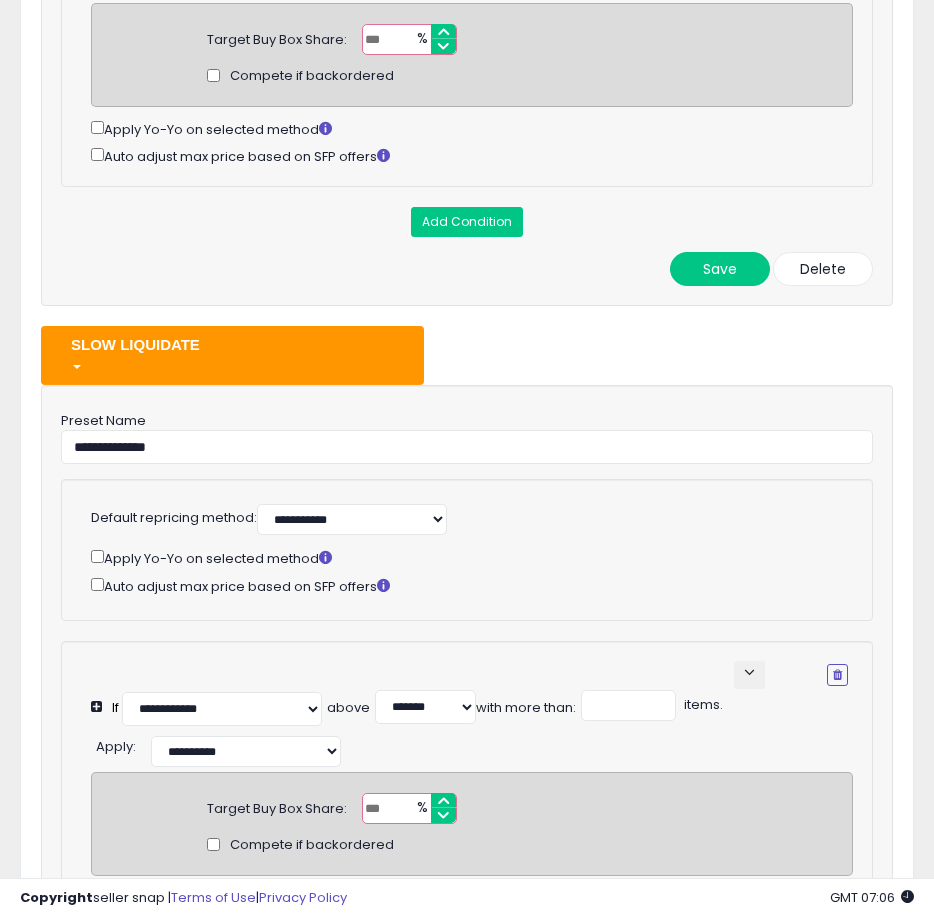 click at bounding box center [232, 365] 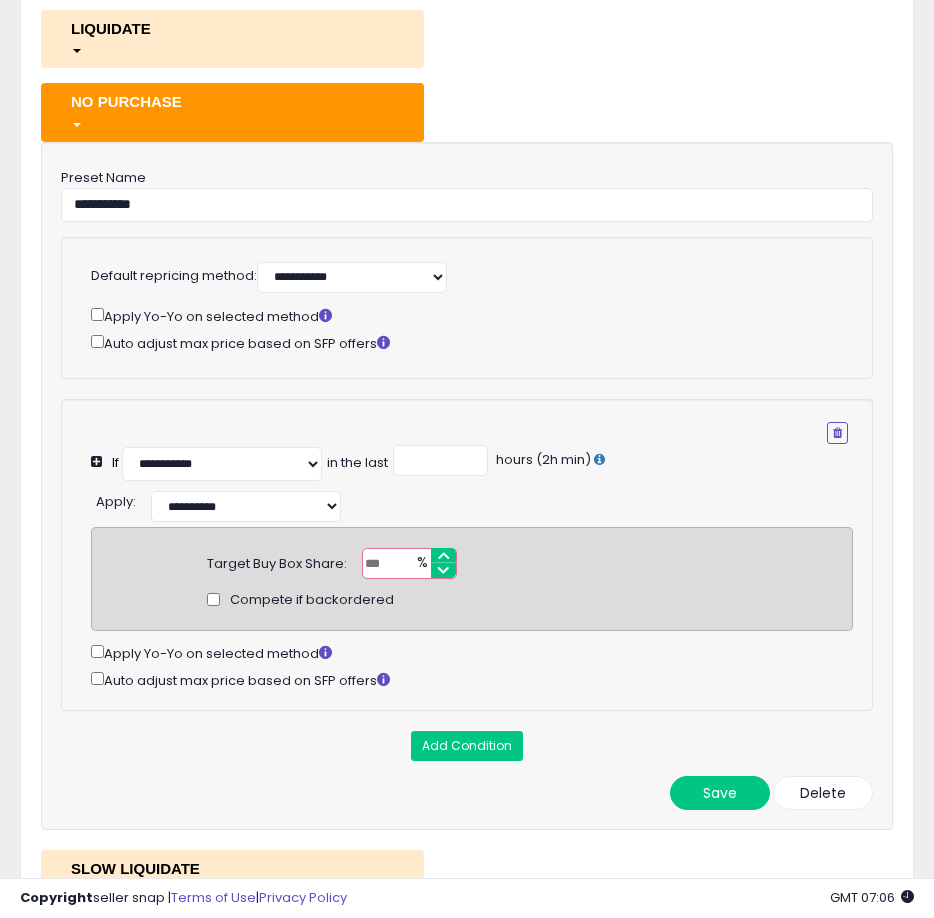 click at bounding box center [232, 123] 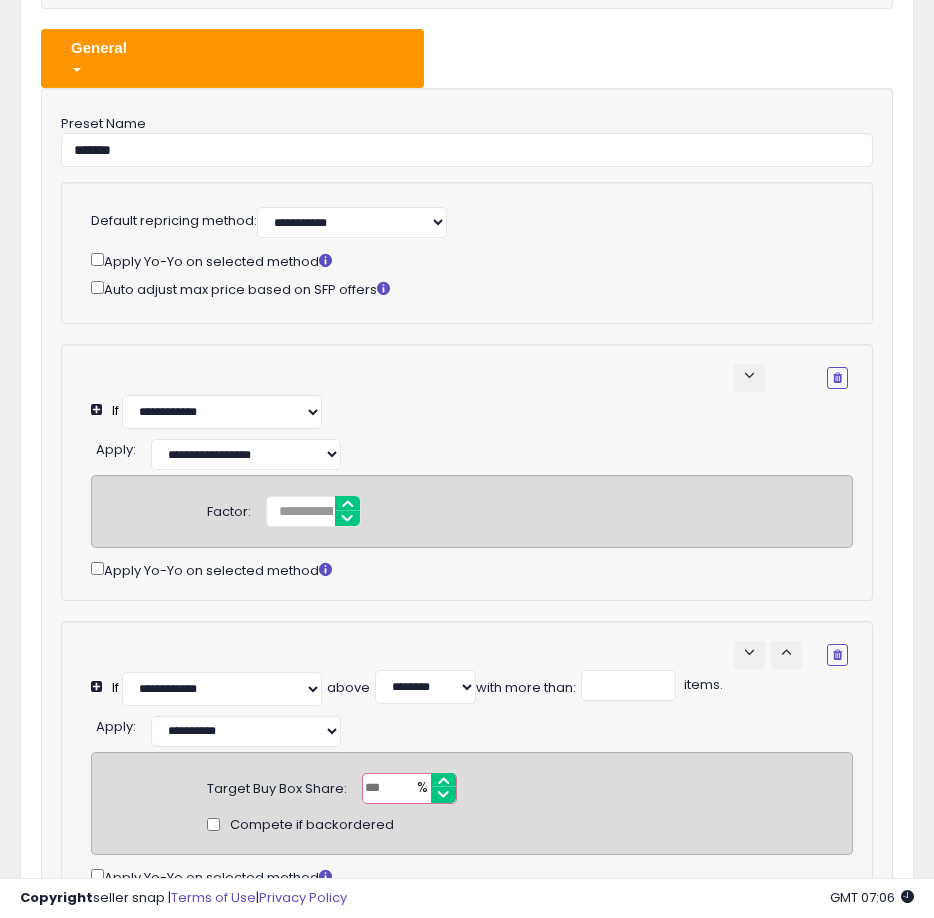 scroll, scrollTop: 580, scrollLeft: 0, axis: vertical 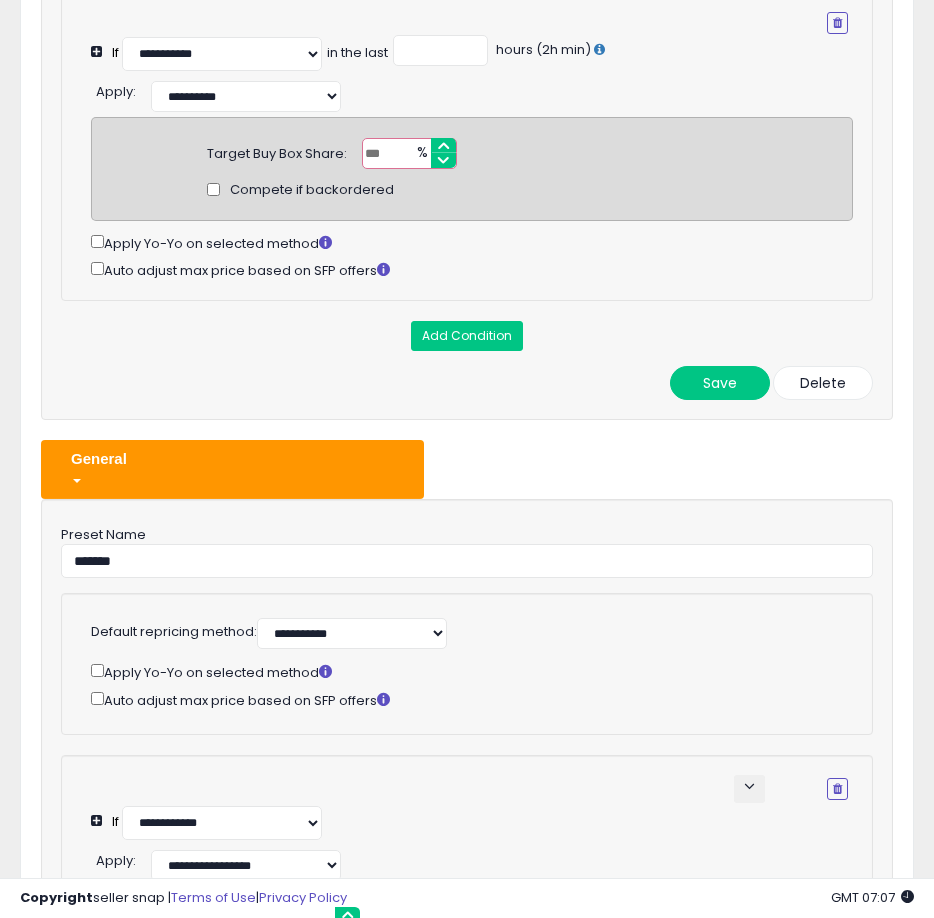 click on "General" at bounding box center (232, 458) 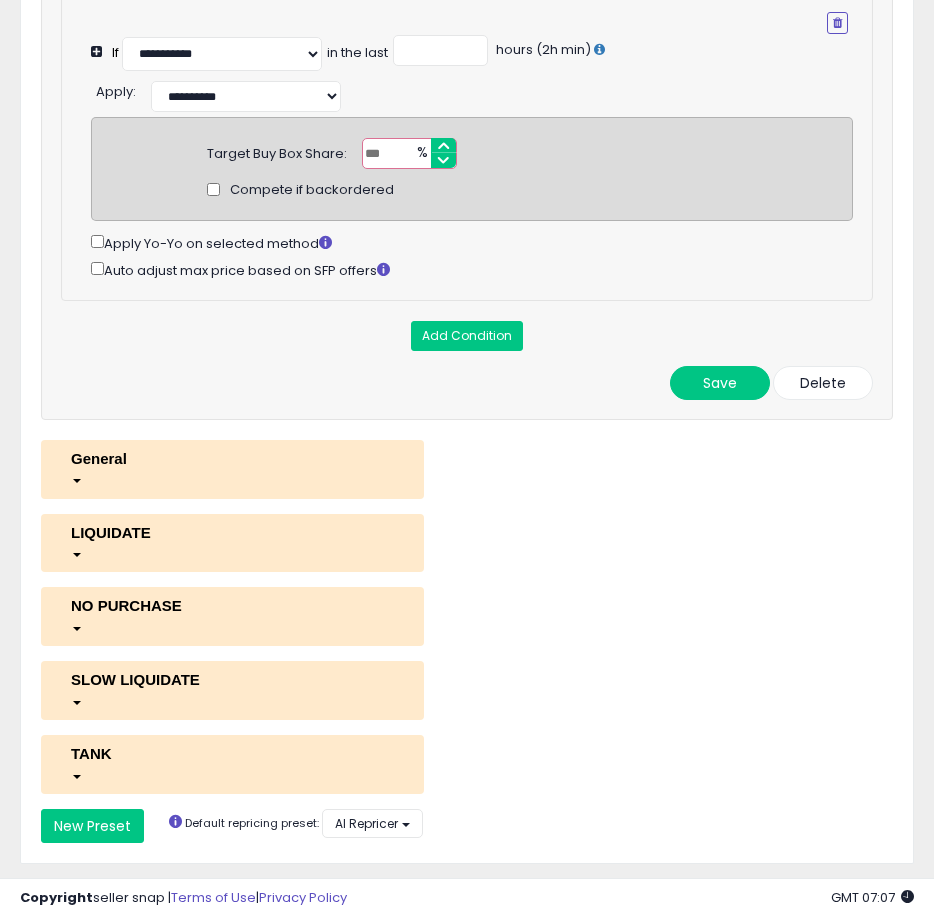click at bounding box center (232, 479) 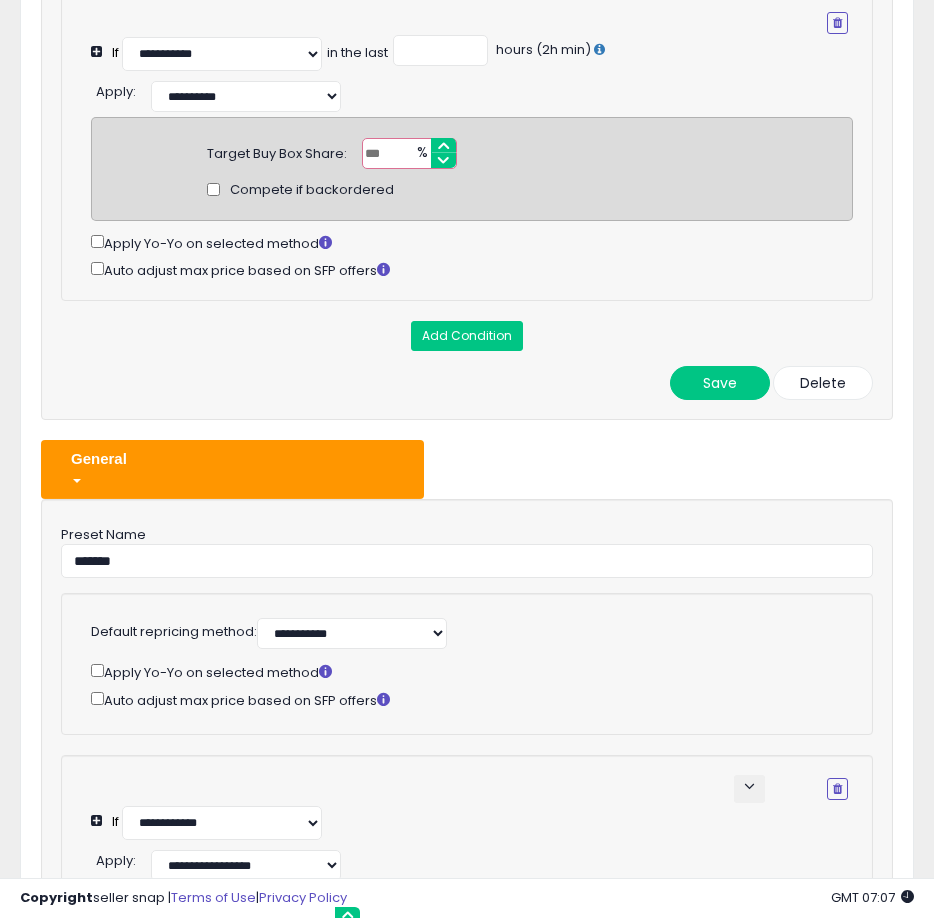 click at bounding box center (232, 479) 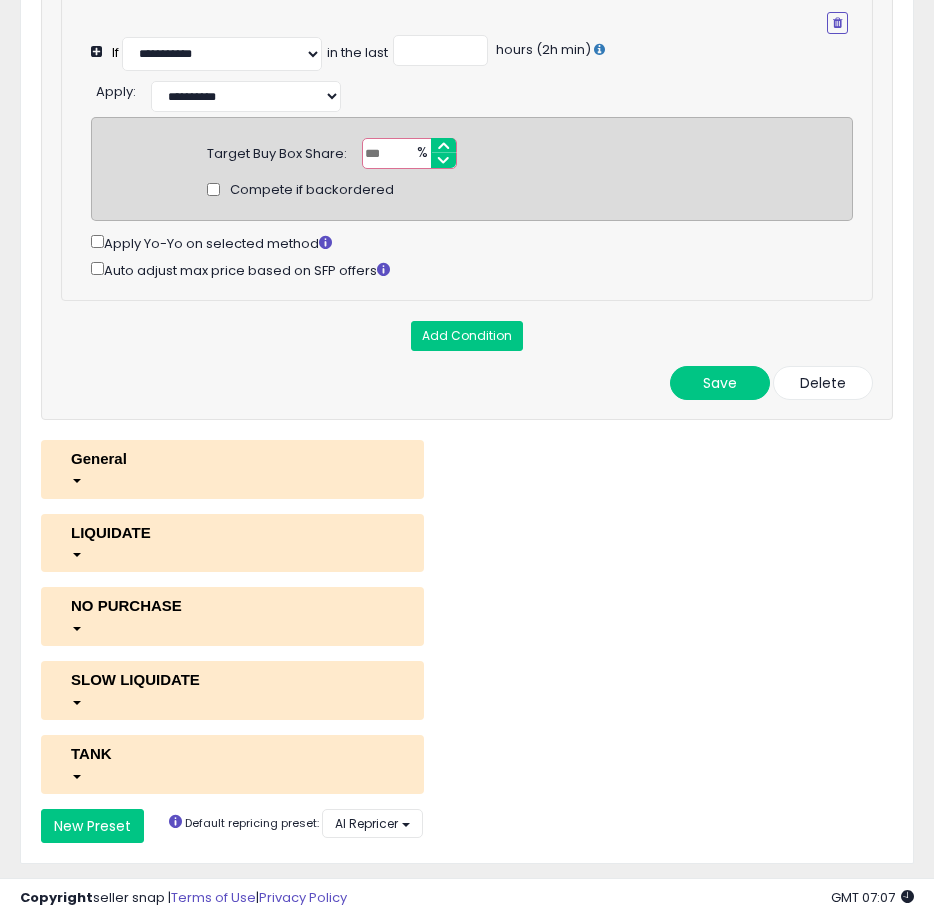 click at bounding box center (232, 479) 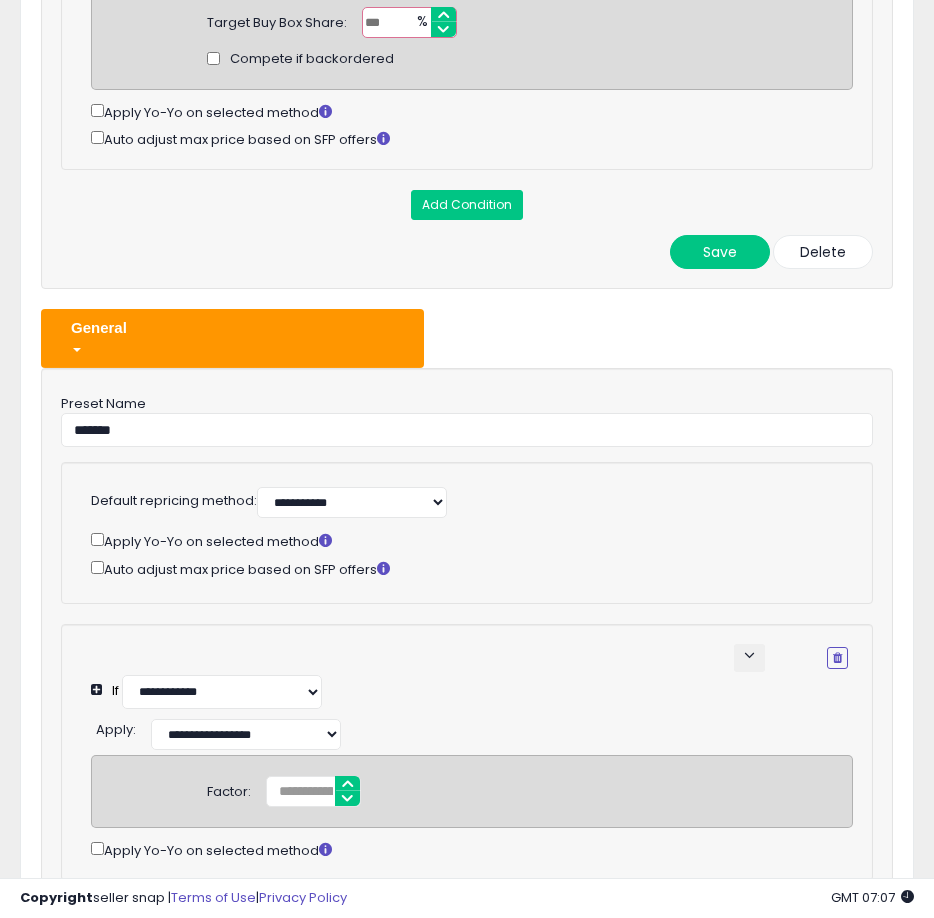 scroll, scrollTop: 566, scrollLeft: 0, axis: vertical 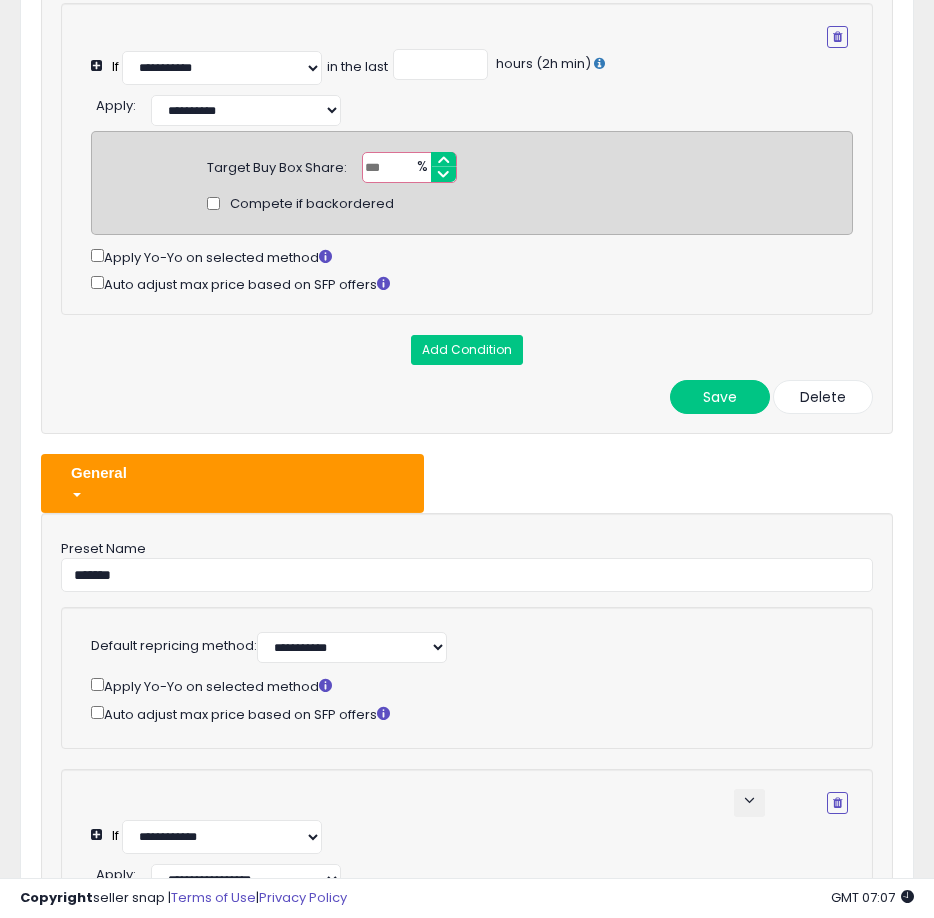 click on "General" at bounding box center (232, 472) 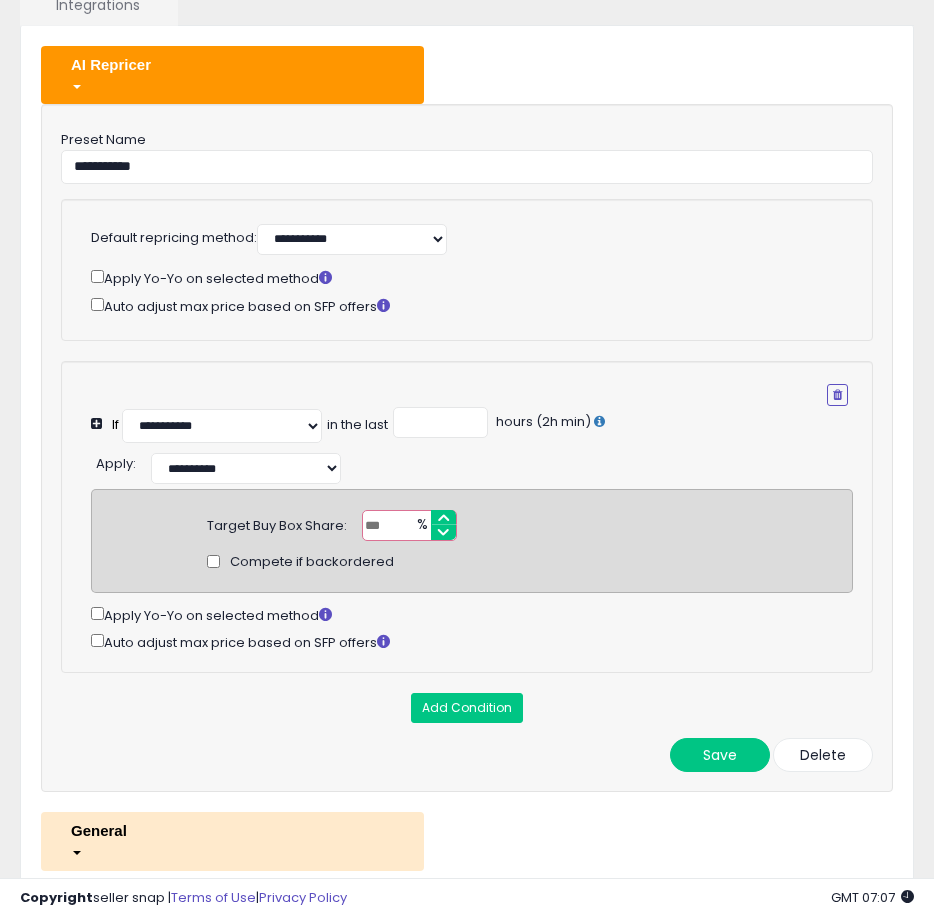 scroll, scrollTop: 0, scrollLeft: 0, axis: both 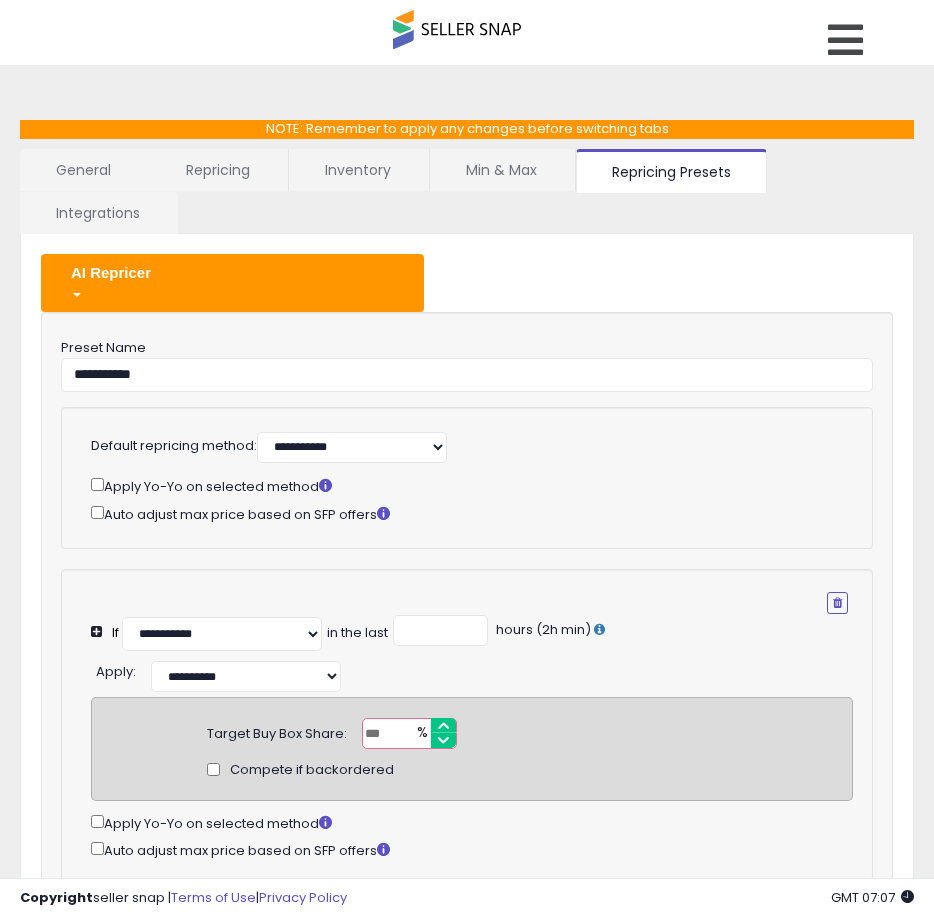 click at bounding box center (232, 293) 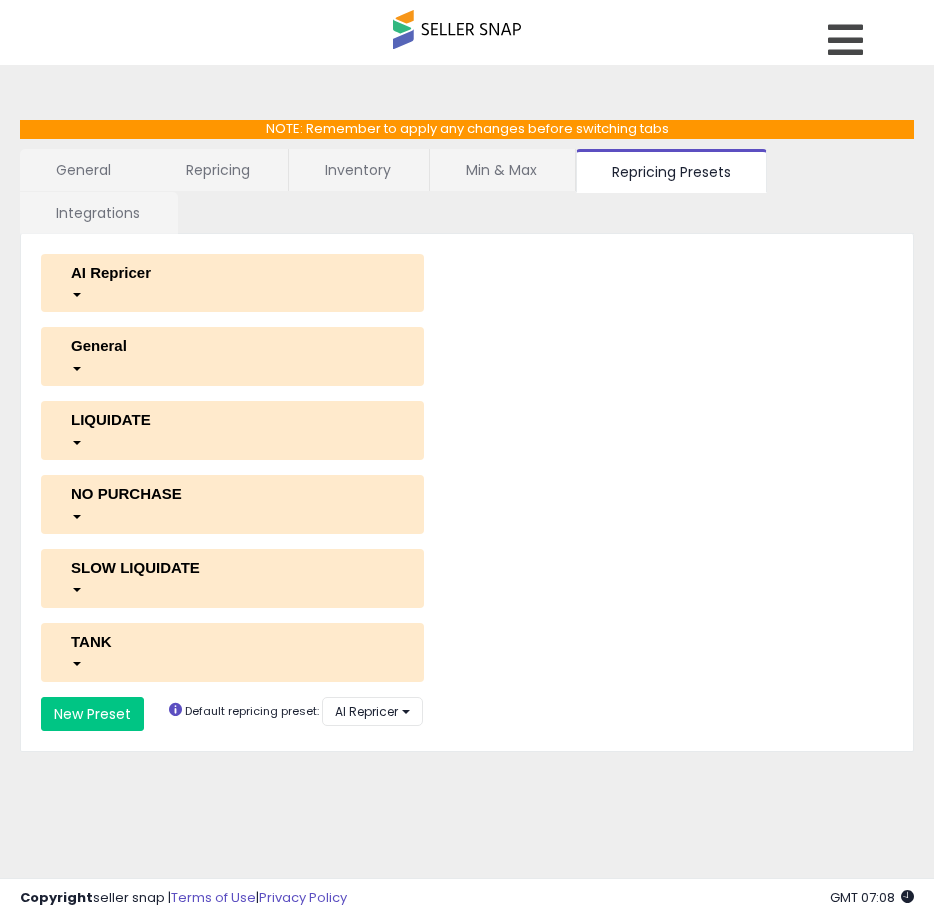 click on "Min & Max" at bounding box center [501, 170] 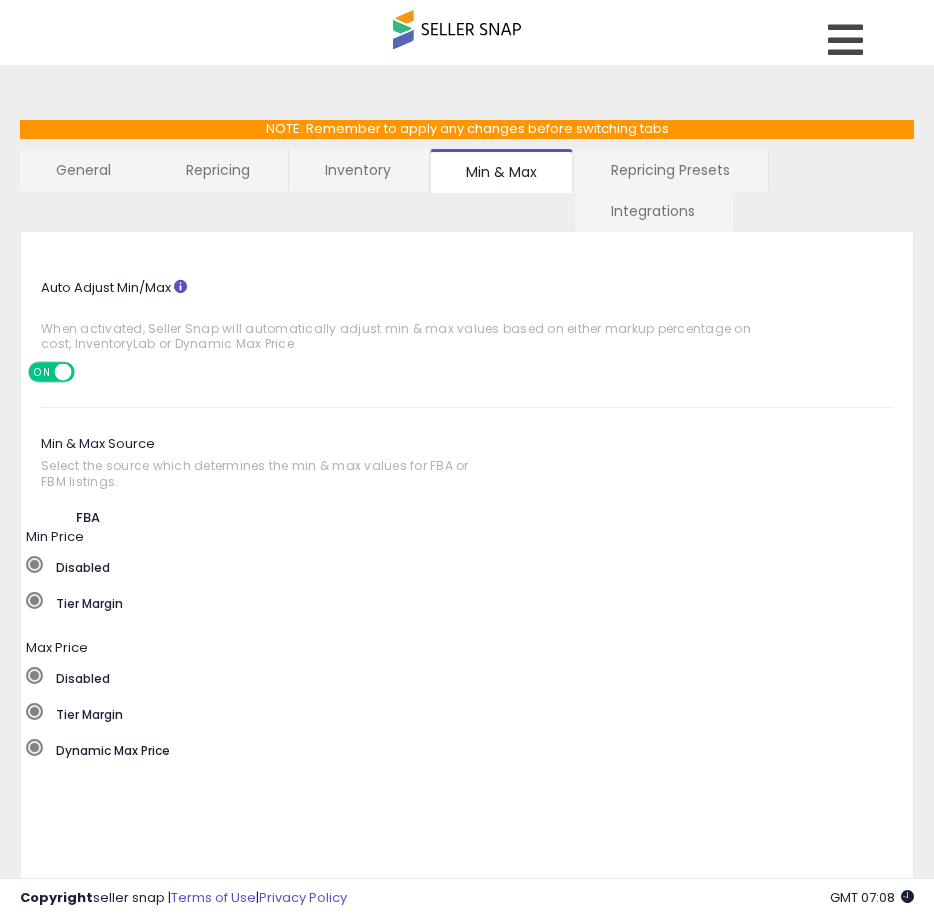 click on "General" at bounding box center [84, 170] 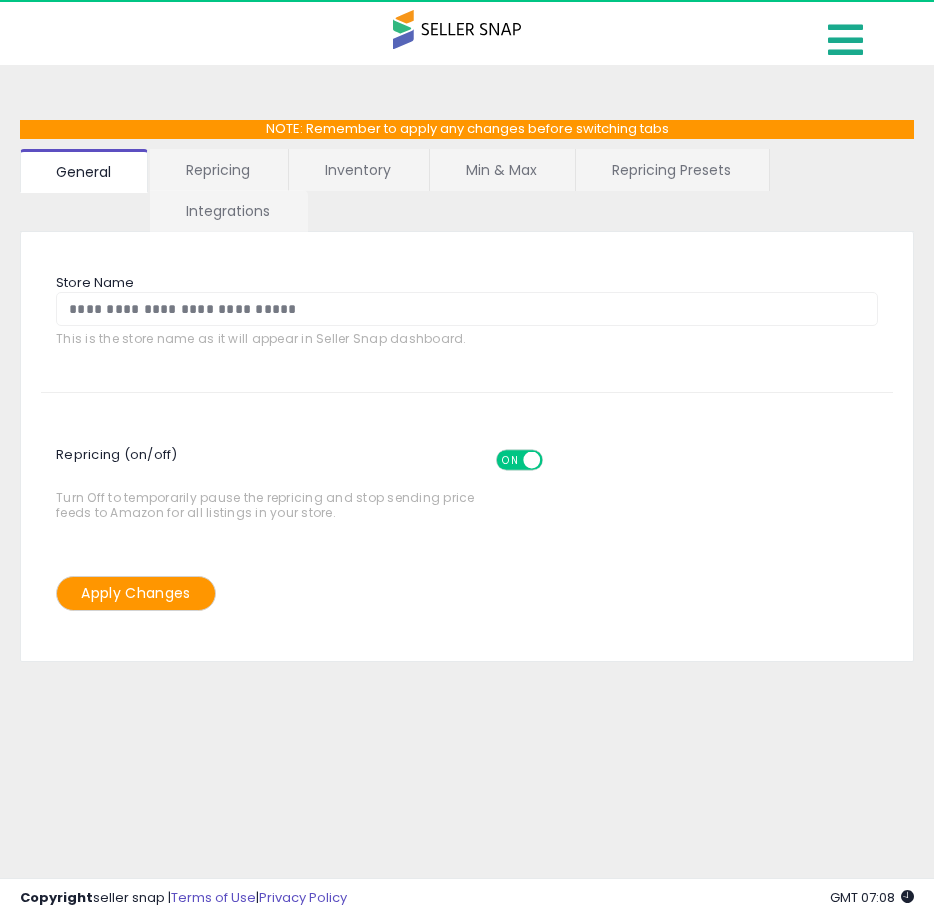 click at bounding box center [848, 35] 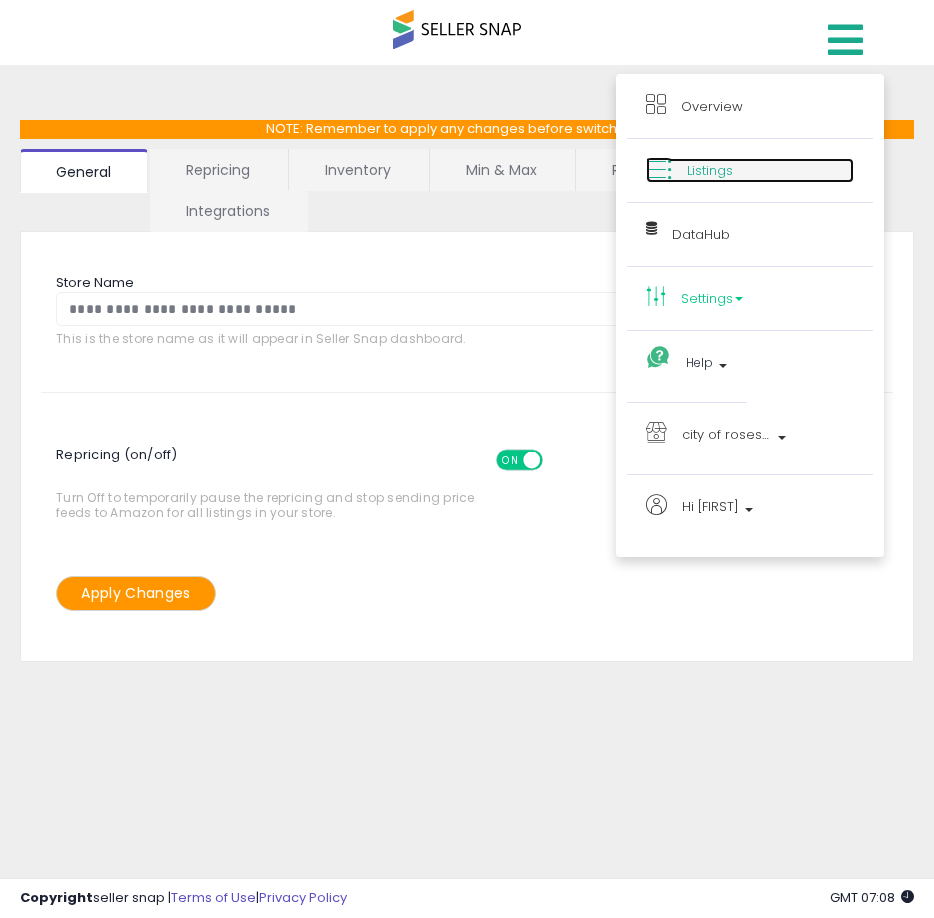 click on "Listings" at bounding box center [750, 170] 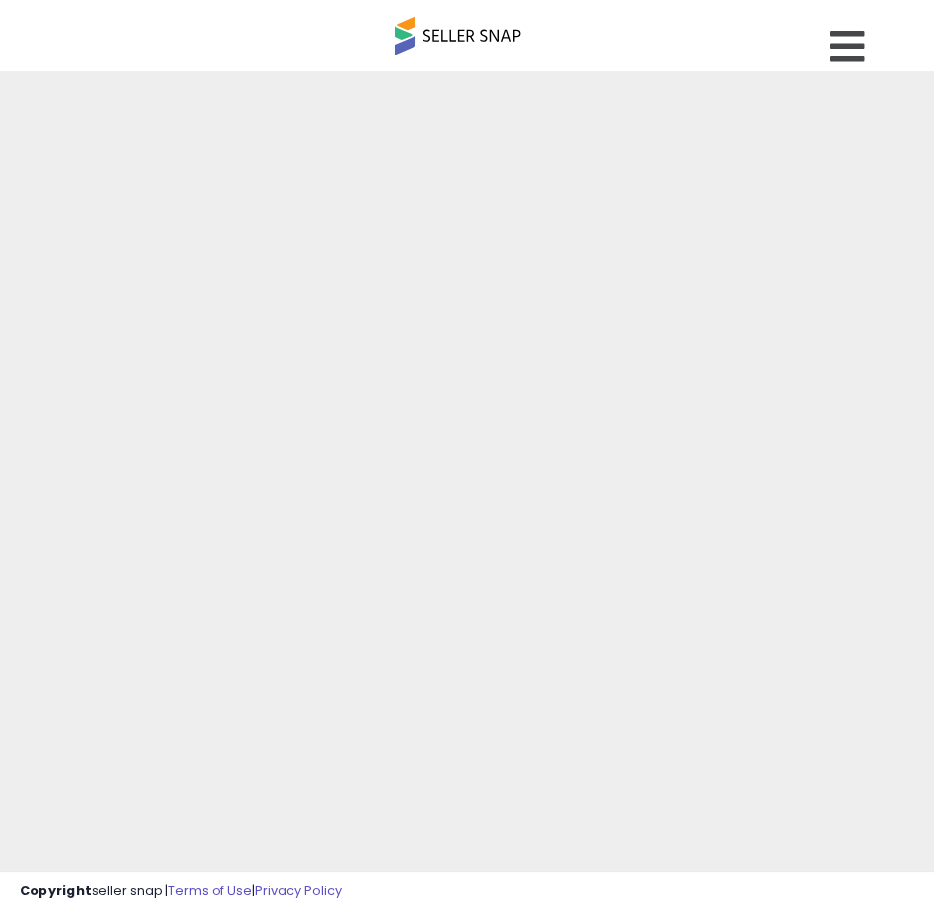 scroll, scrollTop: 0, scrollLeft: 0, axis: both 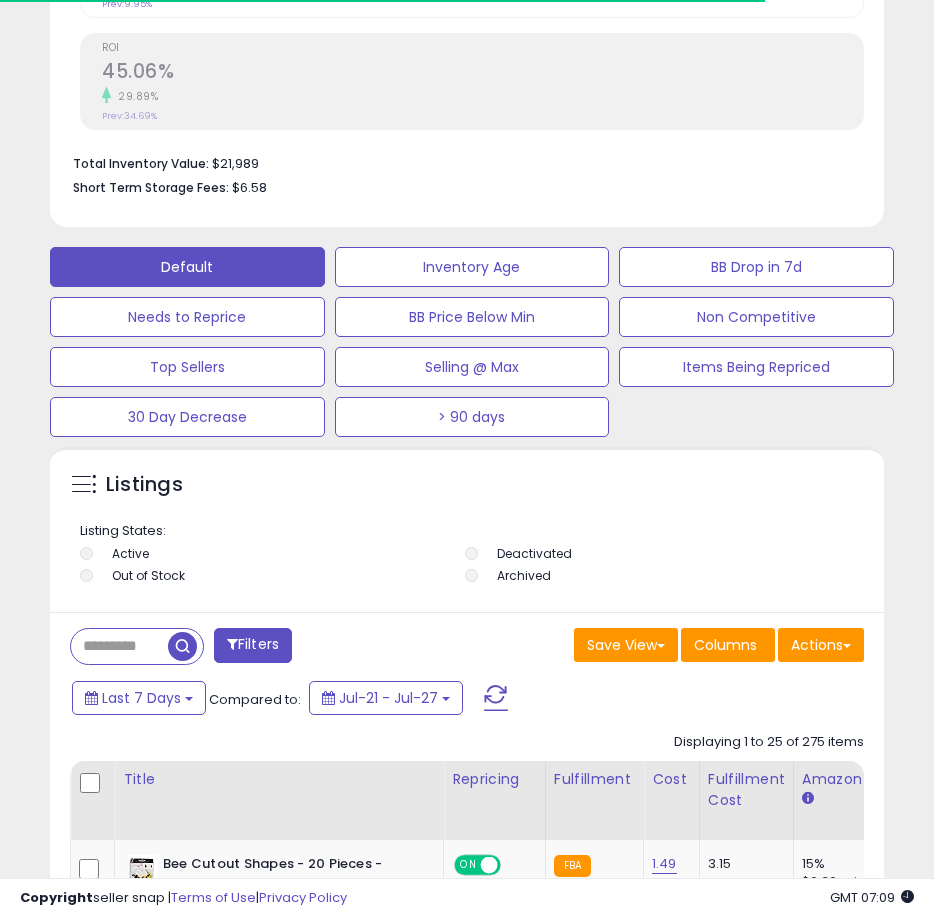 click at bounding box center (119, 646) 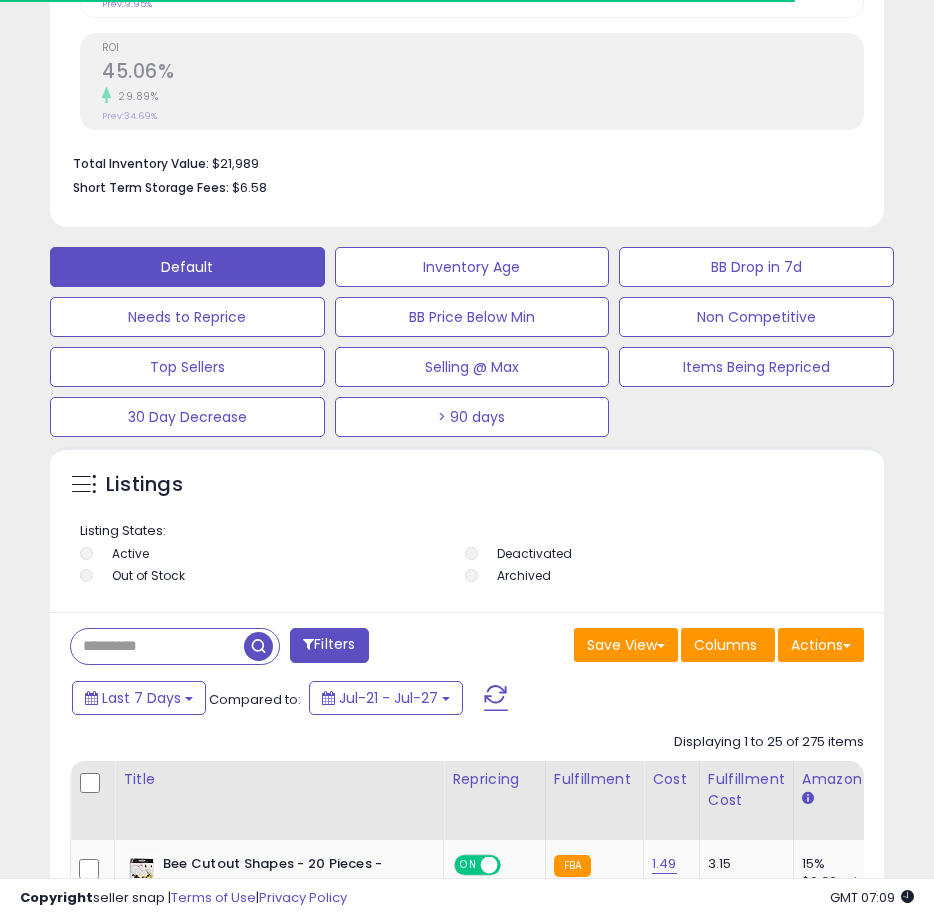 paste on "**********" 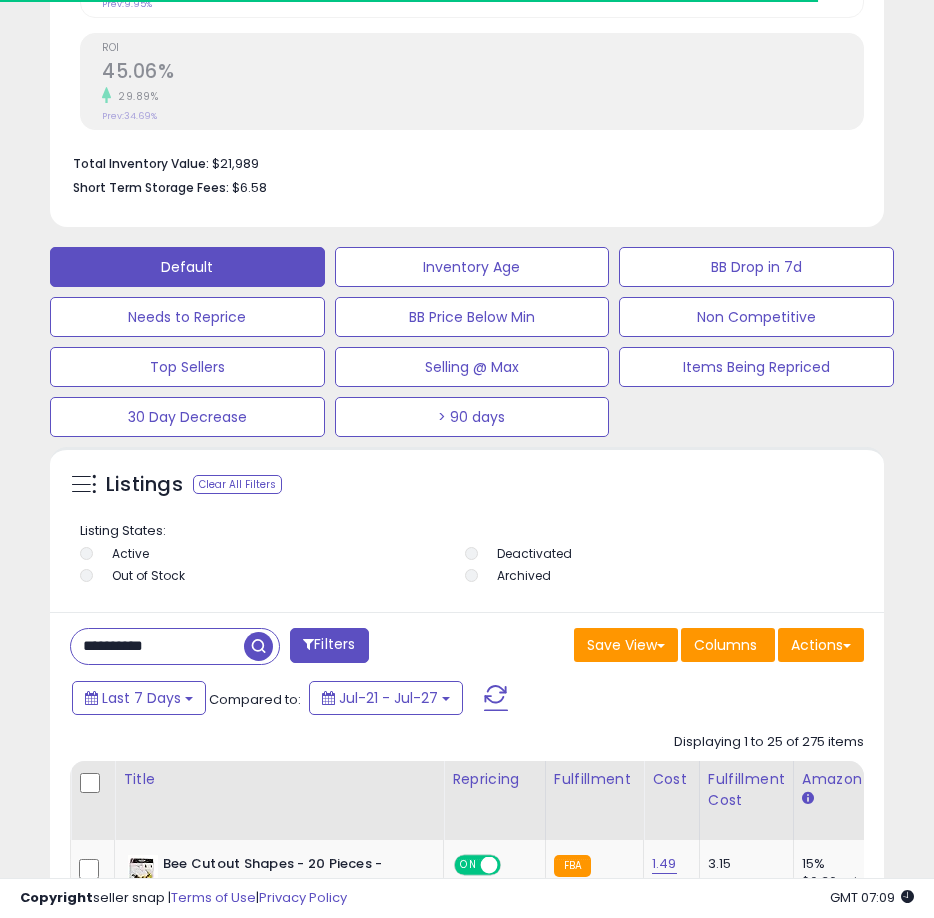 type on "**********" 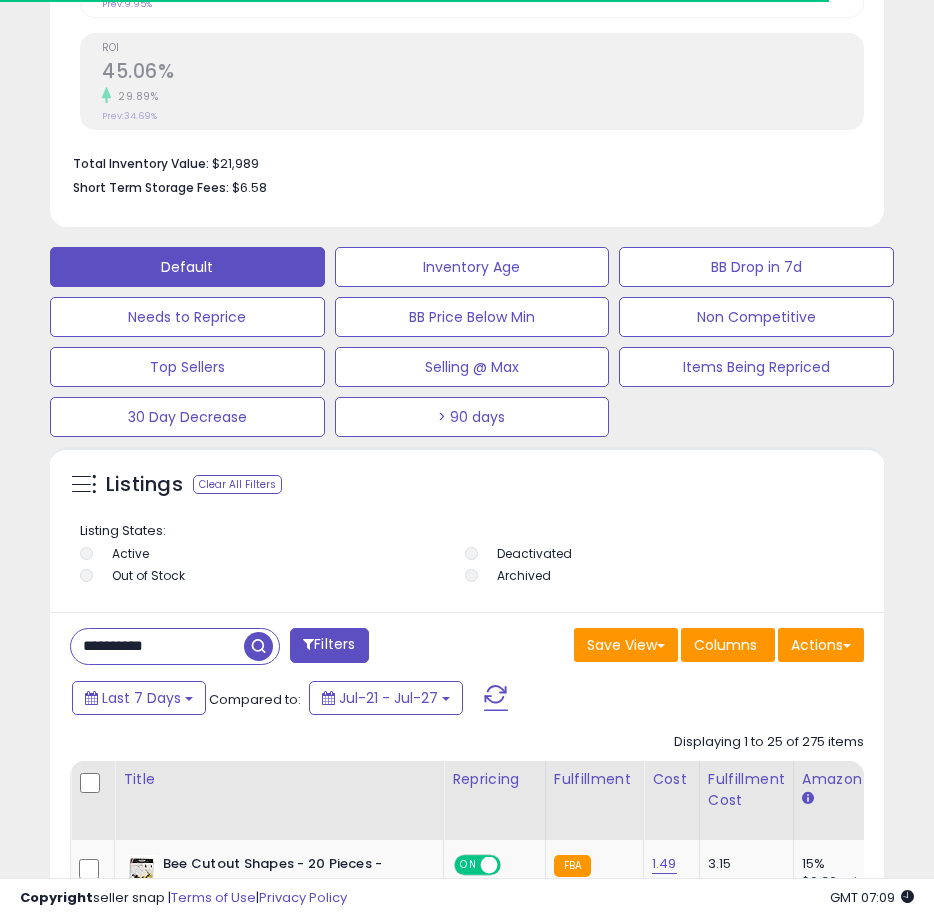click at bounding box center [258, 646] 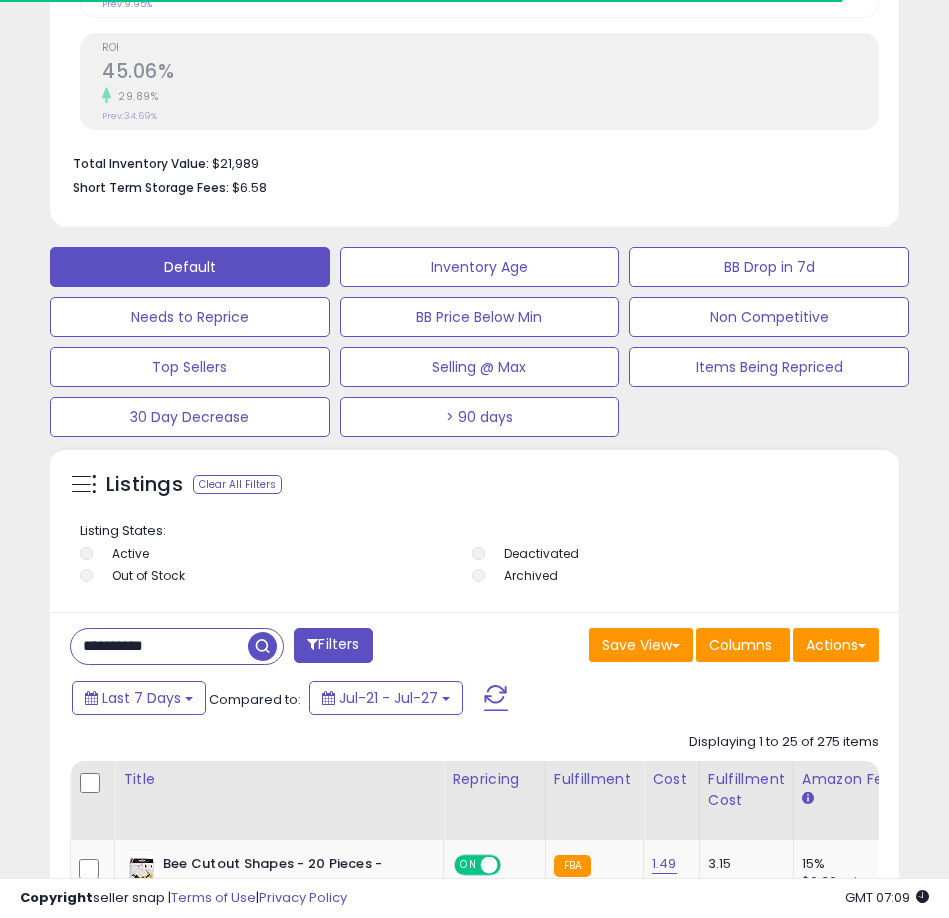 scroll, scrollTop: 999610, scrollLeft: 999161, axis: both 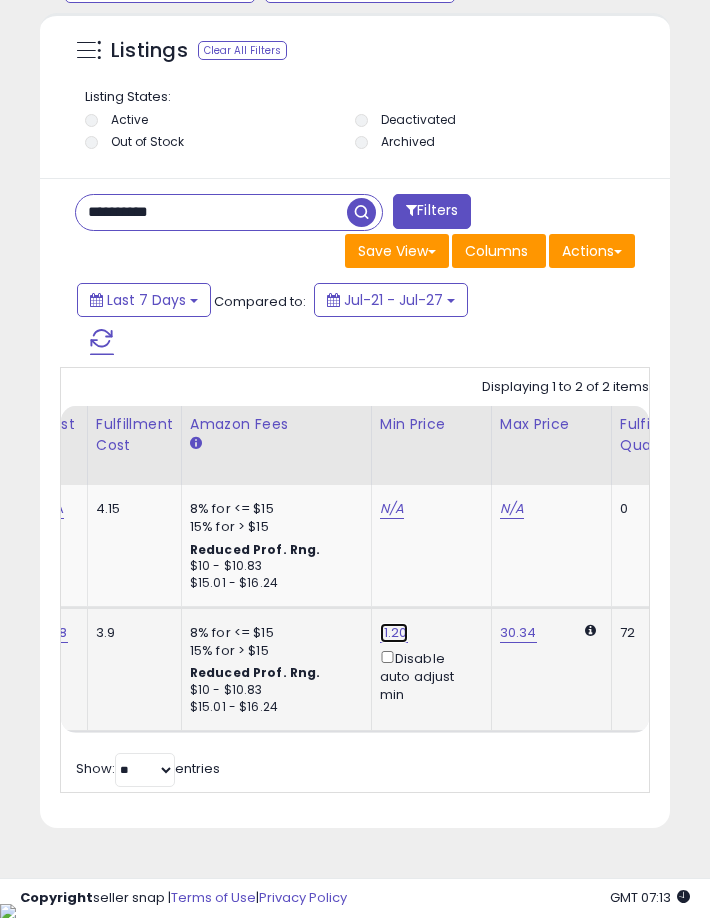 click on "11.20" at bounding box center [392, 509] 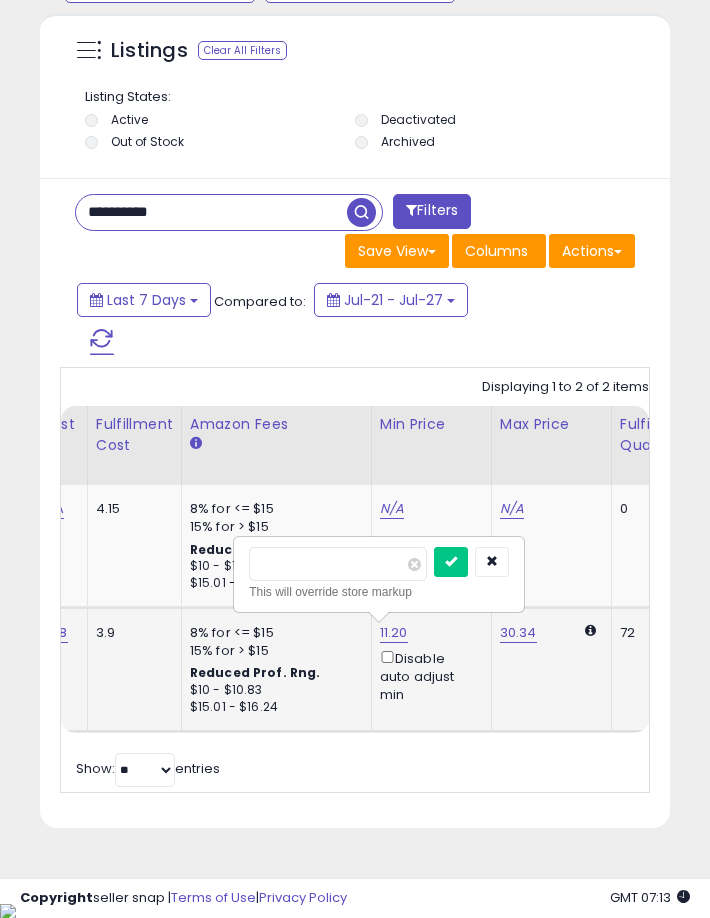 click on "*****" at bounding box center [338, 564] 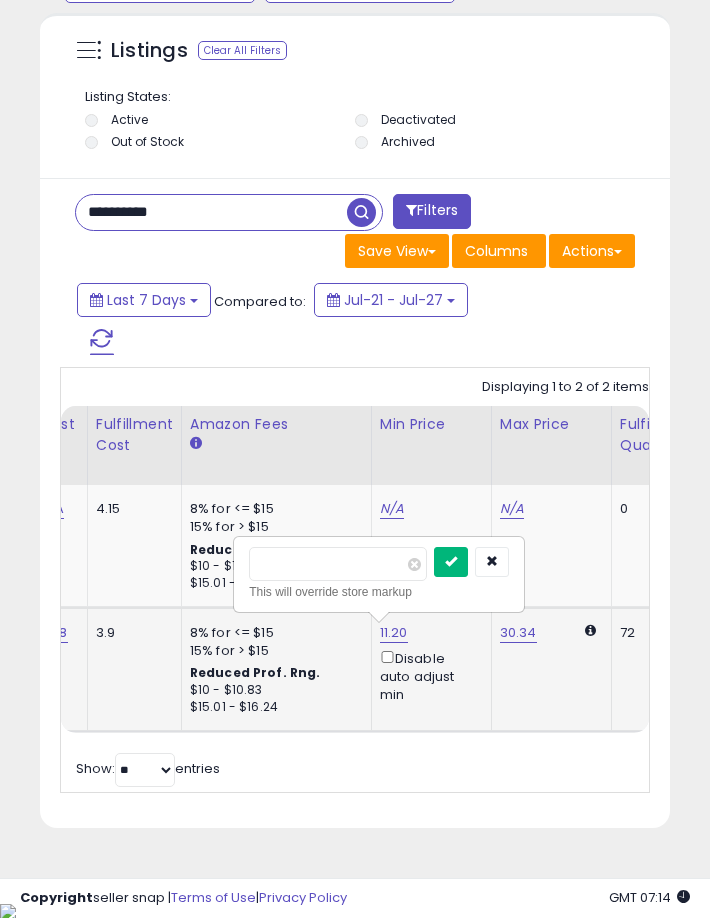 type on "*****" 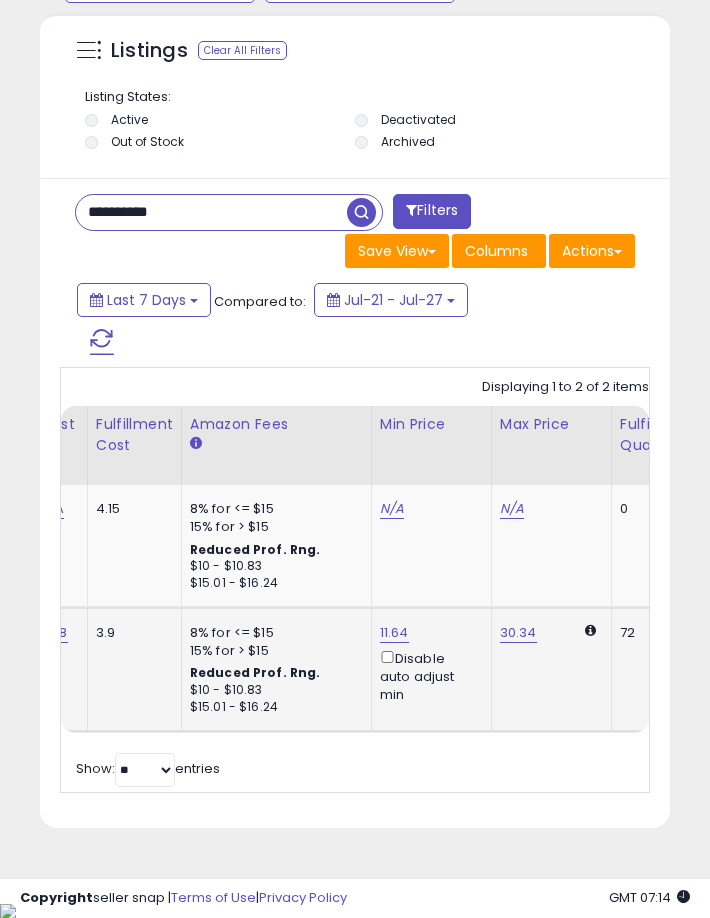 scroll, scrollTop: 0, scrollLeft: 827, axis: horizontal 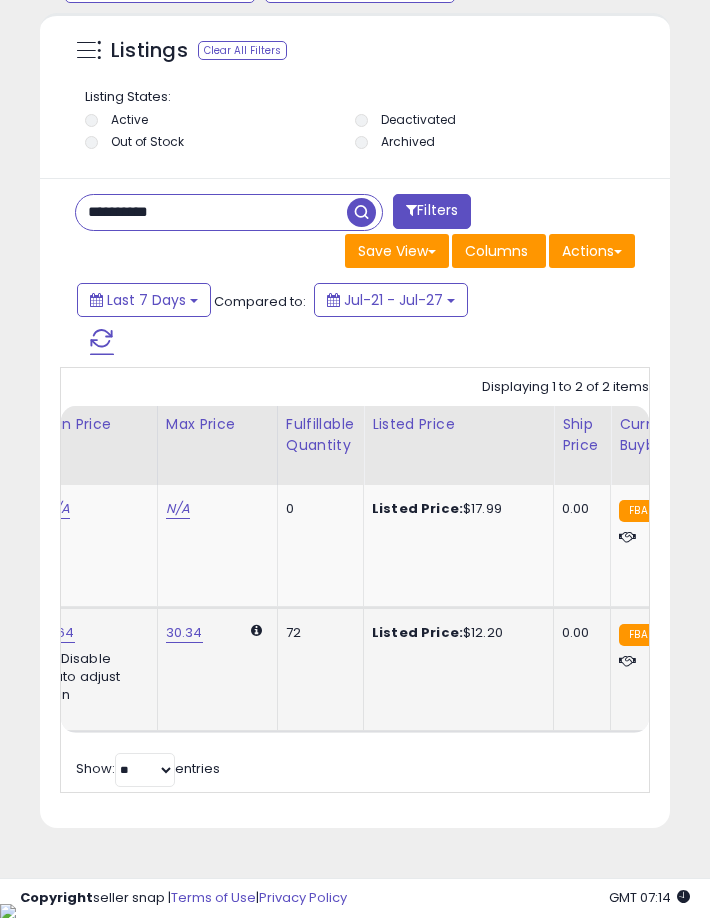 drag, startPoint x: 459, startPoint y: 635, endPoint x: 489, endPoint y: 631, distance: 30.265491 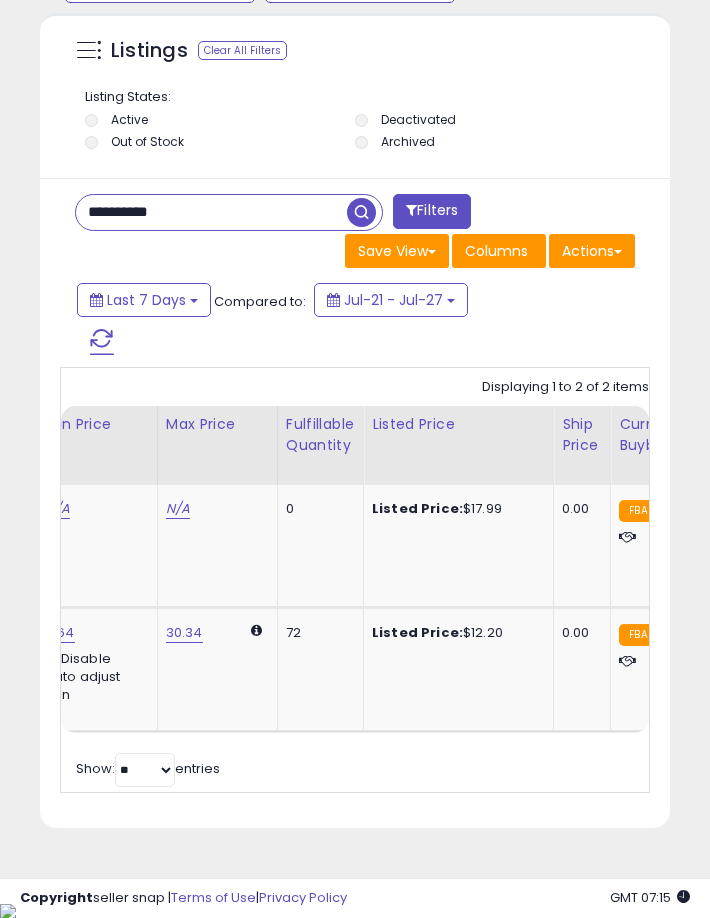 scroll, scrollTop: 0, scrollLeft: 541, axis: horizontal 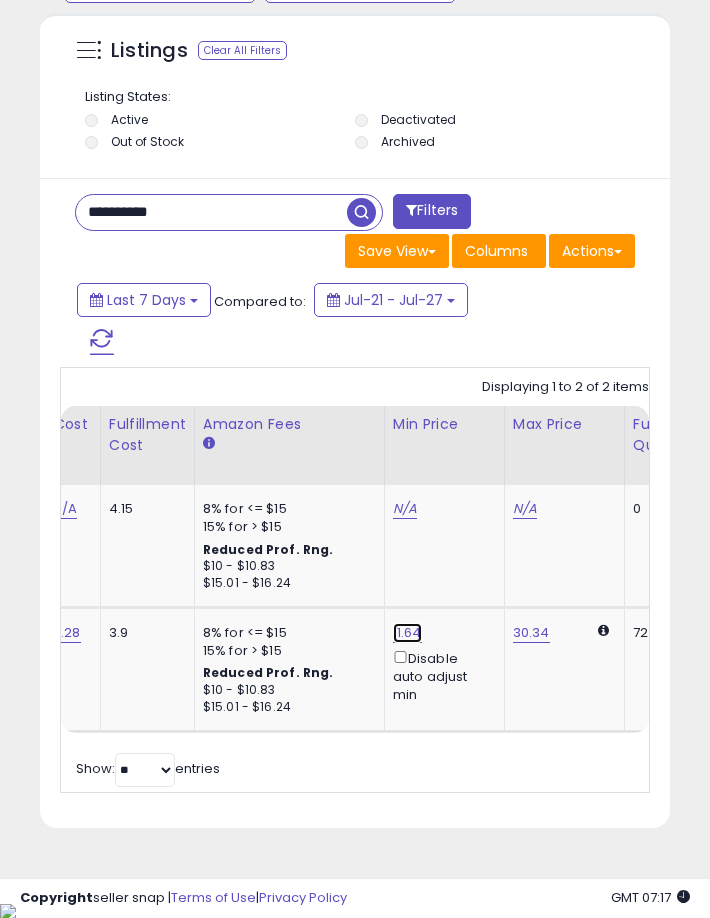 click on "11.64" at bounding box center (405, 509) 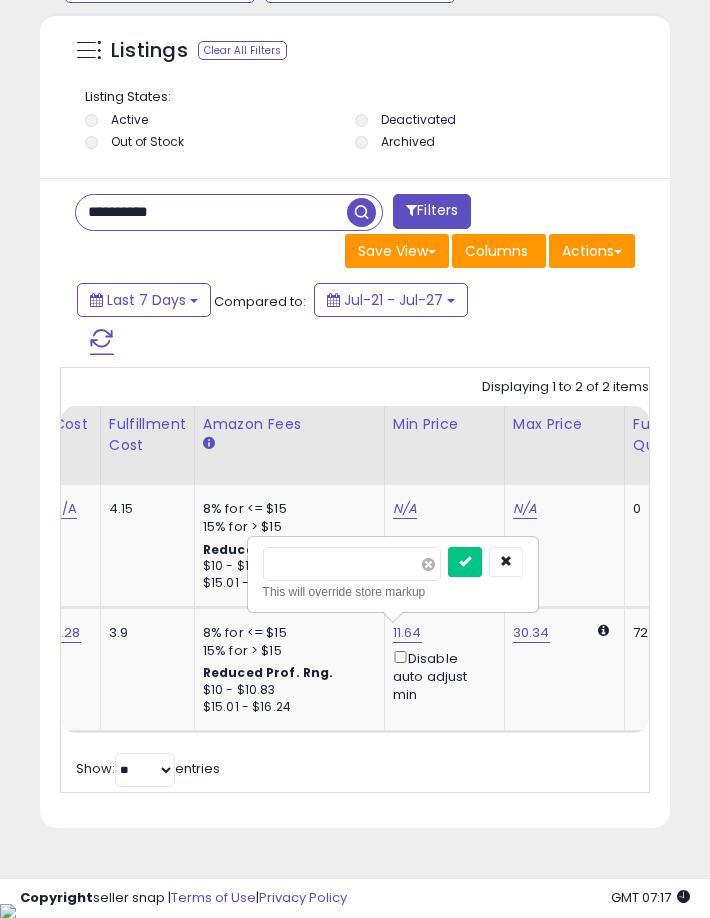 click at bounding box center [428, 564] 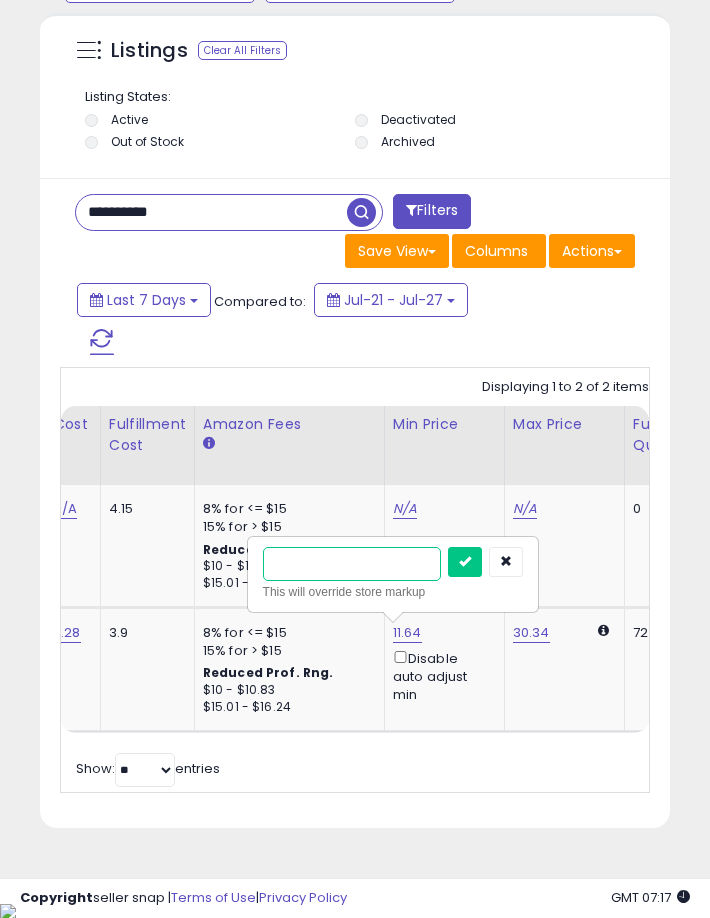 click at bounding box center [352, 564] 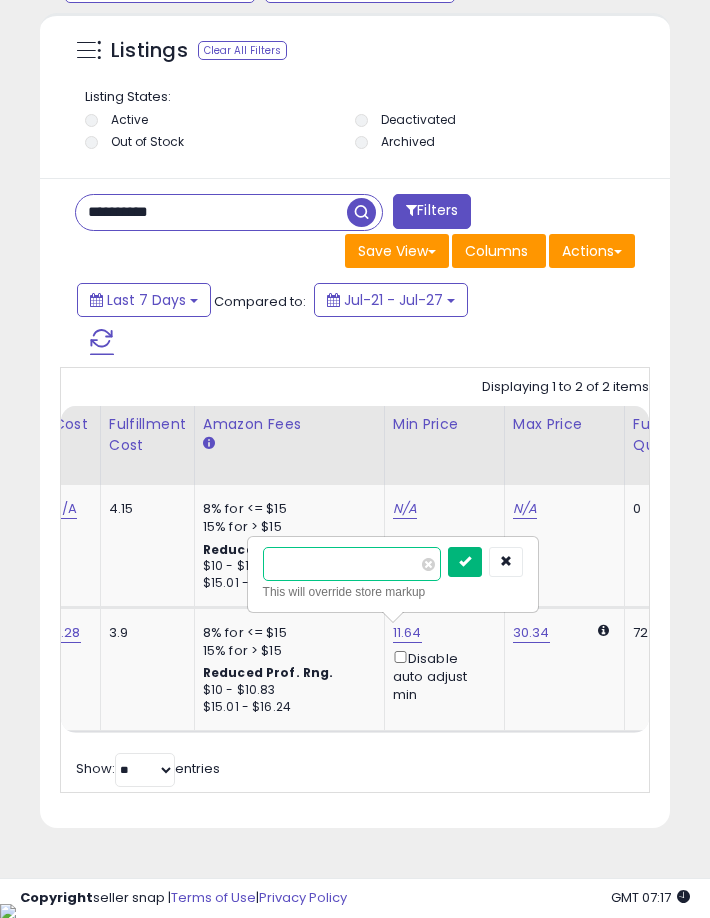 type on "*****" 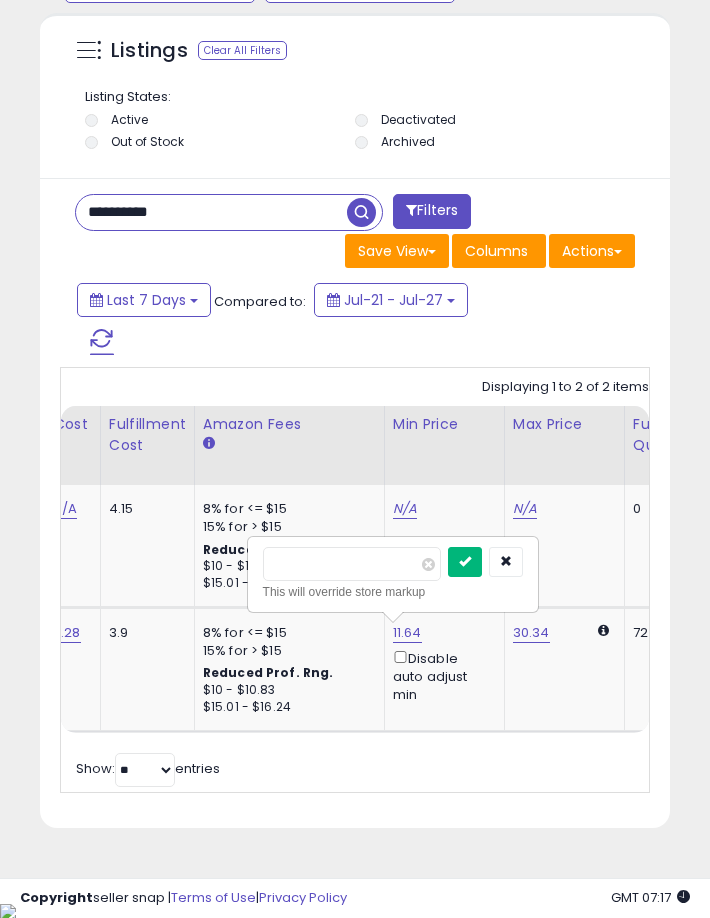 click at bounding box center (465, 562) 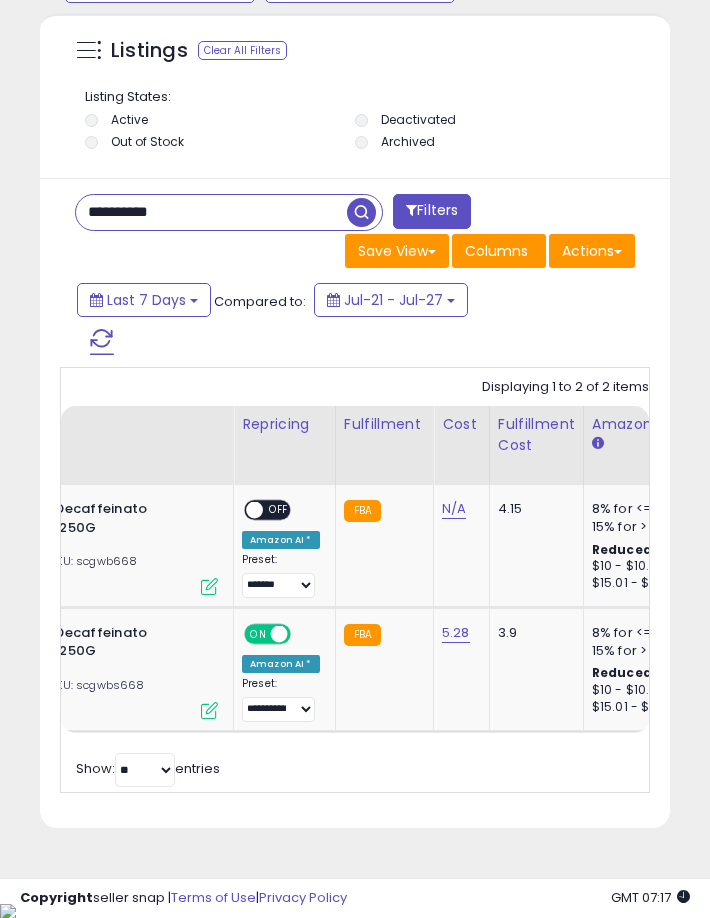 click on "**********" at bounding box center (211, 212) 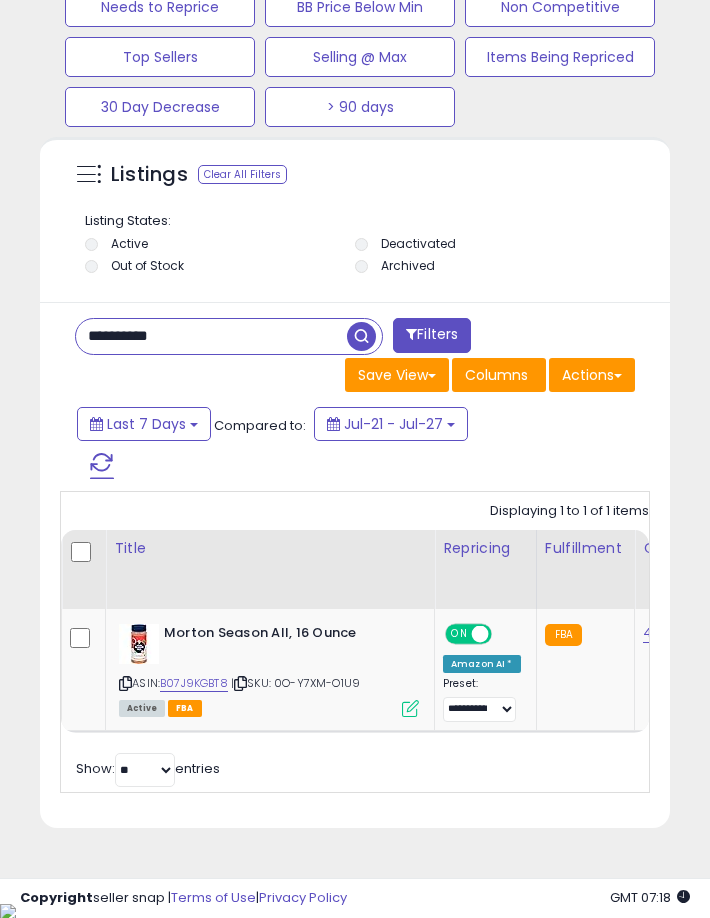scroll, scrollTop: 0, scrollLeft: 117, axis: horizontal 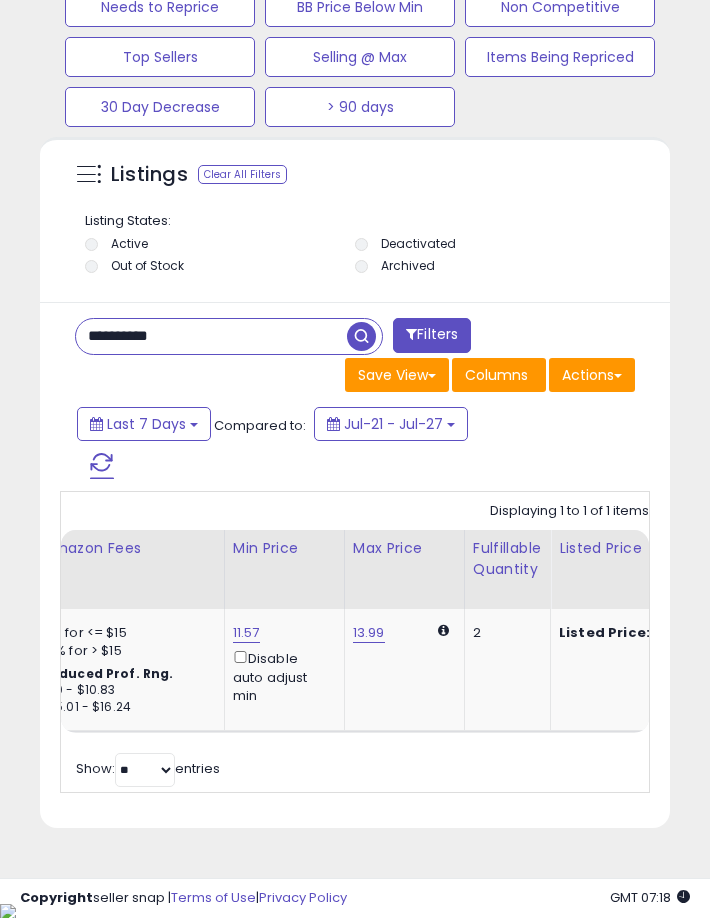 click on "**********" at bounding box center [211, 336] 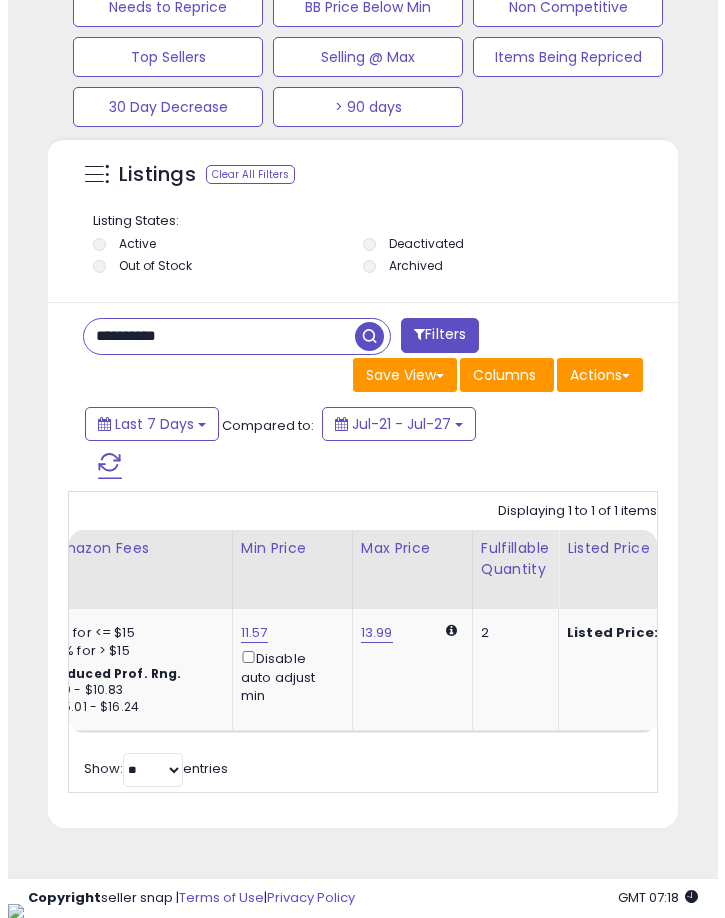 scroll, scrollTop: 1261, scrollLeft: 0, axis: vertical 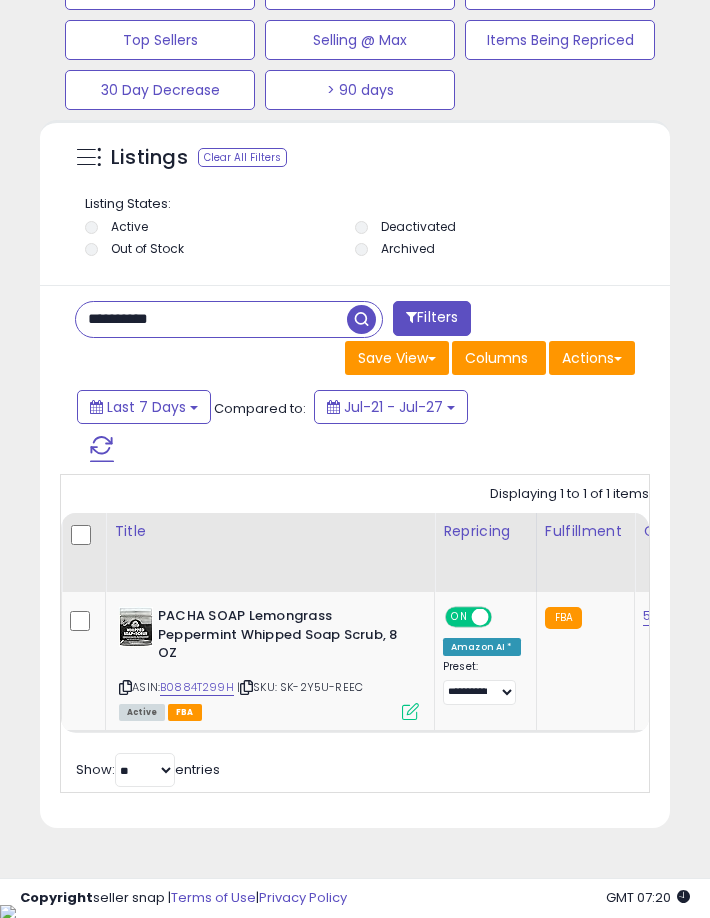 click on "**********" at bounding box center (211, 319) 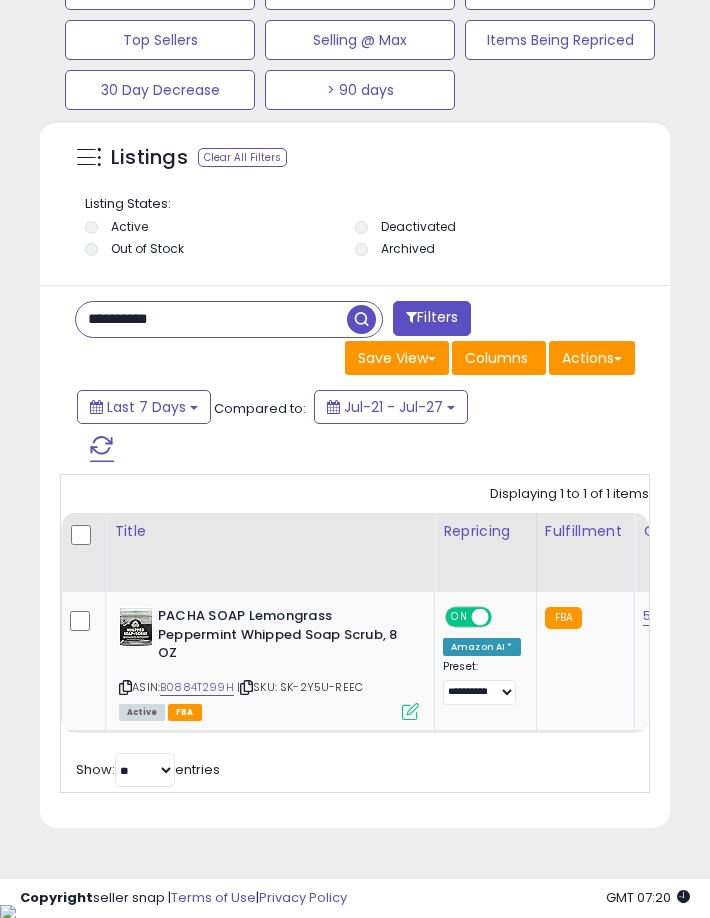paste 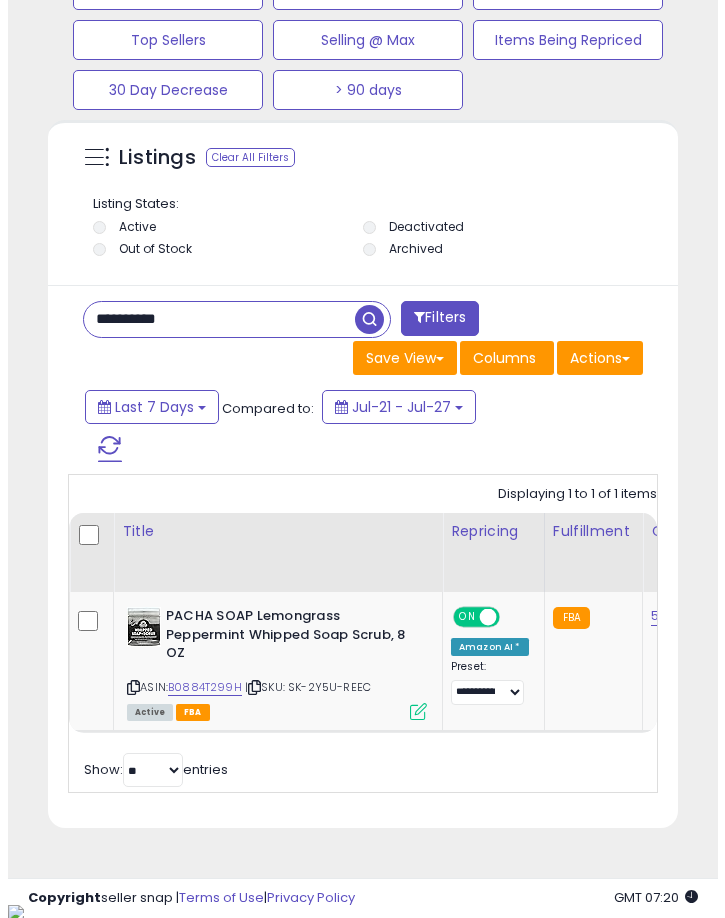 scroll, scrollTop: 1261, scrollLeft: 0, axis: vertical 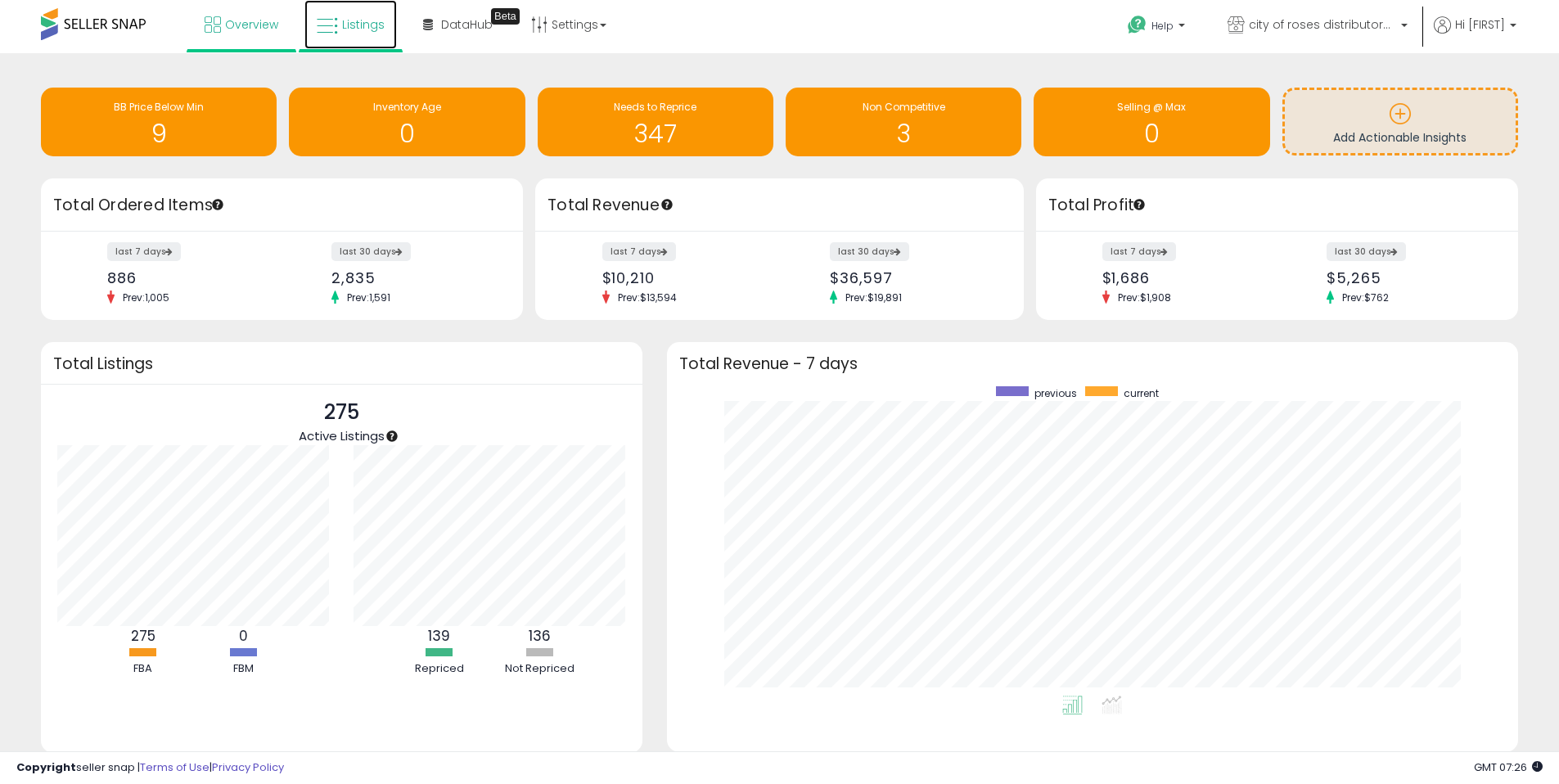 click on "Listings" at bounding box center (350, 25) 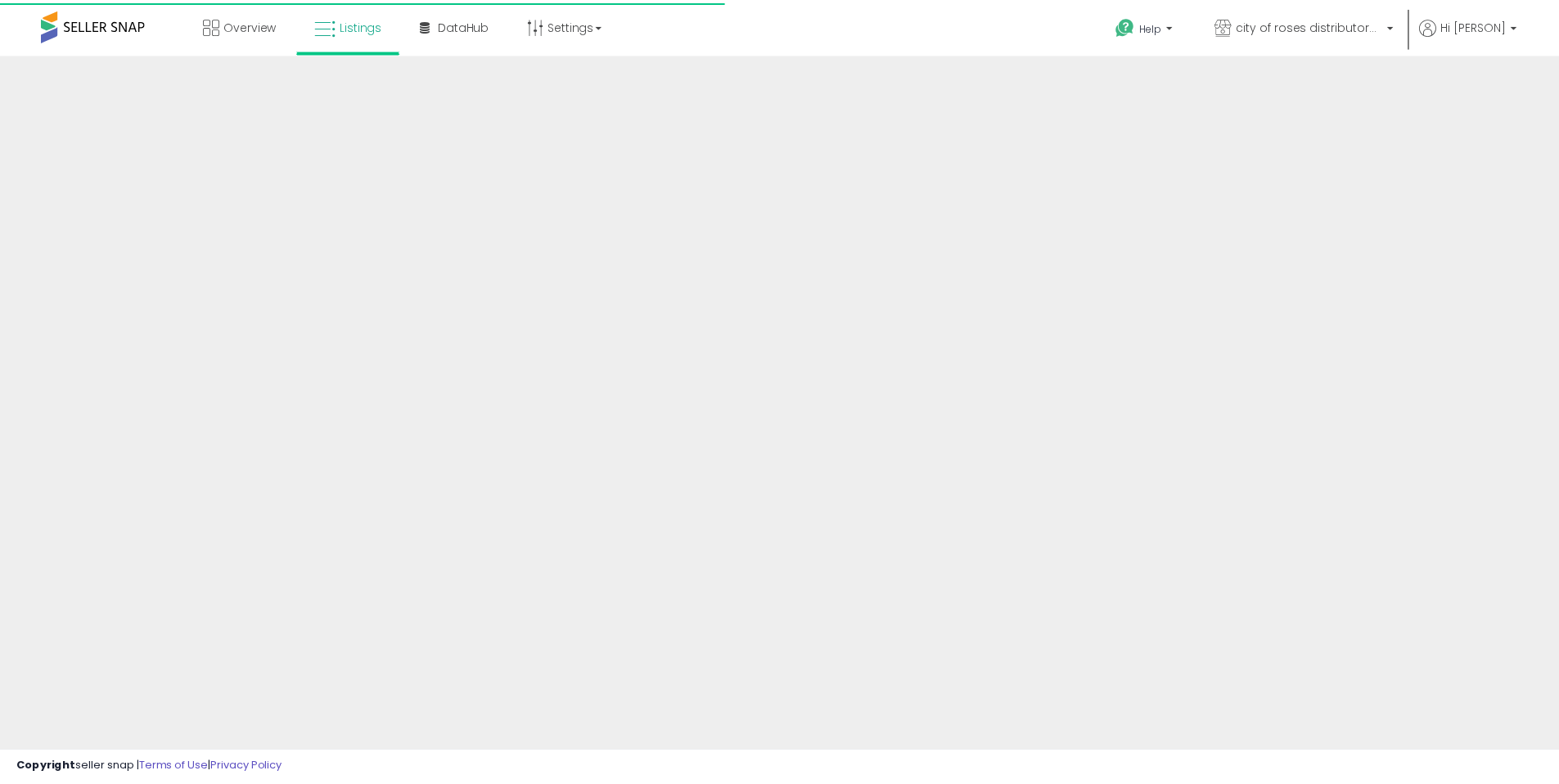scroll, scrollTop: 0, scrollLeft: 0, axis: both 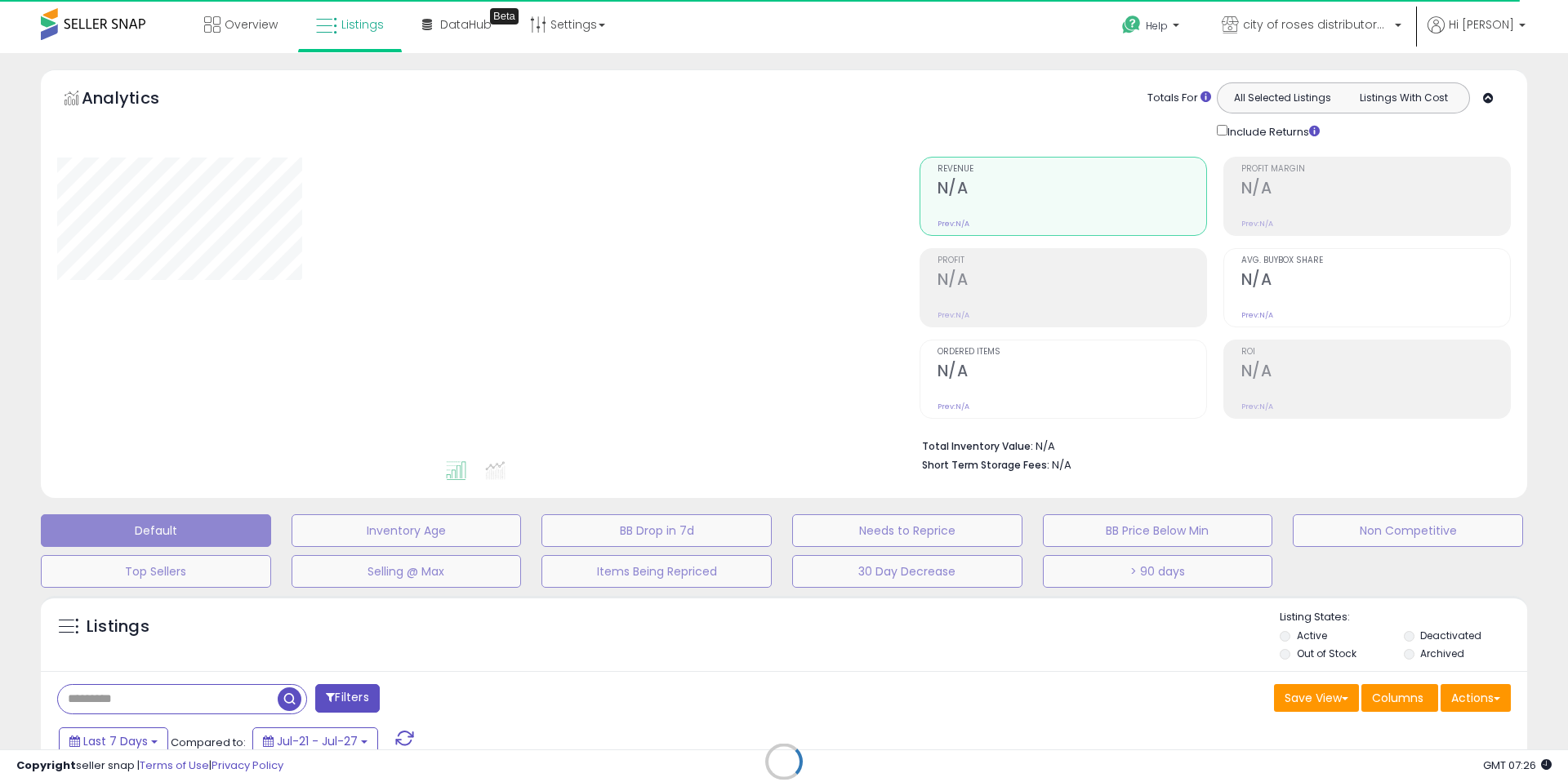 click on "Retrieving listings data.." at bounding box center (784, 774) 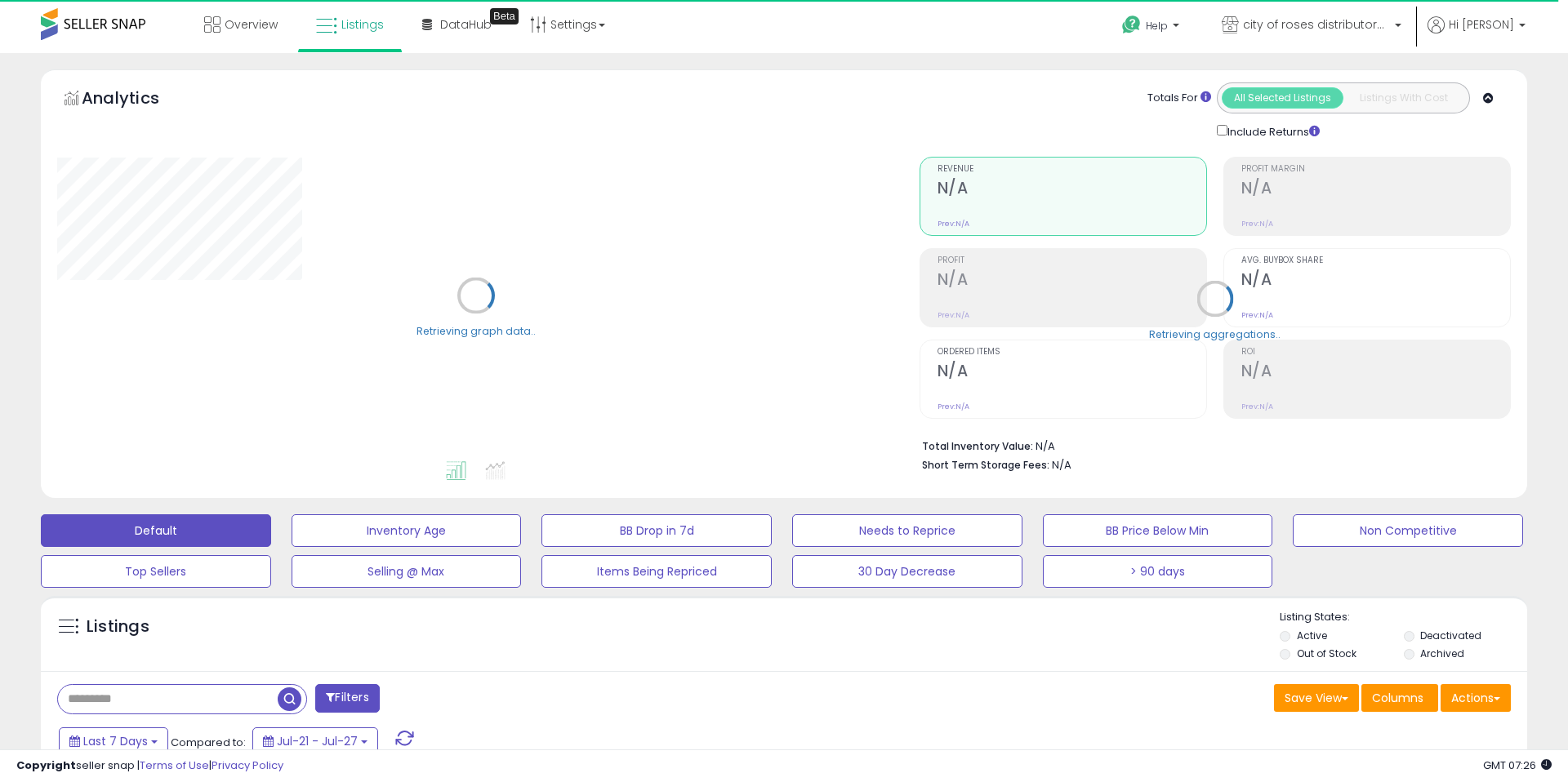 click on "Filters
Save View
Save As New View
Update Current View
Columns" at bounding box center (784, 2174) 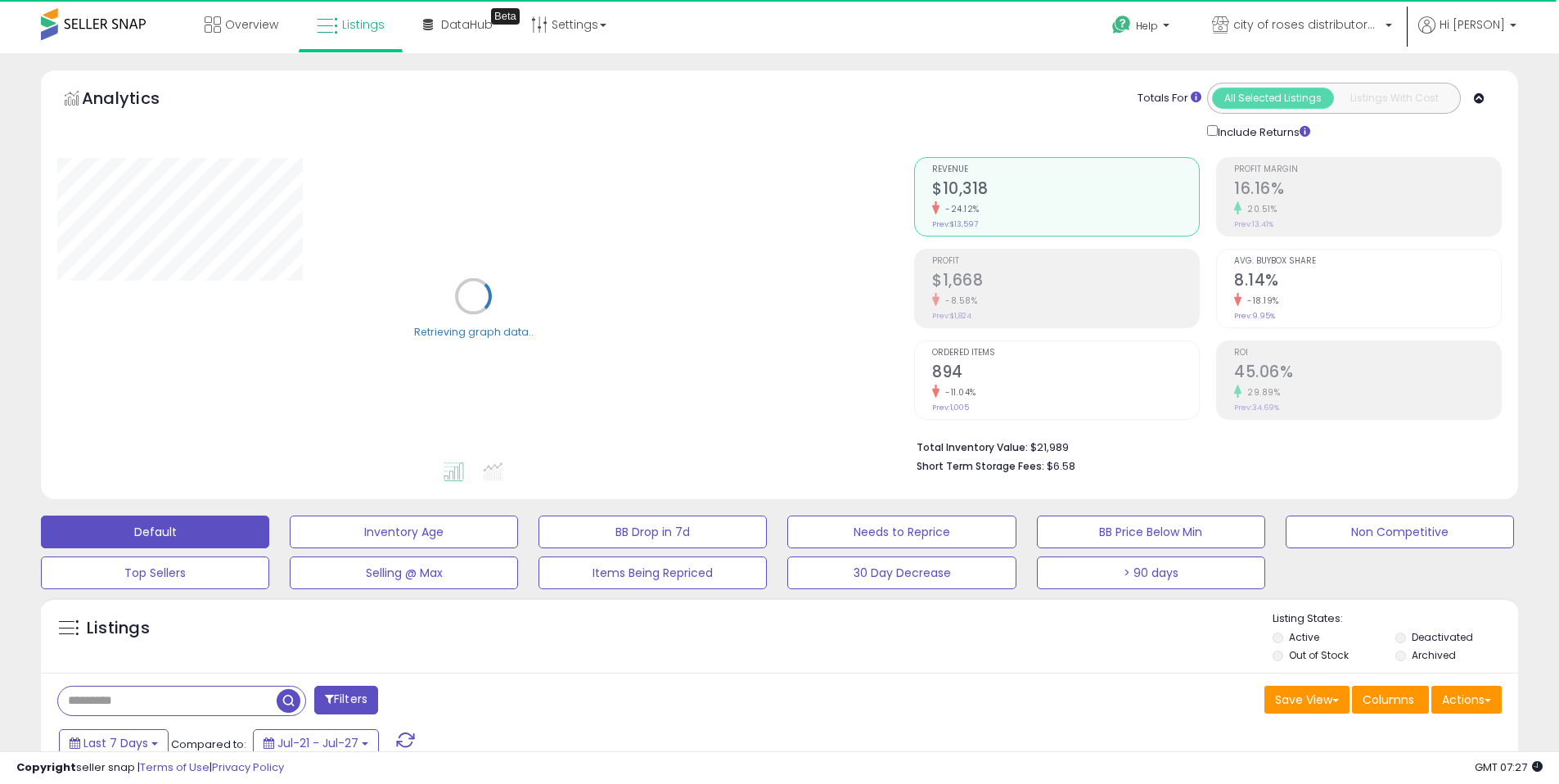 click at bounding box center [167, 701] 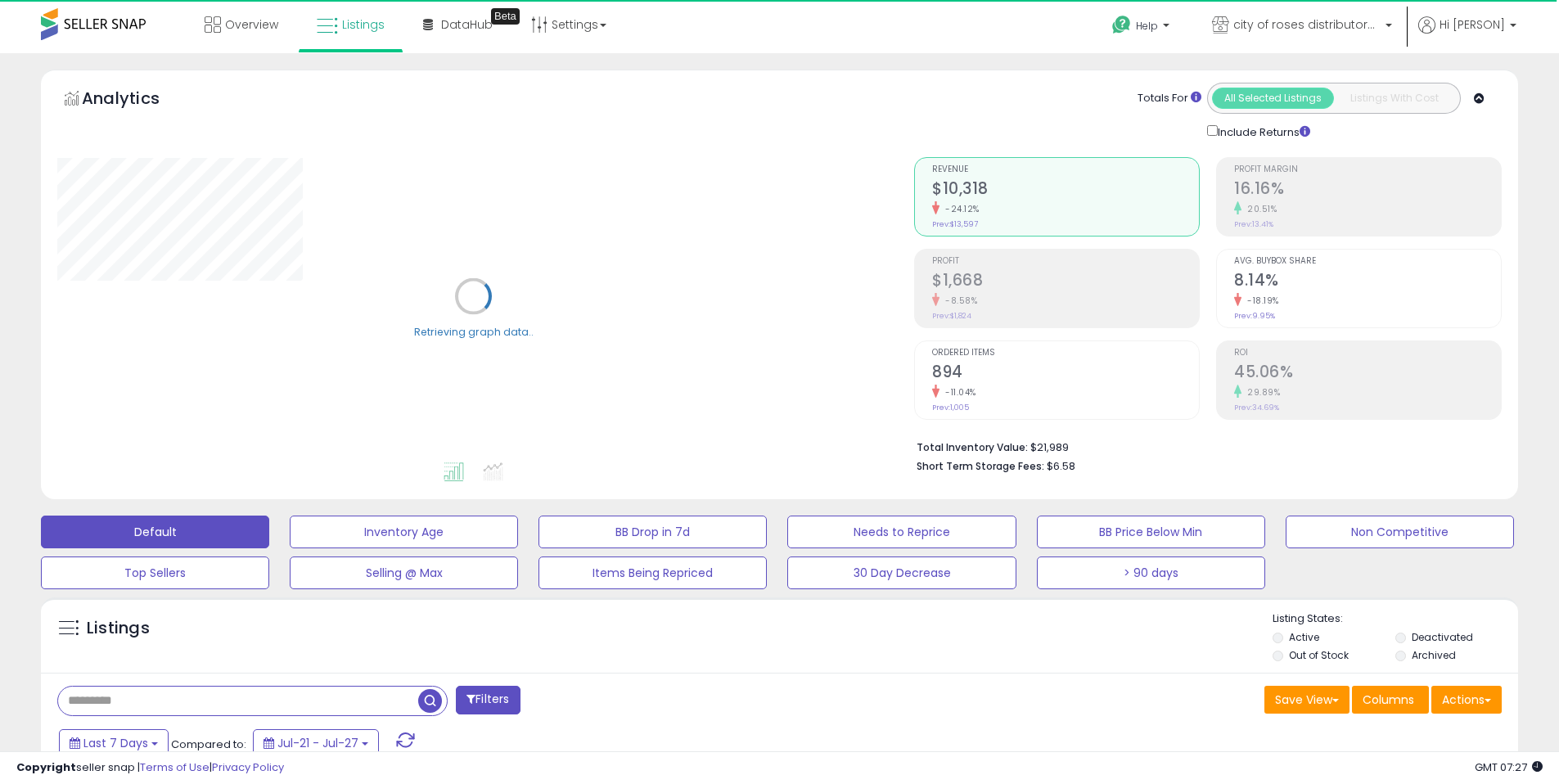 paste on "**********" 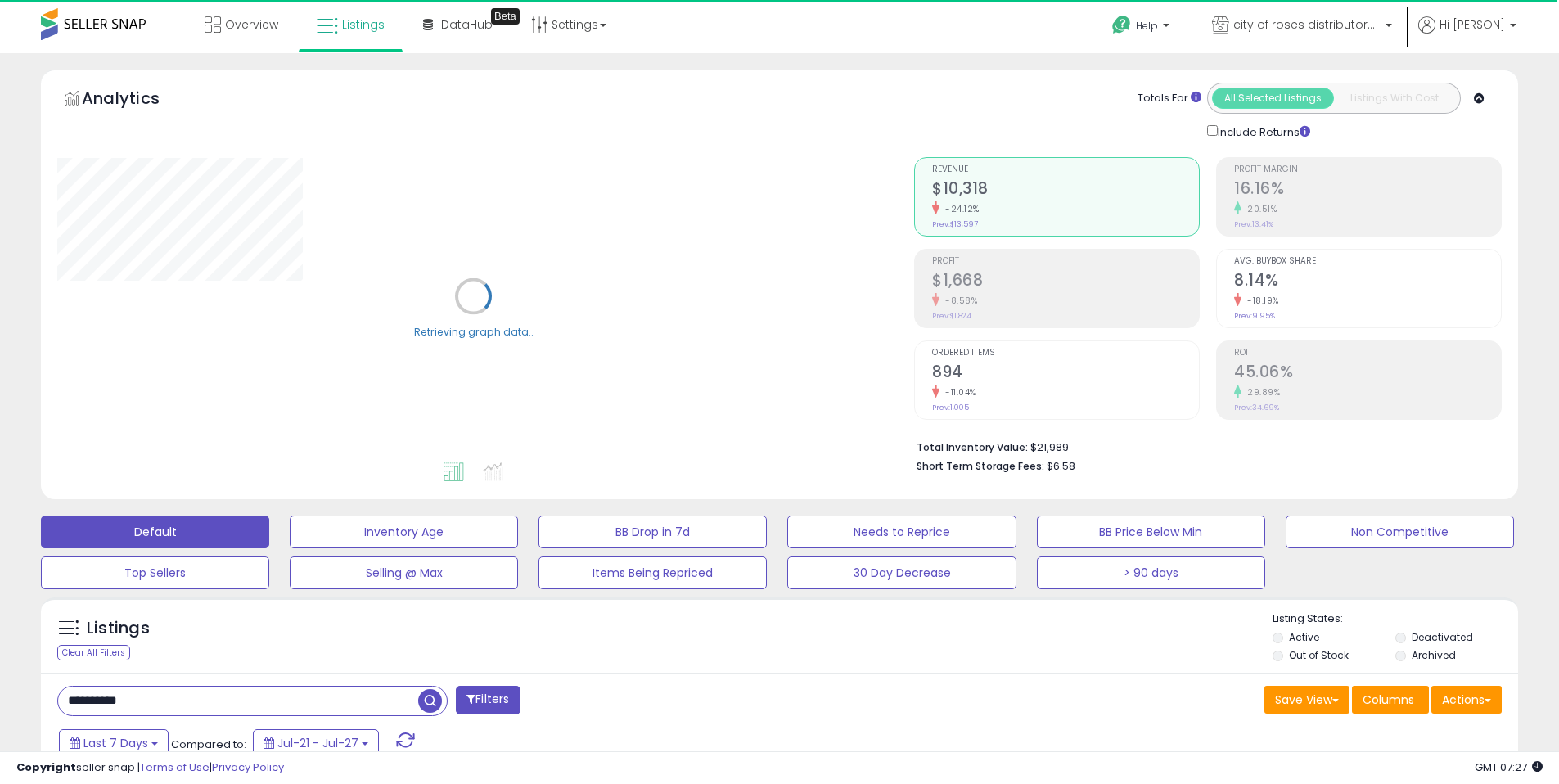 type on "**********" 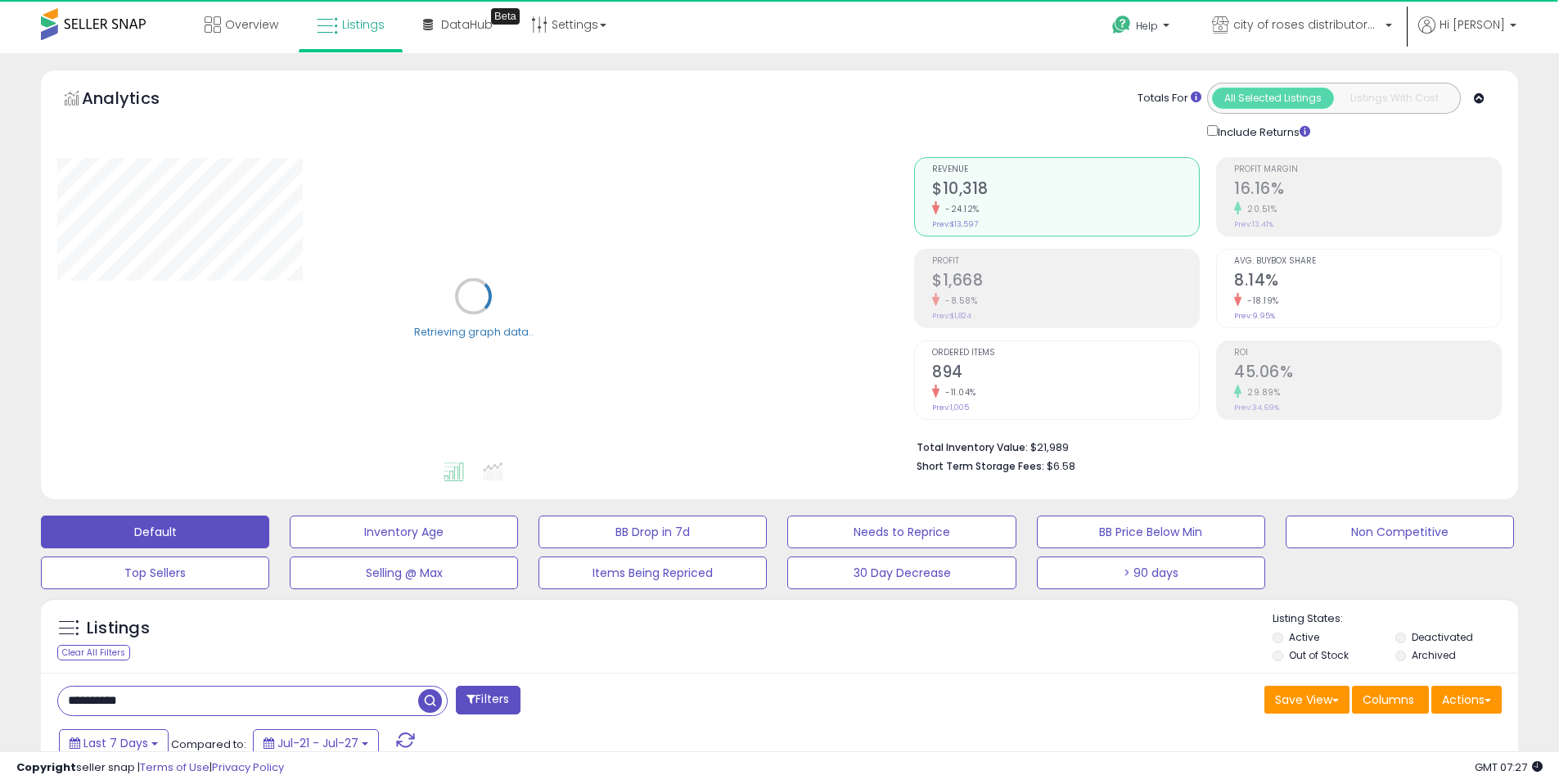 click at bounding box center (430, 701) 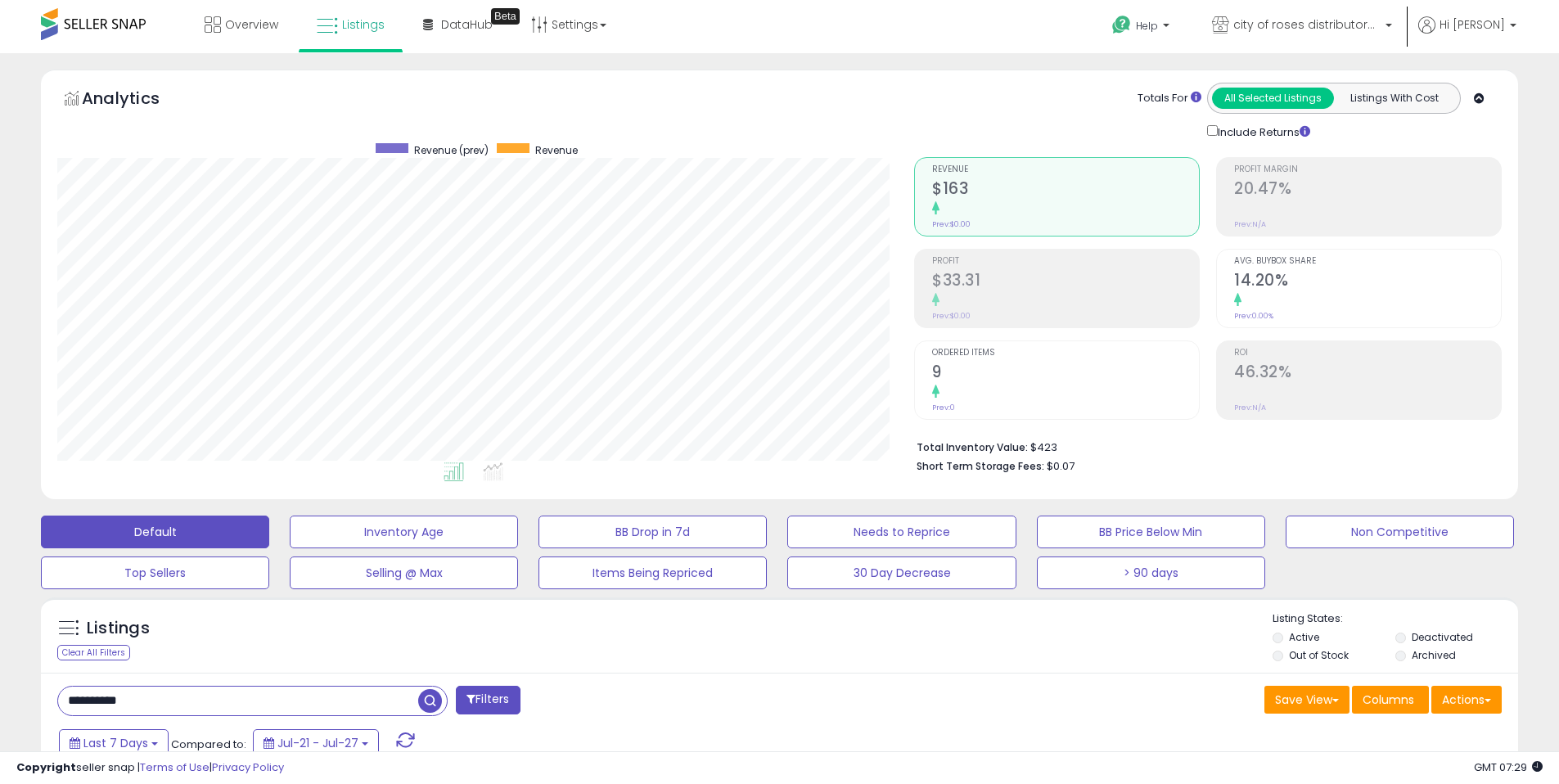 scroll, scrollTop: 818036, scrollLeft: 817516, axis: both 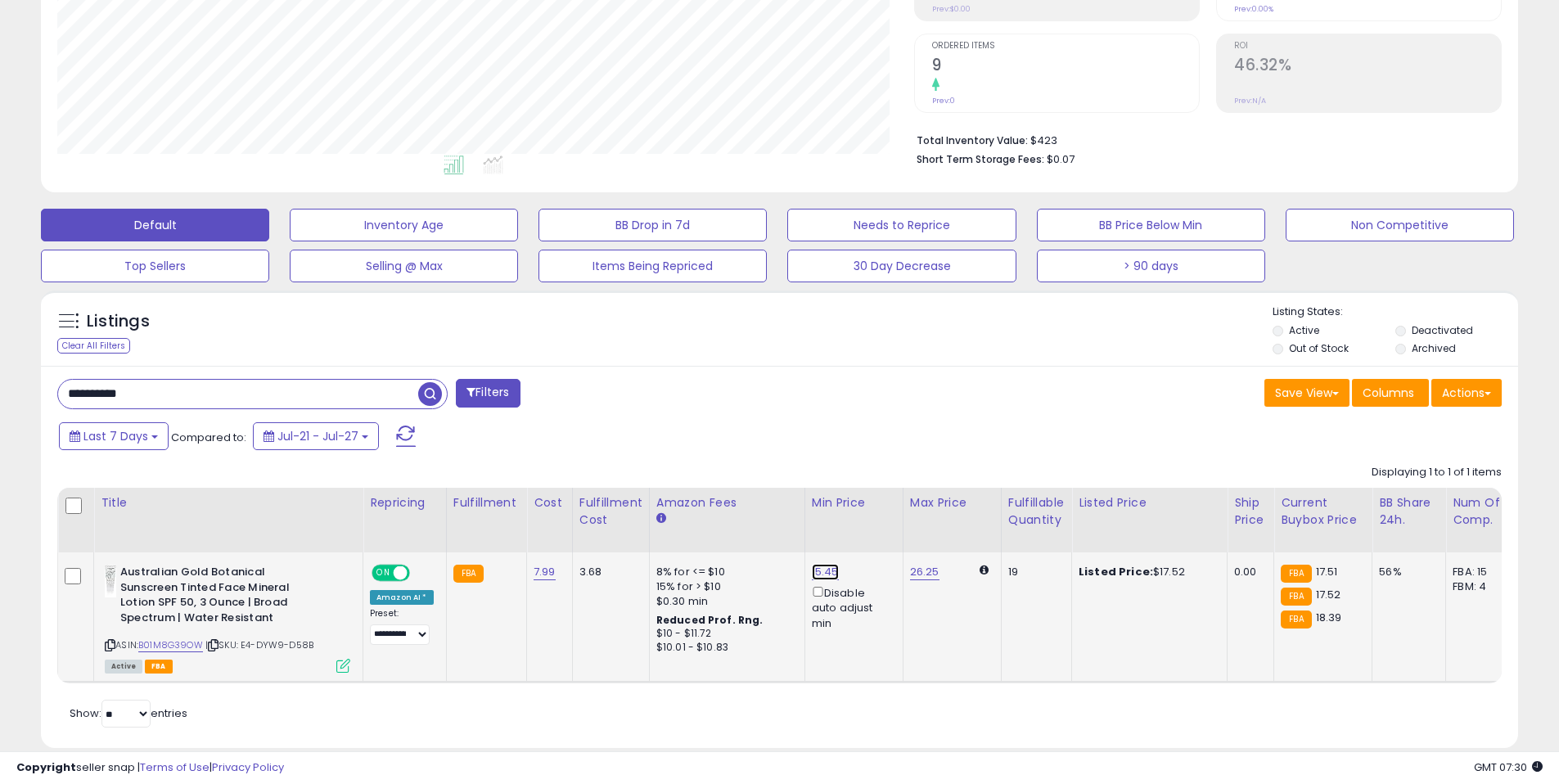 click on "15.45" at bounding box center (825, 572) 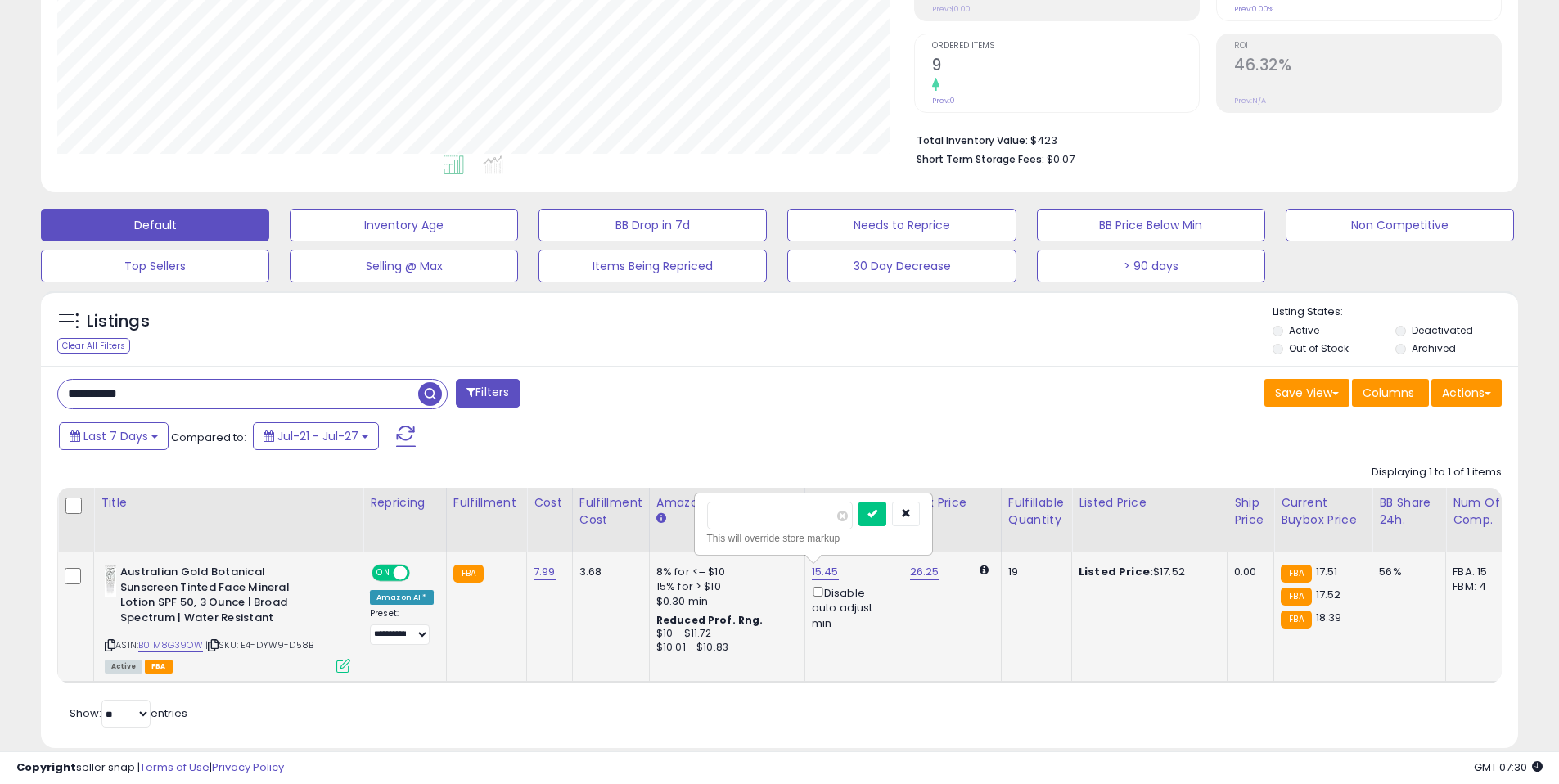 click on "*****" at bounding box center (780, 516) 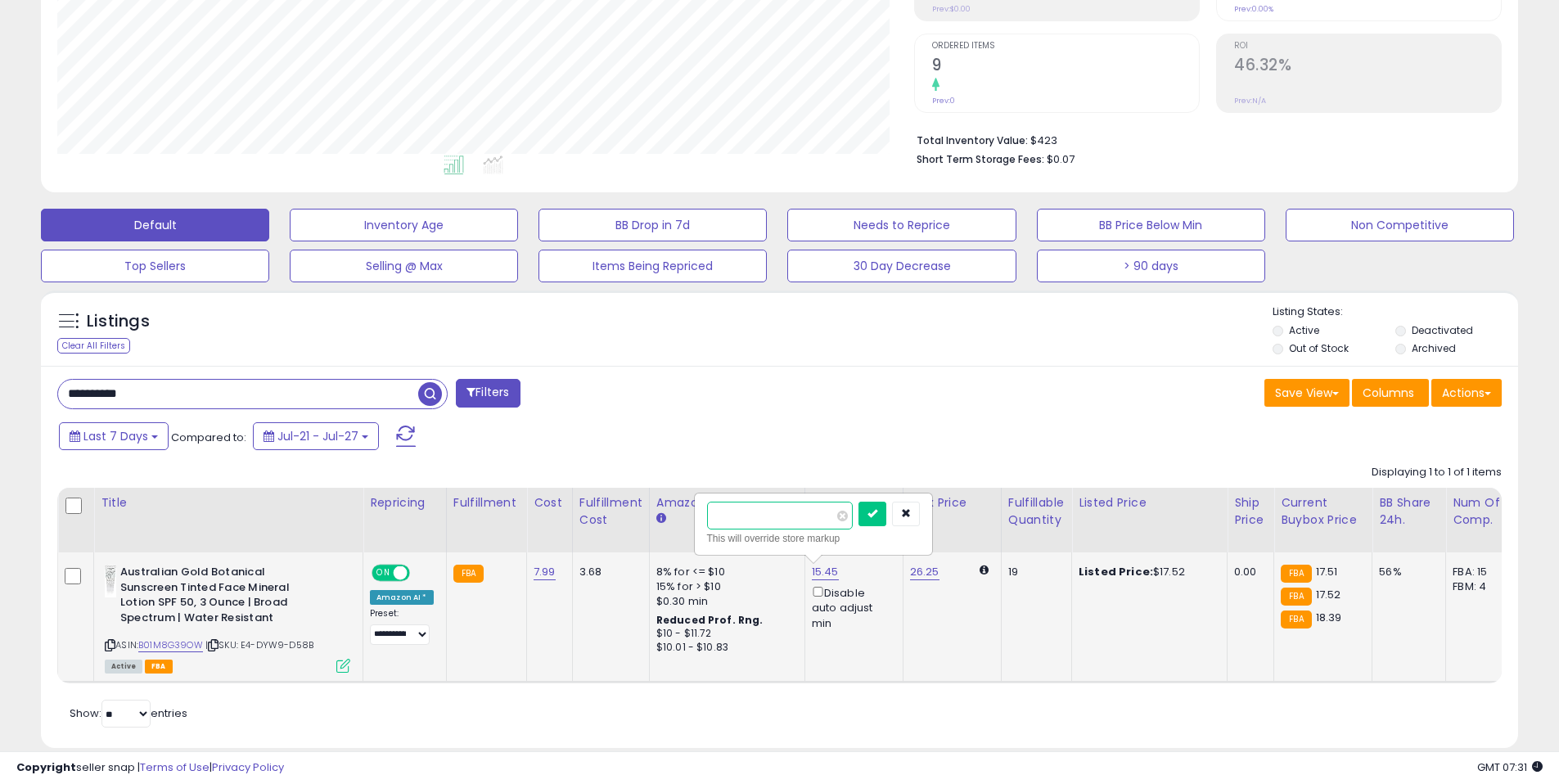 type on "**" 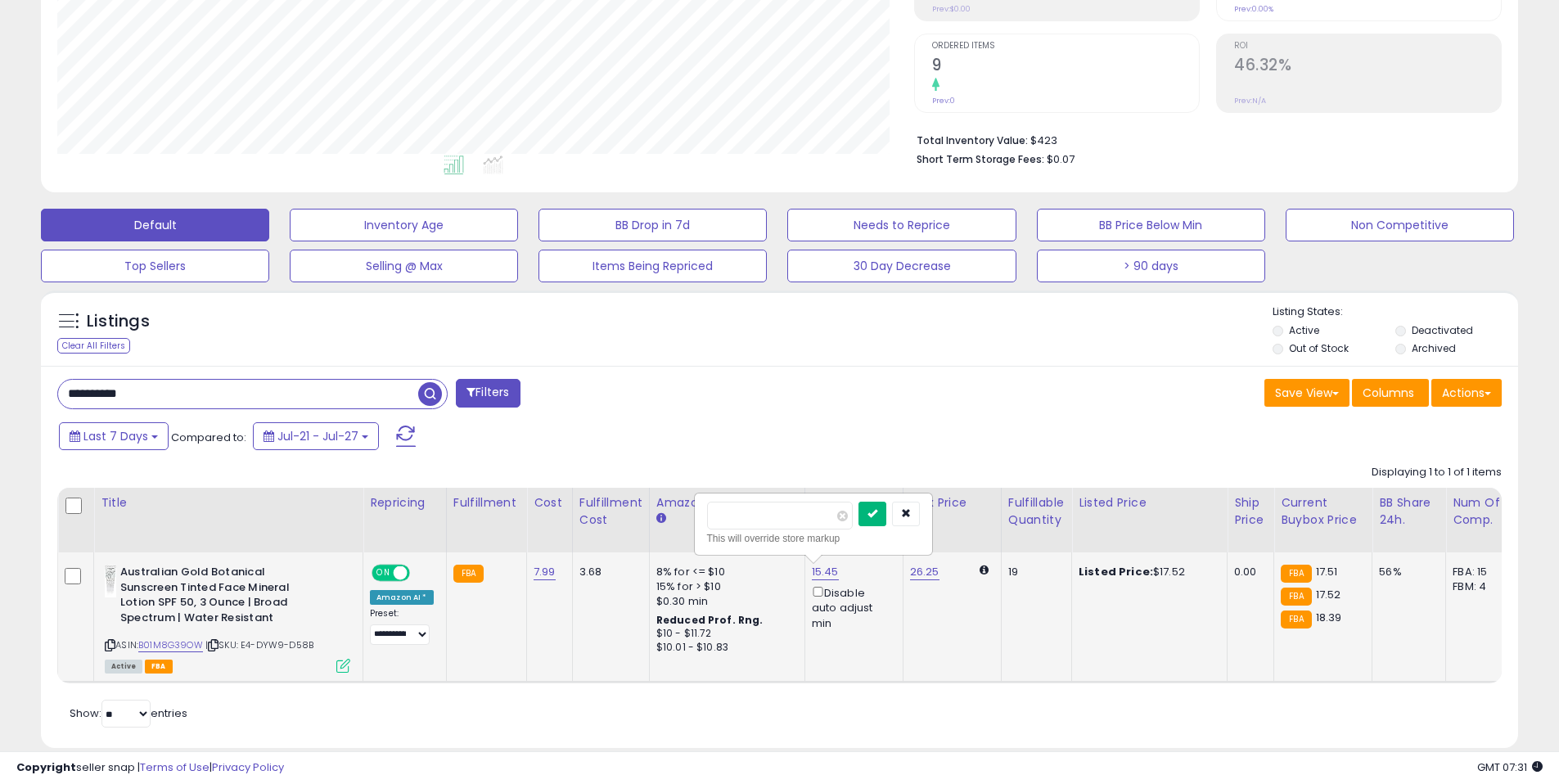 click at bounding box center [872, 514] 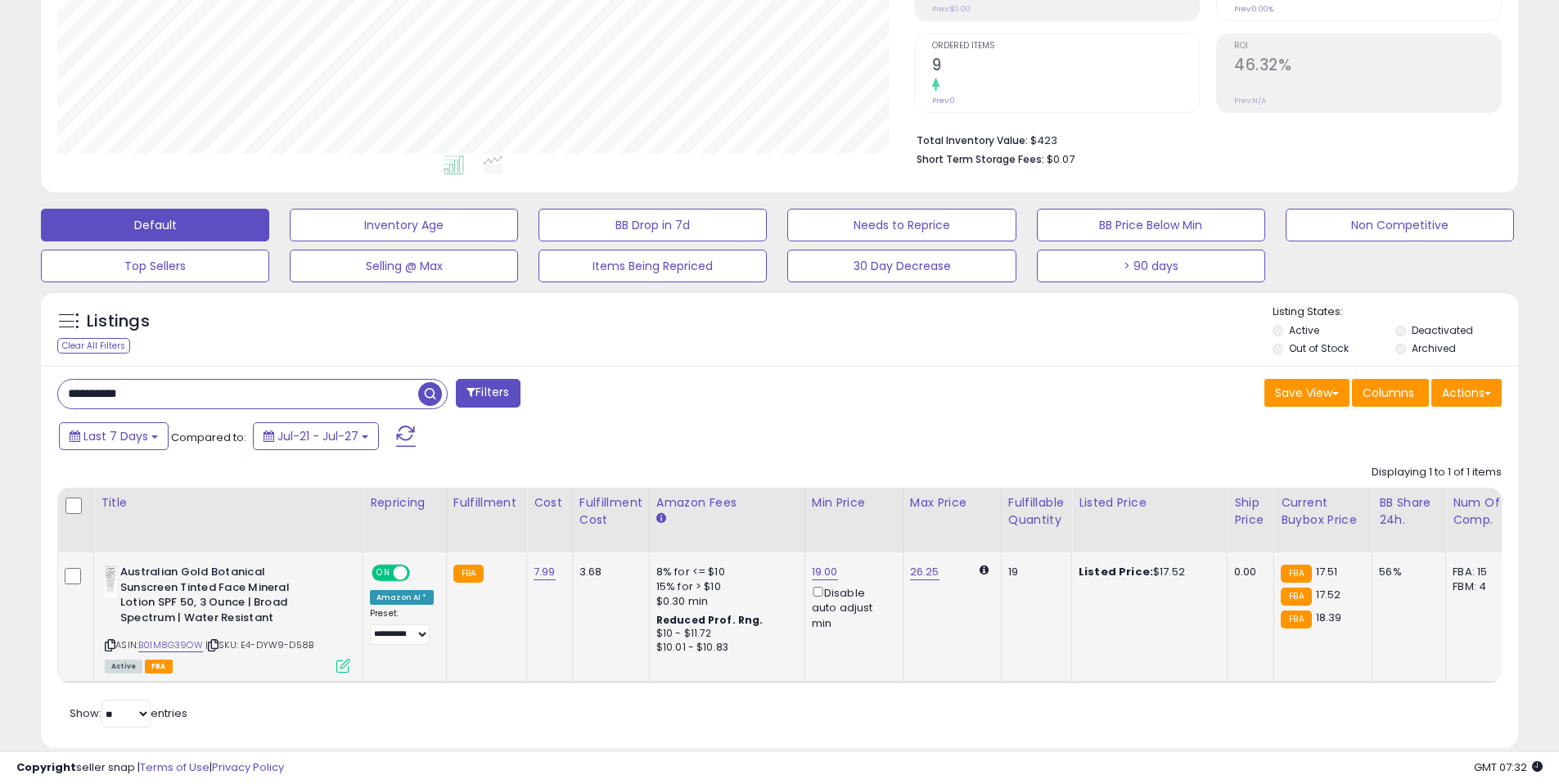click on "**********" at bounding box center [238, 394] 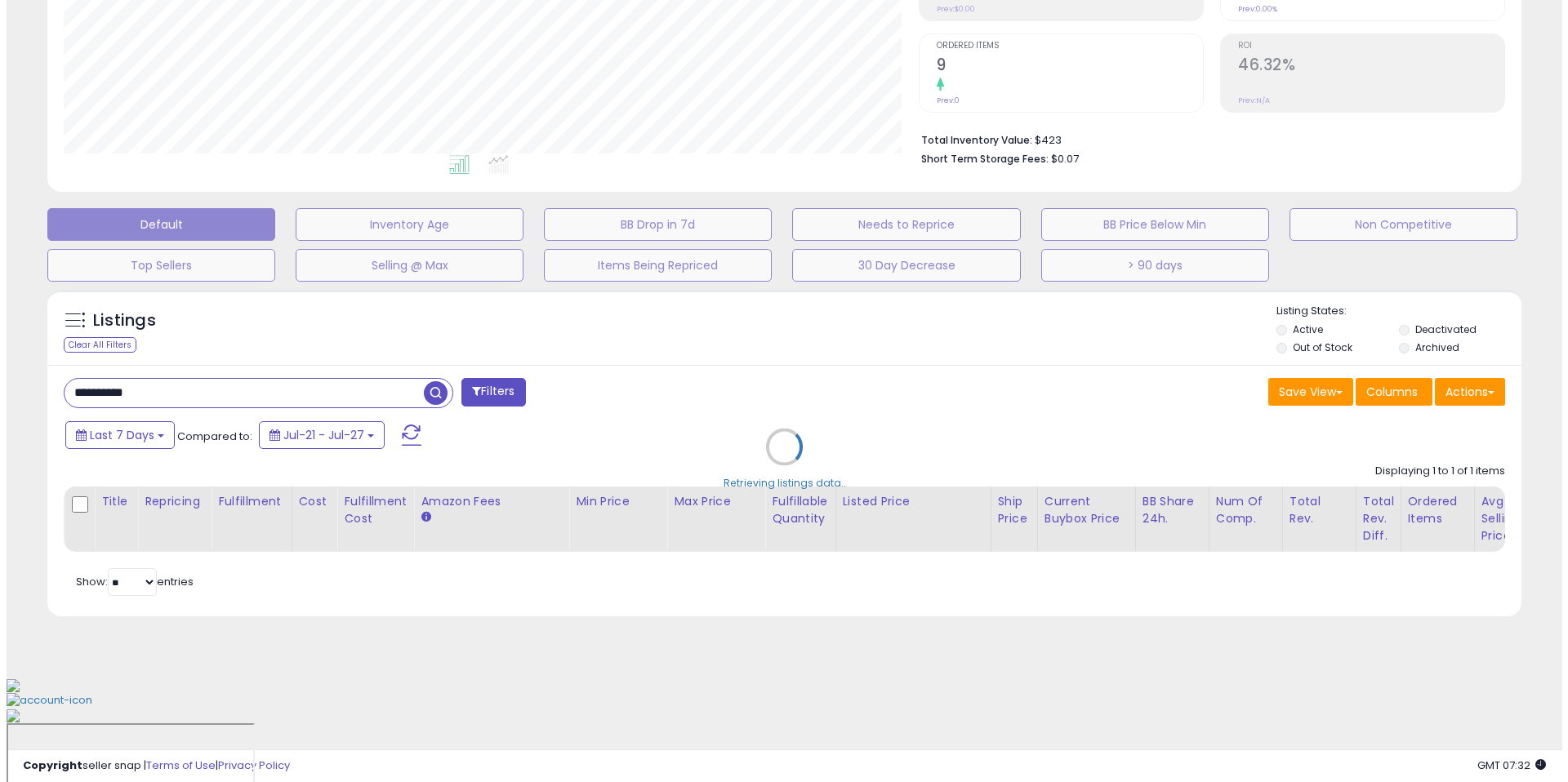 scroll, scrollTop: 214, scrollLeft: 0, axis: vertical 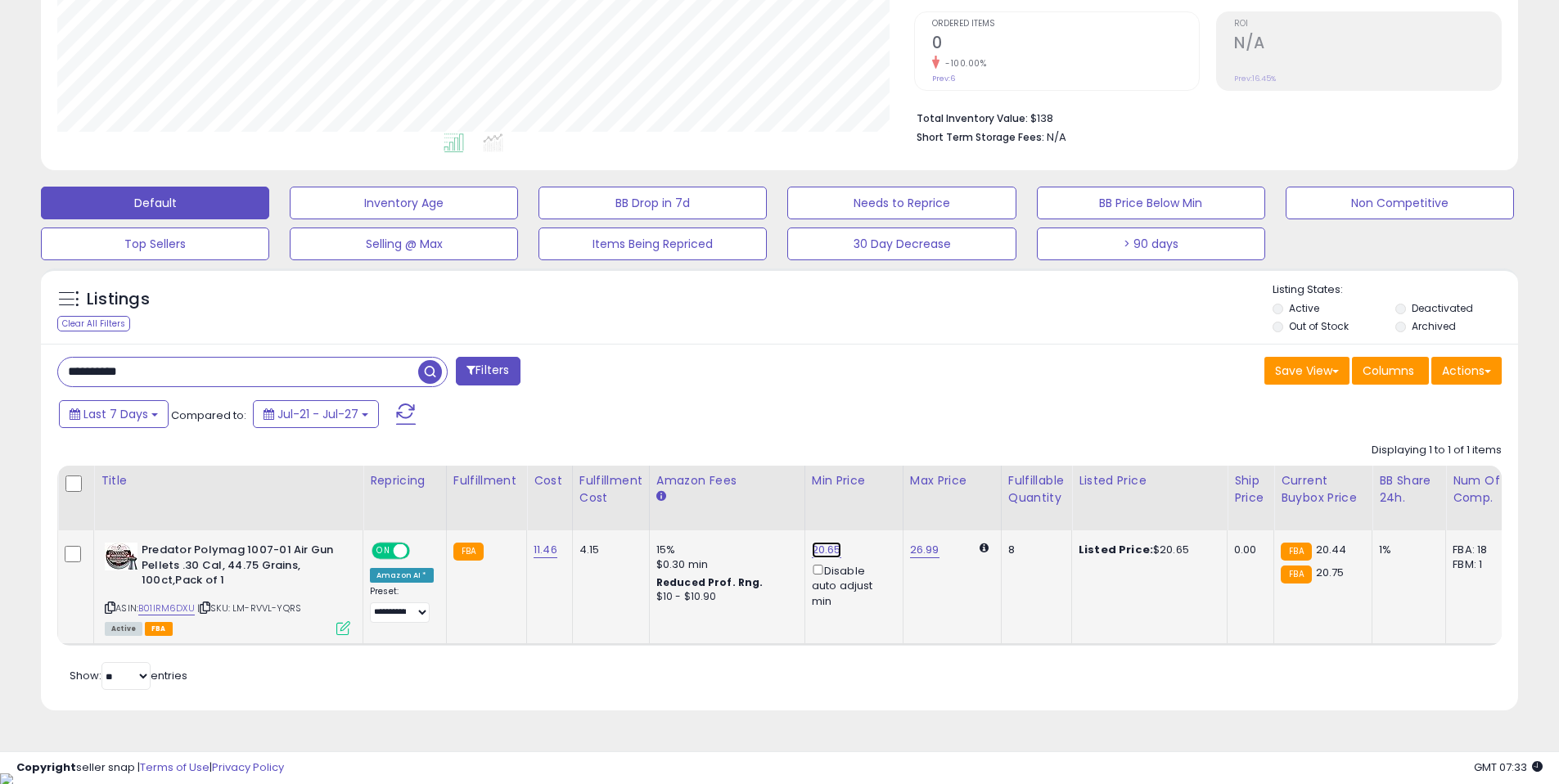 click on "20.65" at bounding box center [827, 550] 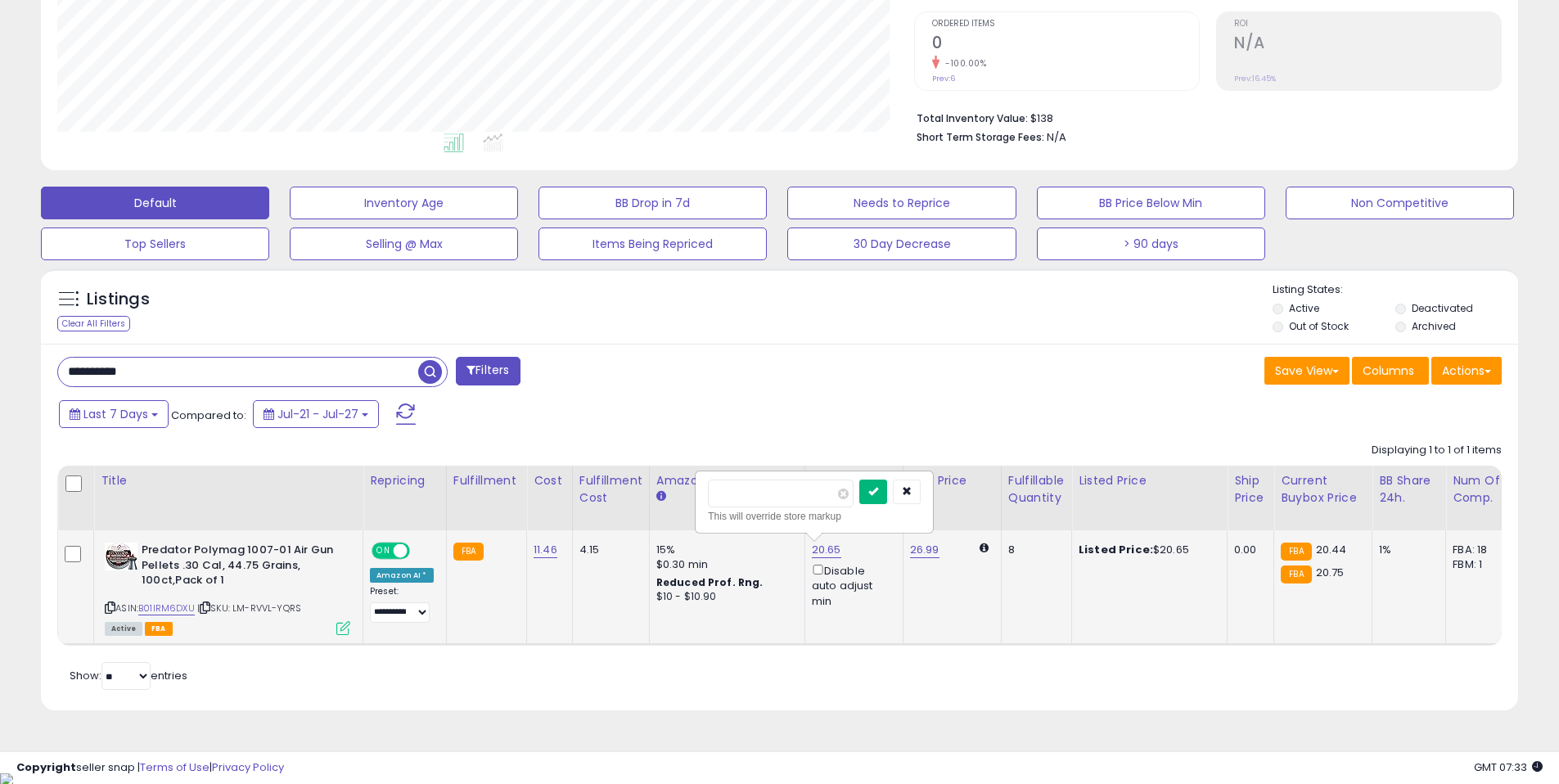 type on "*****" 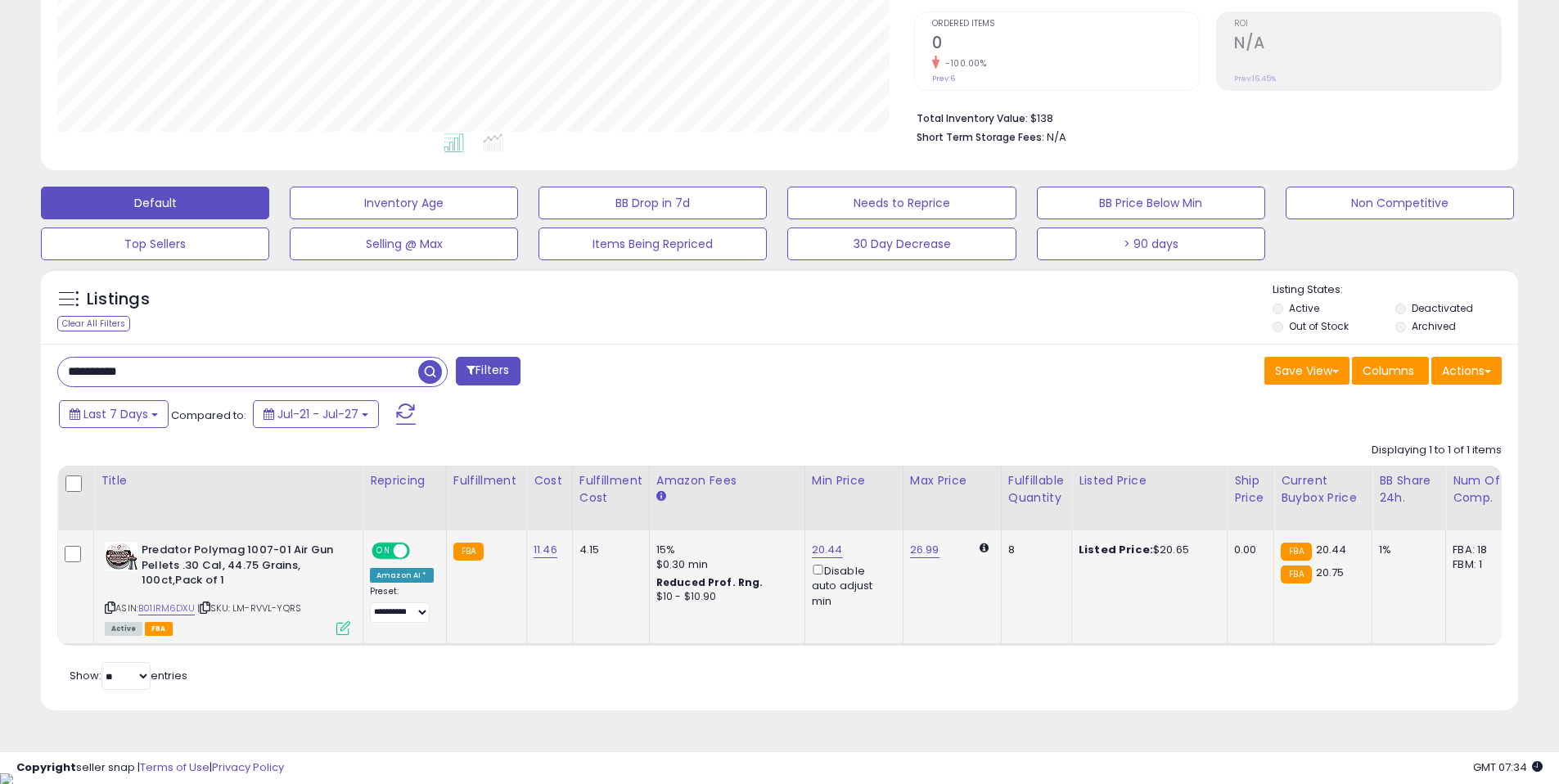 click on "**********" at bounding box center [238, 372] 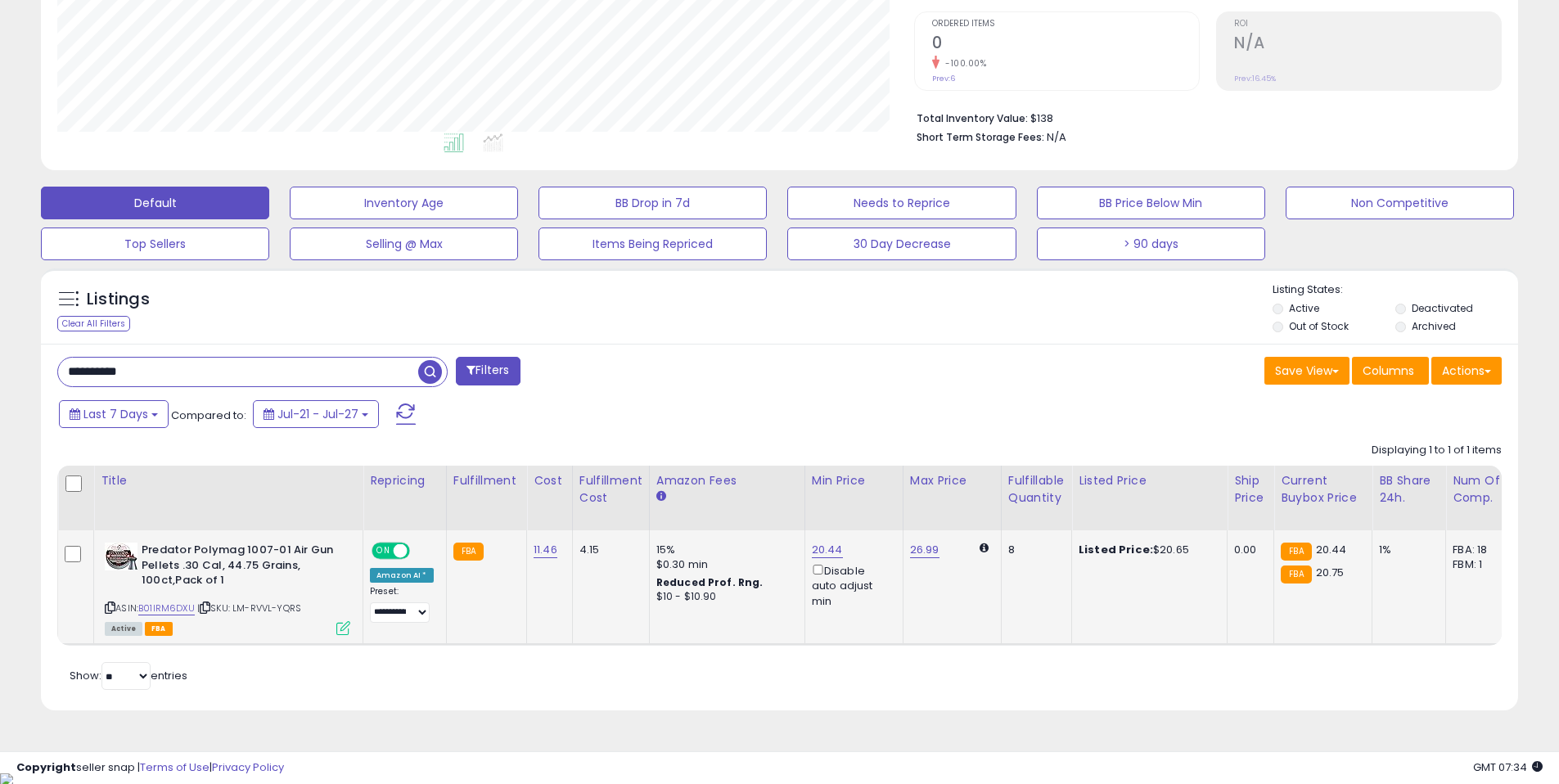 paste 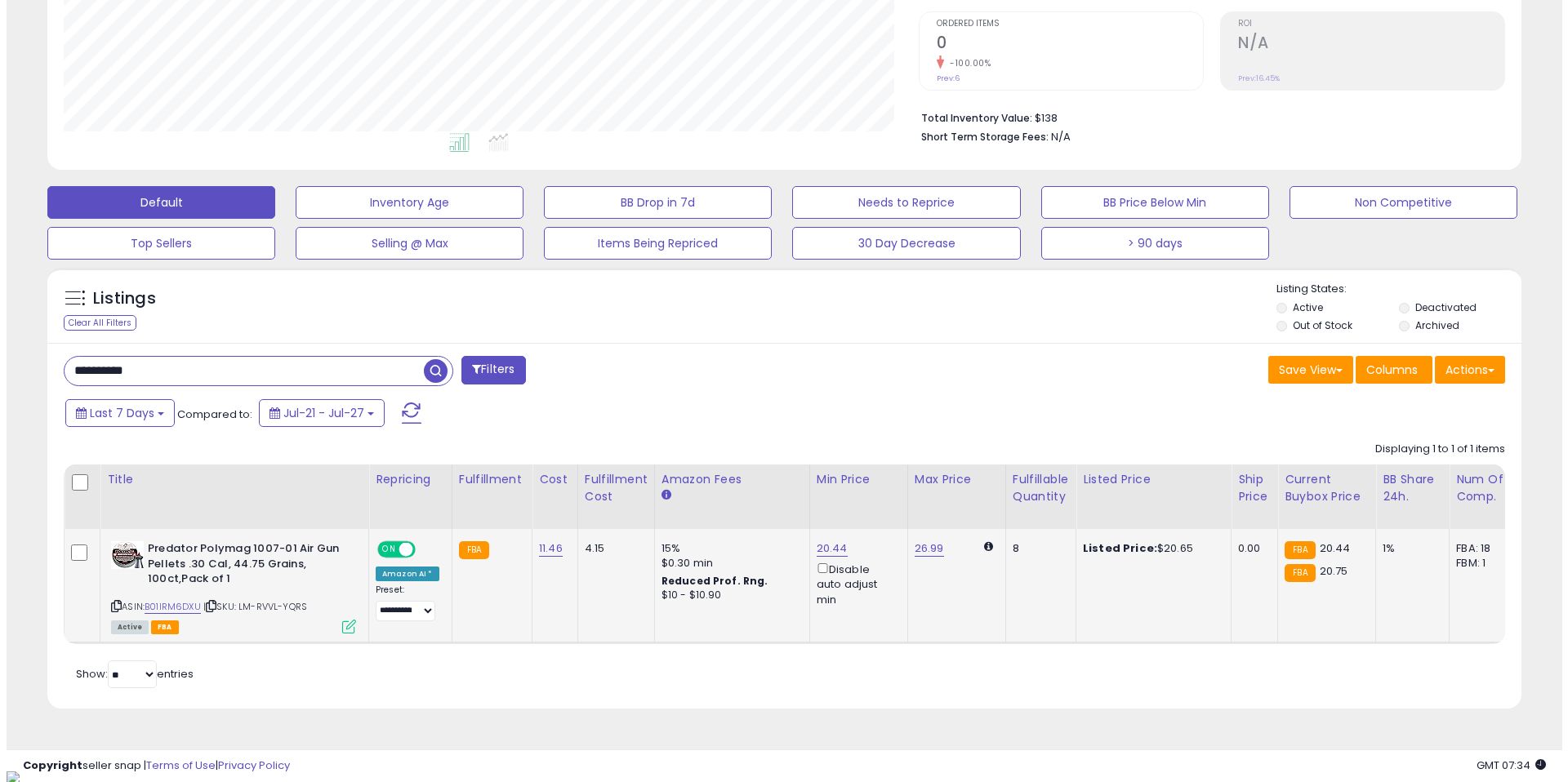 scroll, scrollTop: 214, scrollLeft: 0, axis: vertical 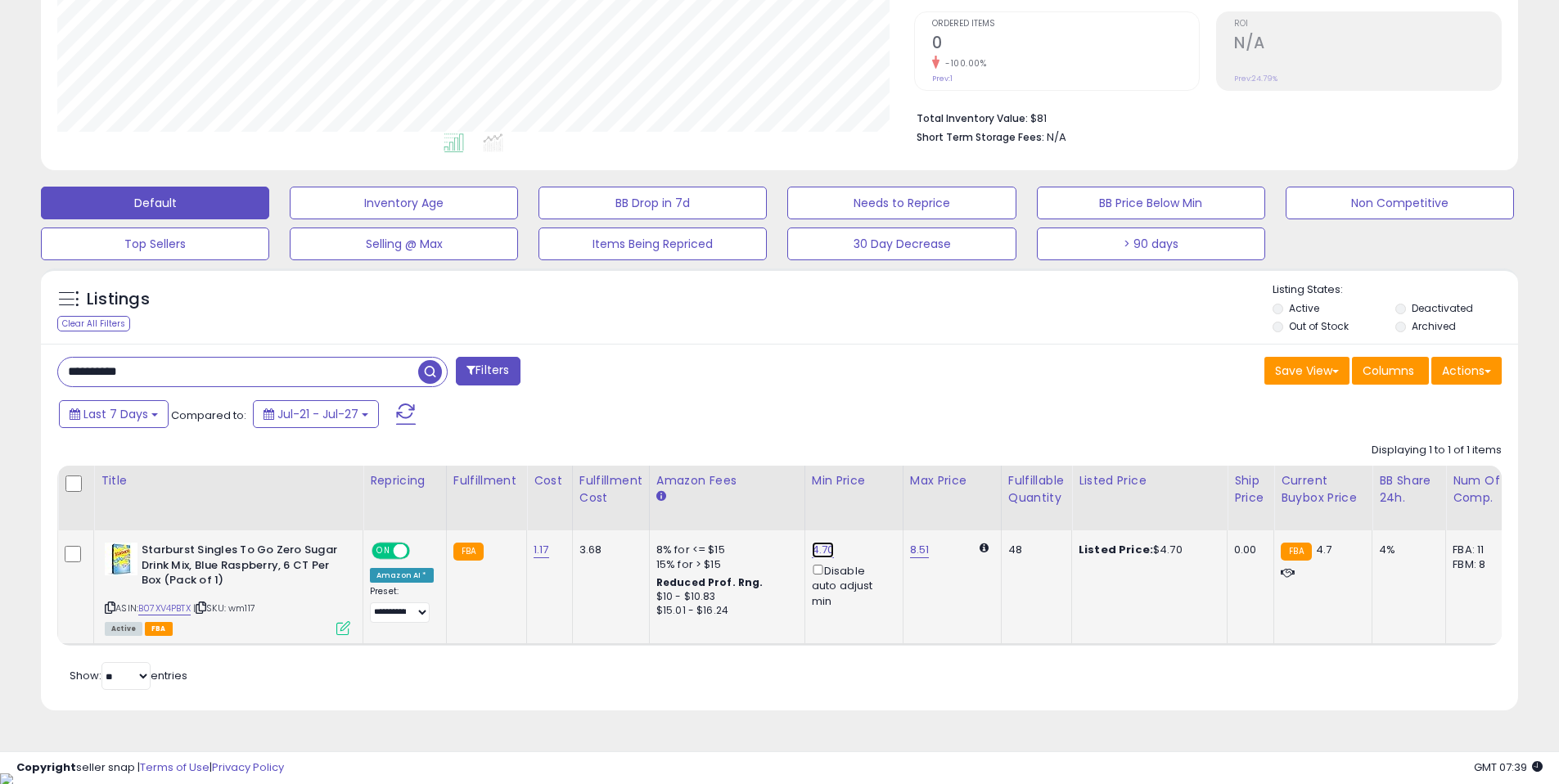 click on "4.70" at bounding box center (823, 550) 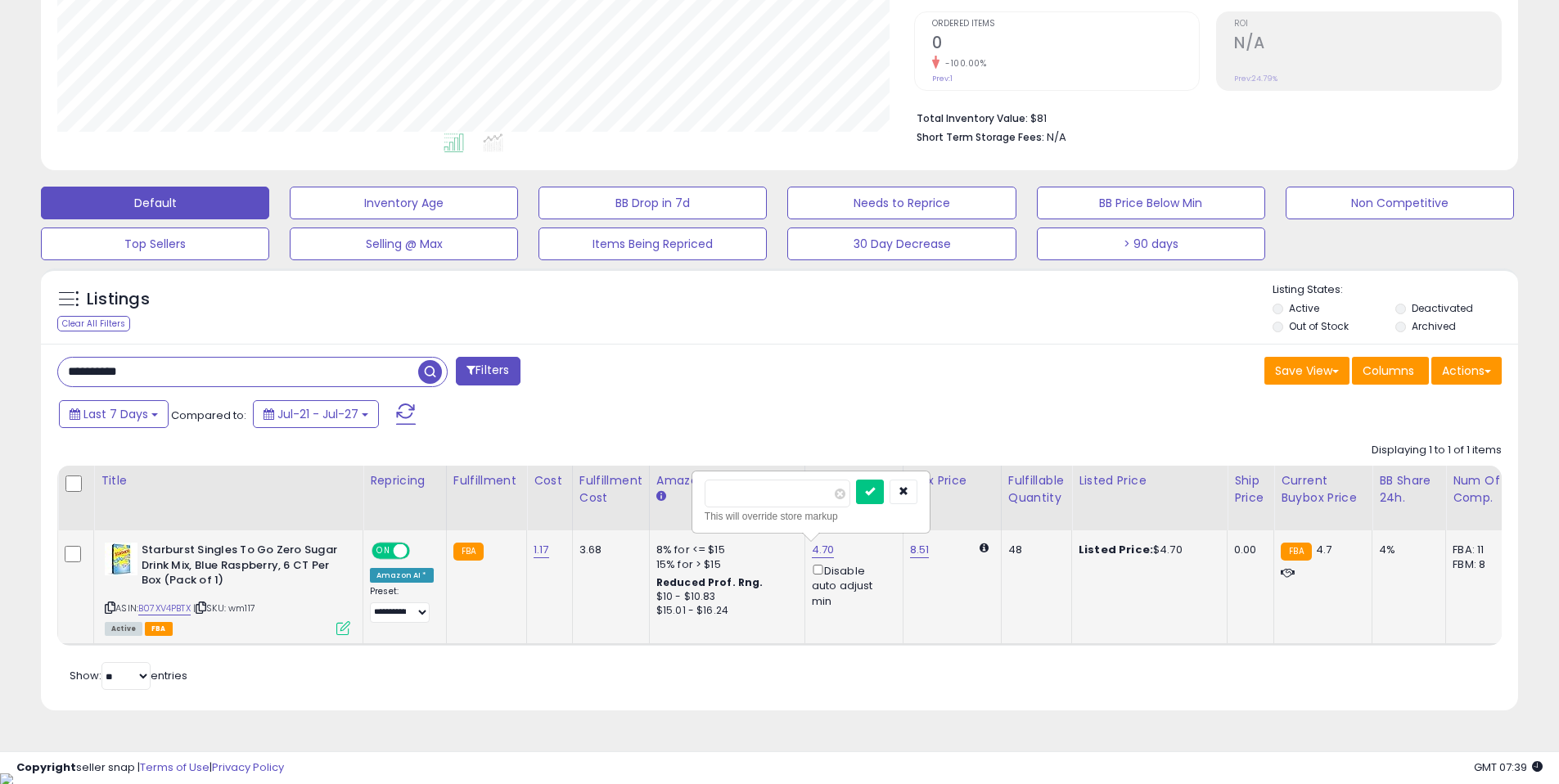 type on "****" 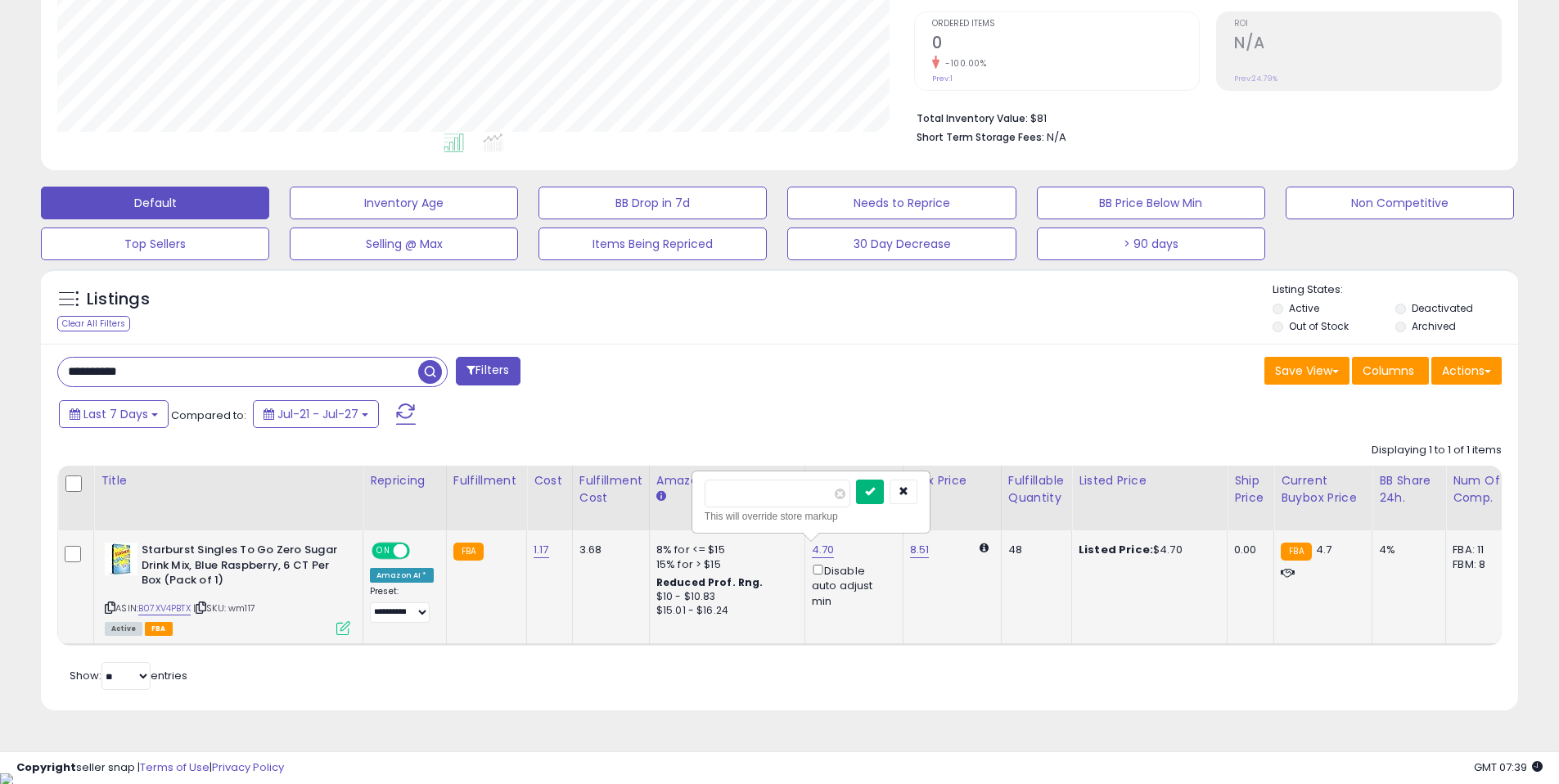 click at bounding box center (870, 492) 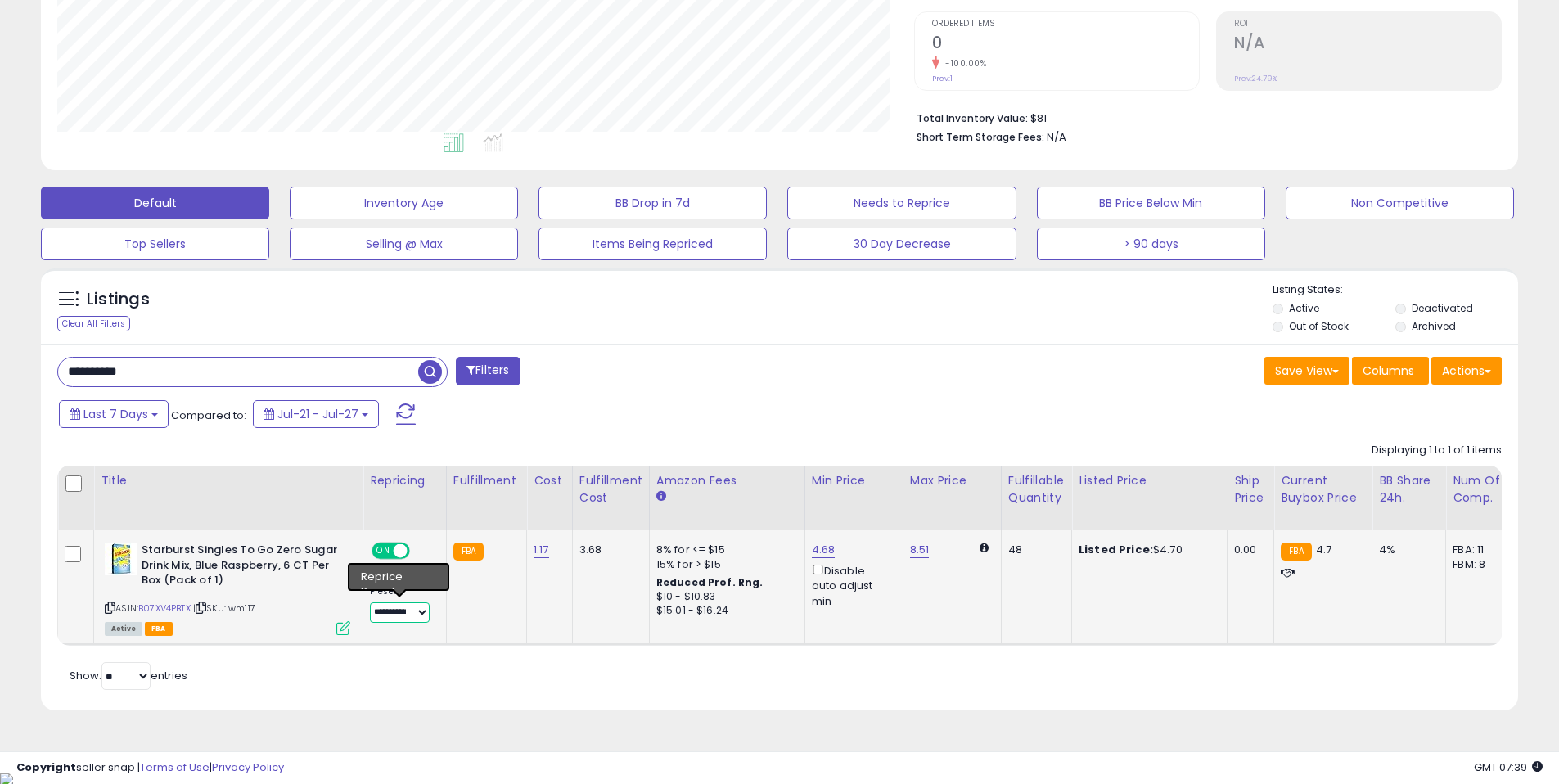 click on "**********" at bounding box center (399, 612) 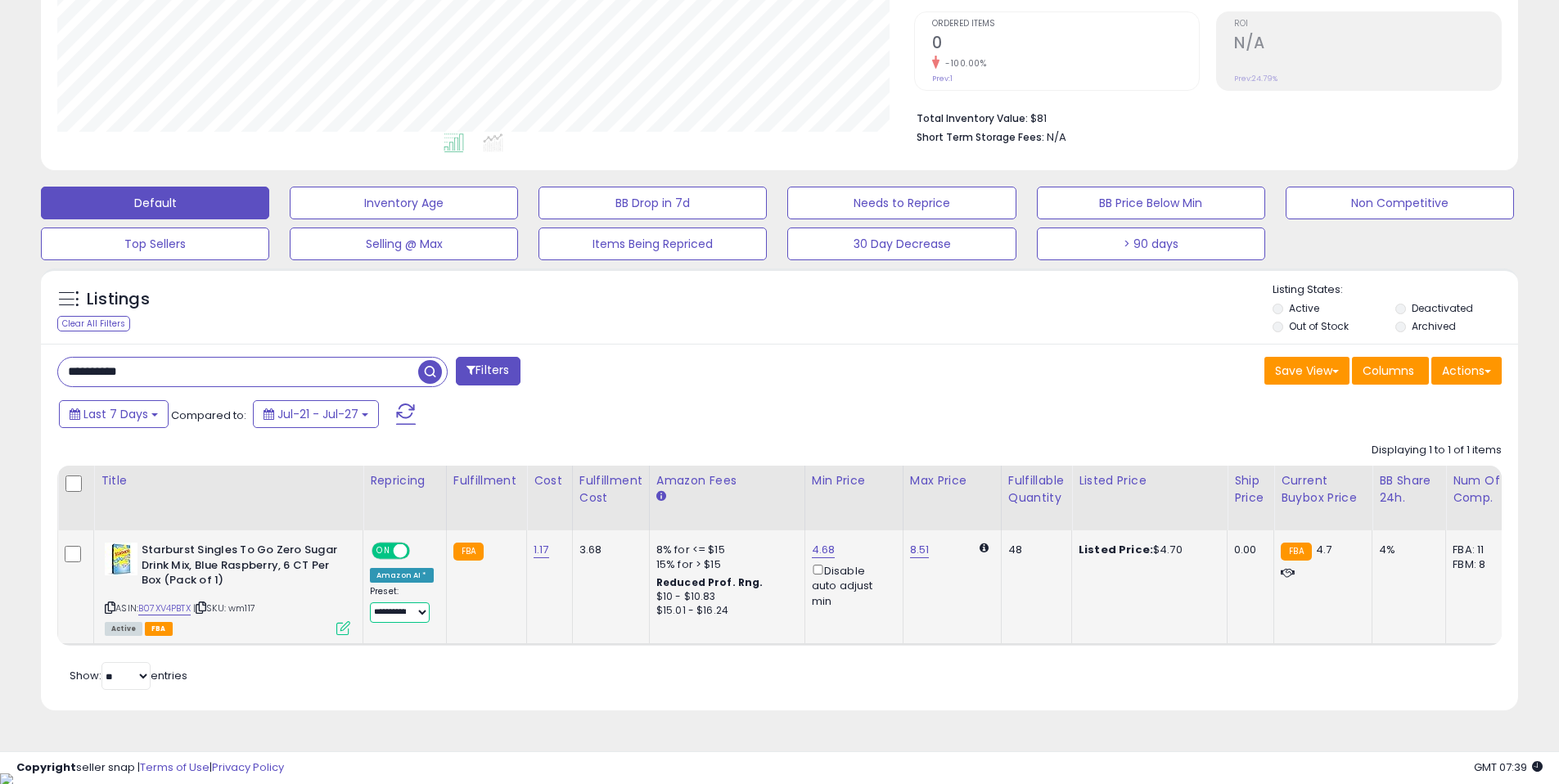 select on "****" 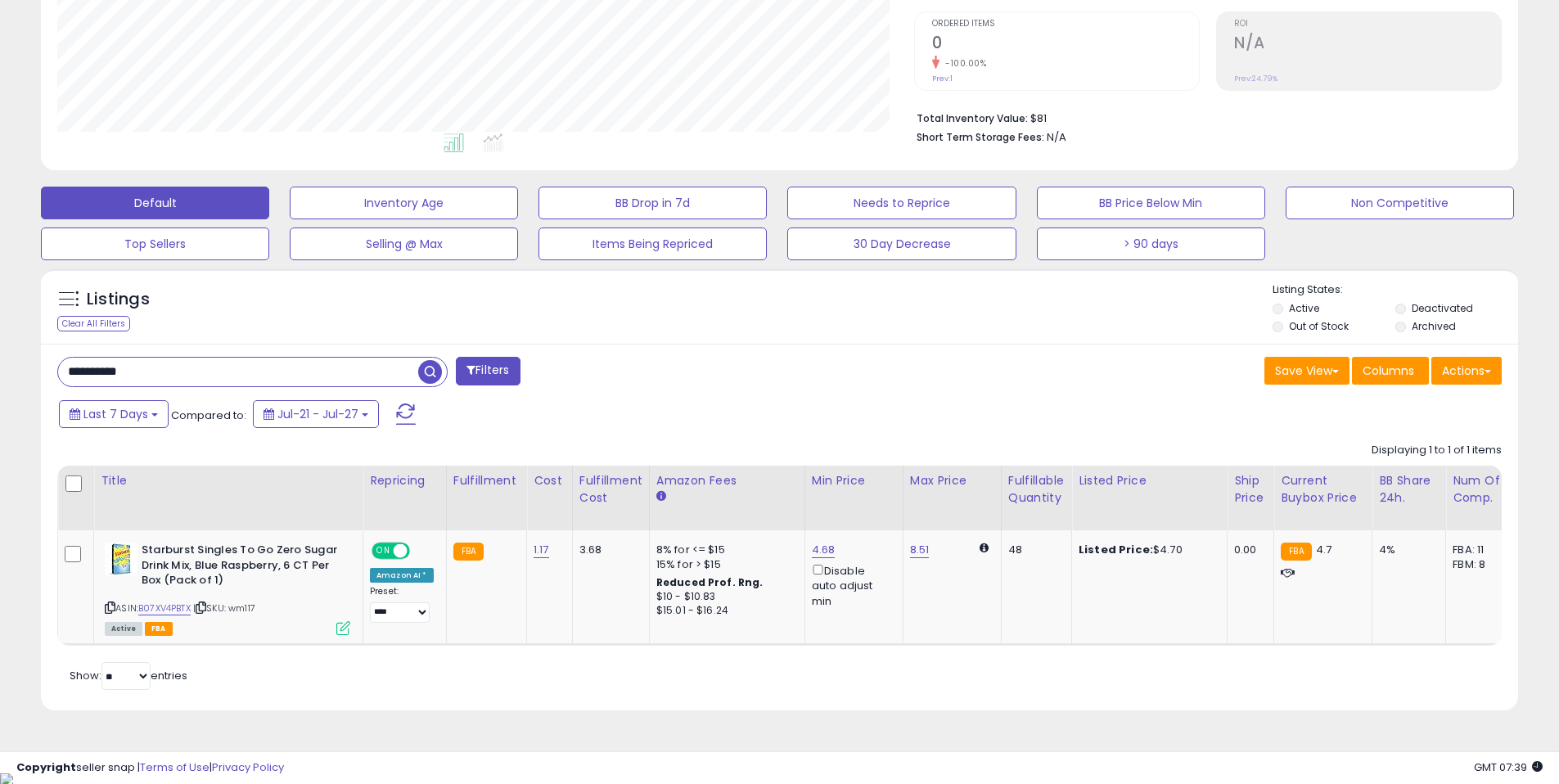 click on "**********" at bounding box center [238, 372] 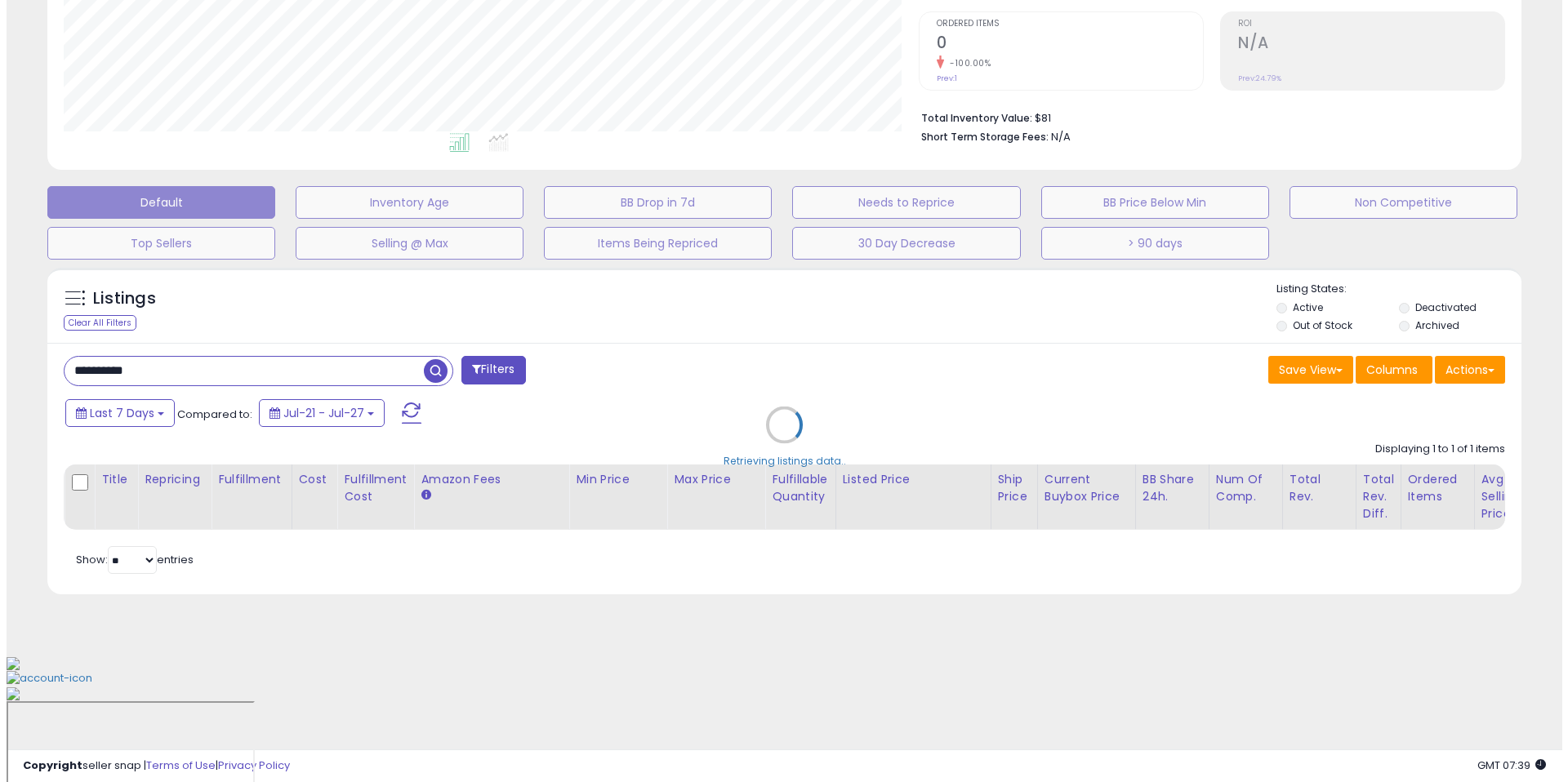 scroll, scrollTop: 214, scrollLeft: 0, axis: vertical 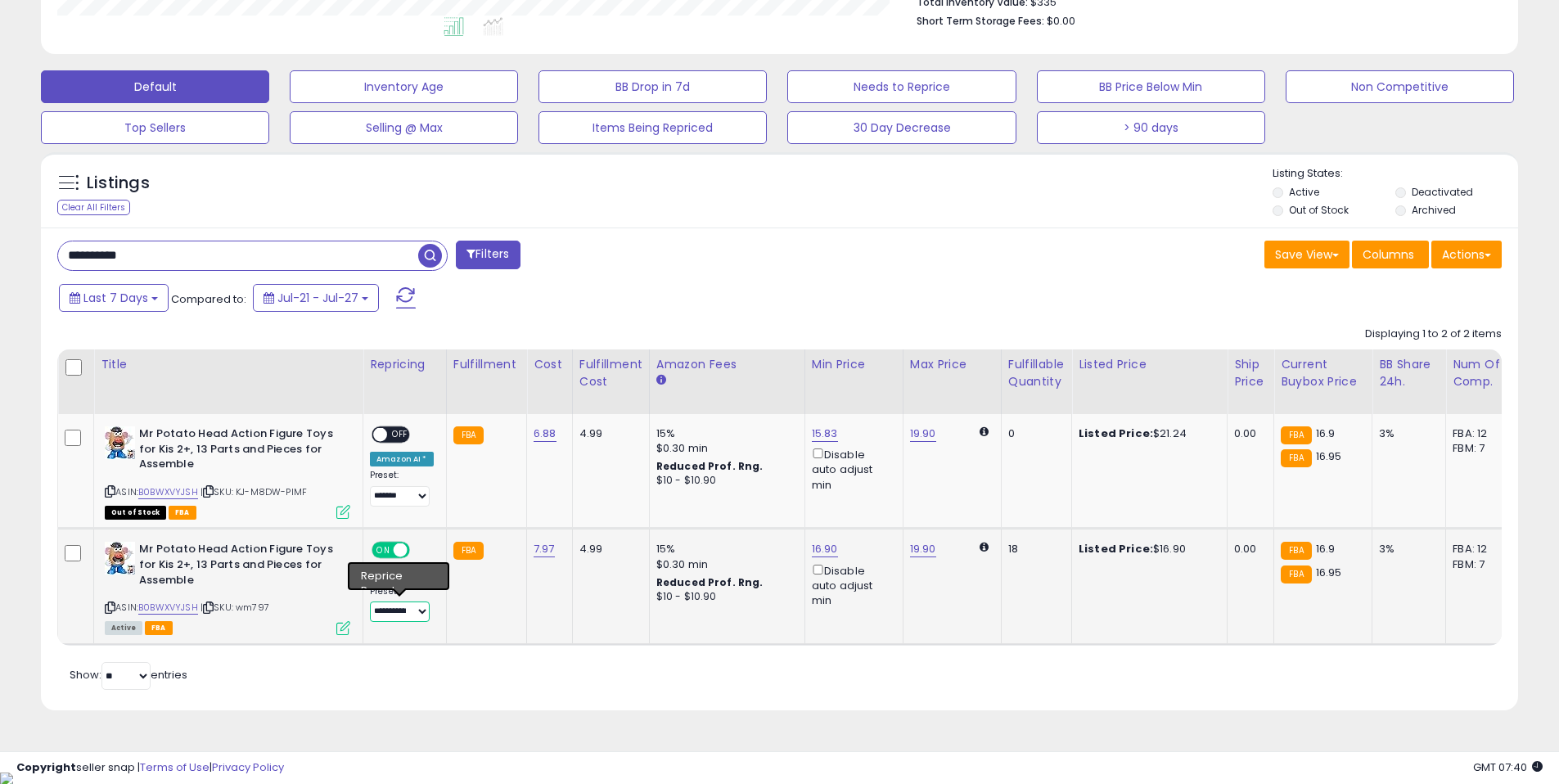 click on "**********" at bounding box center (399, 611) 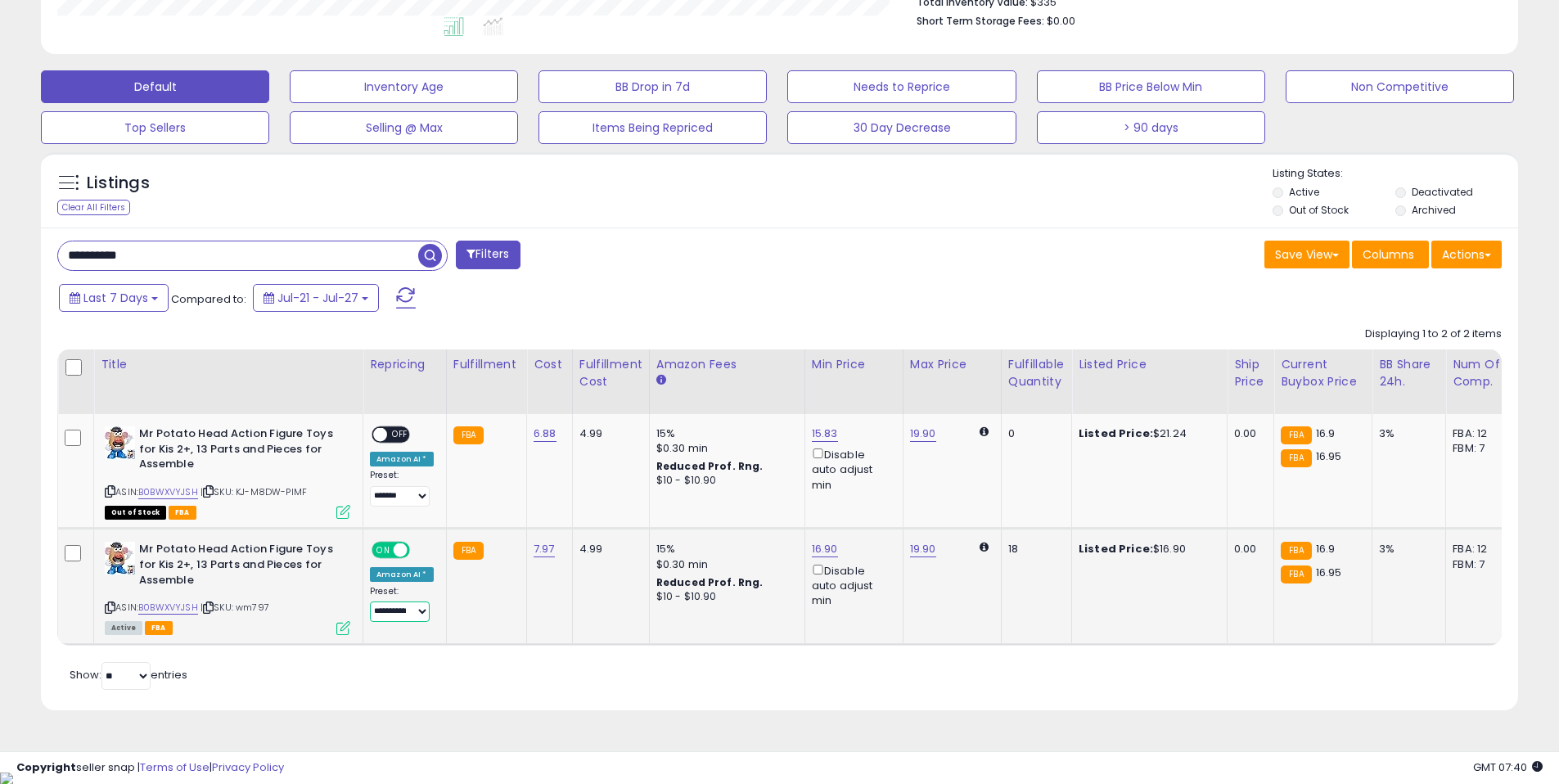 select on "****" 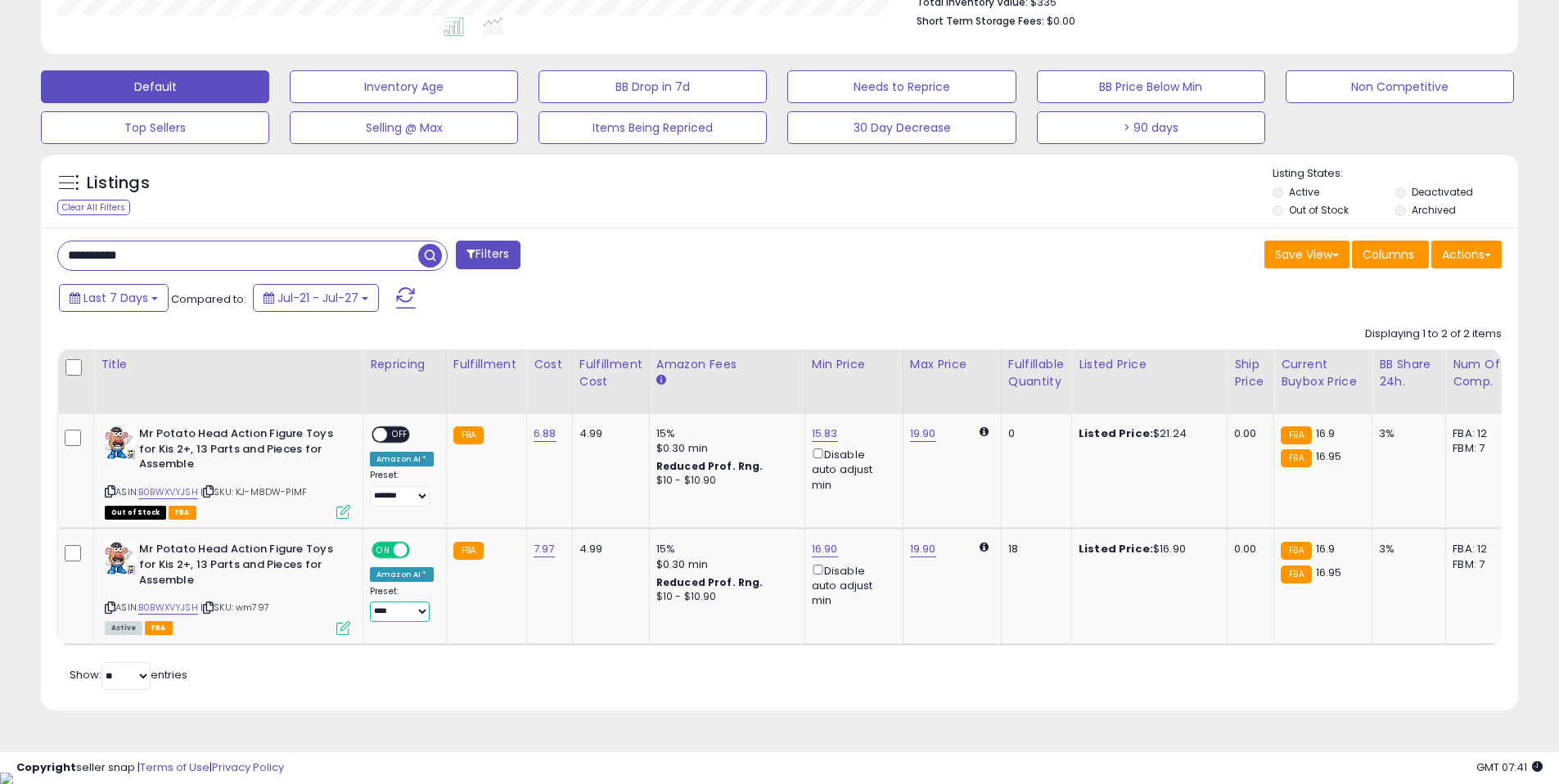 scroll, scrollTop: 0, scrollLeft: 120, axis: horizontal 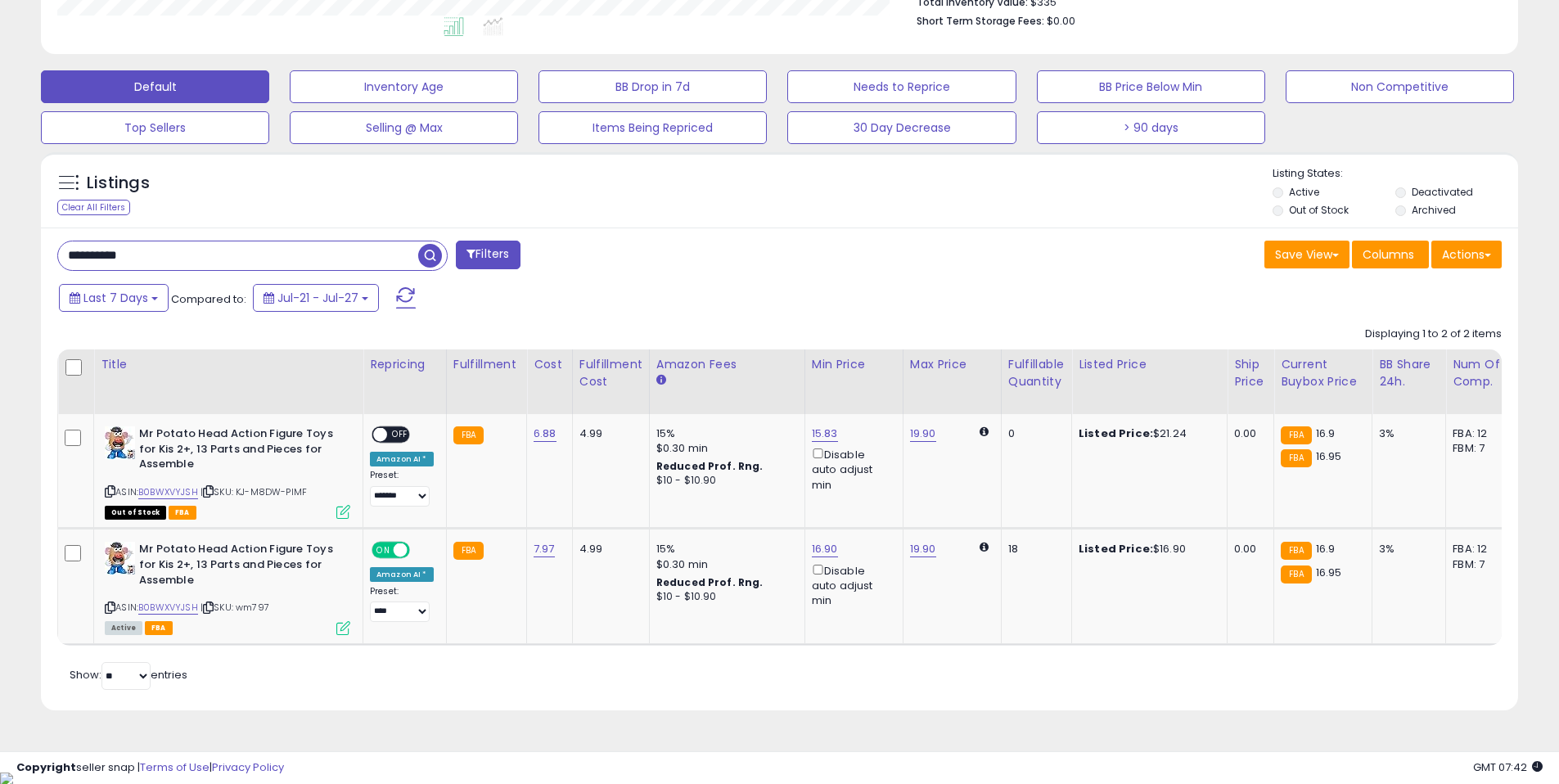 click on "**********" at bounding box center (238, 255) 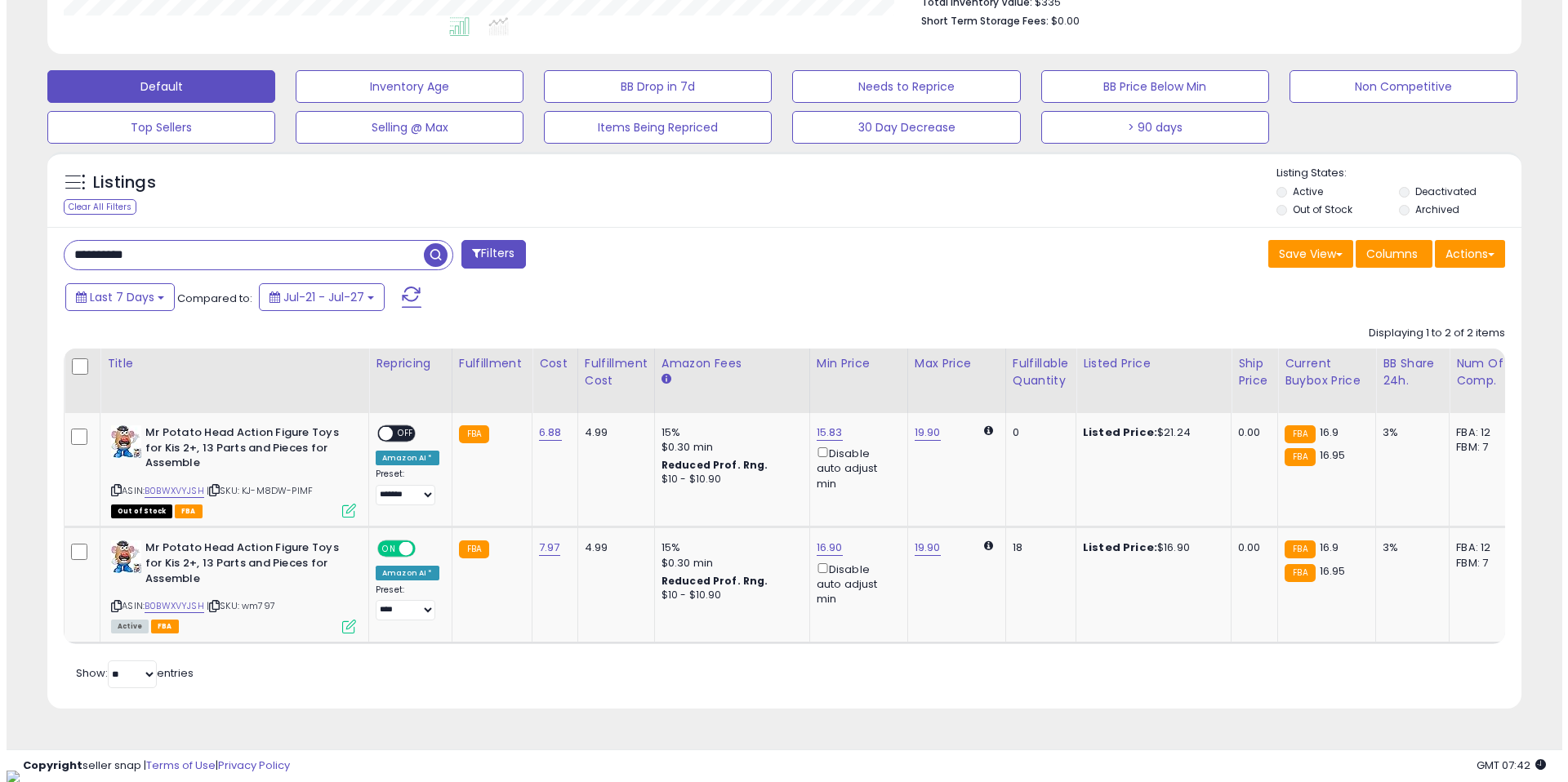 scroll, scrollTop: 214, scrollLeft: 0, axis: vertical 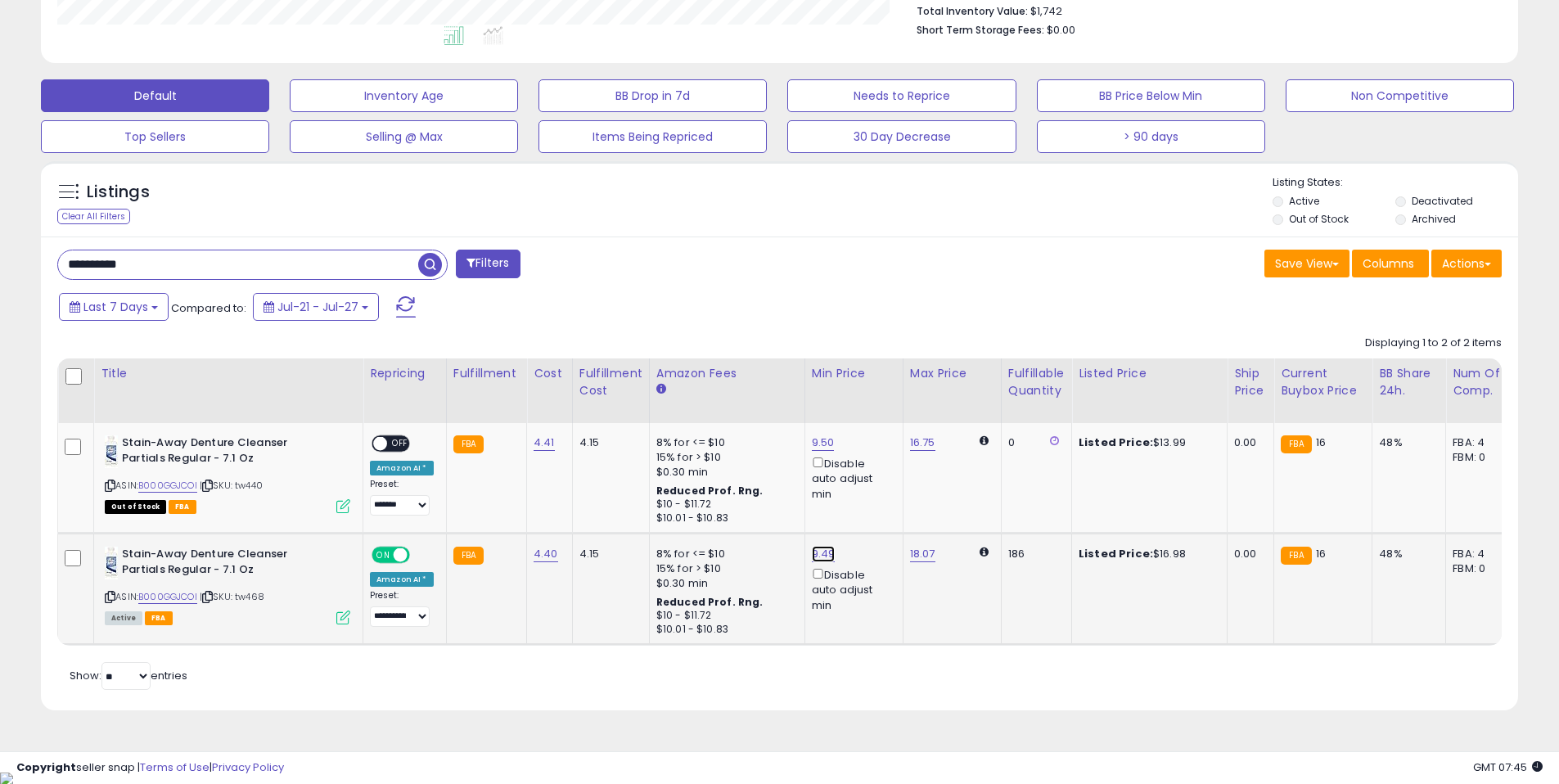 click on "9.49" at bounding box center (823, 443) 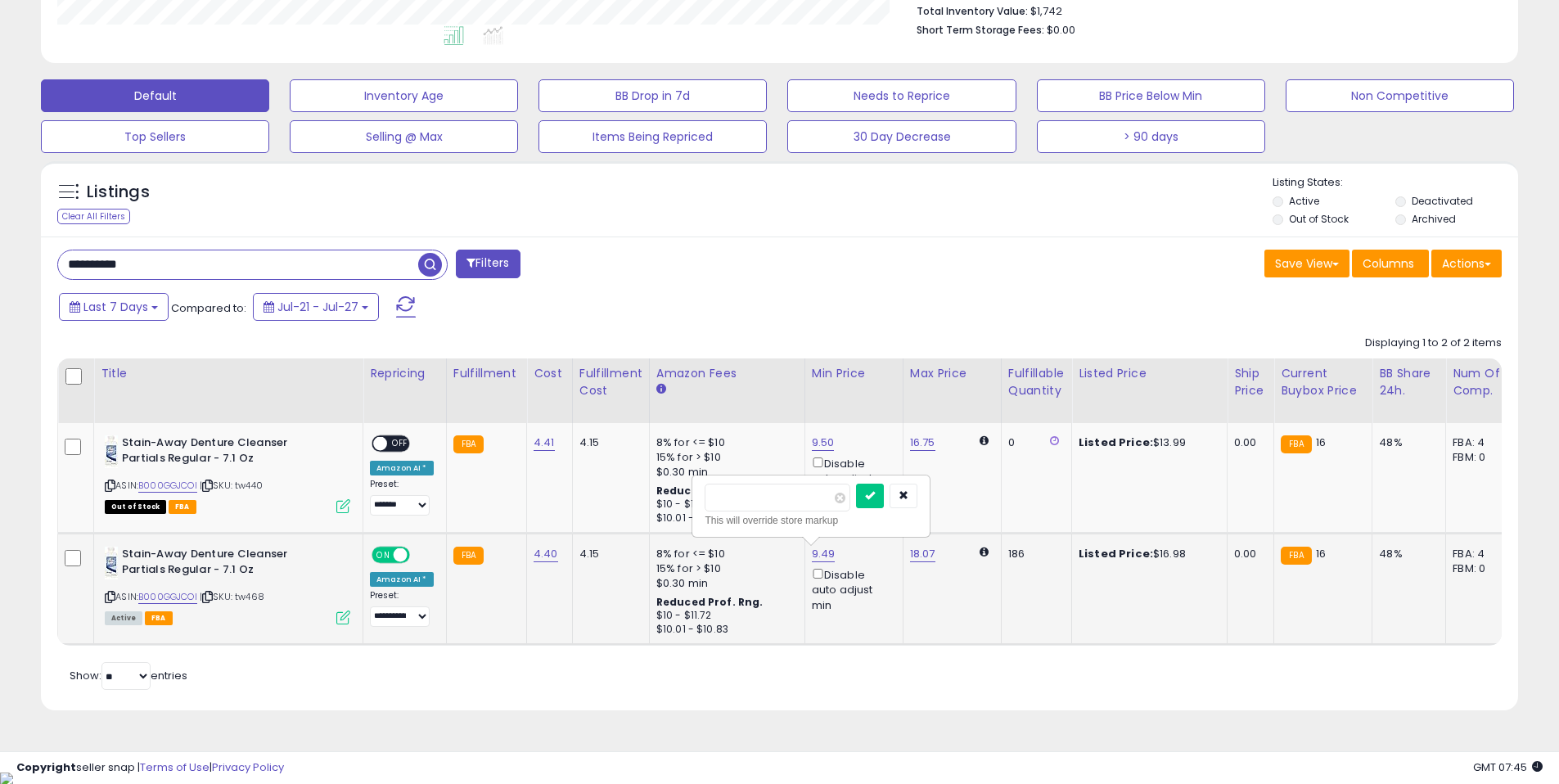 click on "****" at bounding box center [777, 498] 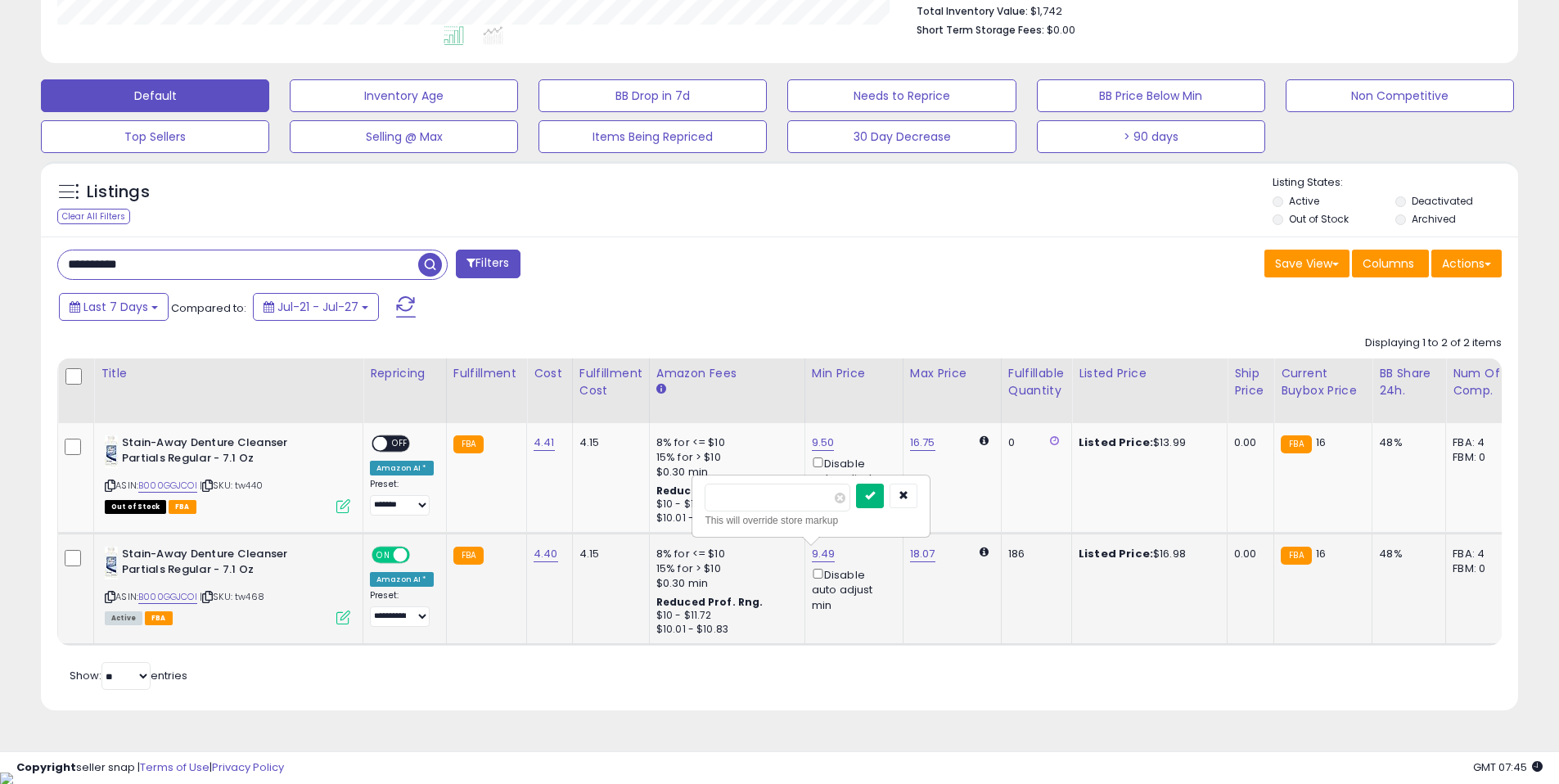 type on "*****" 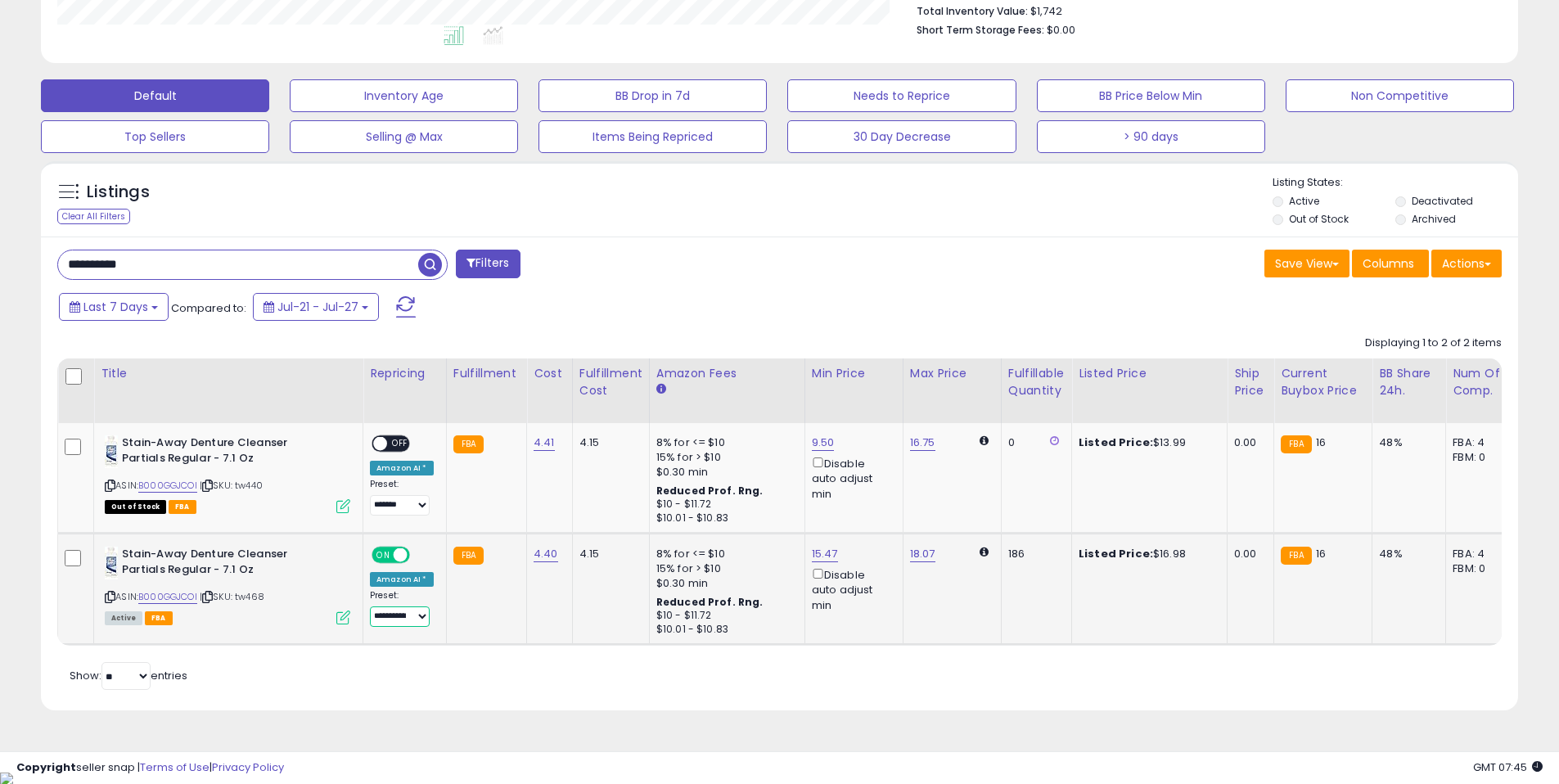 click on "**********" at bounding box center (399, 616) 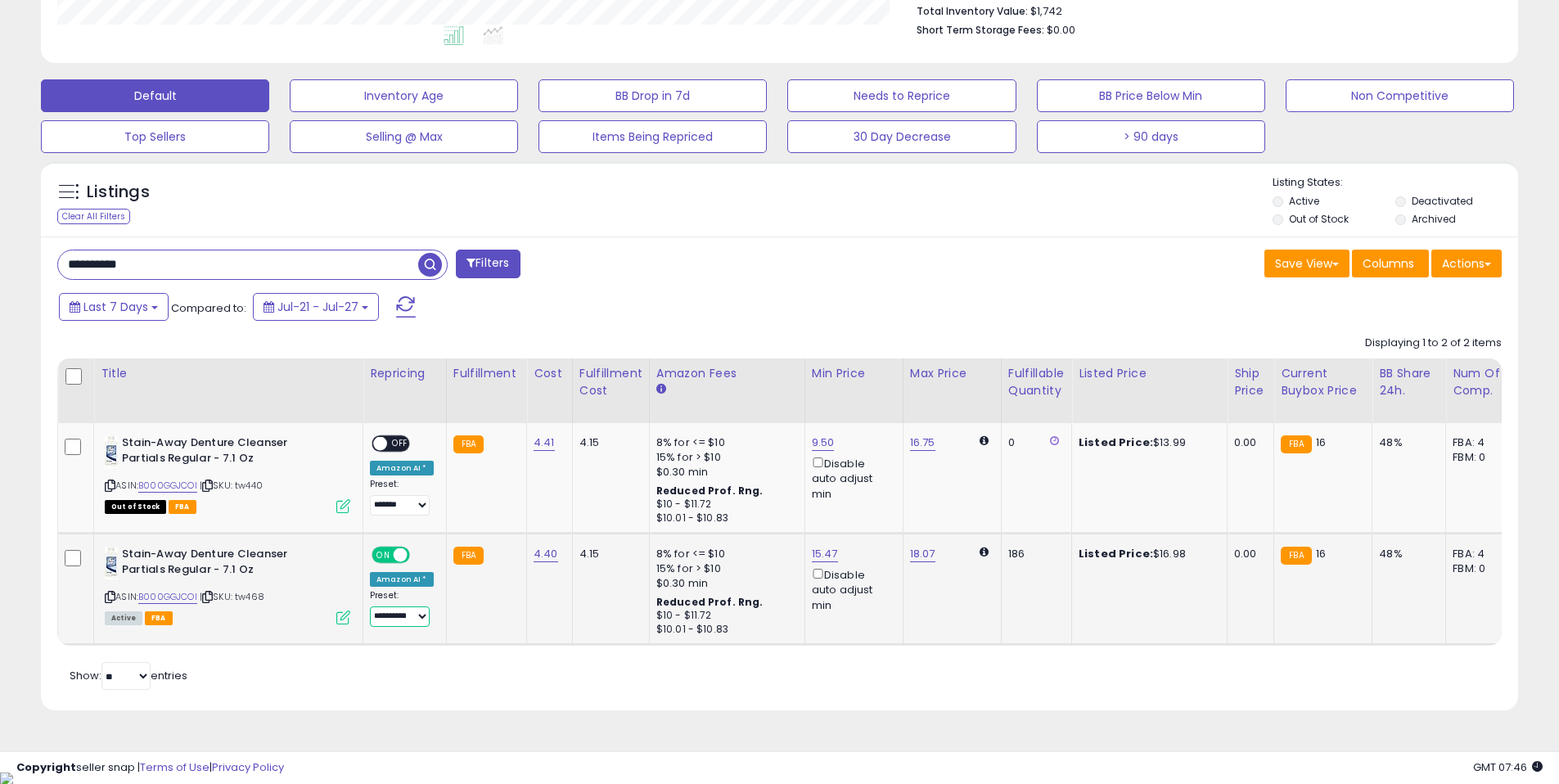 select on "****" 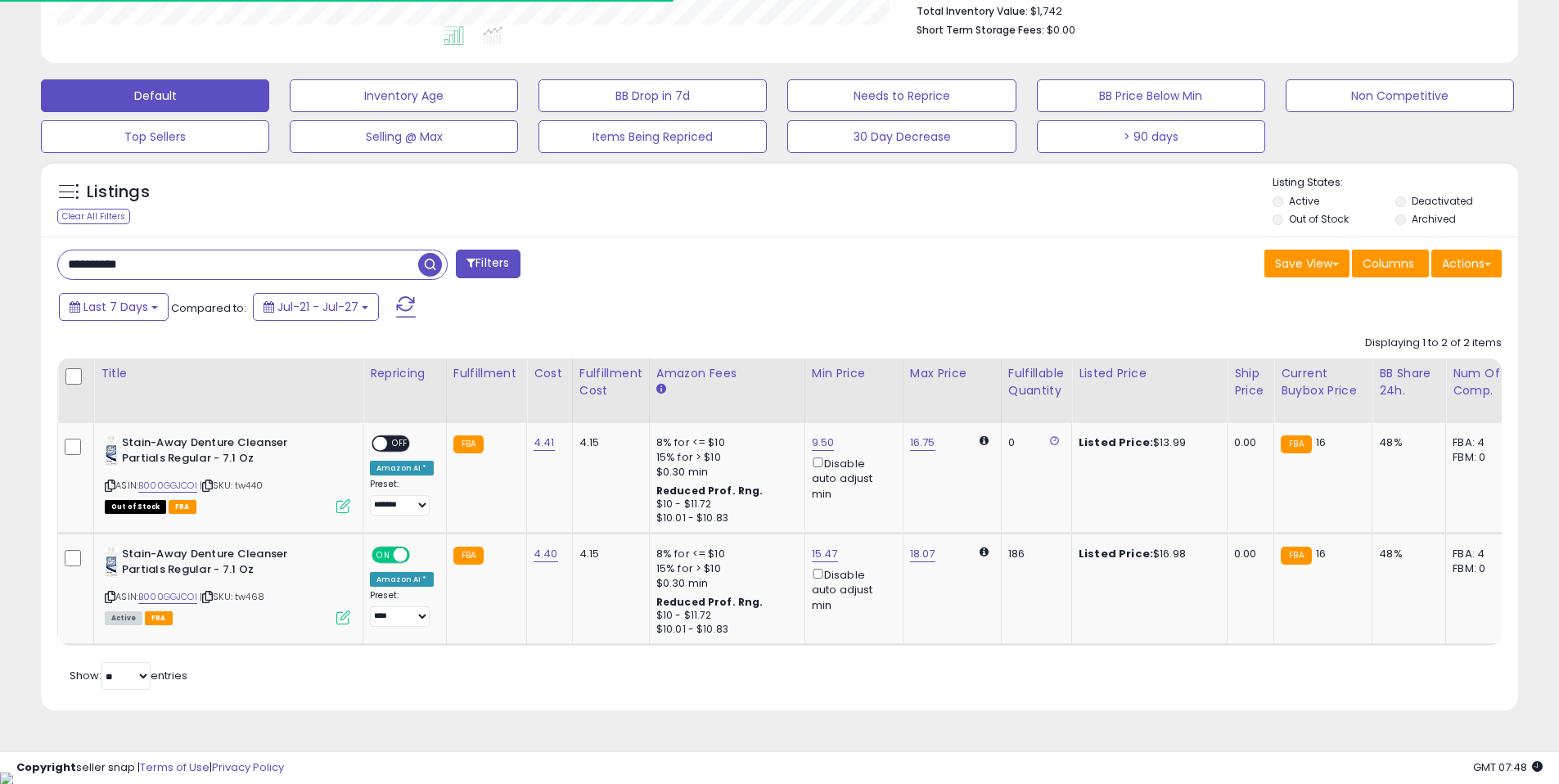 click on "**********" at bounding box center [238, 264] 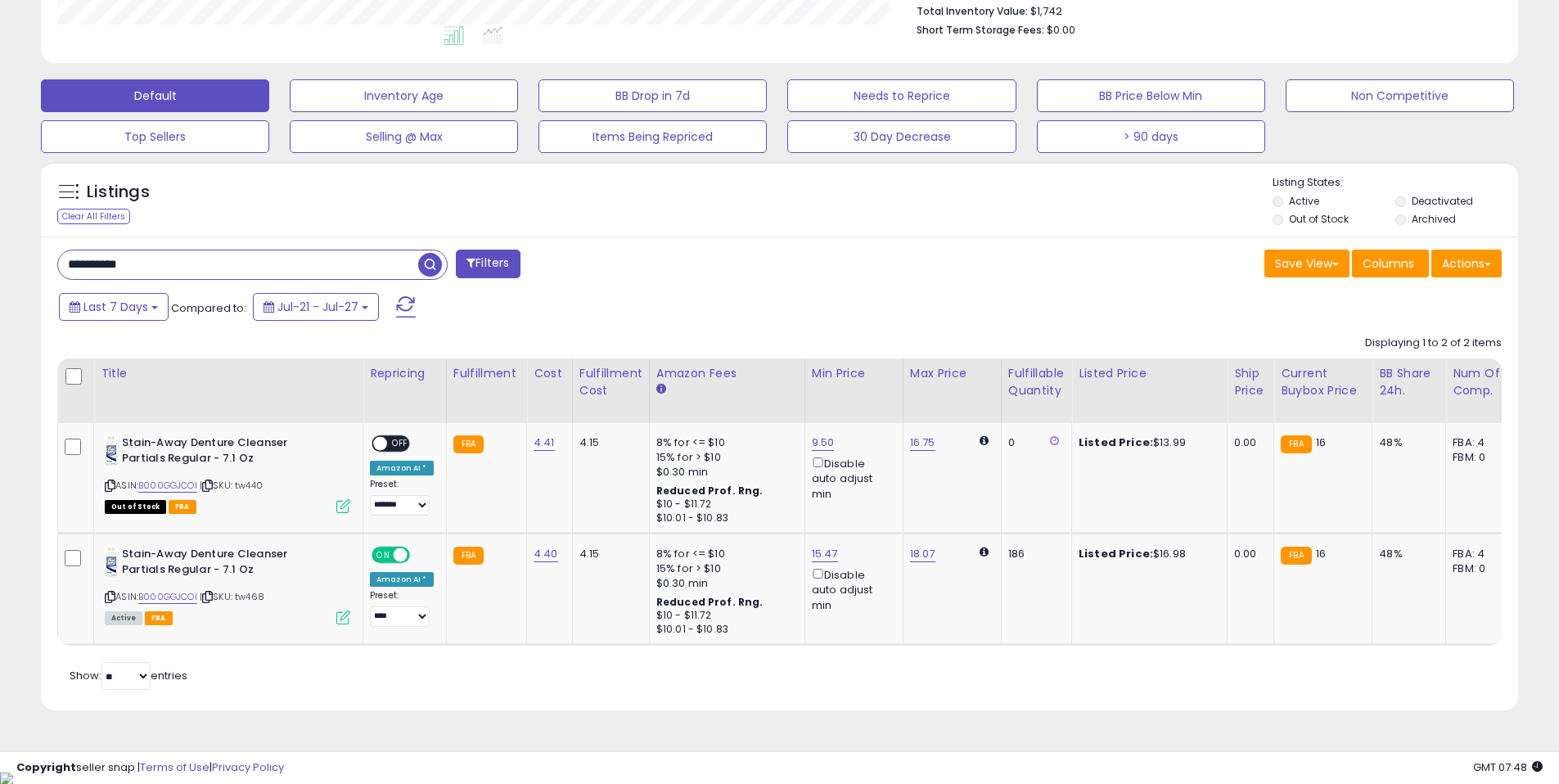 paste 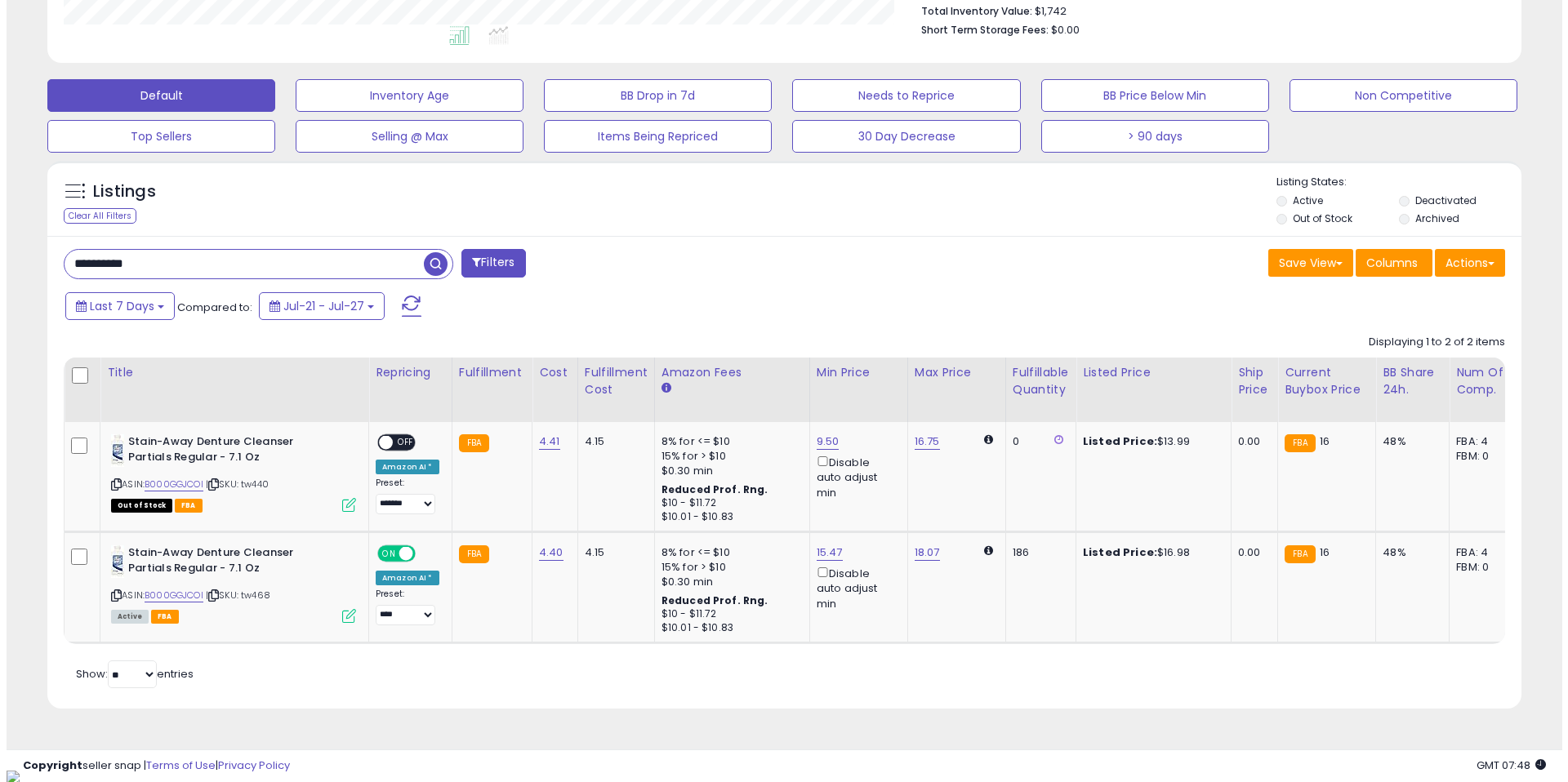 scroll, scrollTop: 214, scrollLeft: 0, axis: vertical 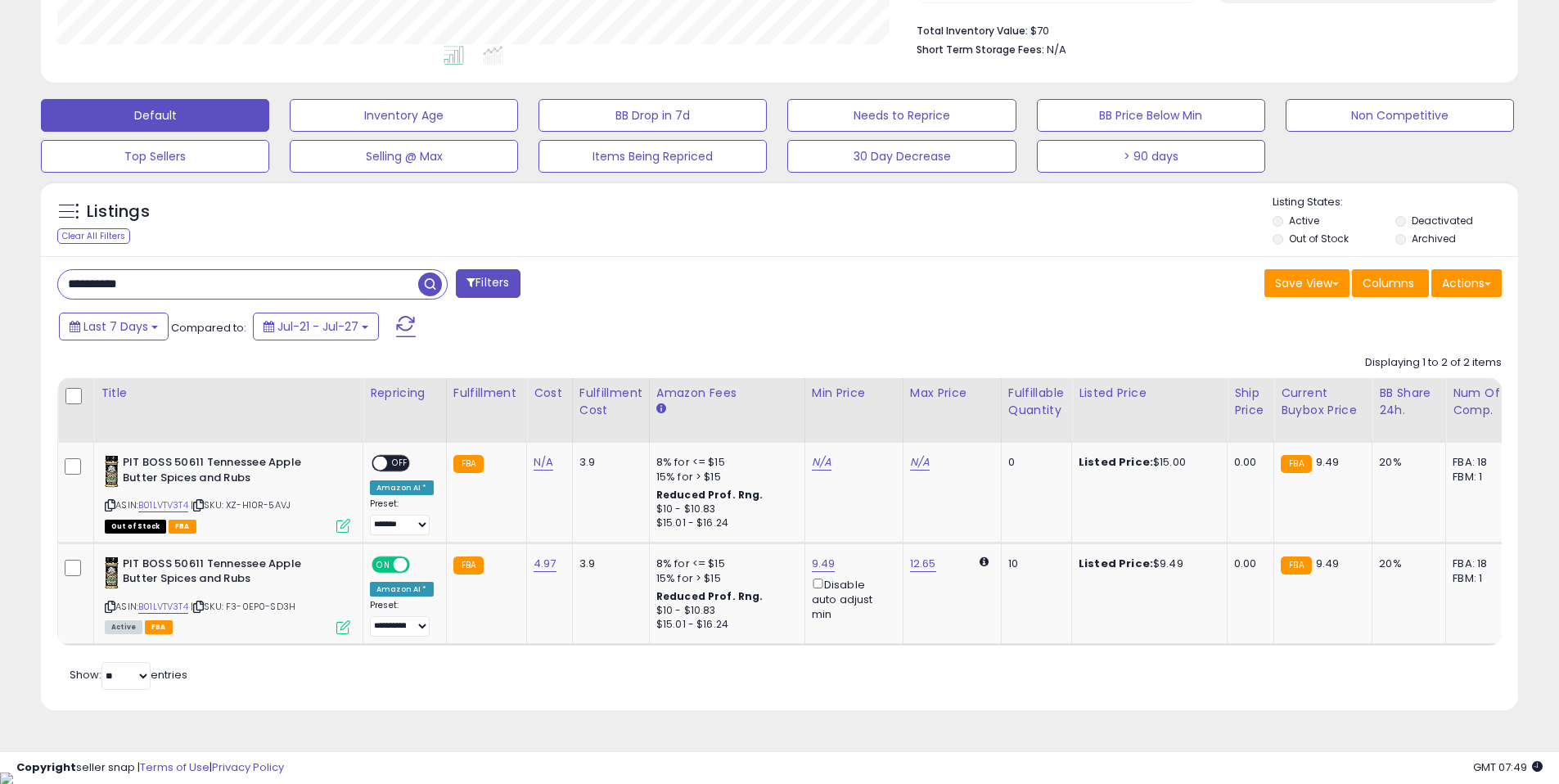 click on "**********" at bounding box center (238, 284) 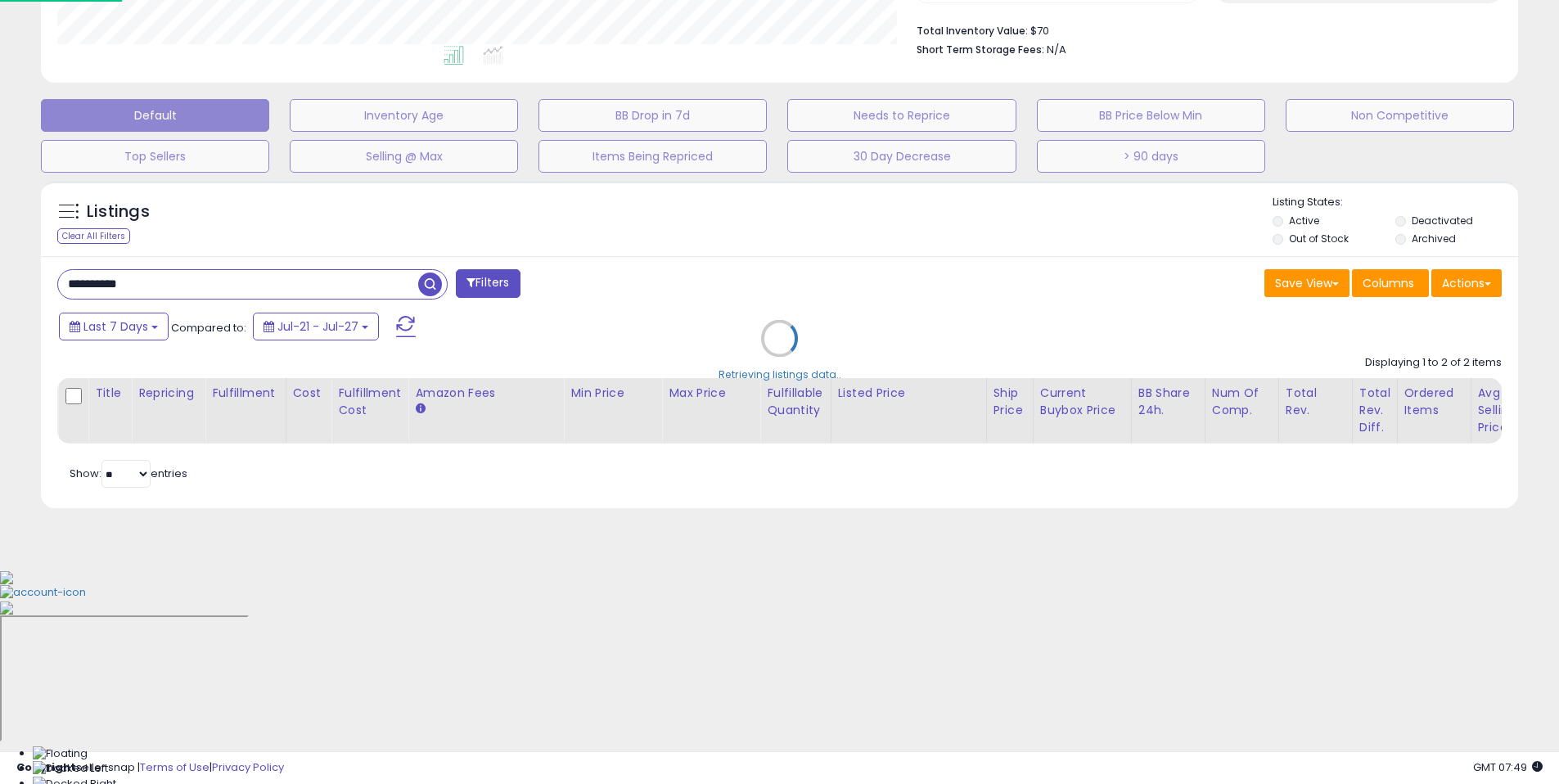 scroll, scrollTop: 818036, scrollLeft: 817509, axis: both 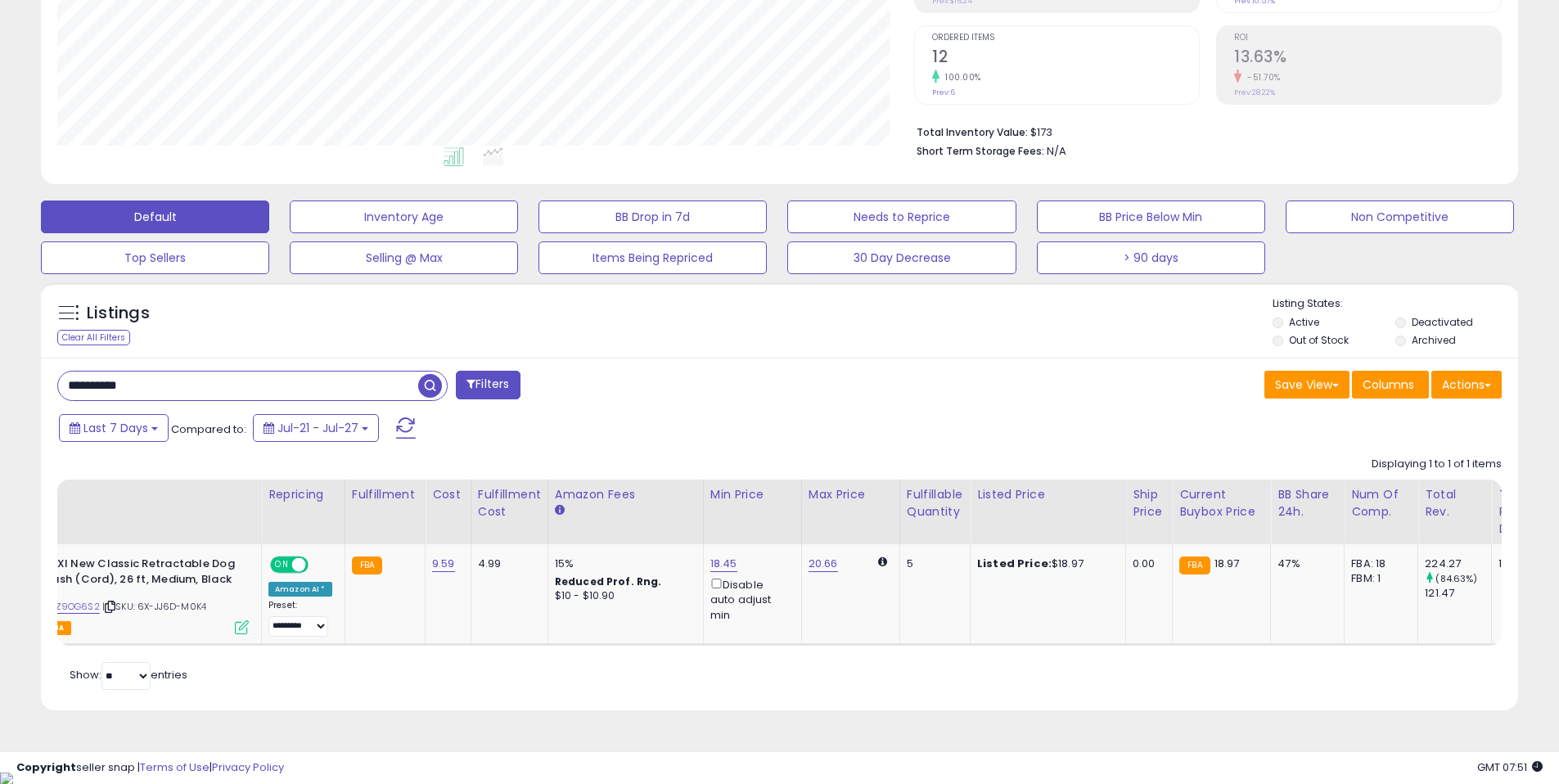 click on "**********" at bounding box center [238, 385] 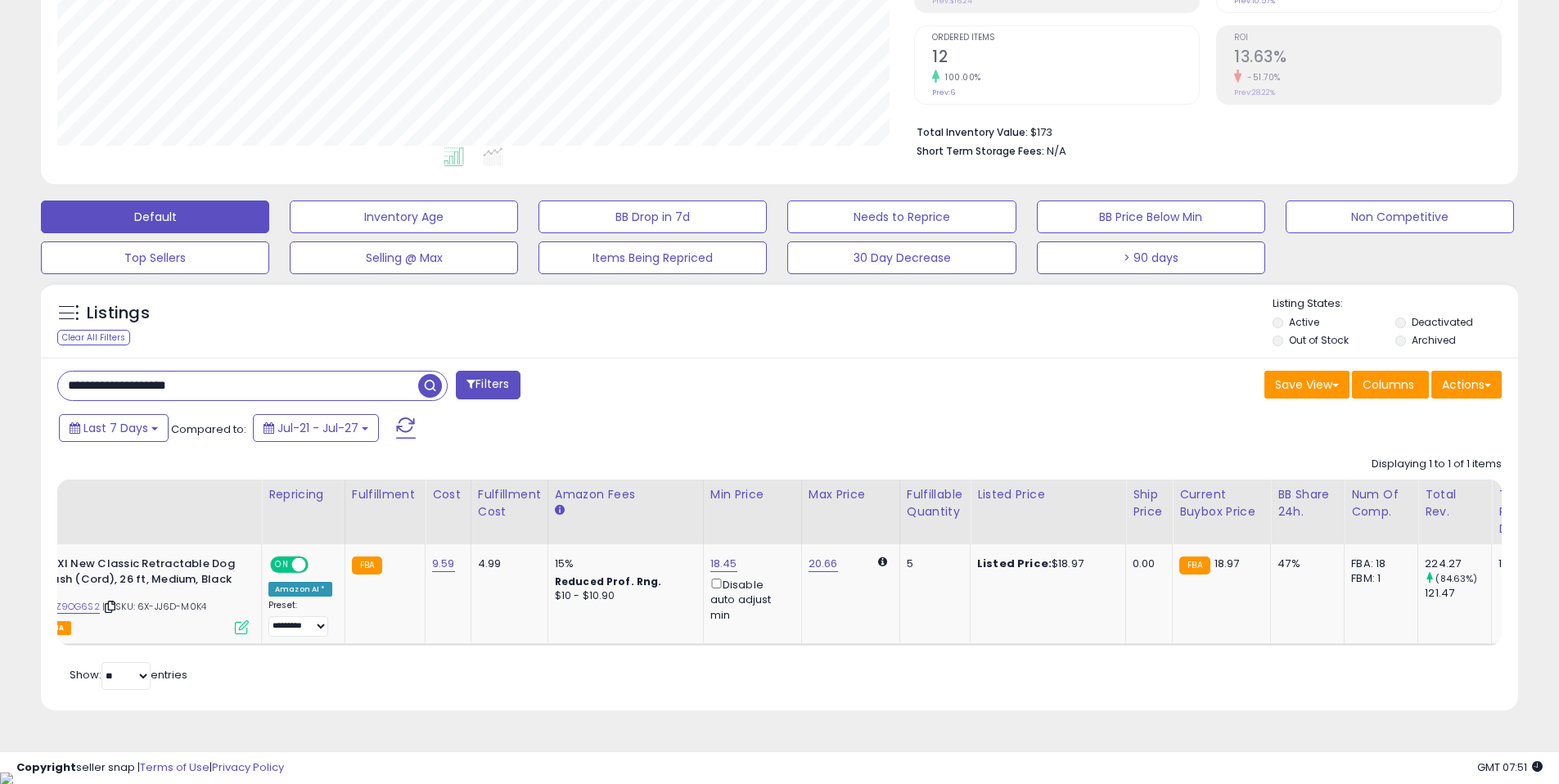 paste 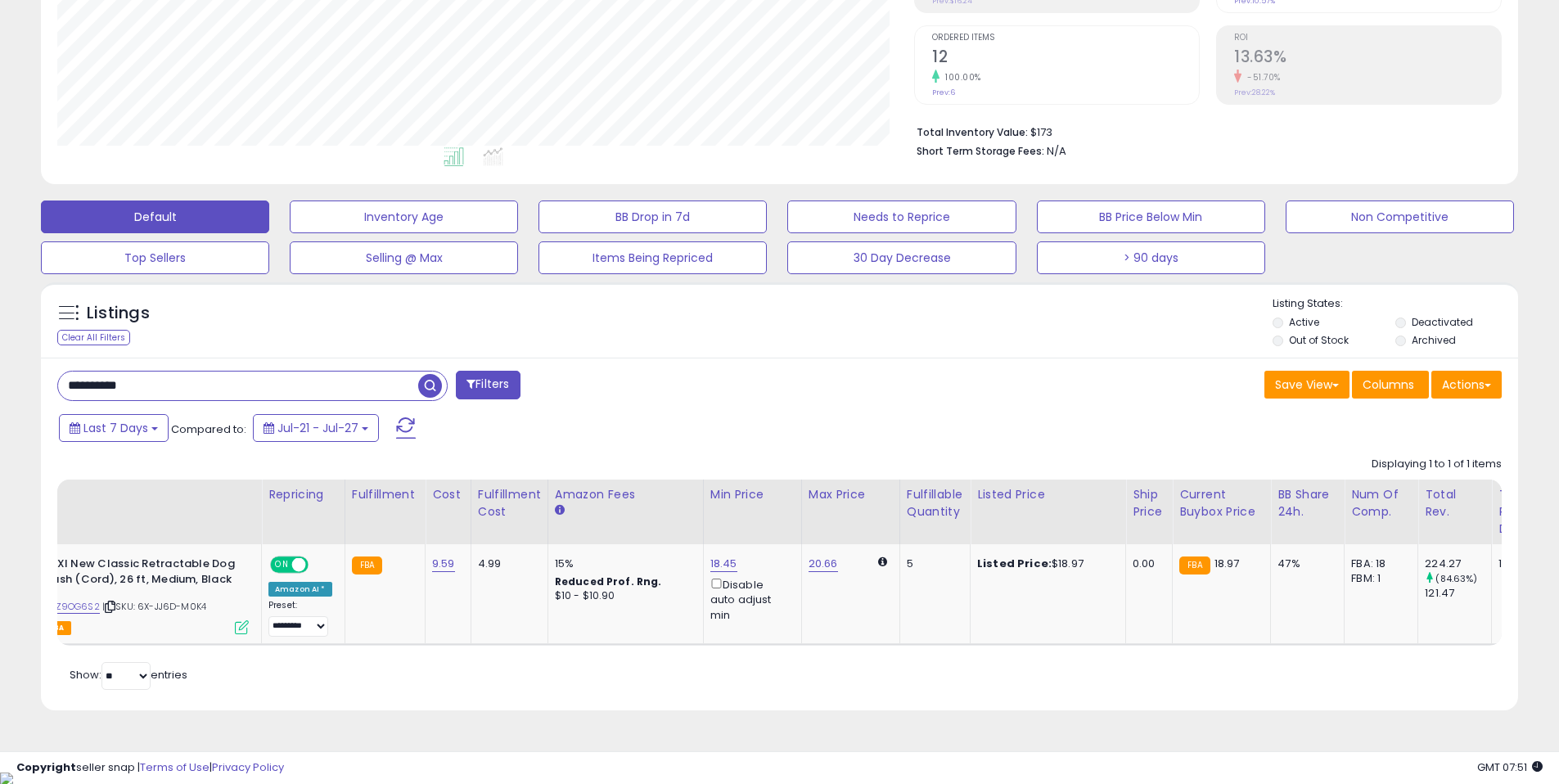 click at bounding box center (430, 385) 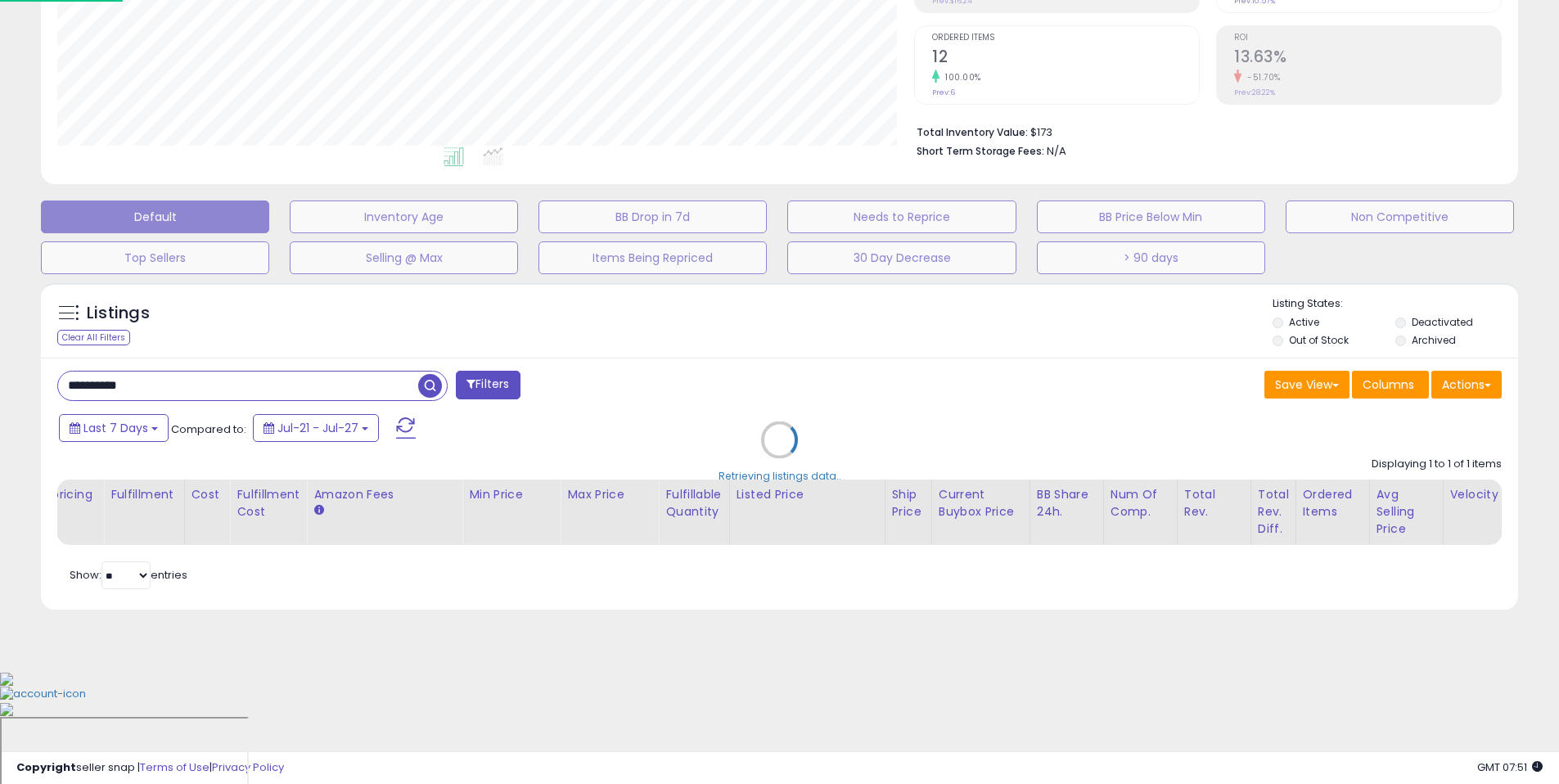 scroll, scrollTop: 818036, scrollLeft: 817509, axis: both 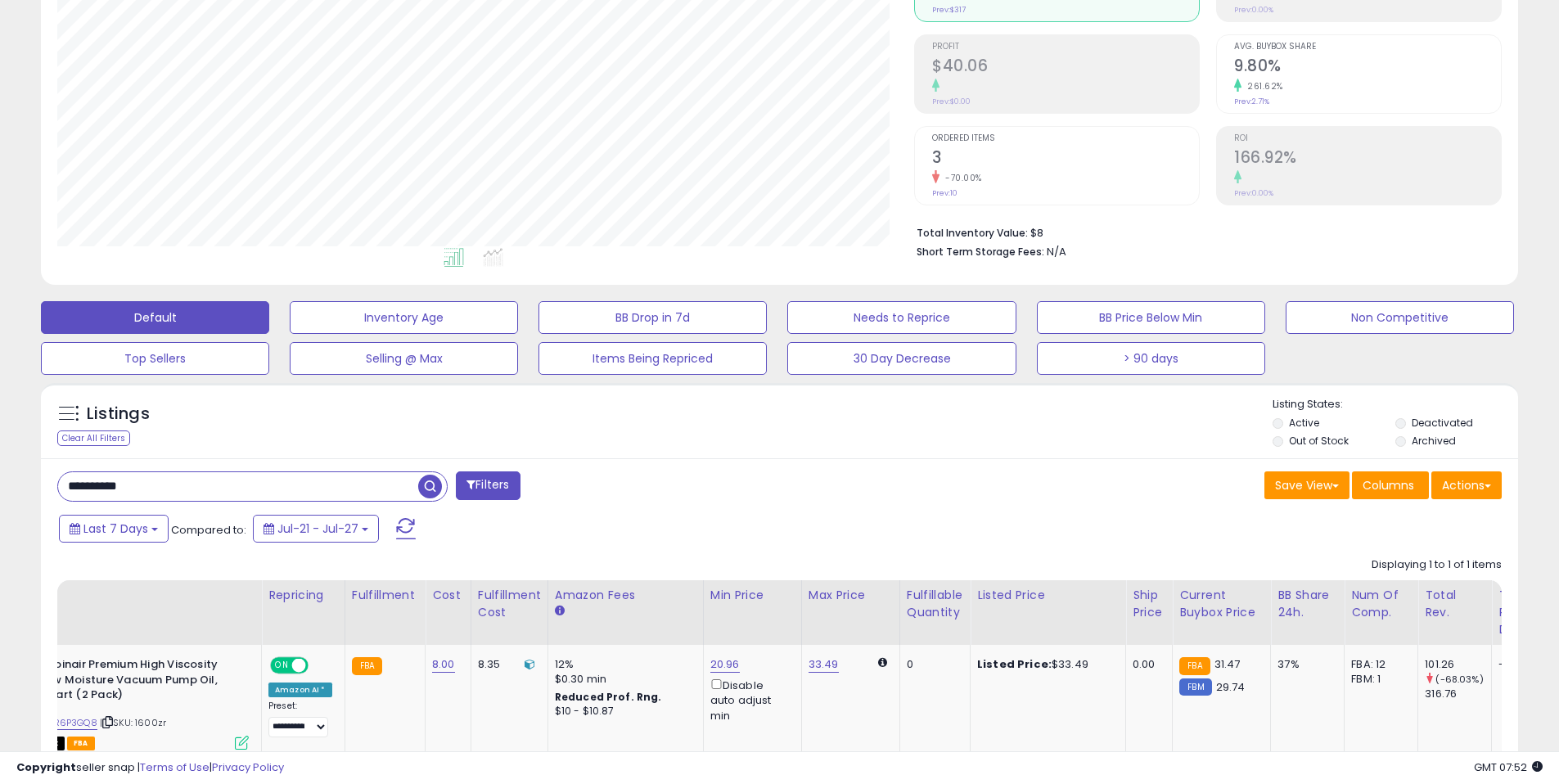 click on "**********" at bounding box center [238, 486] 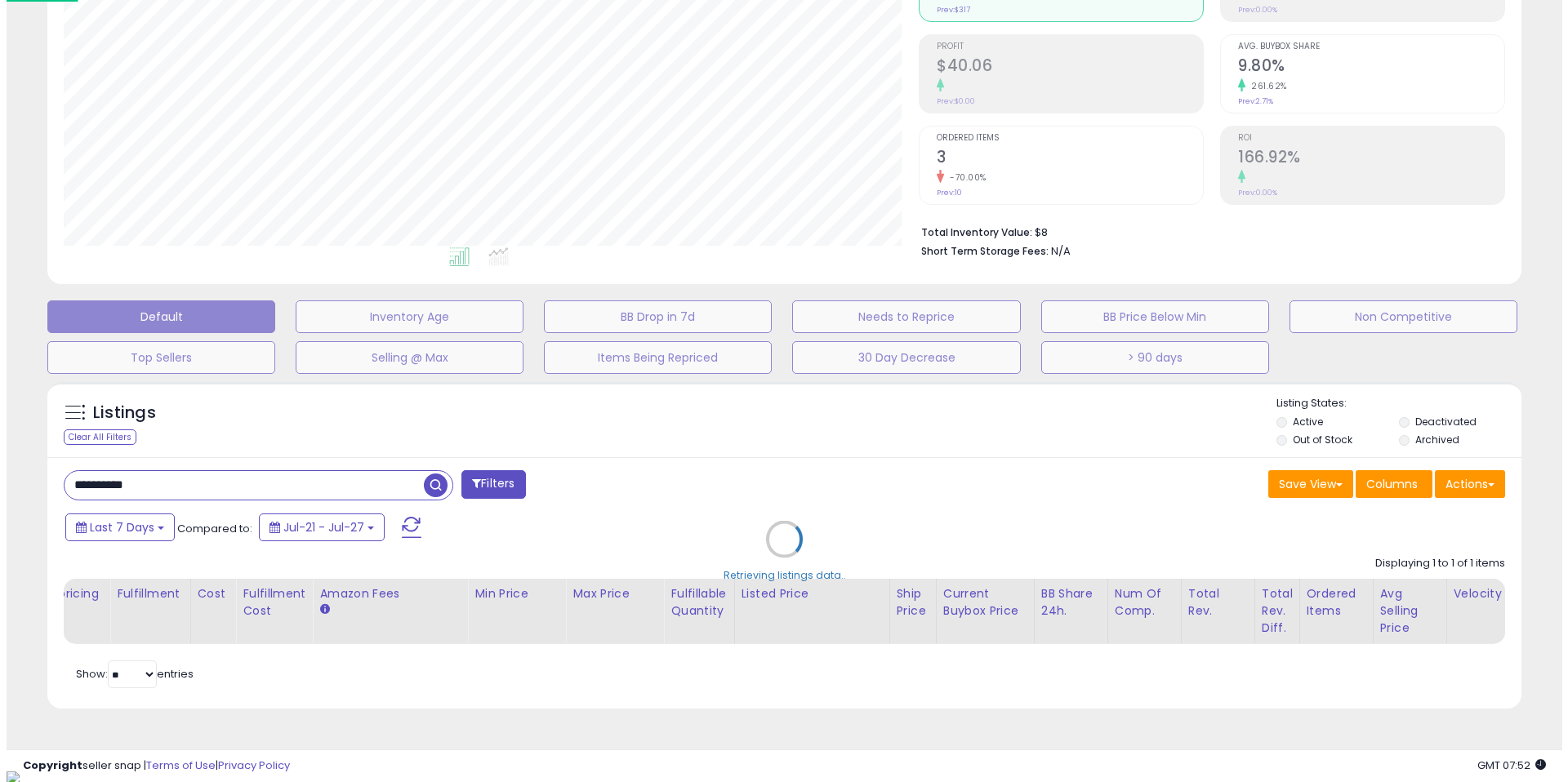 scroll, scrollTop: 815949, scrollLeft: 815804, axis: both 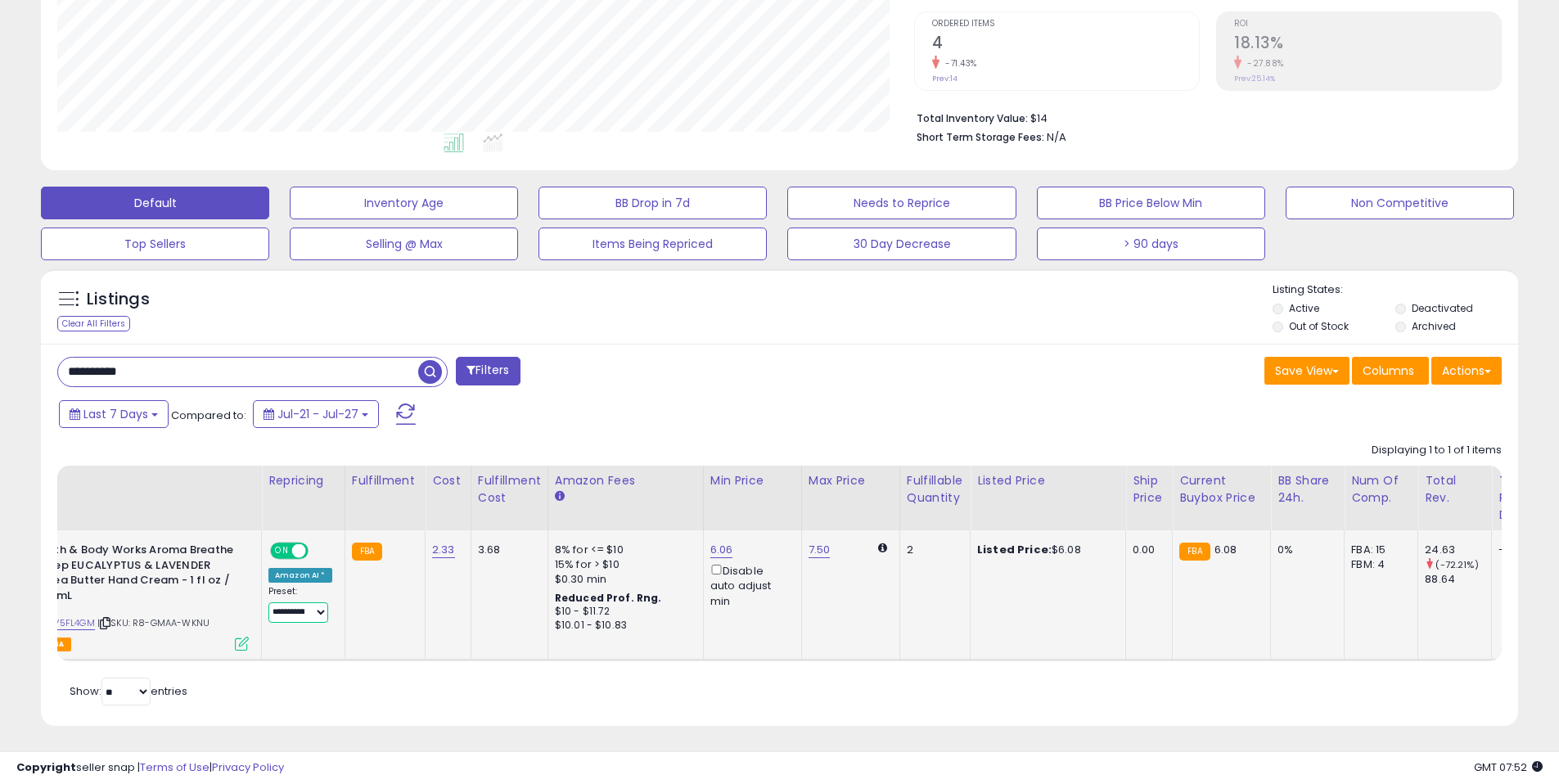 click on "**********" at bounding box center (298, 612) 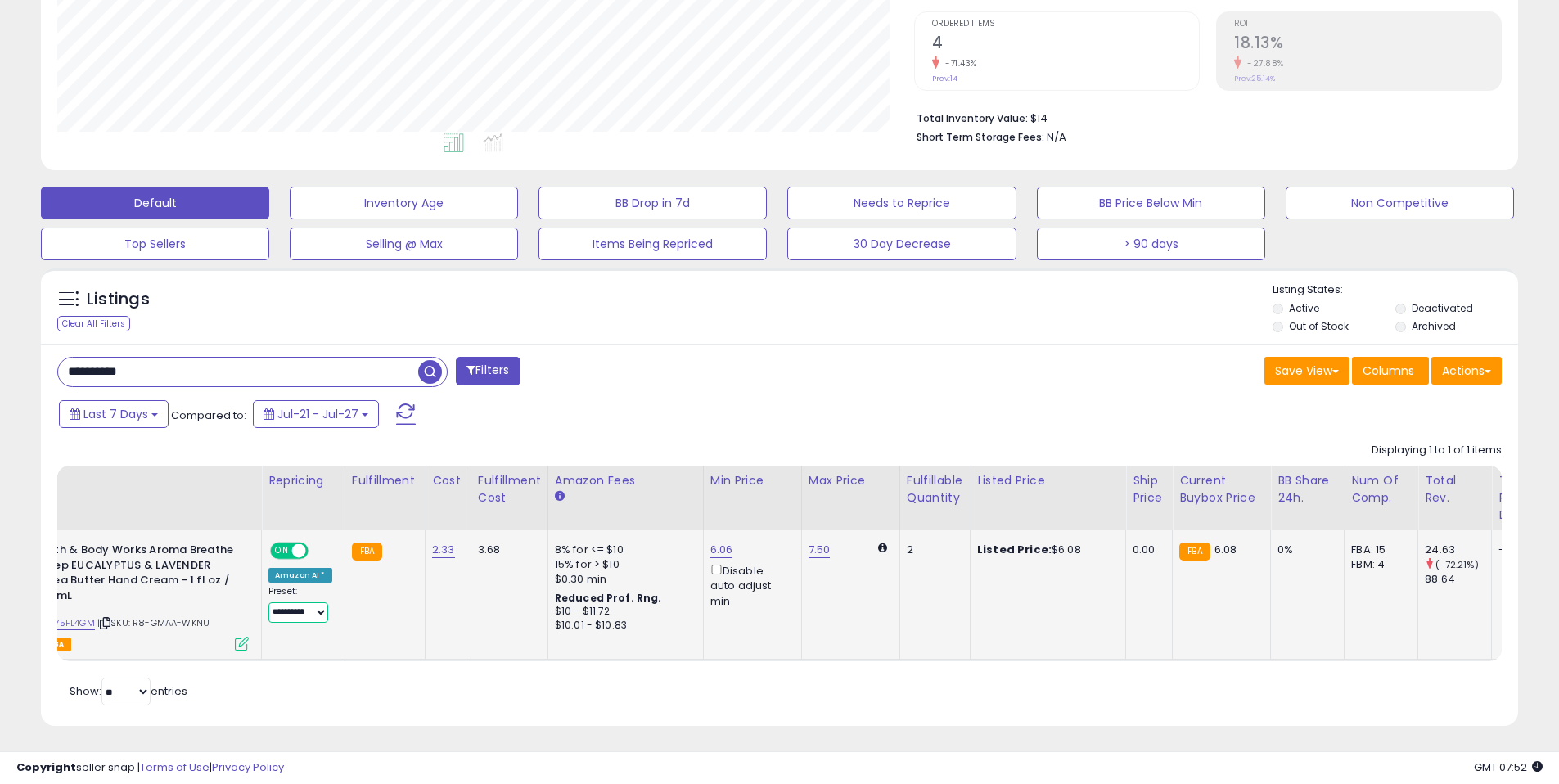select on "**********" 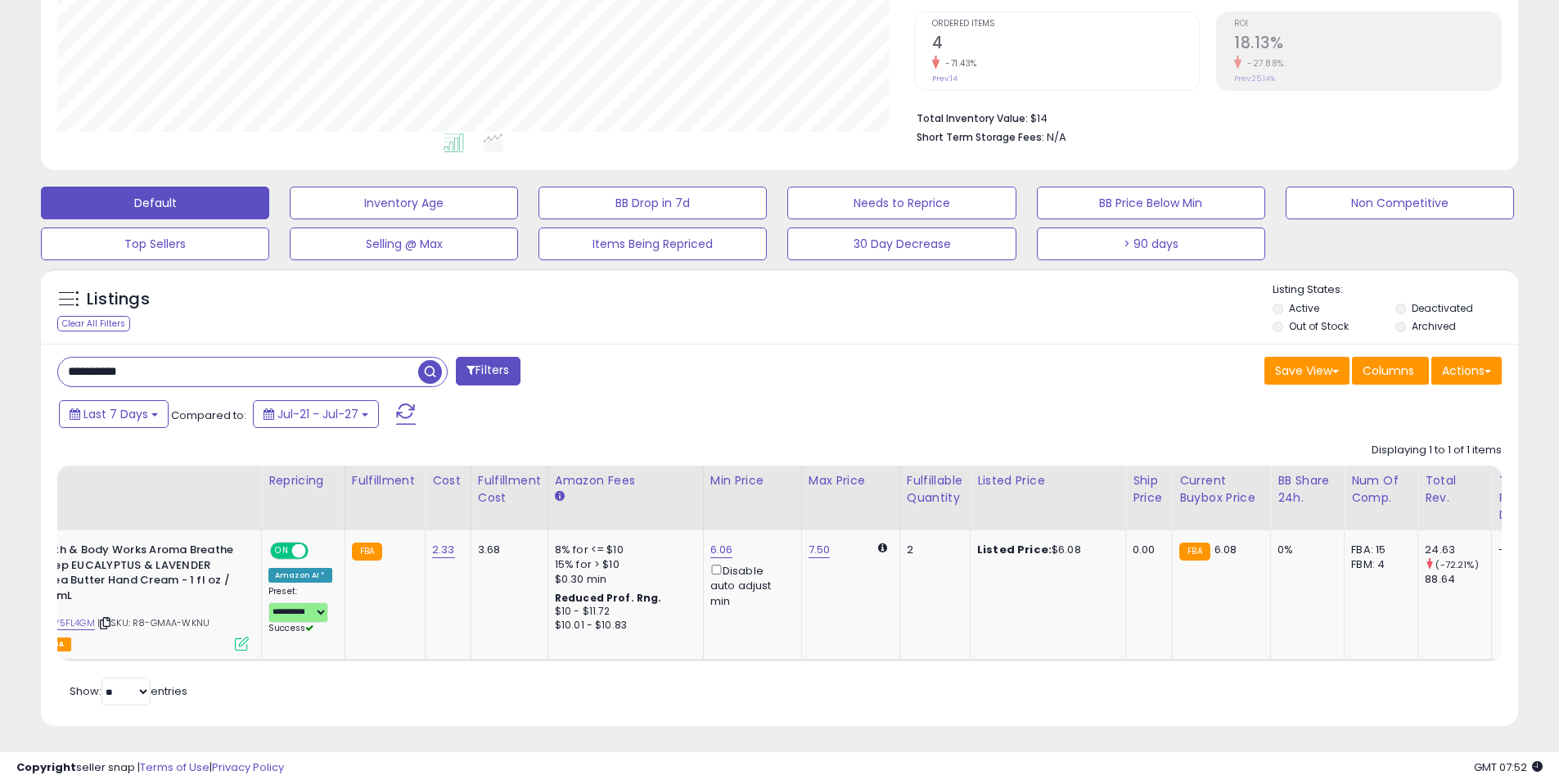 click on "Retrieving listings data..
Displaying 1 to 1 of 1 items
Title
Repricing" at bounding box center (779, 572) 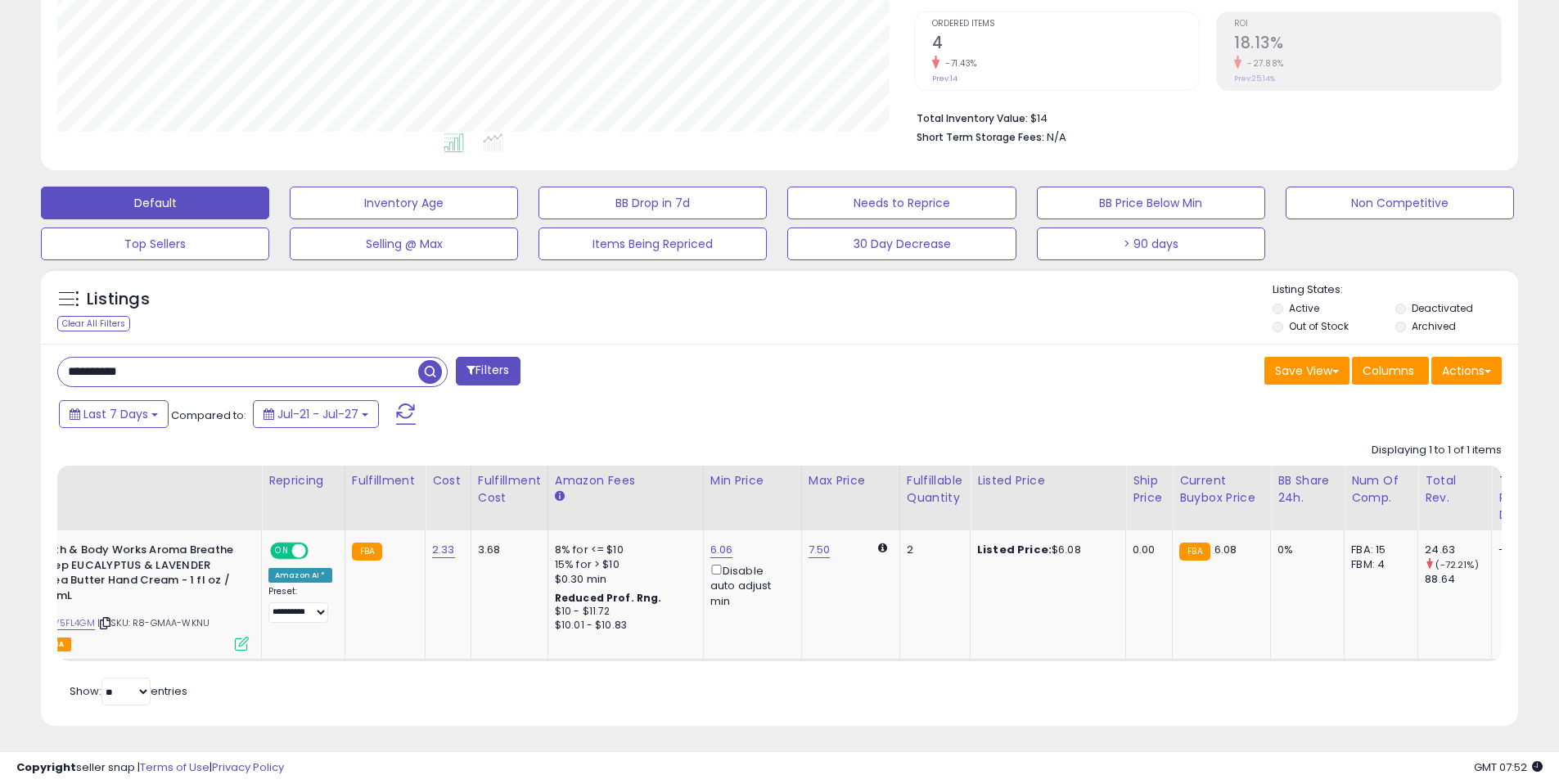 scroll, scrollTop: 0, scrollLeft: 0, axis: both 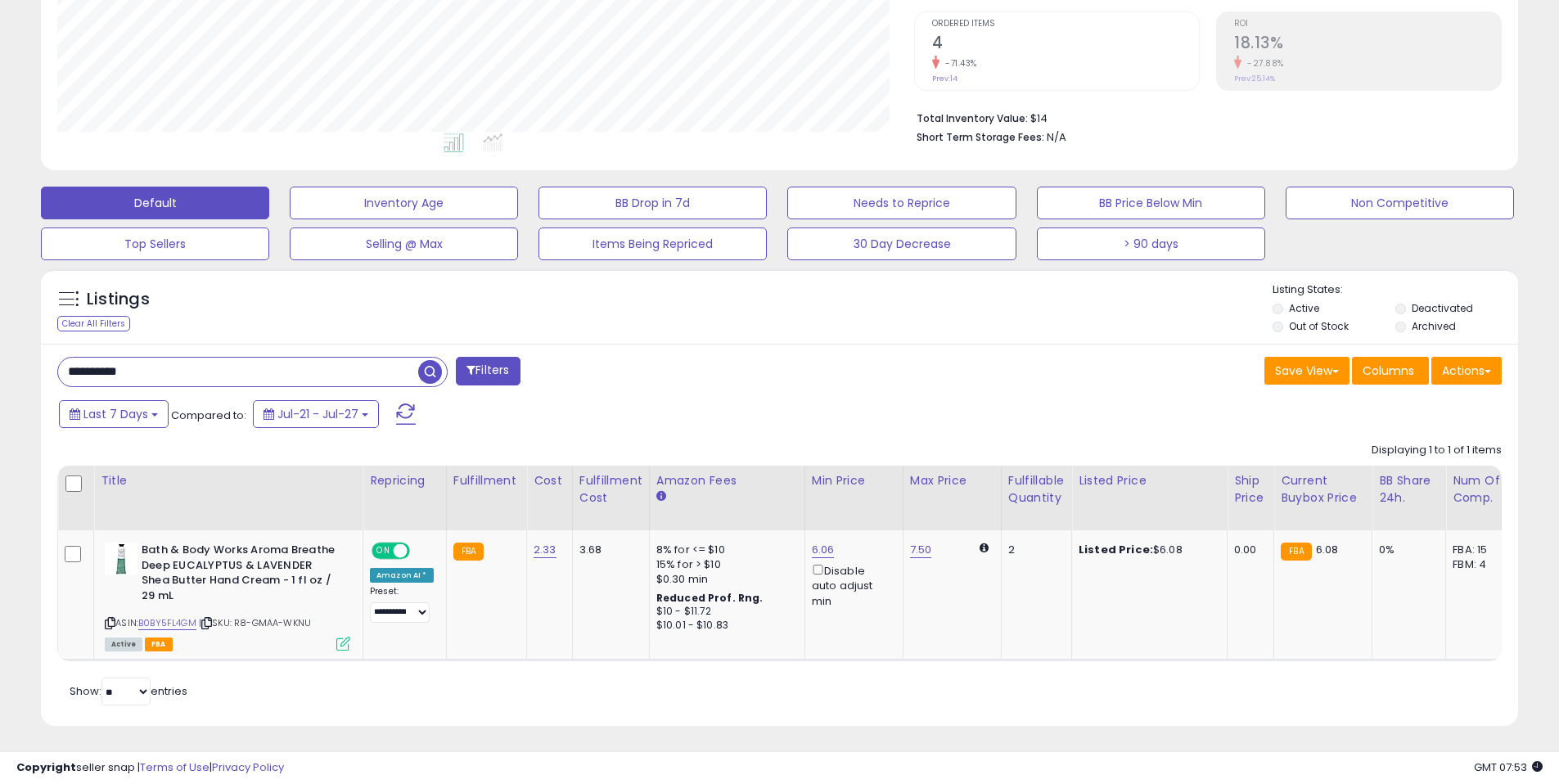 click on "**********" at bounding box center (238, 372) 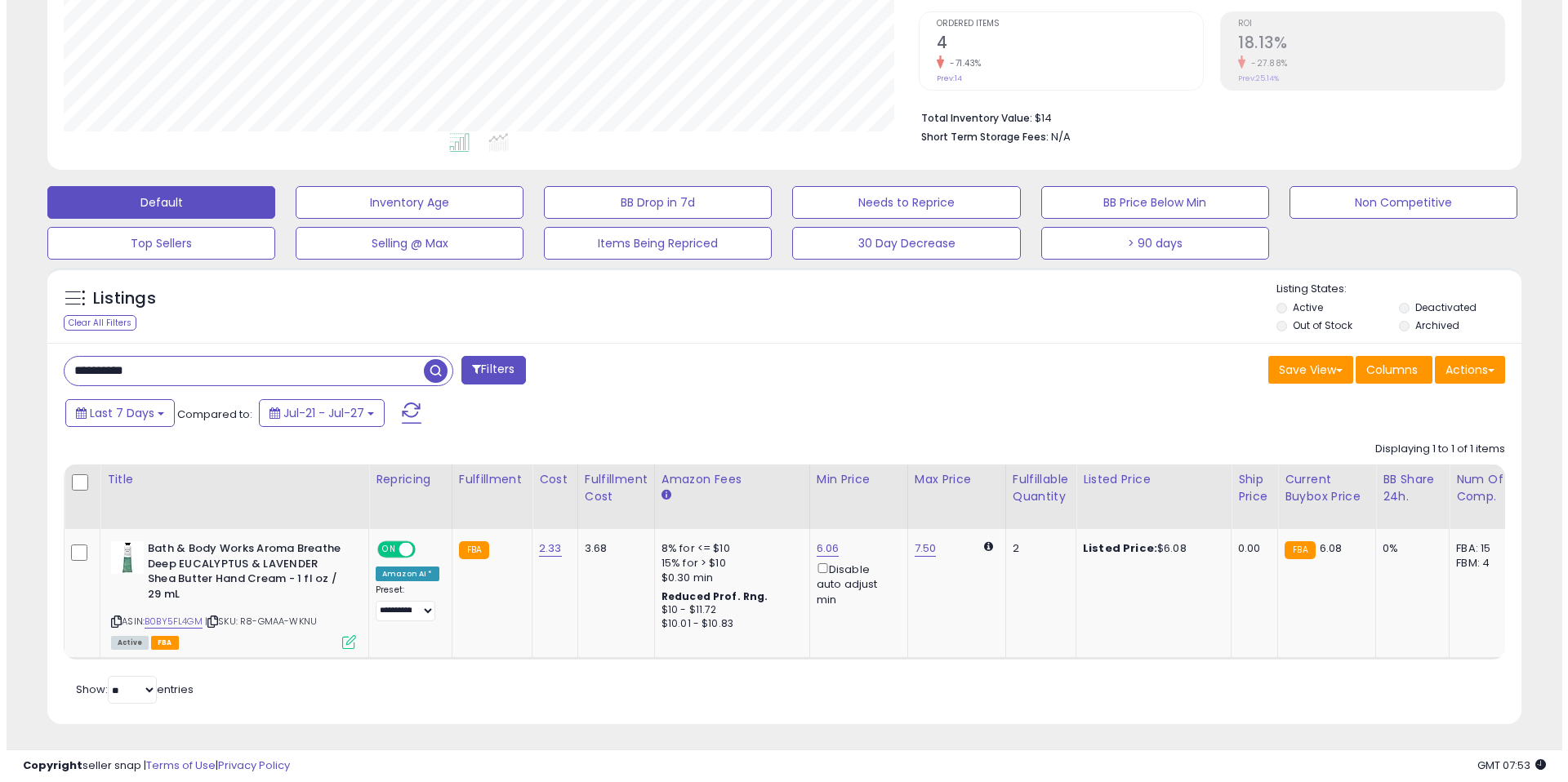 scroll, scrollTop: 214, scrollLeft: 0, axis: vertical 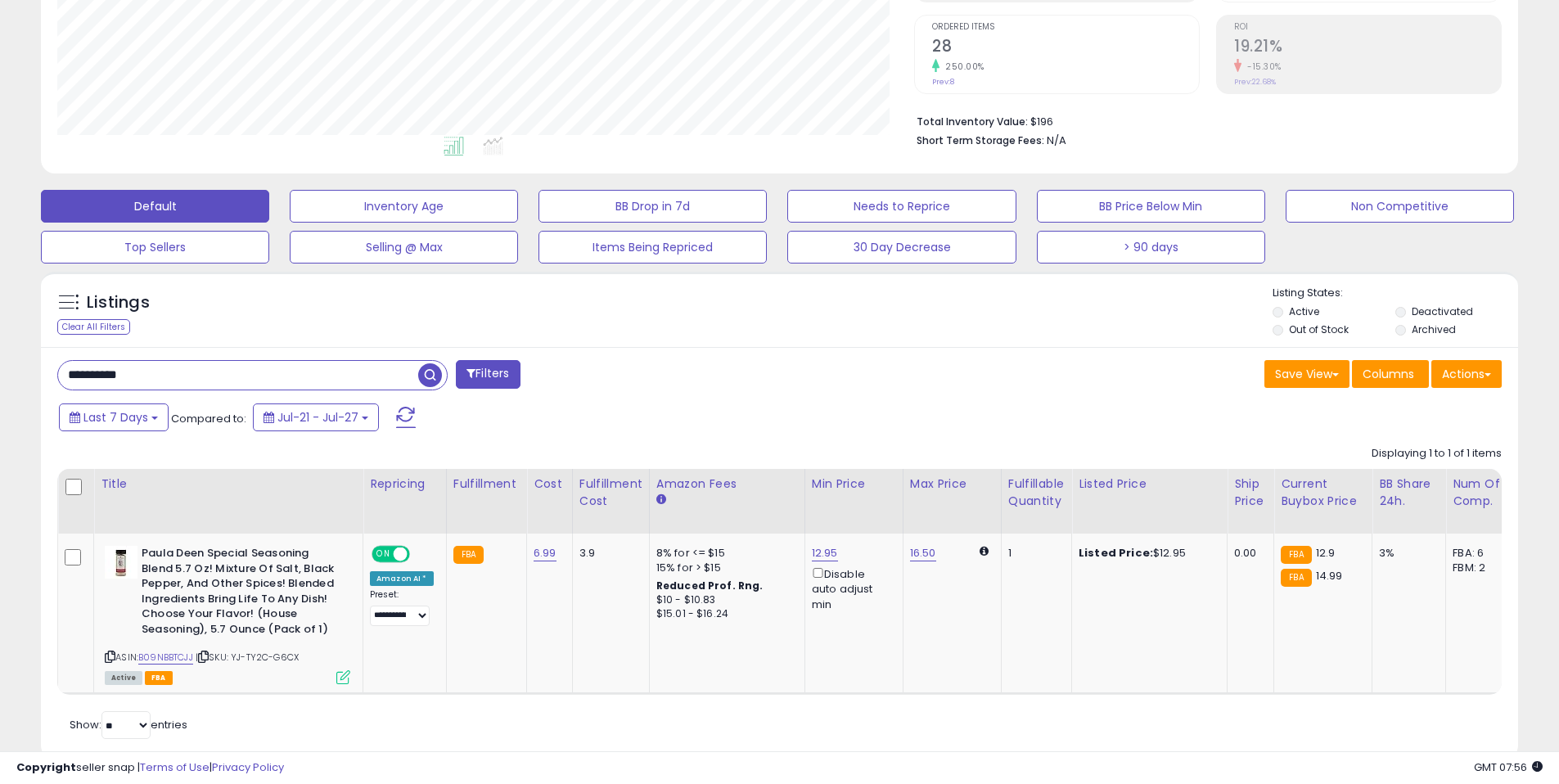 click on "**********" at bounding box center (238, 375) 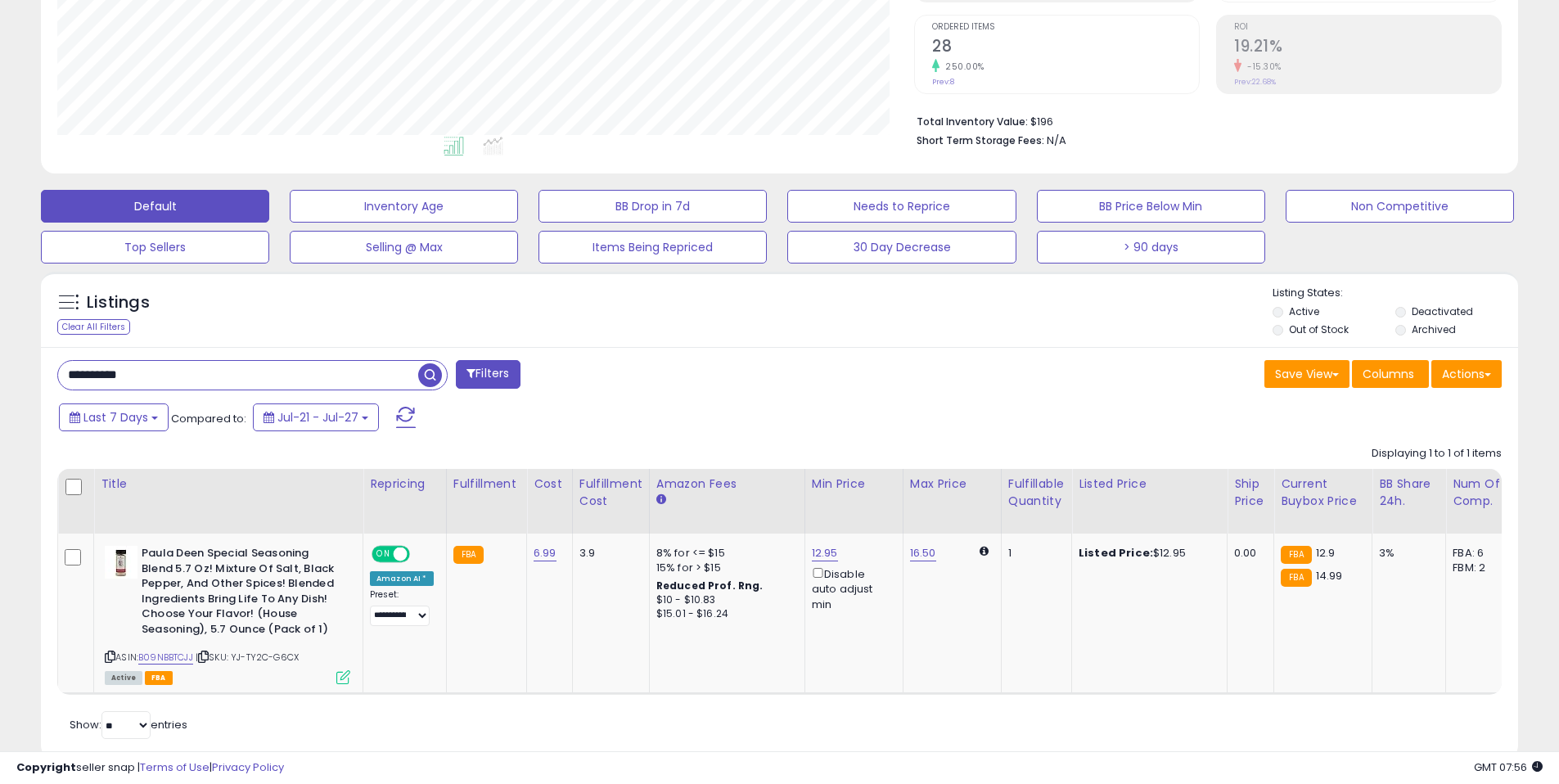 paste 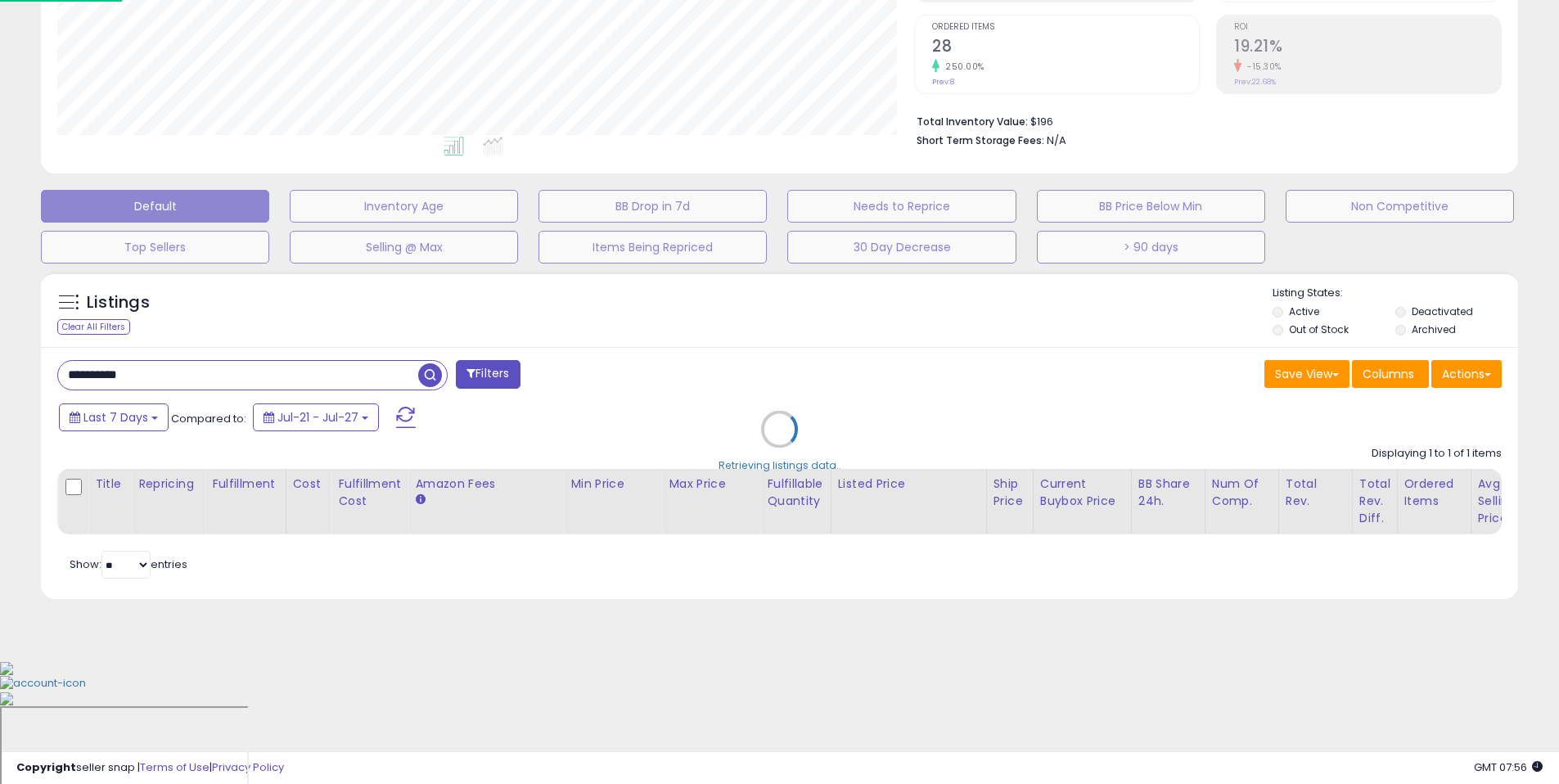 scroll, scrollTop: 818036, scrollLeft: 817509, axis: both 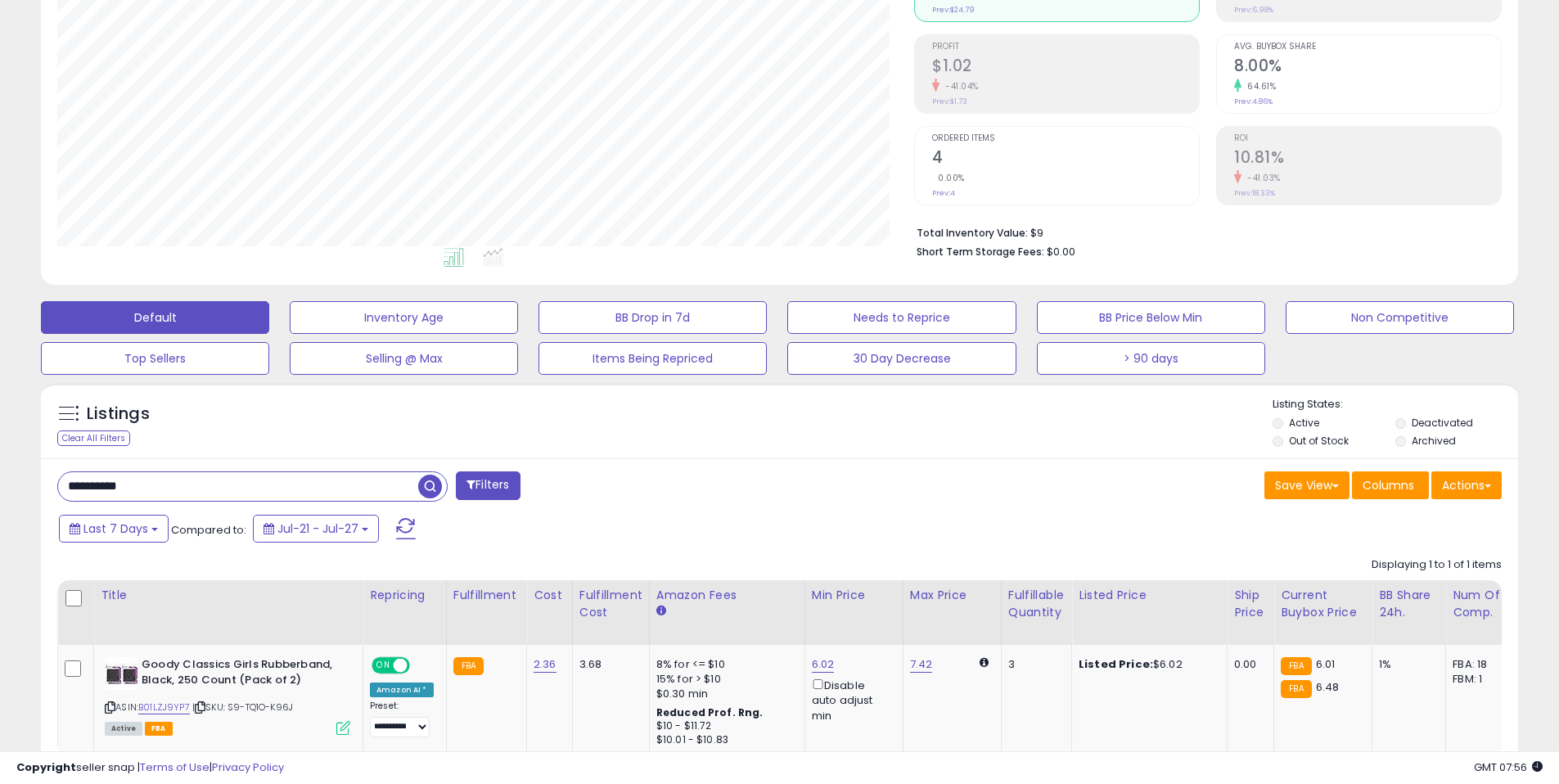 click on "**********" at bounding box center (238, 486) 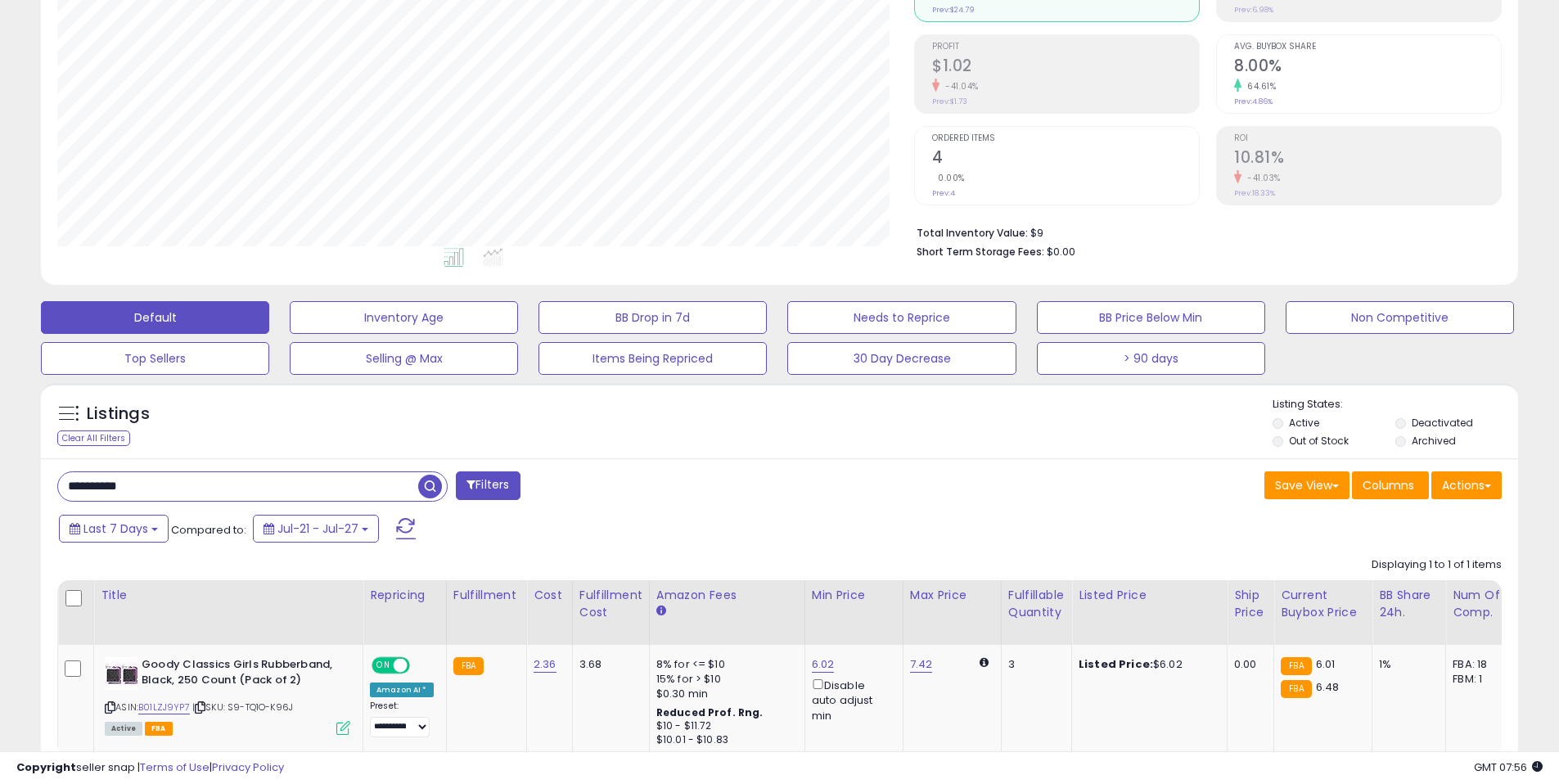 paste 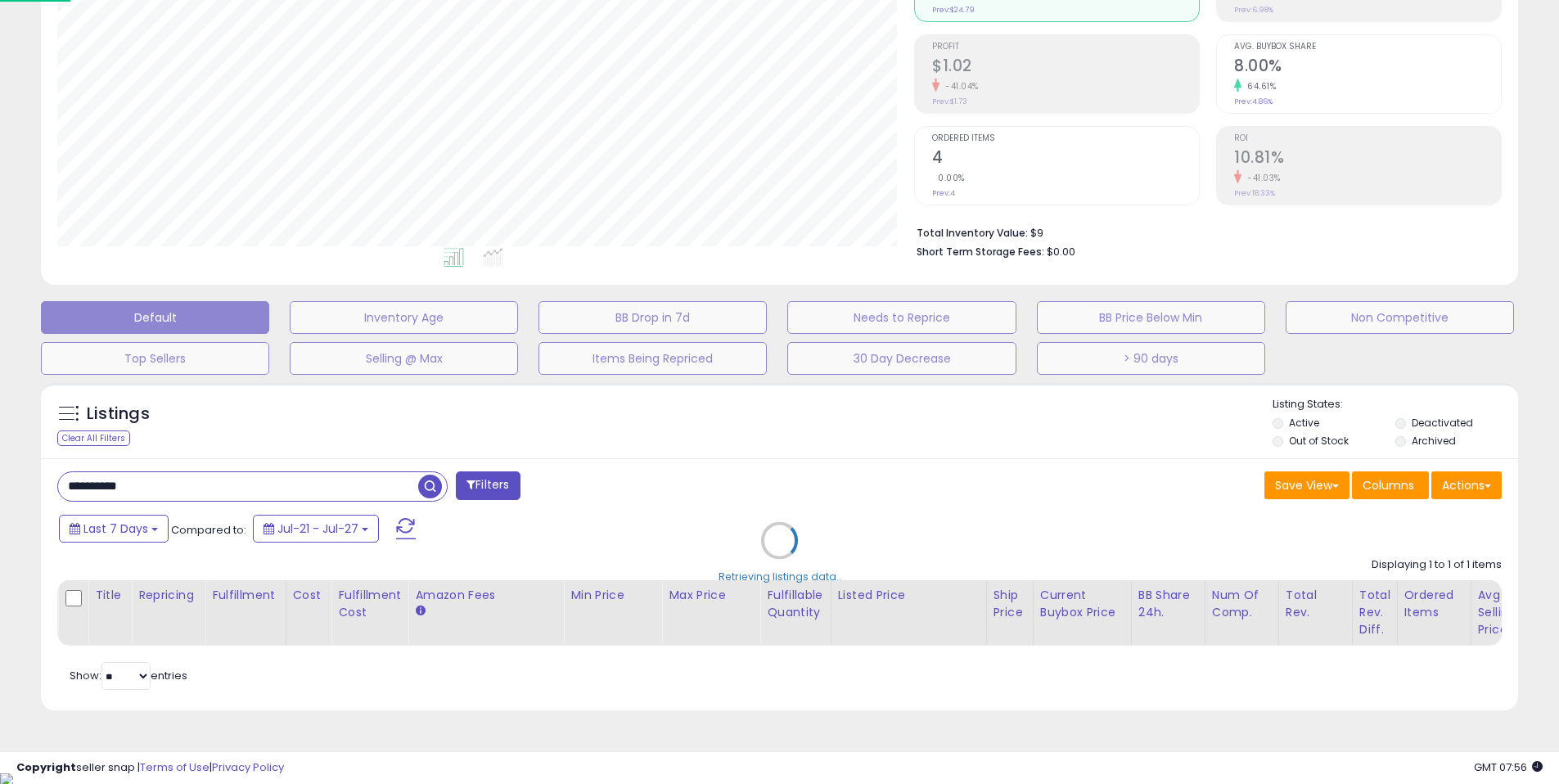 scroll, scrollTop: 818036, scrollLeft: 817509, axis: both 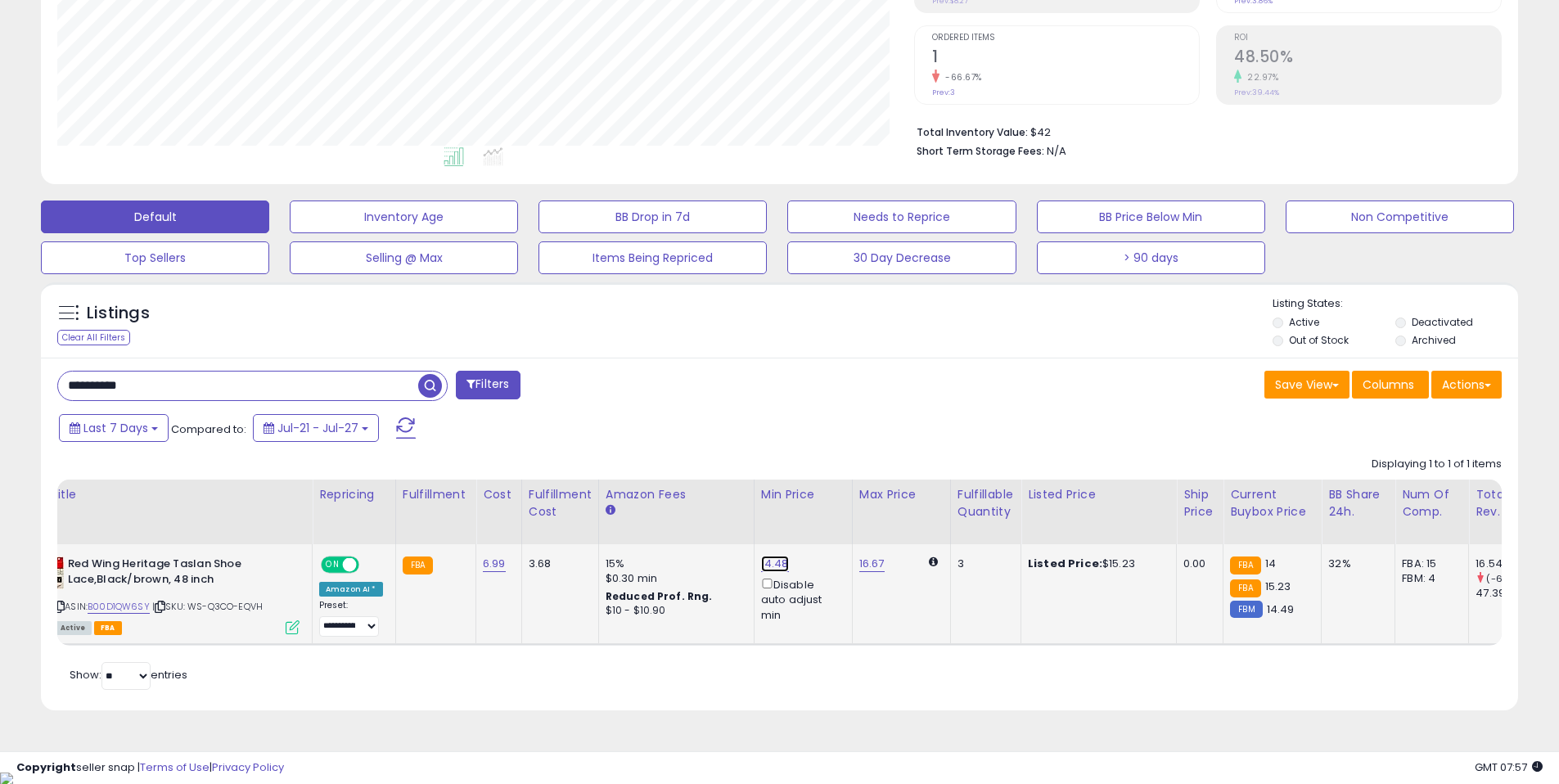 click on "14.48" at bounding box center (775, 564) 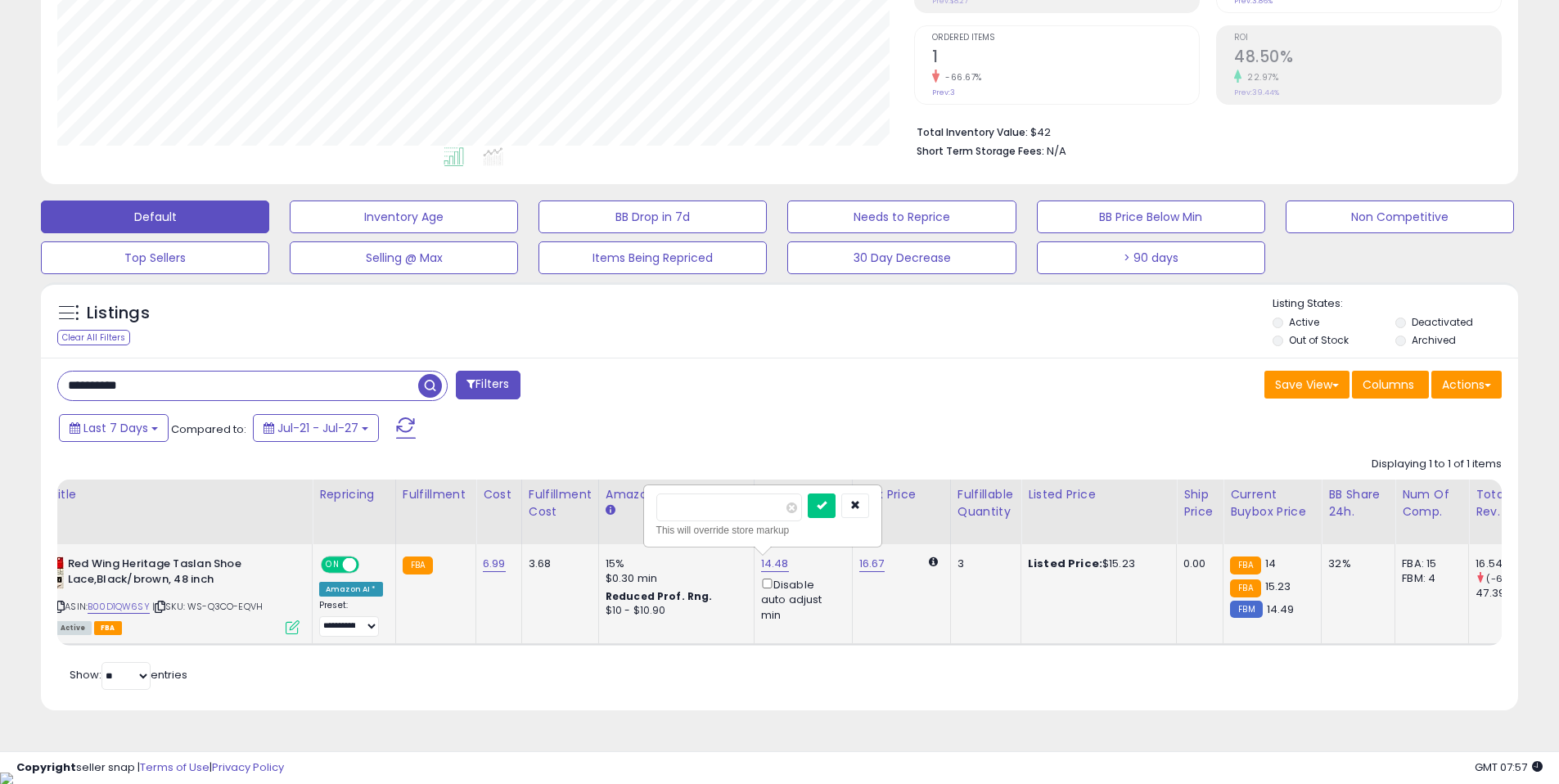 type on "**" 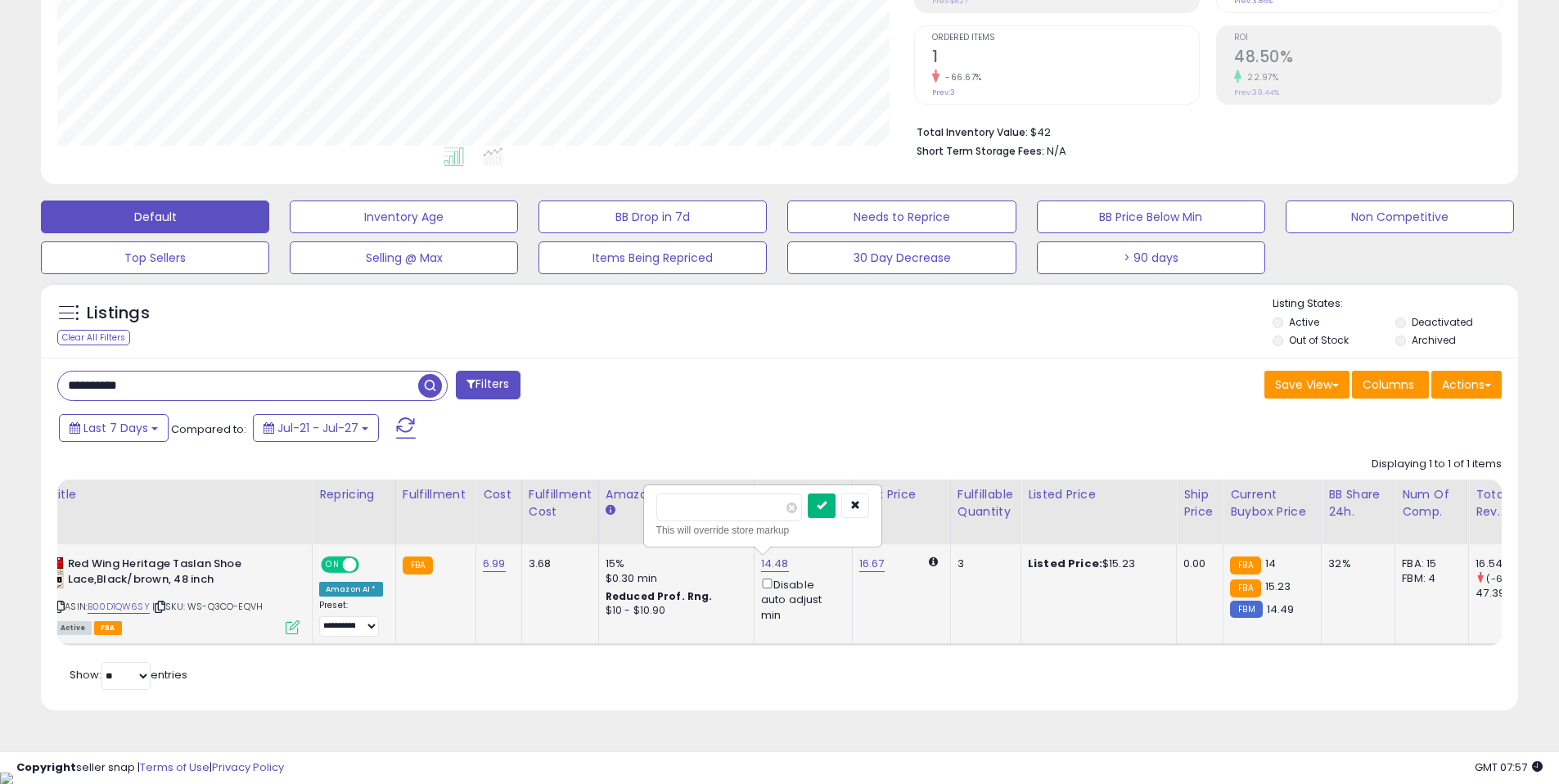 click at bounding box center (822, 506) 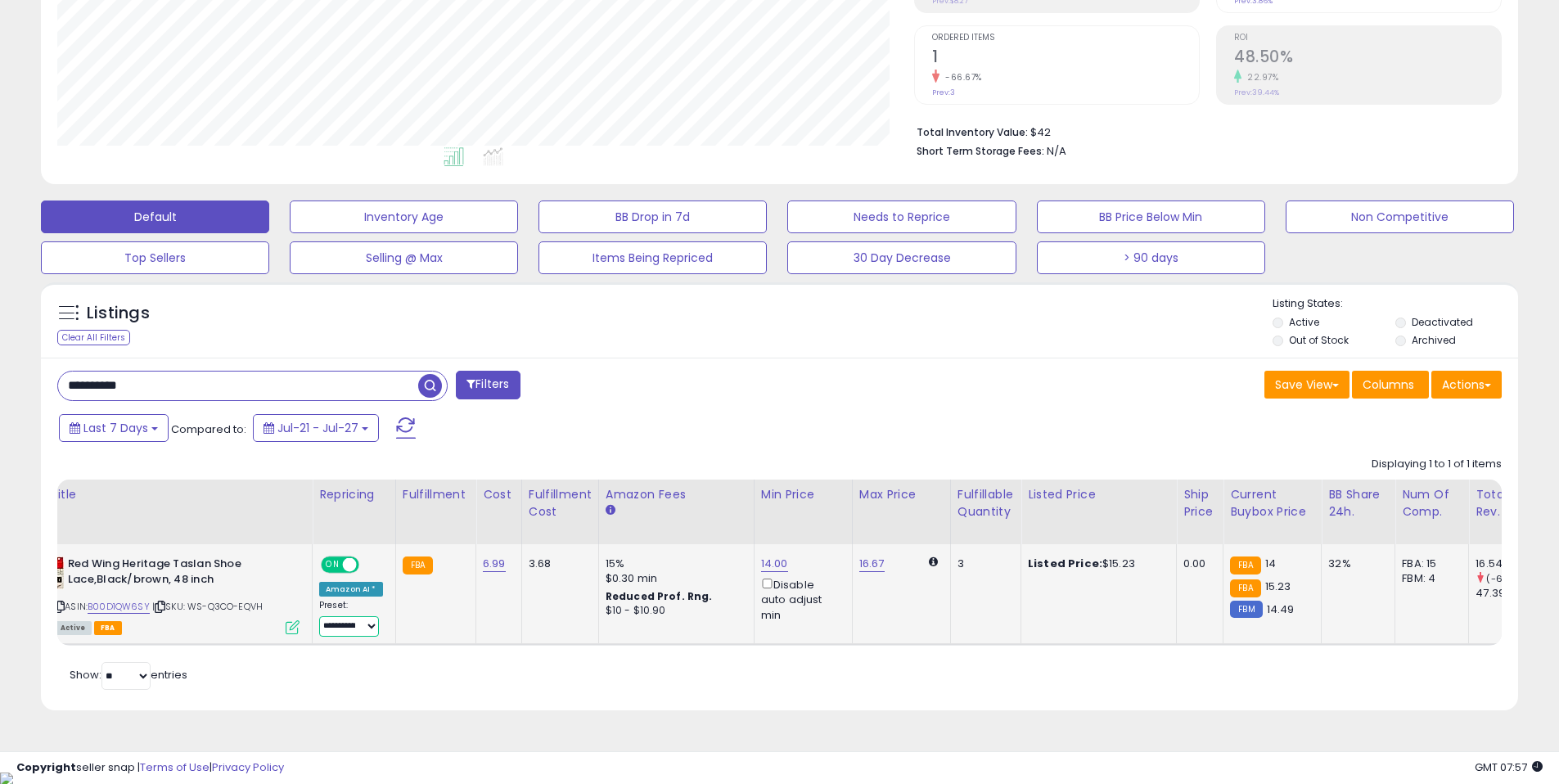 click on "**********" at bounding box center [349, 626] 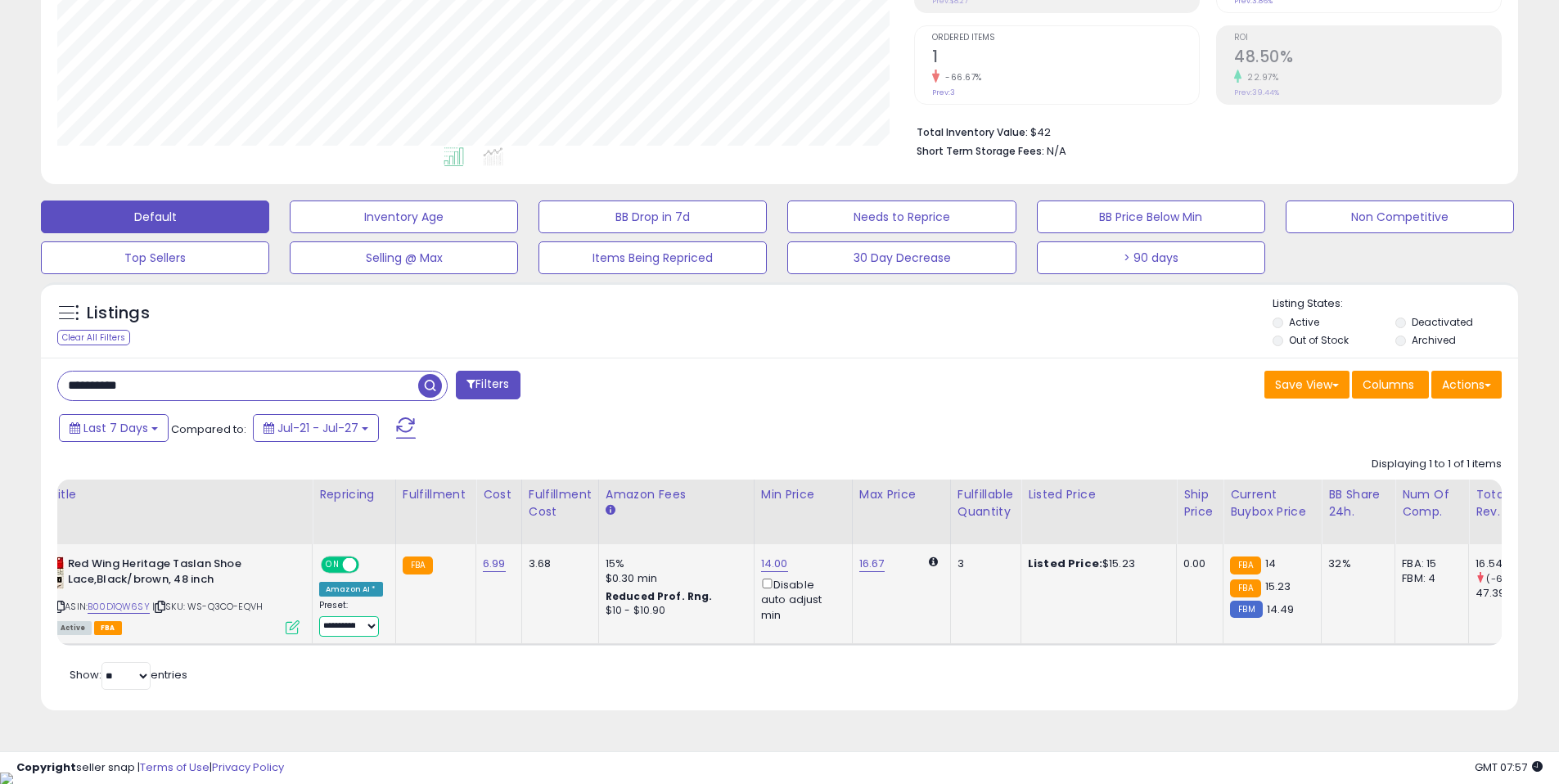 select on "****" 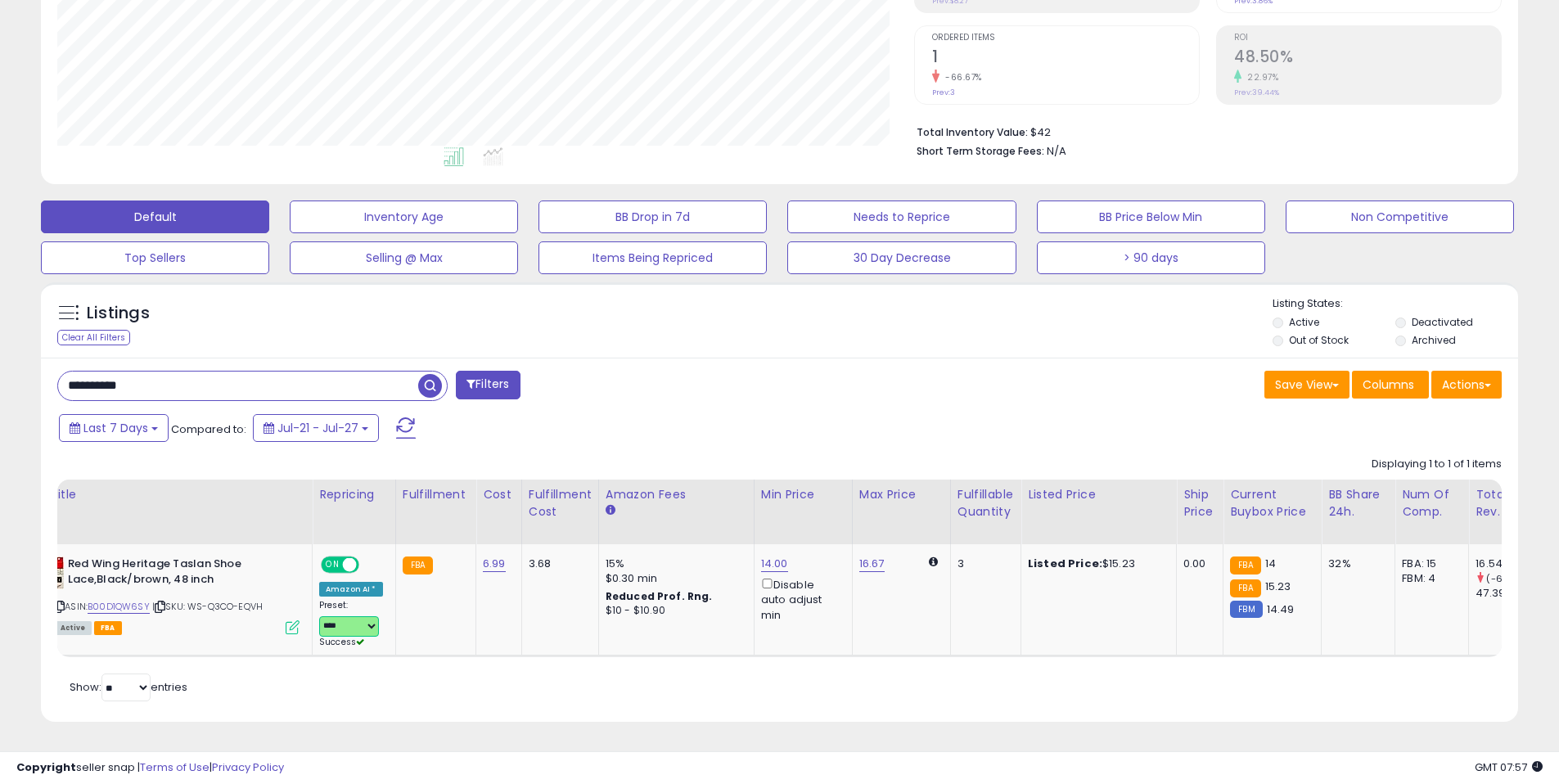 scroll, scrollTop: 0, scrollLeft: 0, axis: both 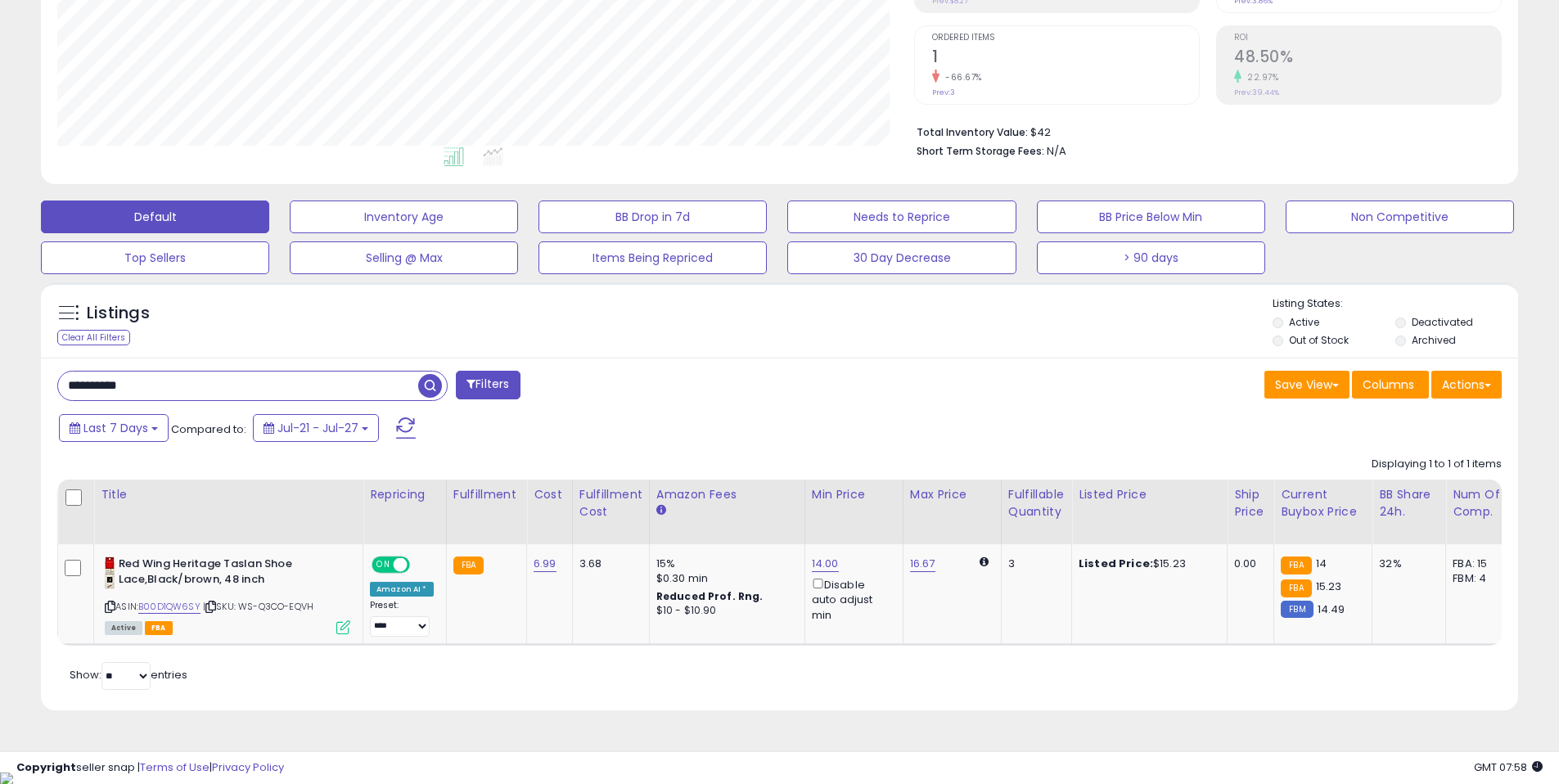 click on "**********" at bounding box center (238, 385) 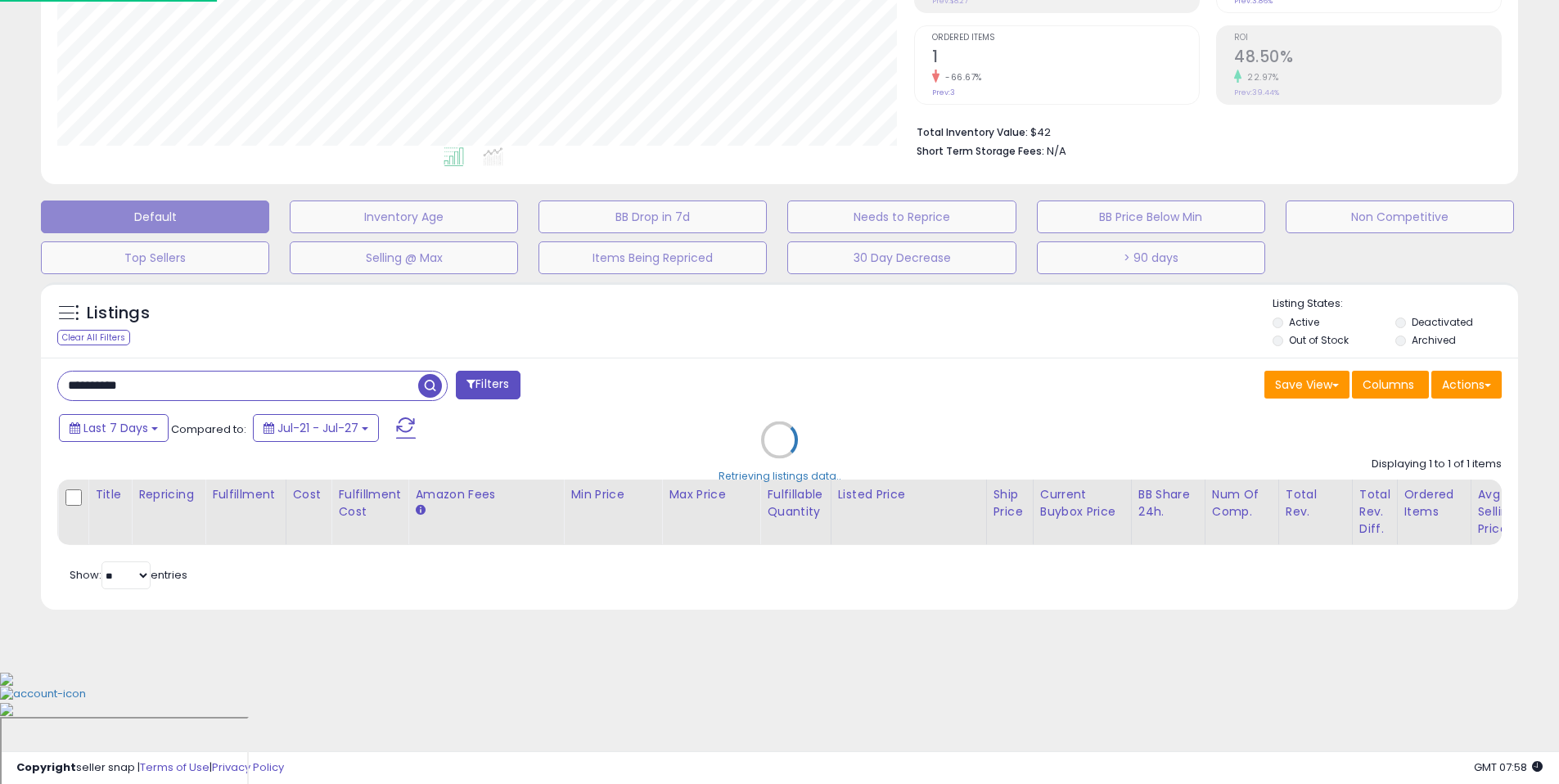 scroll, scrollTop: 818036, scrollLeft: 817509, axis: both 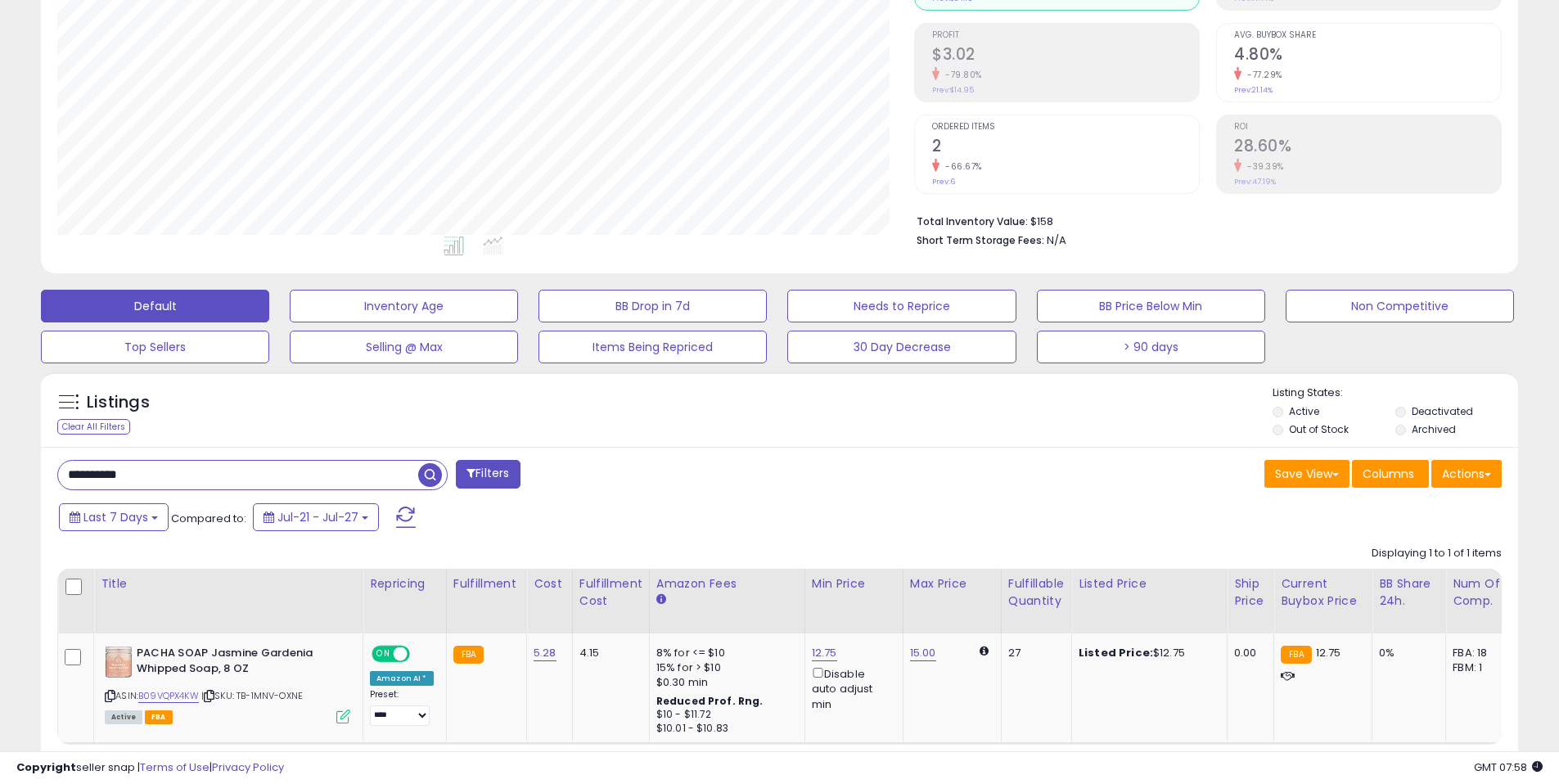 click on "**********" at bounding box center [238, 475] 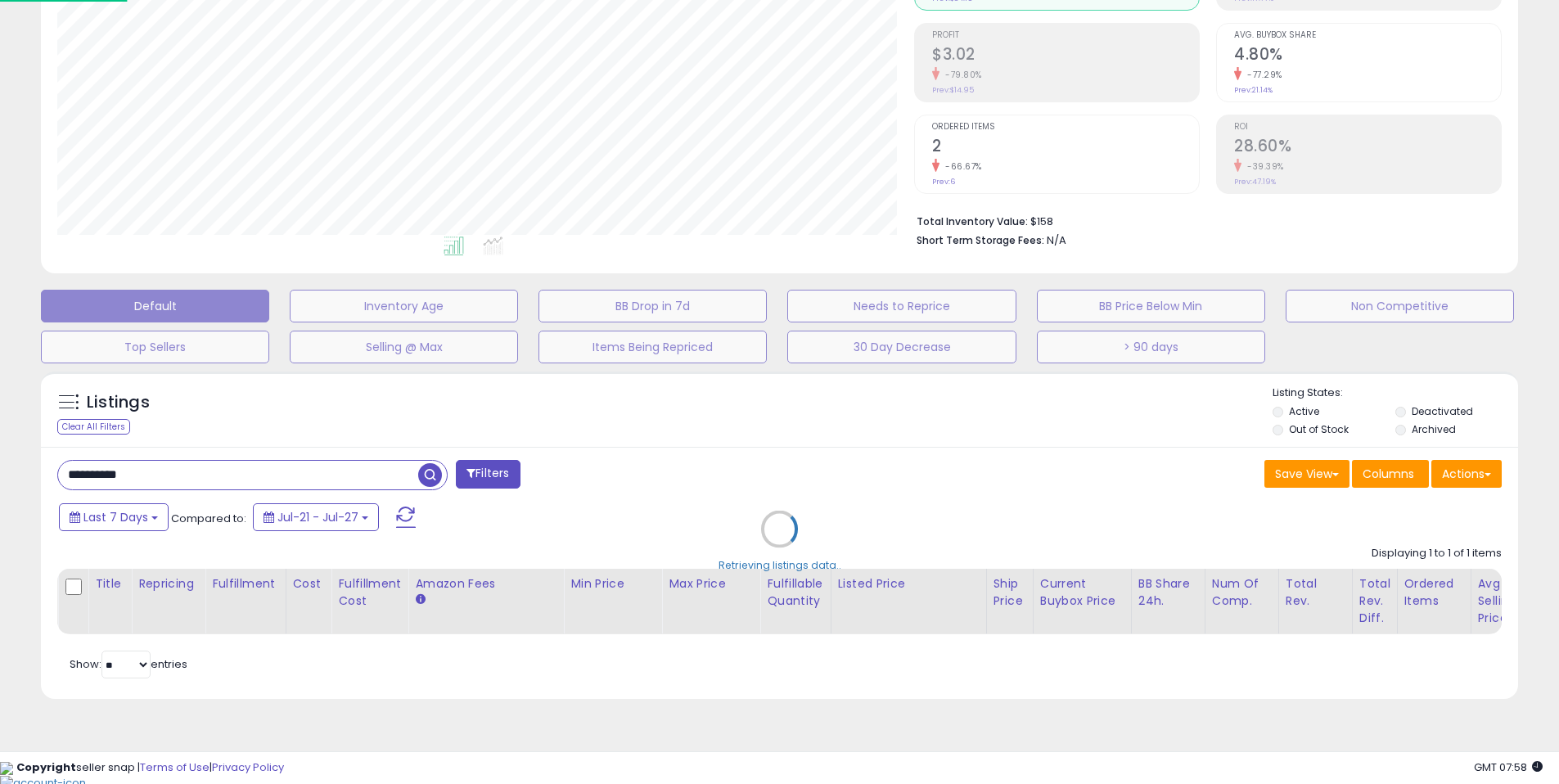 scroll, scrollTop: 818036, scrollLeft: 817509, axis: both 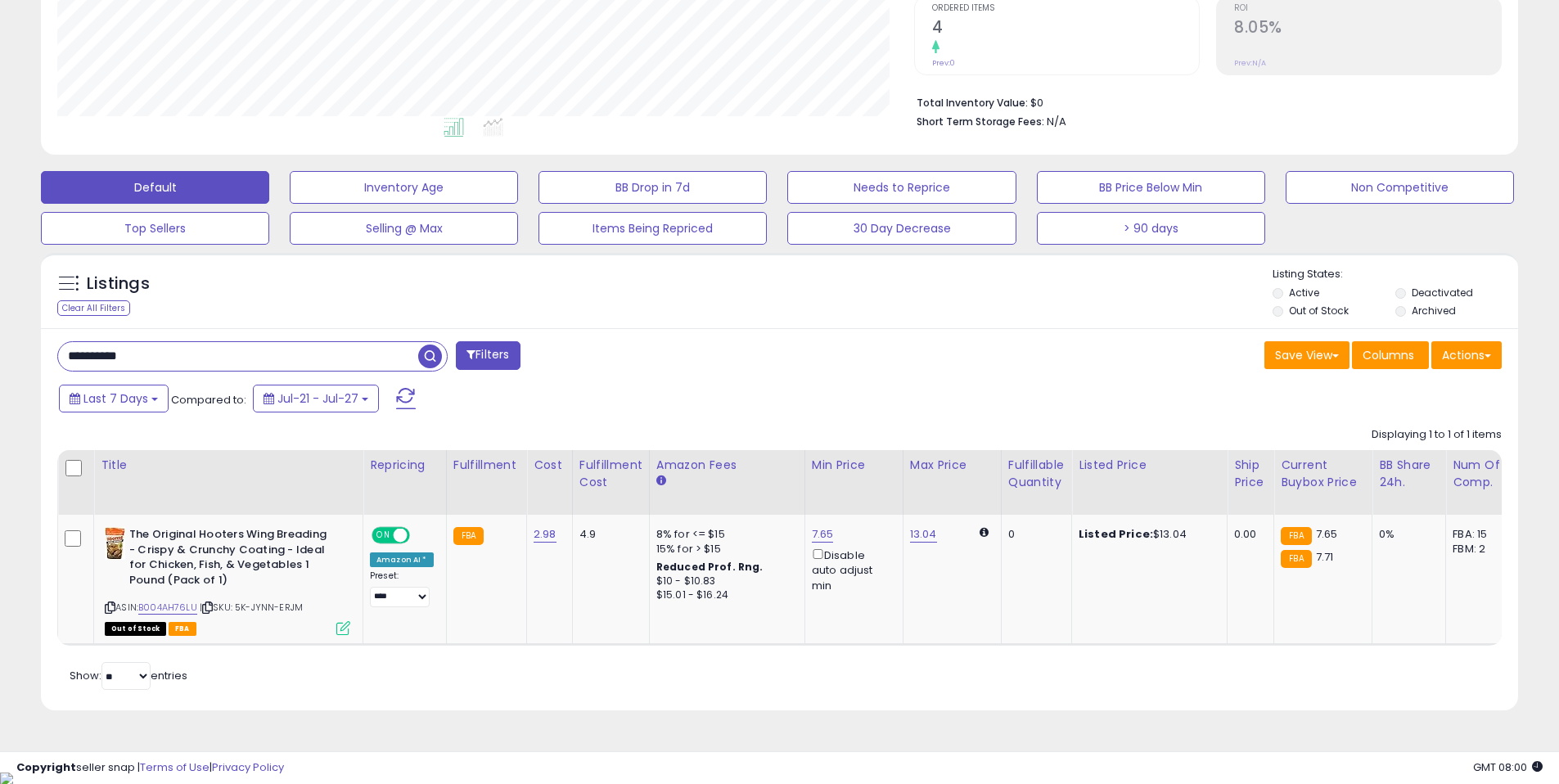 click on "**********" at bounding box center (238, 356) 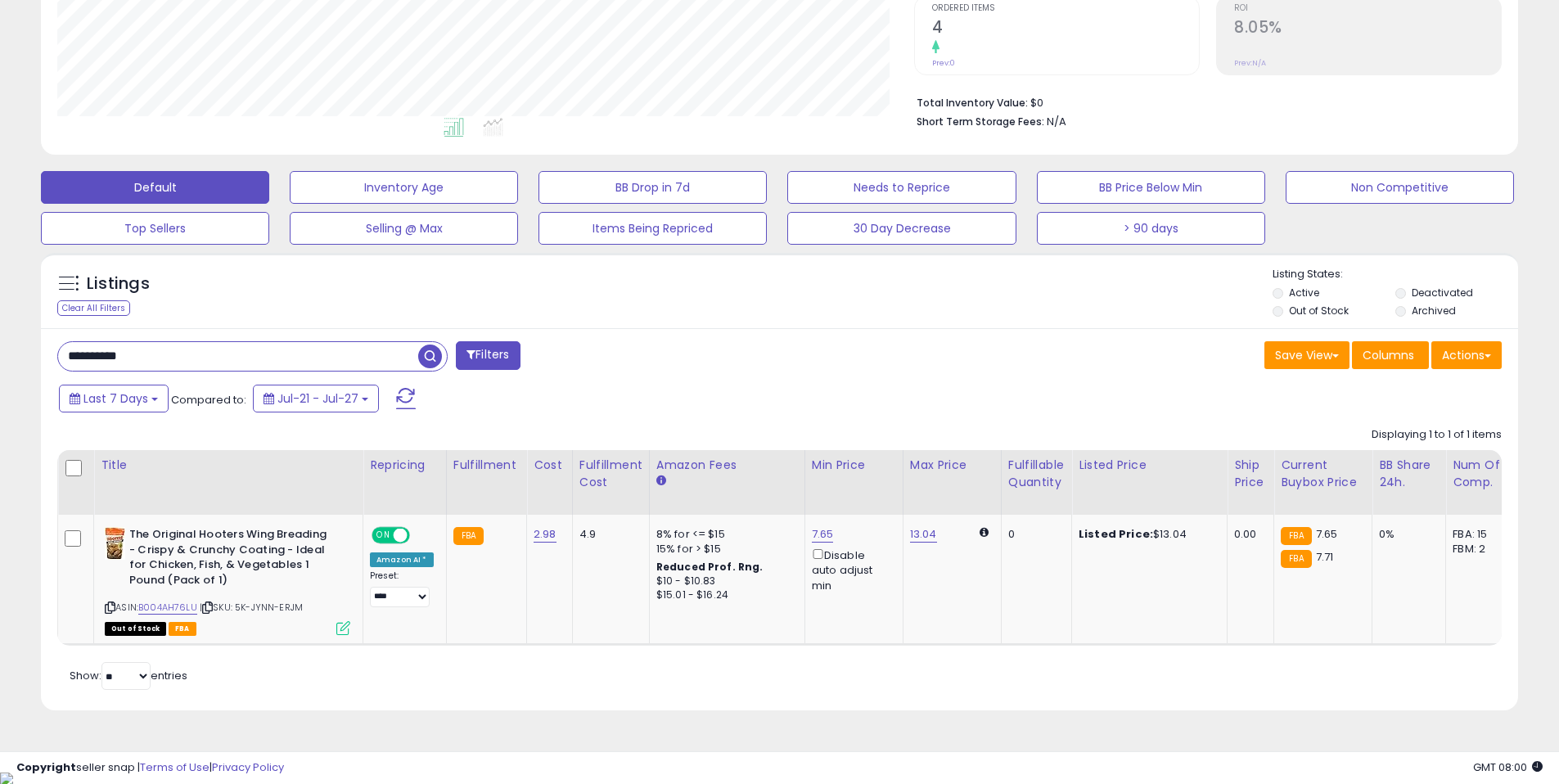 paste 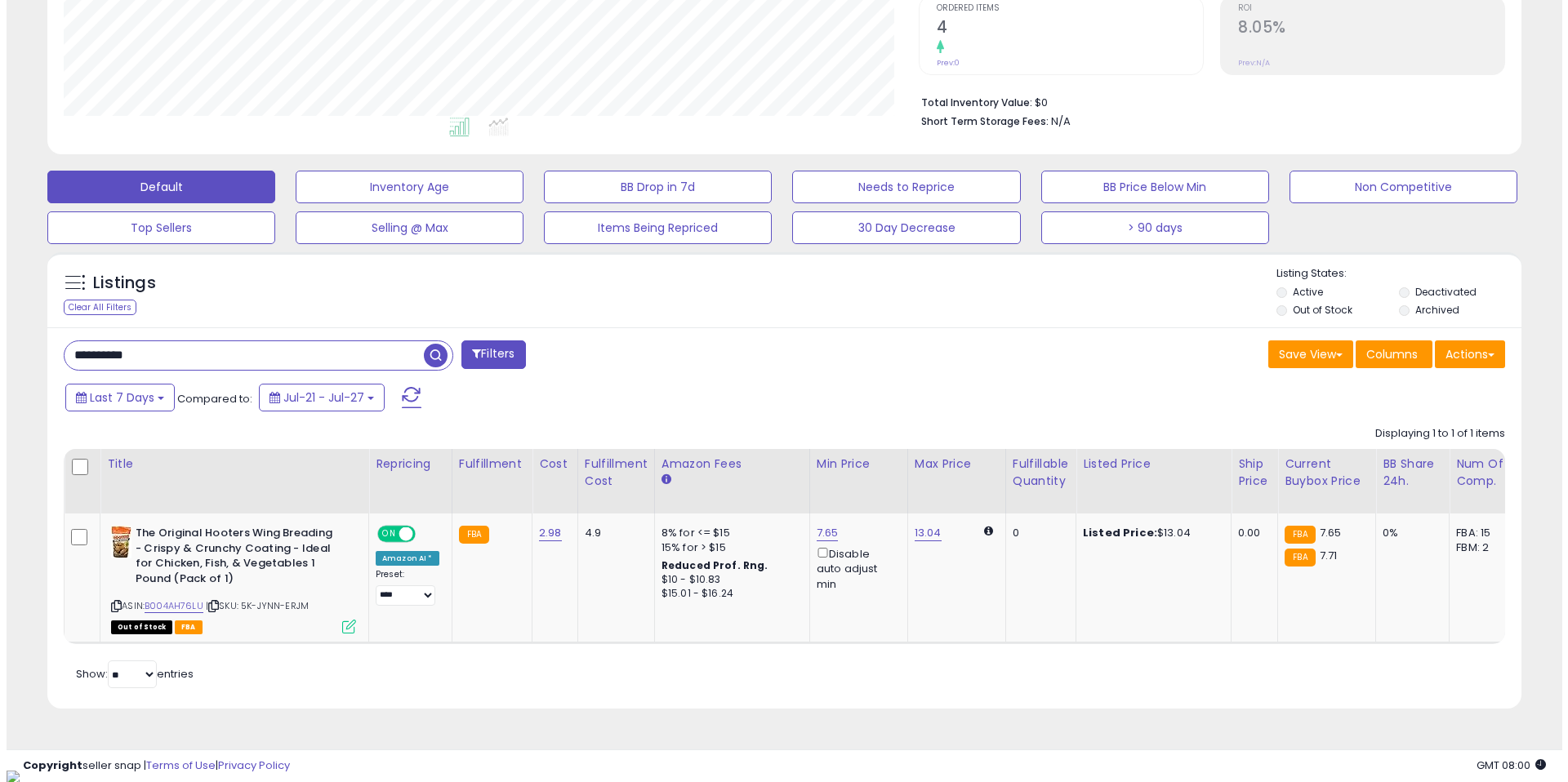 scroll, scrollTop: 214, scrollLeft: 0, axis: vertical 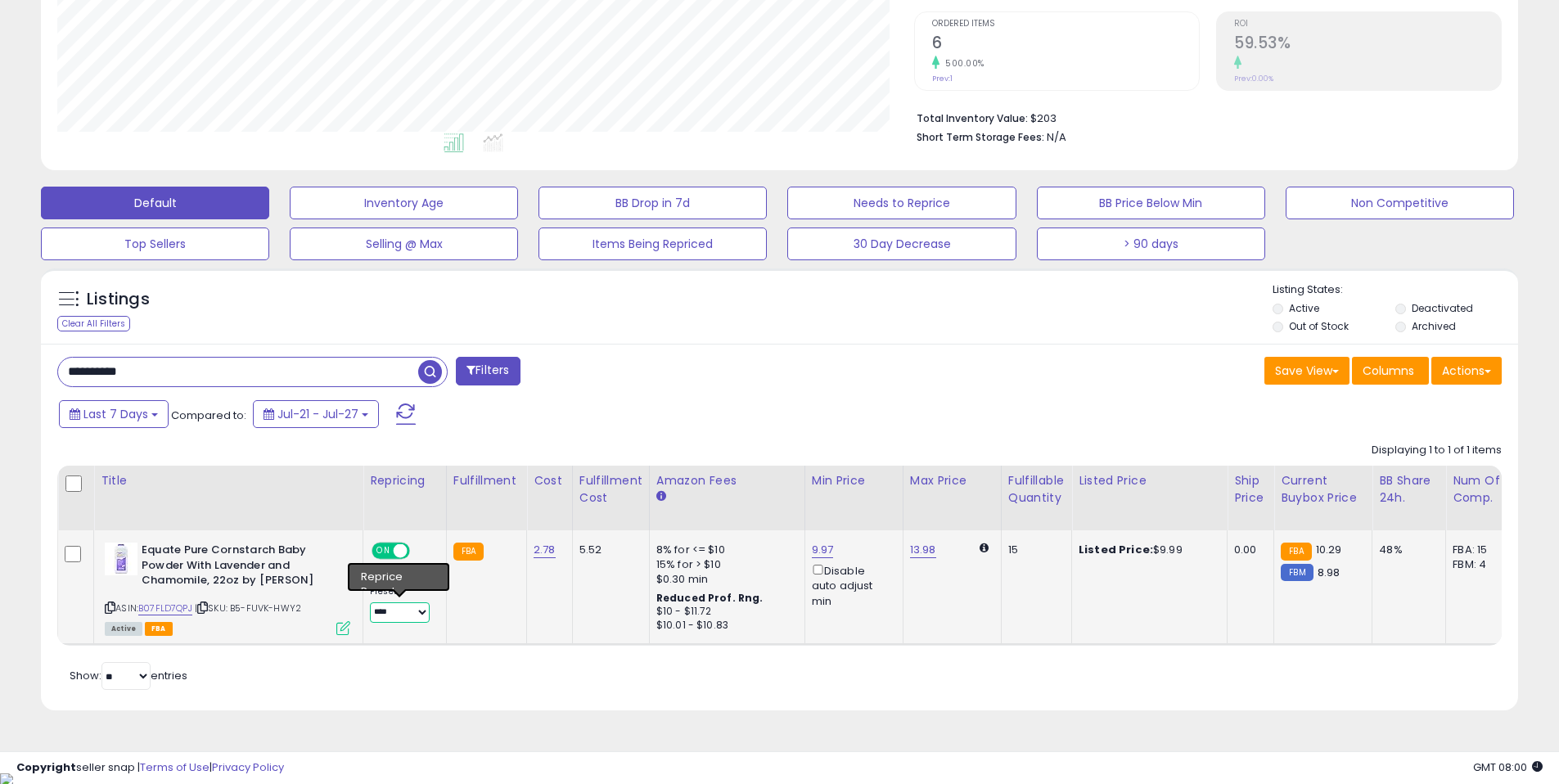 click on "**********" at bounding box center (399, 612) 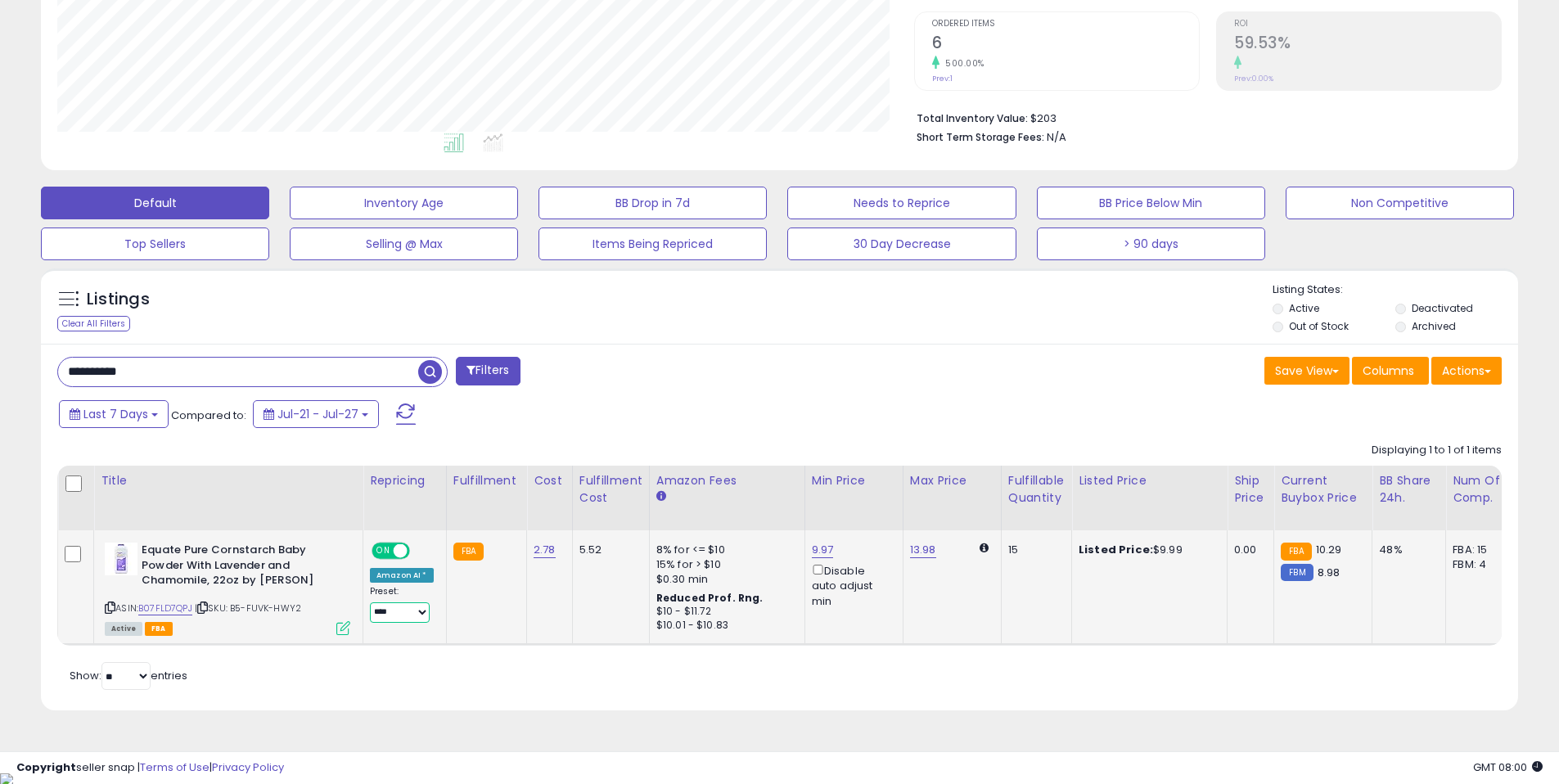 select on "**********" 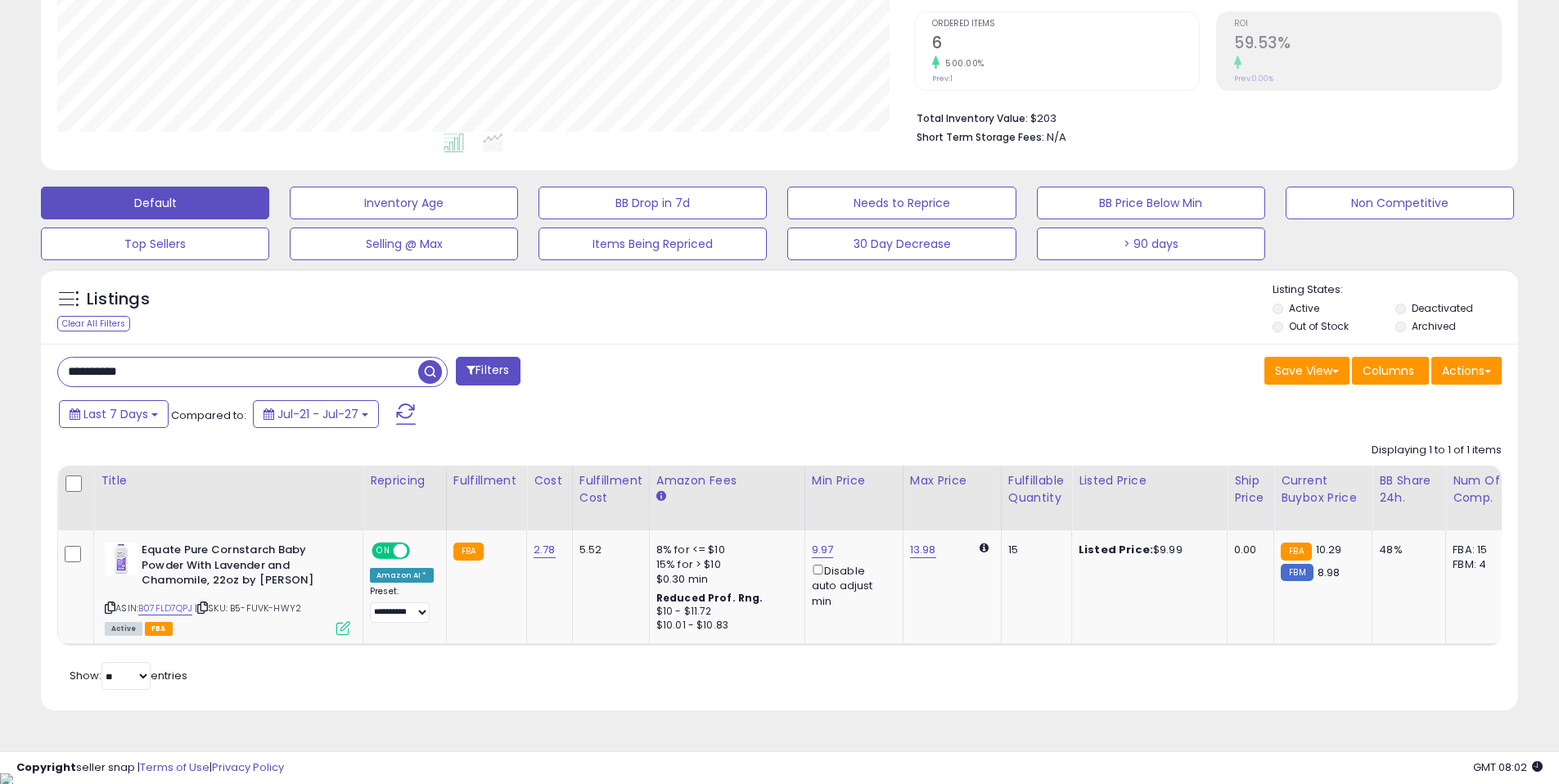 click on "**********" at bounding box center [238, 372] 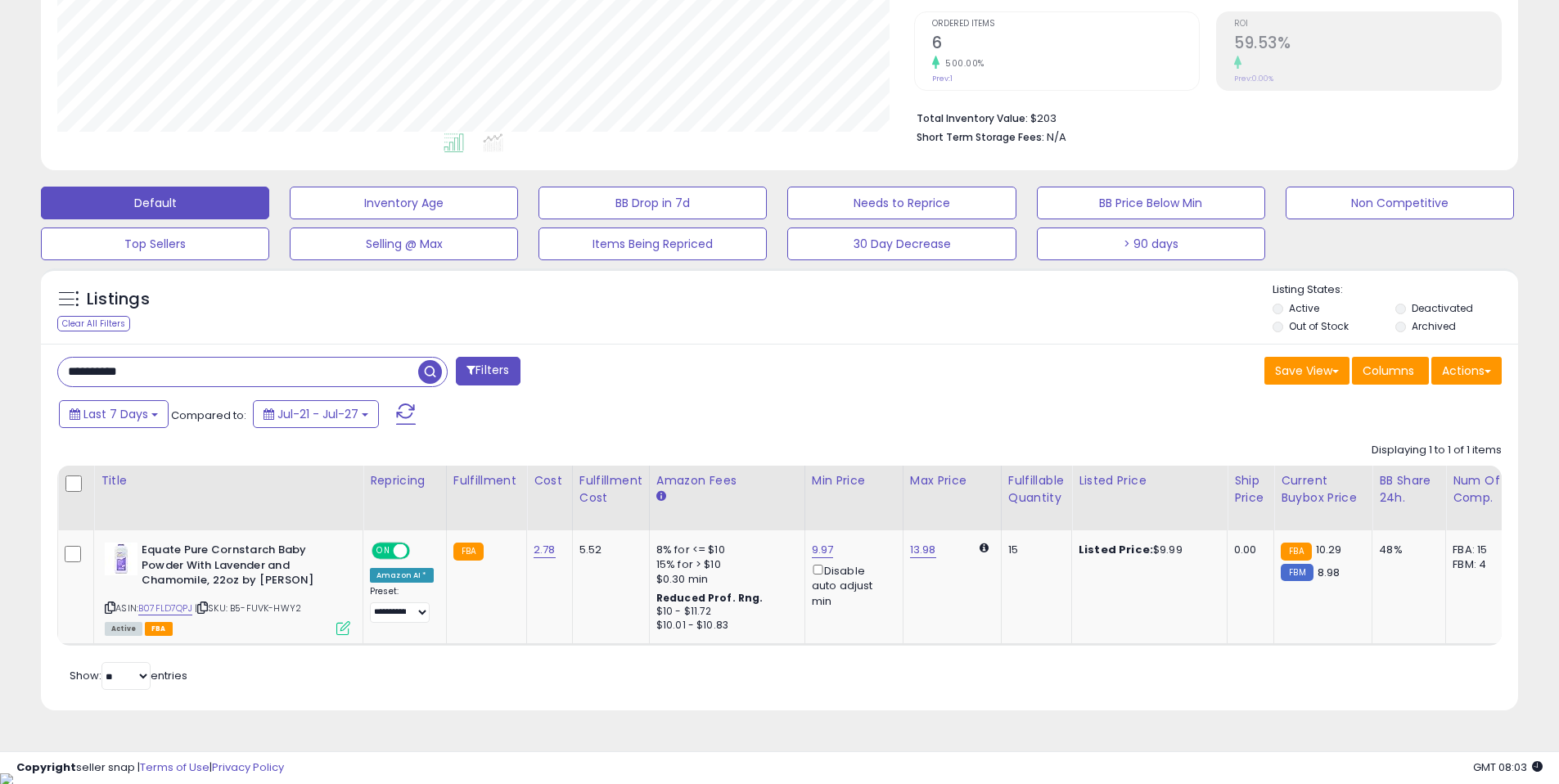 paste 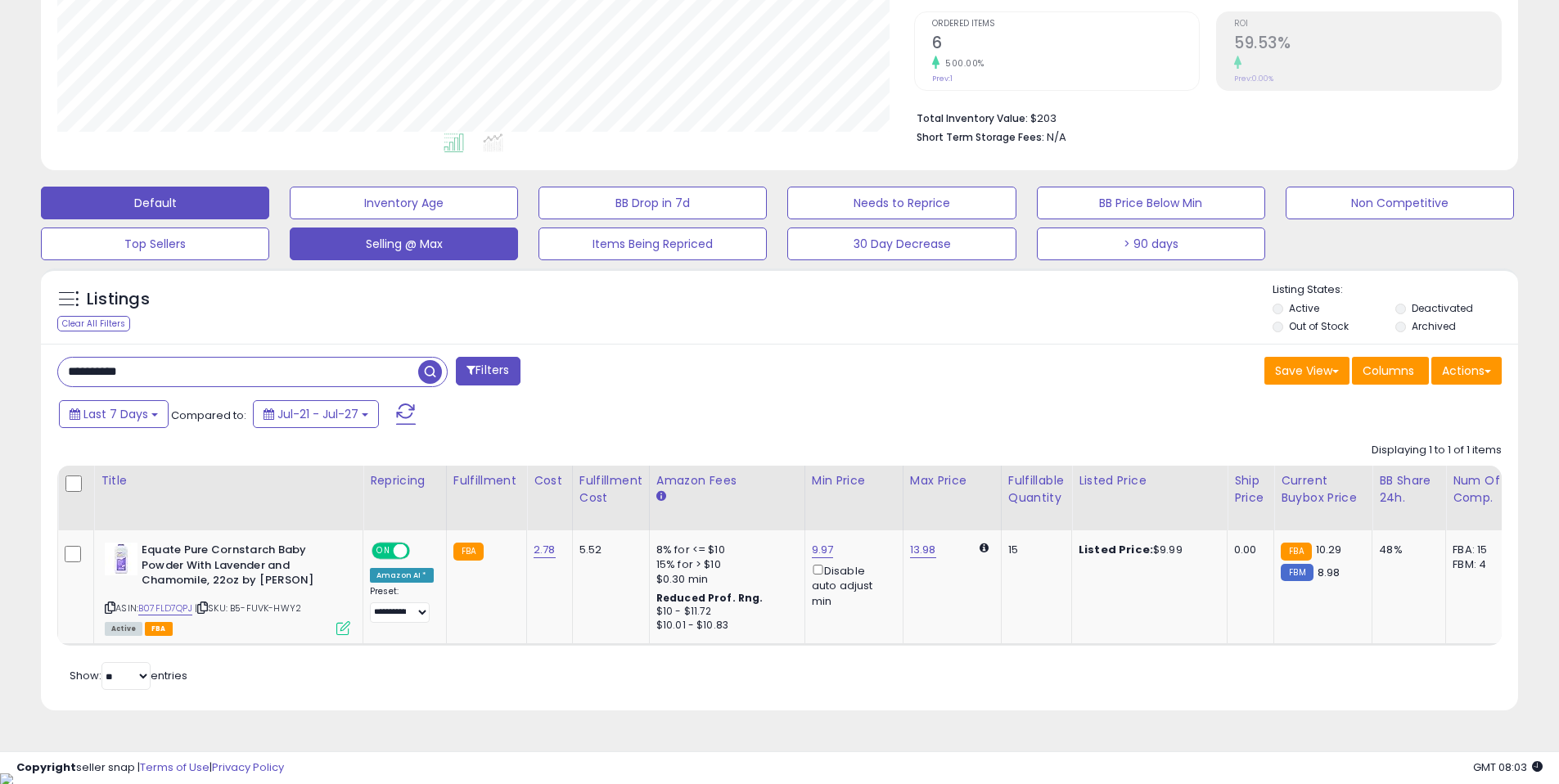 click at bounding box center [430, 372] 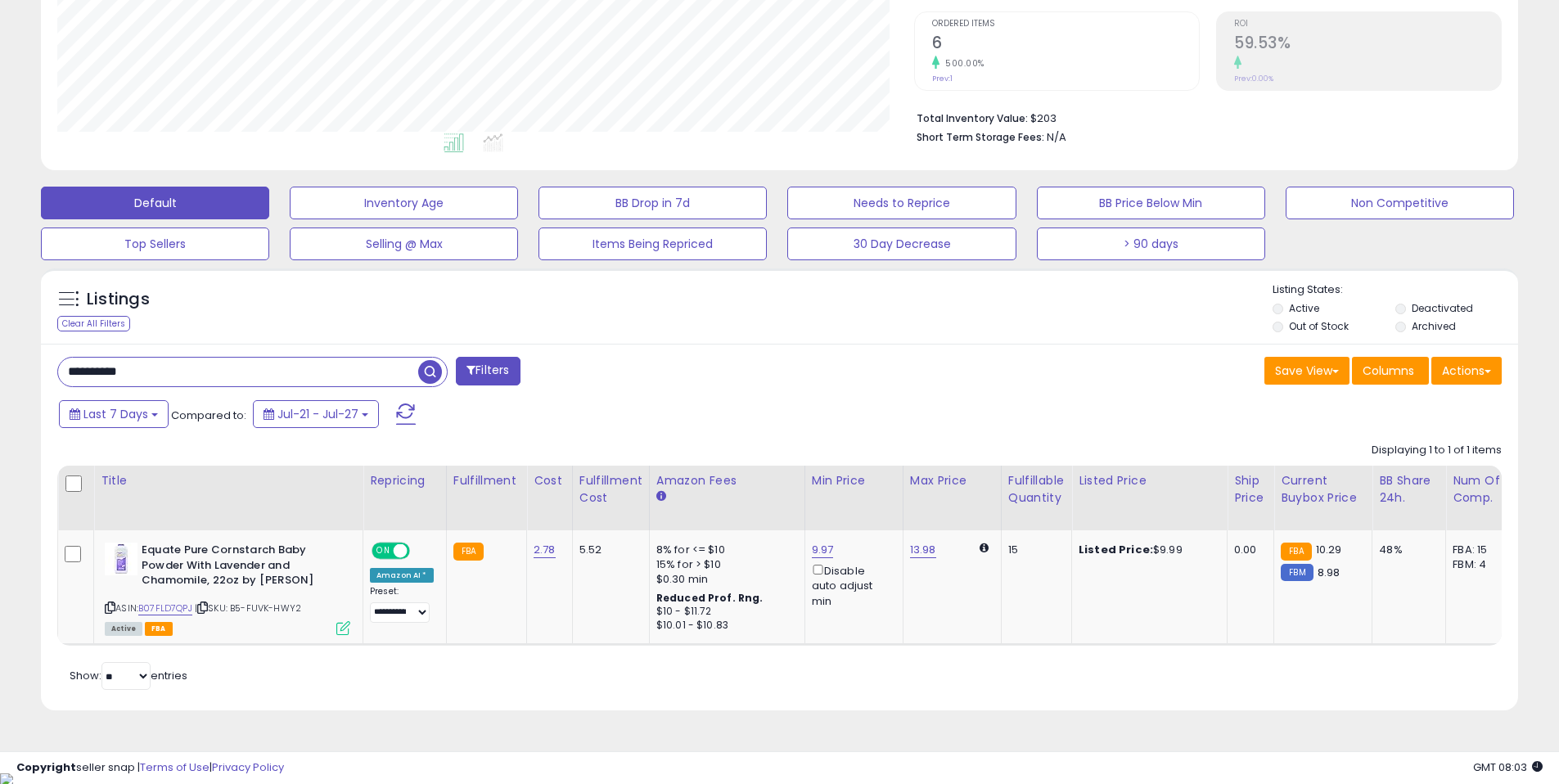 scroll, scrollTop: 818036, scrollLeft: 817509, axis: both 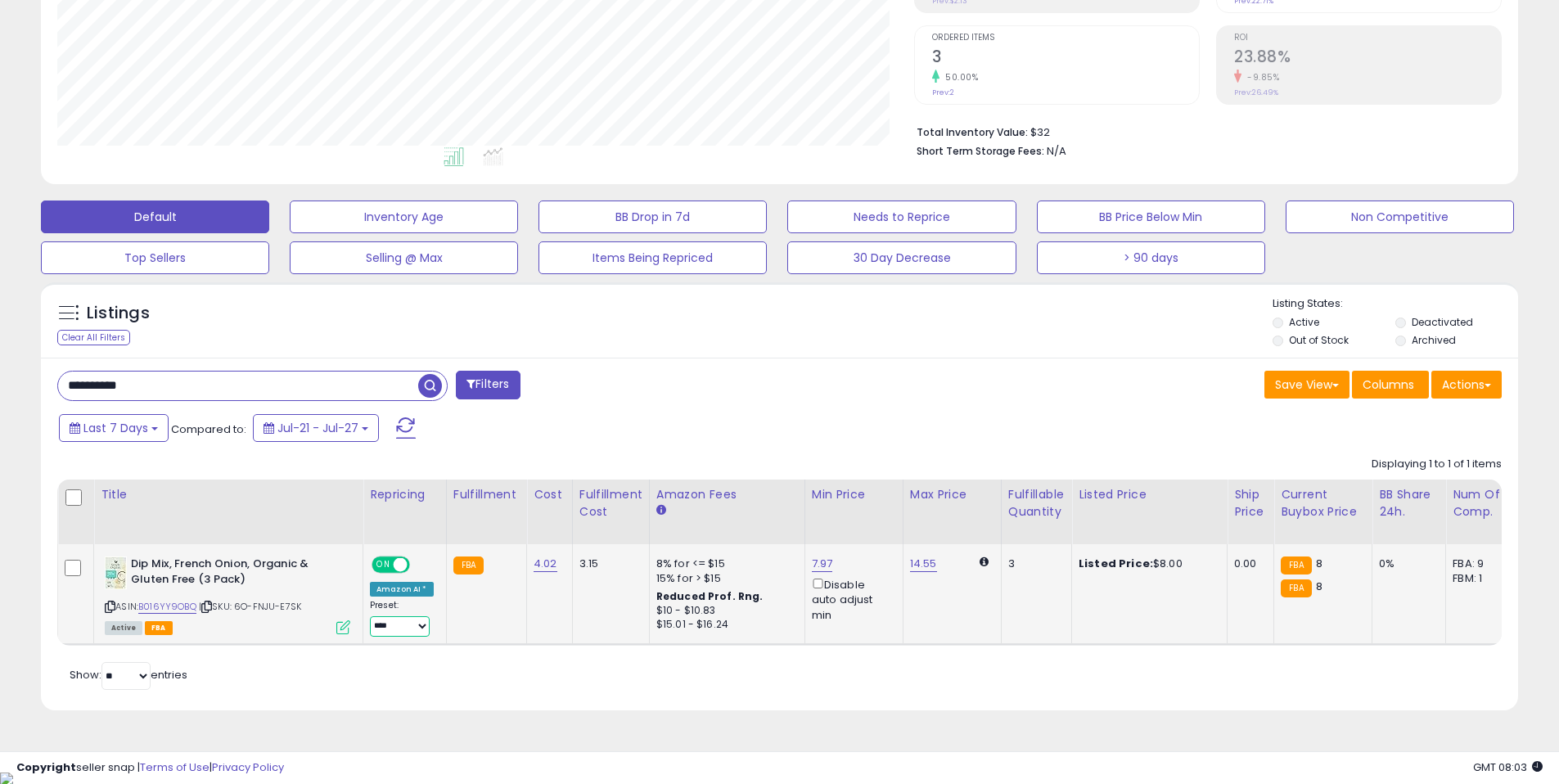 click on "**********" at bounding box center [399, 626] 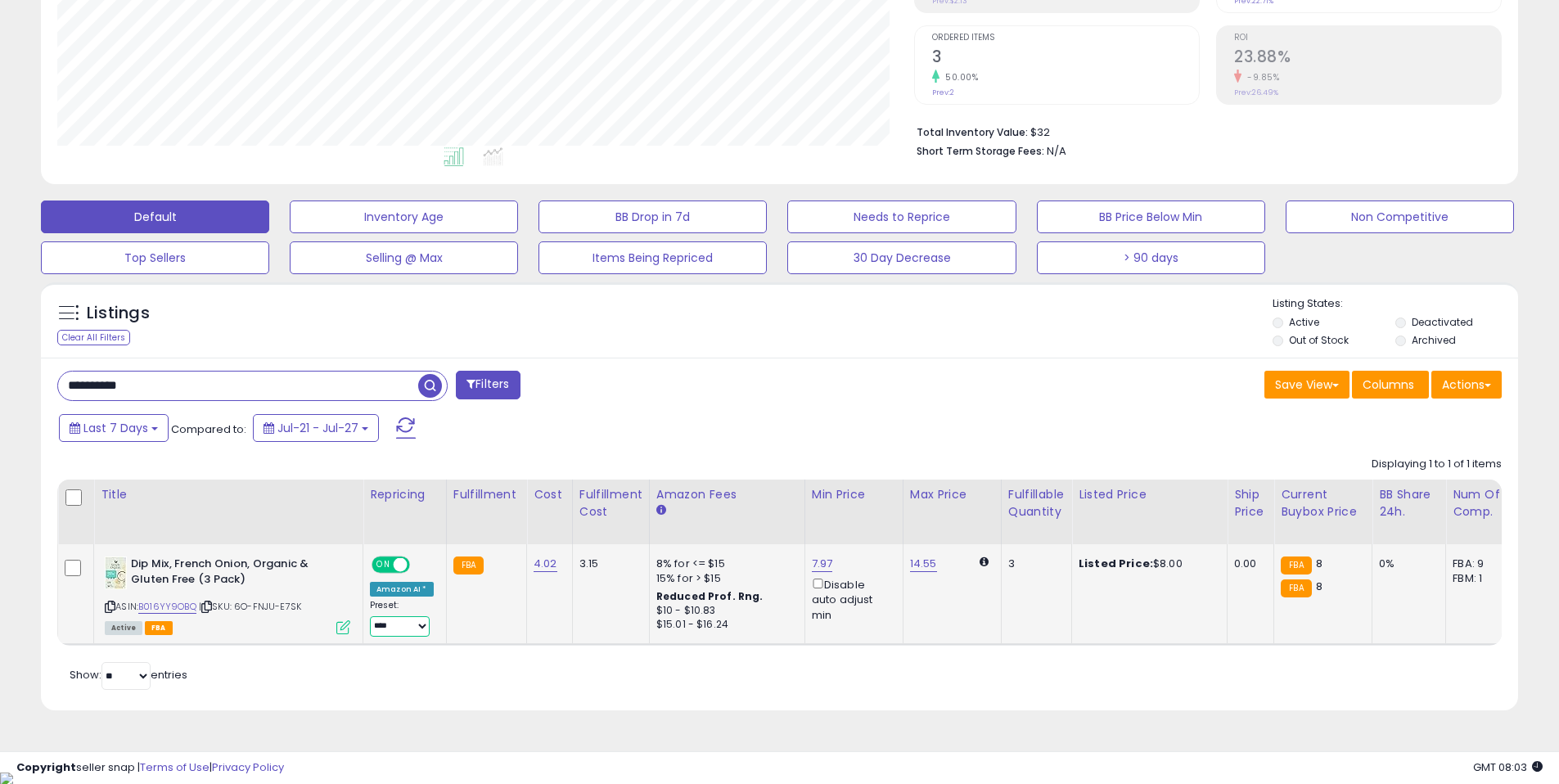 select on "**********" 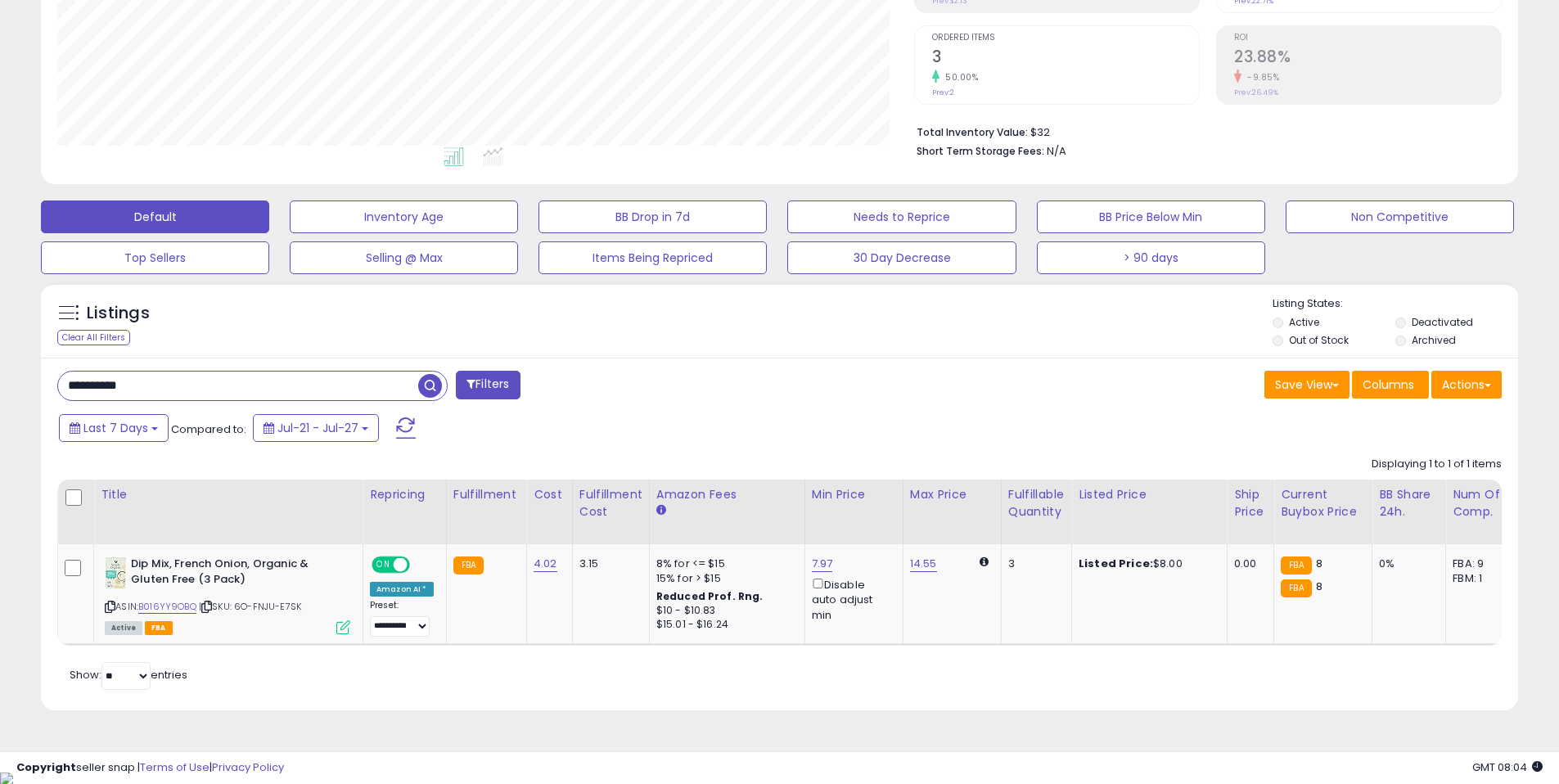 click on "**********" at bounding box center [238, 385] 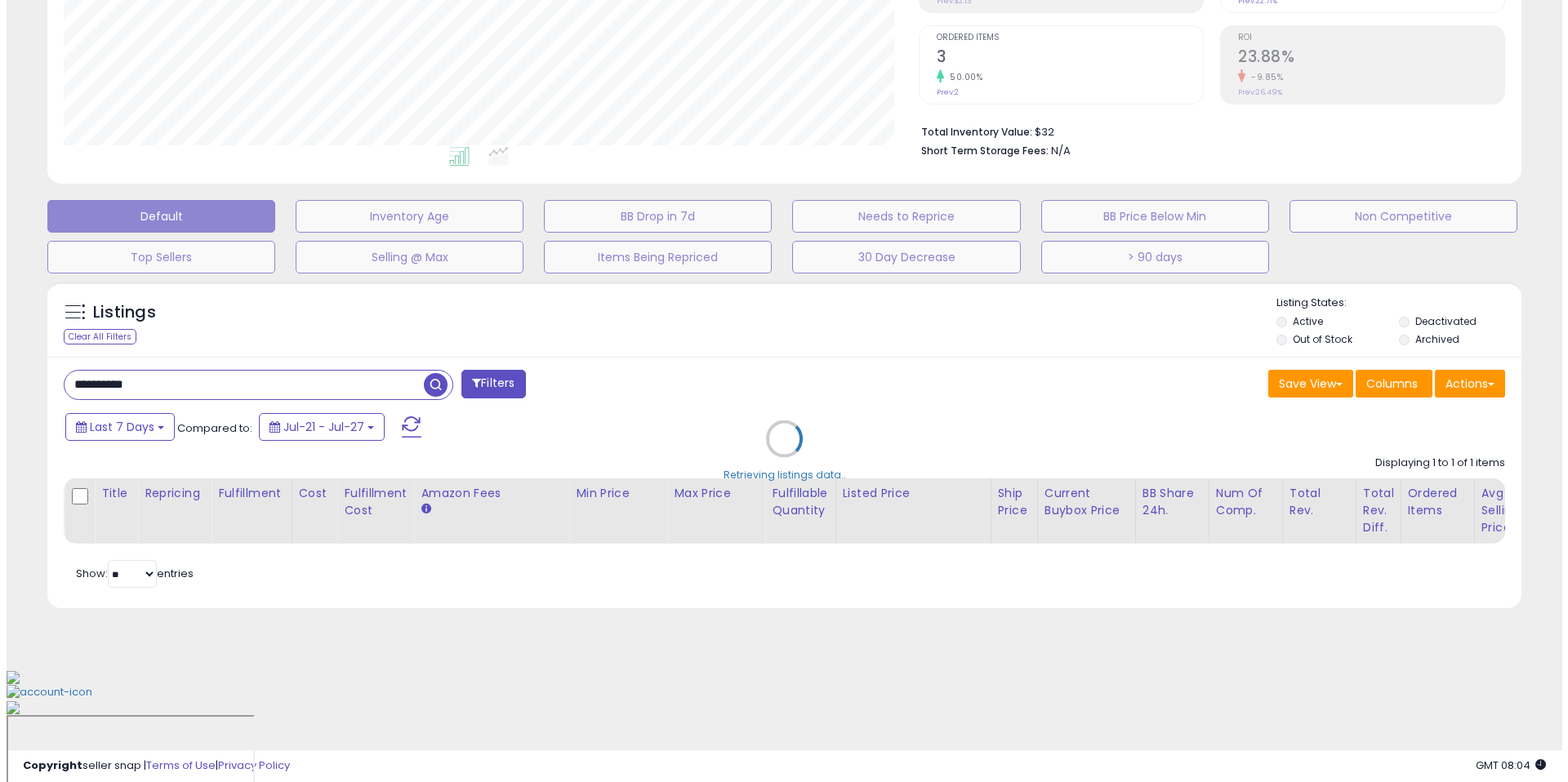 scroll, scrollTop: 214, scrollLeft: 0, axis: vertical 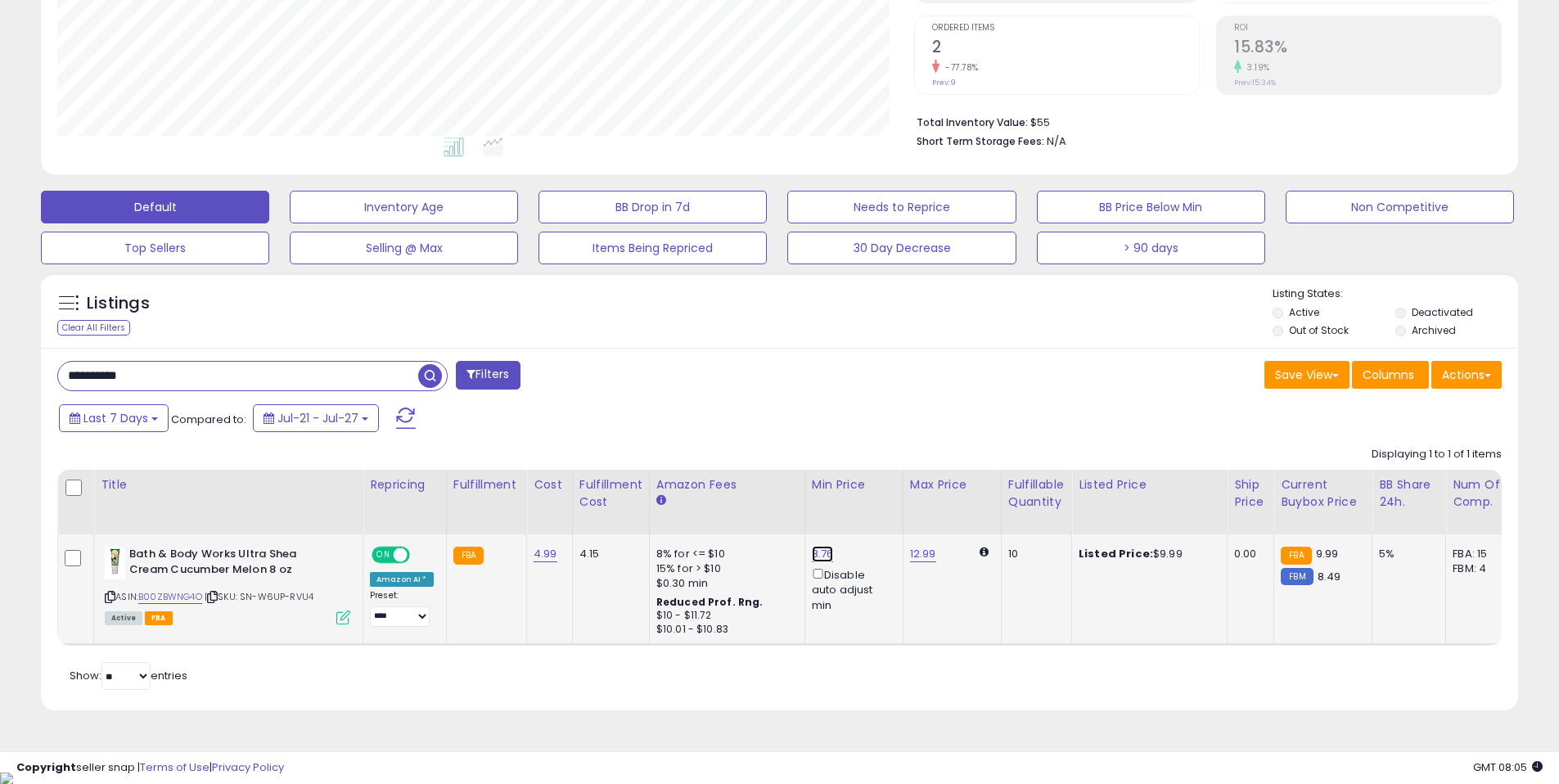click on "8.76" at bounding box center [822, 554] 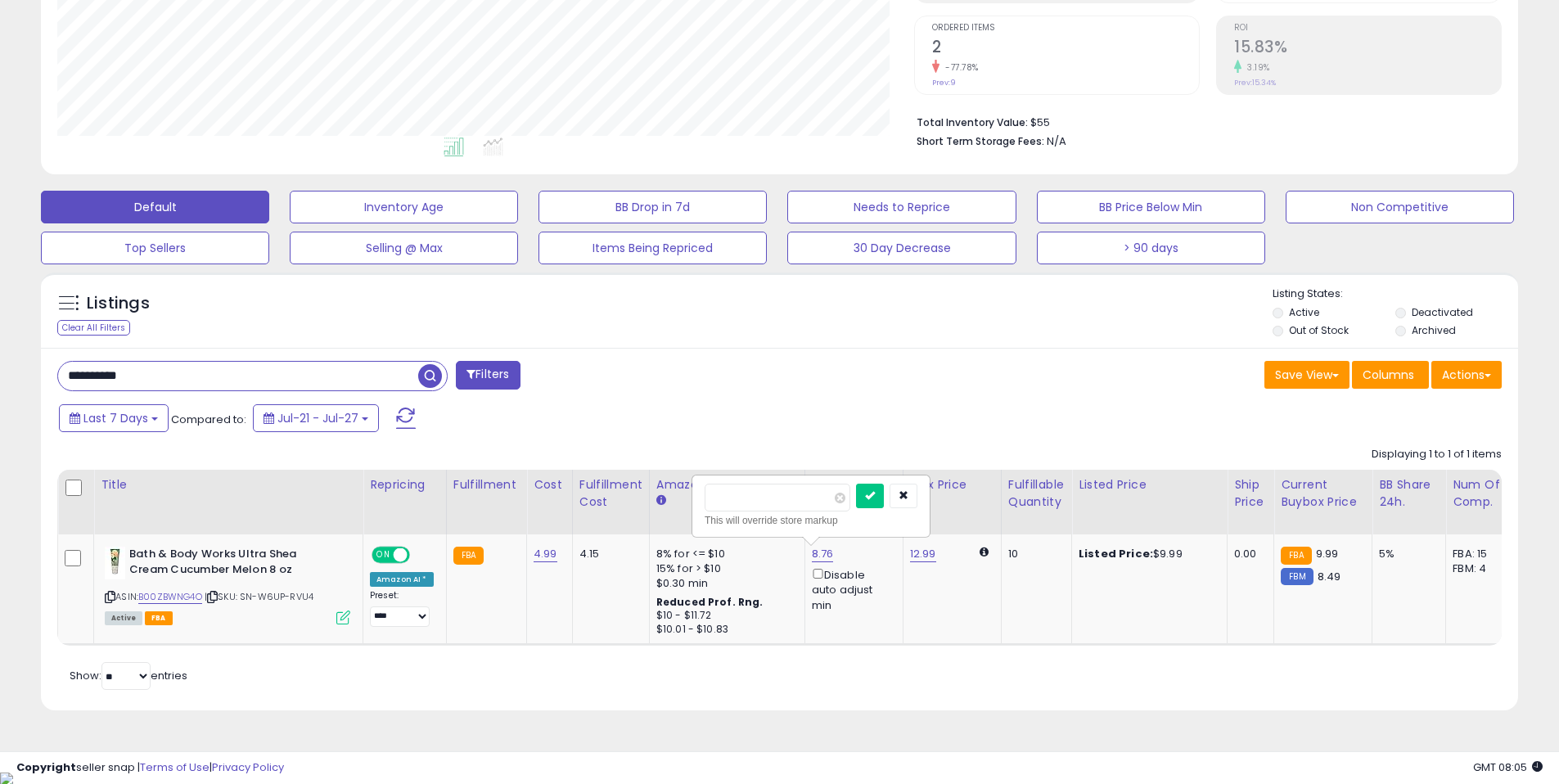 drag, startPoint x: 790, startPoint y: 502, endPoint x: 667, endPoint y: 501, distance: 123.00406 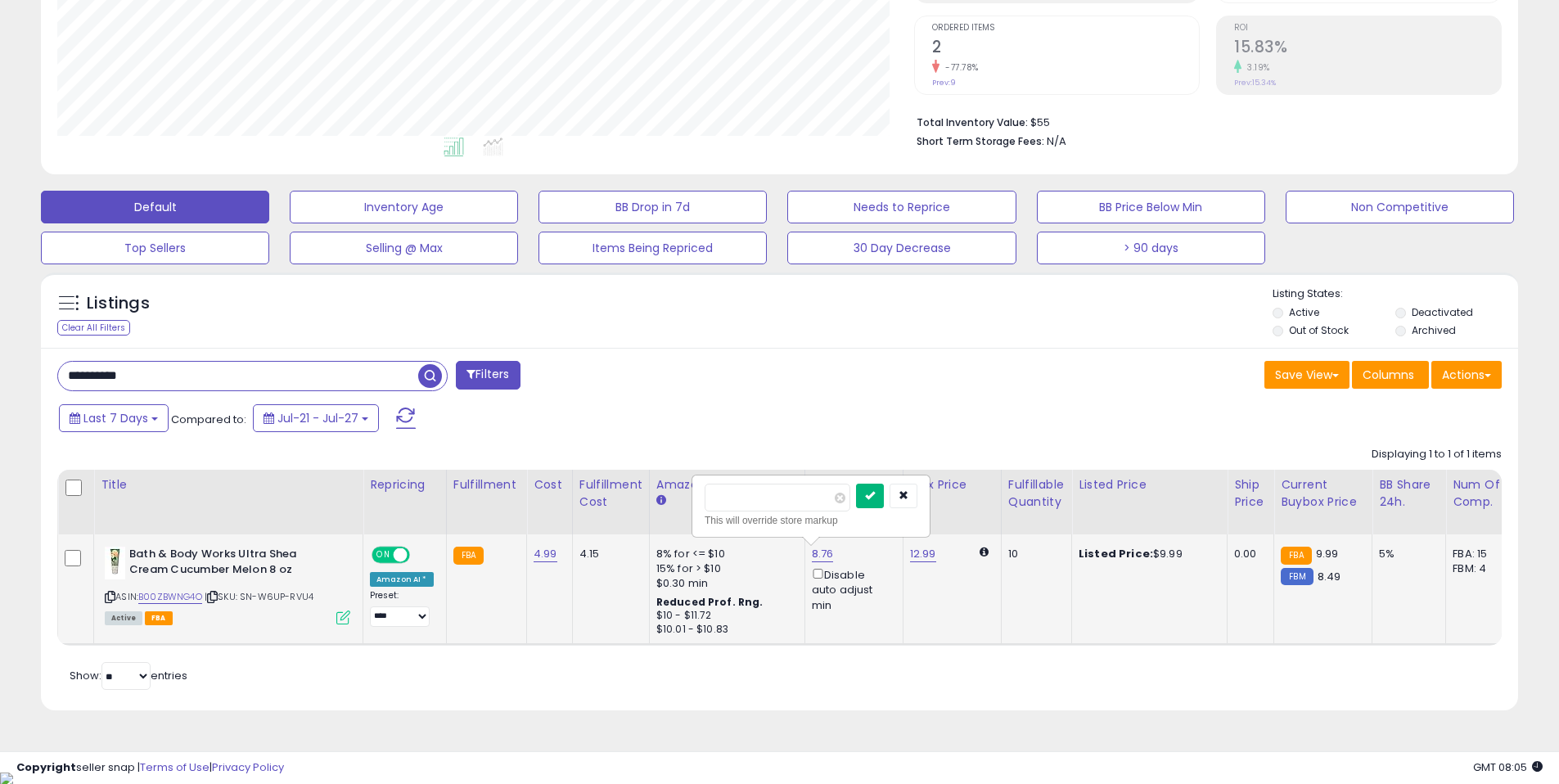type on "****" 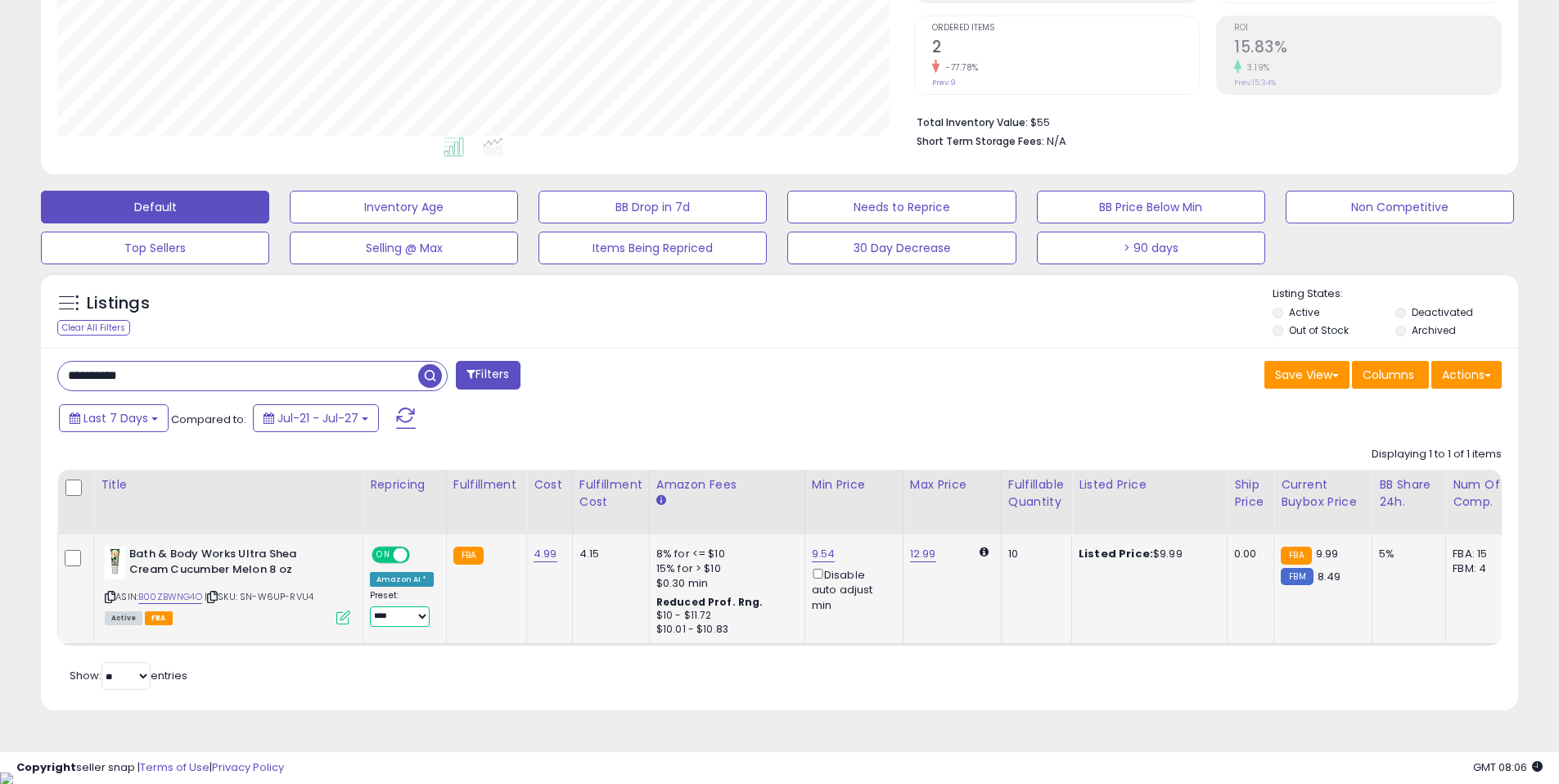 click on "**********" at bounding box center (399, 616) 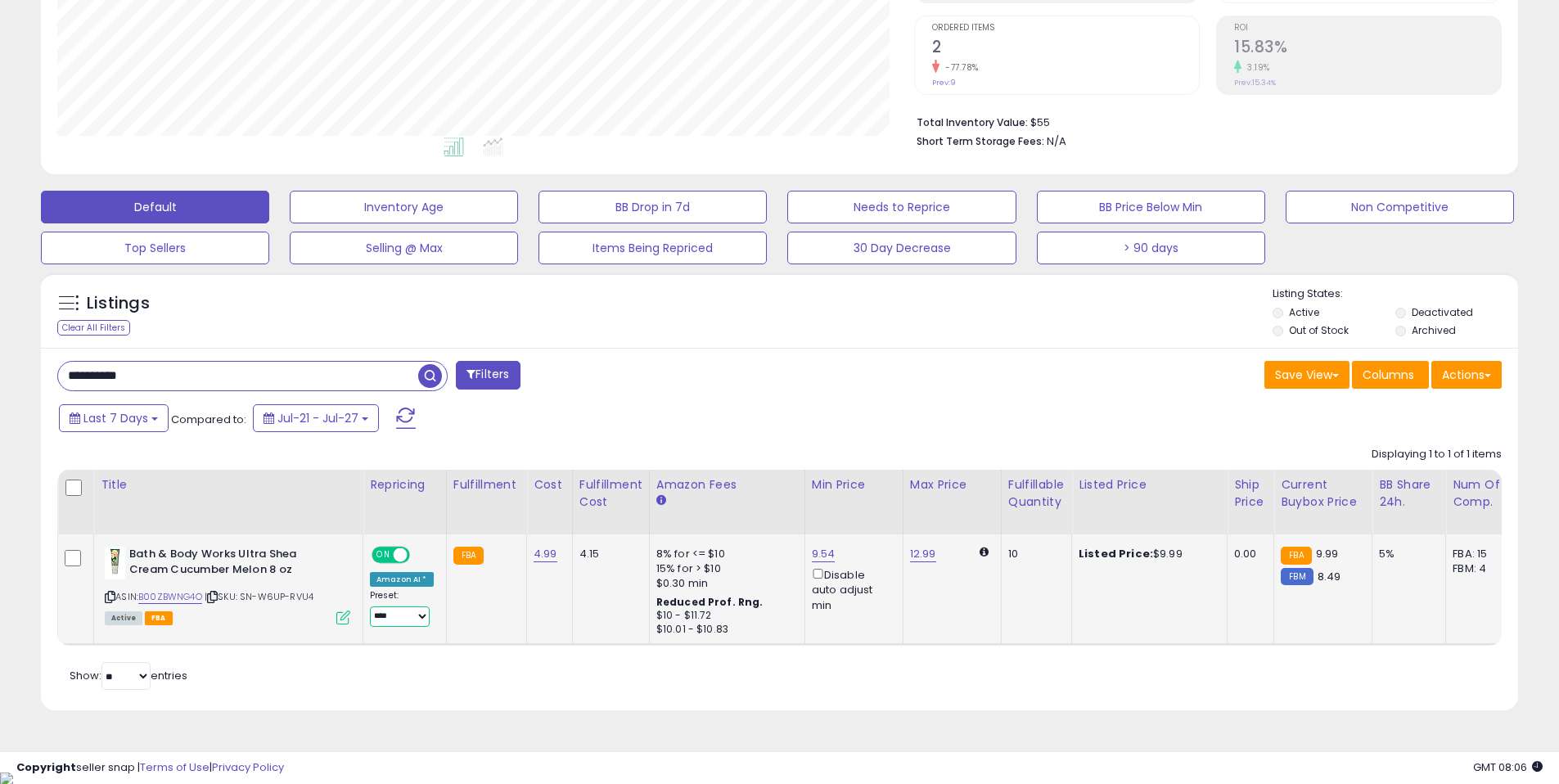 click on "**********" at bounding box center (399, 616) 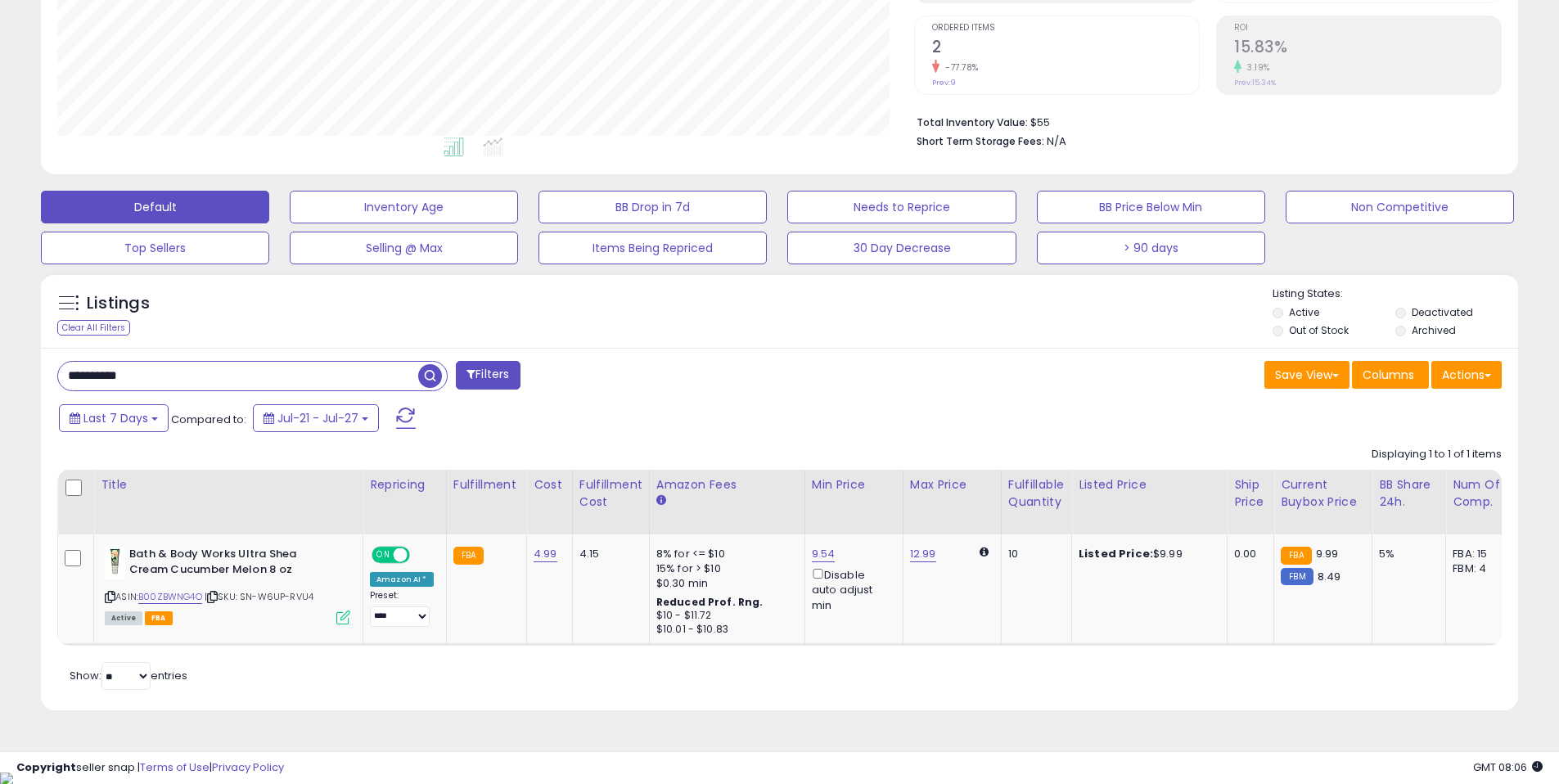 click on "**********" at bounding box center (238, 376) 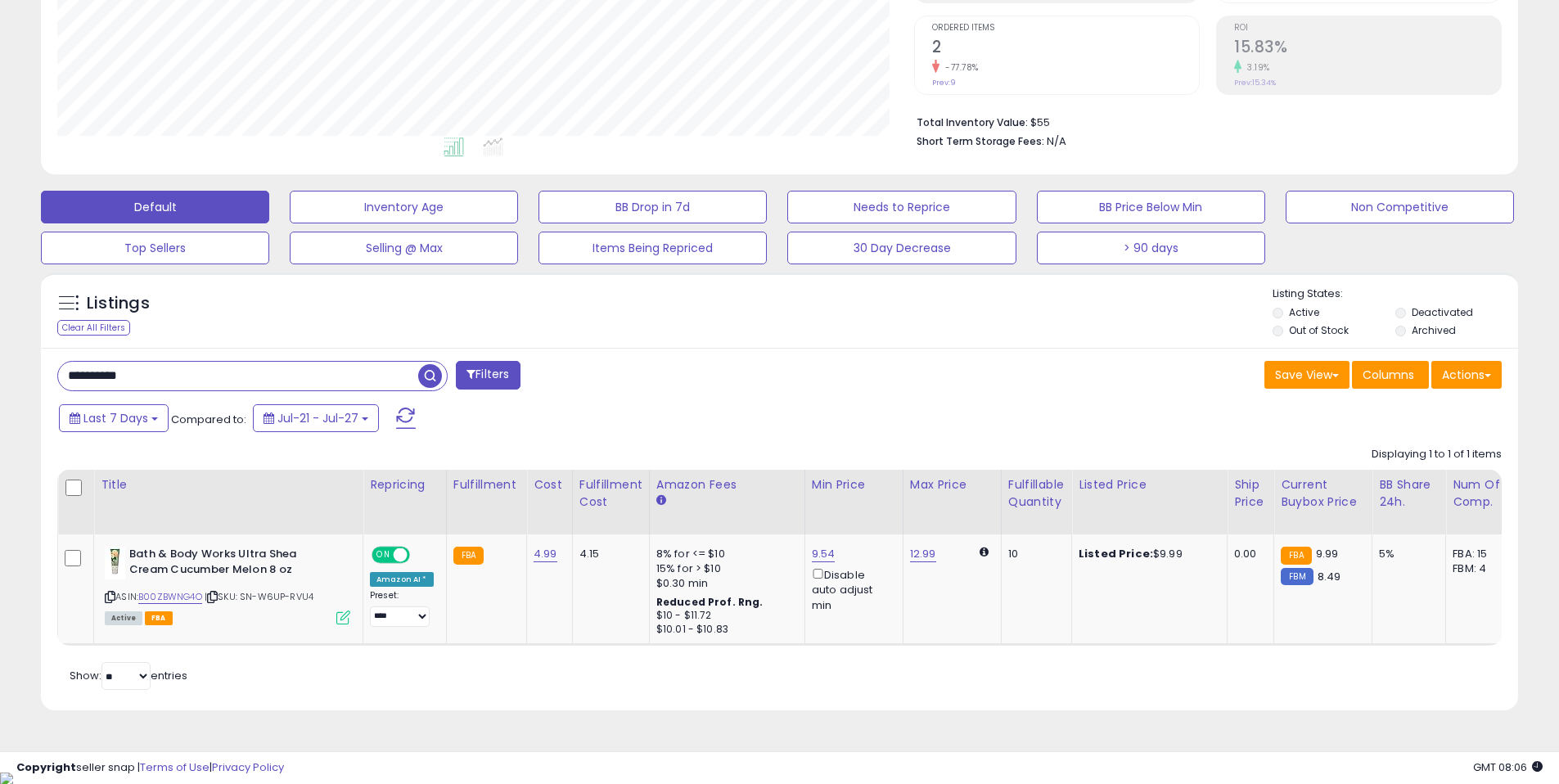 paste 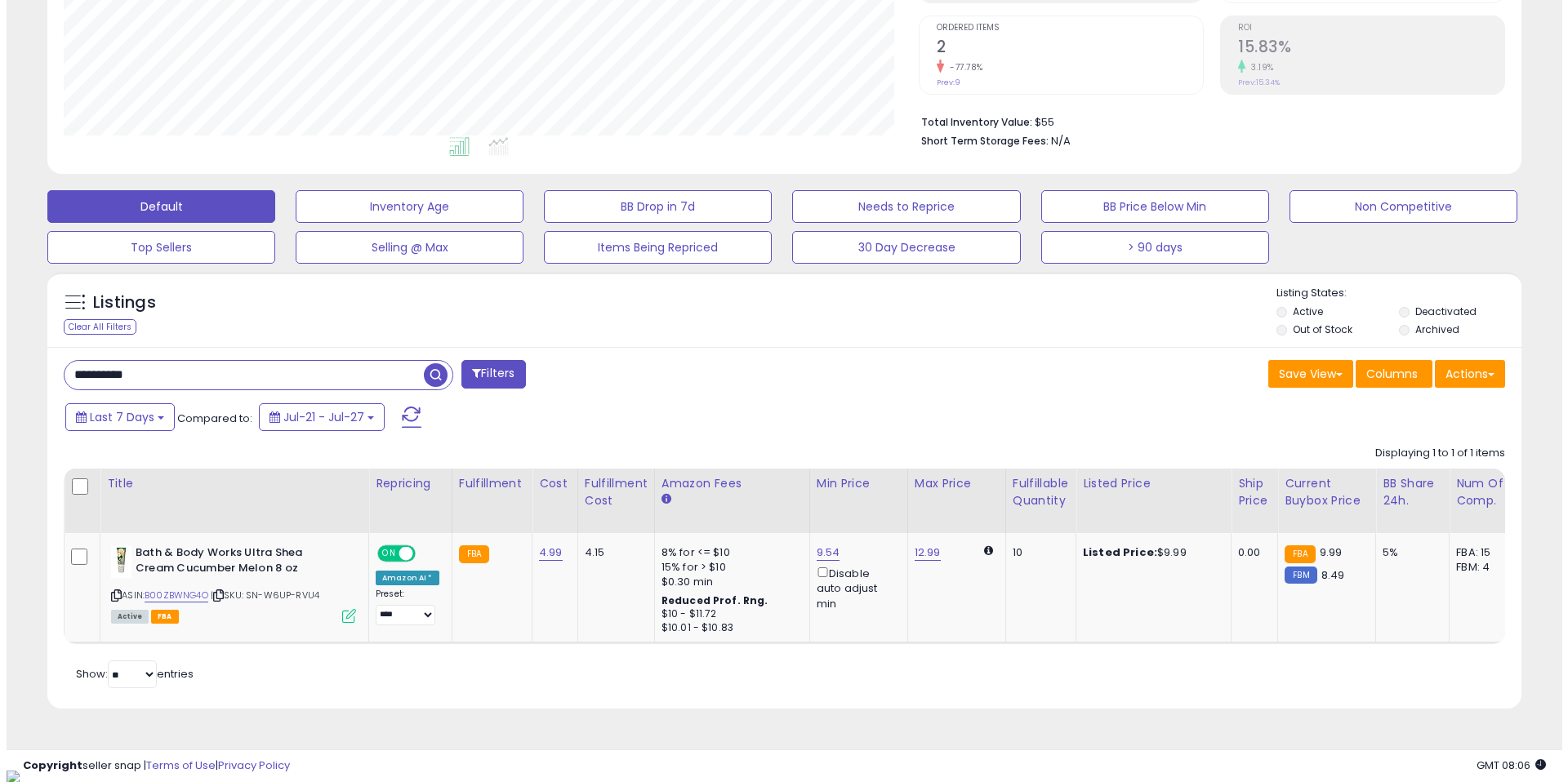 scroll, scrollTop: 214, scrollLeft: 0, axis: vertical 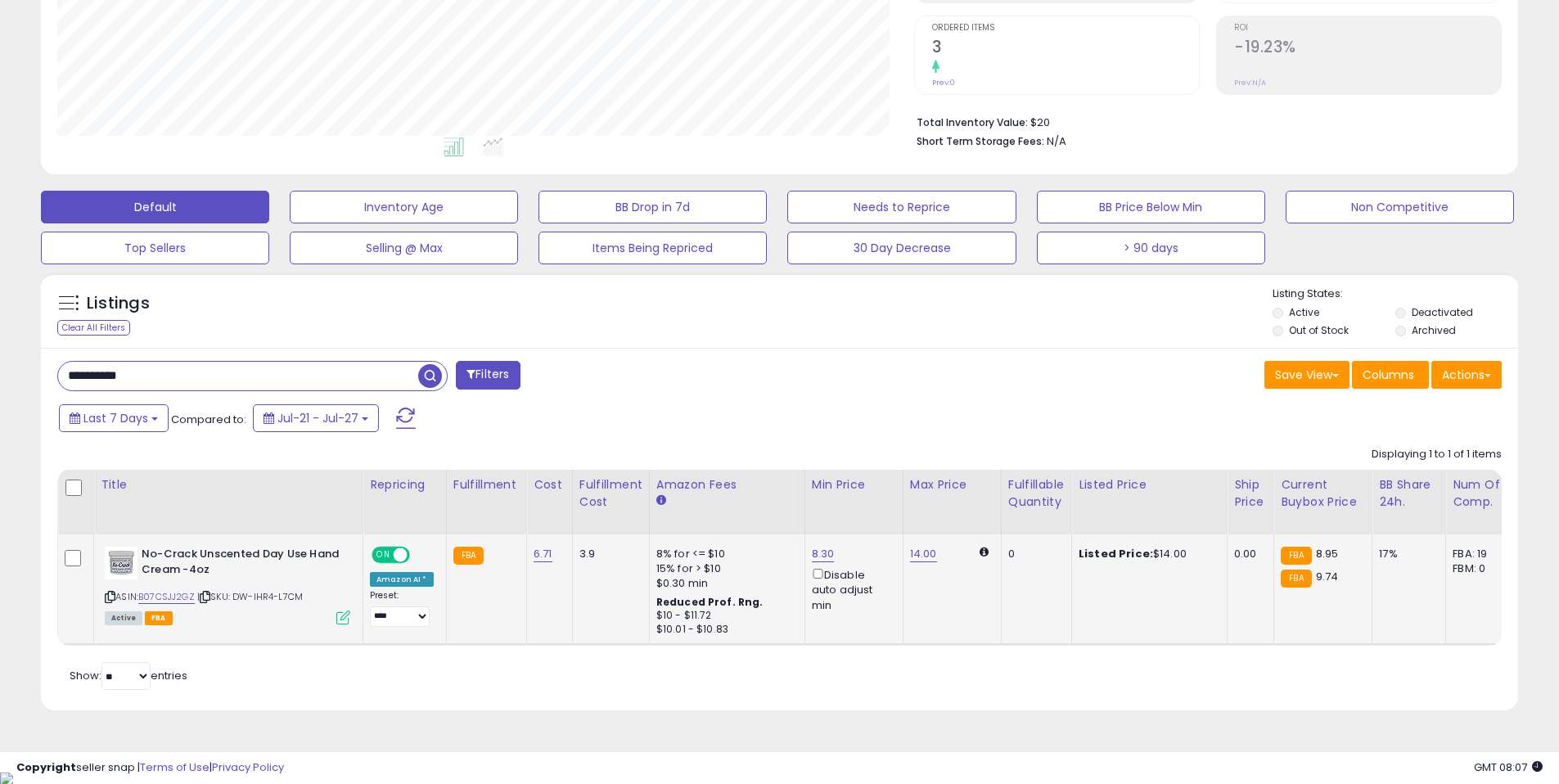 click at bounding box center (400, 555) 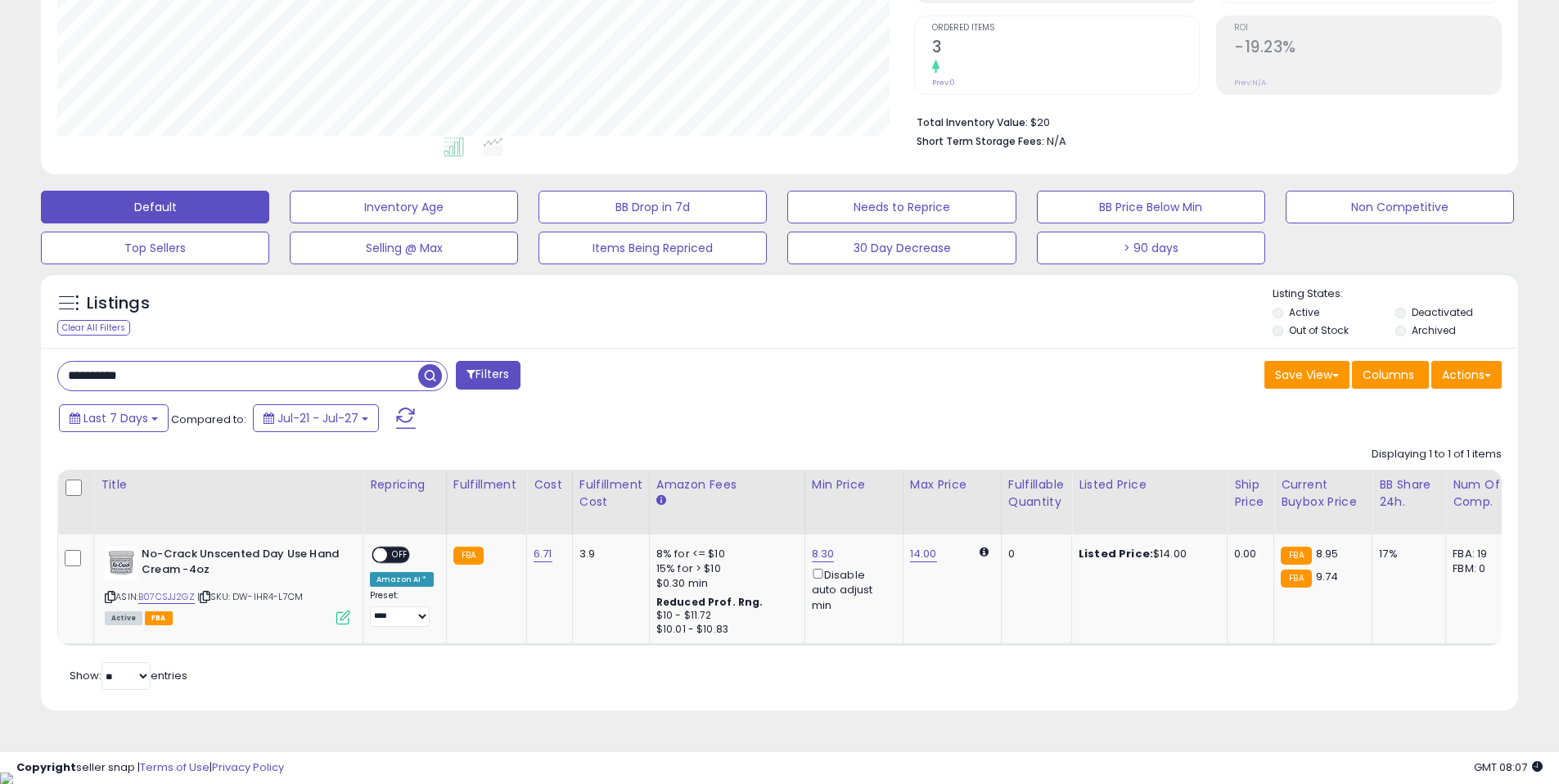 click on "**********" at bounding box center [238, 376] 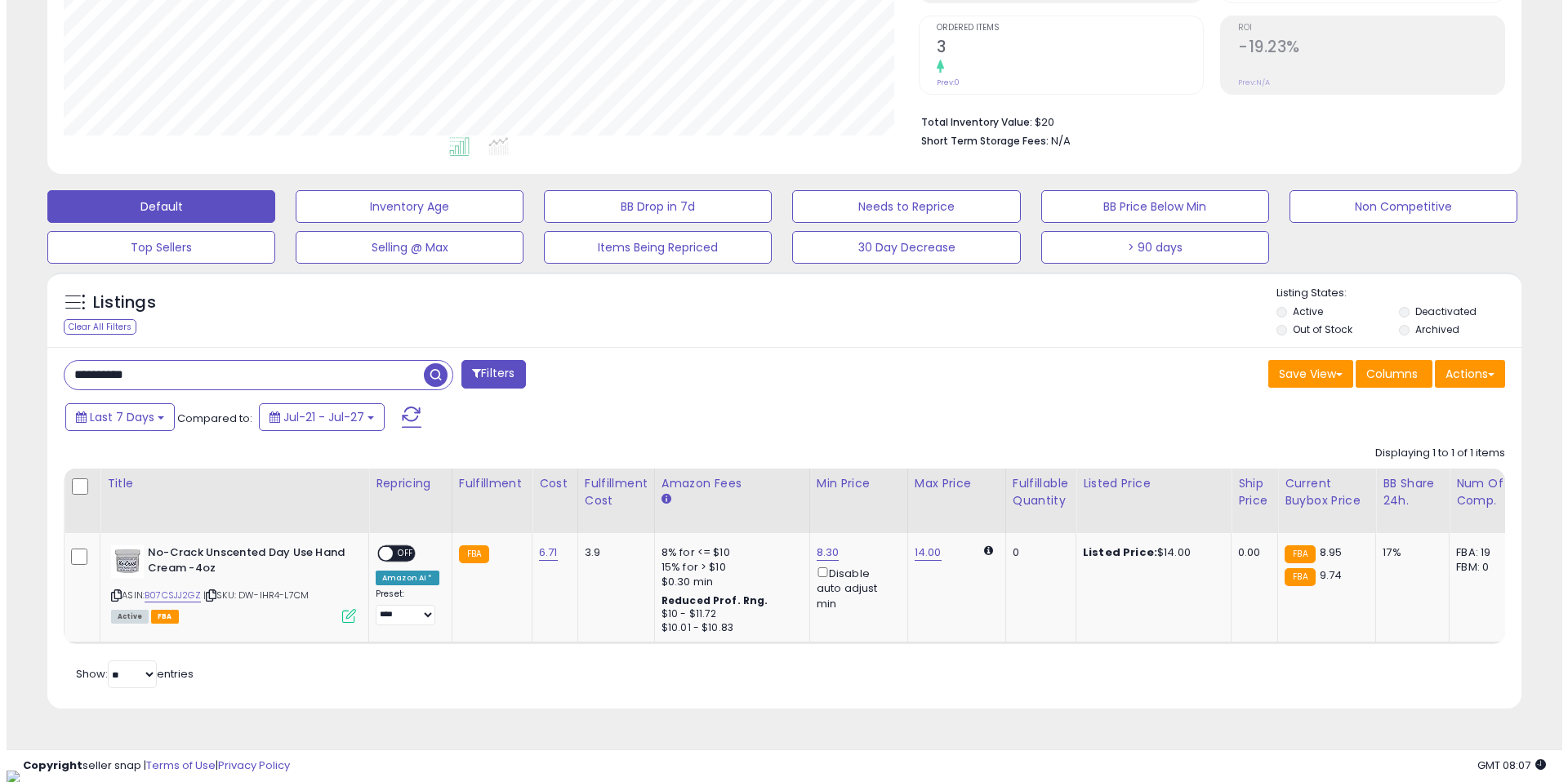 scroll, scrollTop: 214, scrollLeft: 0, axis: vertical 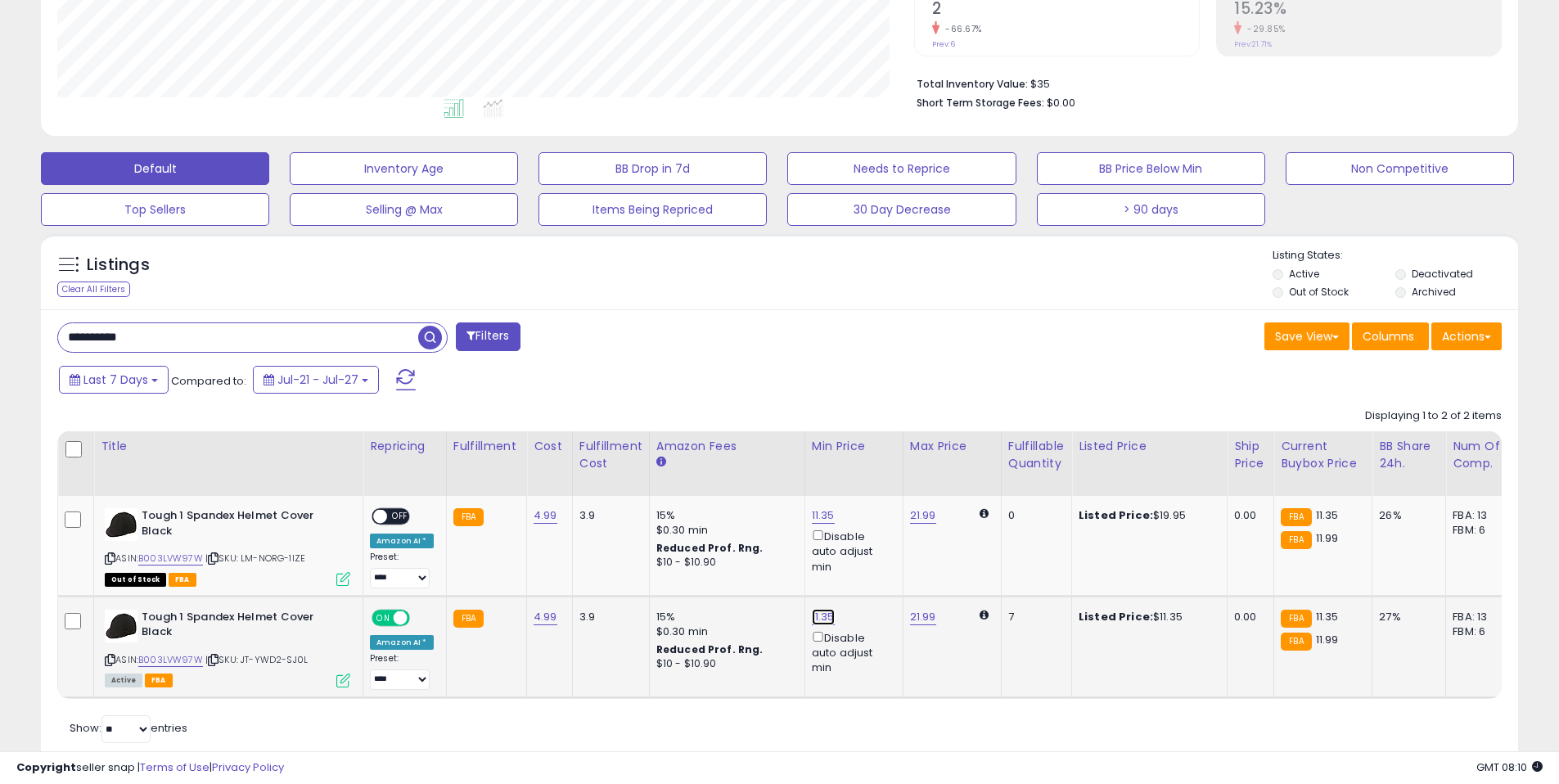 click on "11.35" at bounding box center (823, 516) 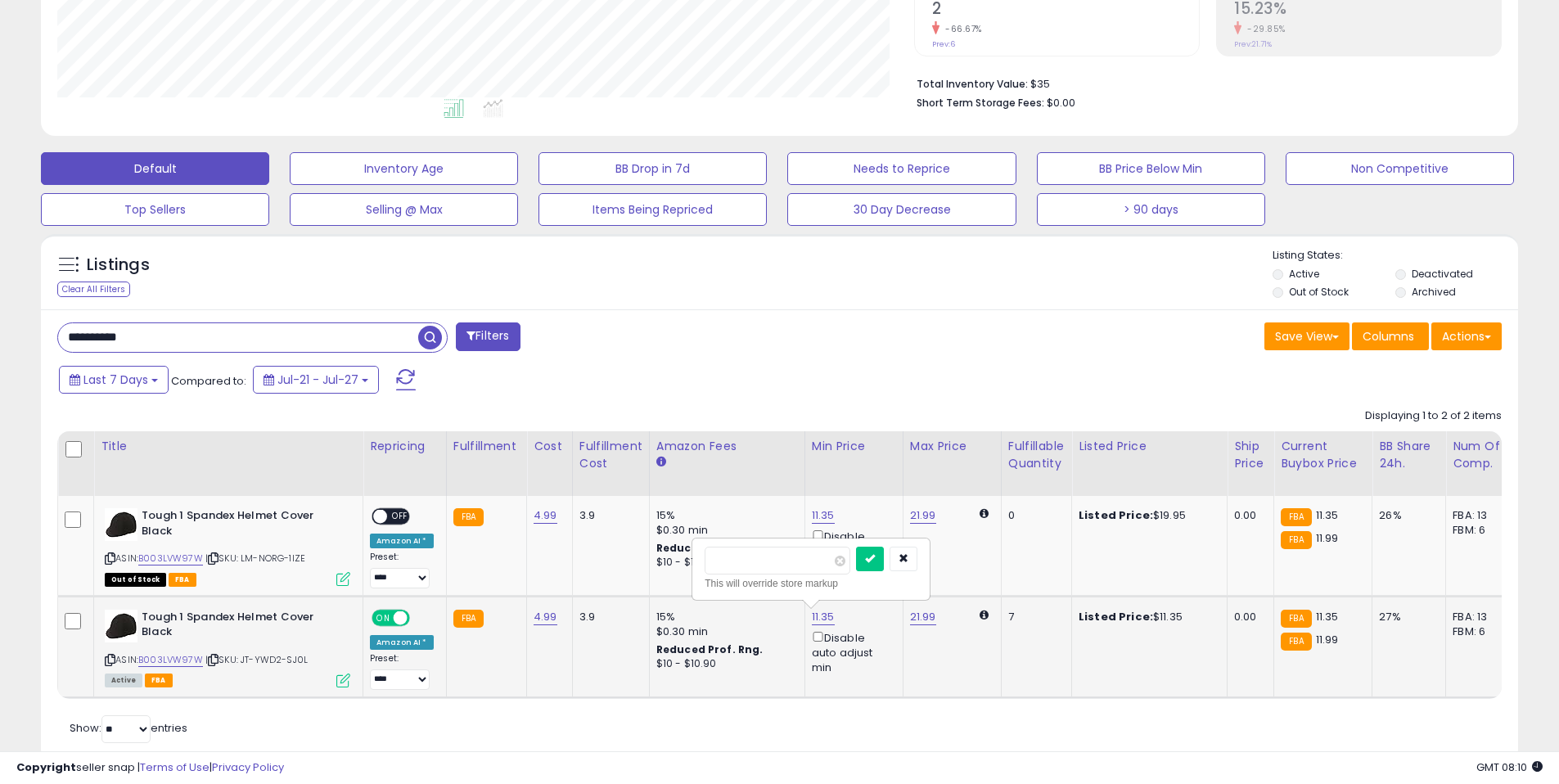 drag, startPoint x: 780, startPoint y: 565, endPoint x: 692, endPoint y: 564, distance: 88.00568 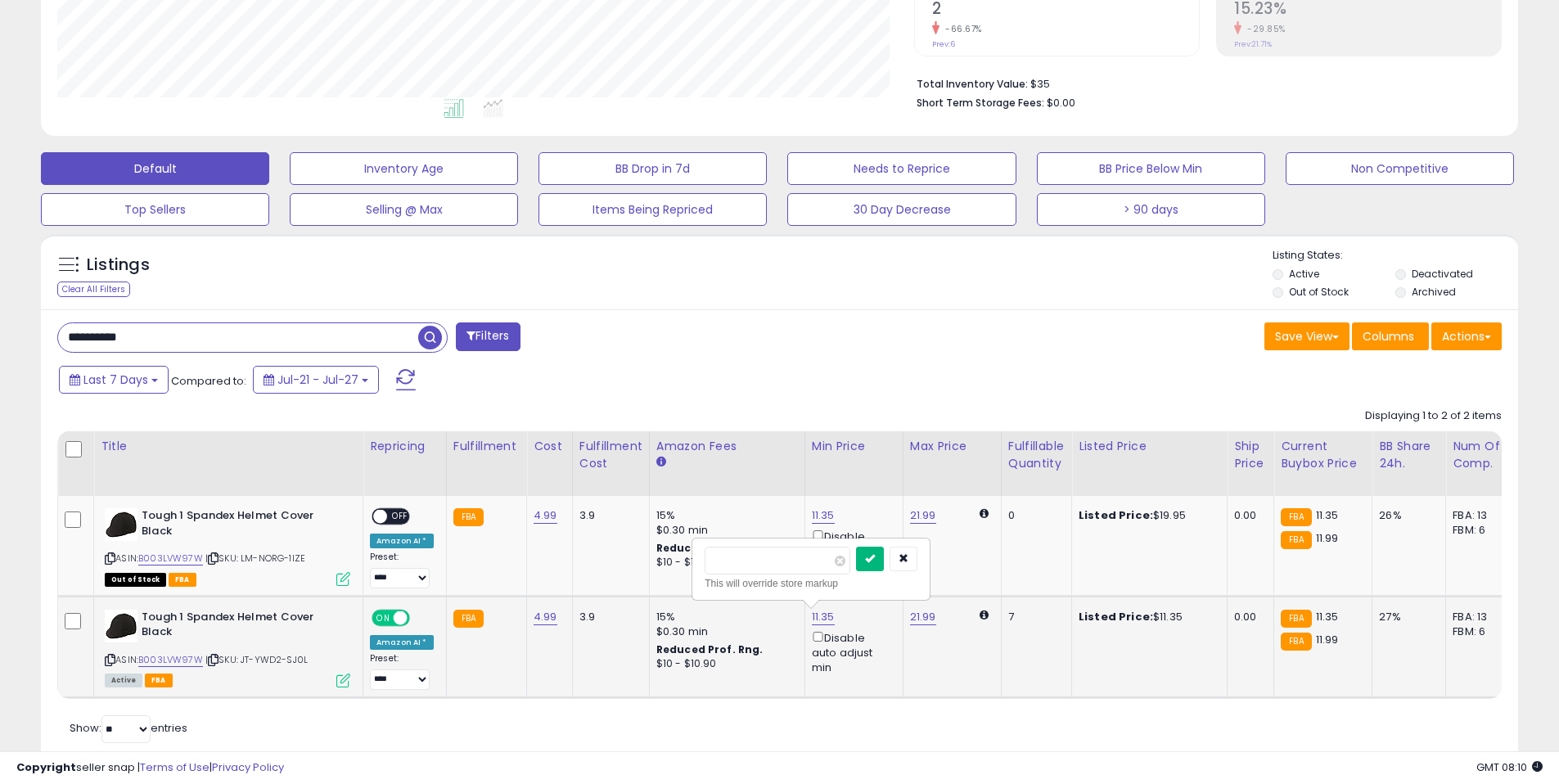 type on "*****" 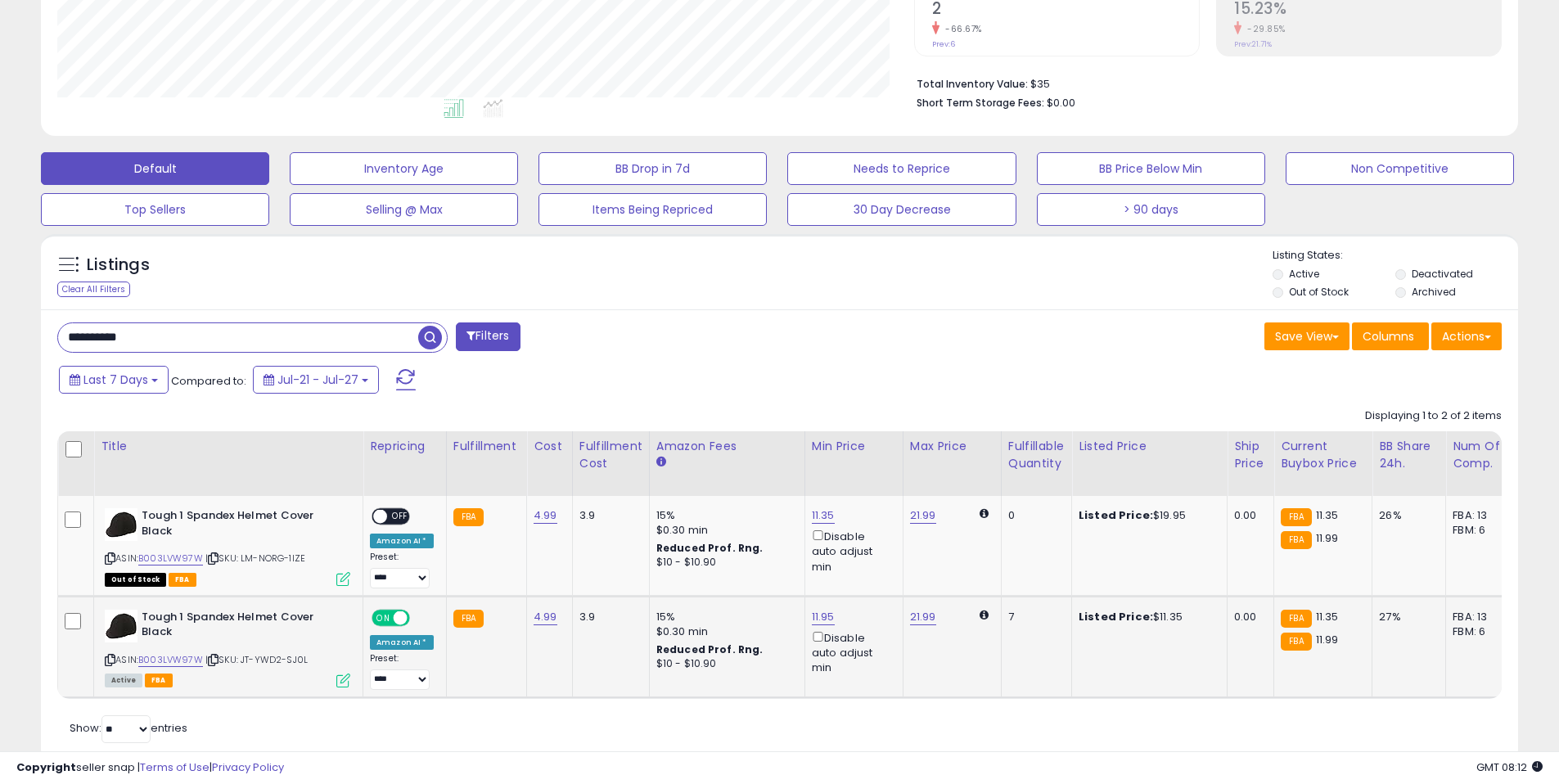 click on "**********" at bounding box center (238, 337) 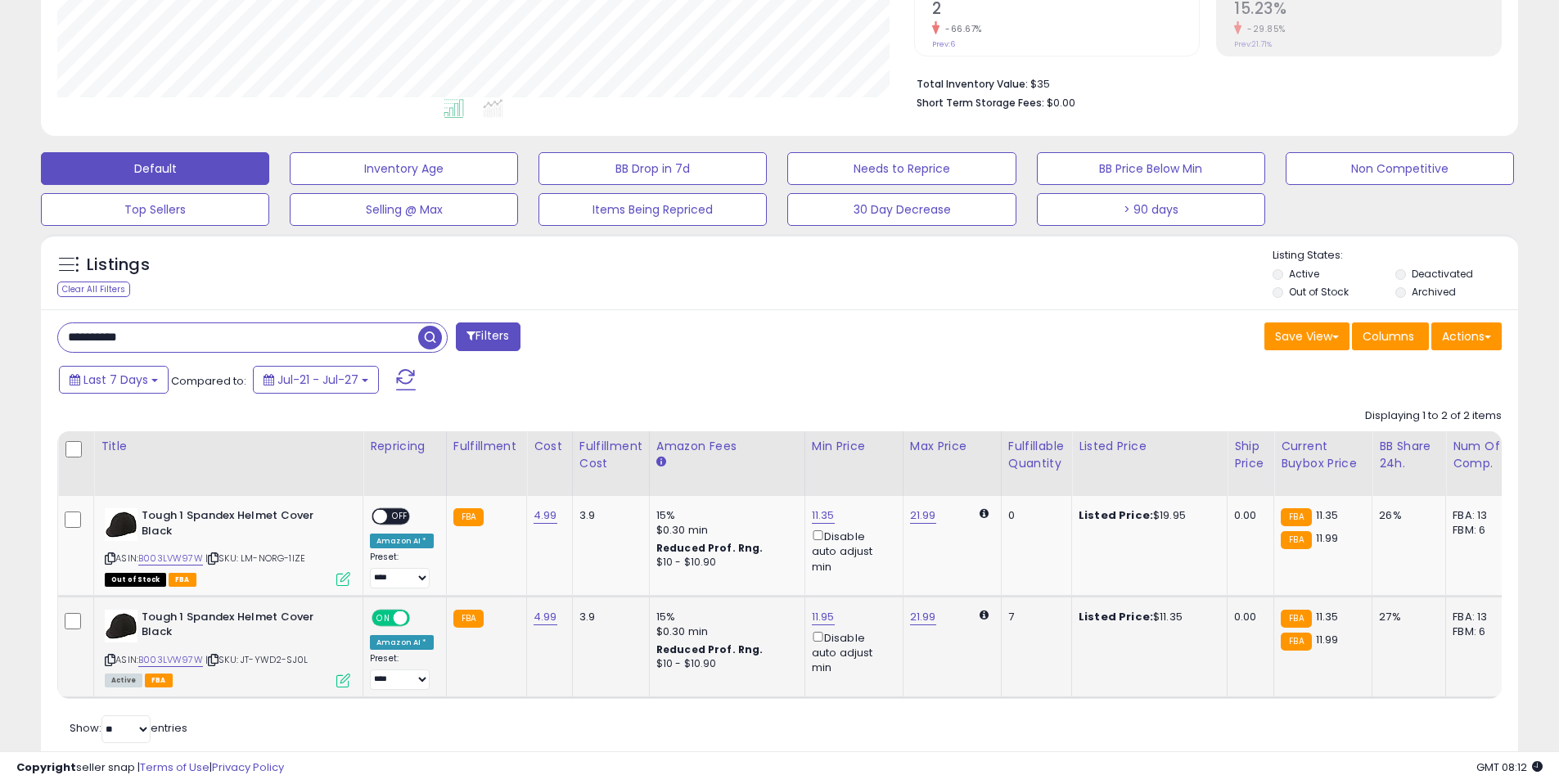 paste 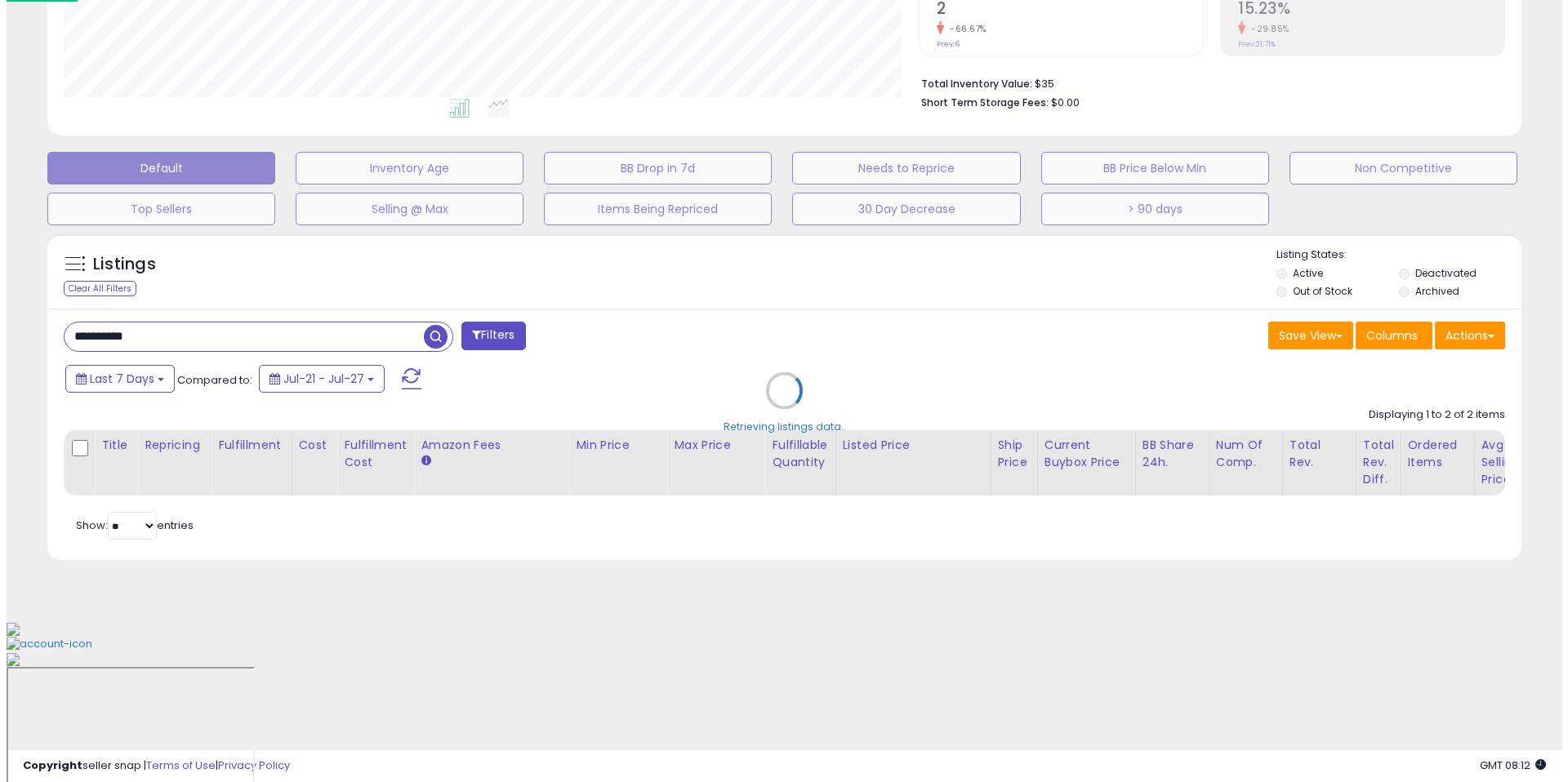 scroll, scrollTop: 214, scrollLeft: 0, axis: vertical 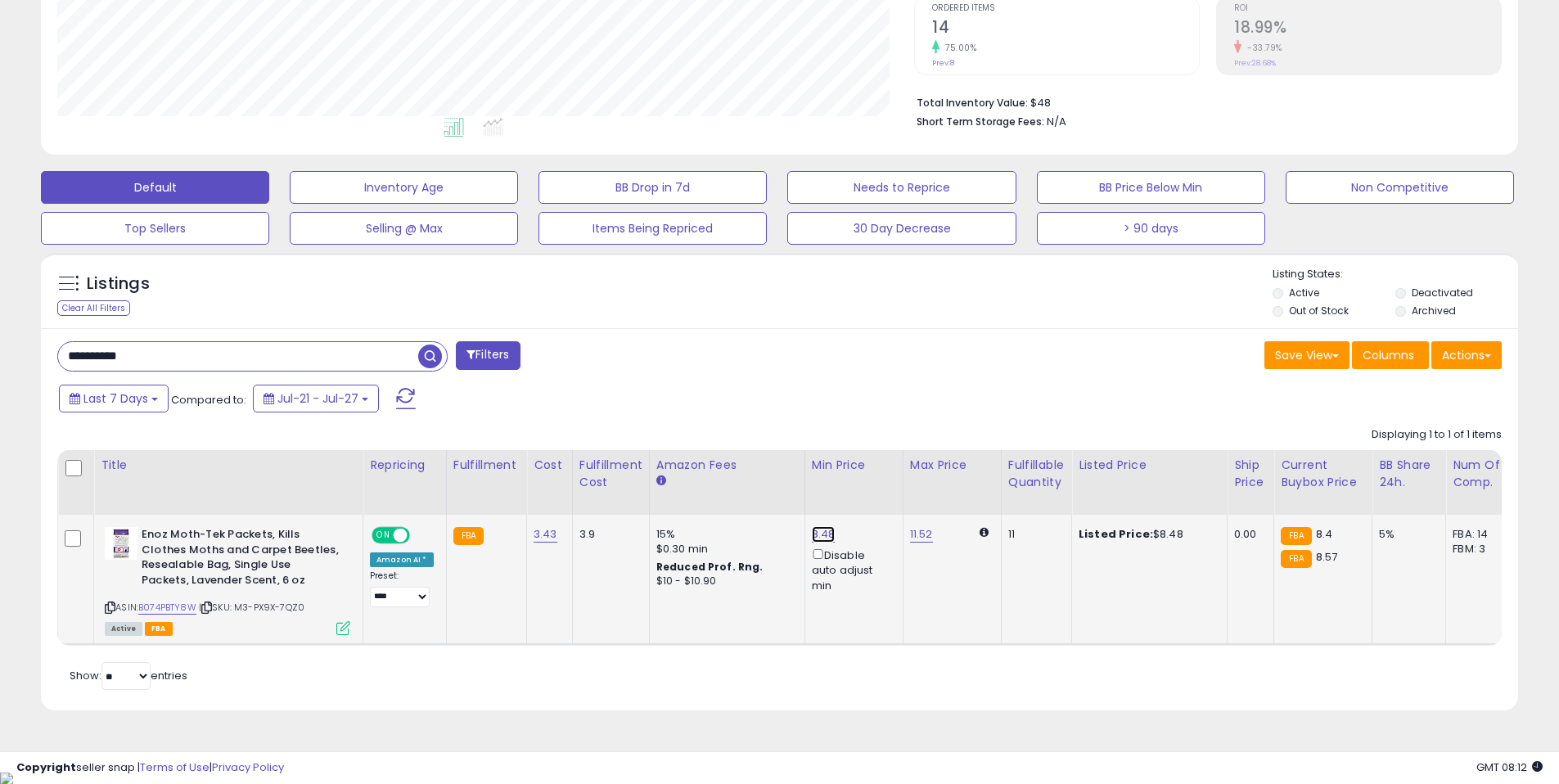 click on "8.48" at bounding box center (823, 534) 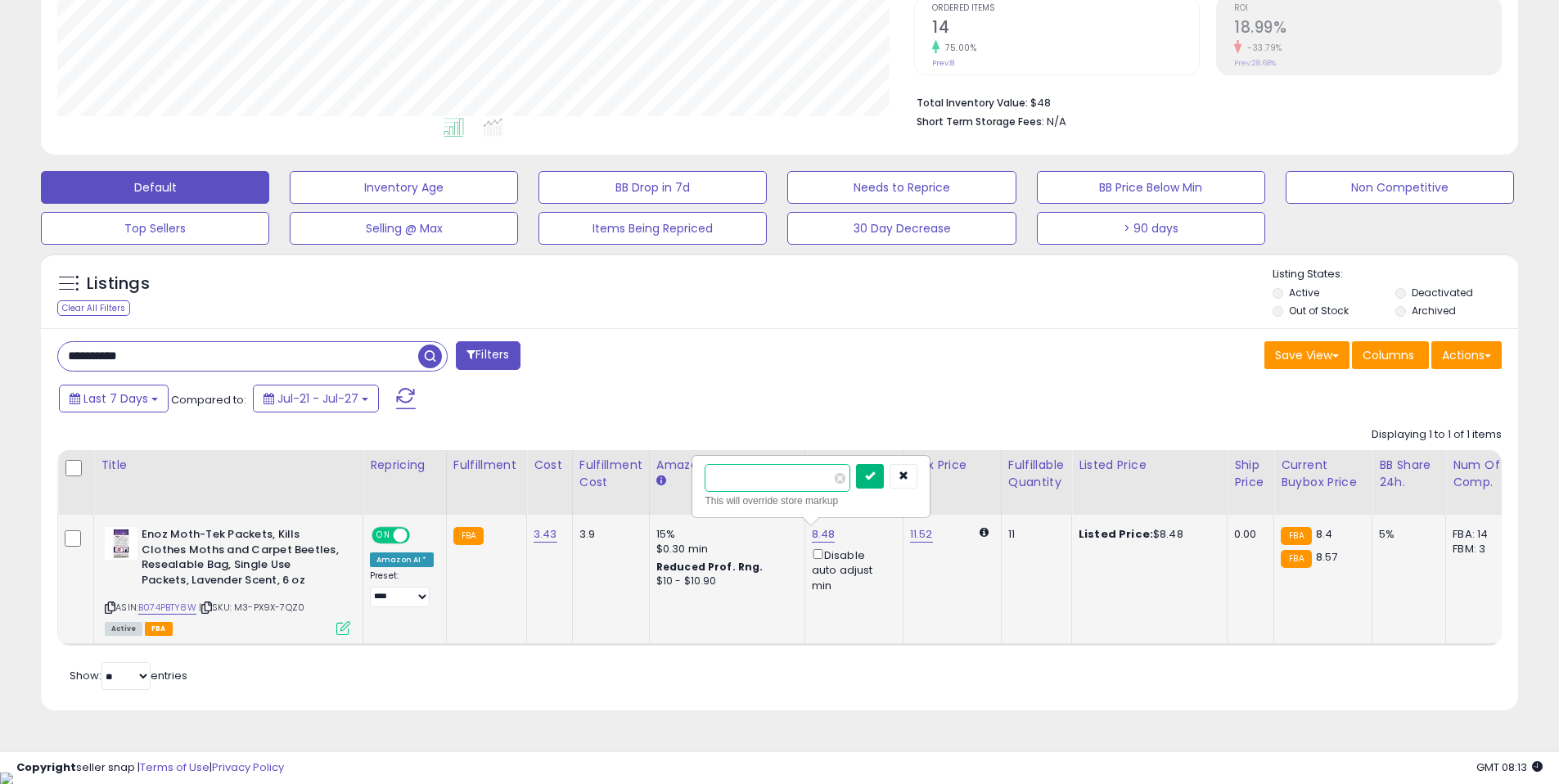 type on "****" 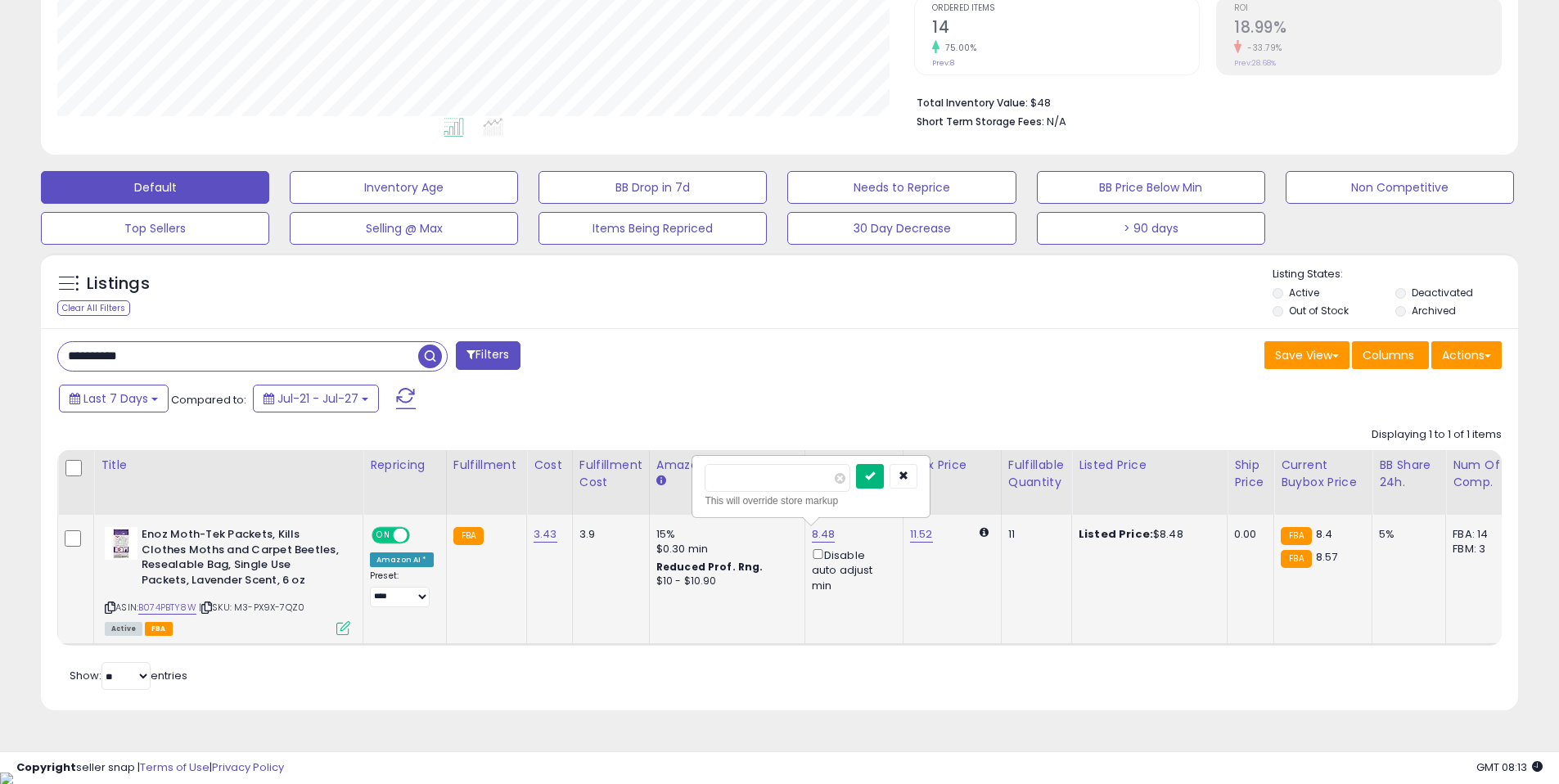 click at bounding box center (870, 476) 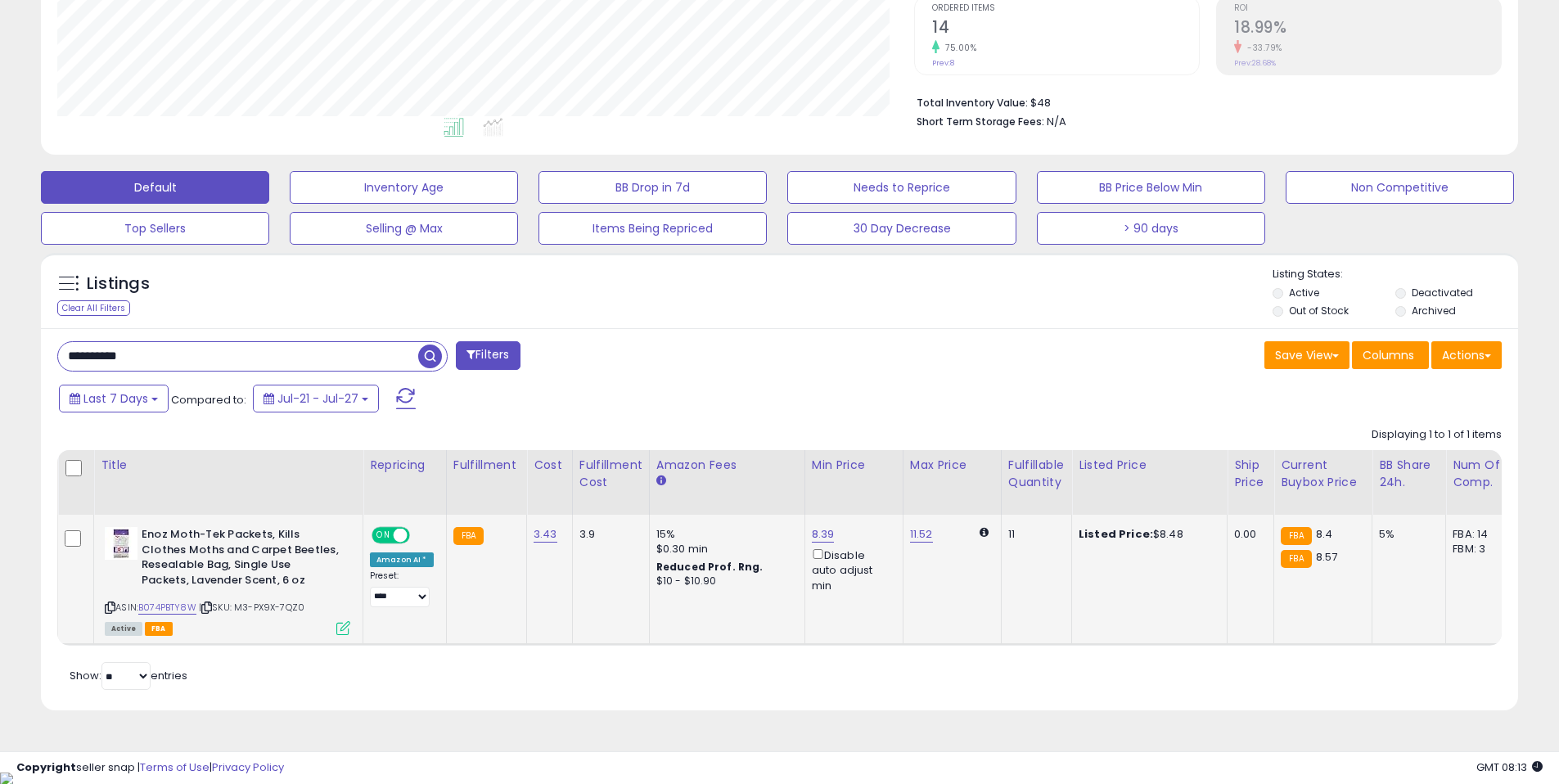 click on "Retrieving listings data..
Displaying 1 to 1 of 1 items
Title
Repricing" at bounding box center [779, 556] 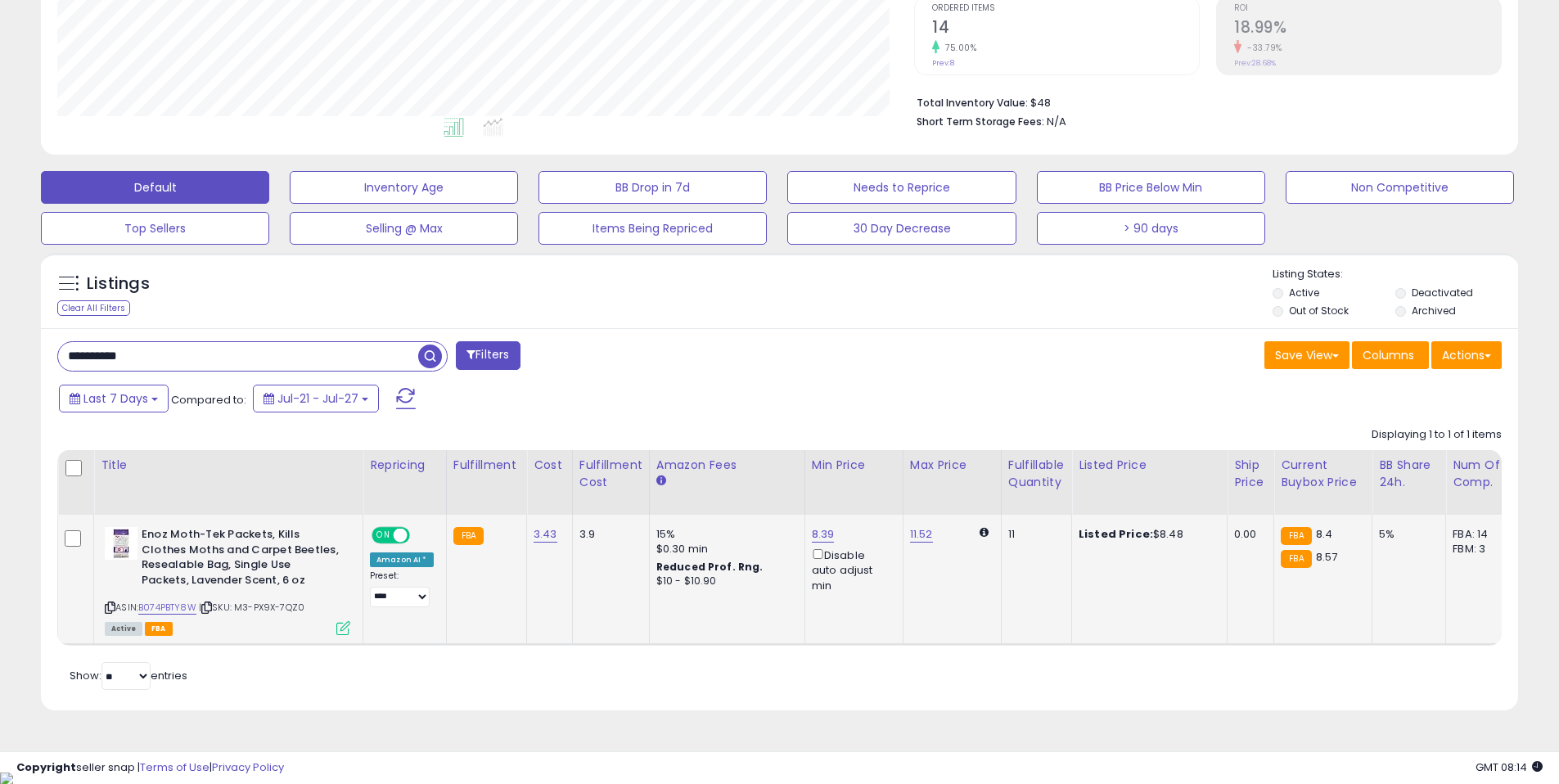 click on "**********" at bounding box center [238, 356] 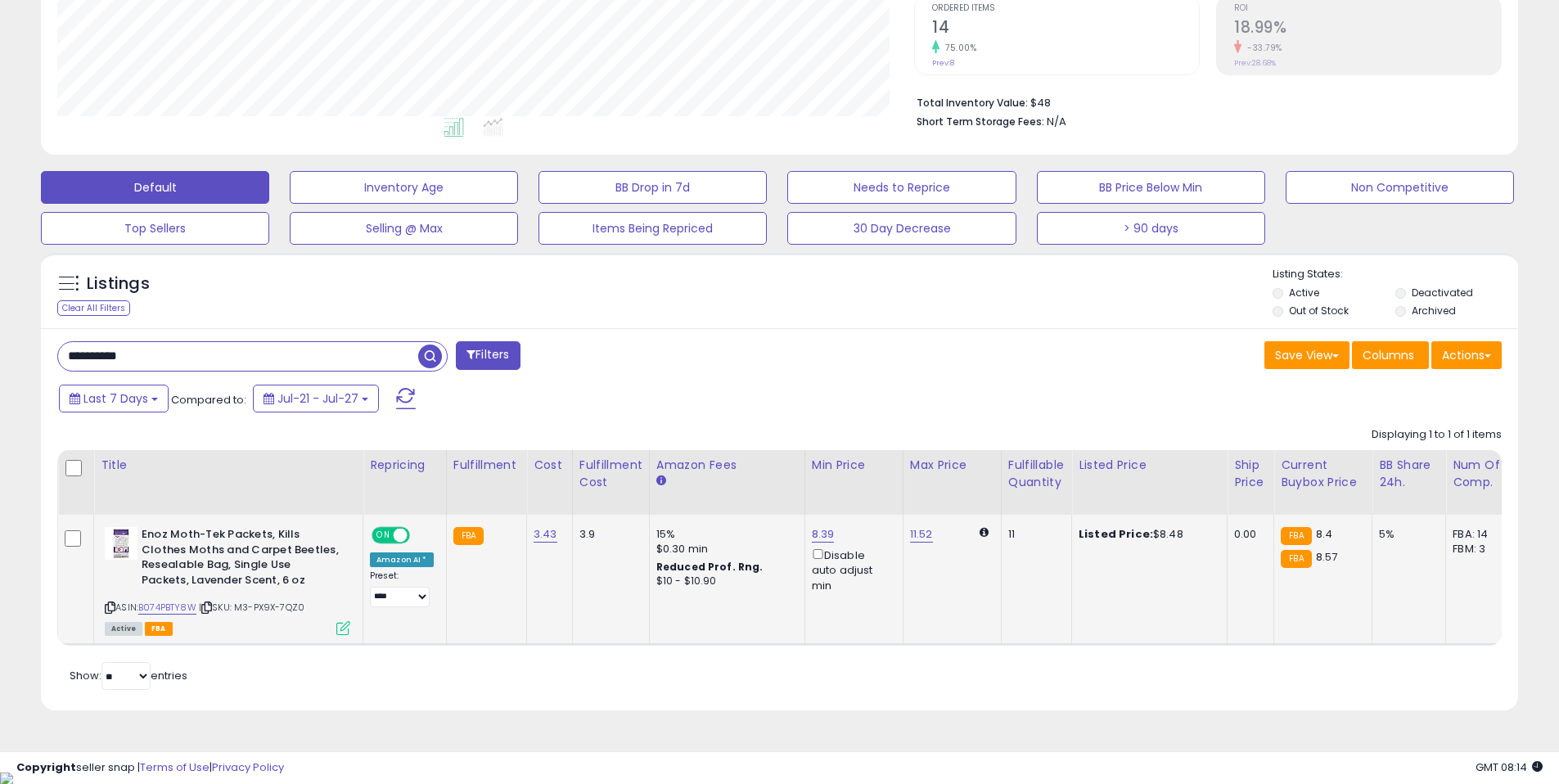 paste 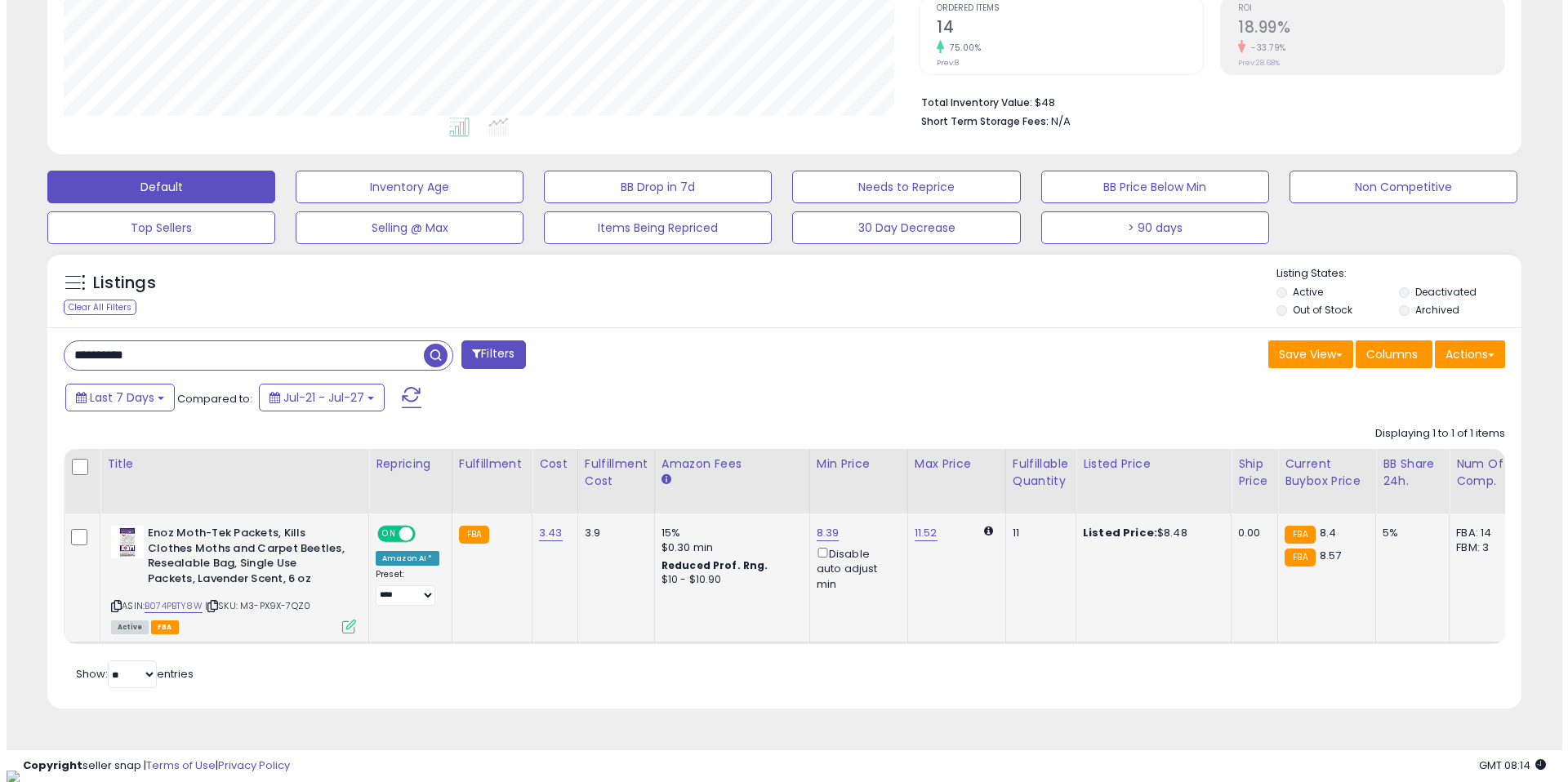scroll, scrollTop: 214, scrollLeft: 0, axis: vertical 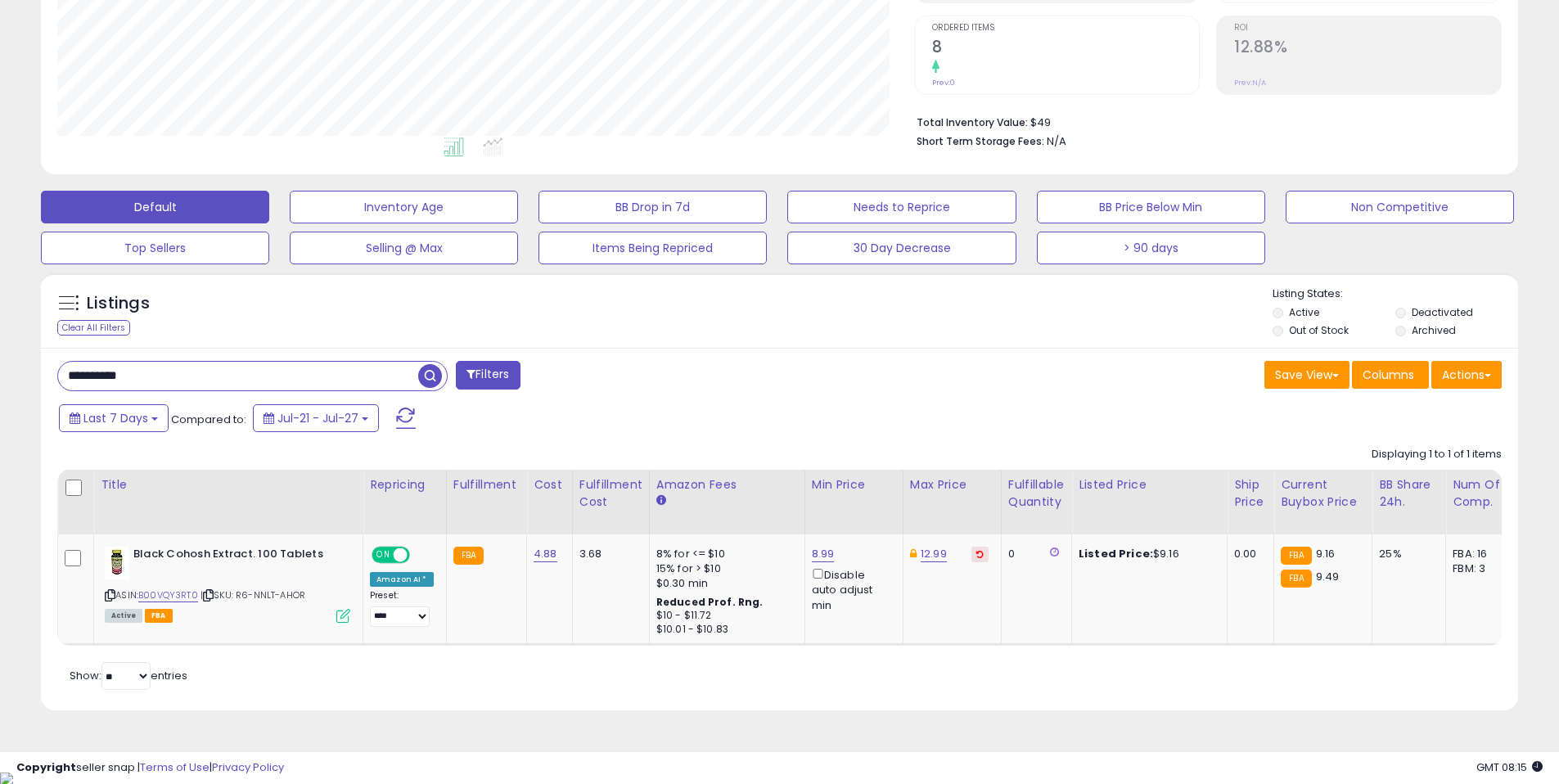 click on "**********" at bounding box center [238, 376] 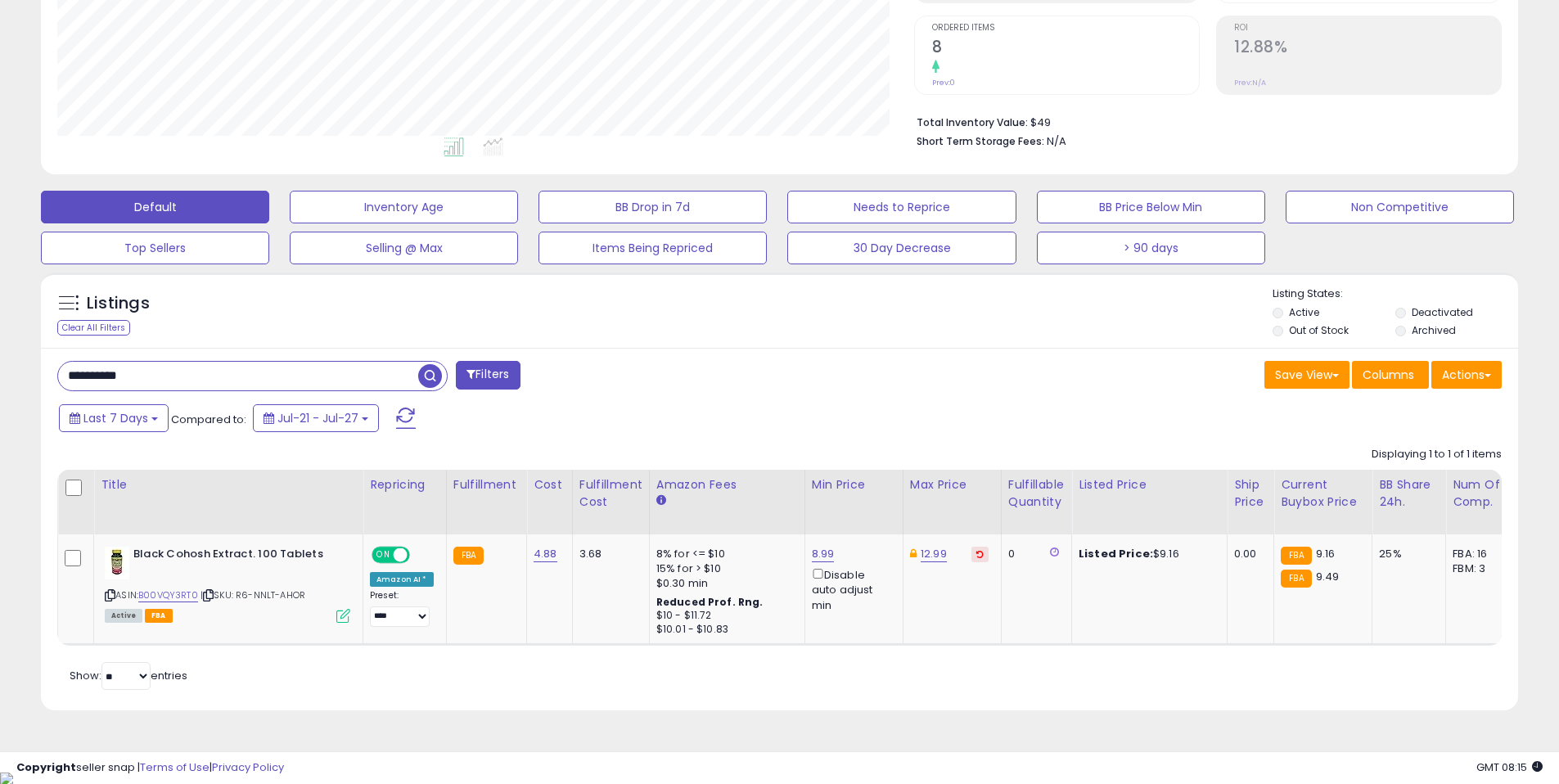 paste 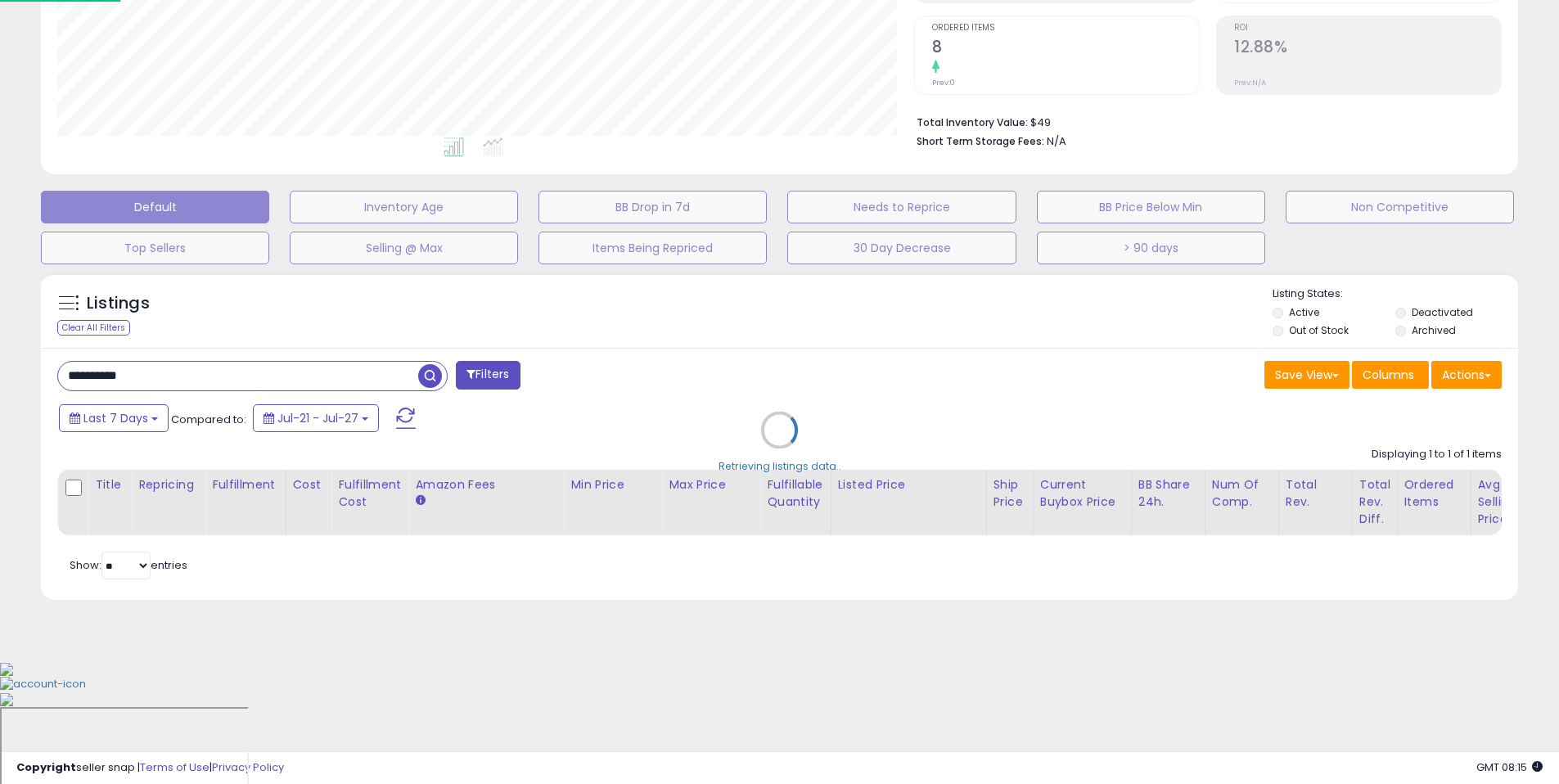 scroll, scrollTop: 818036, scrollLeft: 817509, axis: both 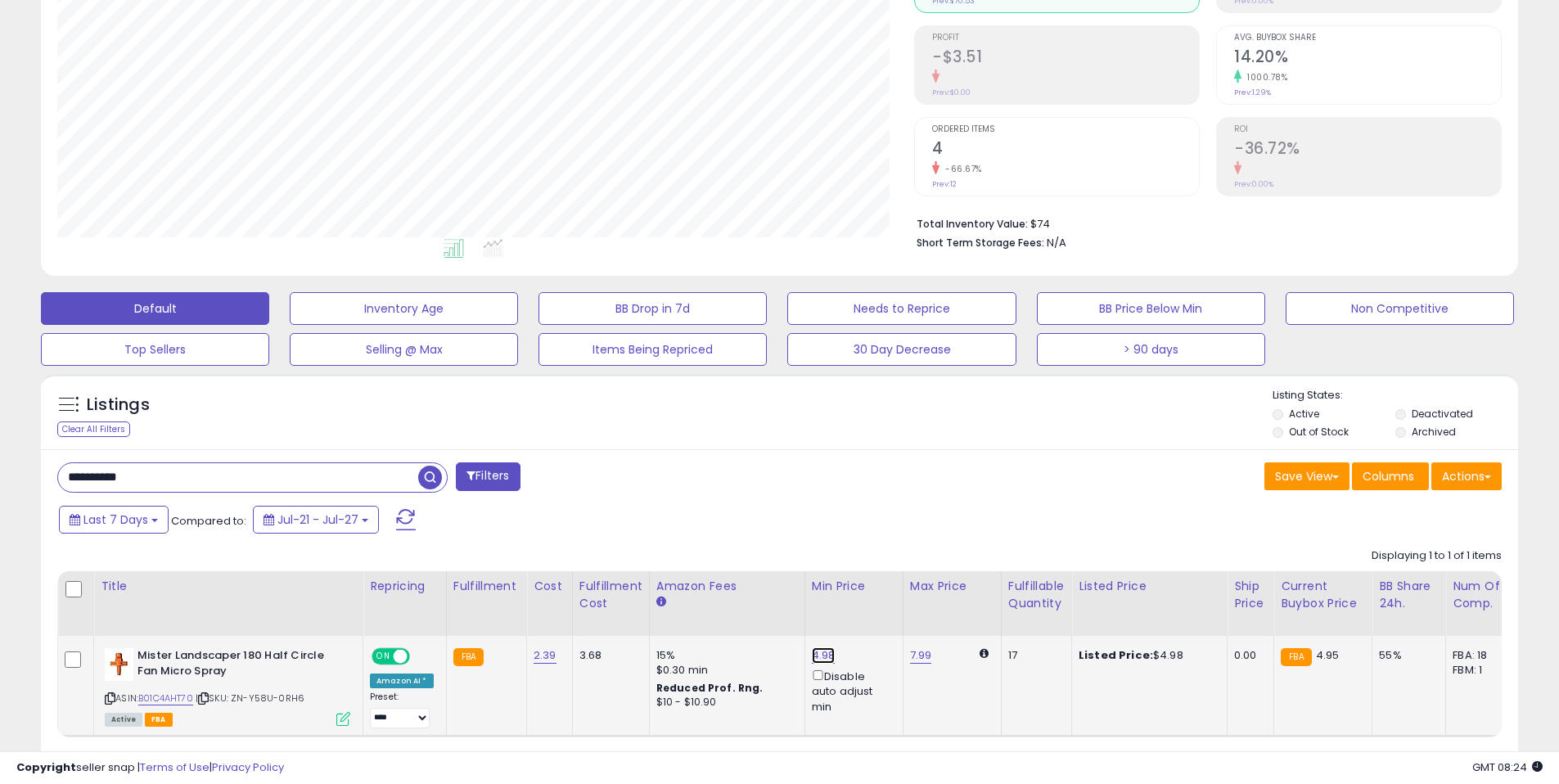 click on "4.98" at bounding box center (823, 656) 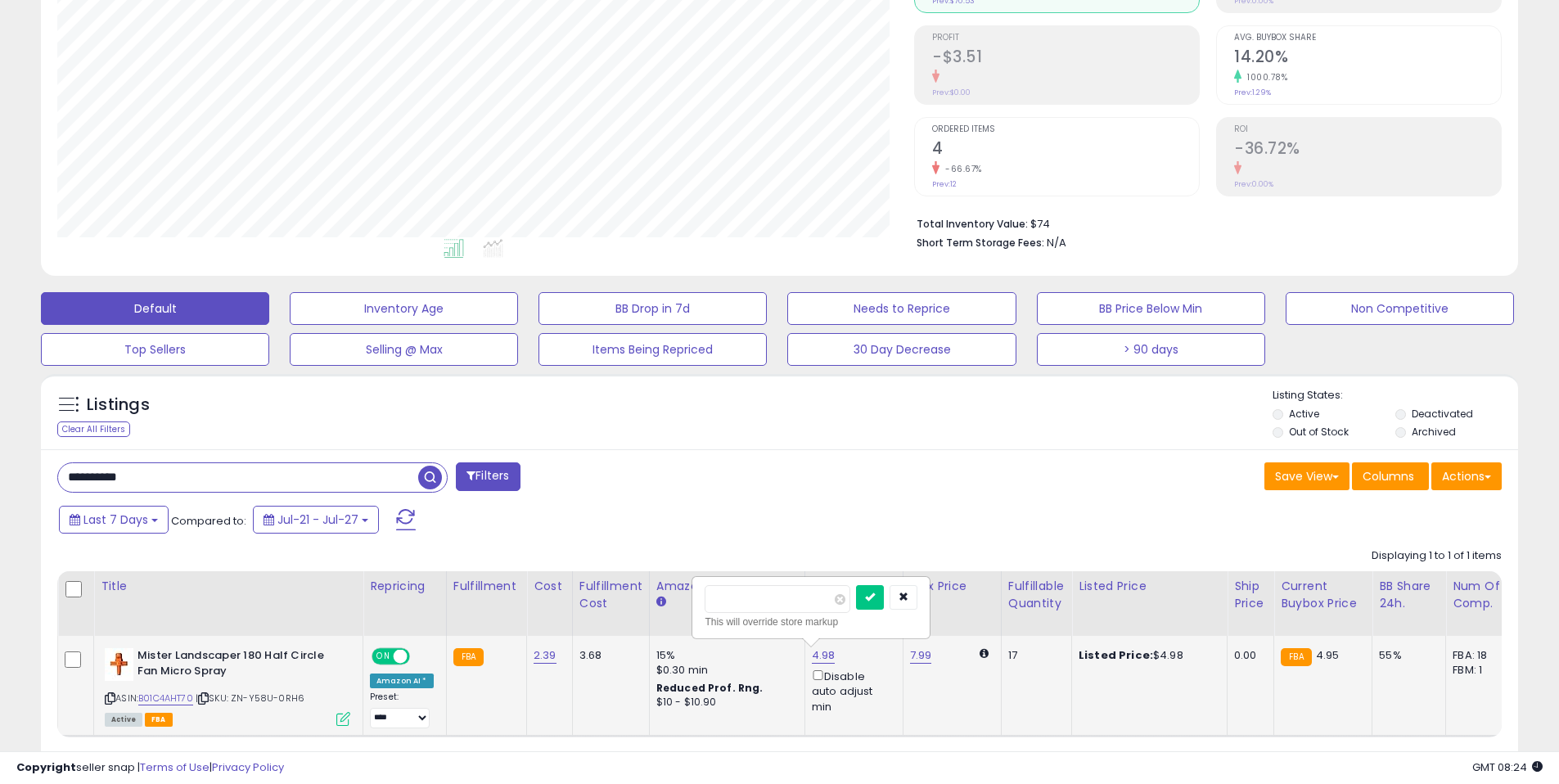 click on "****" at bounding box center (777, 599) 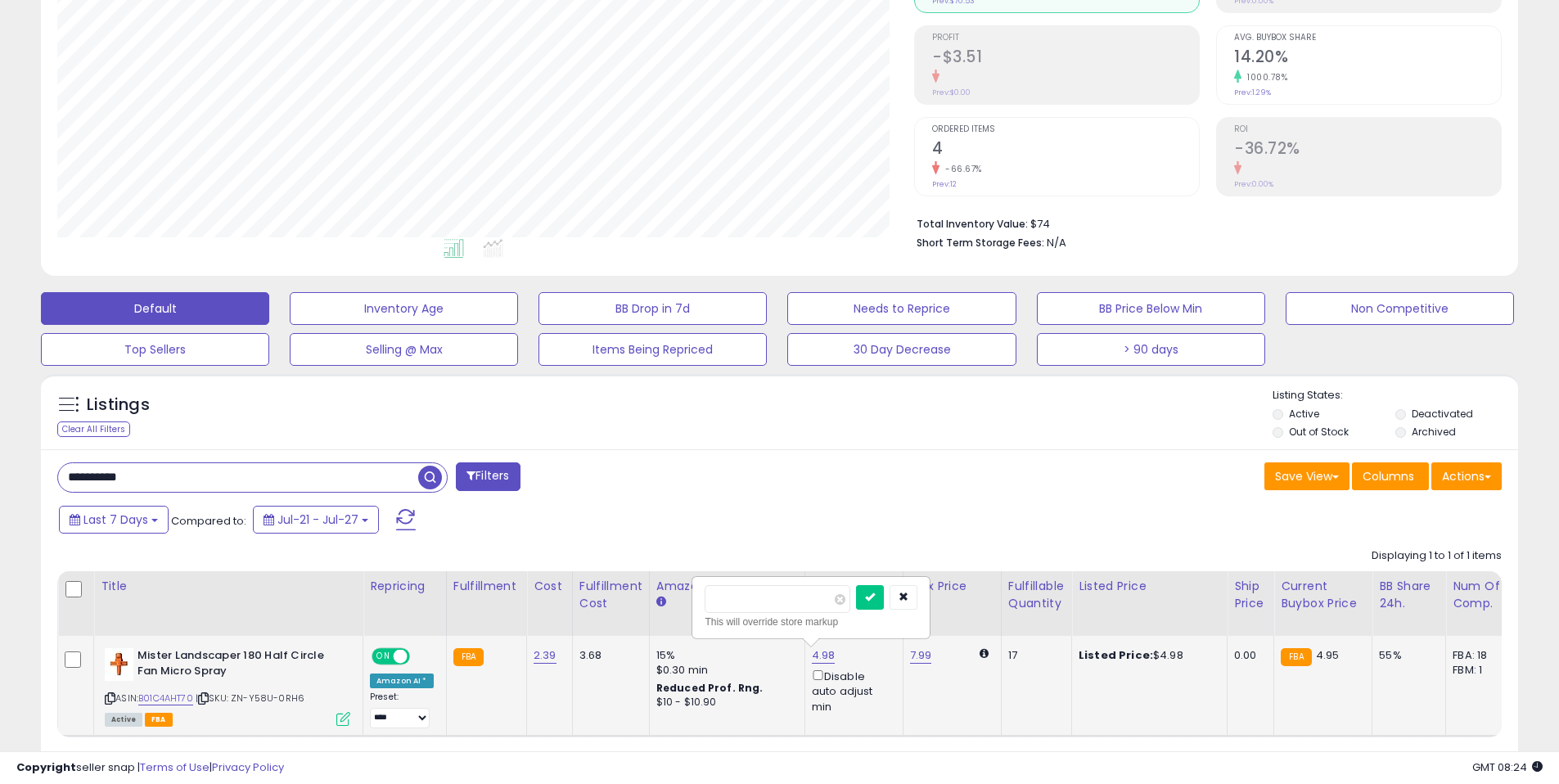 type on "****" 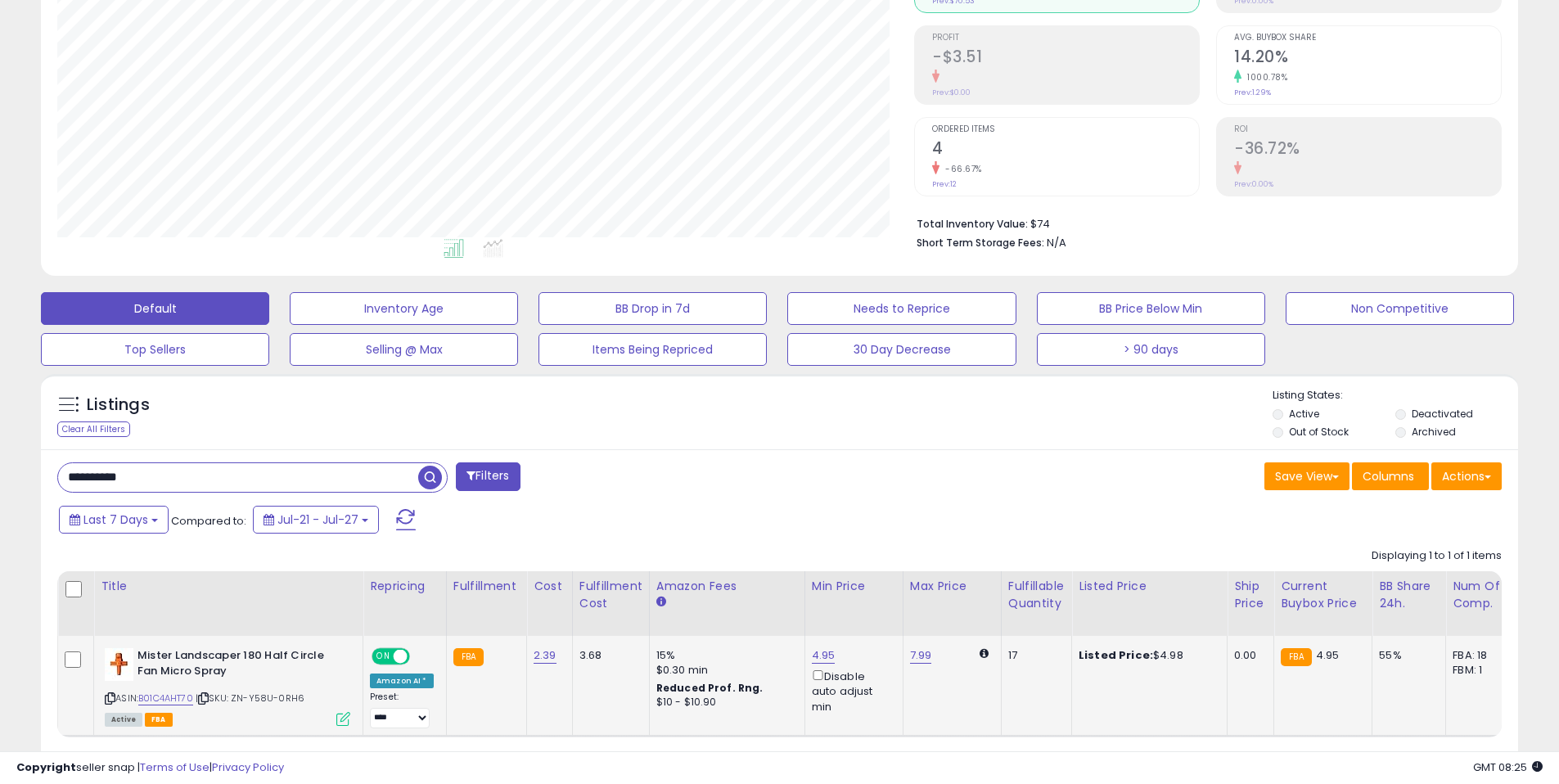 click on "**********" at bounding box center [238, 477] 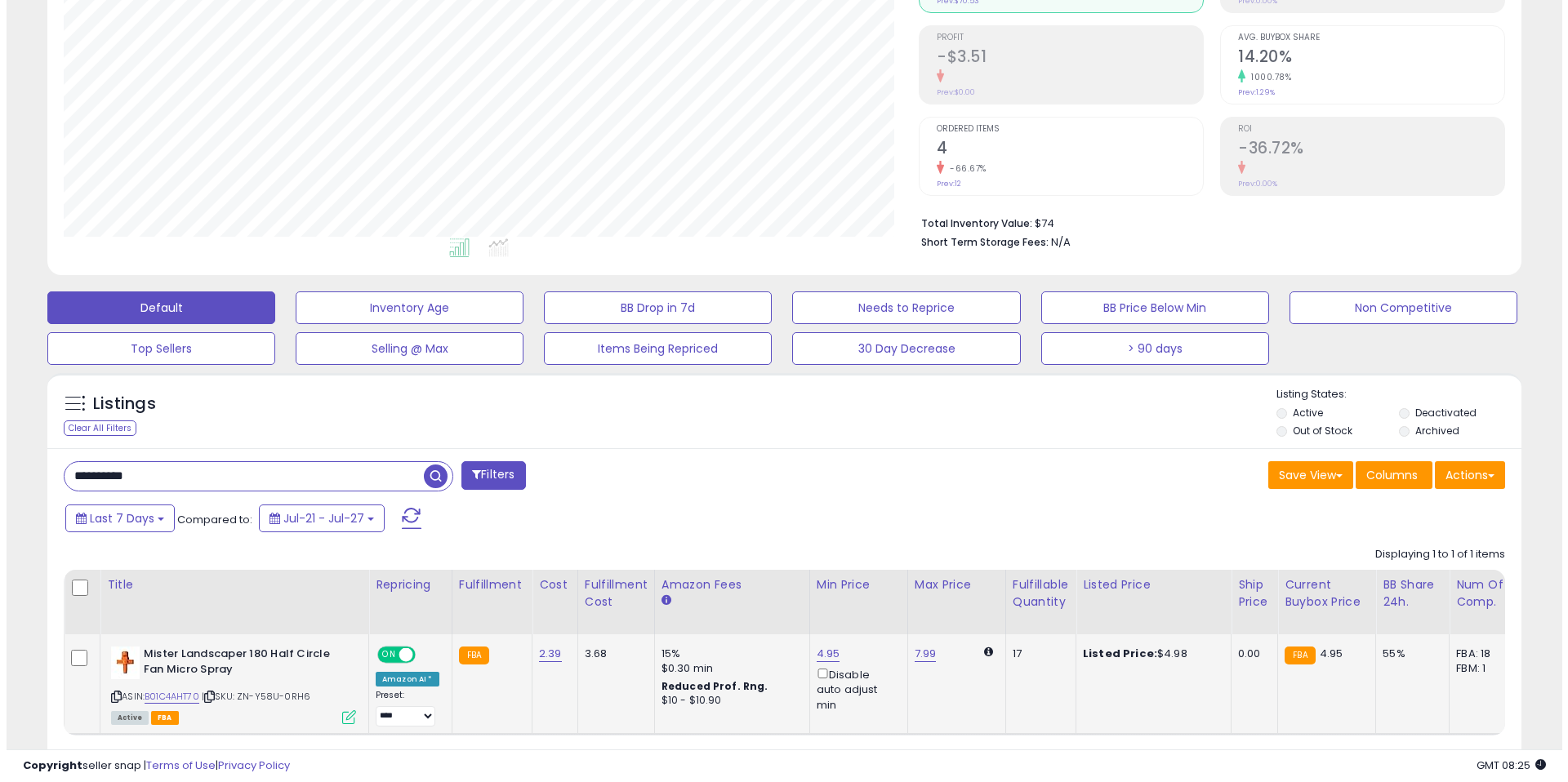 scroll, scrollTop: 815949, scrollLeft: 815804, axis: both 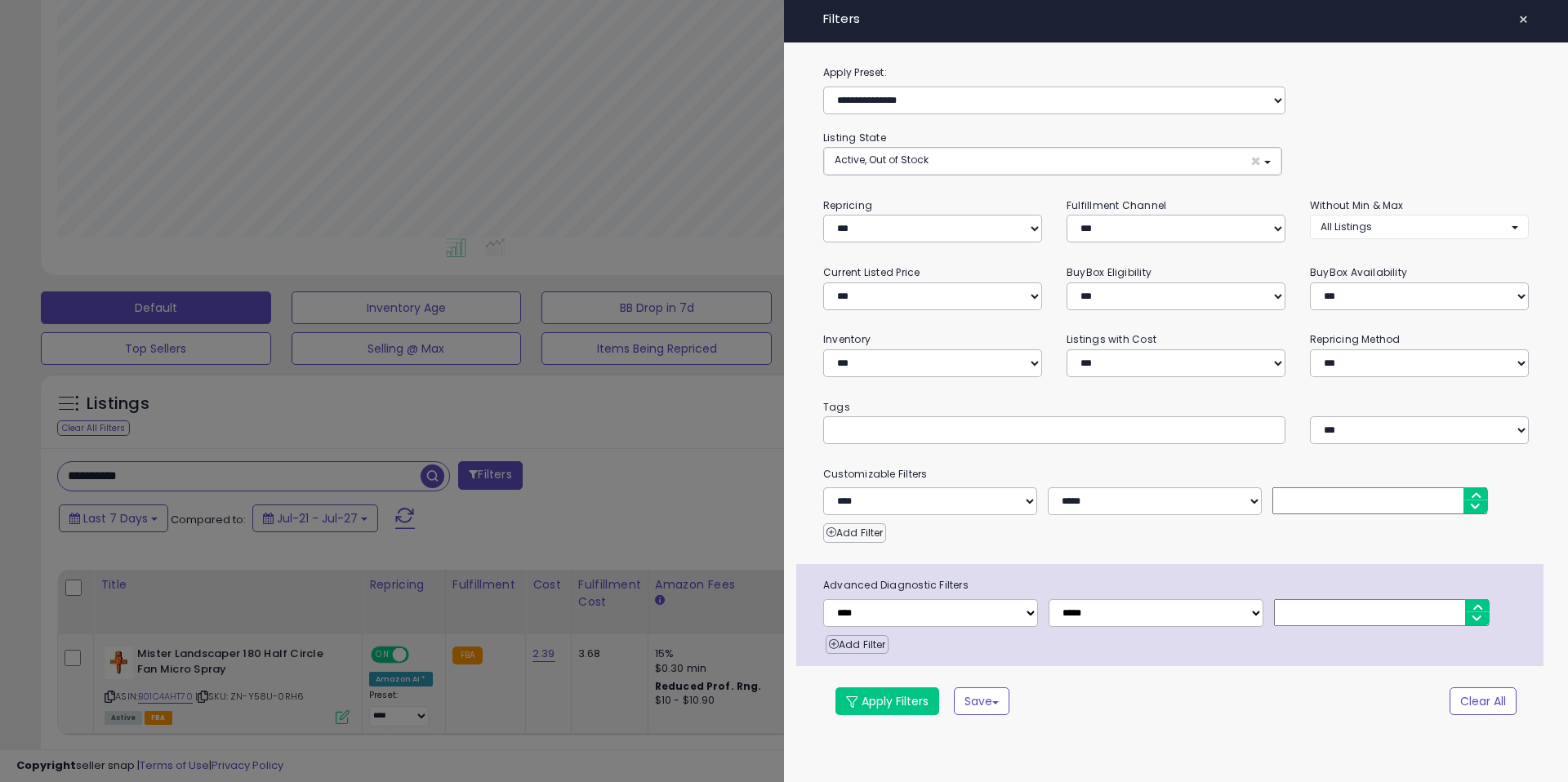 click at bounding box center [784, 391] 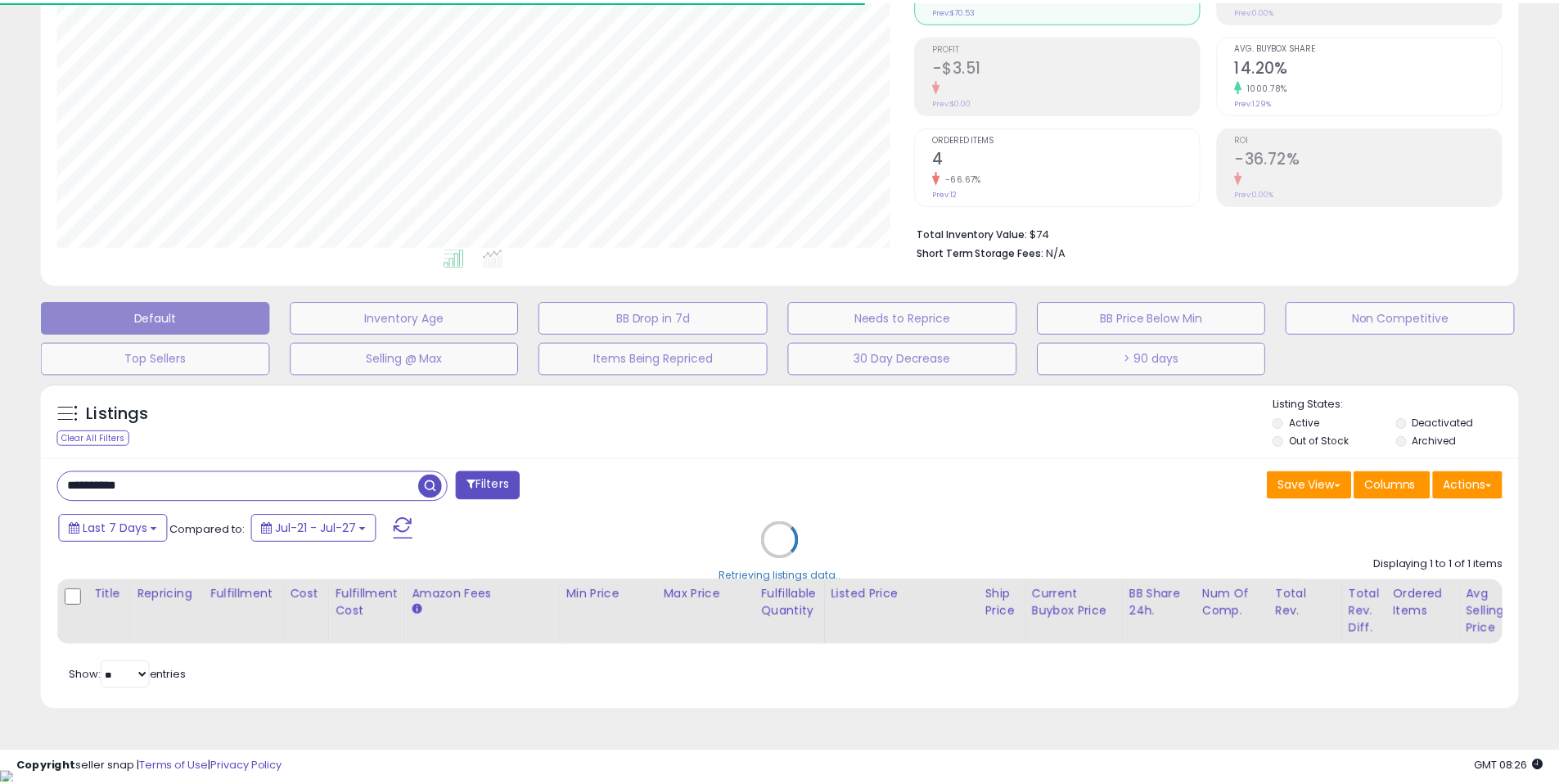 scroll, scrollTop: 223, scrollLeft: 0, axis: vertical 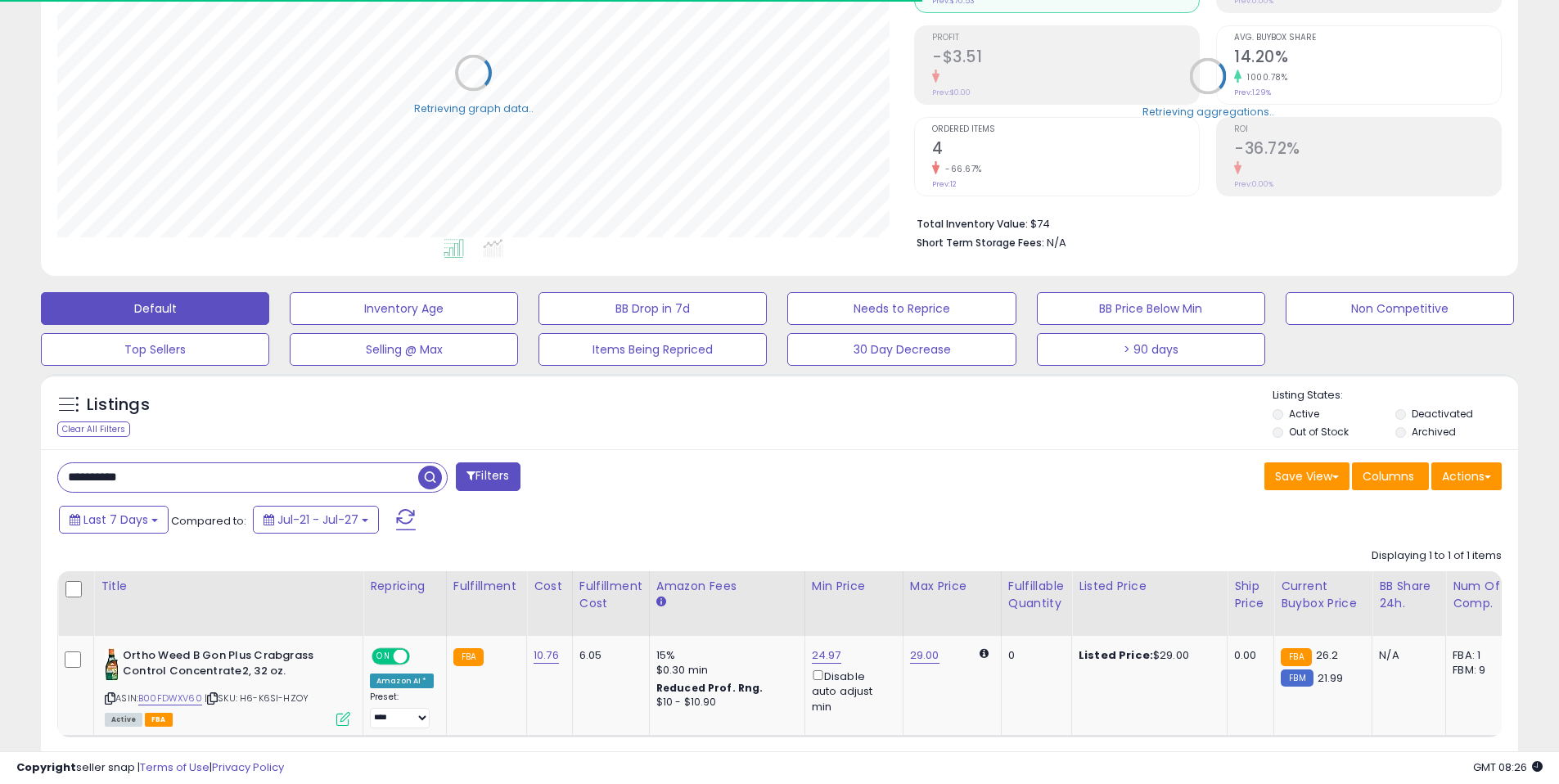 click at bounding box center (430, 477) 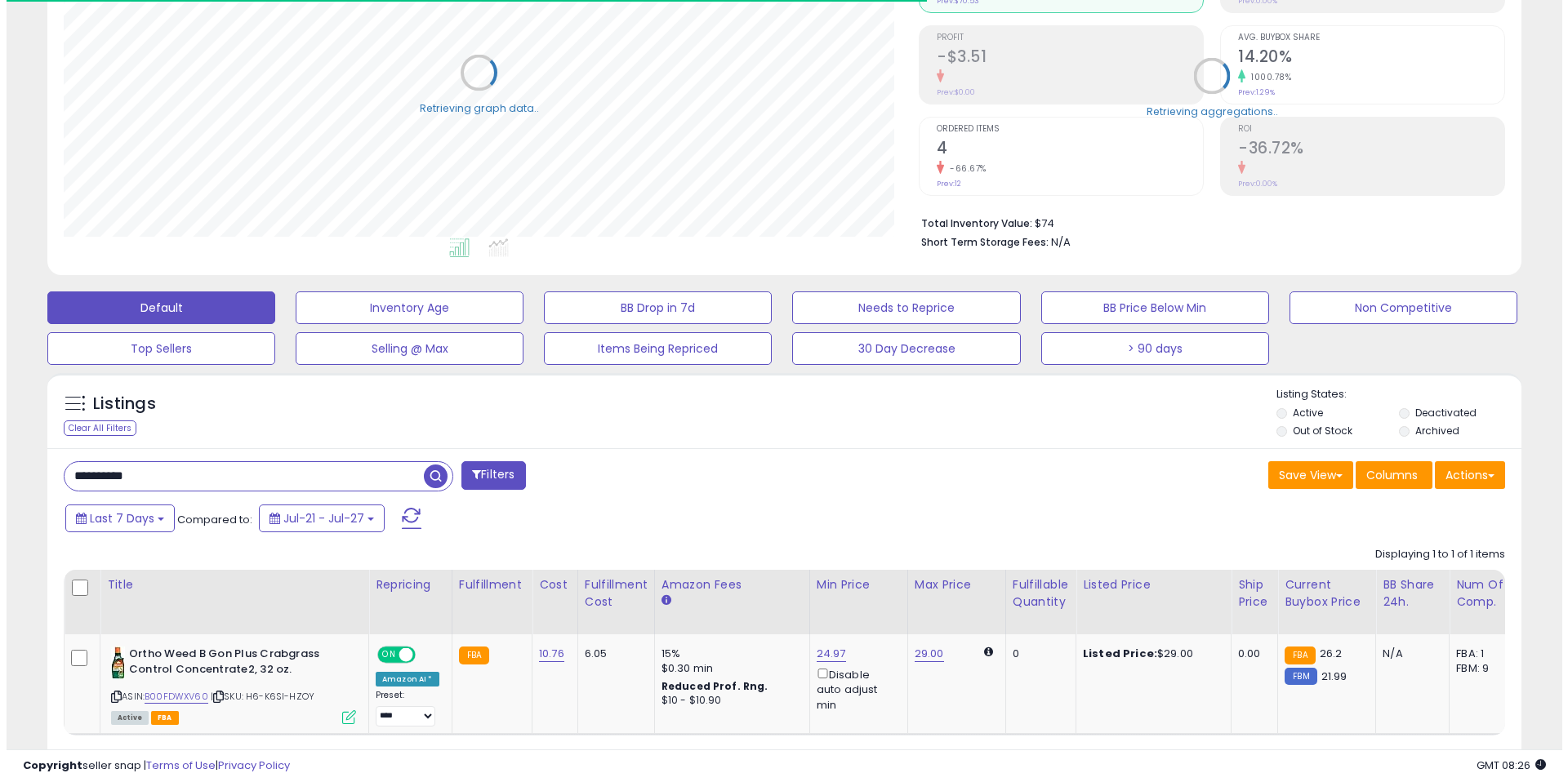 scroll, scrollTop: 214, scrollLeft: 0, axis: vertical 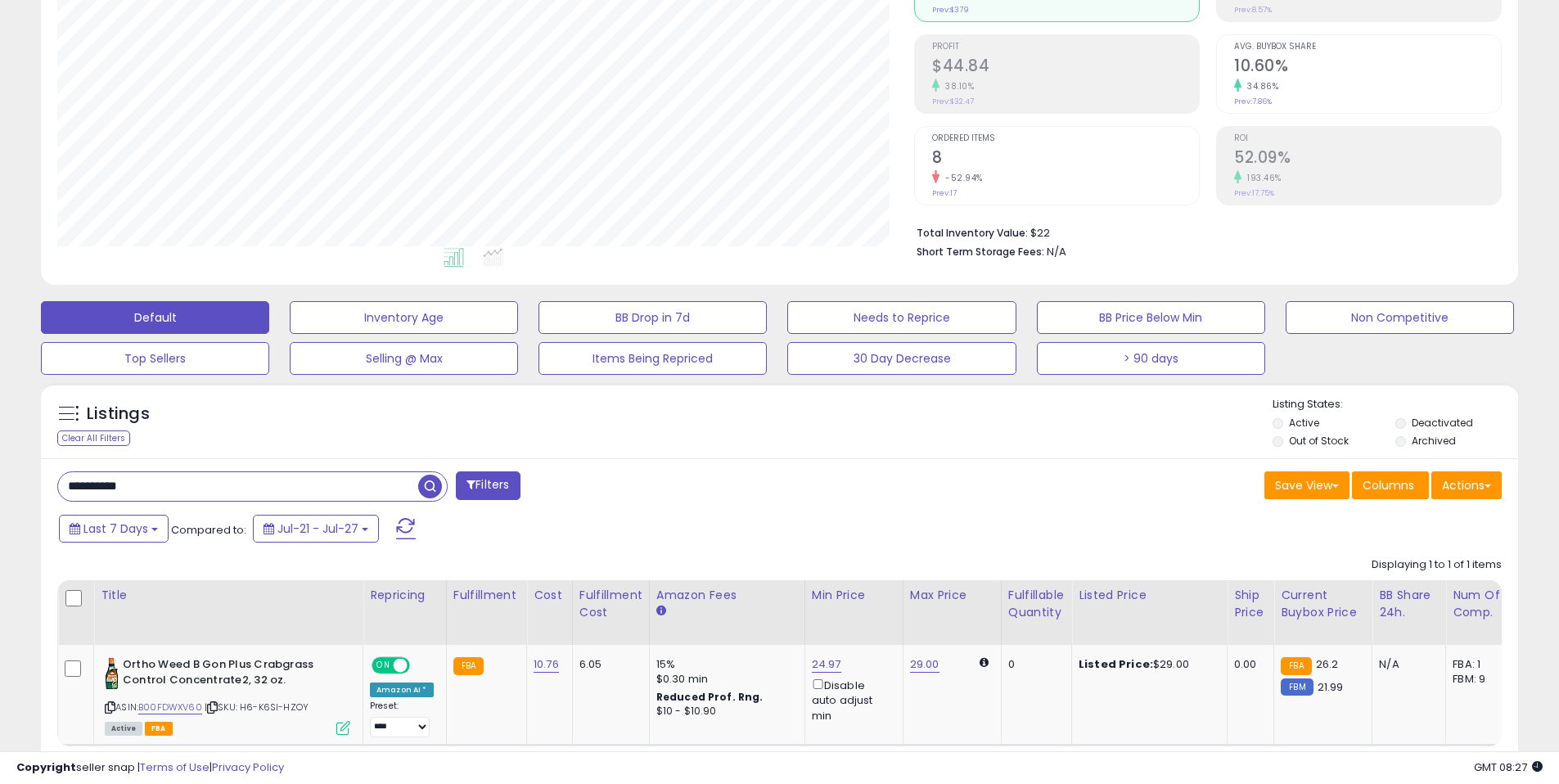 click on "**********" at bounding box center (238, 486) 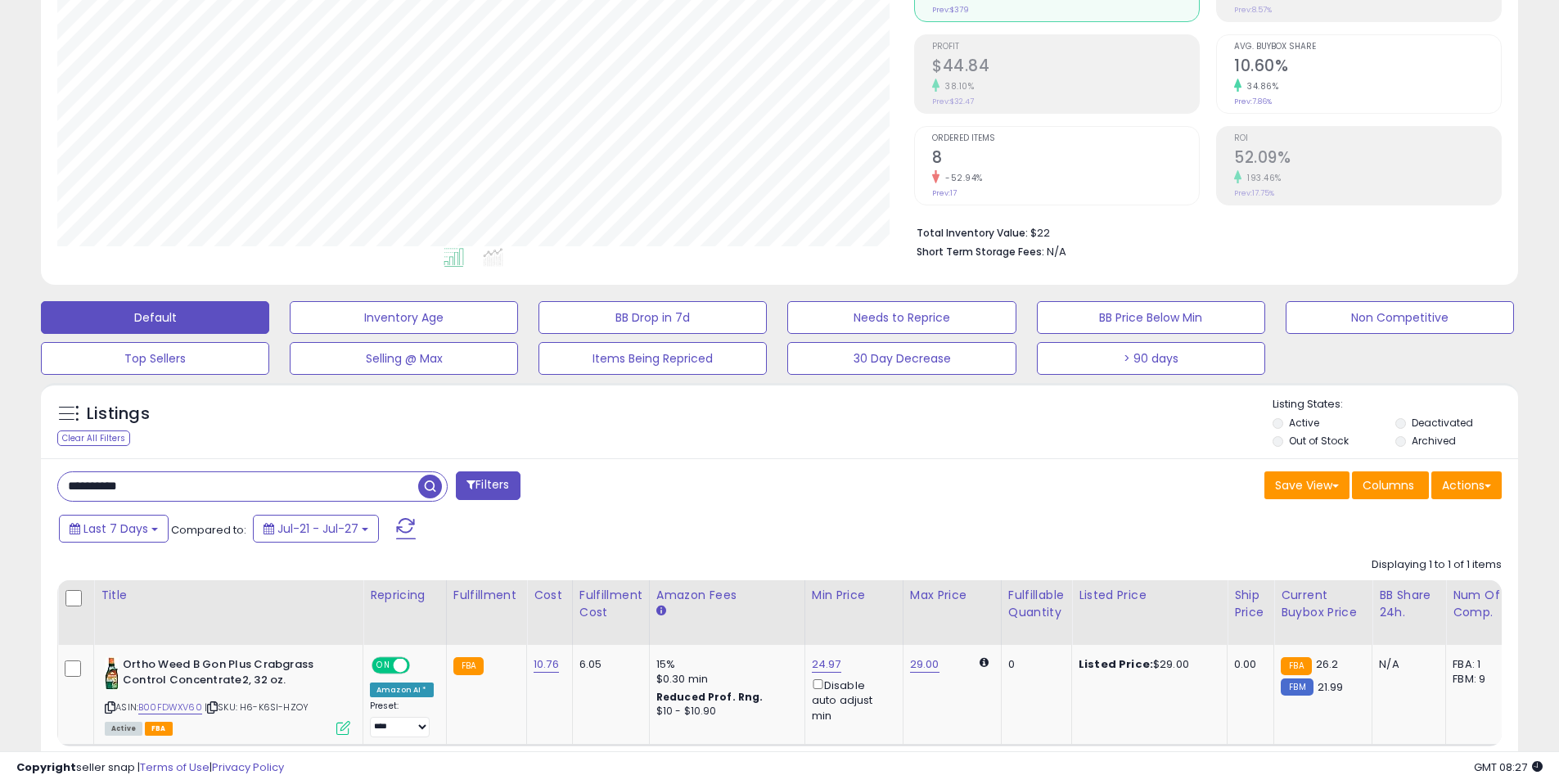 paste 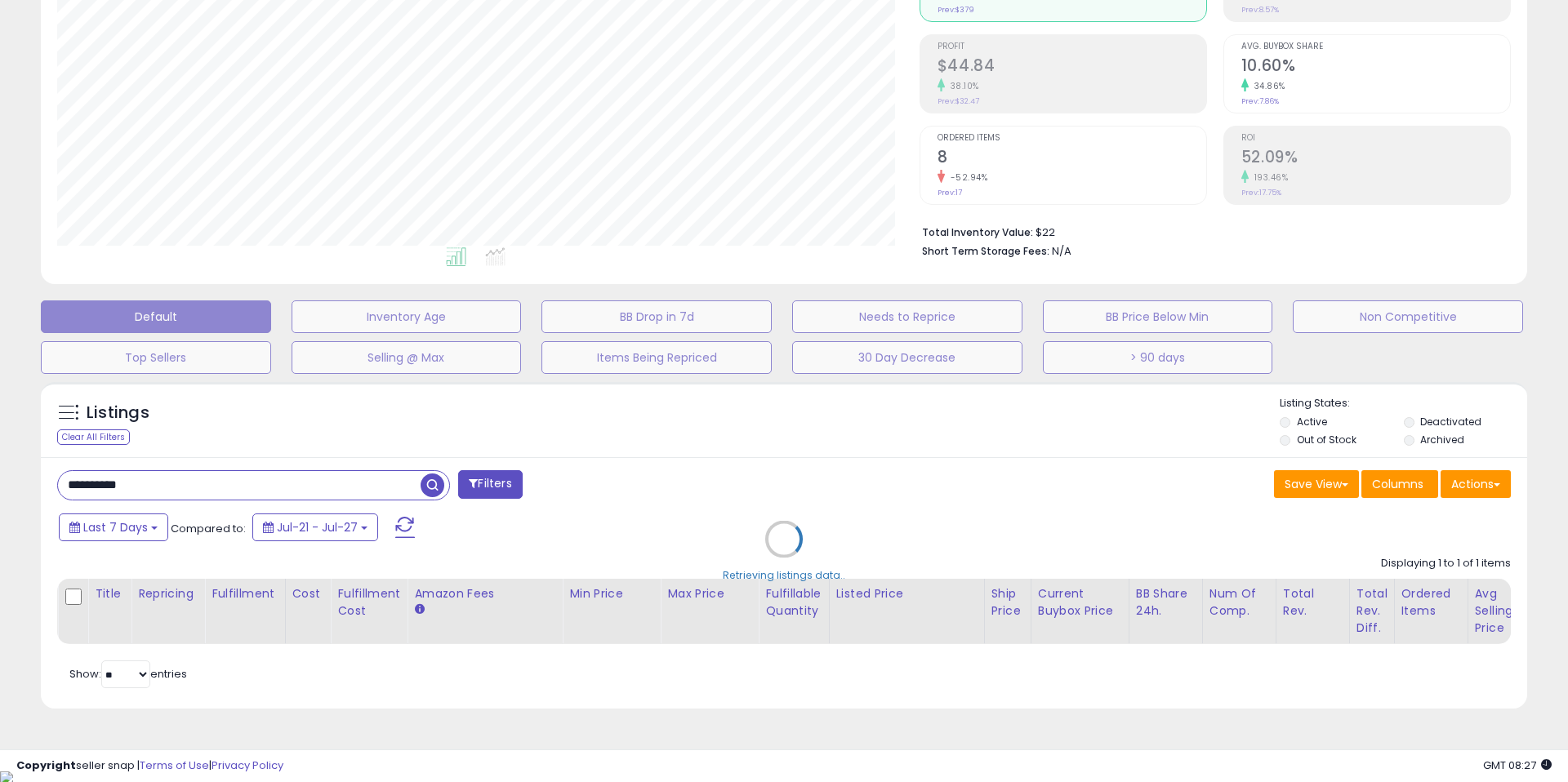 scroll, scrollTop: 815949, scrollLeft: 815804, axis: both 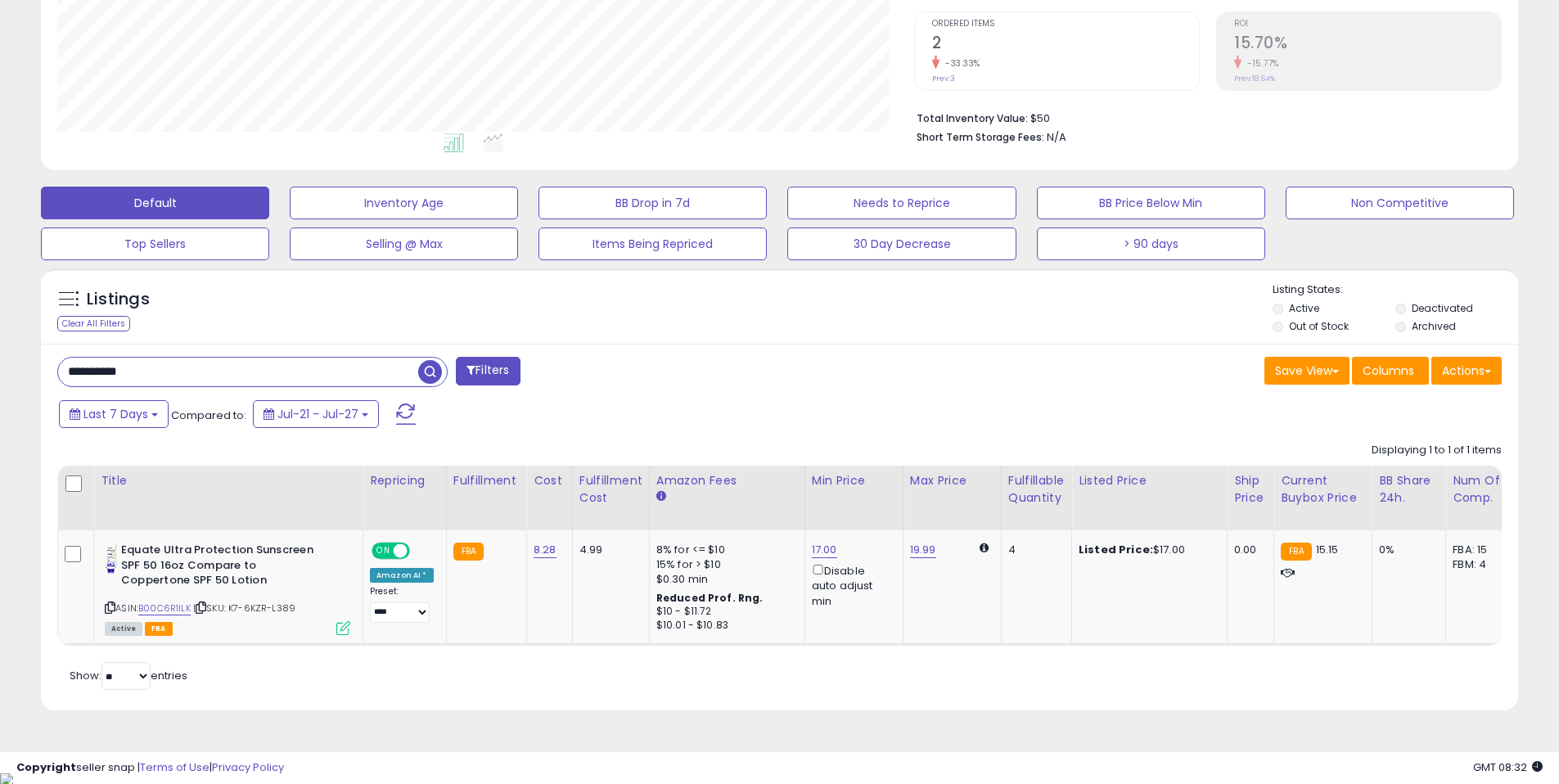 click on "**********" at bounding box center (238, 372) 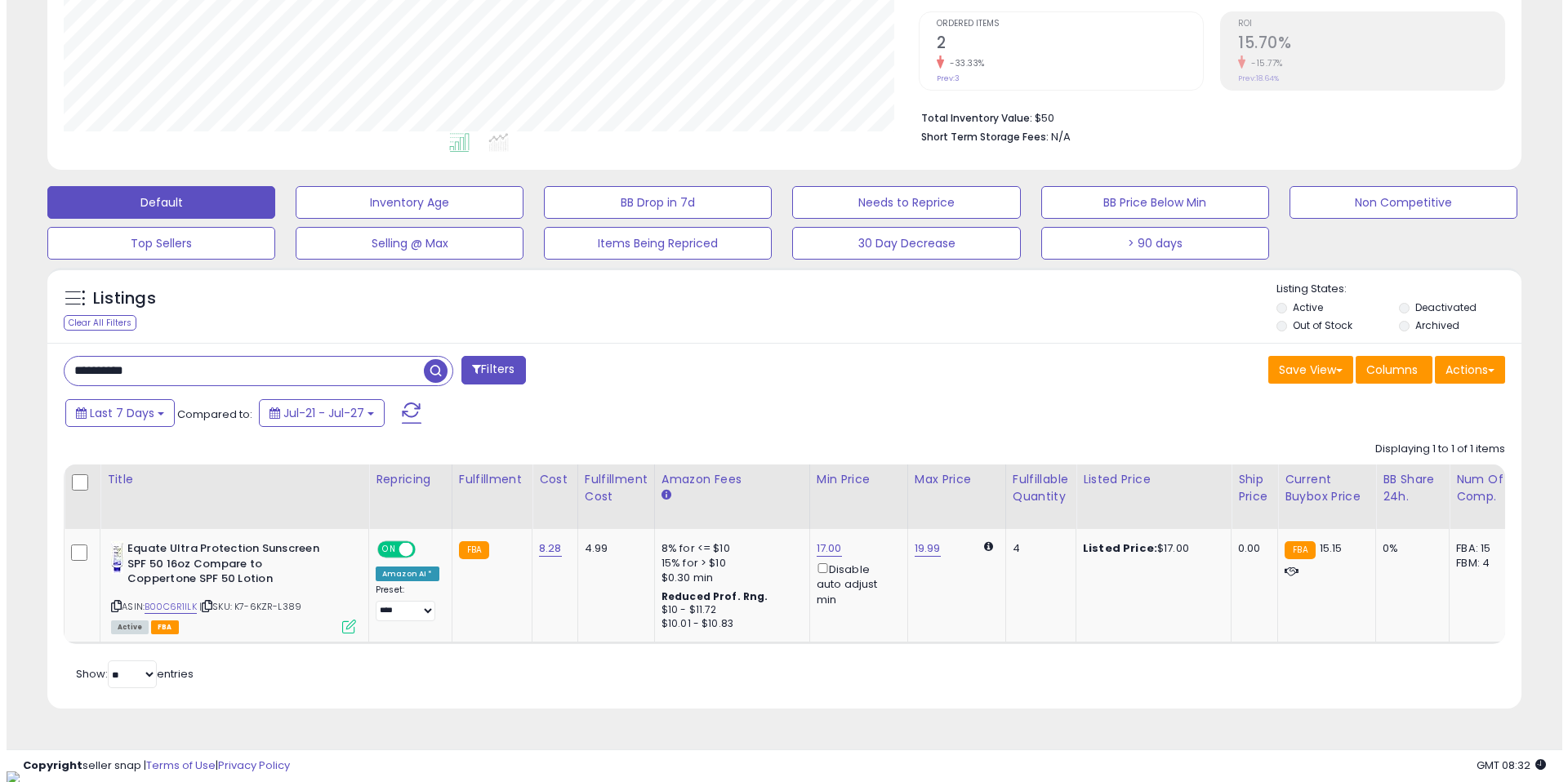 scroll, scrollTop: 214, scrollLeft: 0, axis: vertical 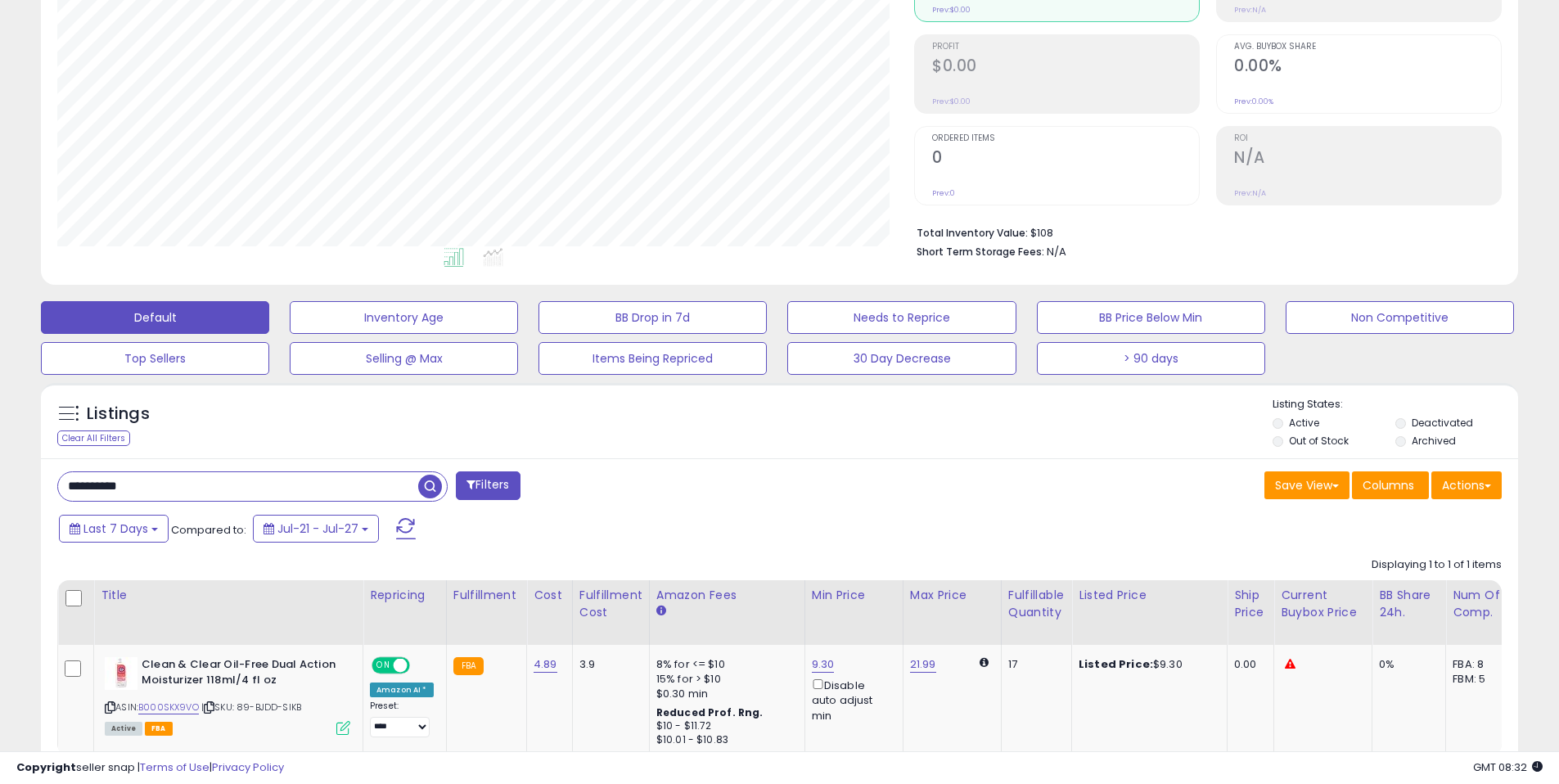 click on "Filters" at bounding box center (488, 485) 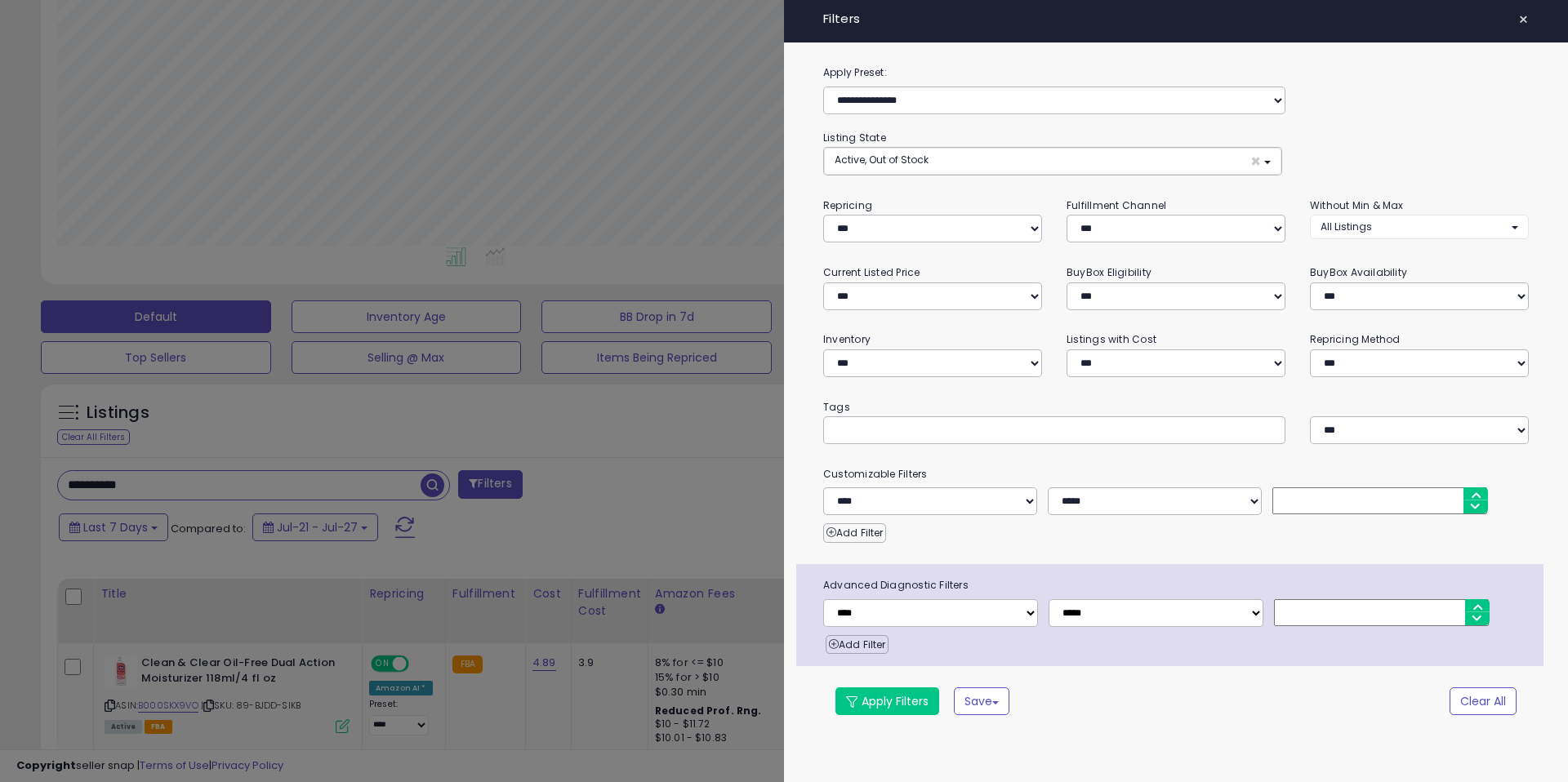scroll, scrollTop: 815949, scrollLeft: 815804, axis: both 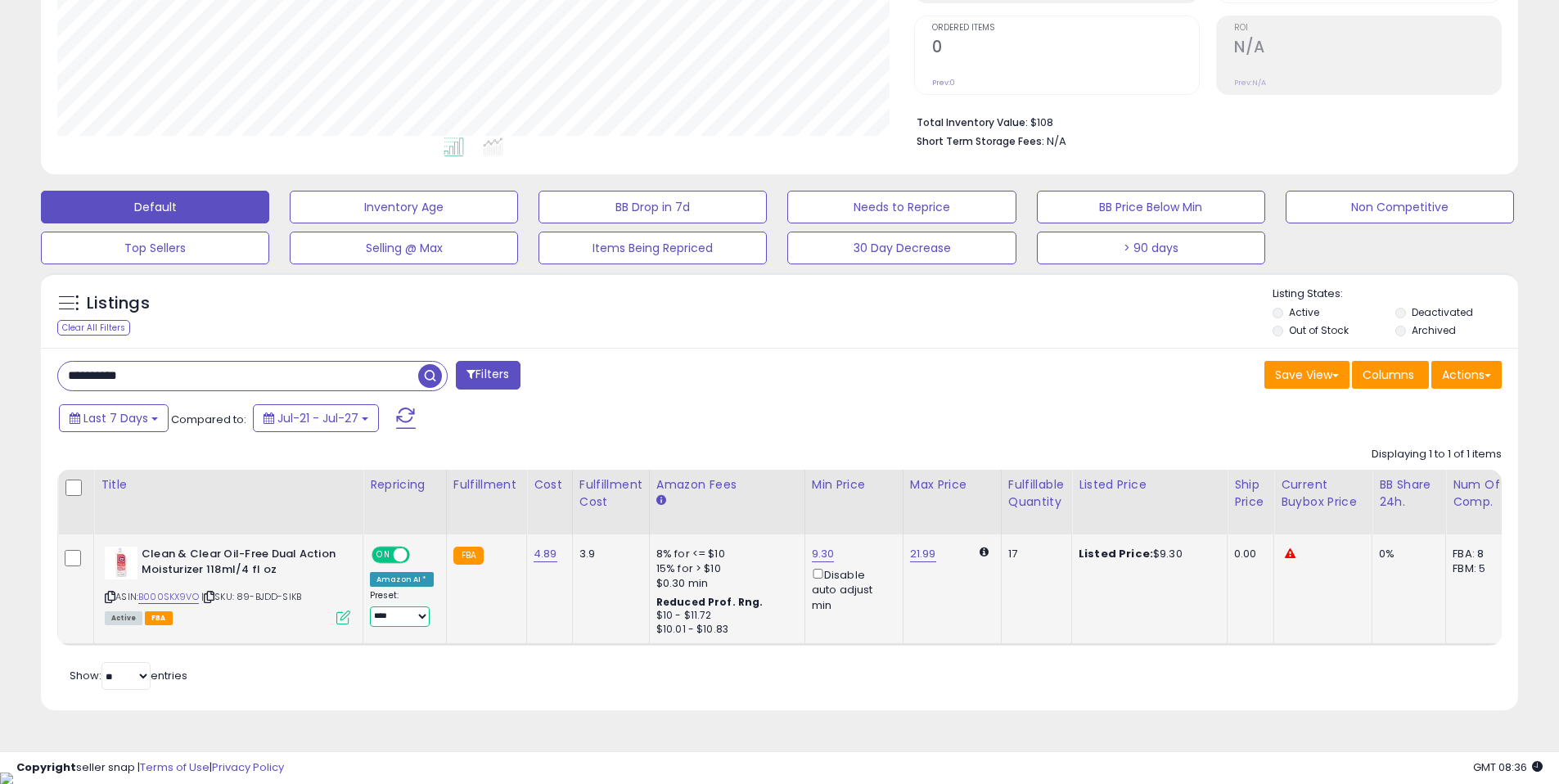 click on "**********" at bounding box center (399, 616) 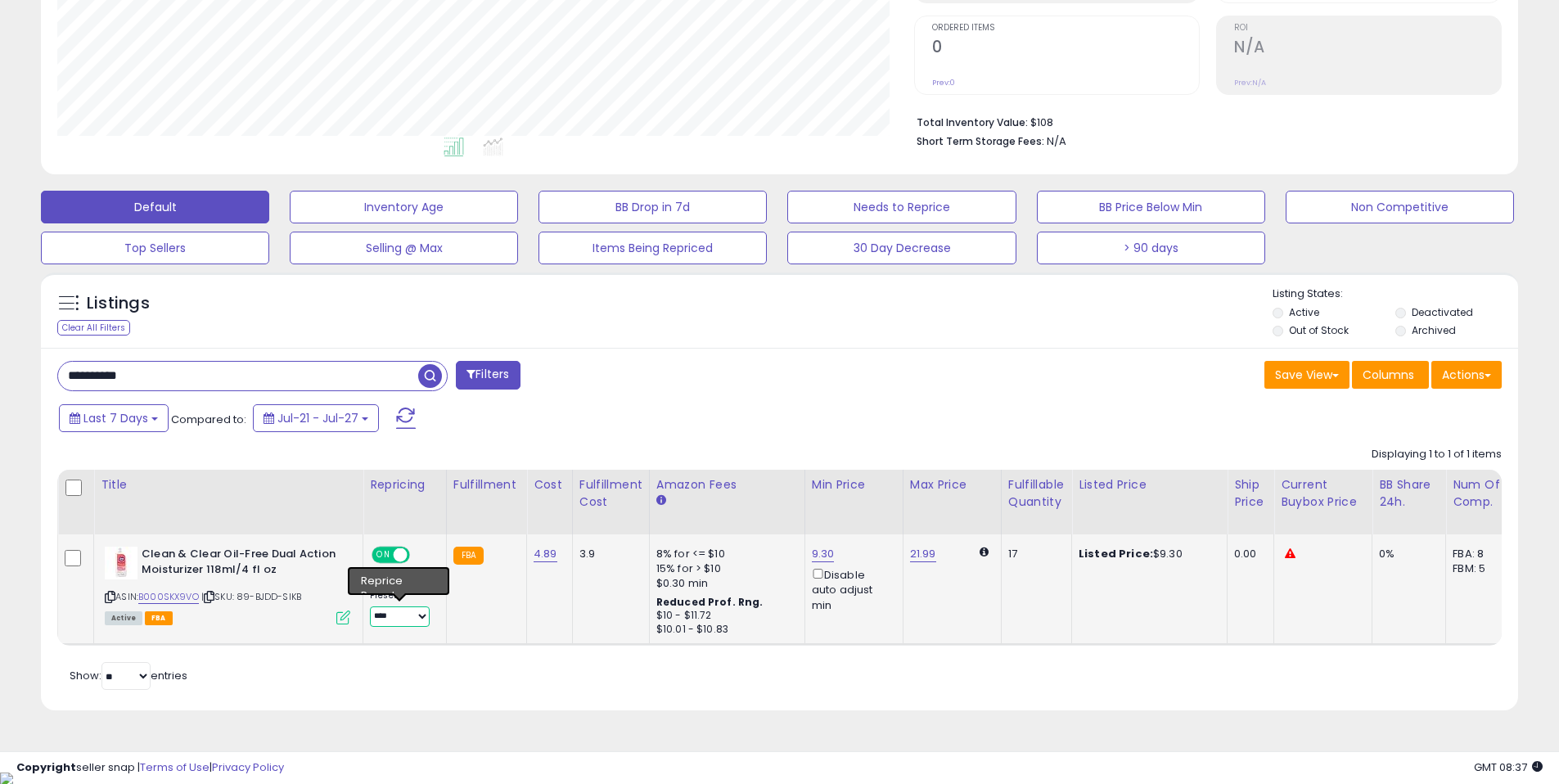 select on "**********" 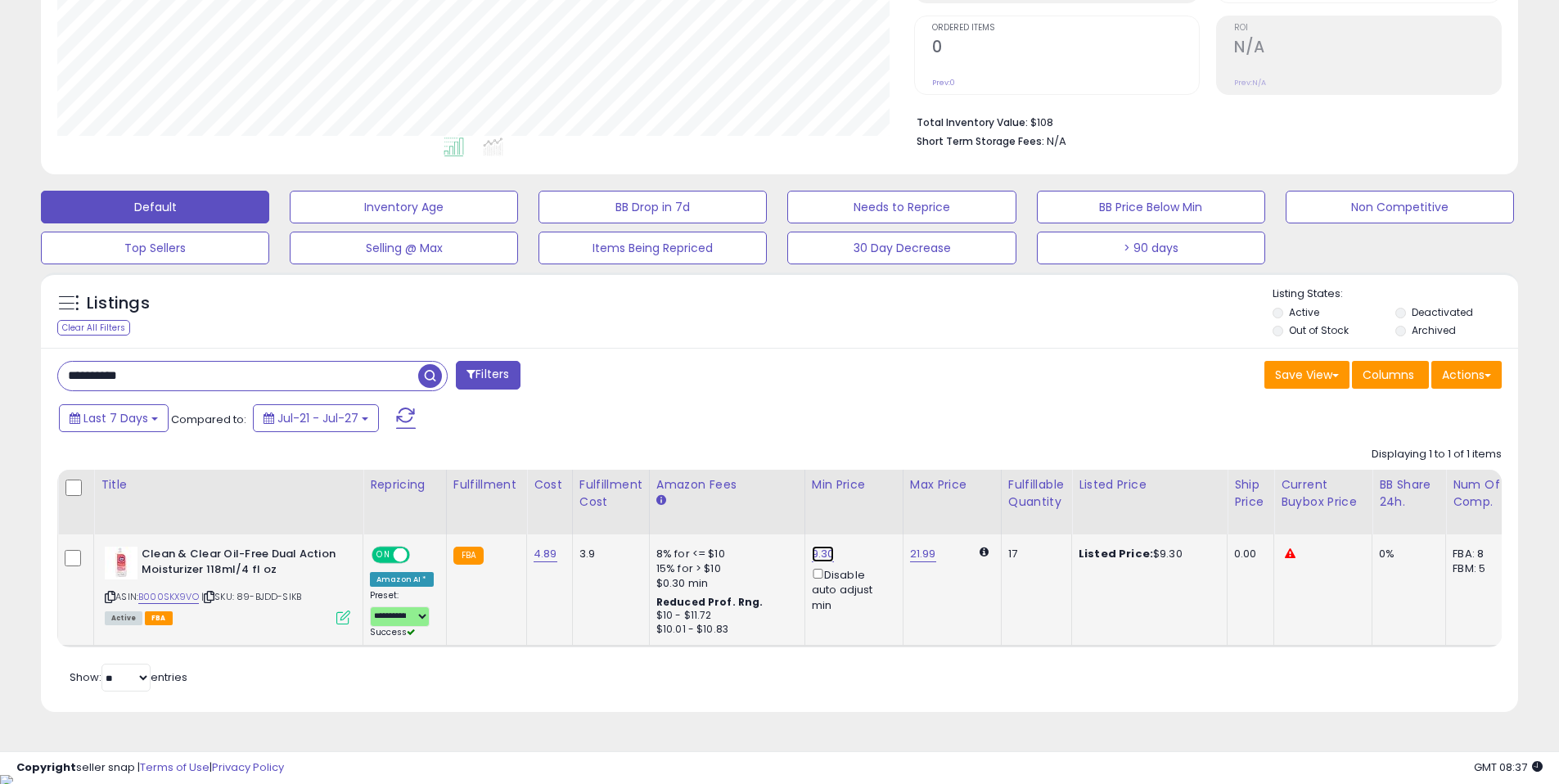 click on "9.30" at bounding box center [823, 554] 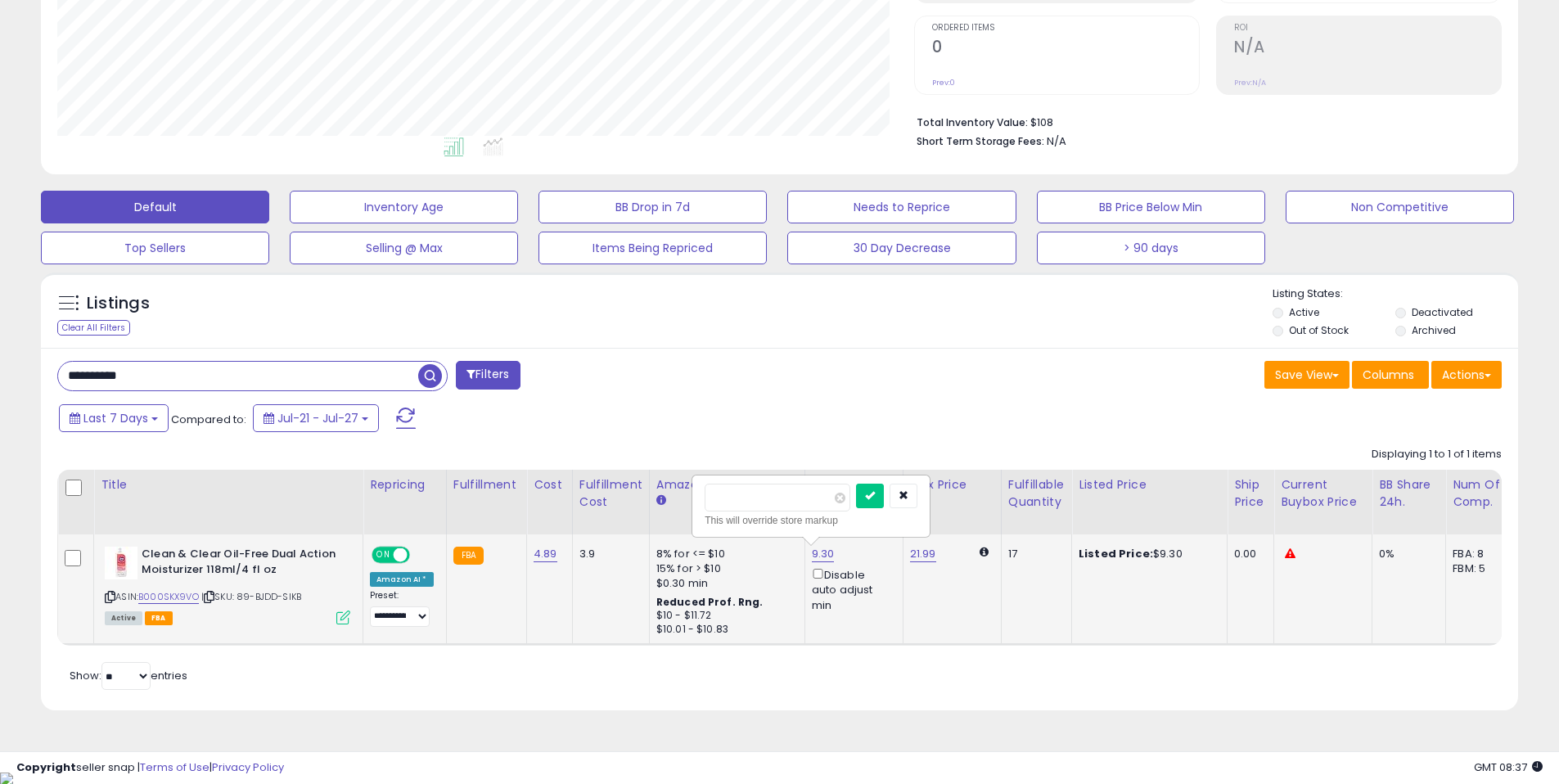drag, startPoint x: 794, startPoint y: 489, endPoint x: 692, endPoint y: 493, distance: 102.0784 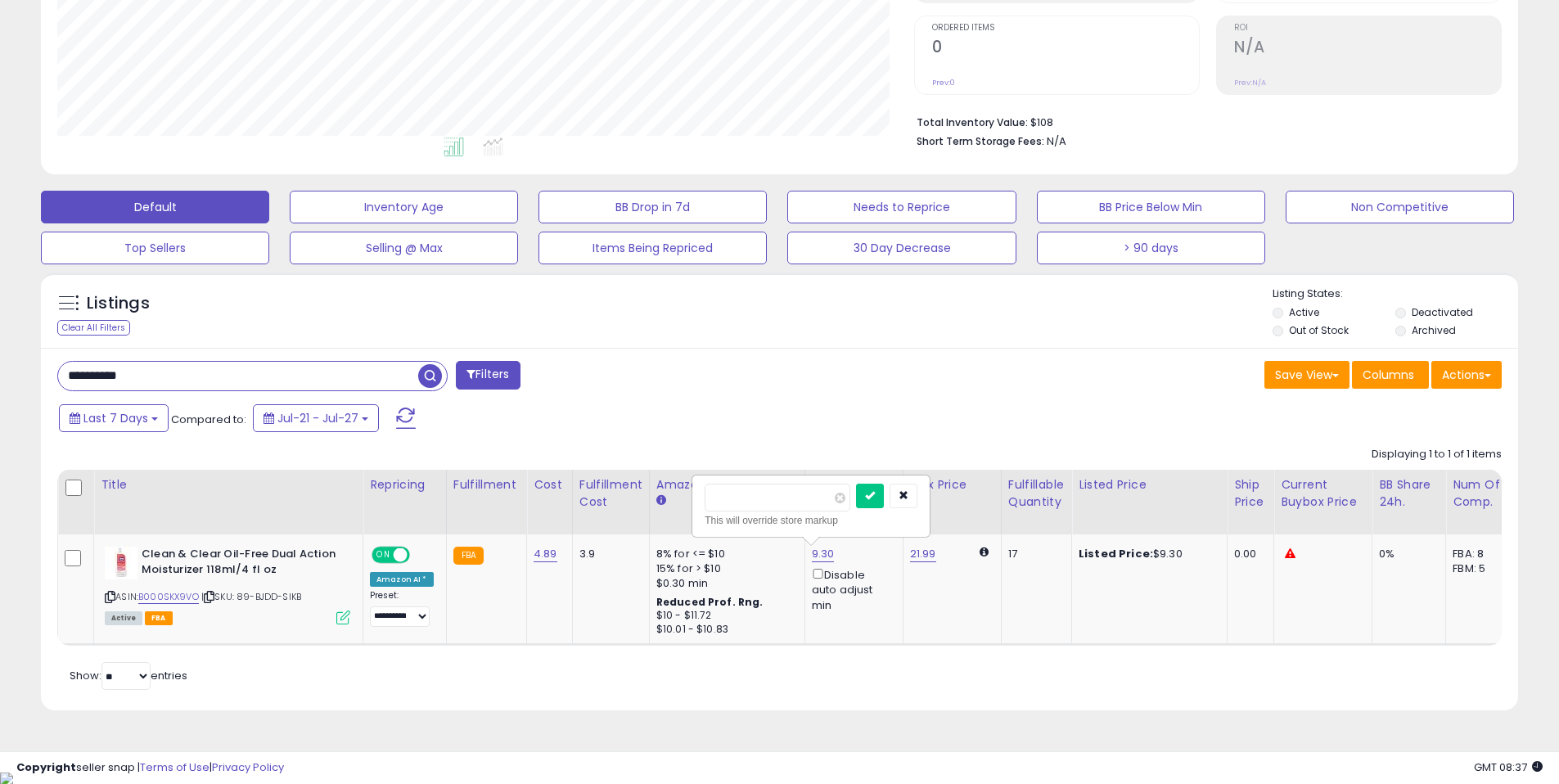 drag, startPoint x: 746, startPoint y: 491, endPoint x: 687, endPoint y: 493, distance: 59.03389 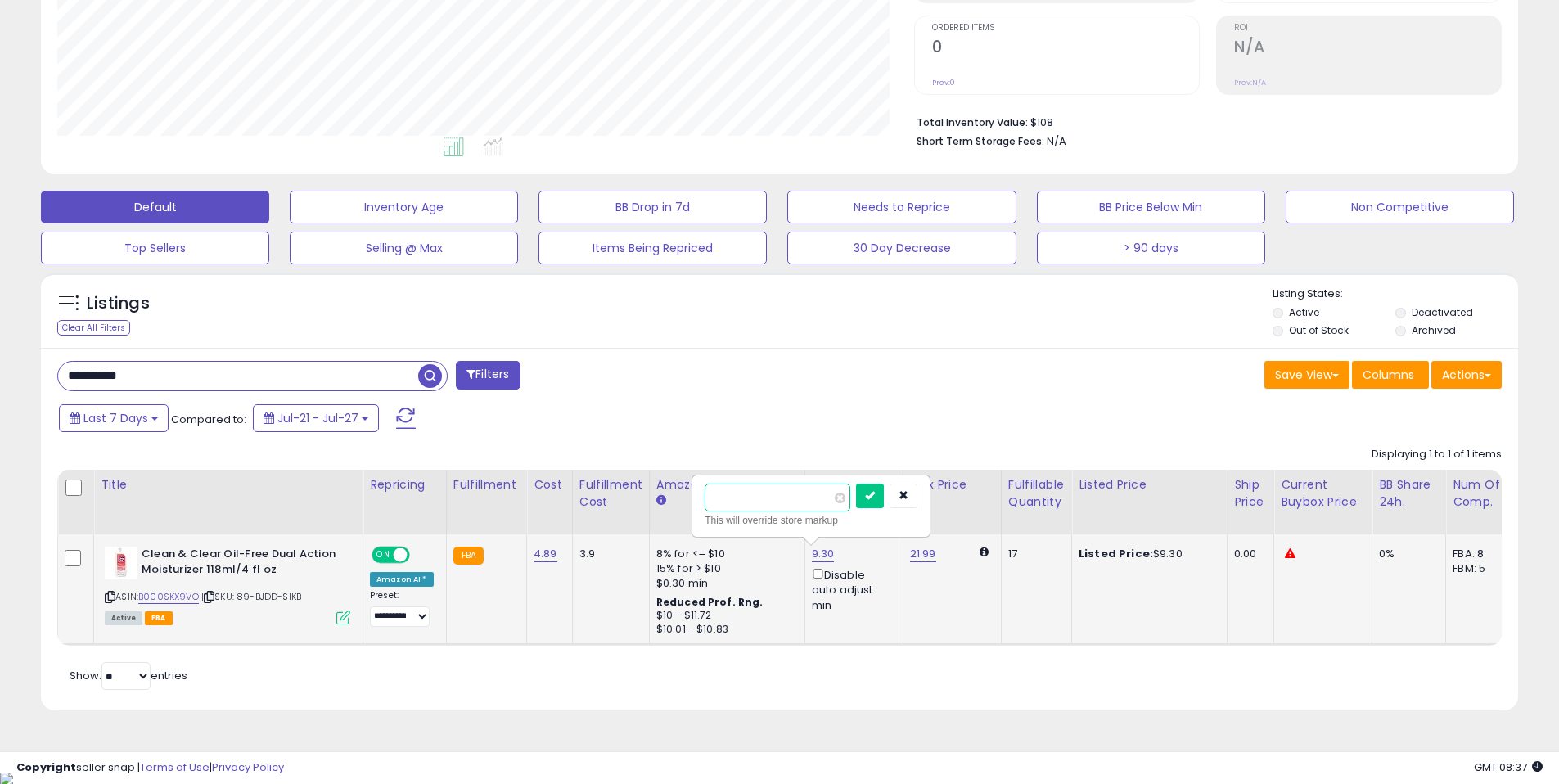 click on "****" at bounding box center (777, 498) 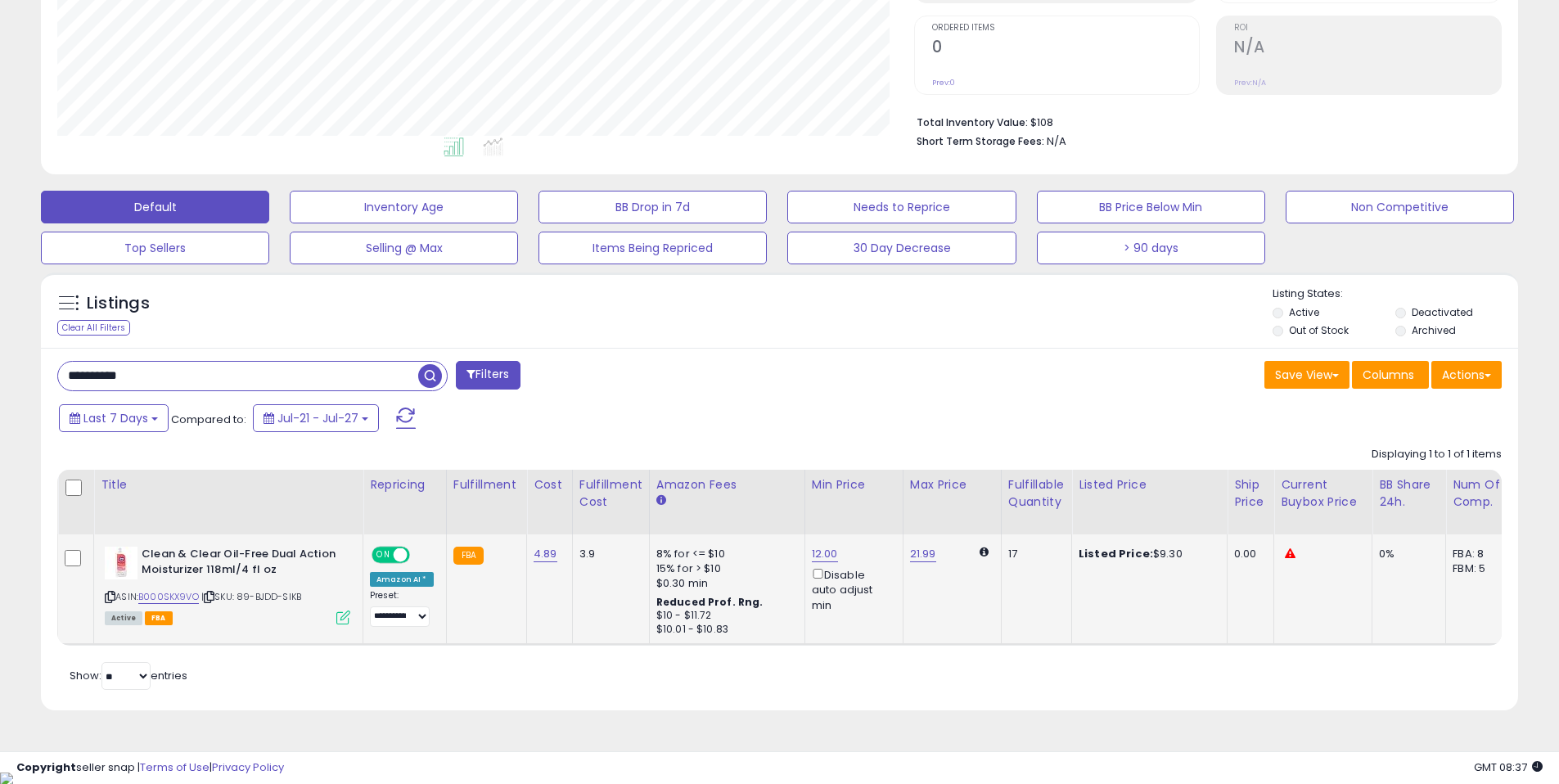 click on "Retrieving listings data..
Displaying 1 to 1 of 1 items
Title
Repricing" at bounding box center (779, 566) 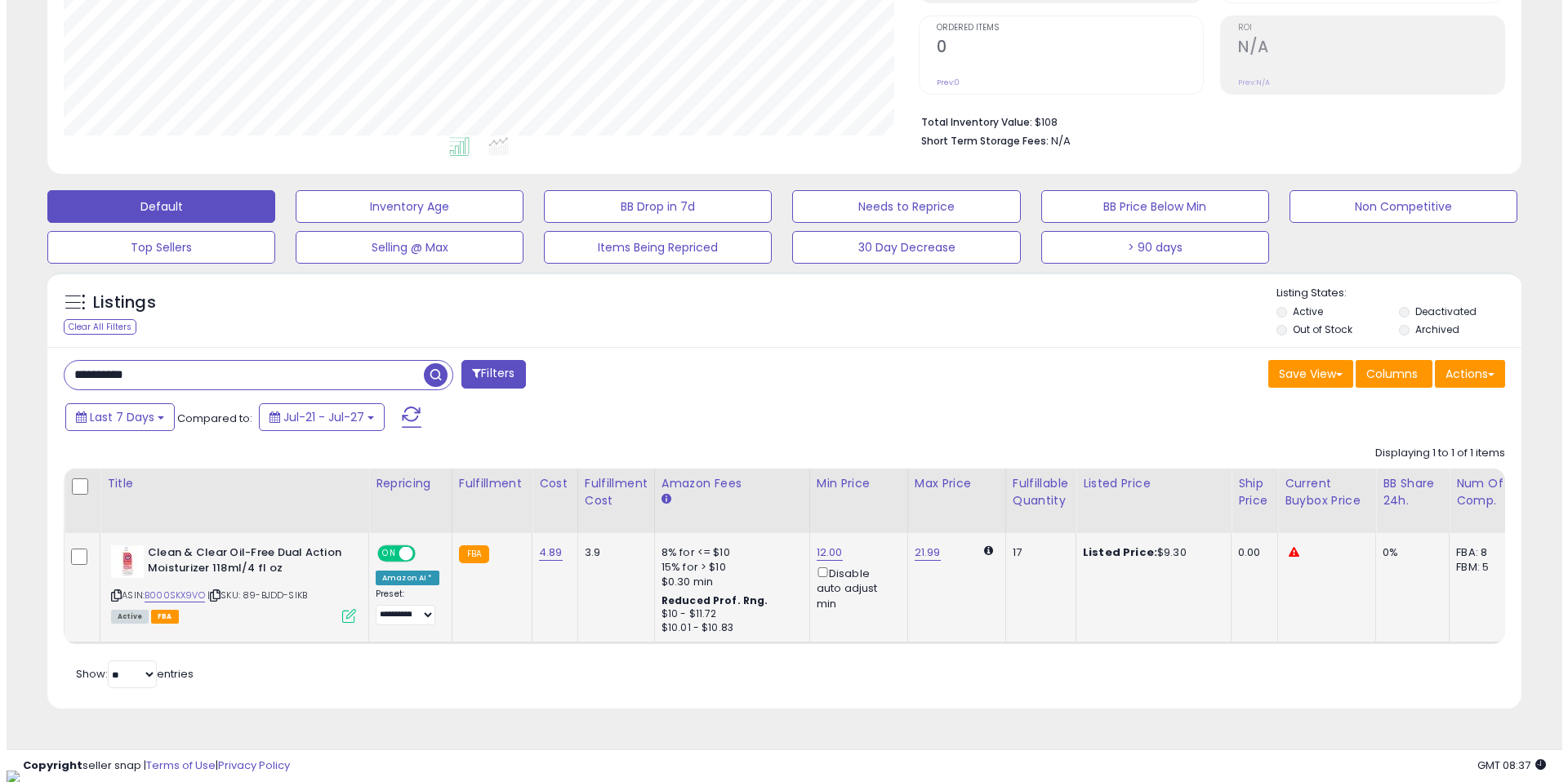 scroll, scrollTop: 214, scrollLeft: 0, axis: vertical 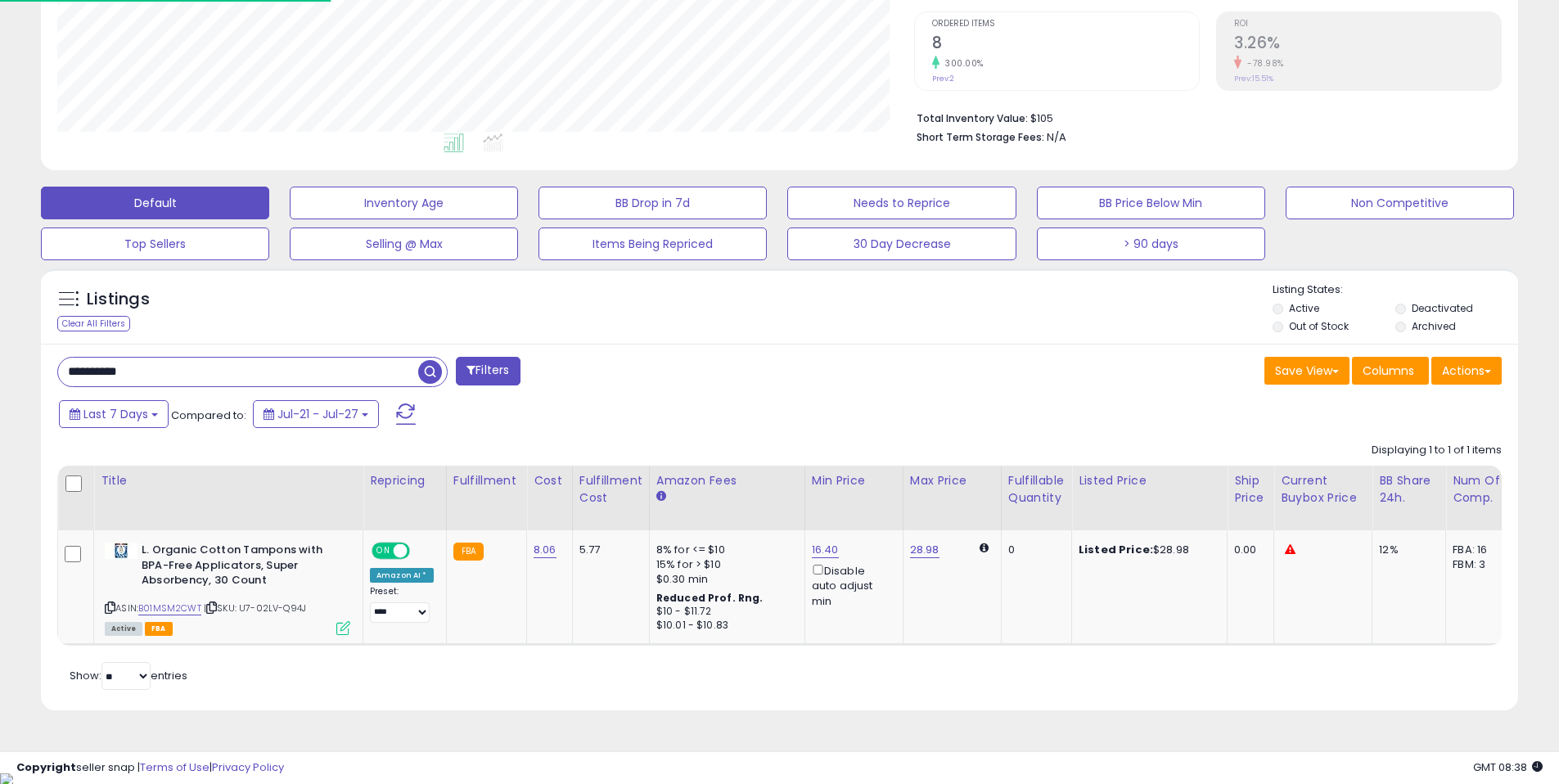 click on "**********" at bounding box center [238, 372] 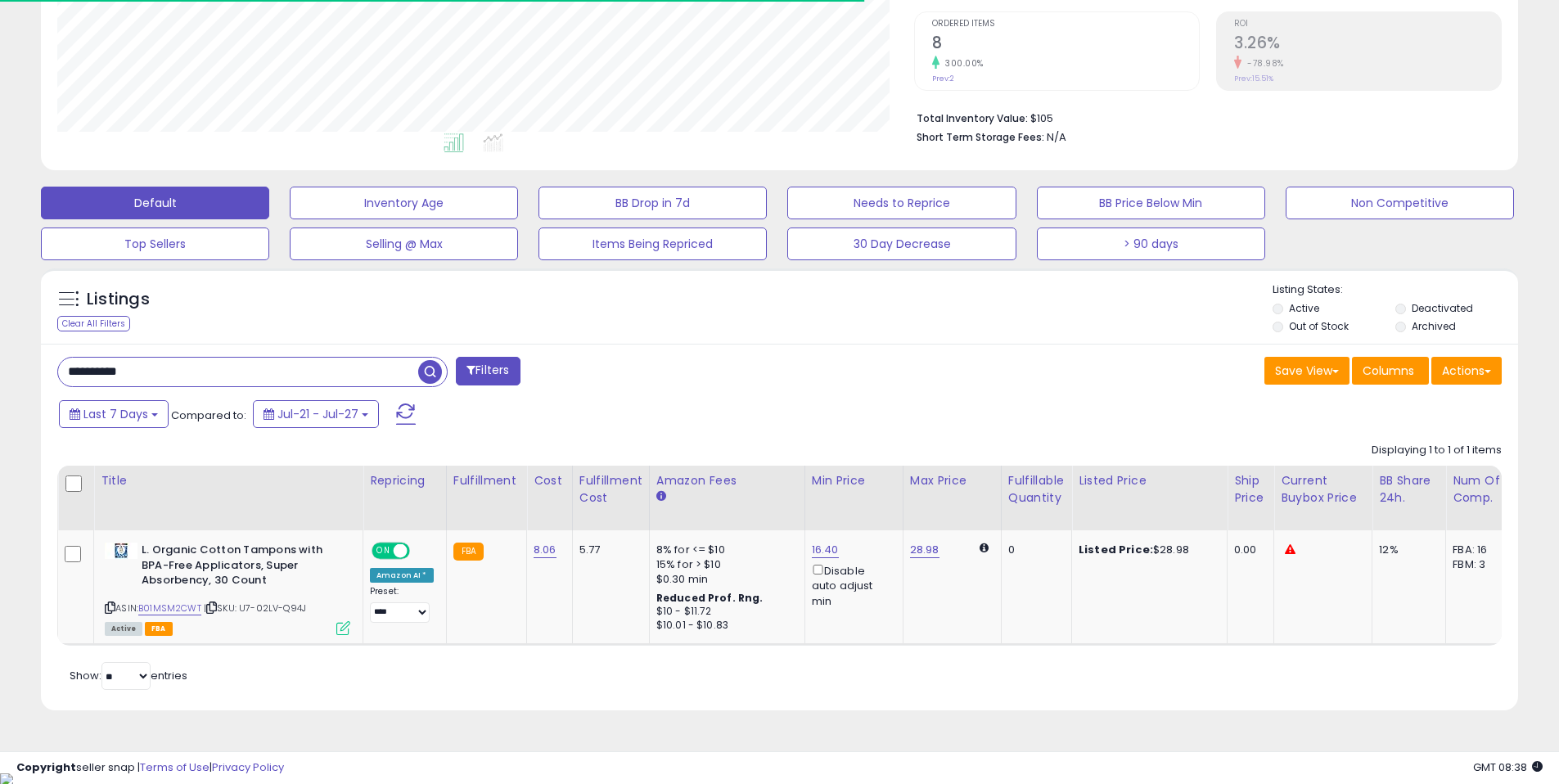 paste 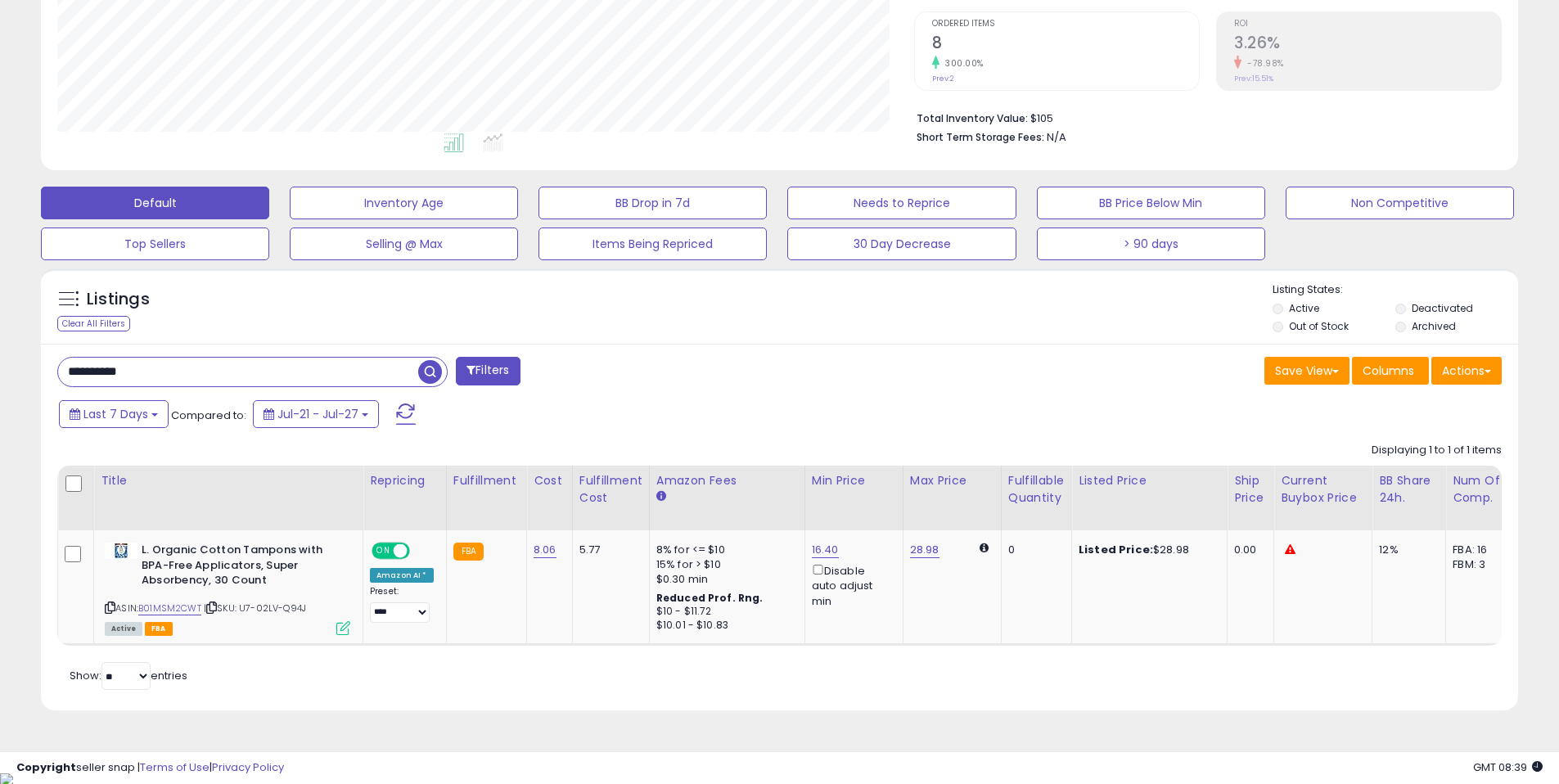 type on "**********" 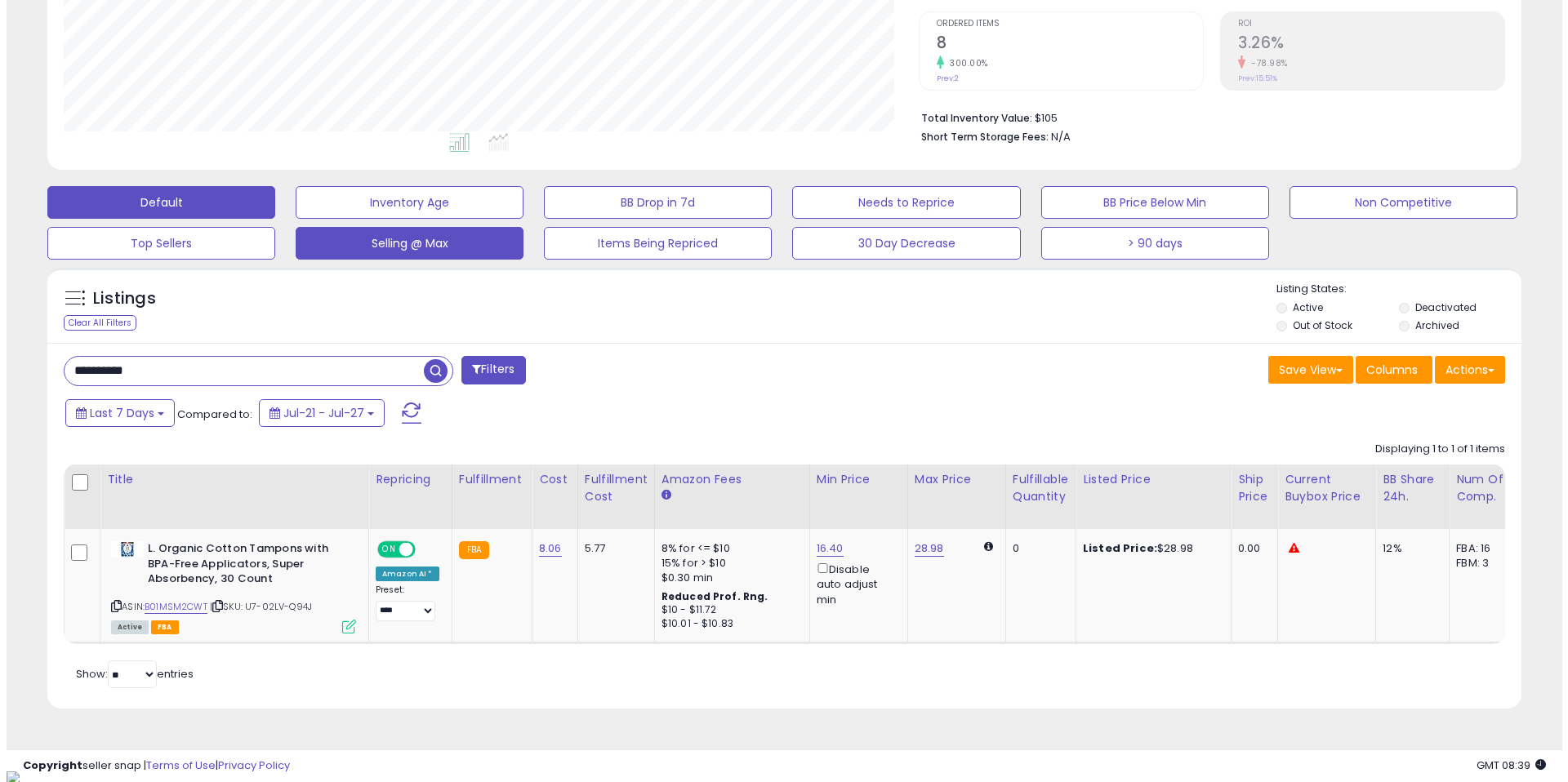 scroll, scrollTop: 214, scrollLeft: 0, axis: vertical 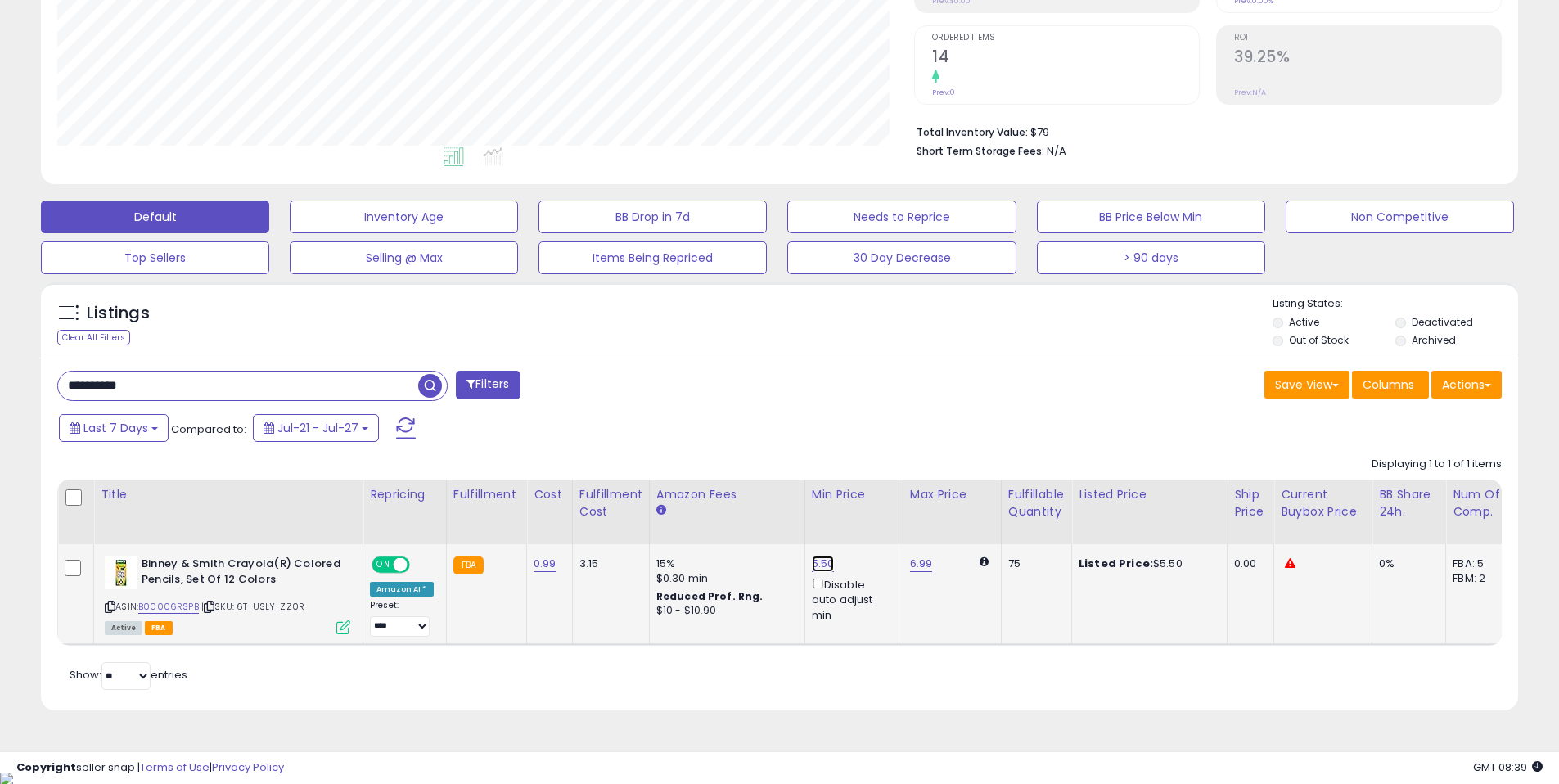 click on "5.50" at bounding box center (823, 564) 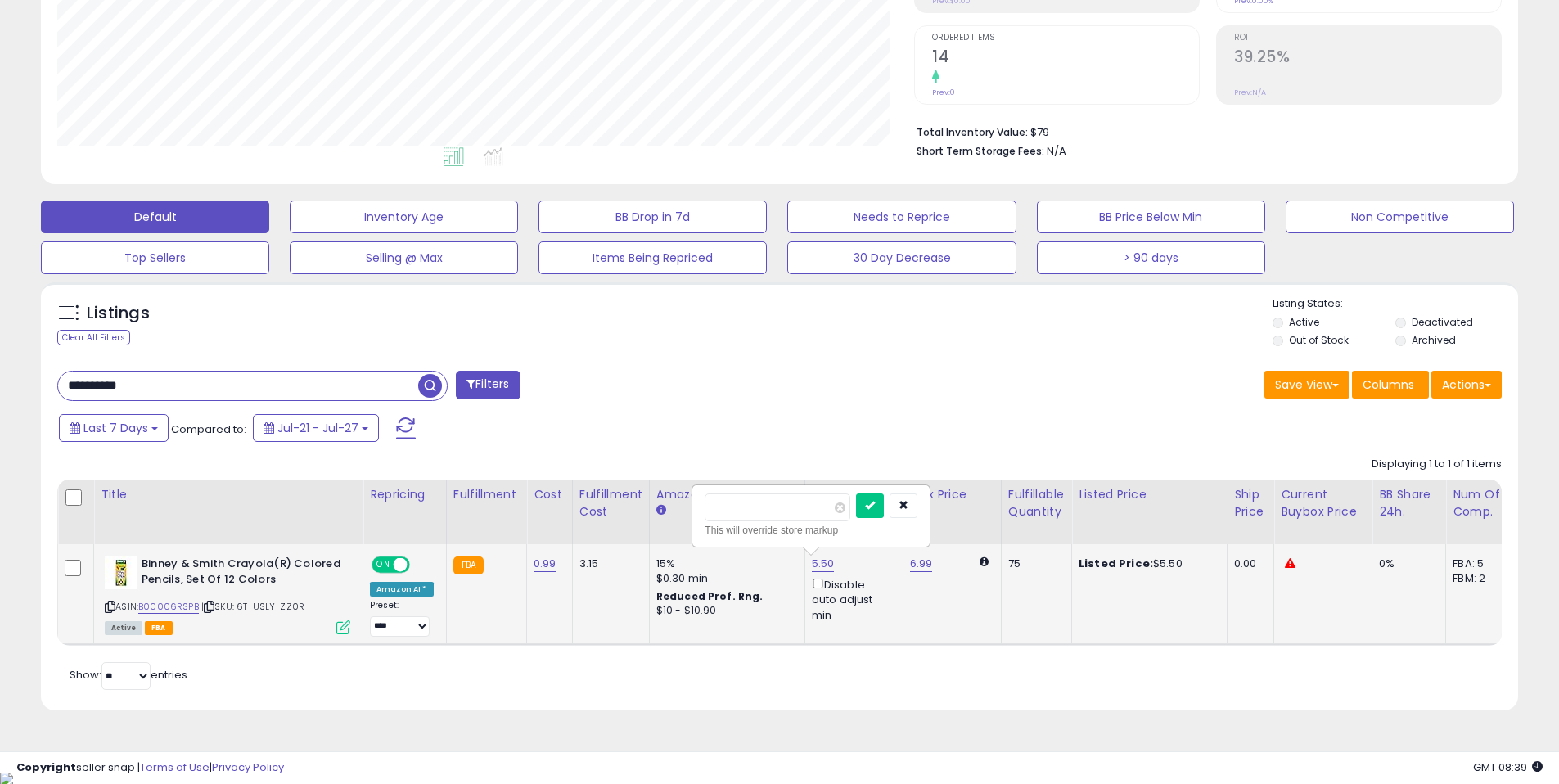 click on "5.50   **** This will override store markup  Disable auto adjust min" at bounding box center [851, 589] 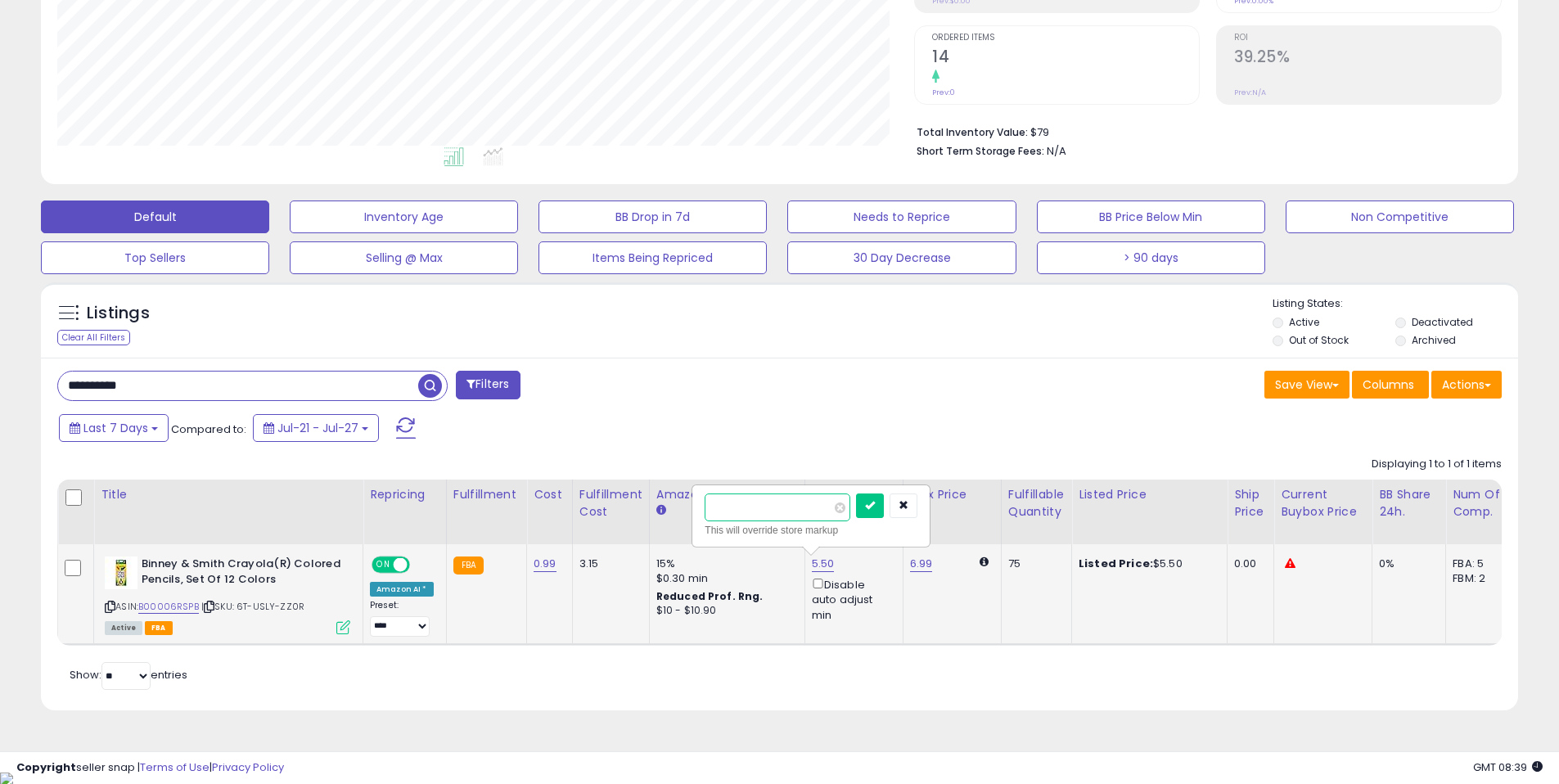 click on "****" at bounding box center [777, 507] 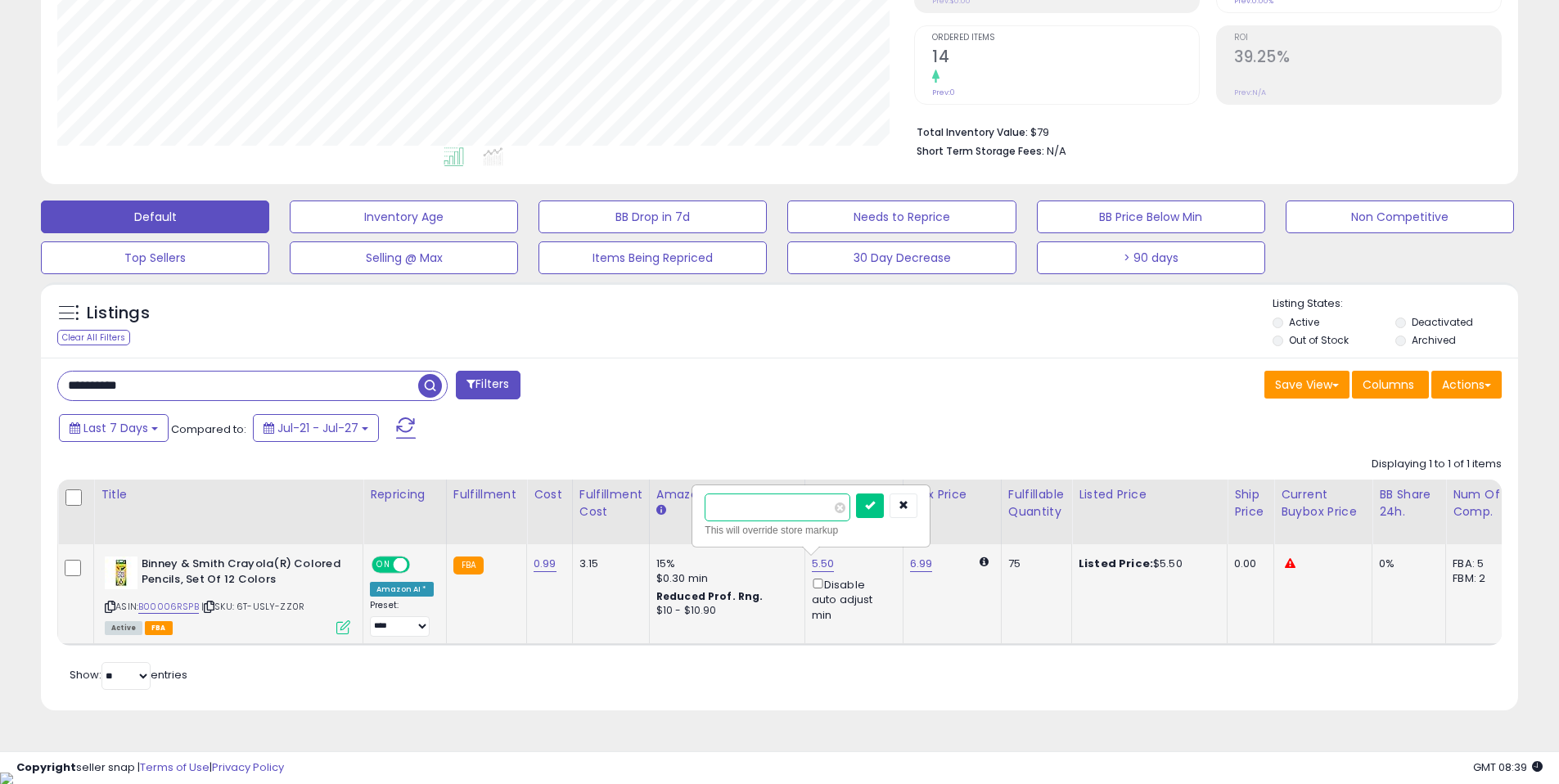 type on "****" 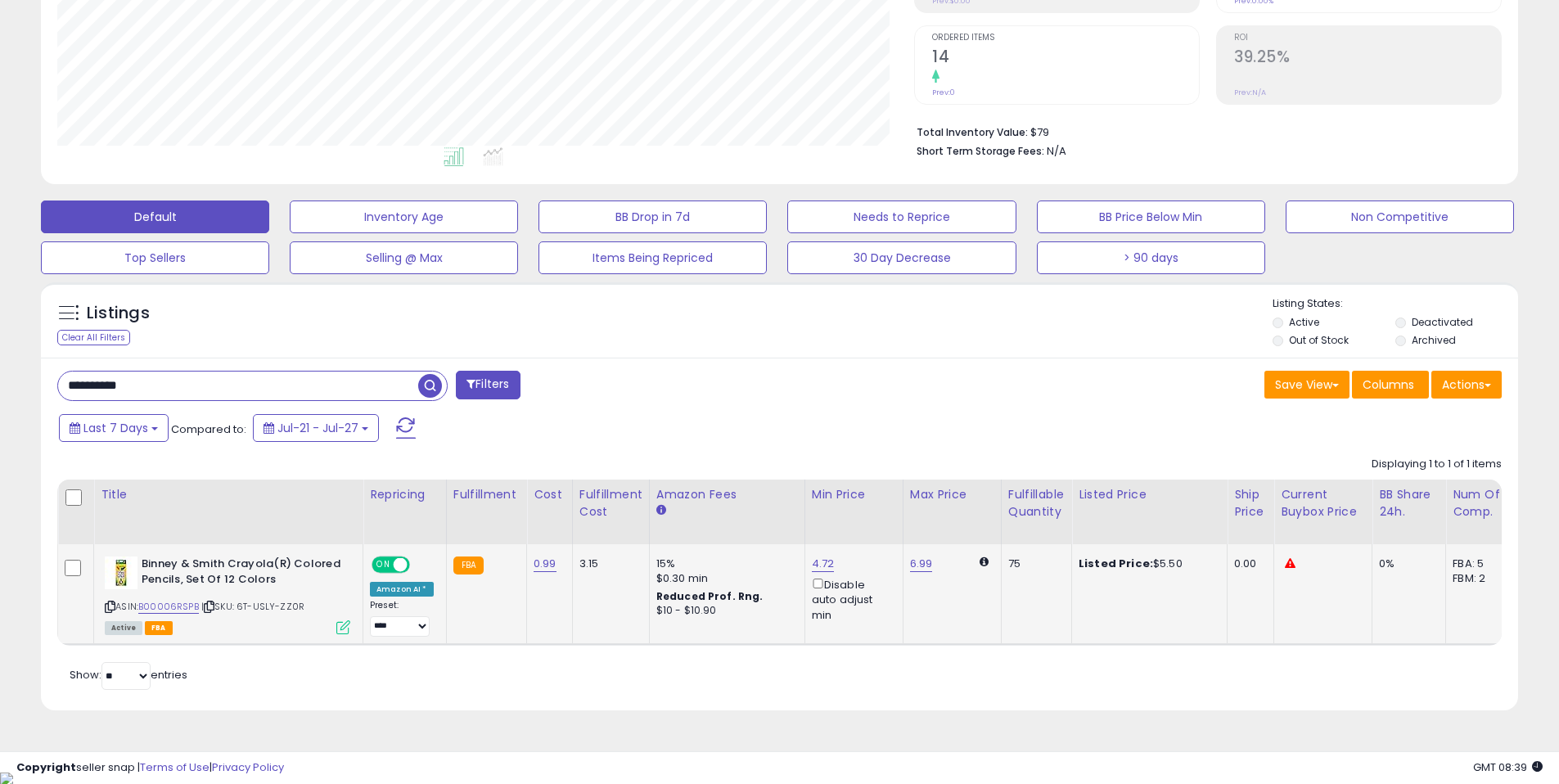 click on "Retrieving listings data..
Displaying 1 to 1 of 1 items
Title
Repricing" at bounding box center (779, 571) 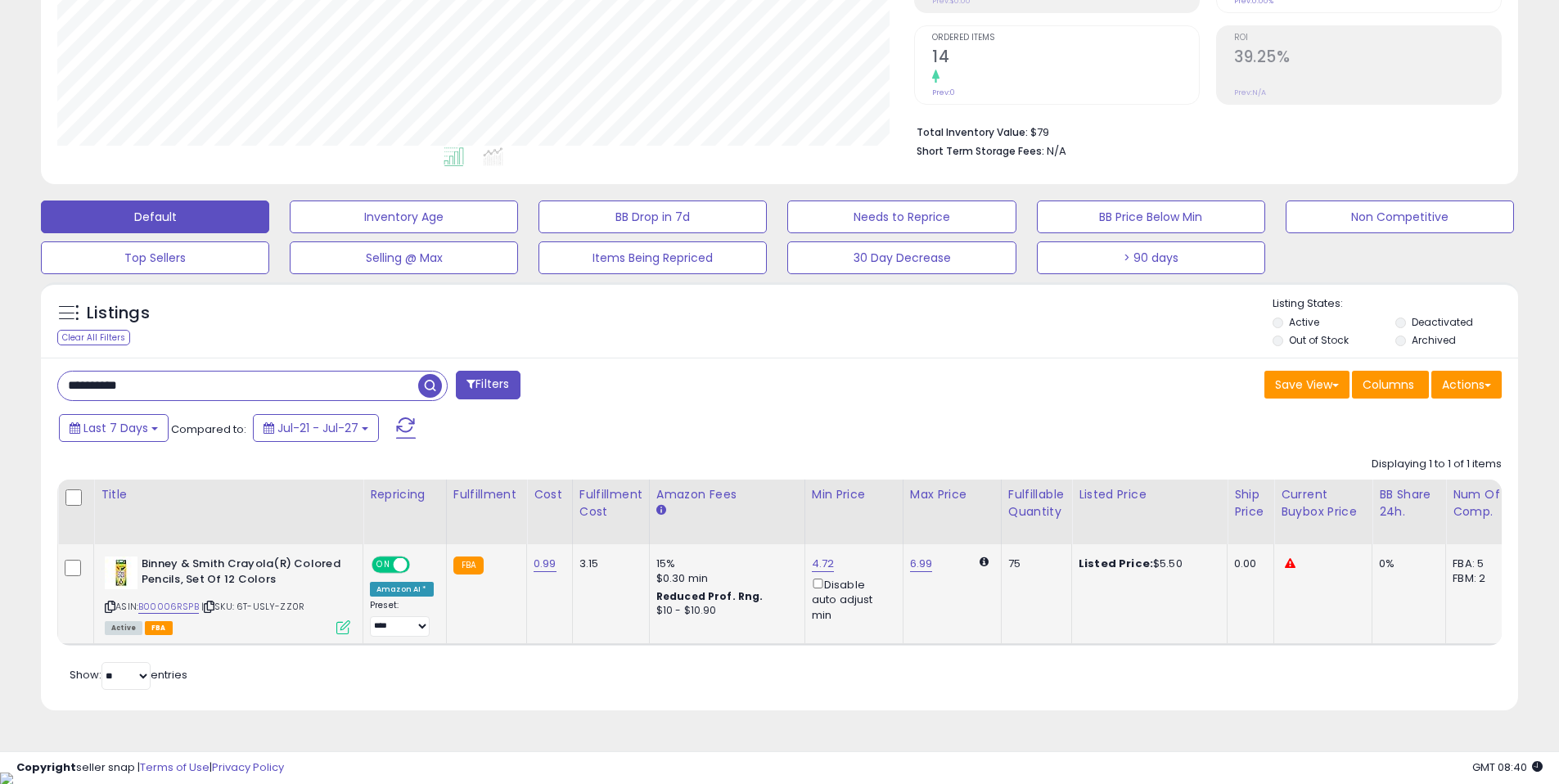 click on "**********" at bounding box center (238, 385) 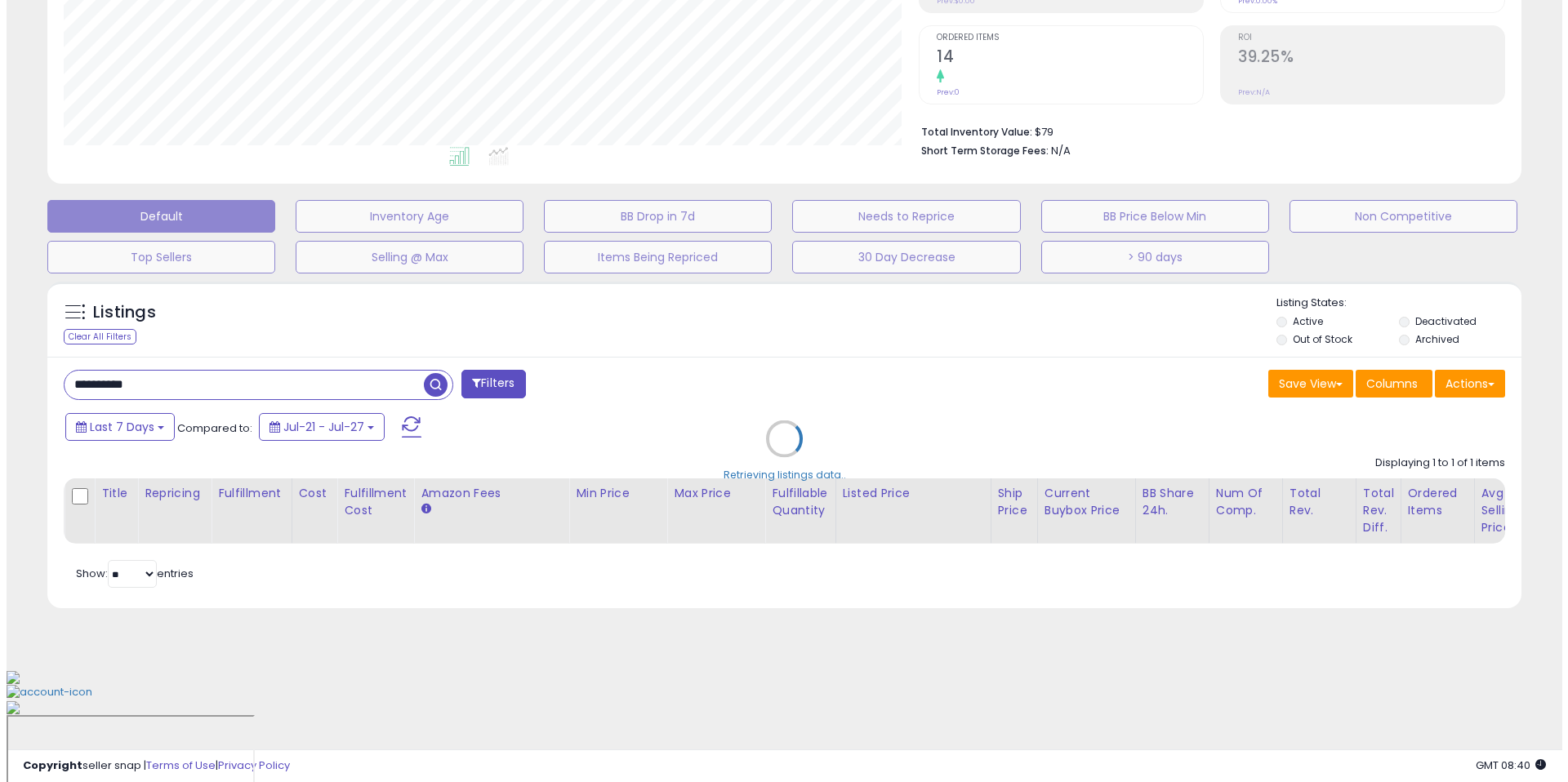 scroll, scrollTop: 214, scrollLeft: 0, axis: vertical 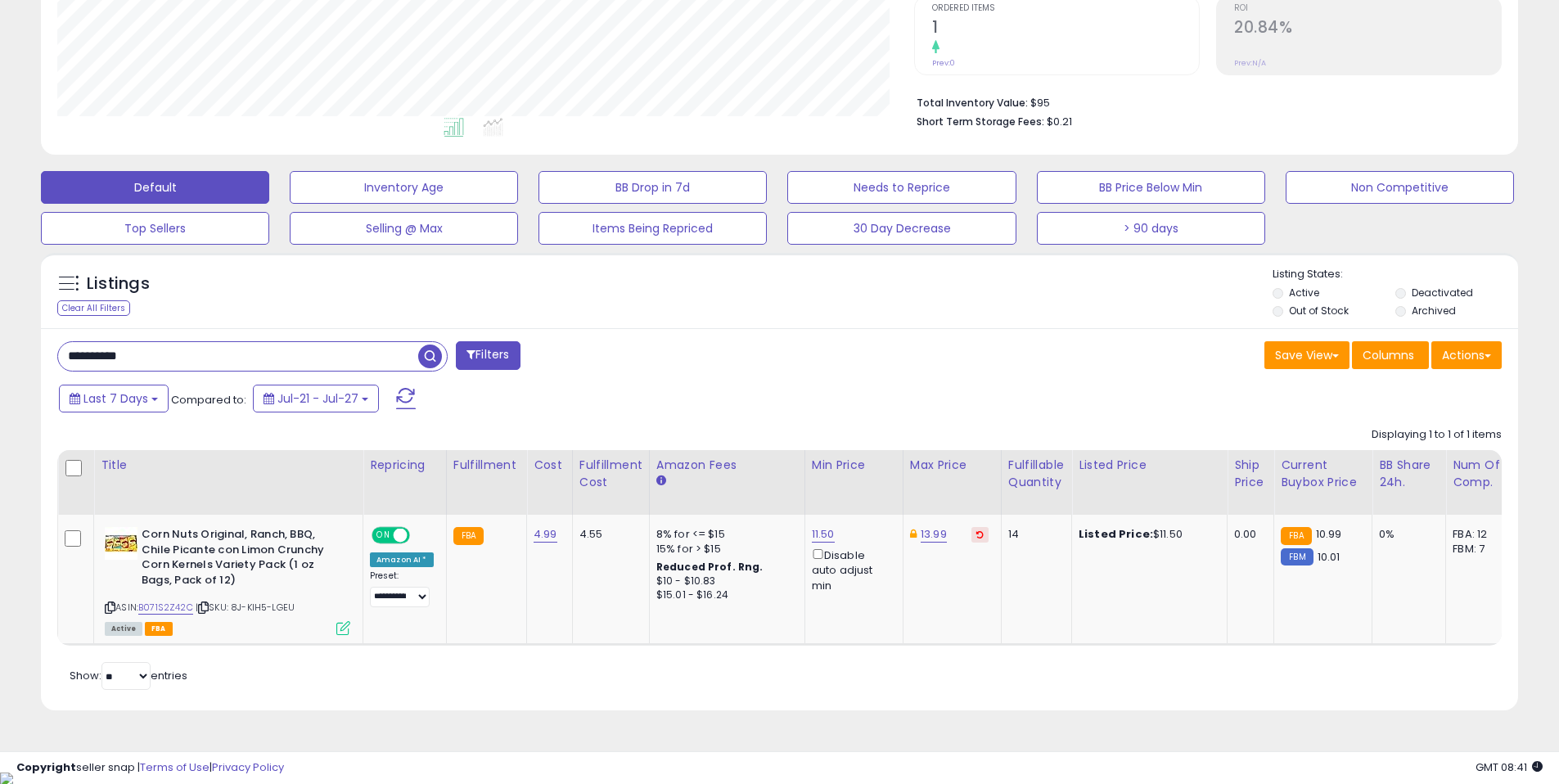 click on "**********" at bounding box center [238, 356] 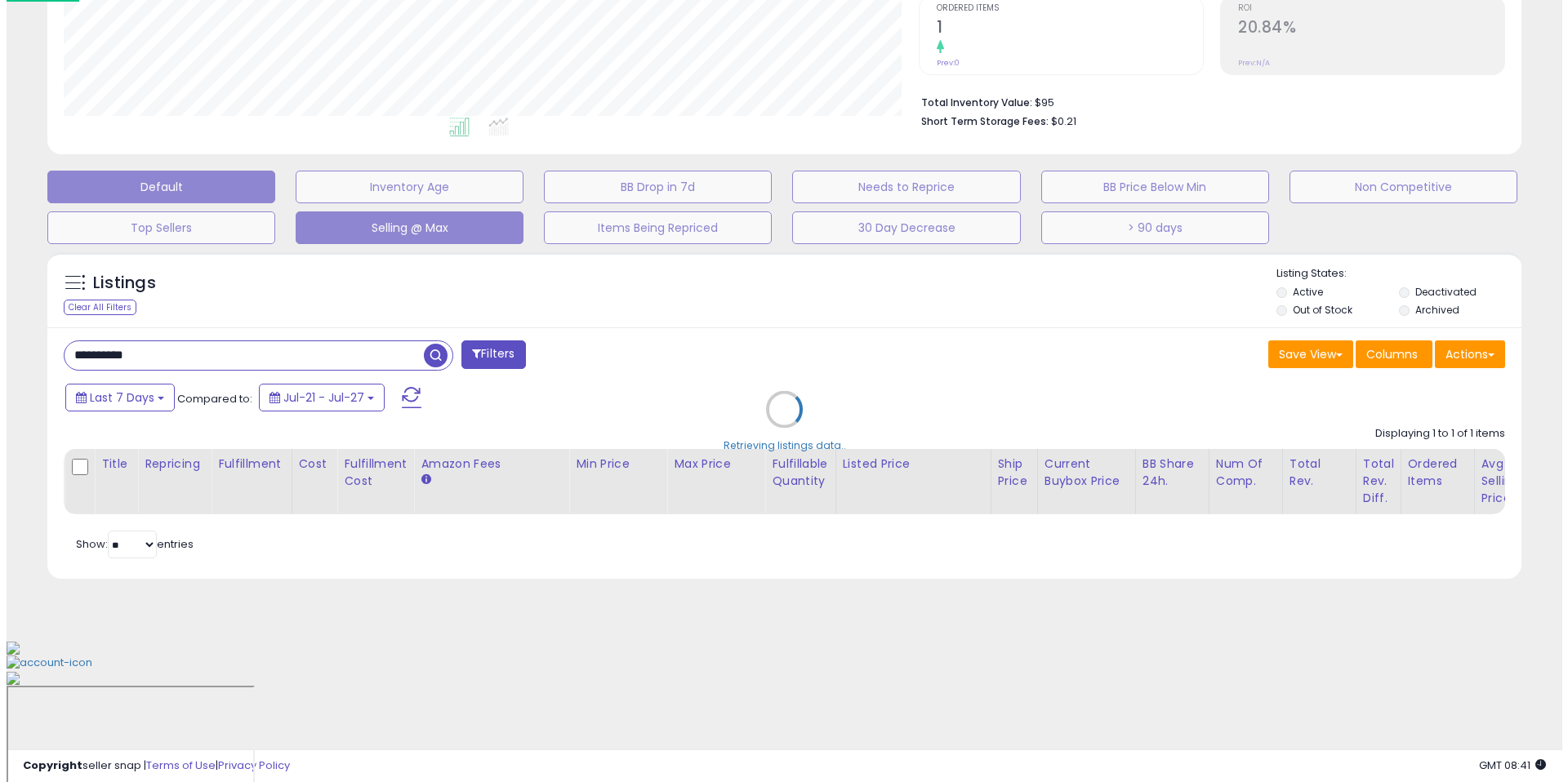 scroll, scrollTop: 214, scrollLeft: 0, axis: vertical 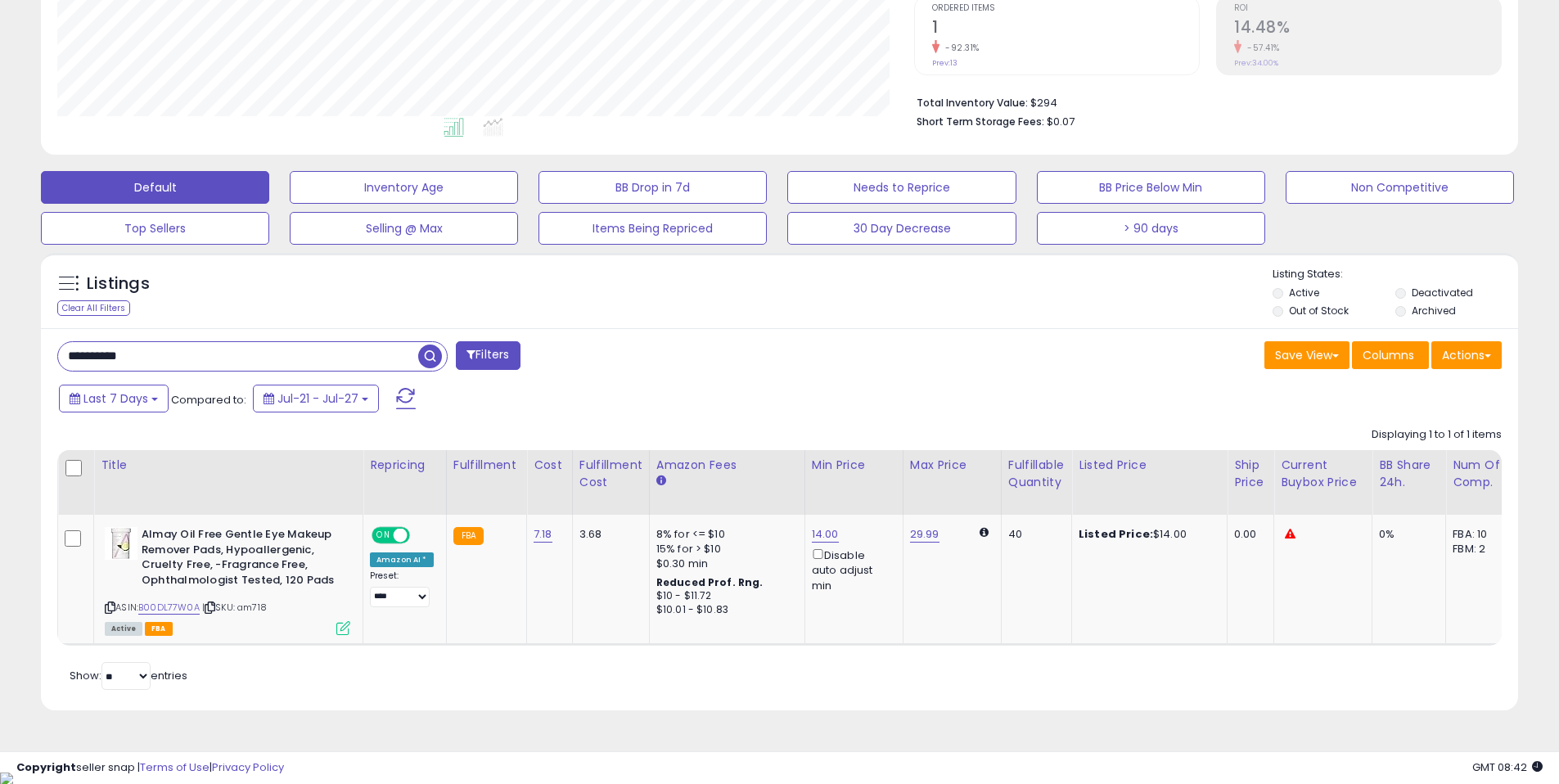 click on "**********" at bounding box center (238, 356) 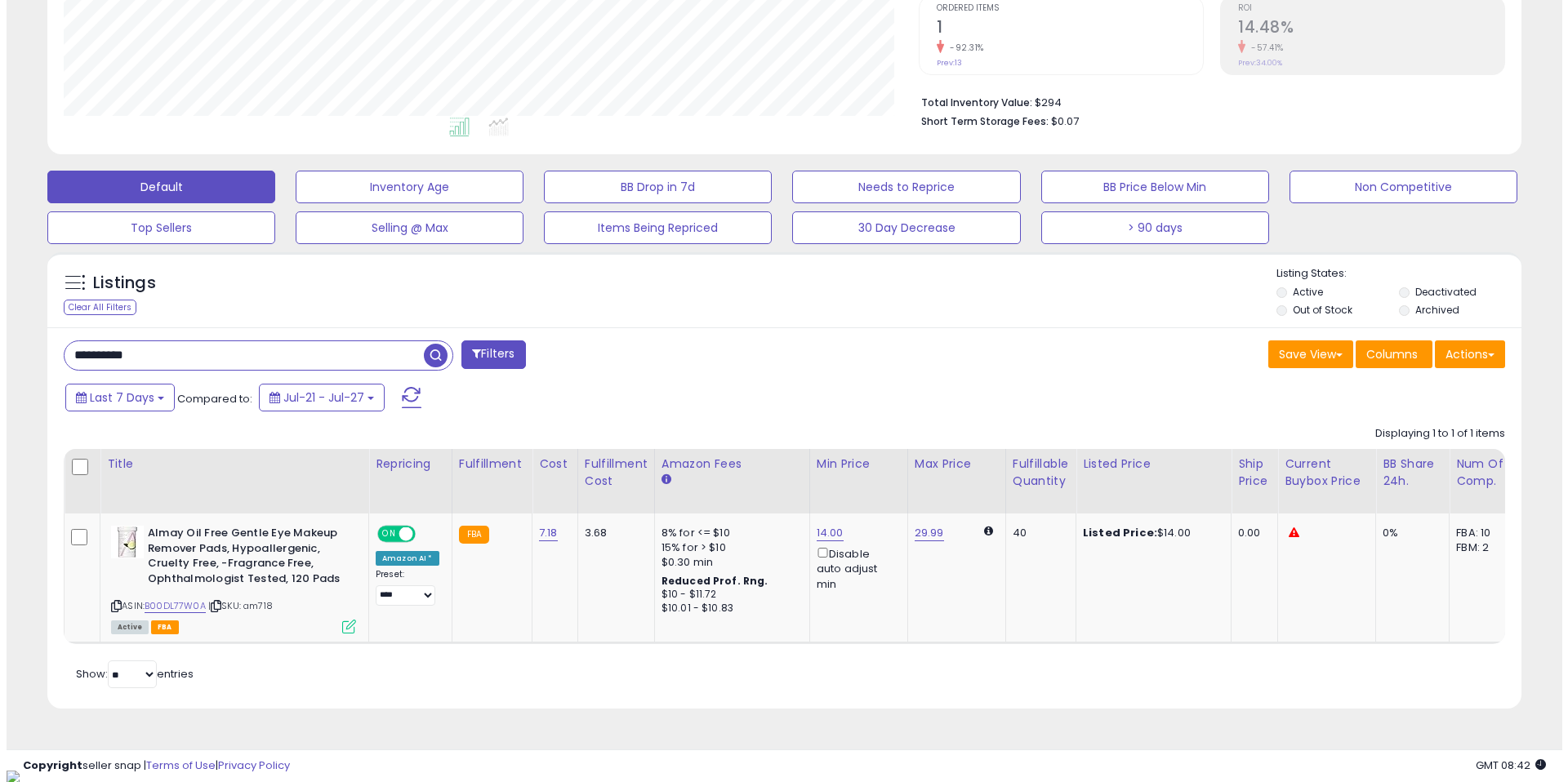 scroll, scrollTop: 214, scrollLeft: 0, axis: vertical 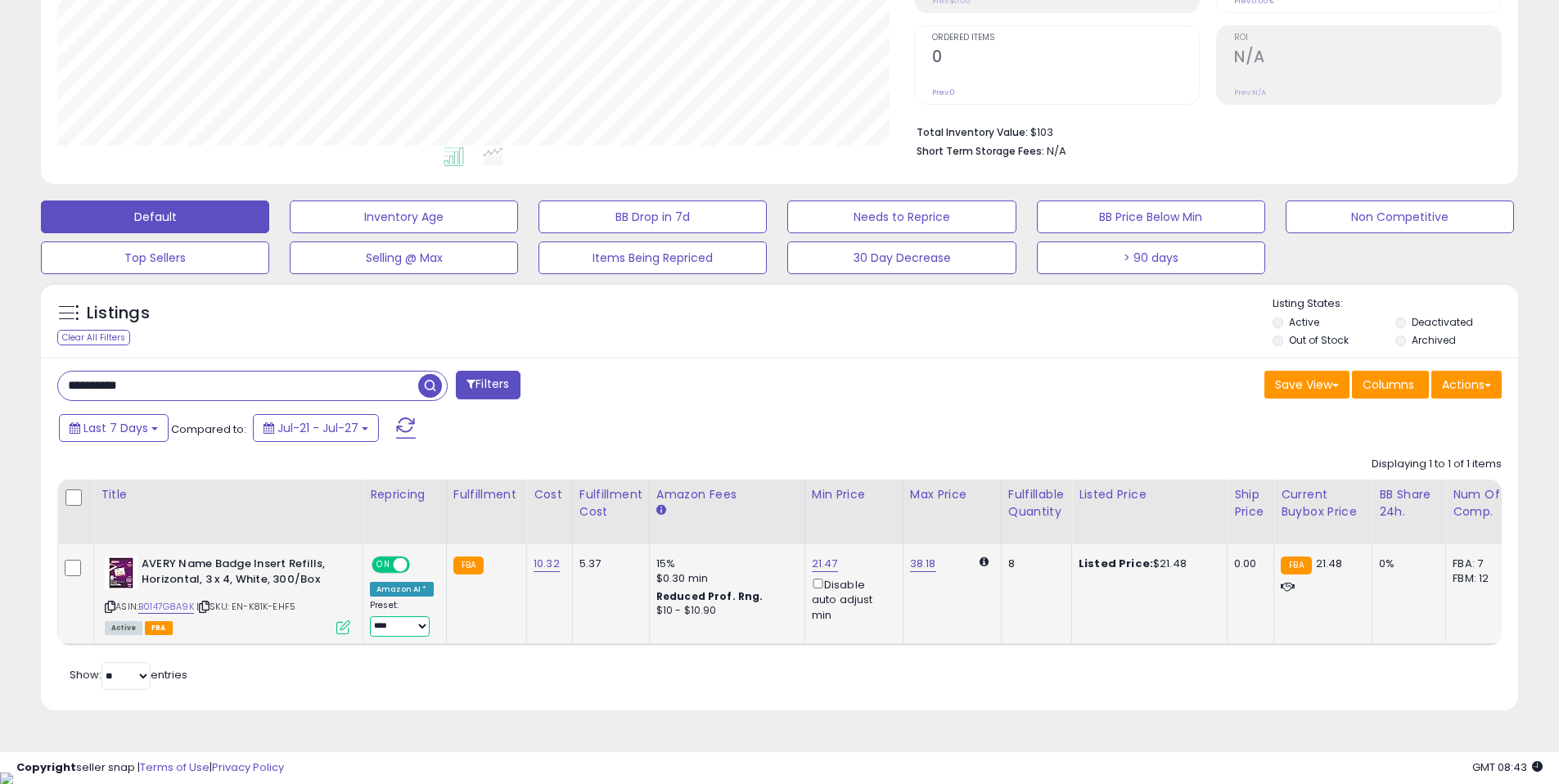 click on "**********" at bounding box center [399, 626] 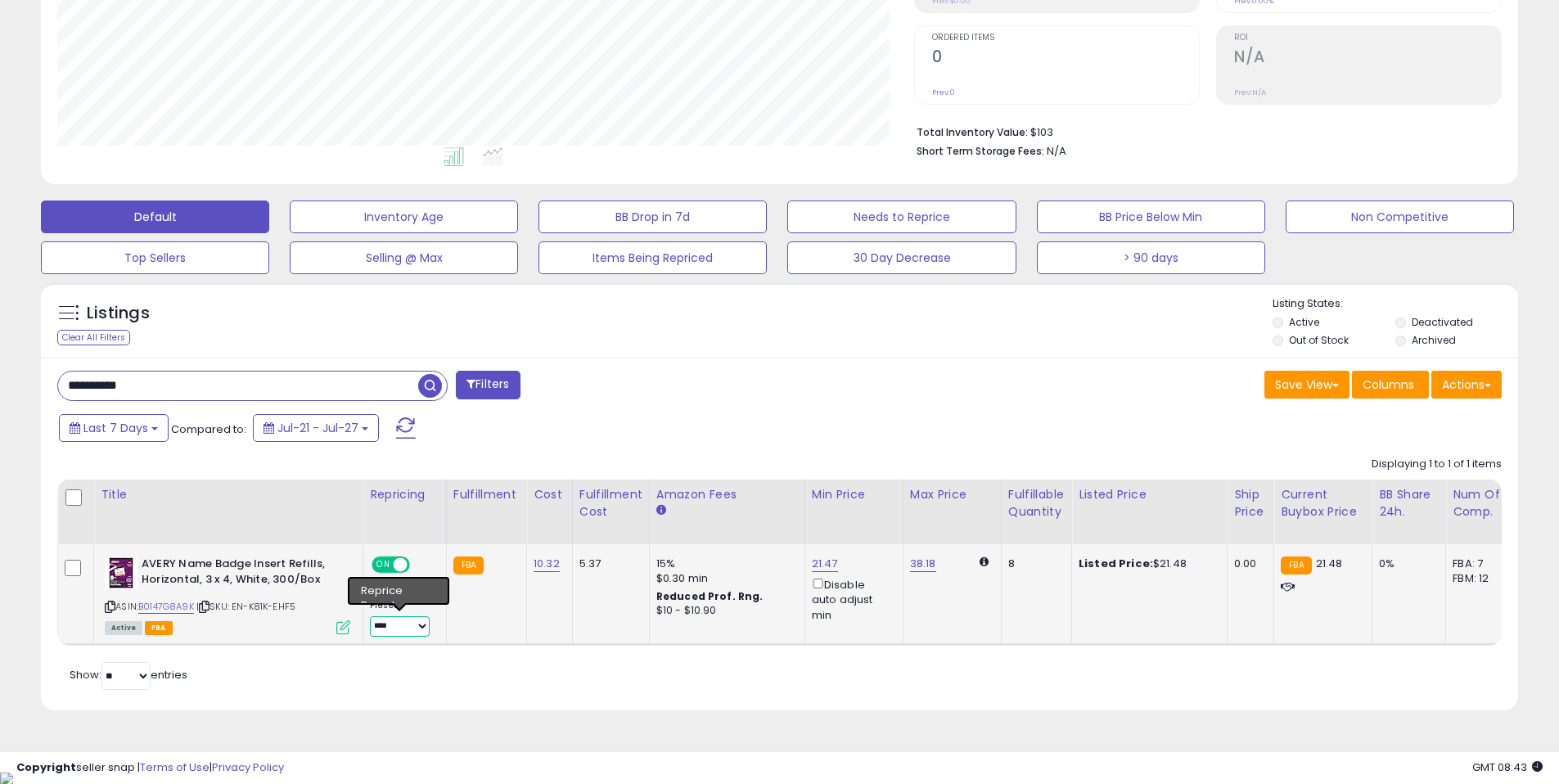 select on "**********" 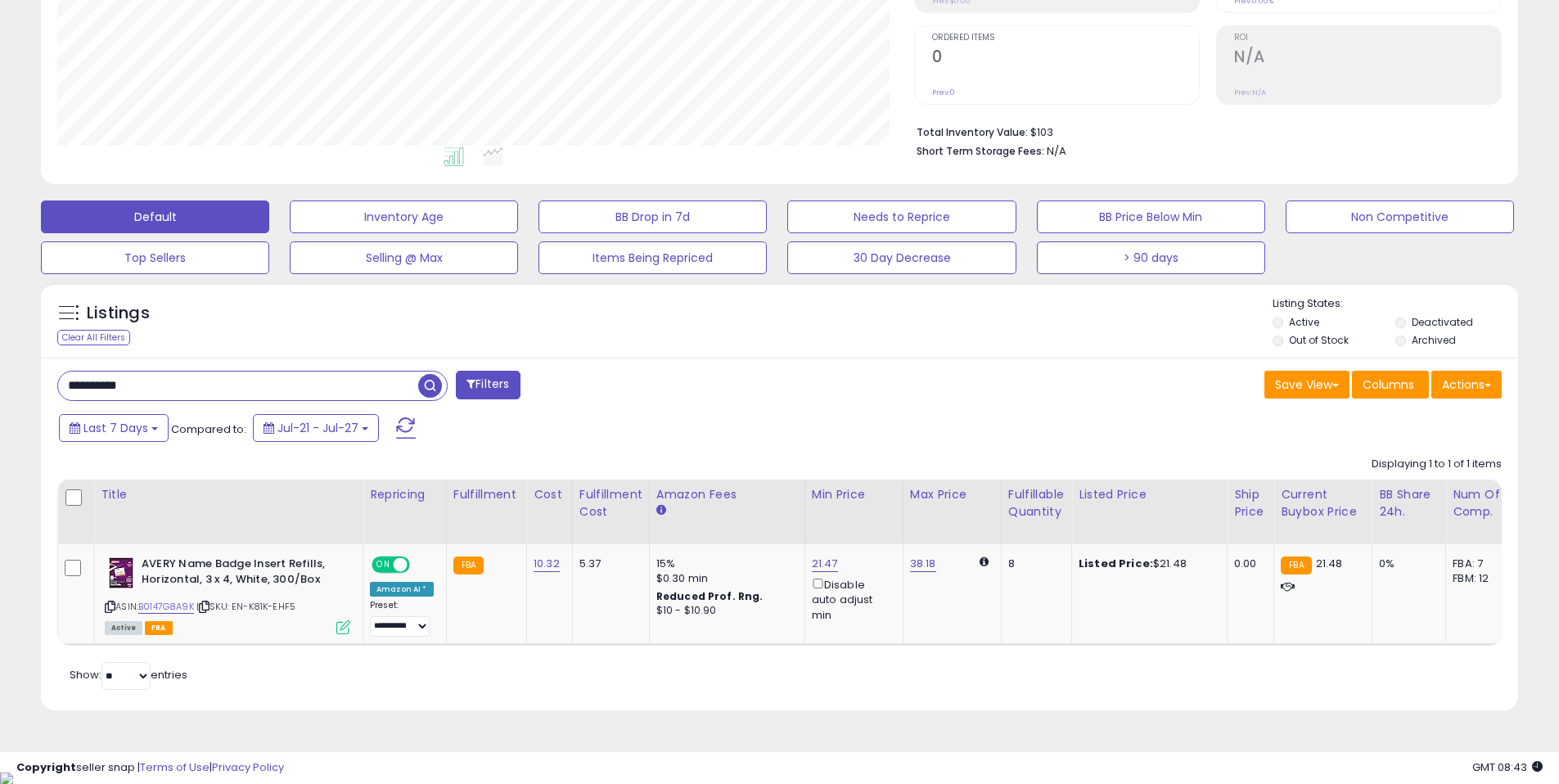 click on "**********" at bounding box center [238, 385] 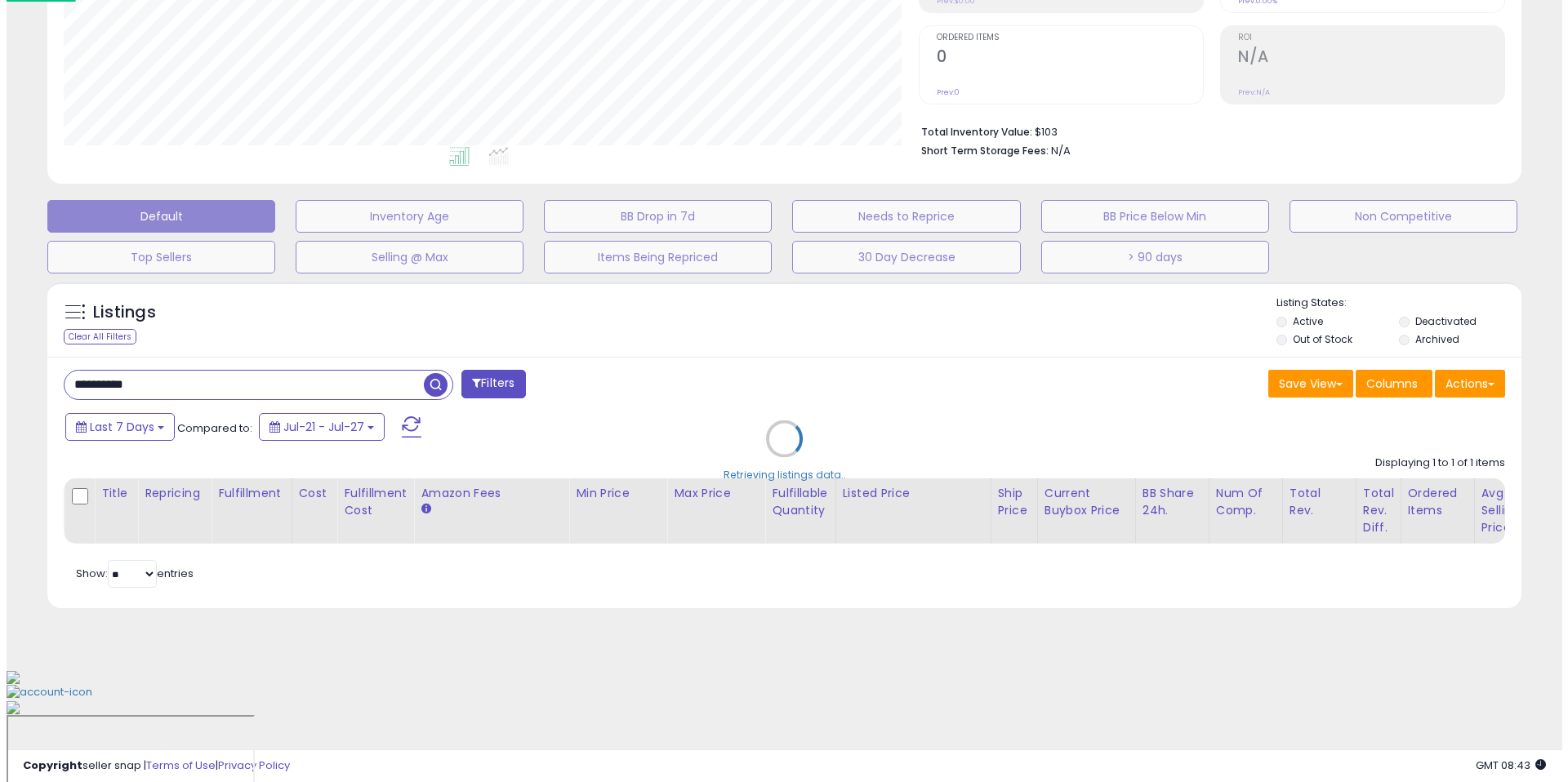 scroll, scrollTop: 214, scrollLeft: 0, axis: vertical 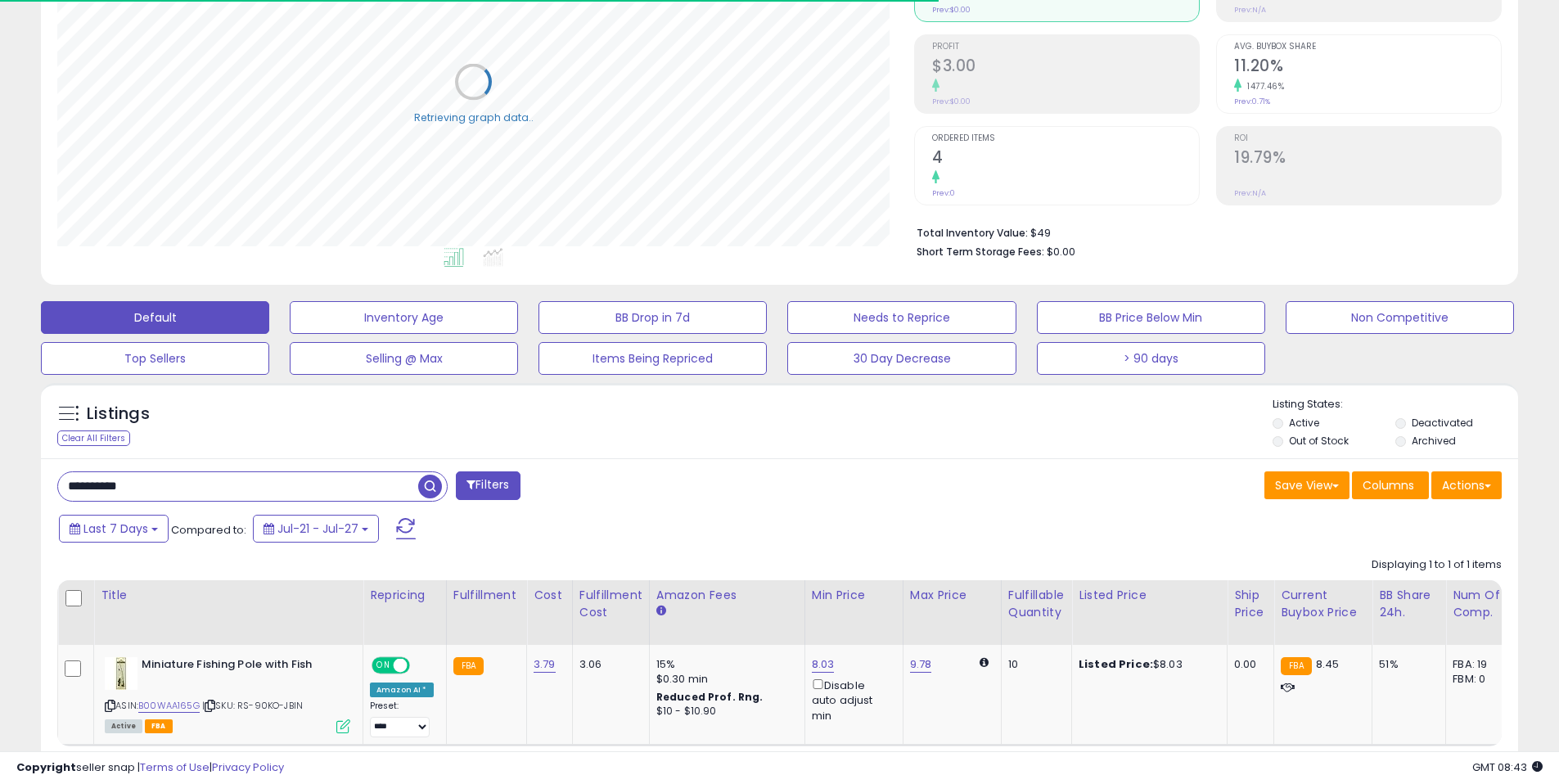 click at bounding box center (430, 486) 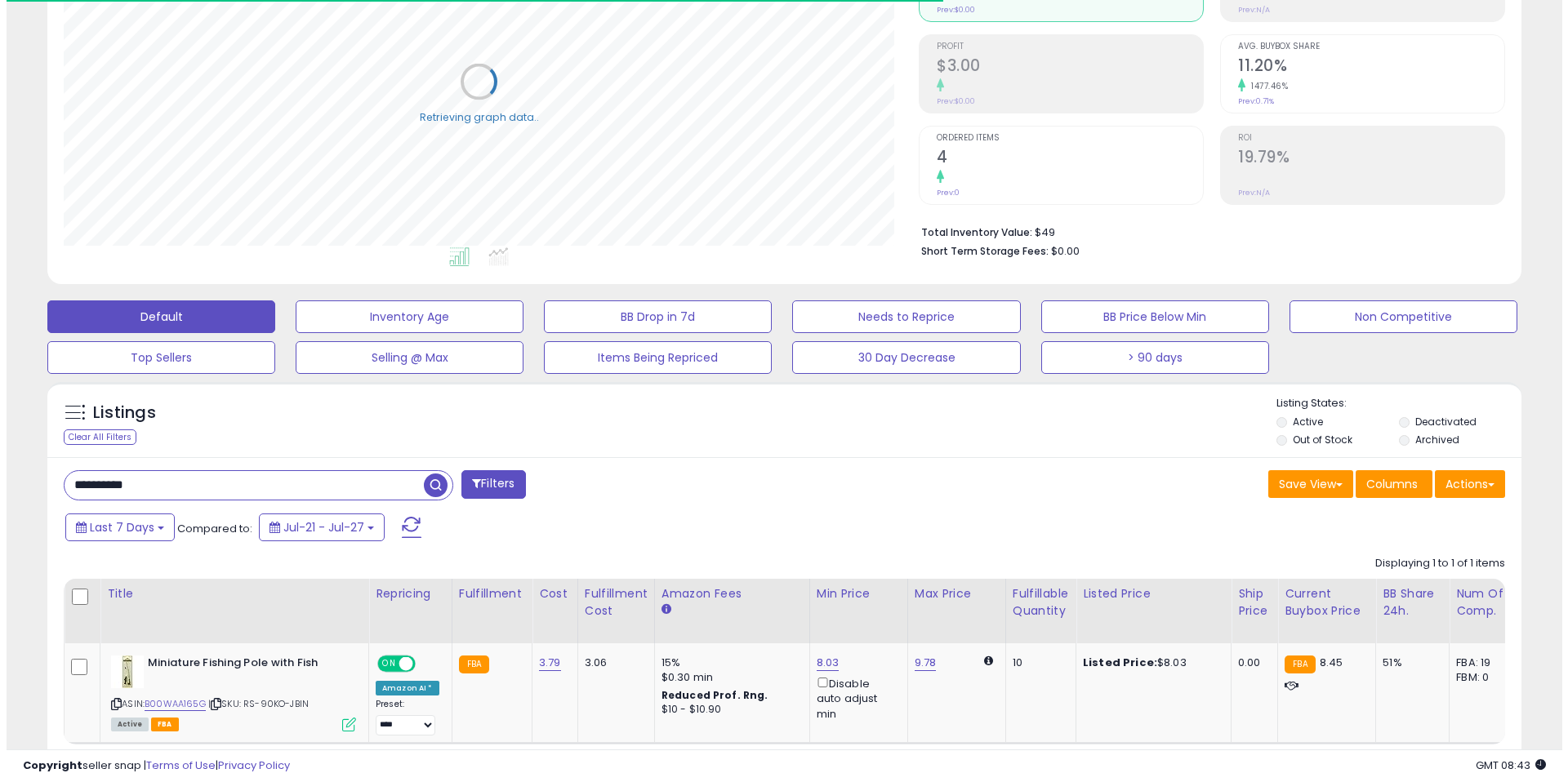 scroll, scrollTop: 815949, scrollLeft: 815804, axis: both 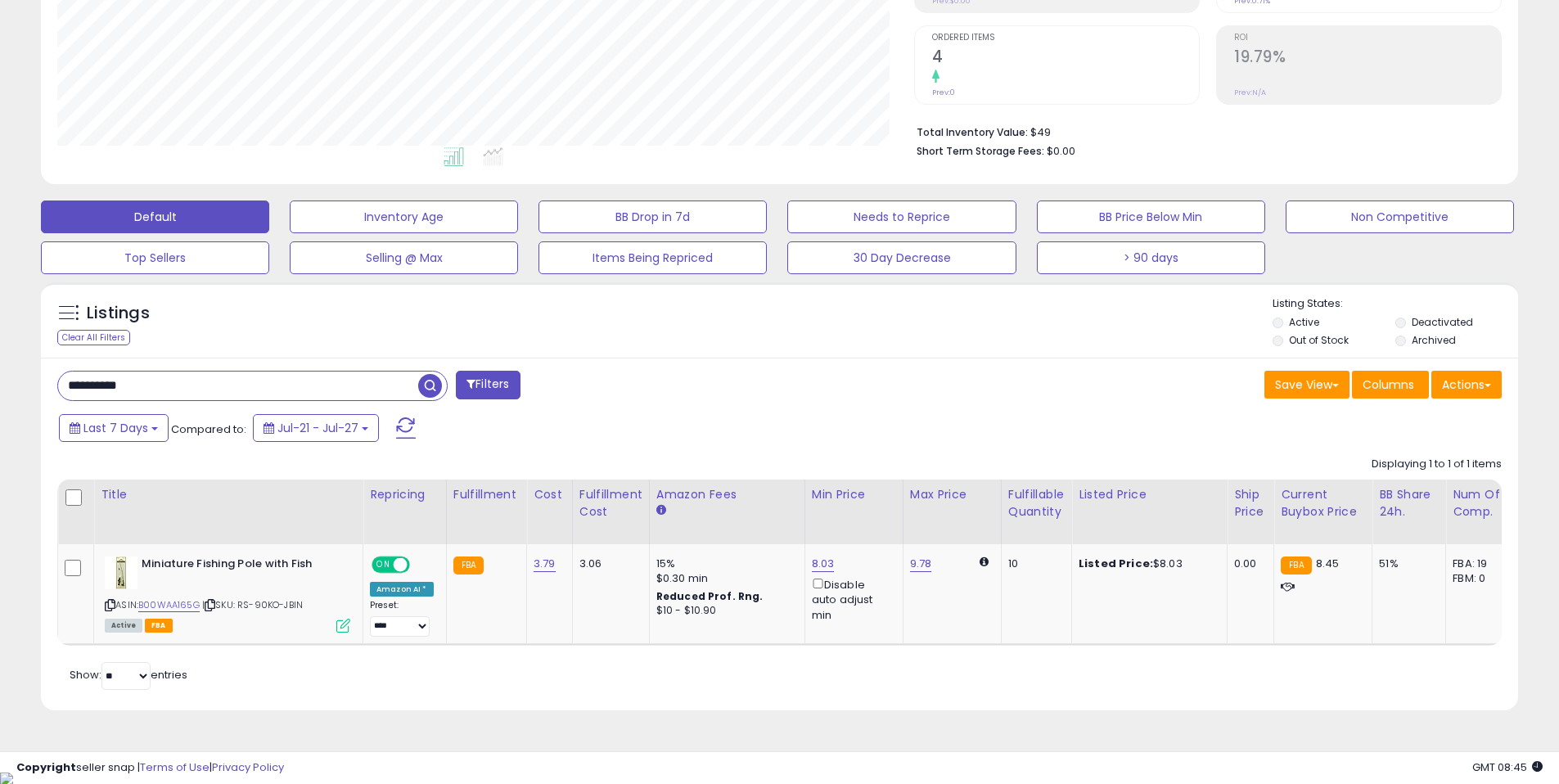 click on "**********" at bounding box center [238, 385] 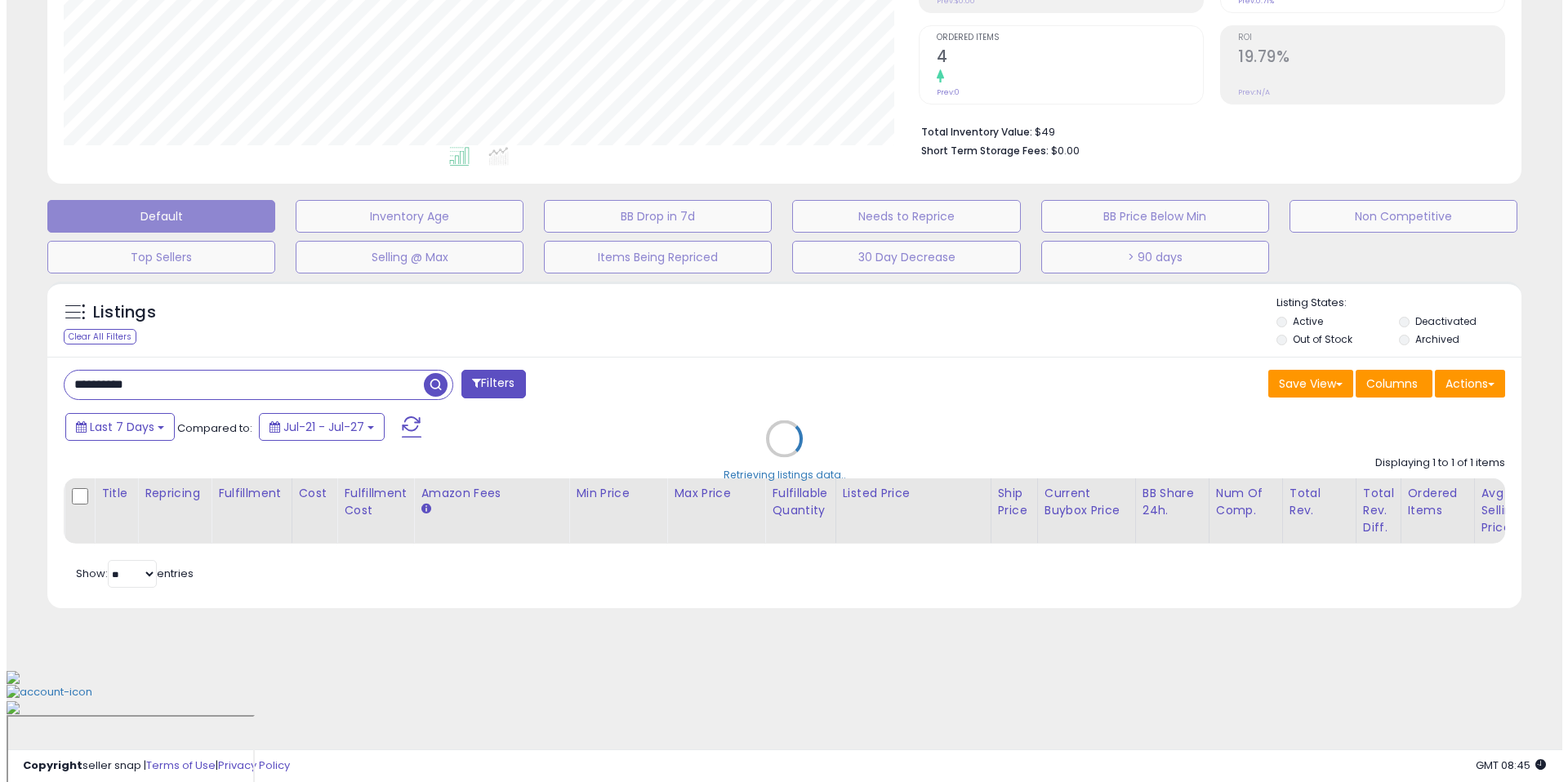 scroll, scrollTop: 214, scrollLeft: 0, axis: vertical 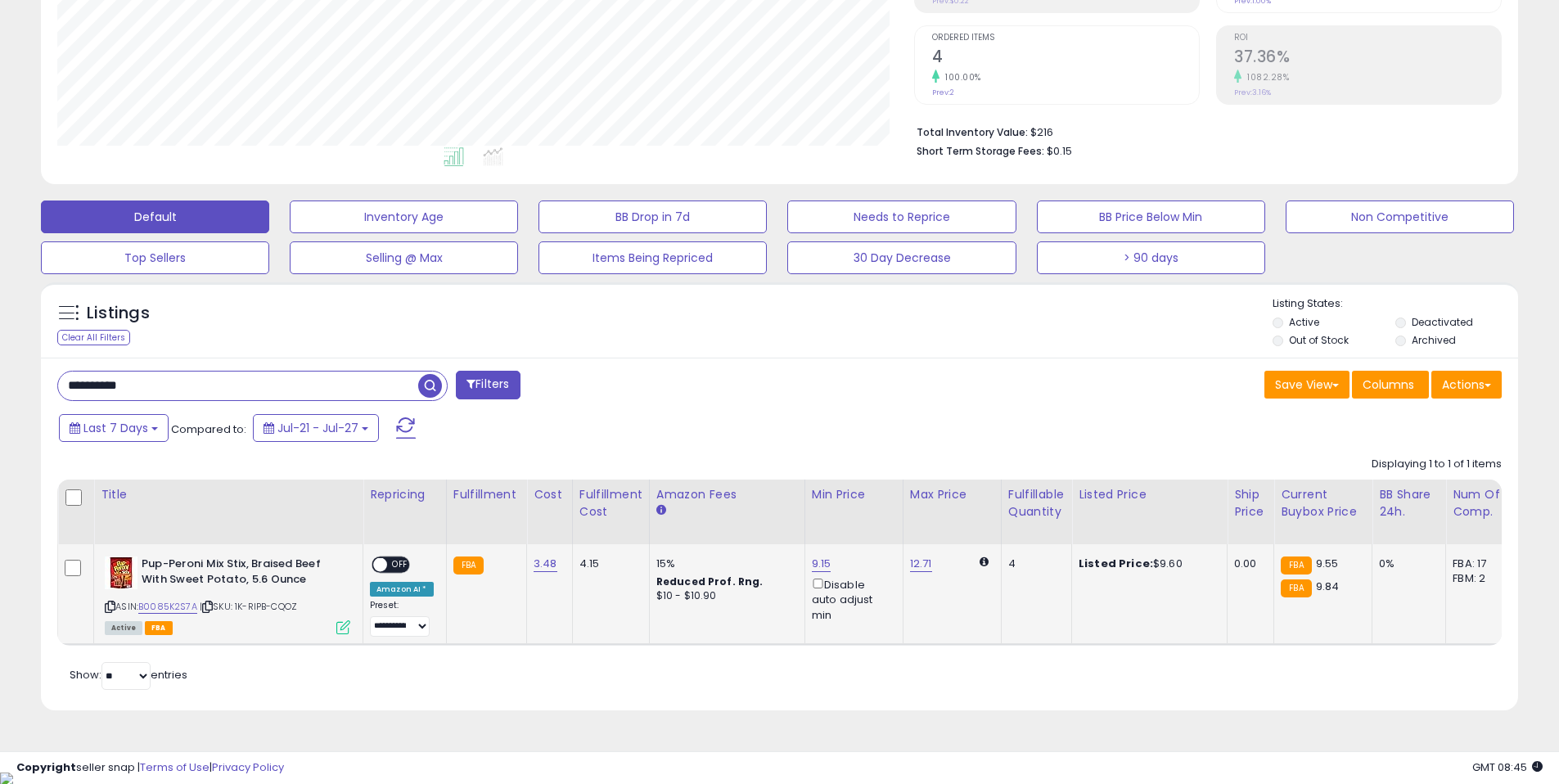 click on "OFF" at bounding box center [400, 565] 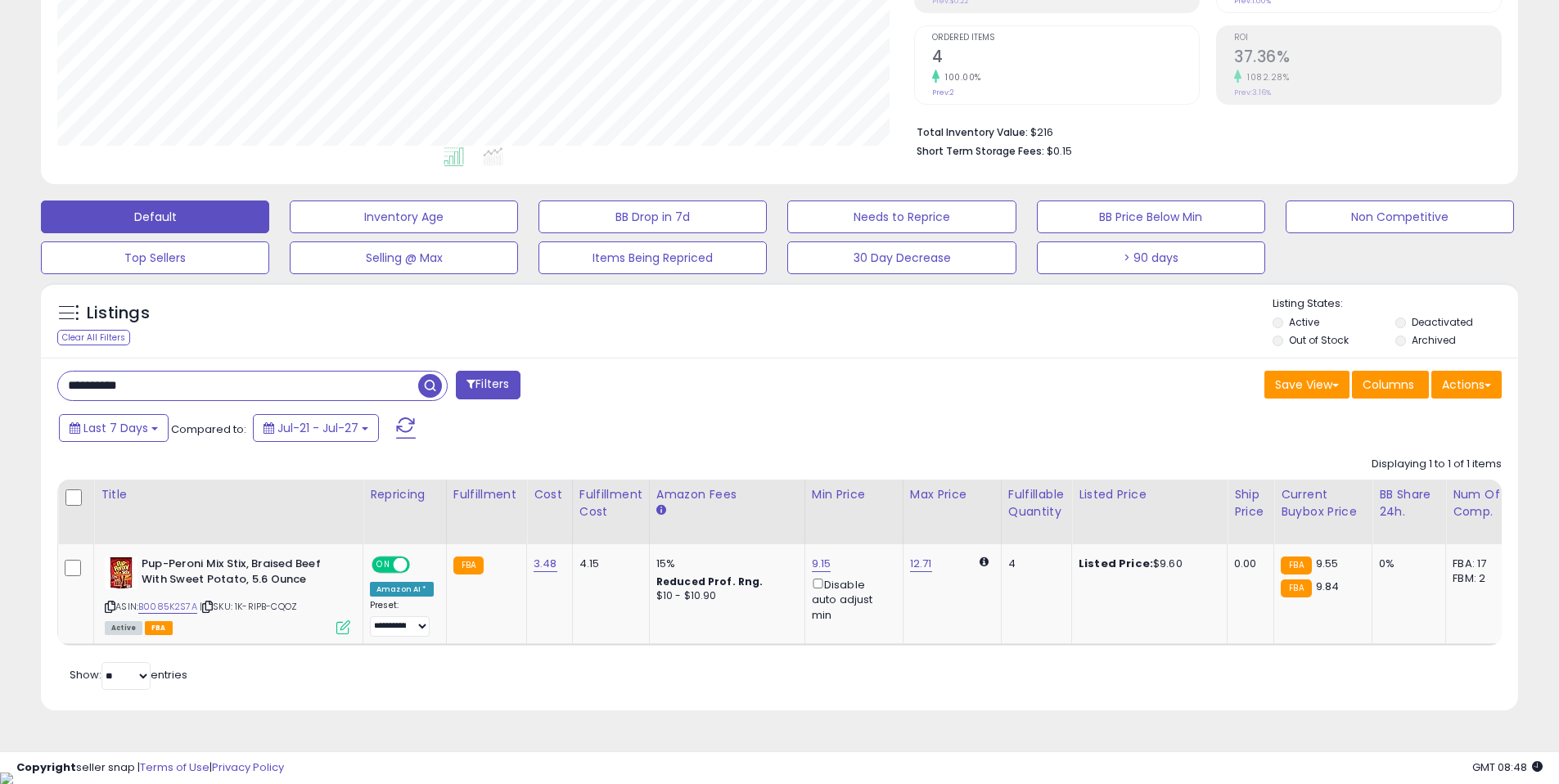 scroll, scrollTop: 818036, scrollLeft: 817516, axis: both 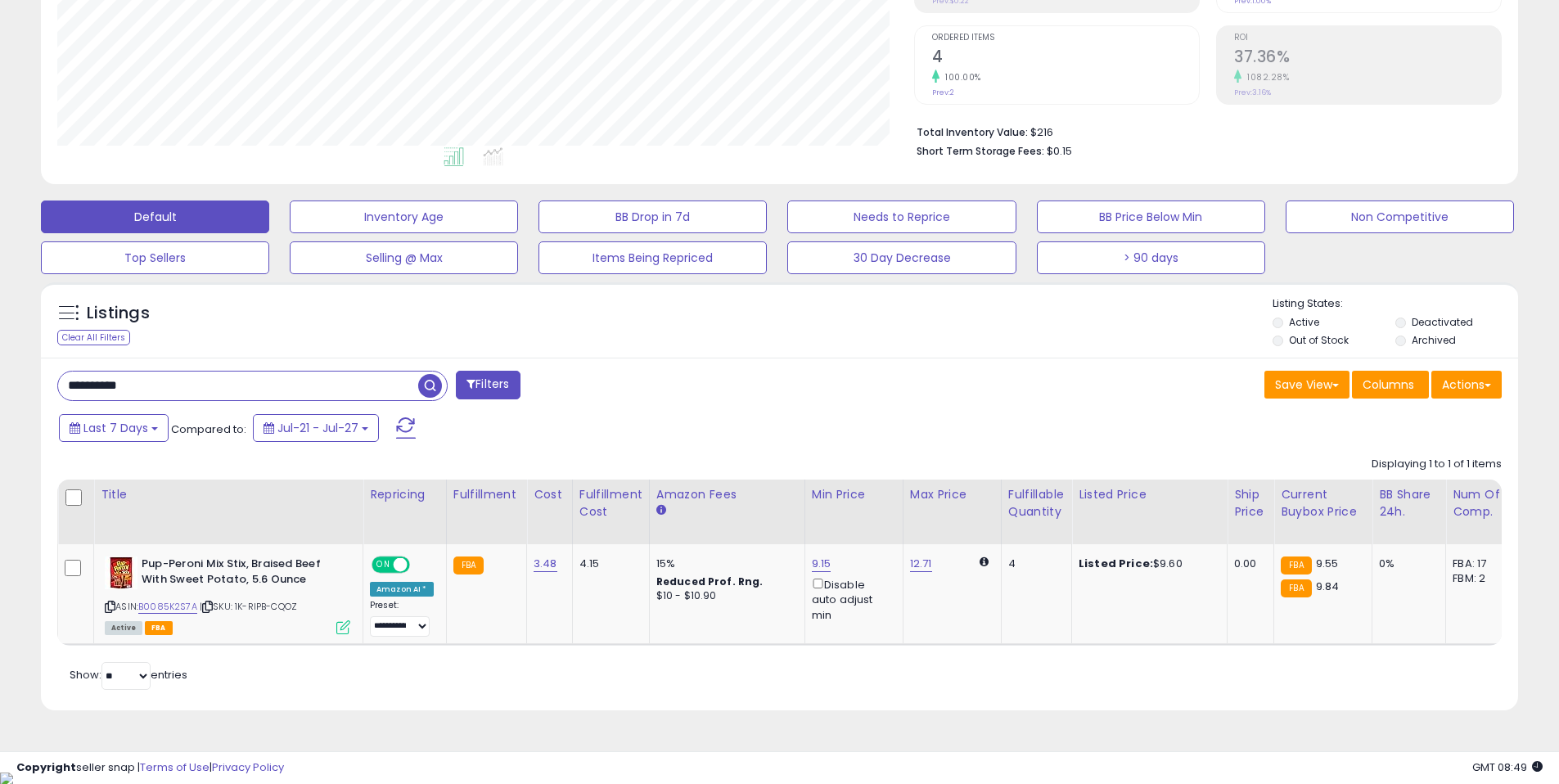 click on "**********" at bounding box center (412, 387) 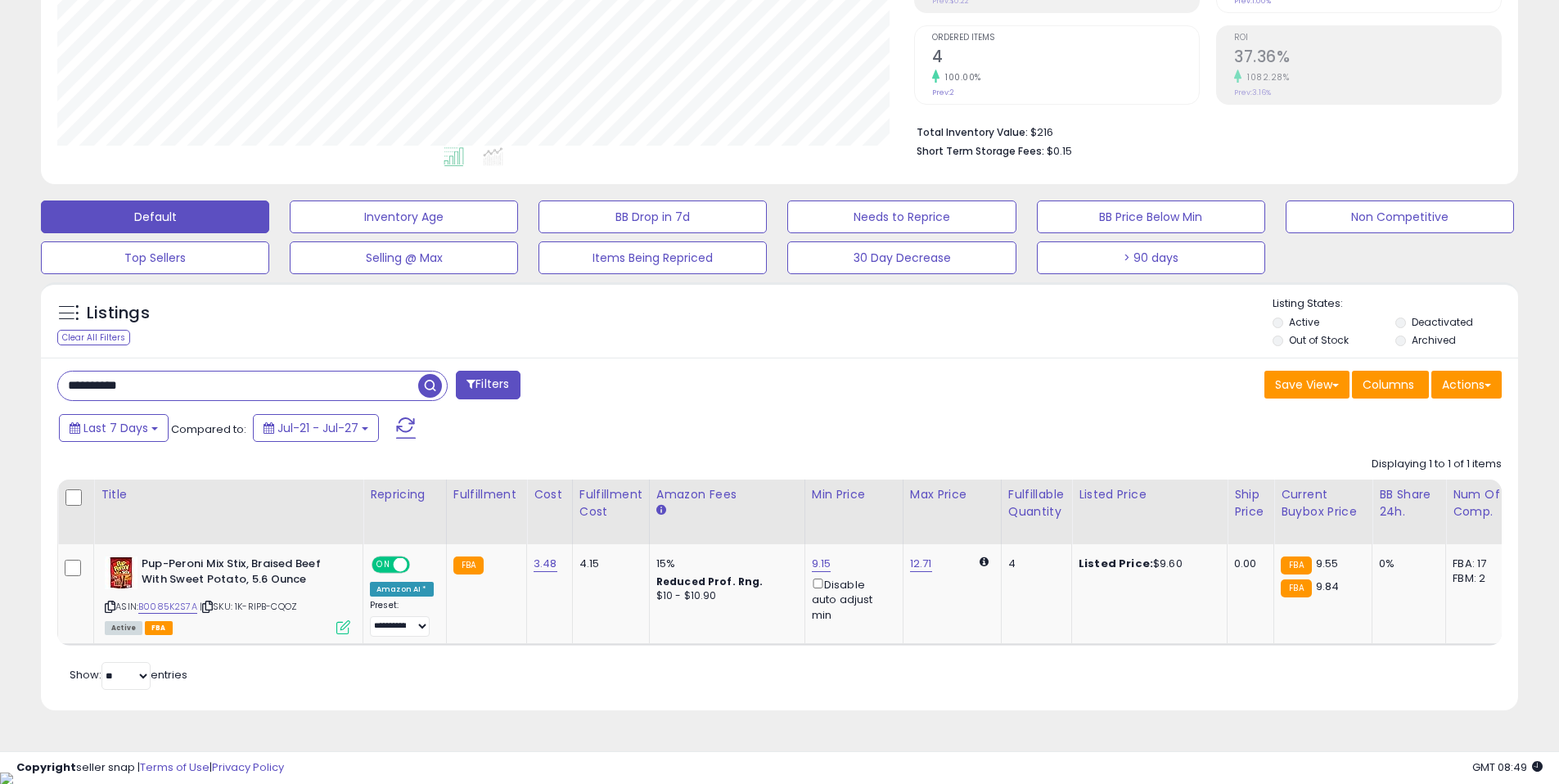 click on "**********" at bounding box center (238, 385) 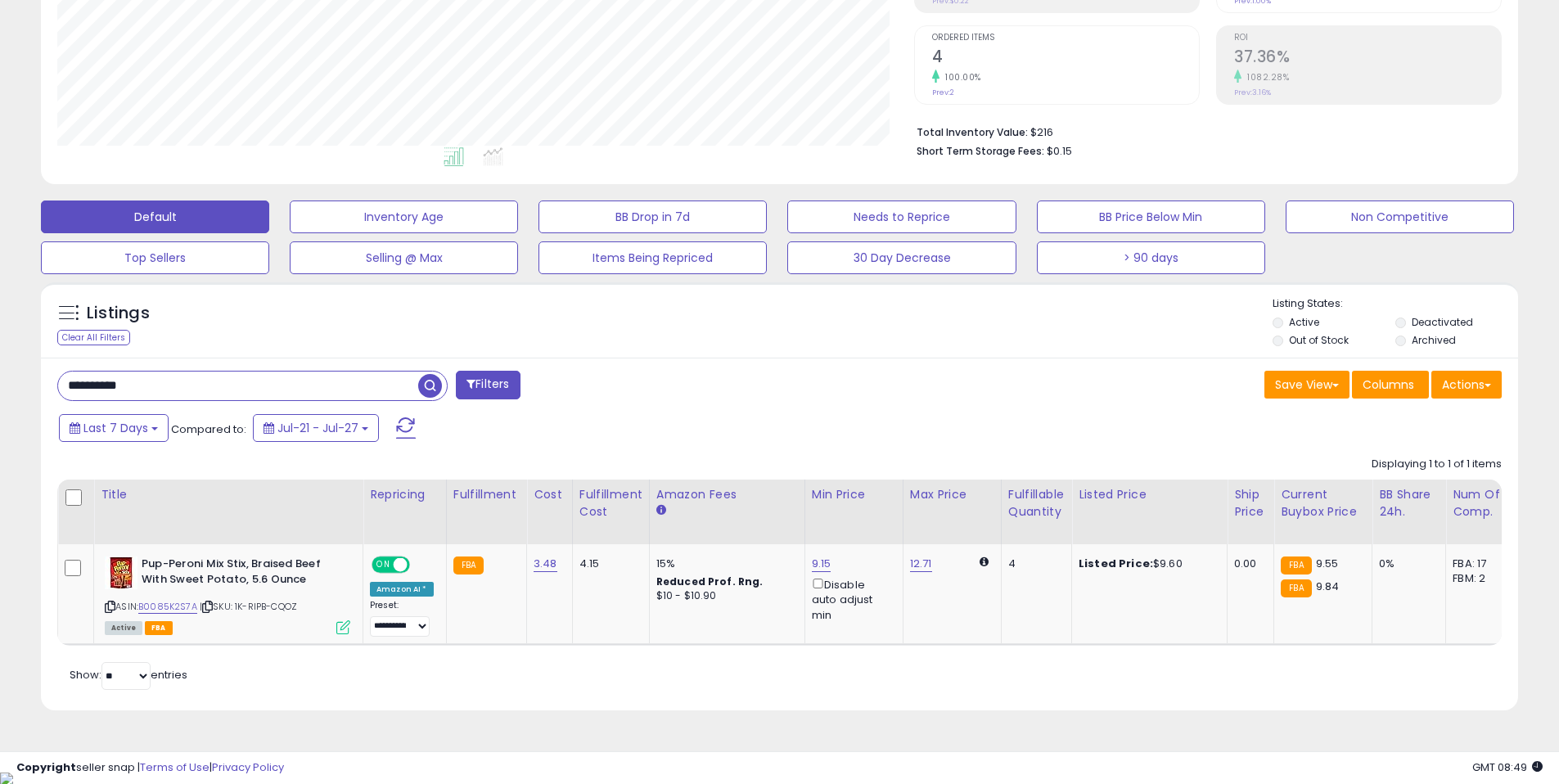 paste 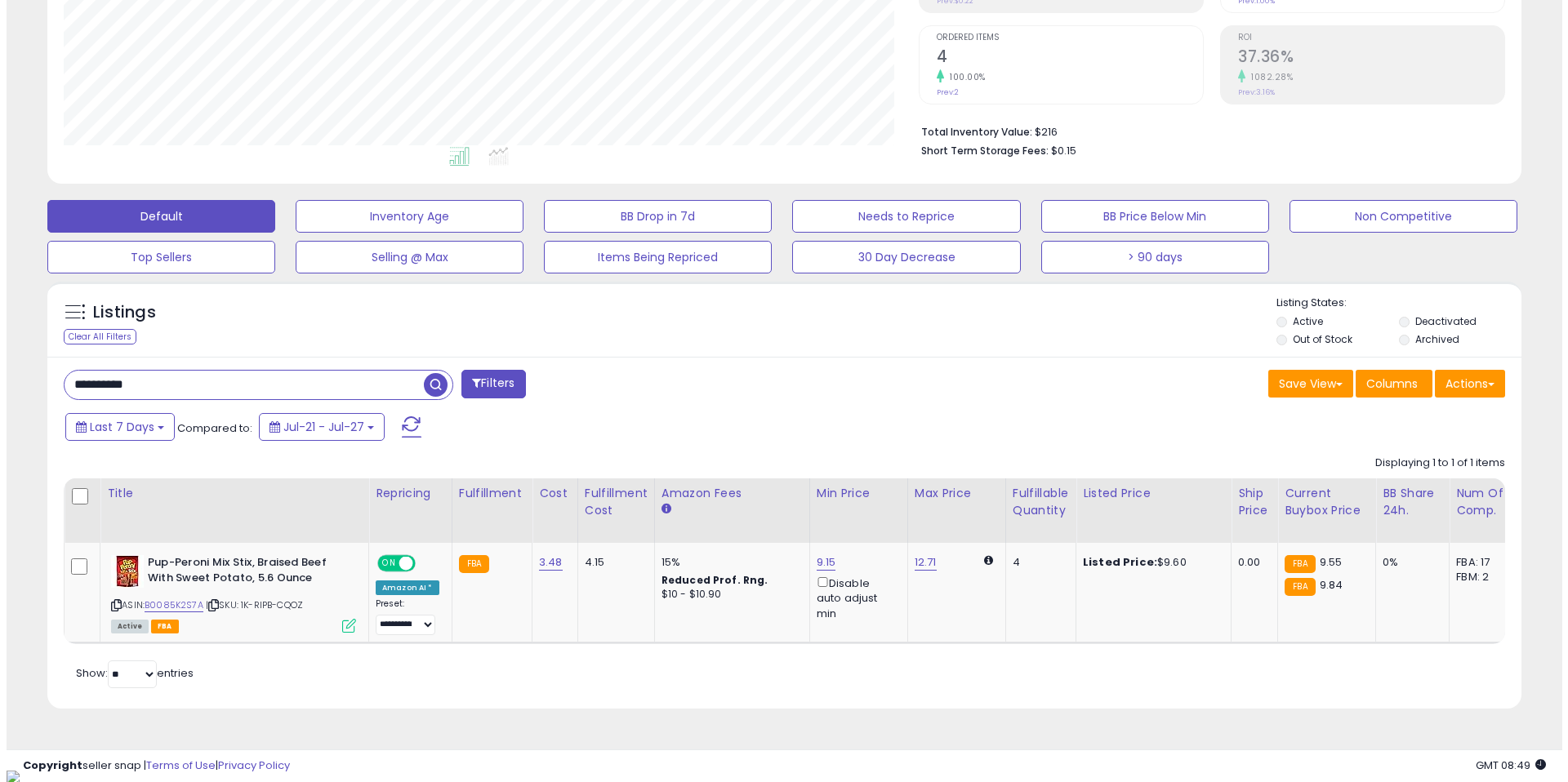 scroll, scrollTop: 214, scrollLeft: 0, axis: vertical 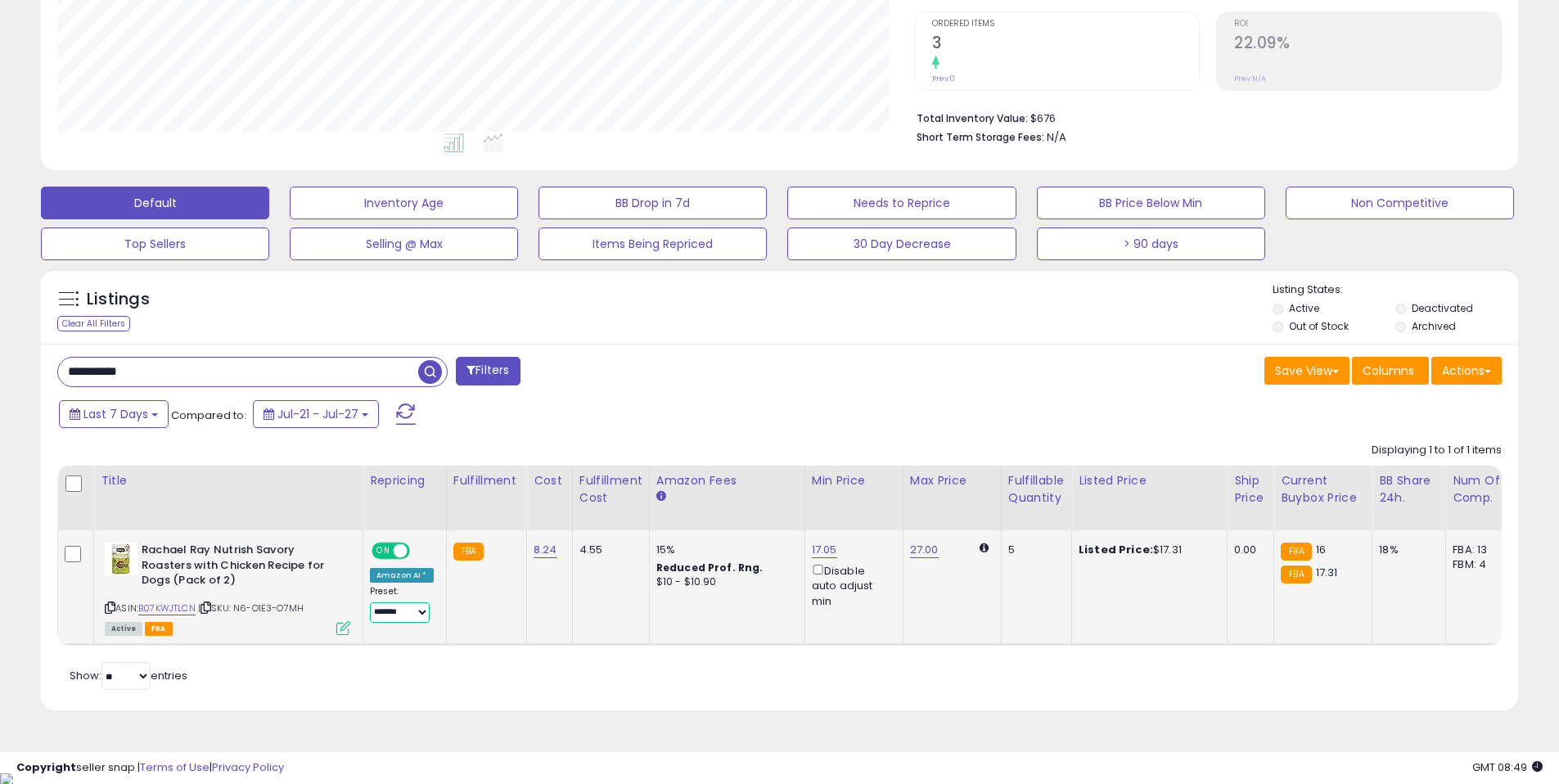 click on "**********" at bounding box center [399, 612] 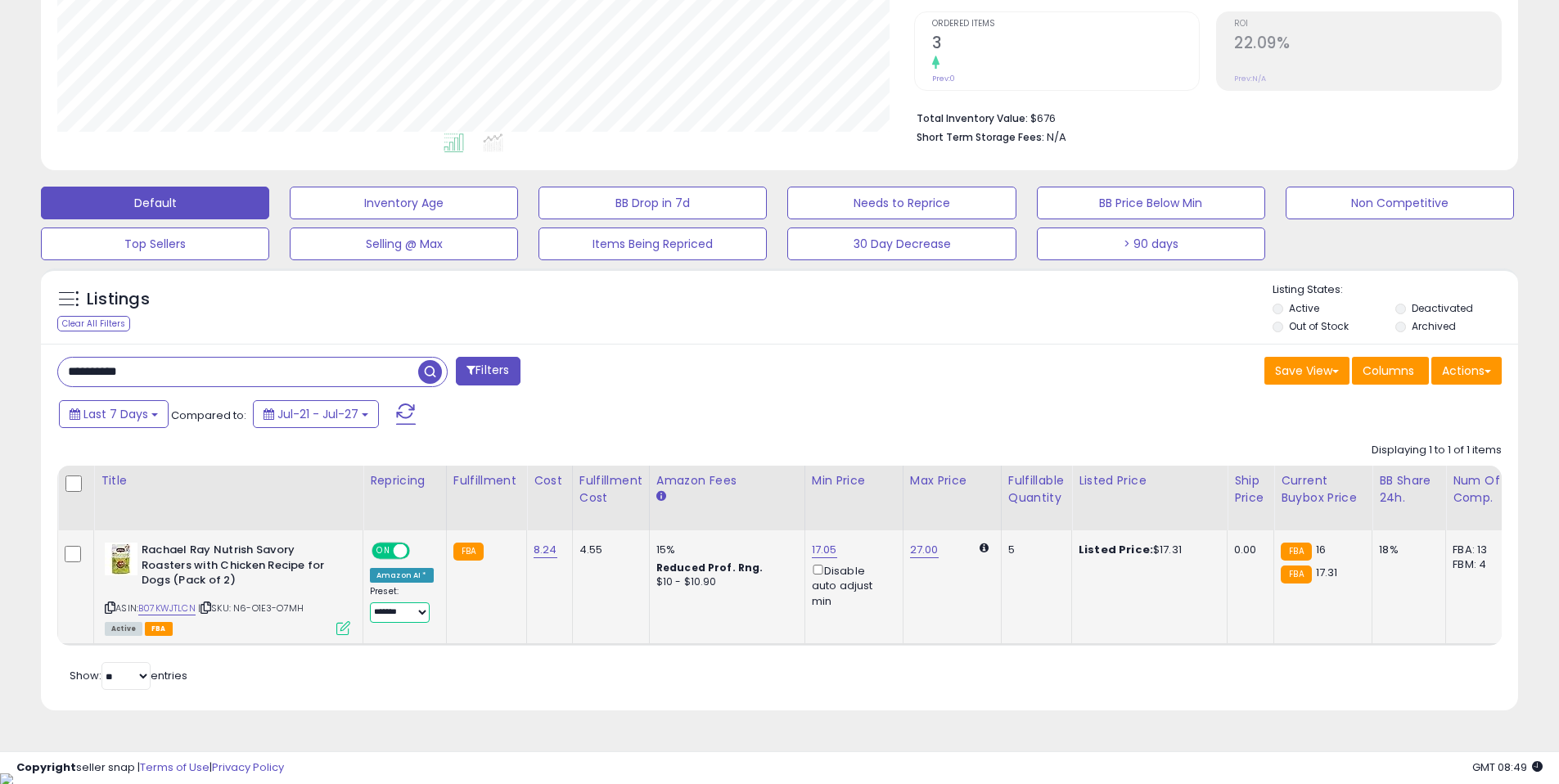 select on "**********" 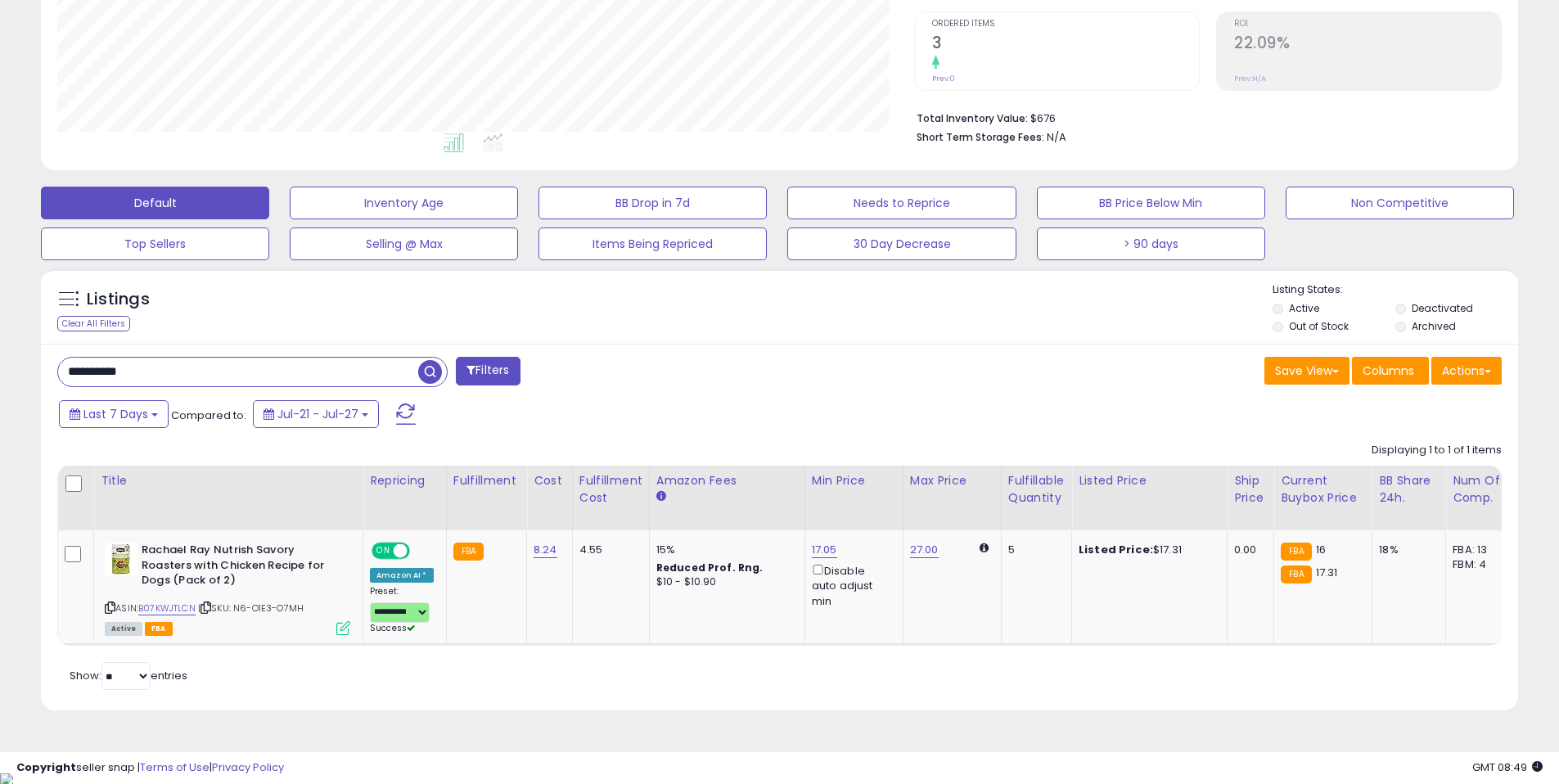 click on "**********" at bounding box center (779, 527) 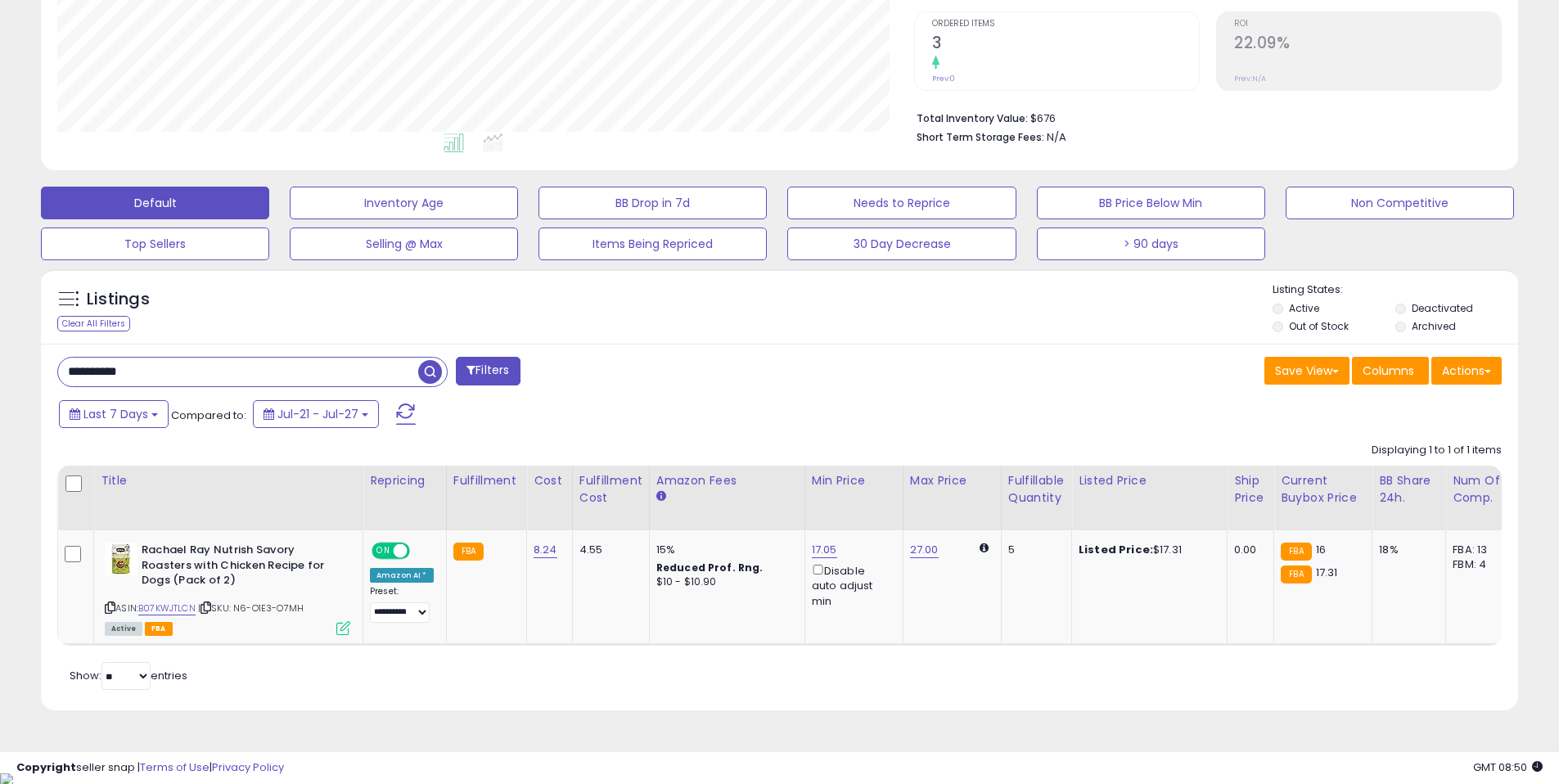 click on "**********" at bounding box center [779, 527] 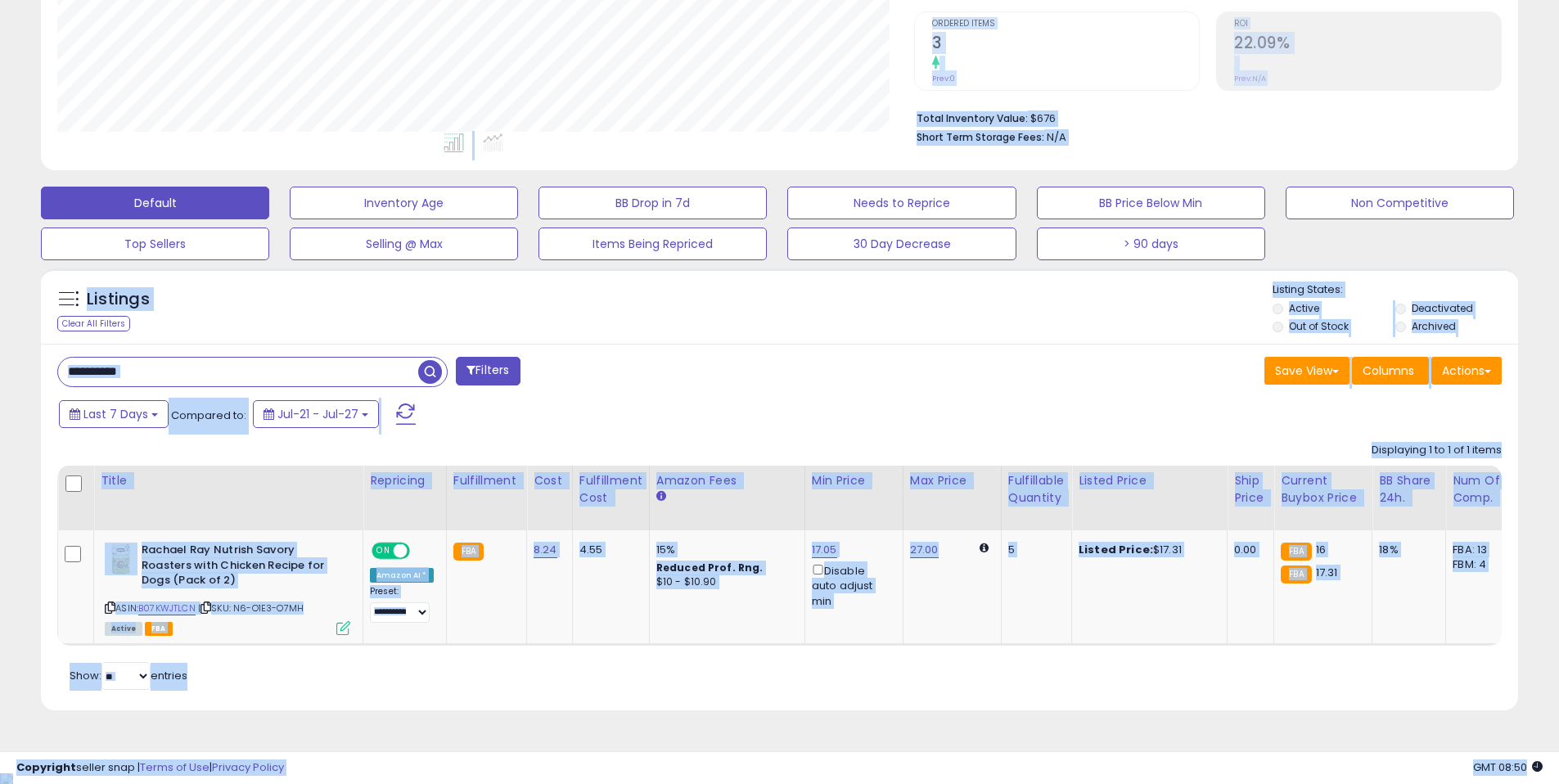 click on "**********" at bounding box center [238, 372] 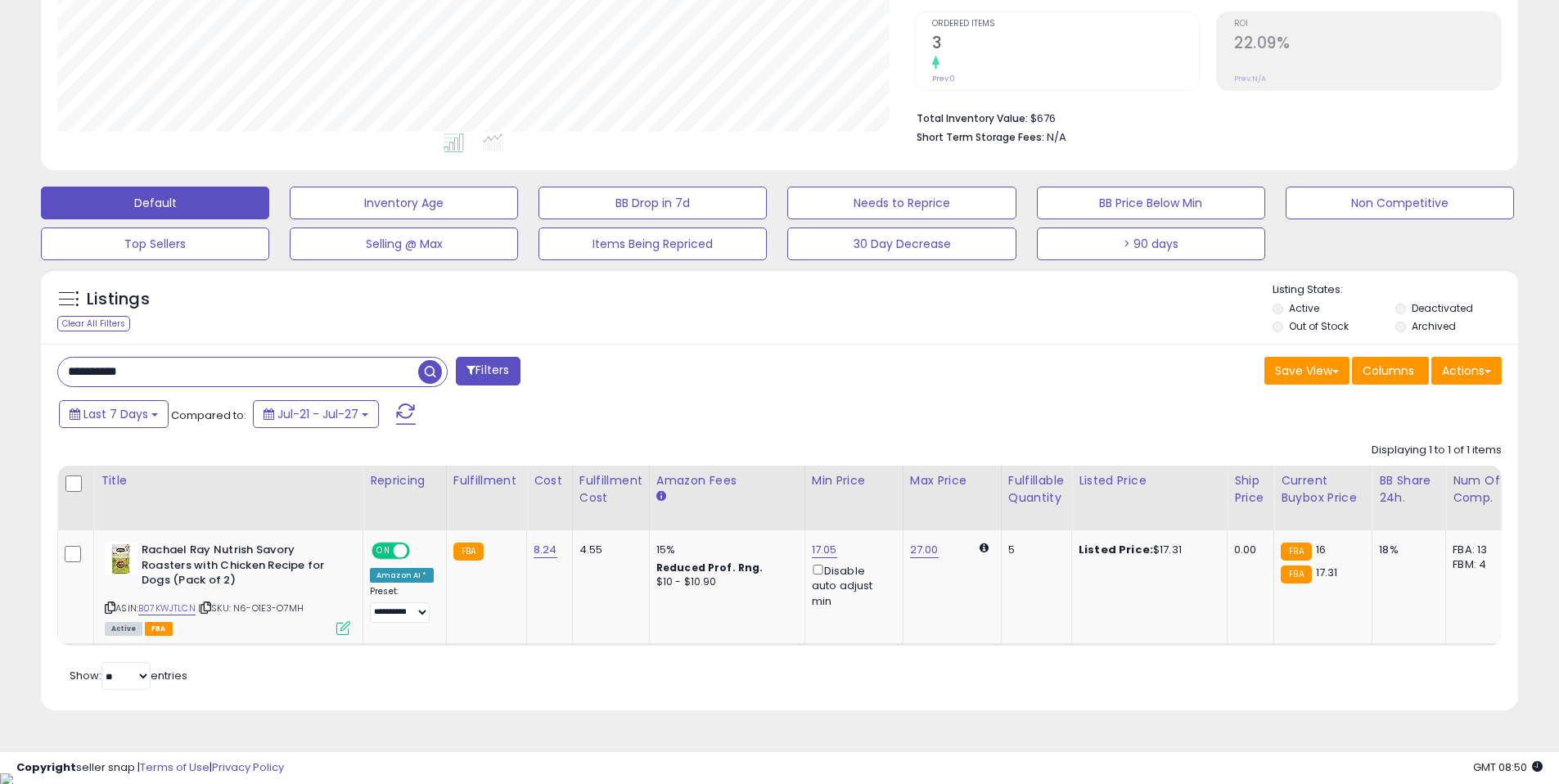 paste 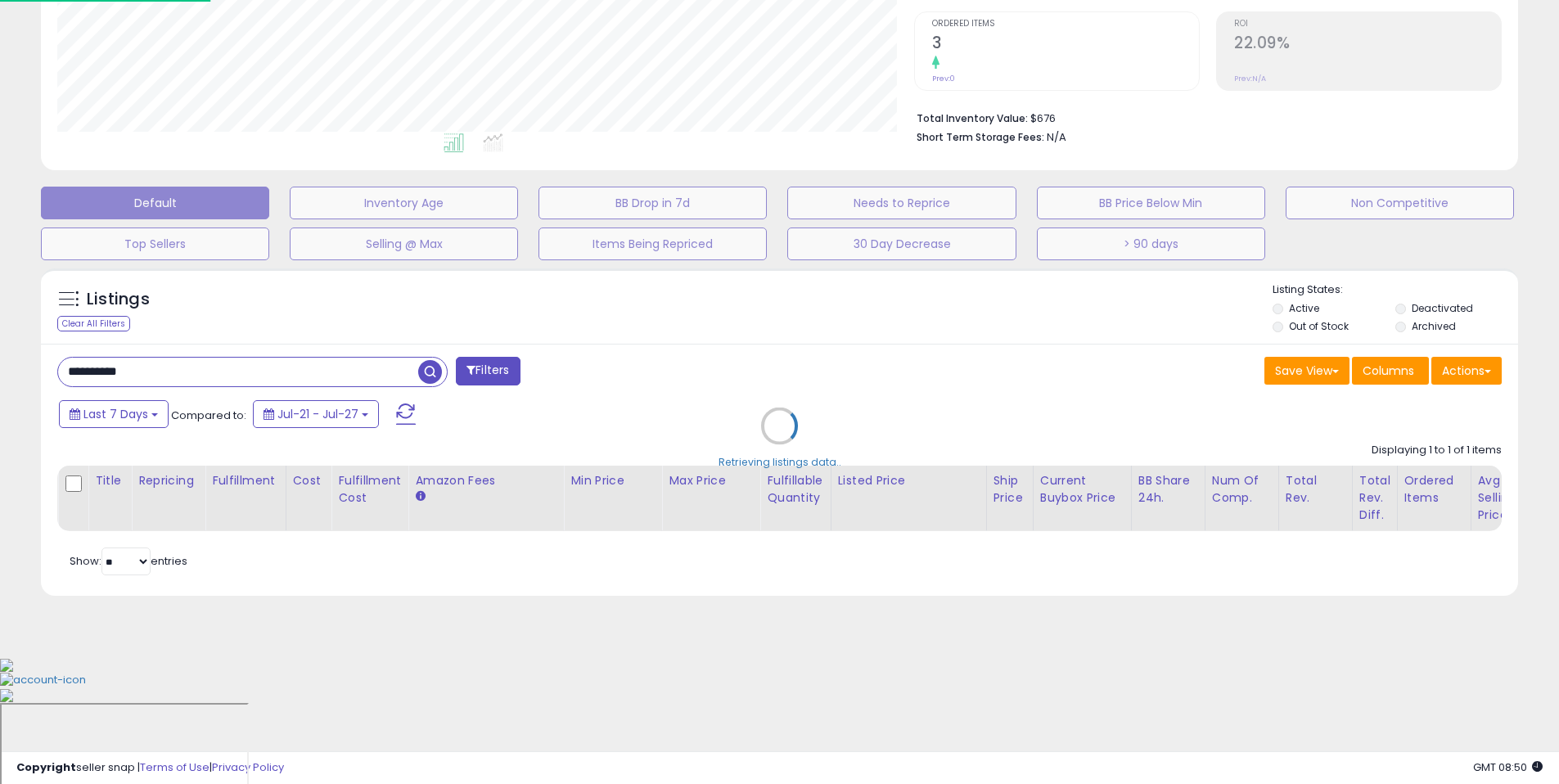 scroll, scrollTop: 818036, scrollLeft: 817509, axis: both 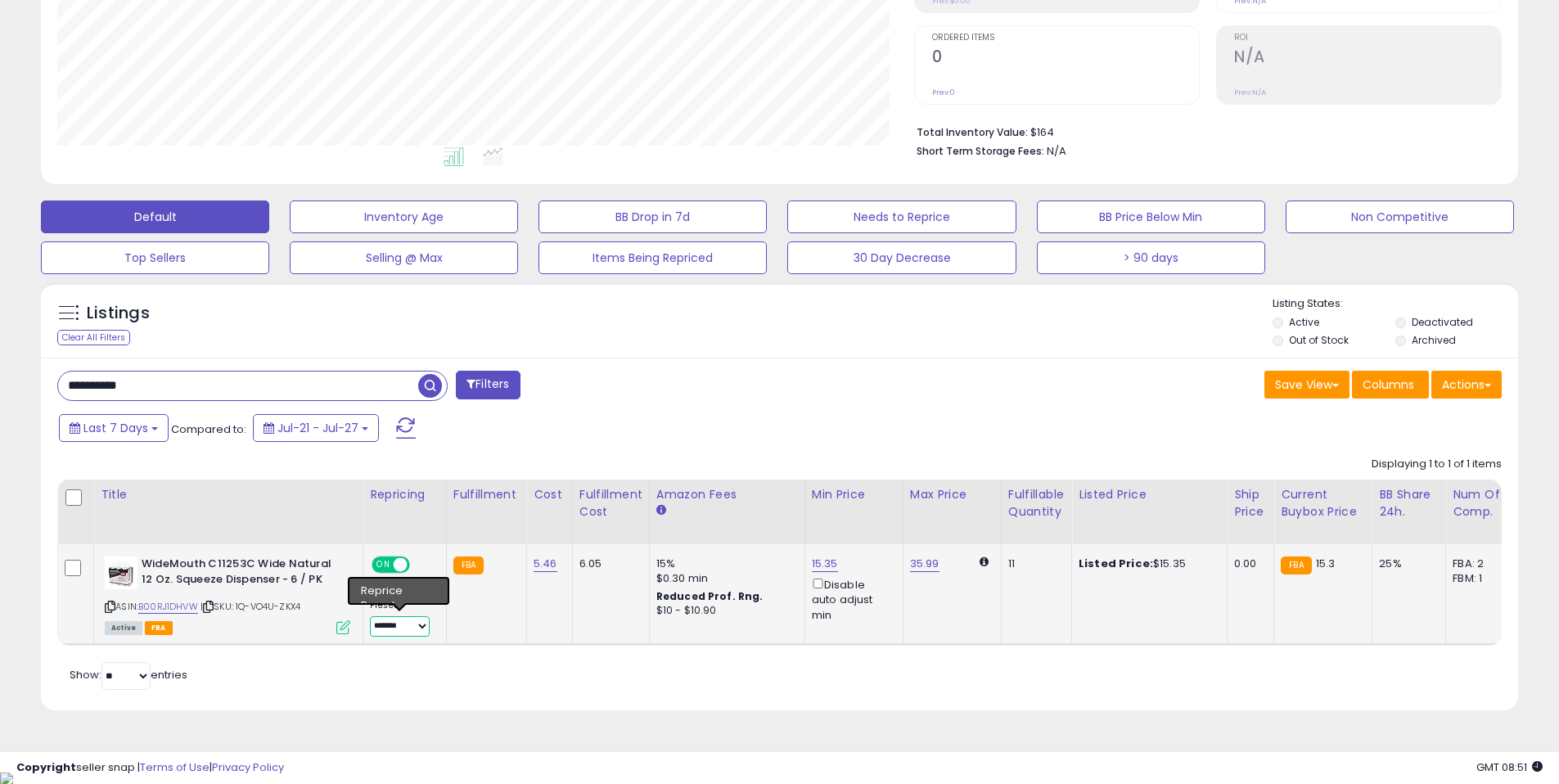 click on "**********" at bounding box center (399, 626) 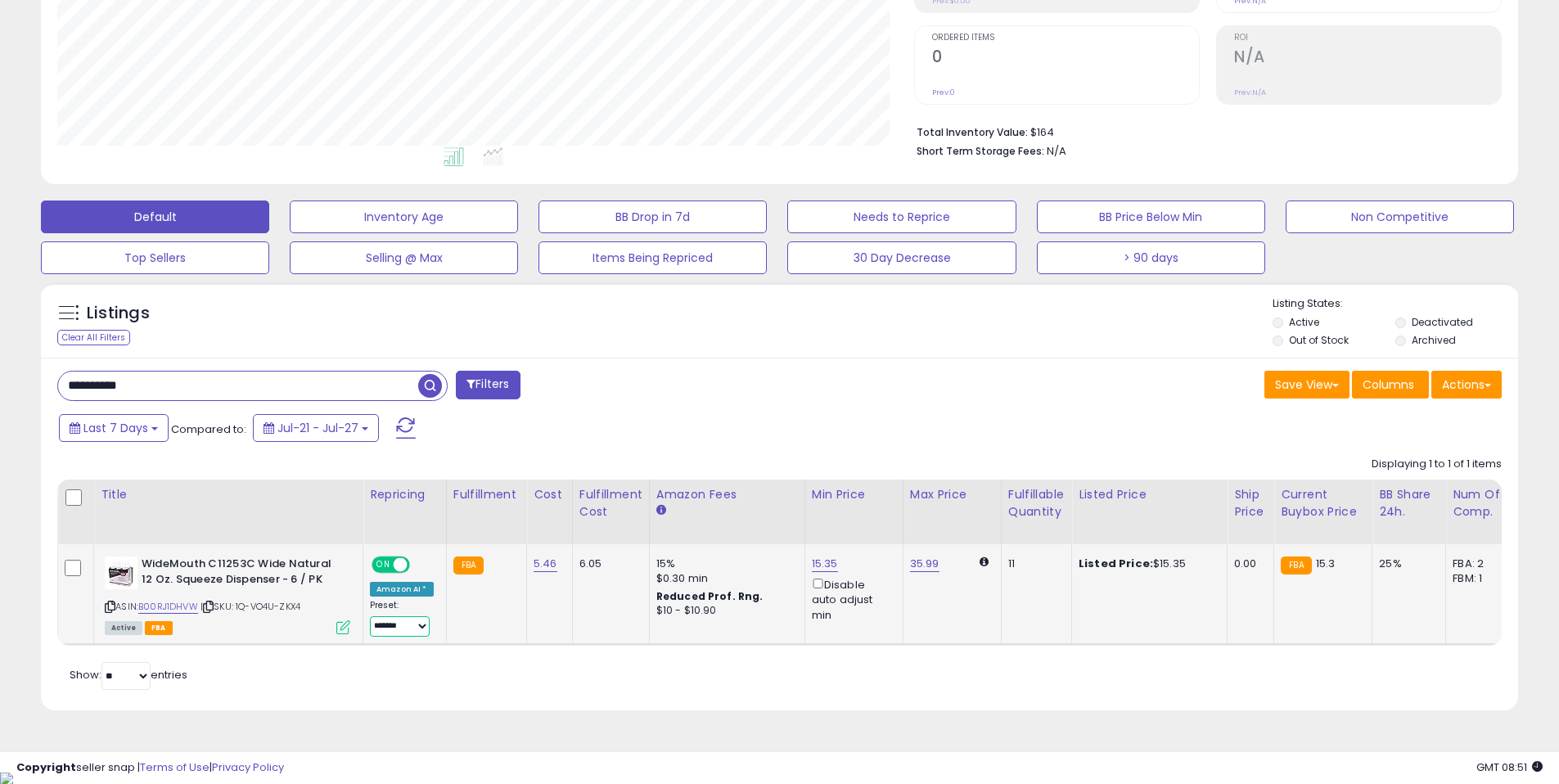 select on "**********" 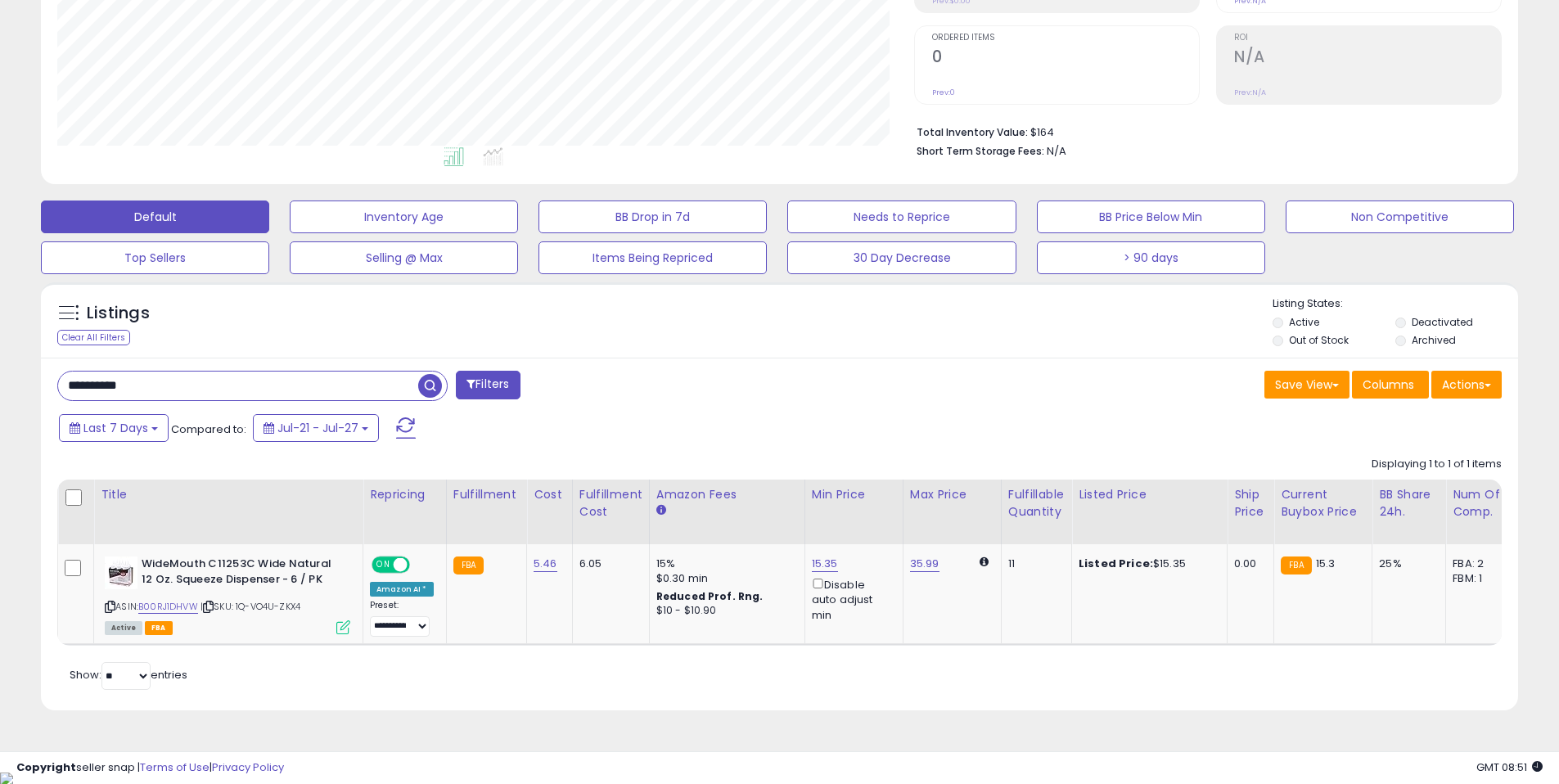 click on "Retrieving listings data..
Displaying 1 to 1 of 1 items
Title
Repricing" at bounding box center (779, 571) 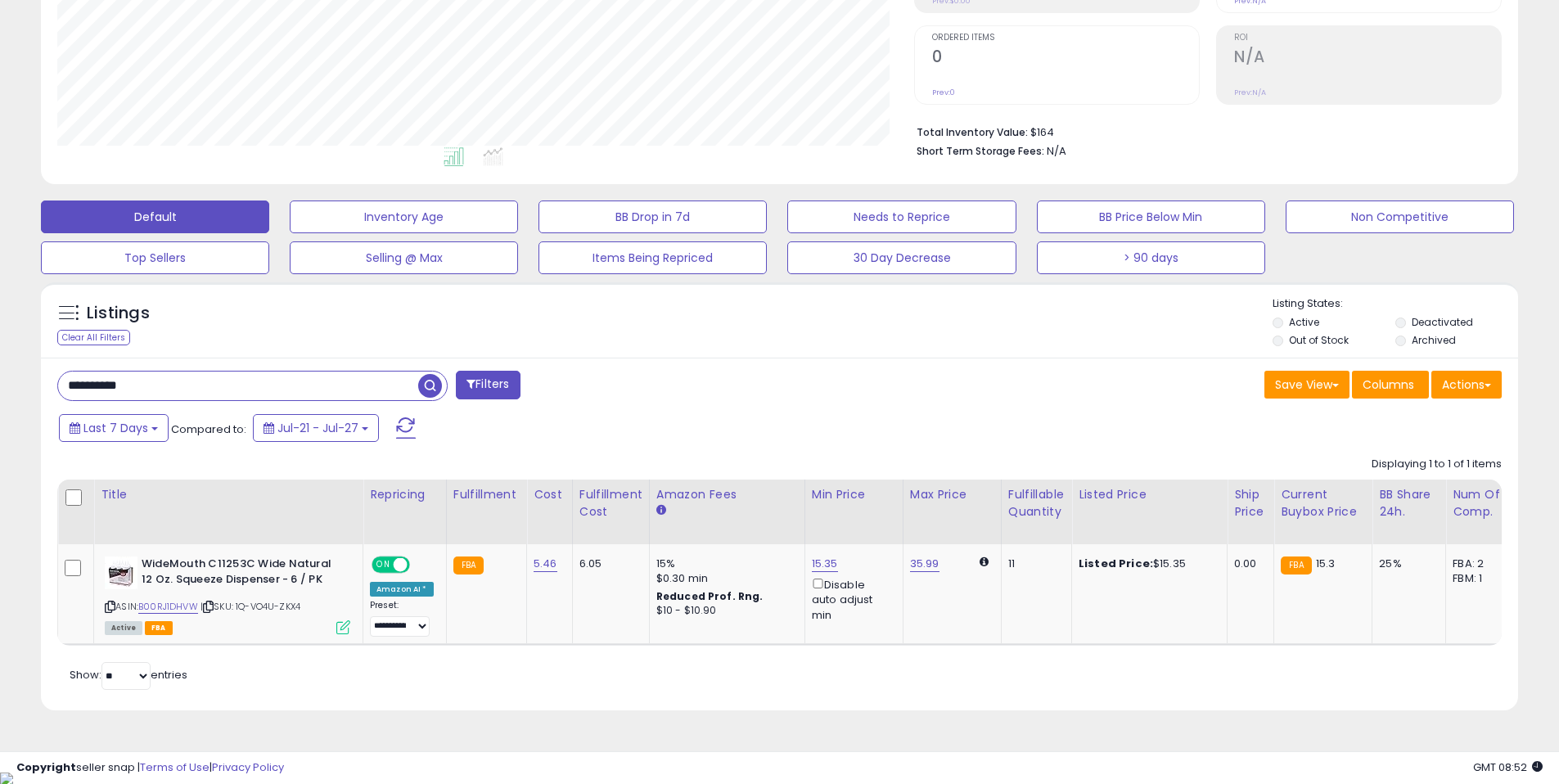 click on "**********" at bounding box center [238, 385] 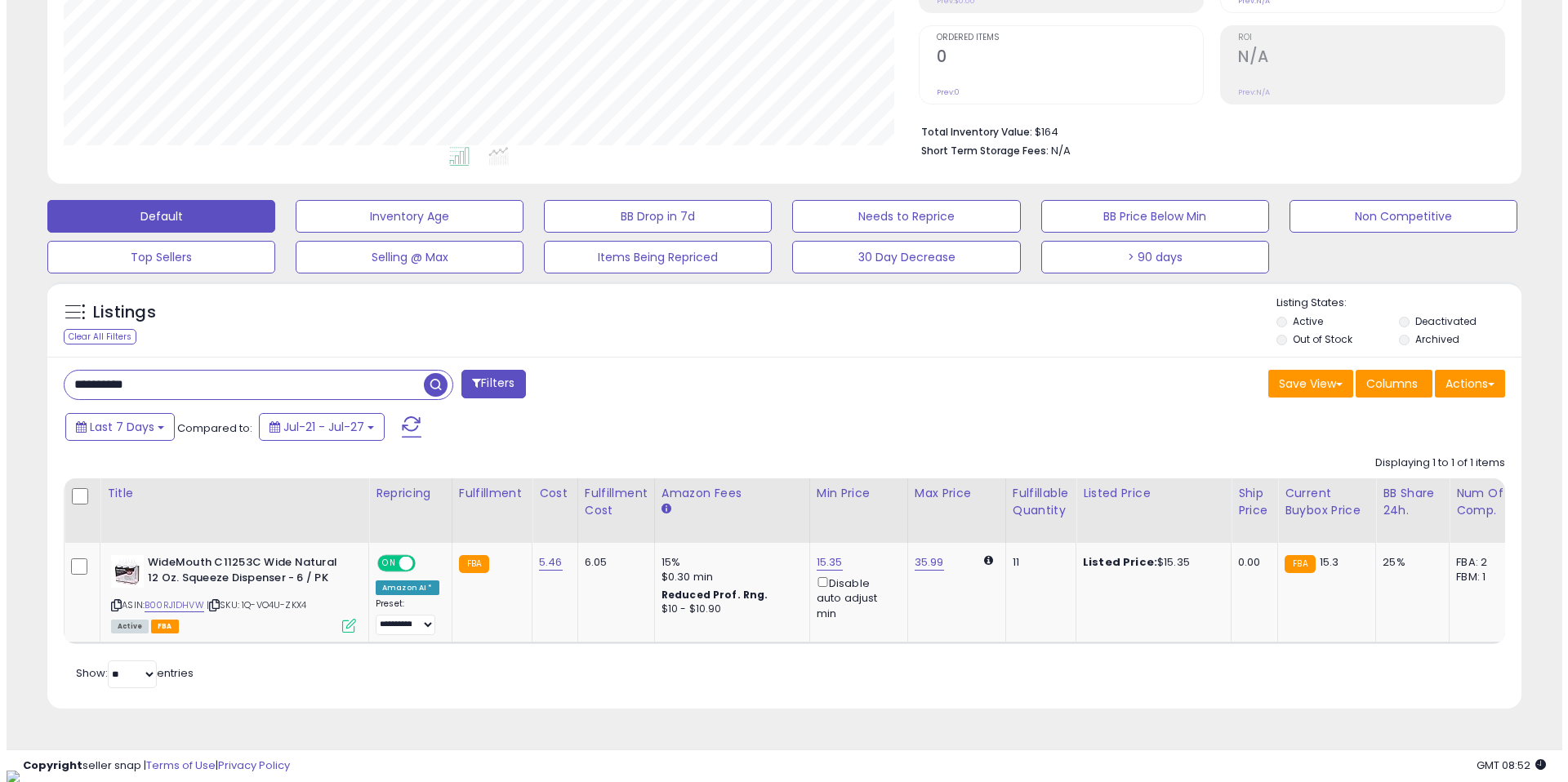 scroll, scrollTop: 214, scrollLeft: 0, axis: vertical 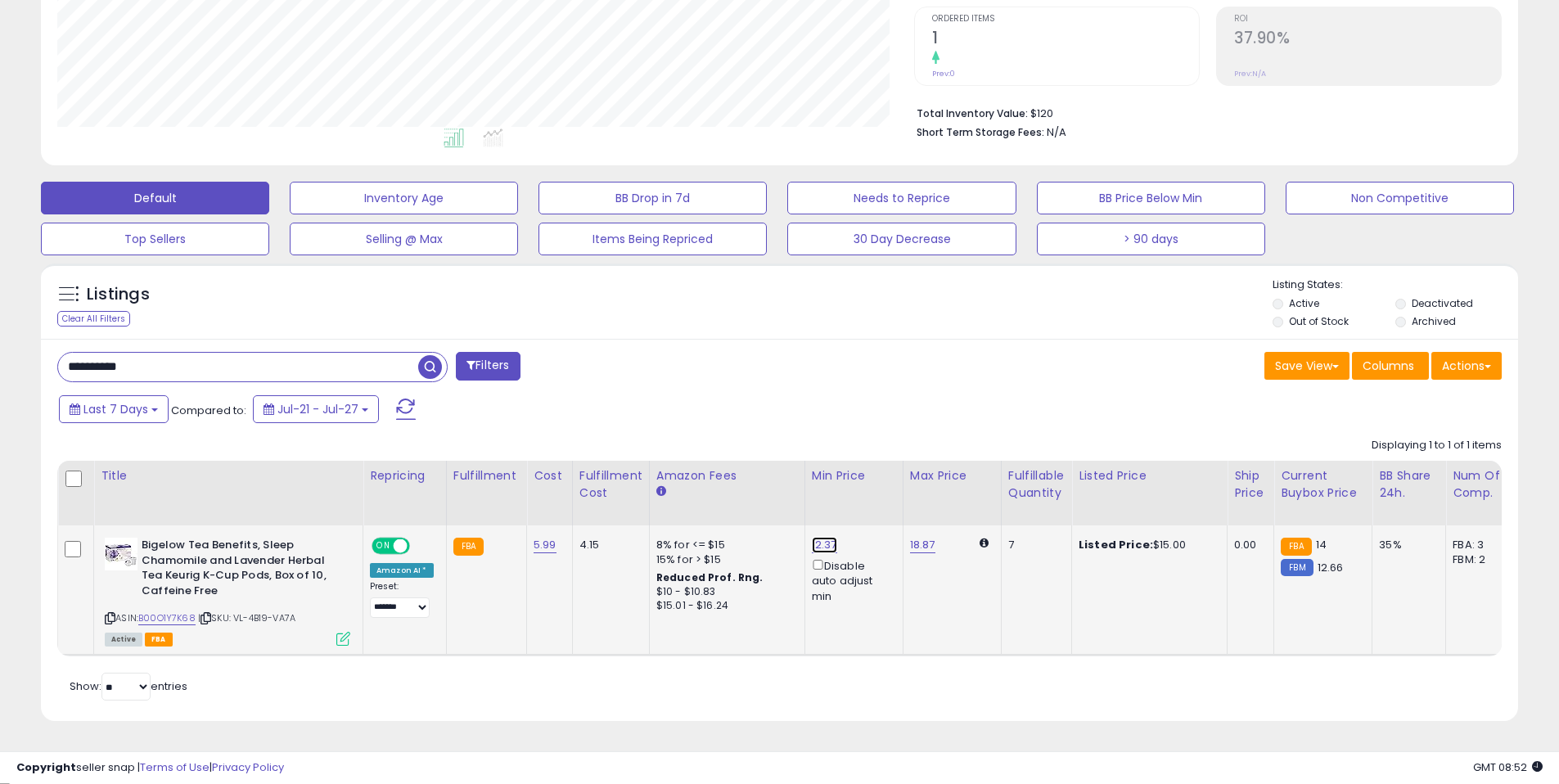 click on "12.37" at bounding box center [824, 545] 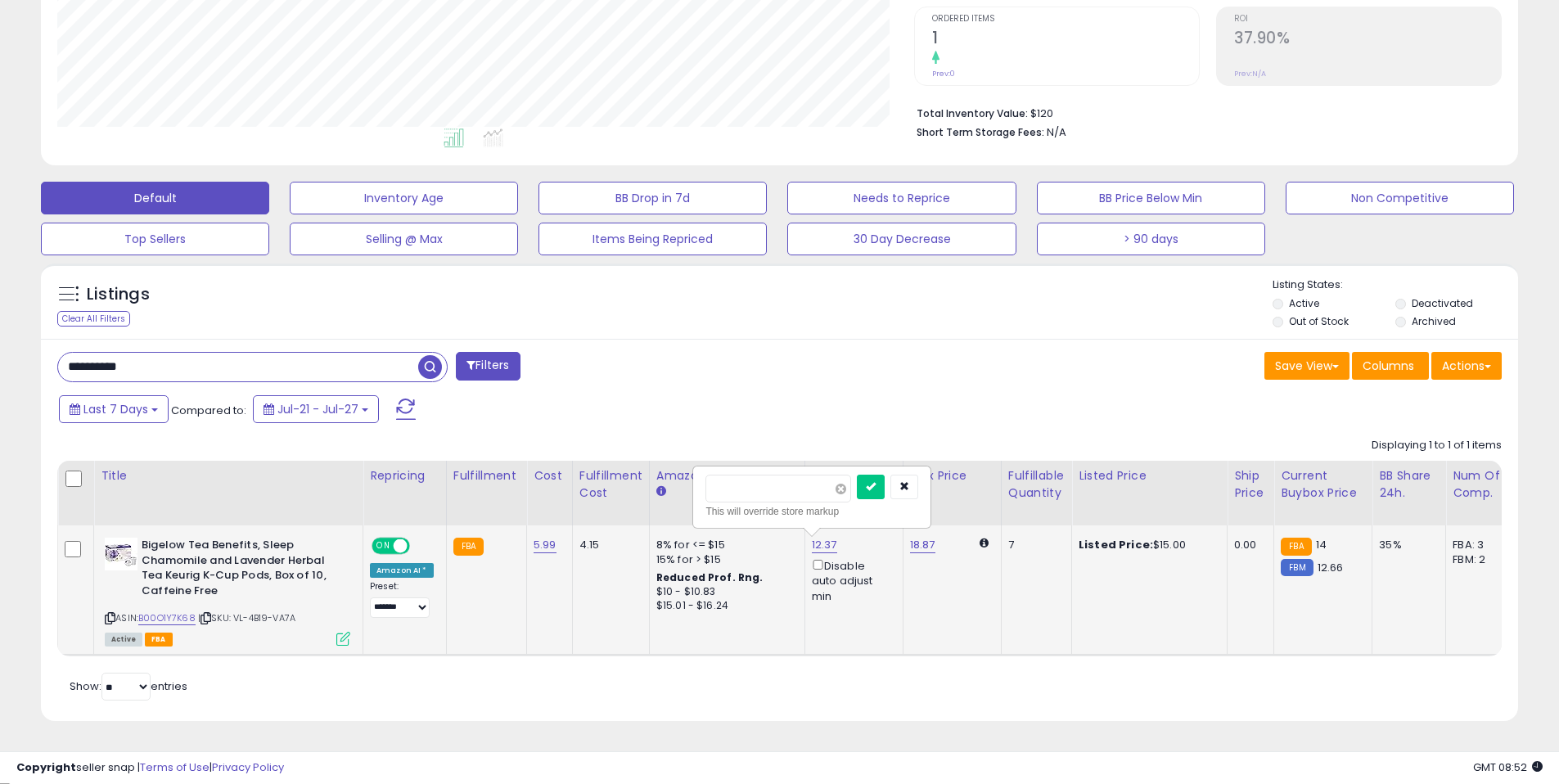 click at bounding box center (840, 489) 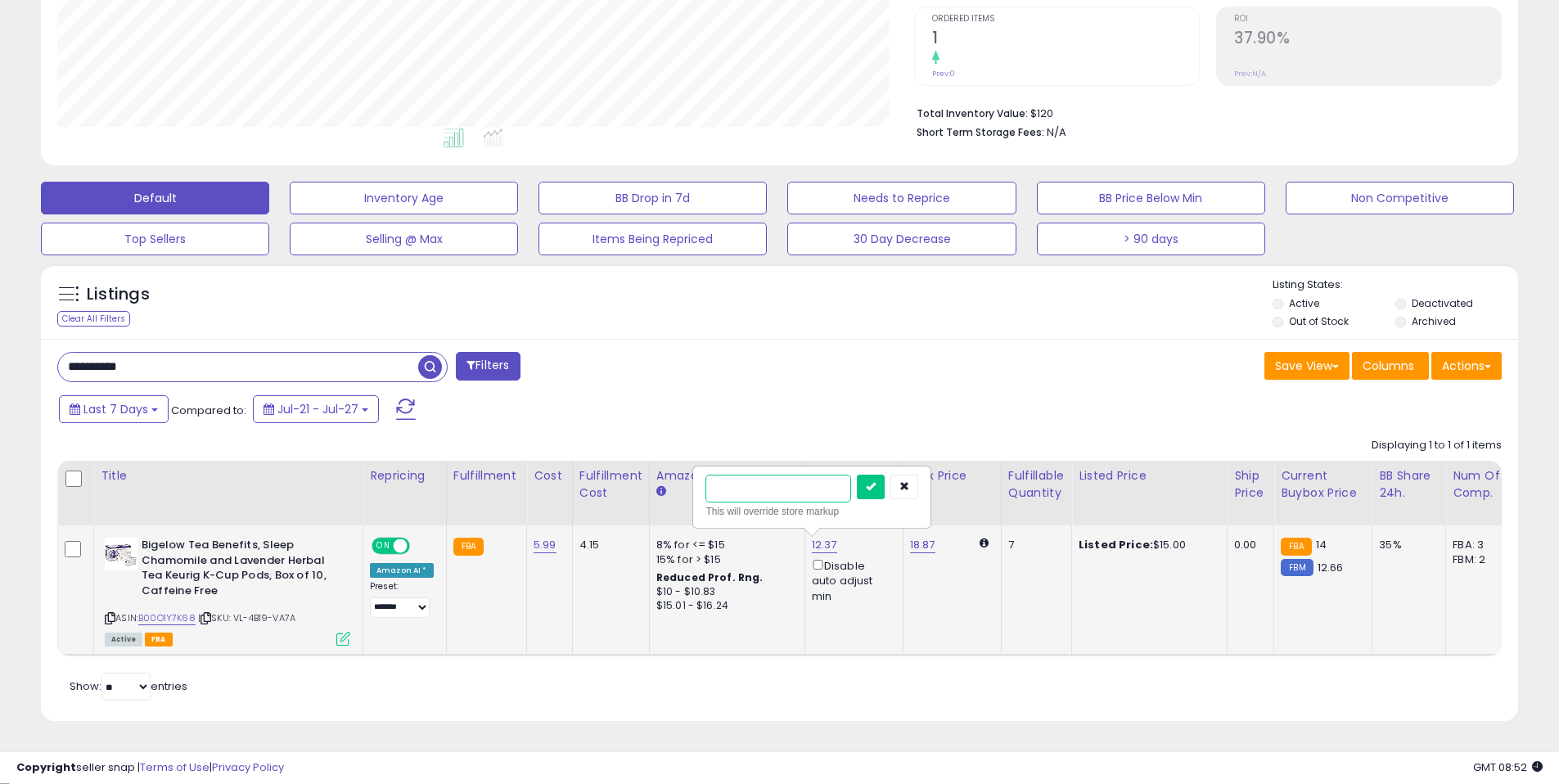 click at bounding box center [778, 489] 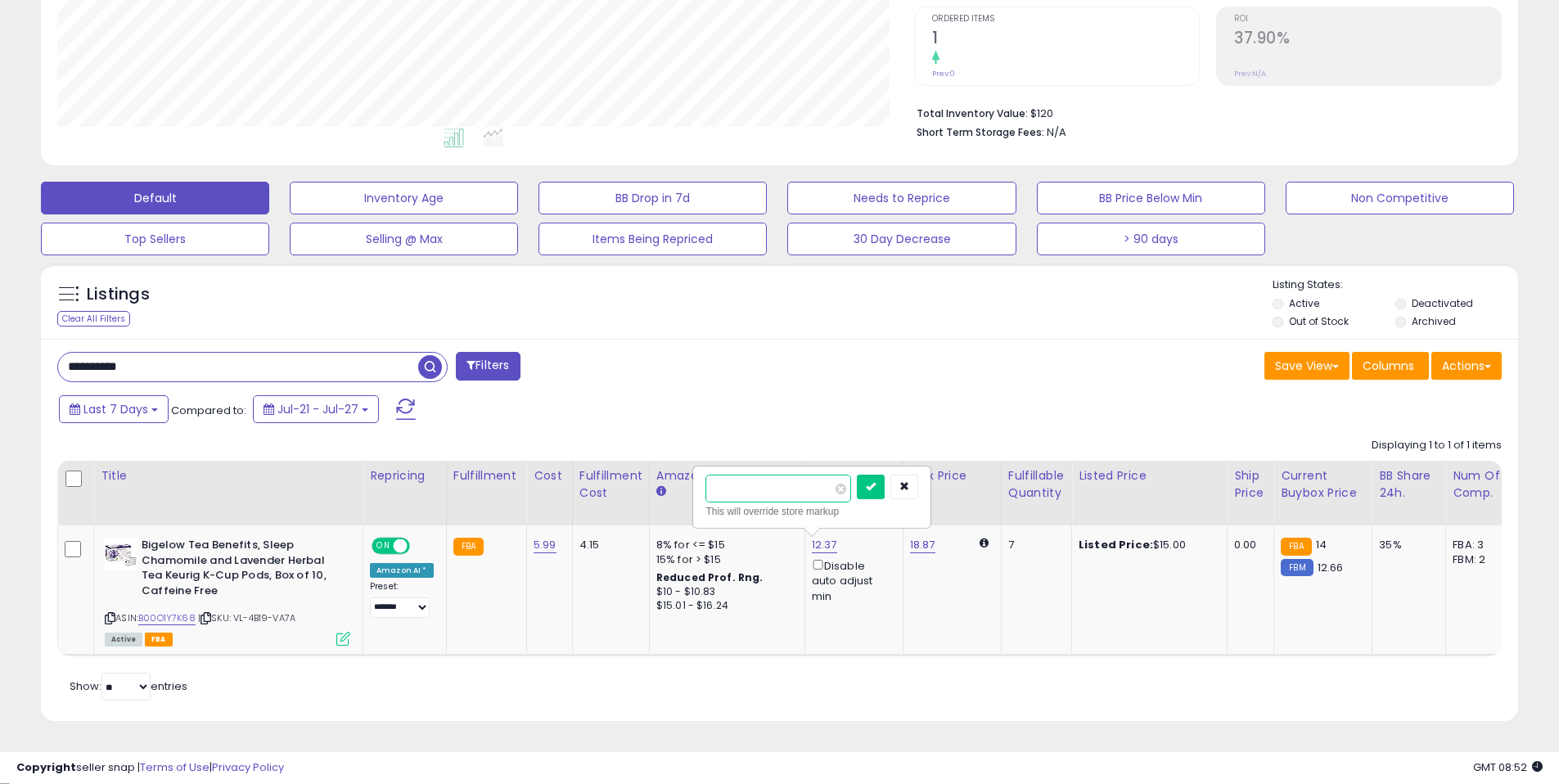 type on "**" 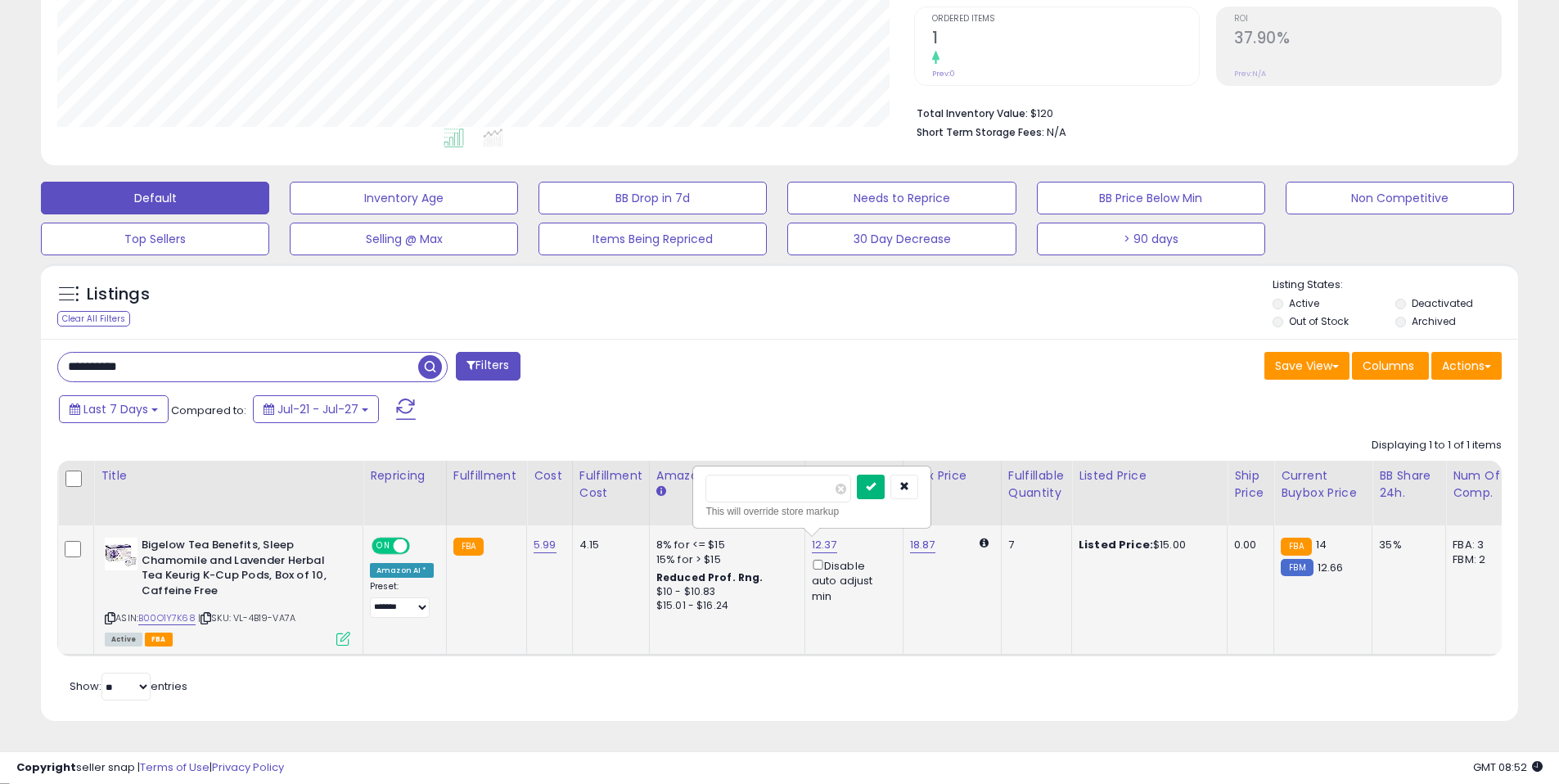 click at bounding box center (871, 486) 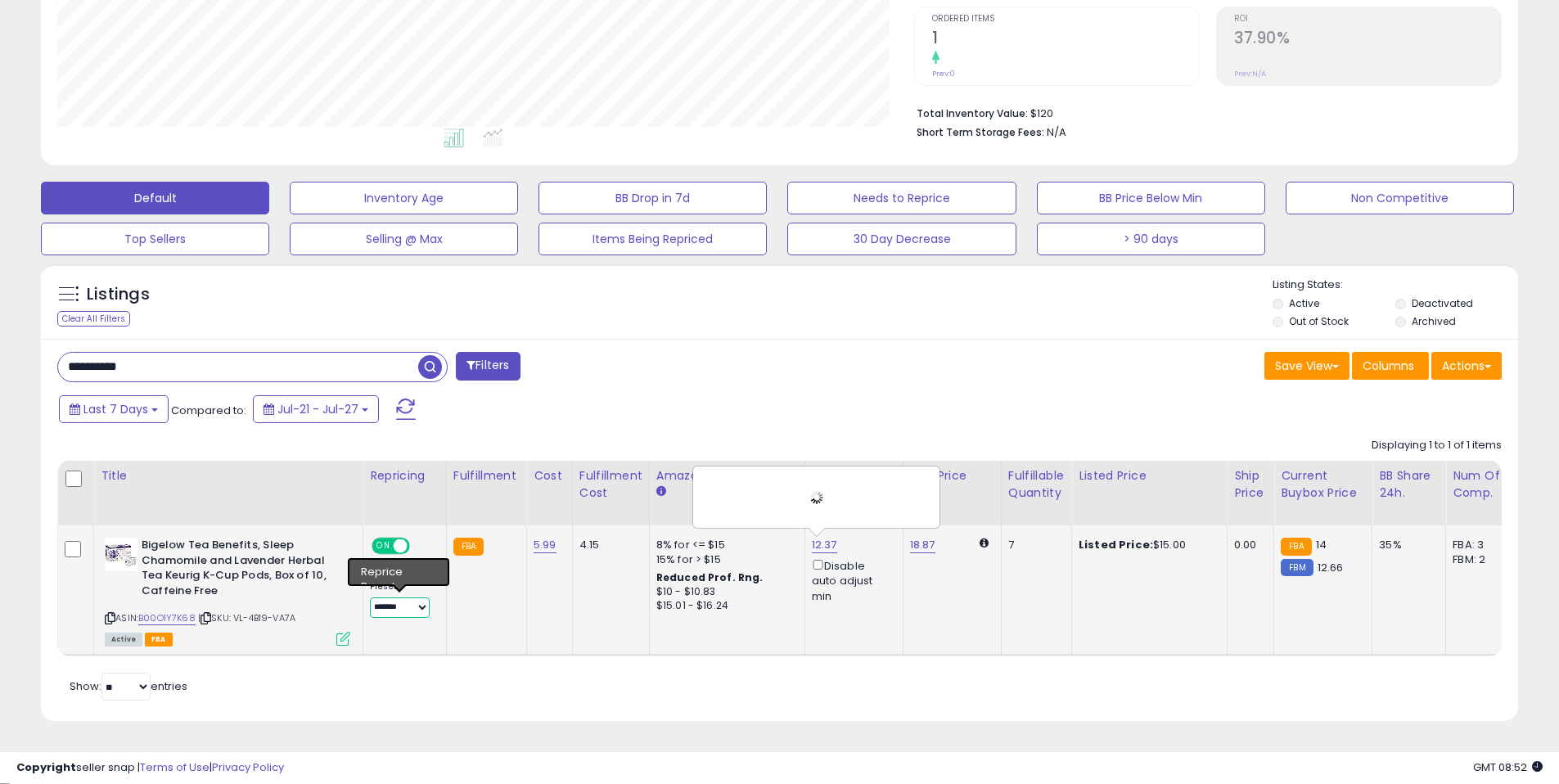 click on "**********" at bounding box center (399, 607) 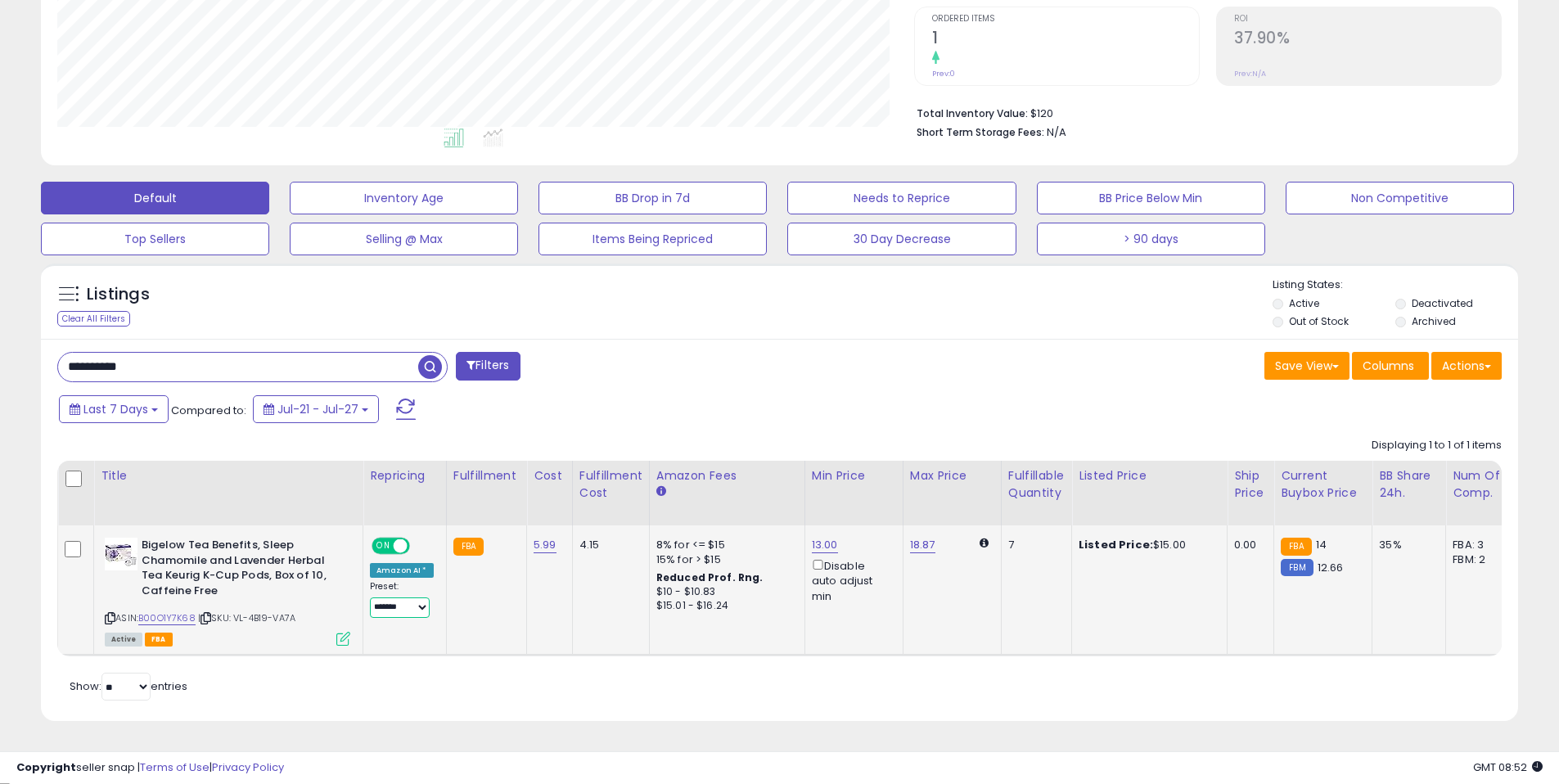 select on "**********" 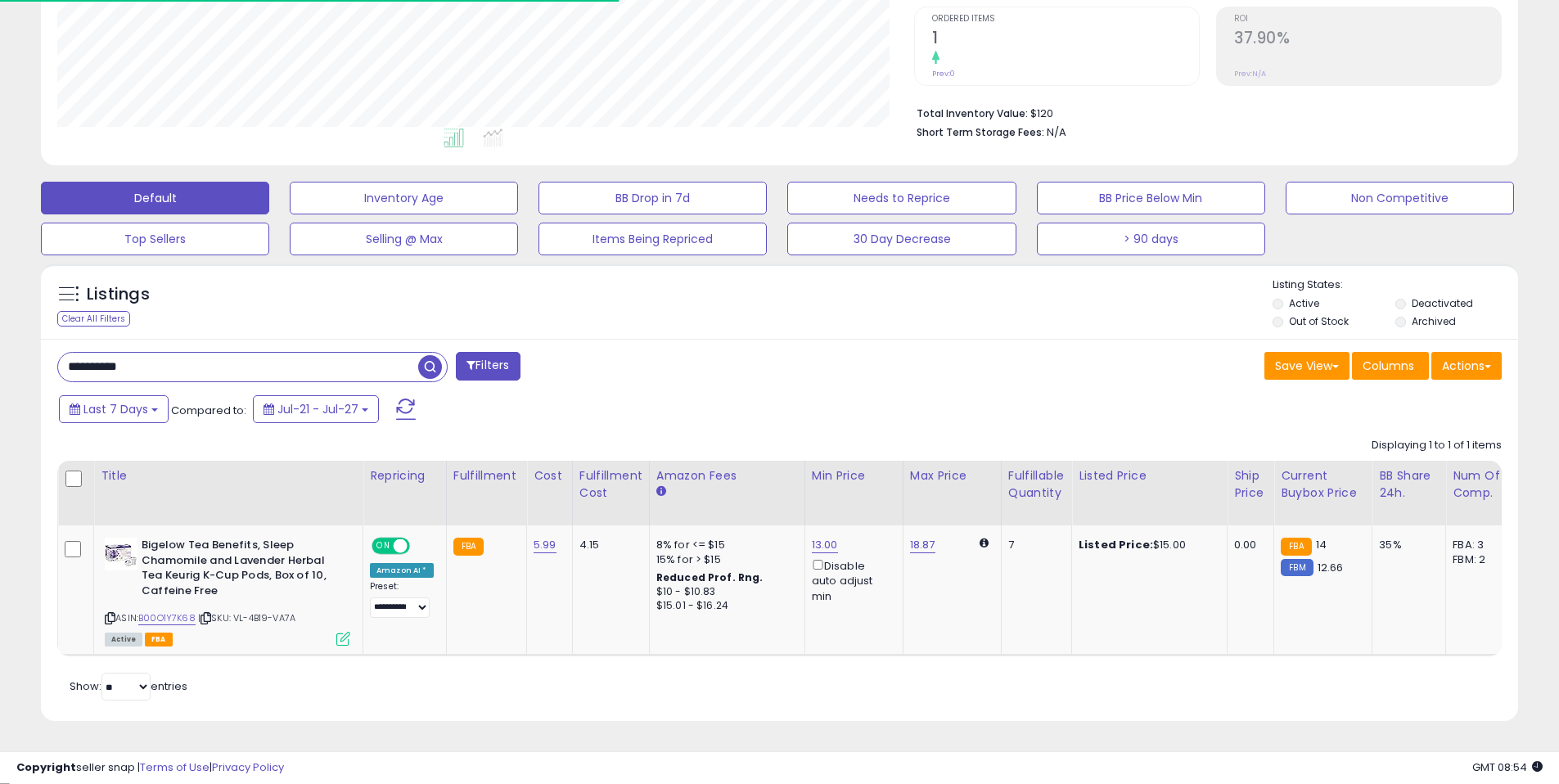 click on "**********" at bounding box center [238, 367] 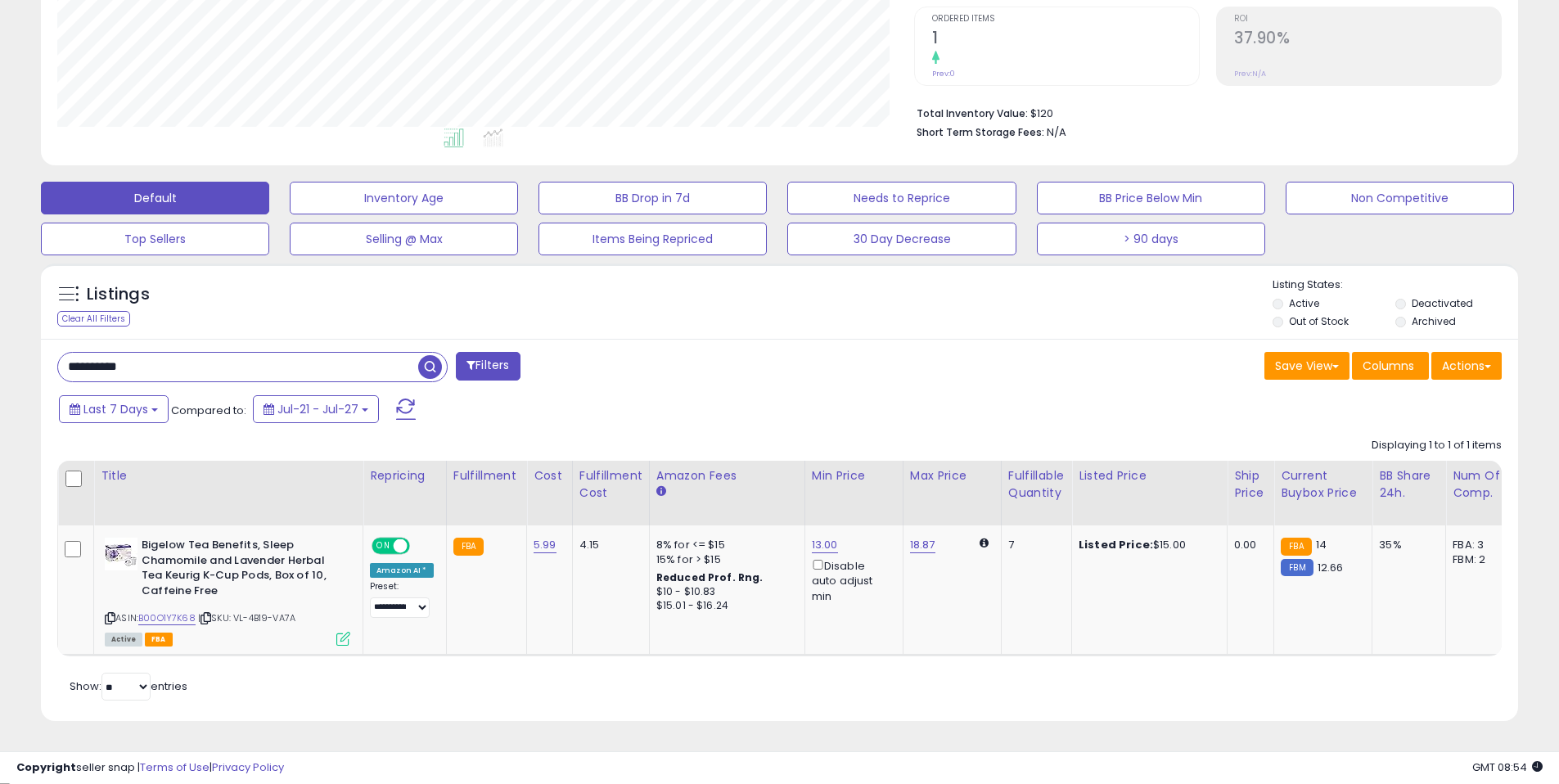 paste 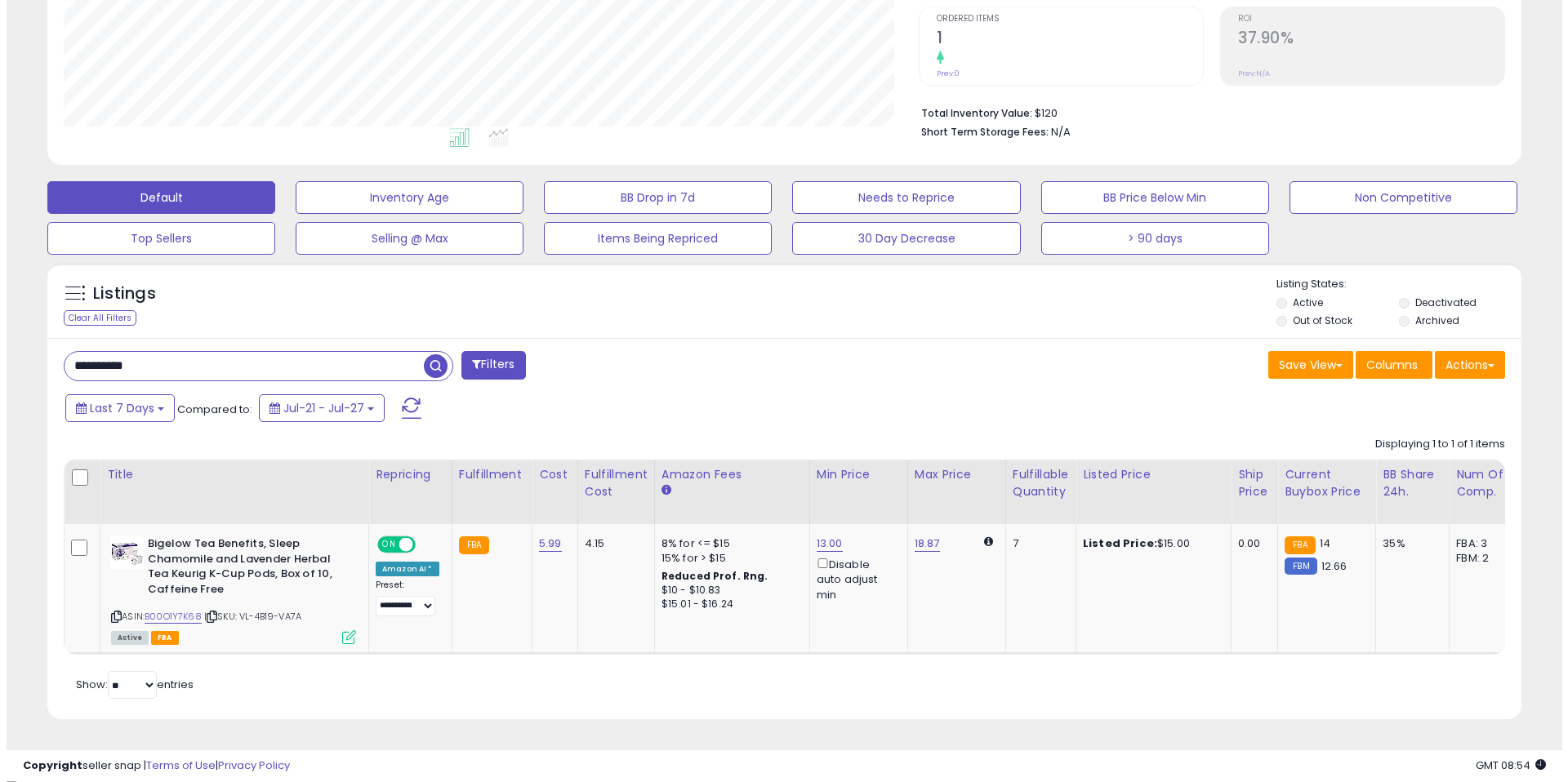 scroll, scrollTop: 214, scrollLeft: 0, axis: vertical 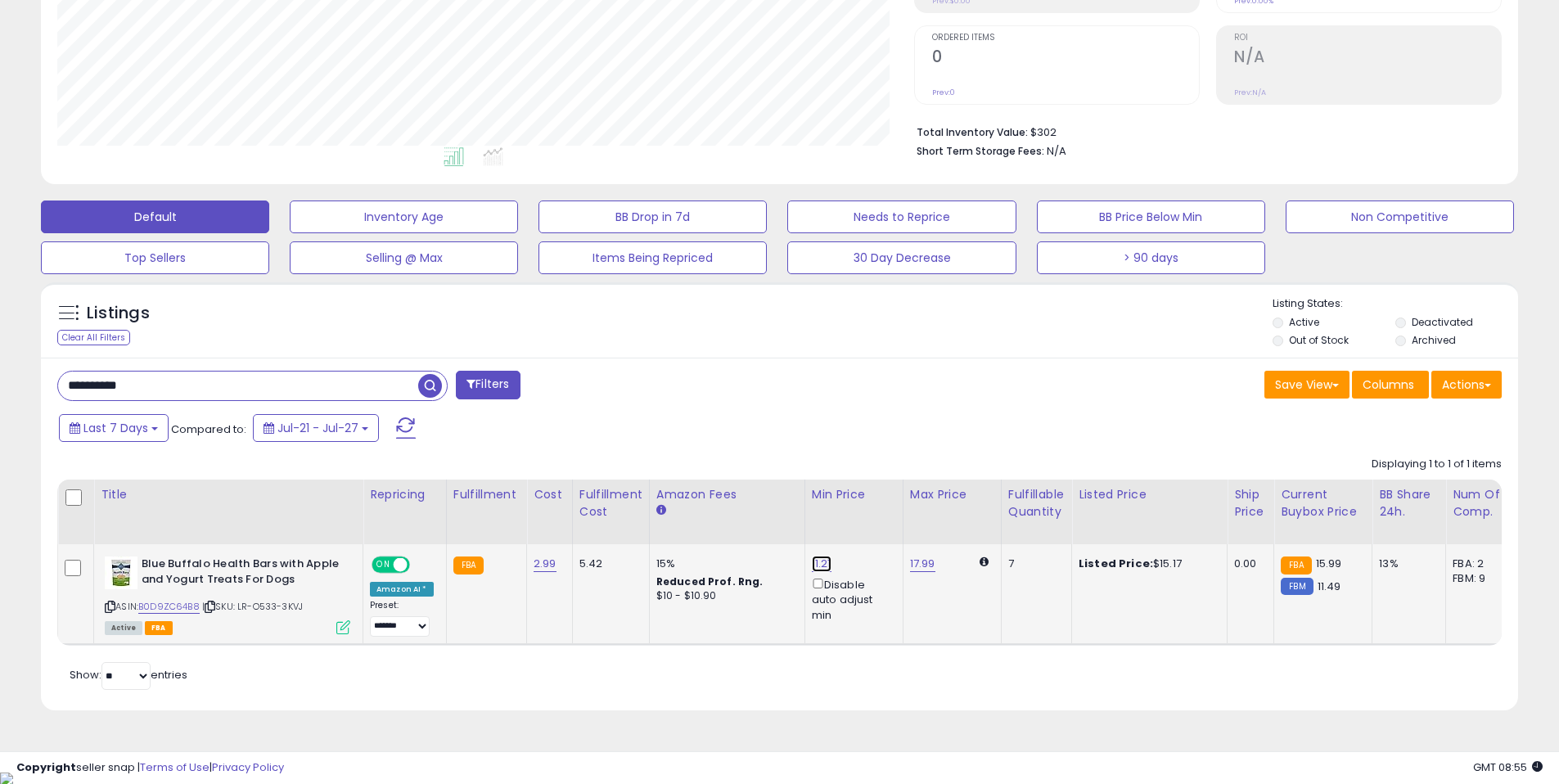 click on "11.21" at bounding box center [822, 564] 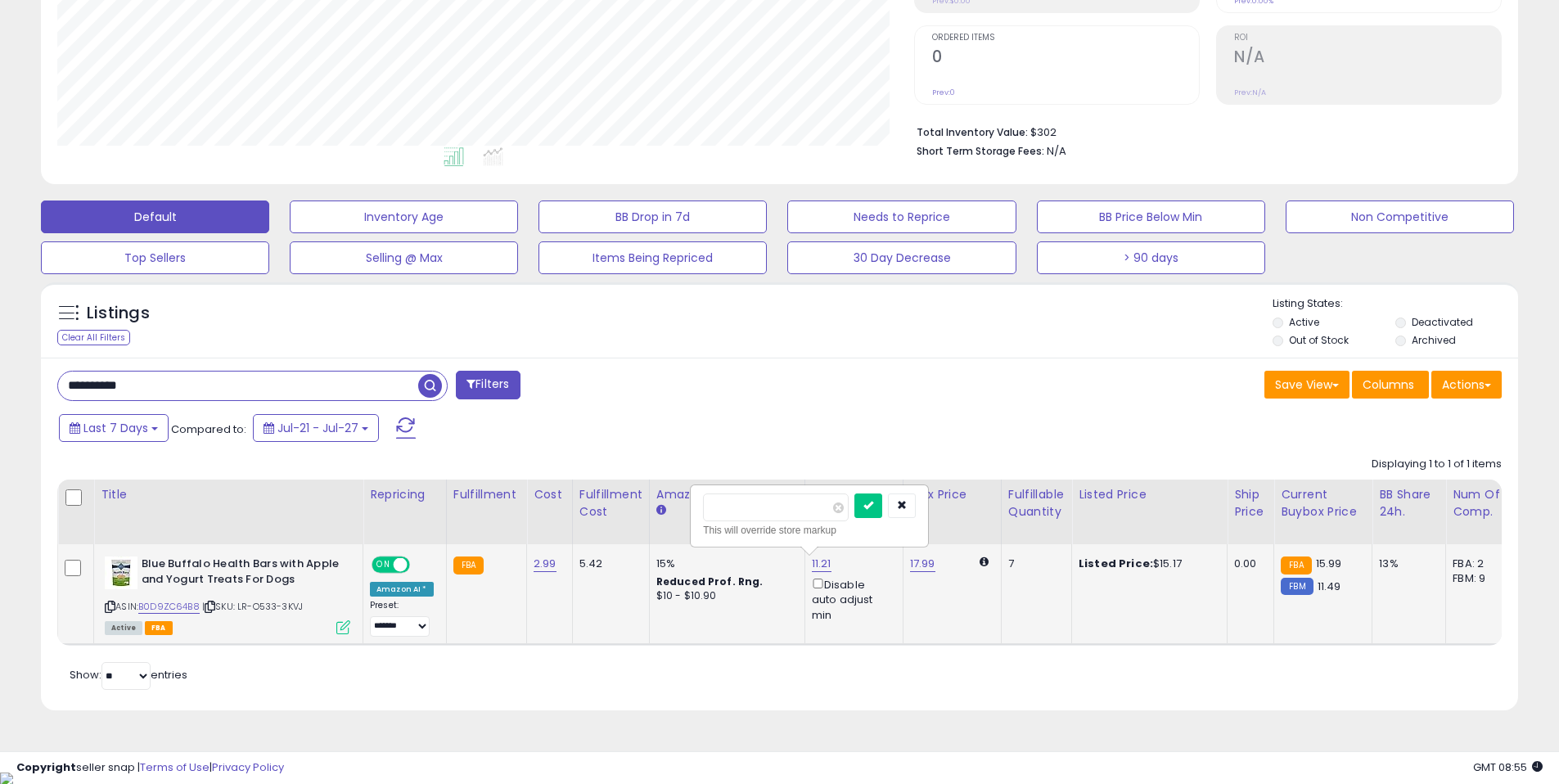click on "*****" at bounding box center [776, 507] 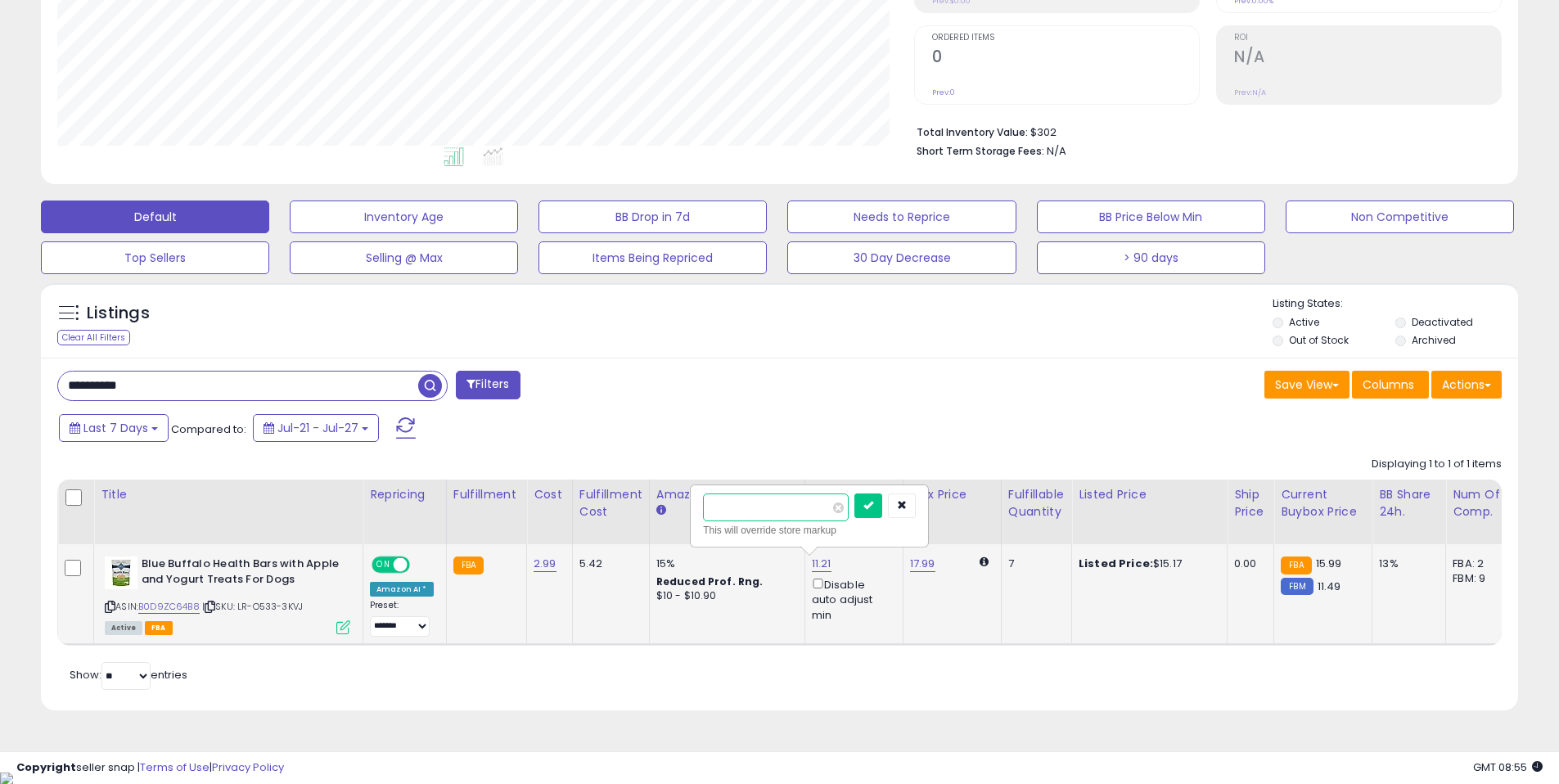 paste on "***" 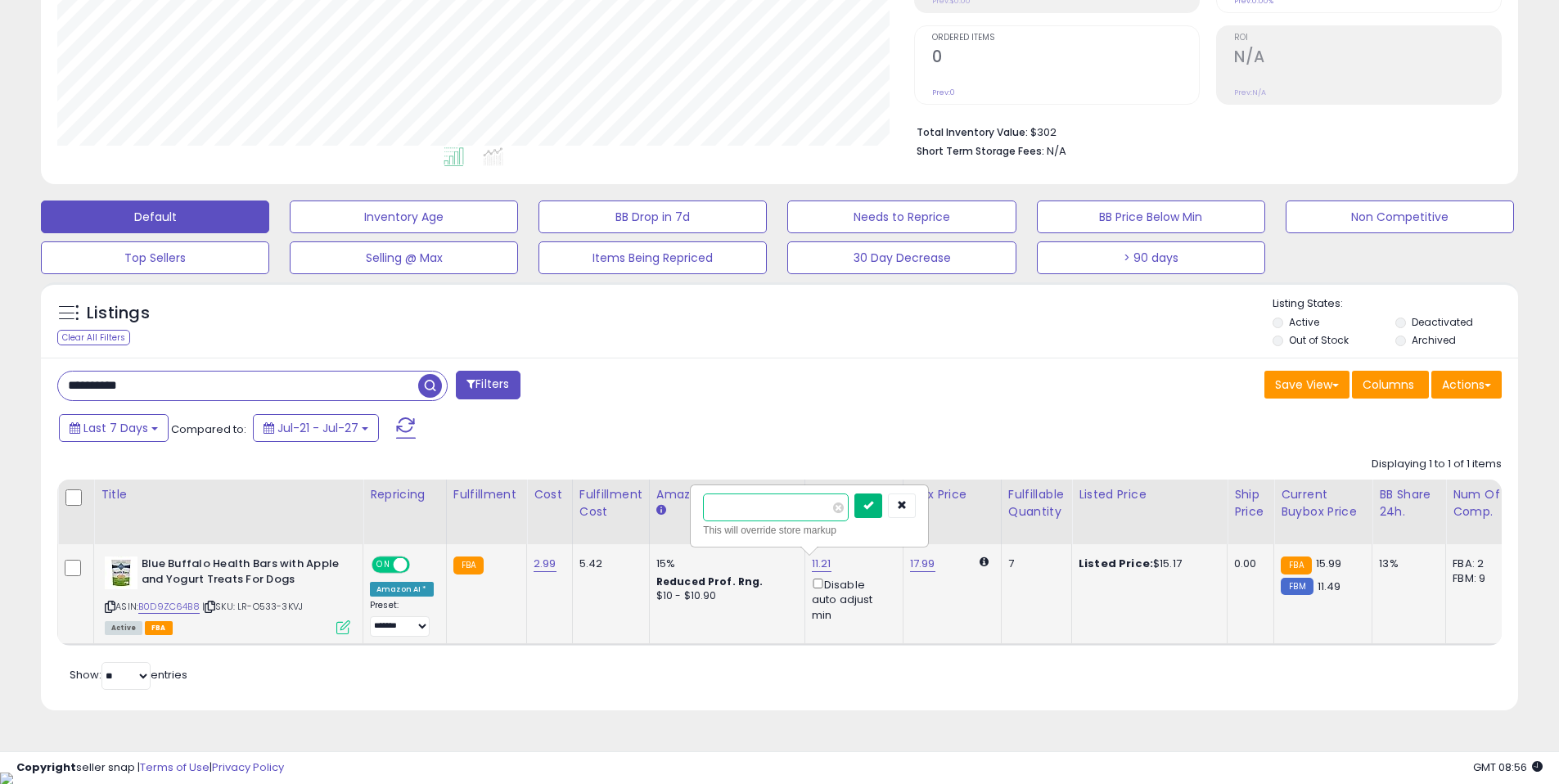 type on "*****" 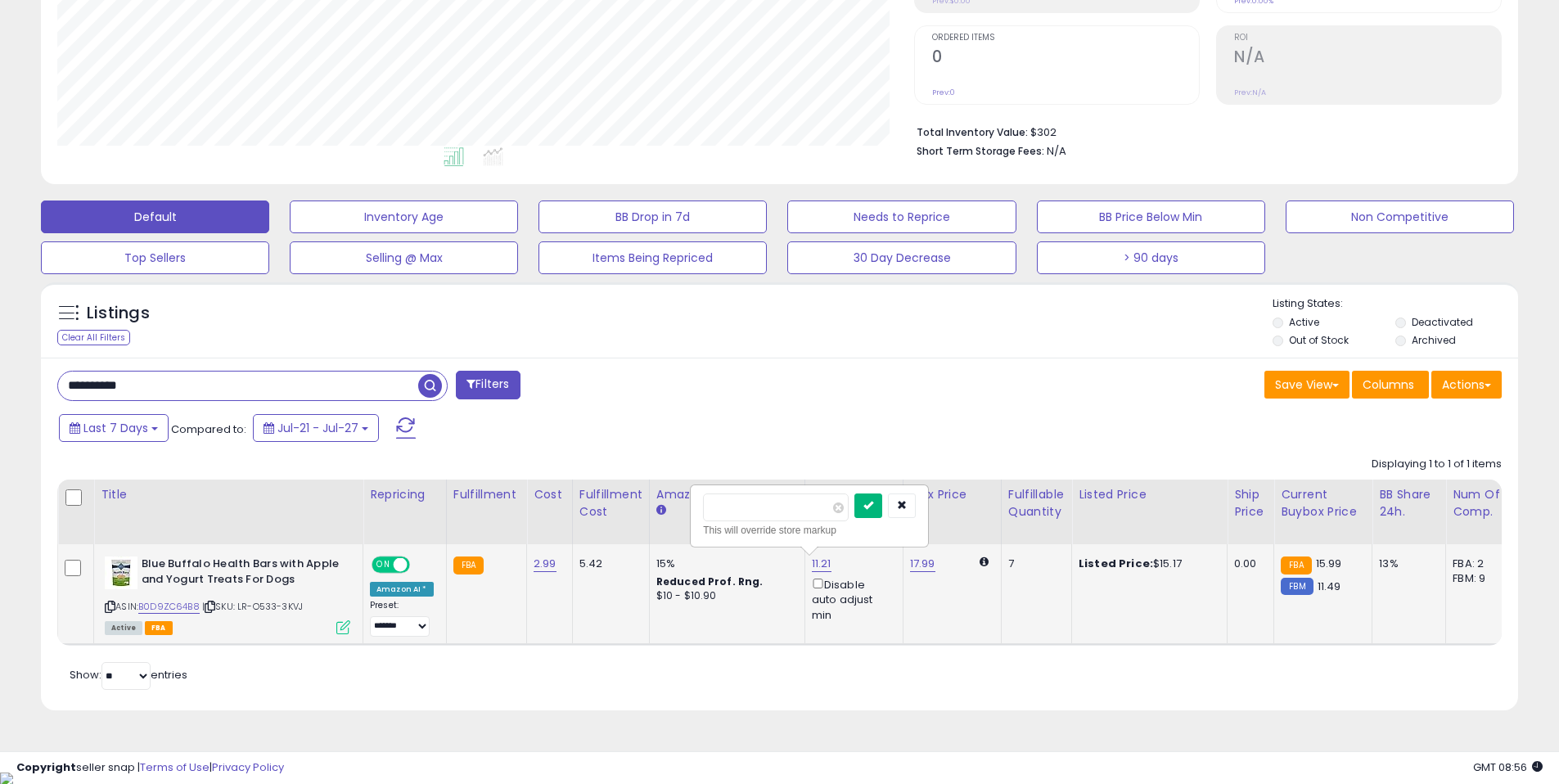 click at bounding box center (868, 505) 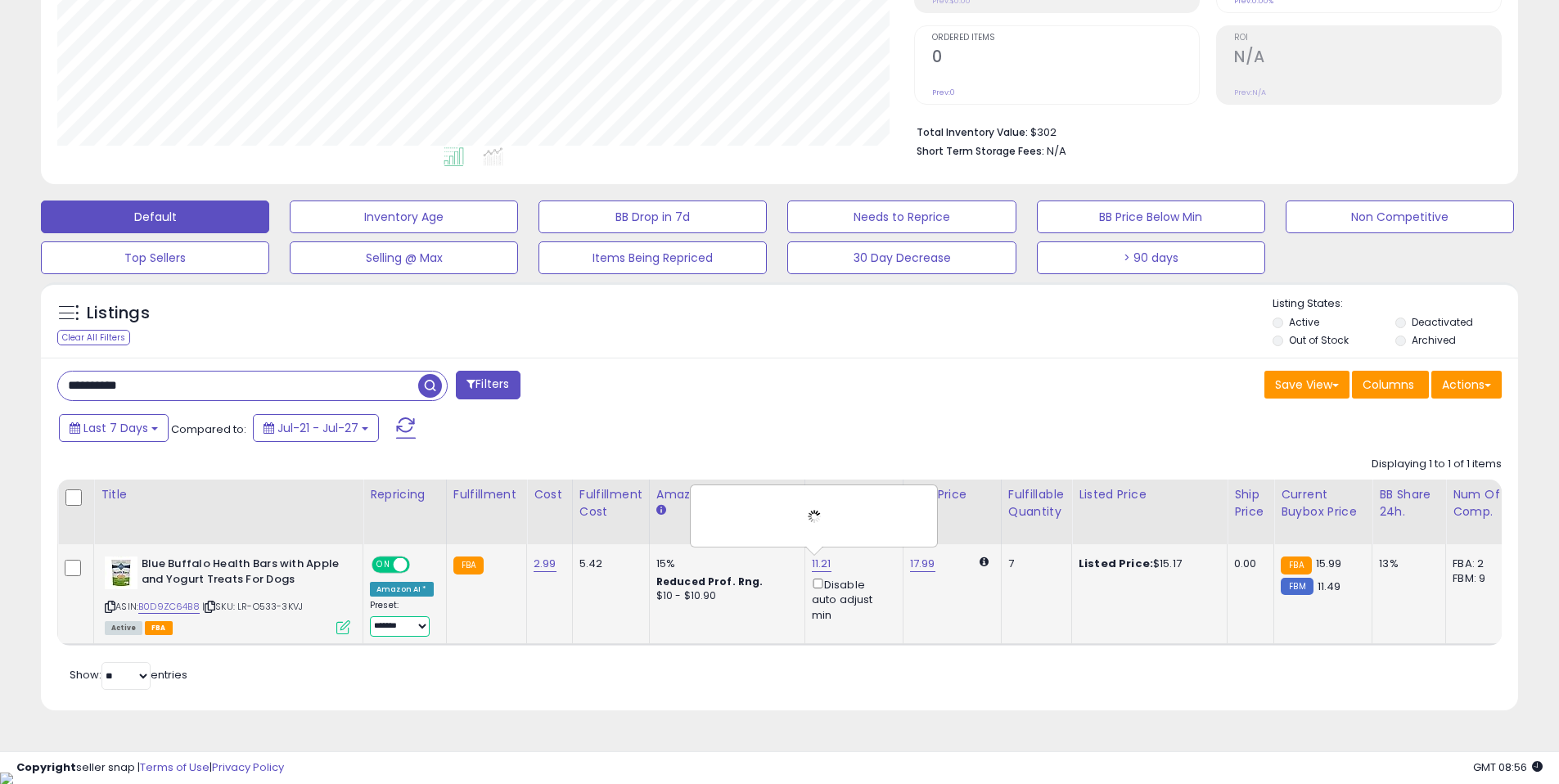 click on "**********" at bounding box center (399, 626) 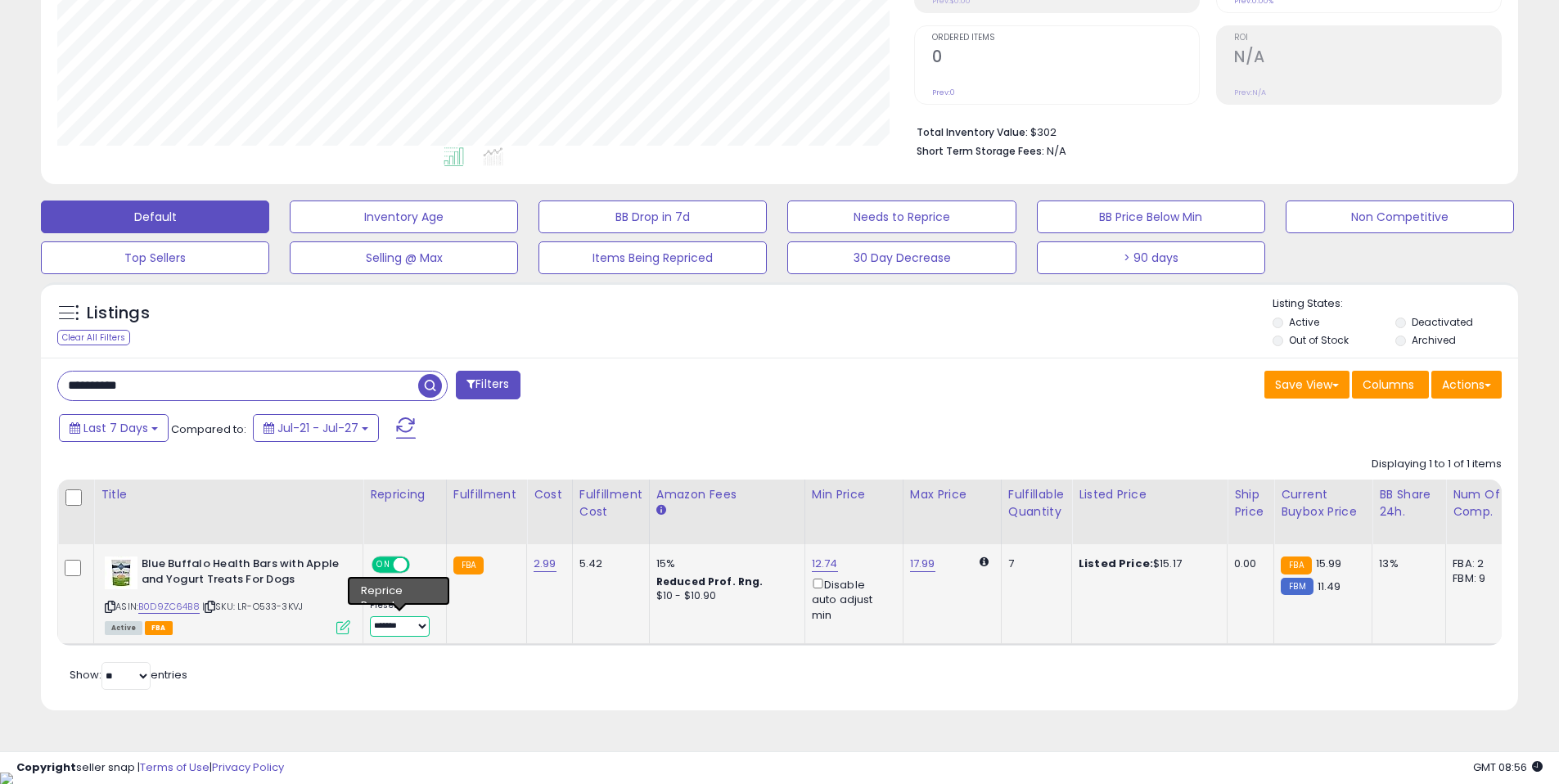 select on "**********" 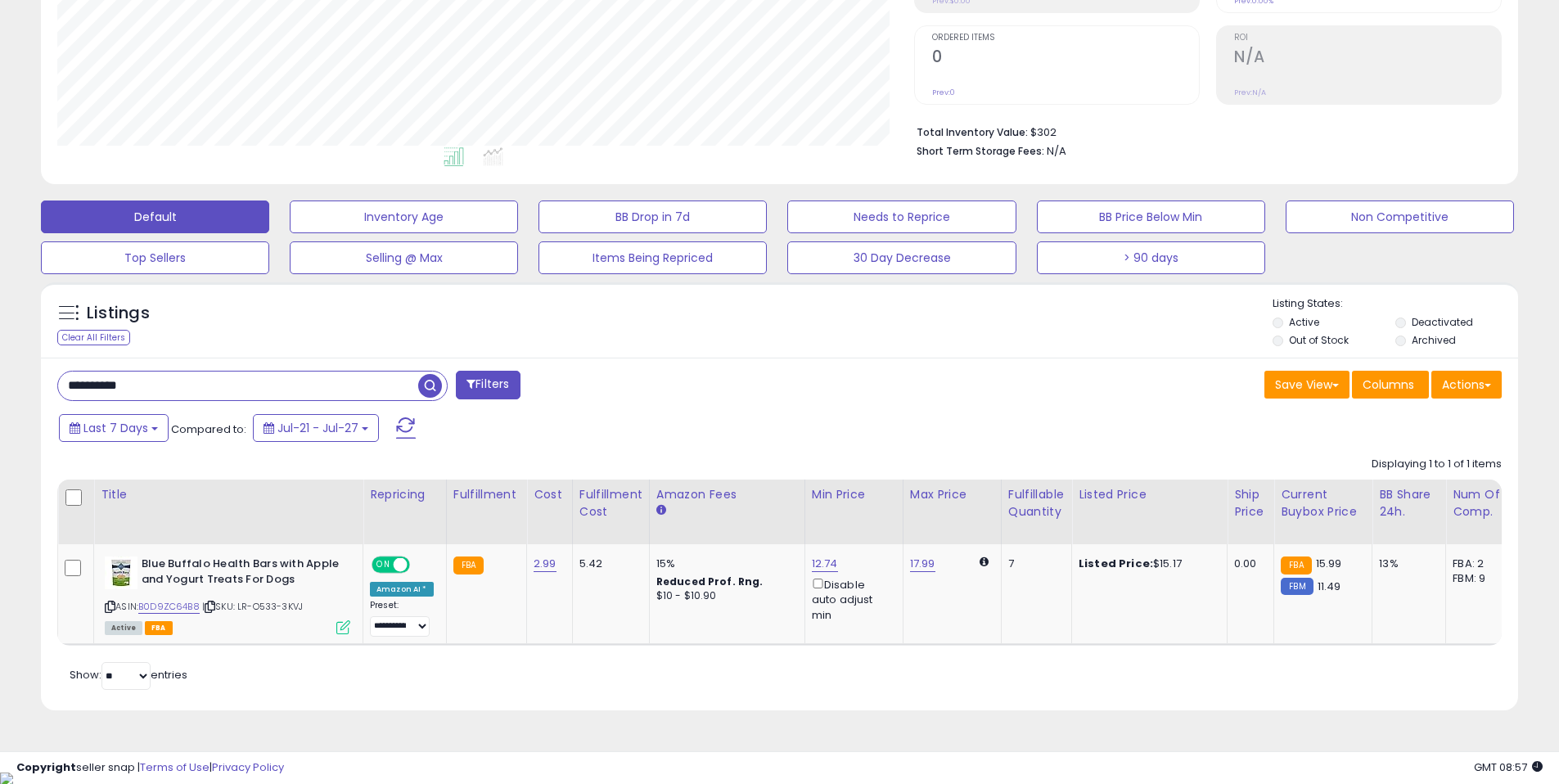 click on "**********" at bounding box center [238, 385] 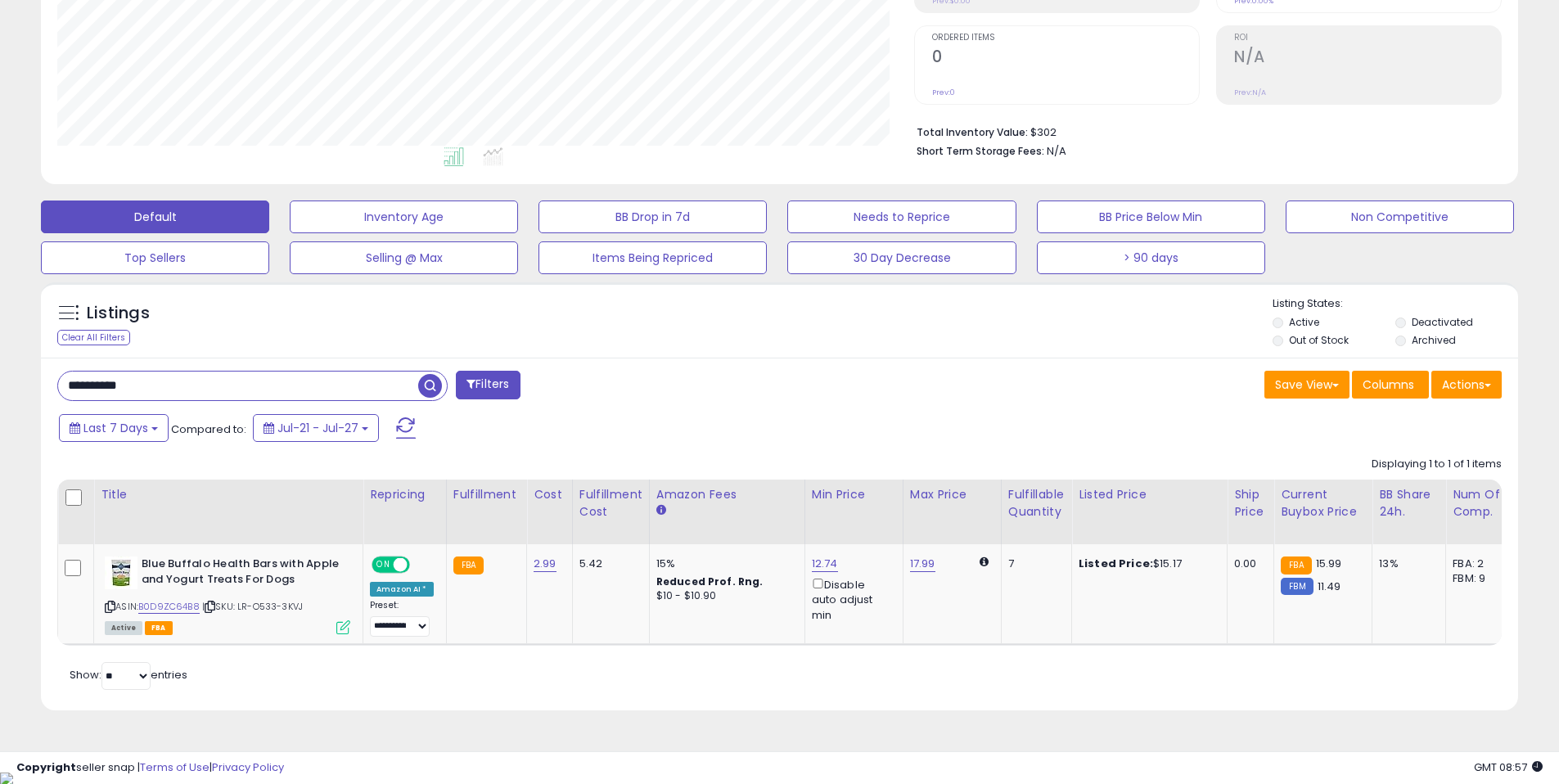 paste 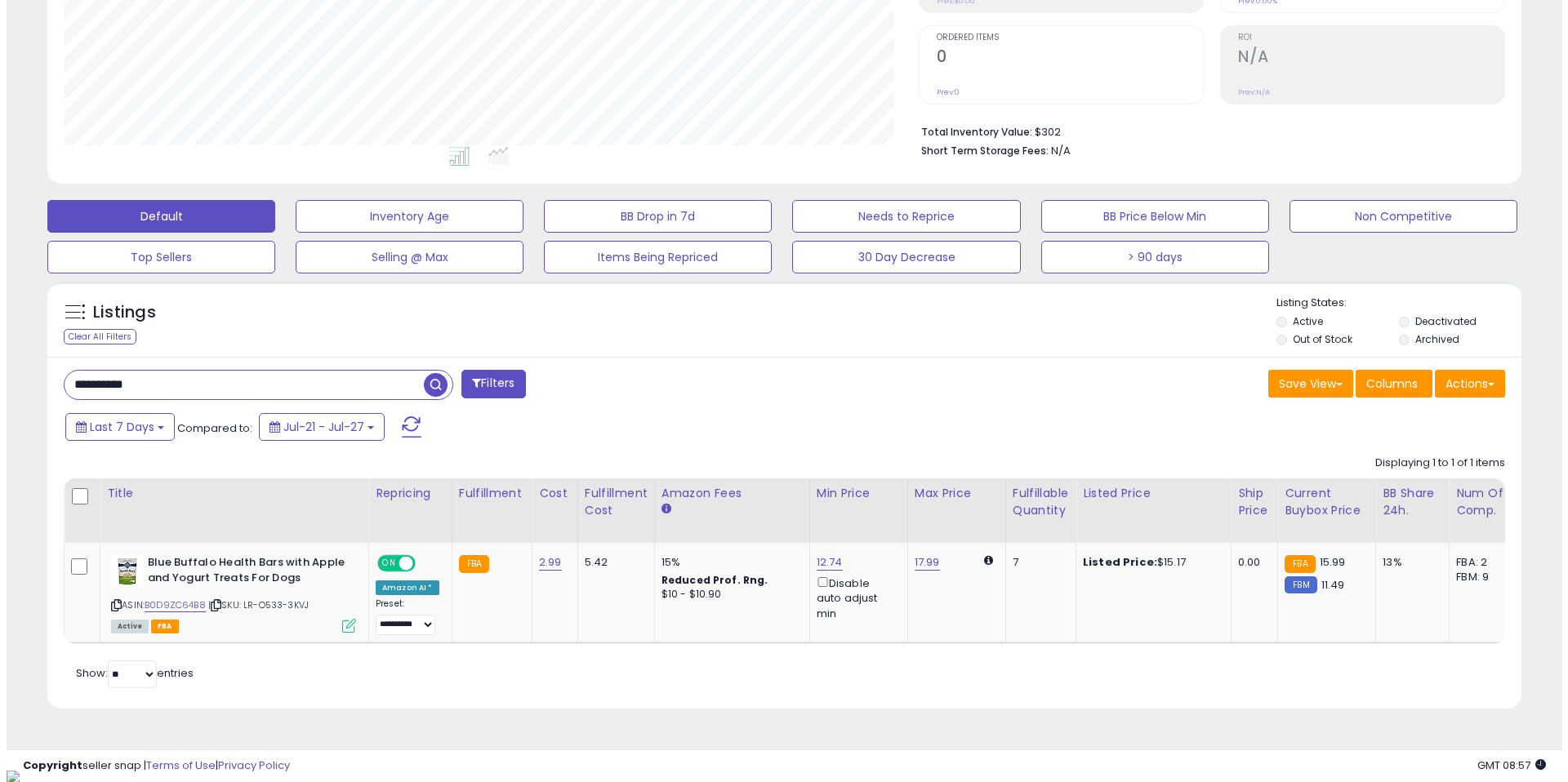 scroll, scrollTop: 214, scrollLeft: 0, axis: vertical 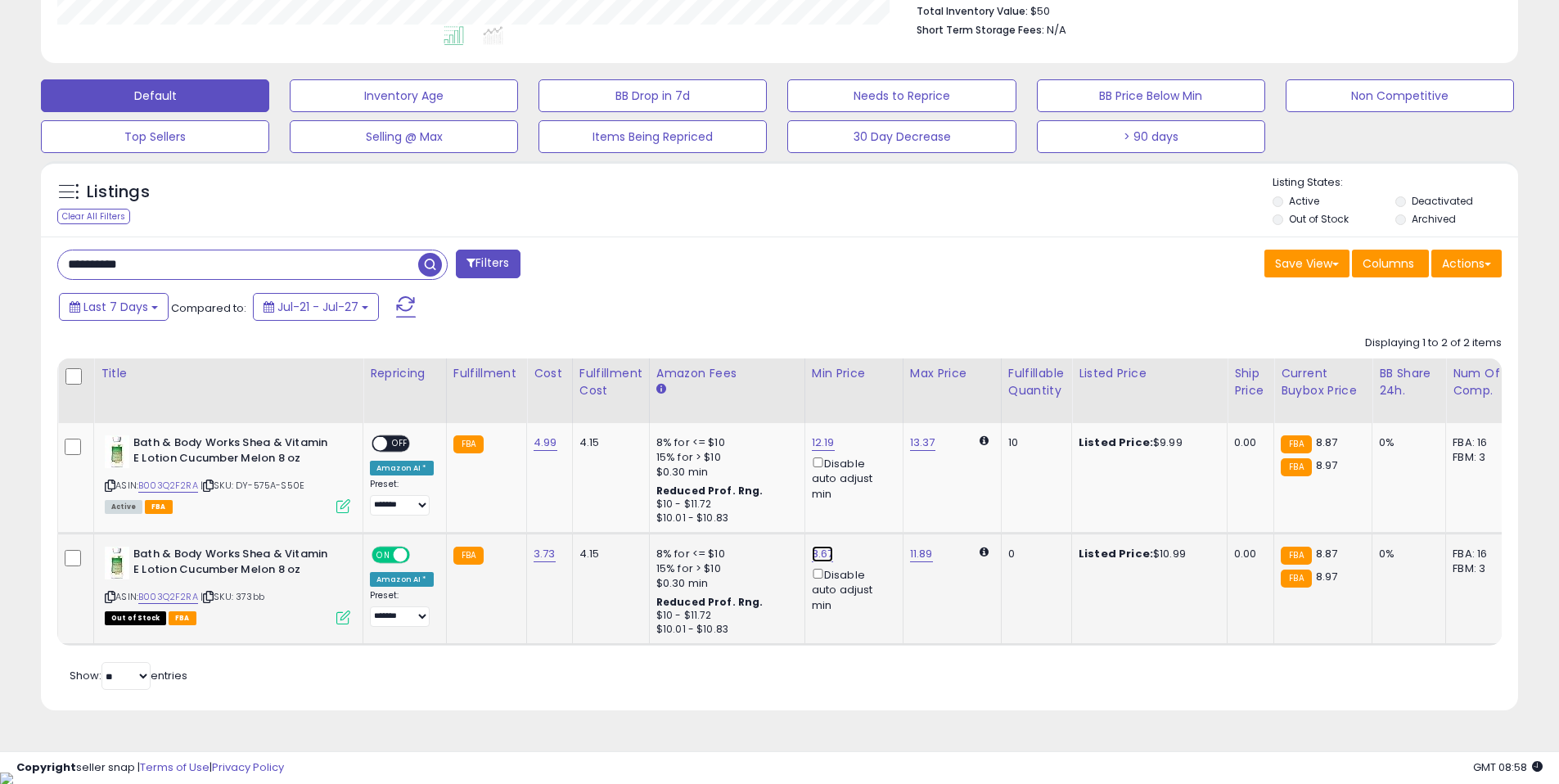 click on "8.67" at bounding box center (823, 443) 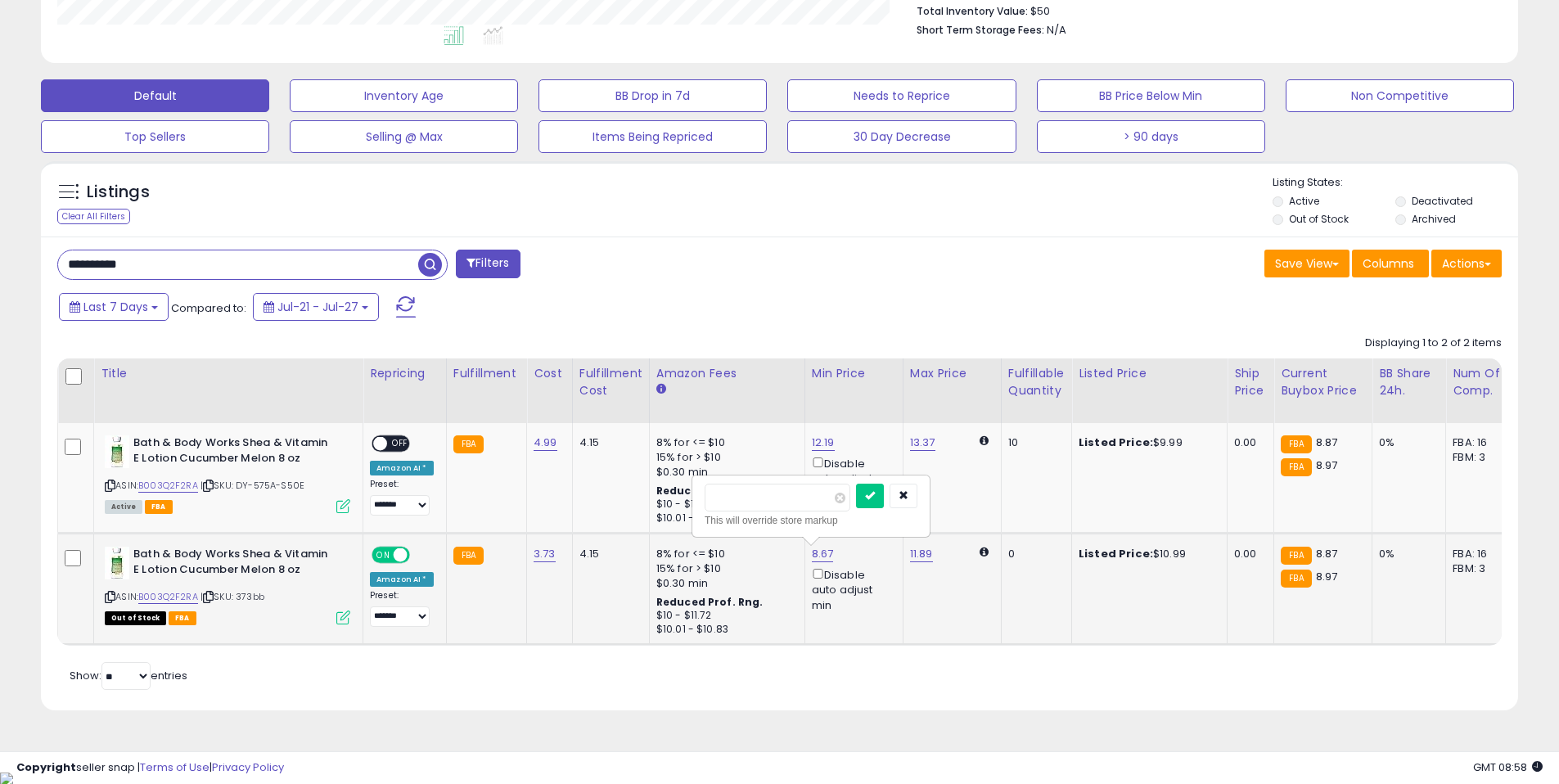 click on "****" at bounding box center (777, 498) 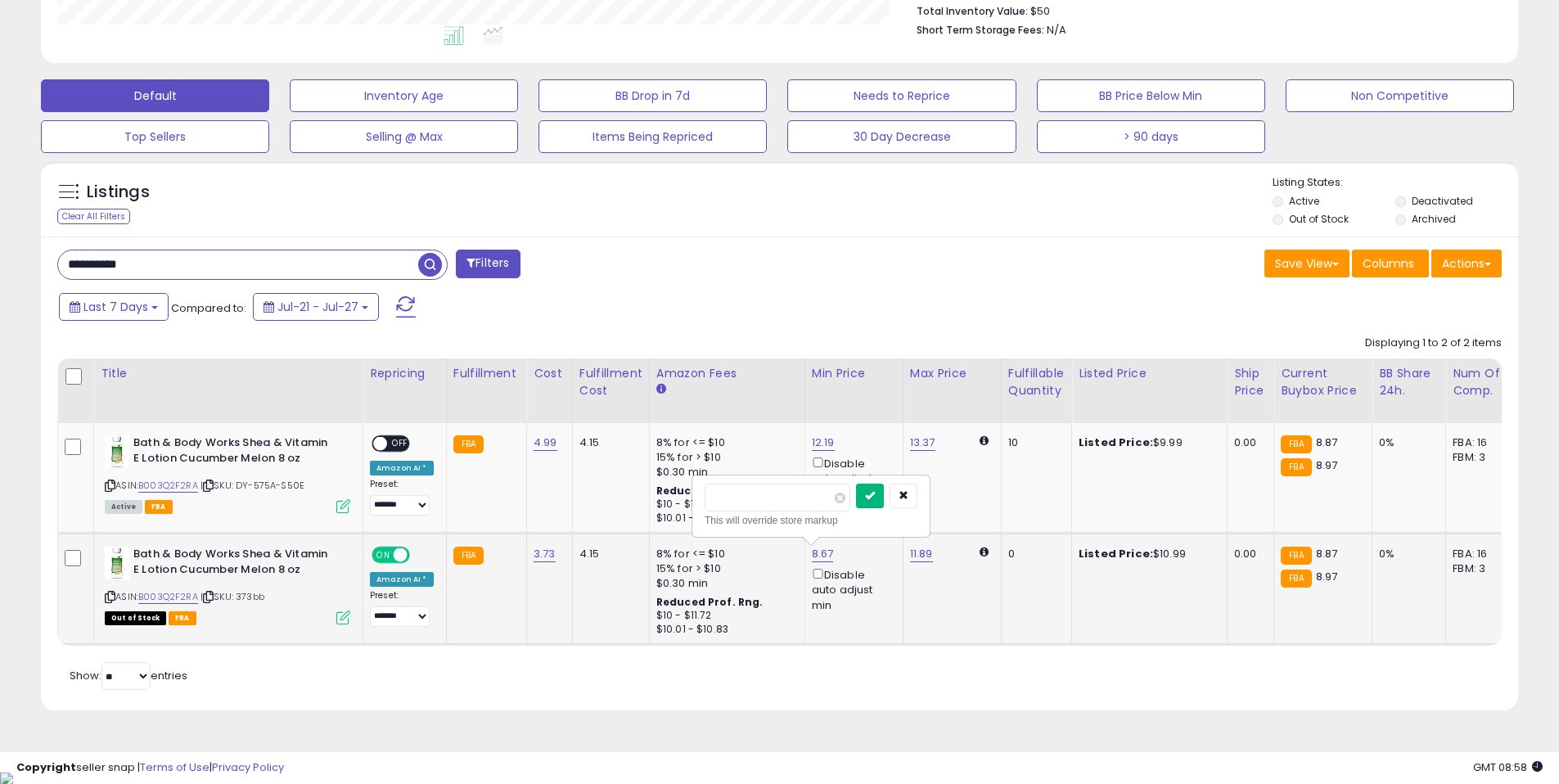 type on "****" 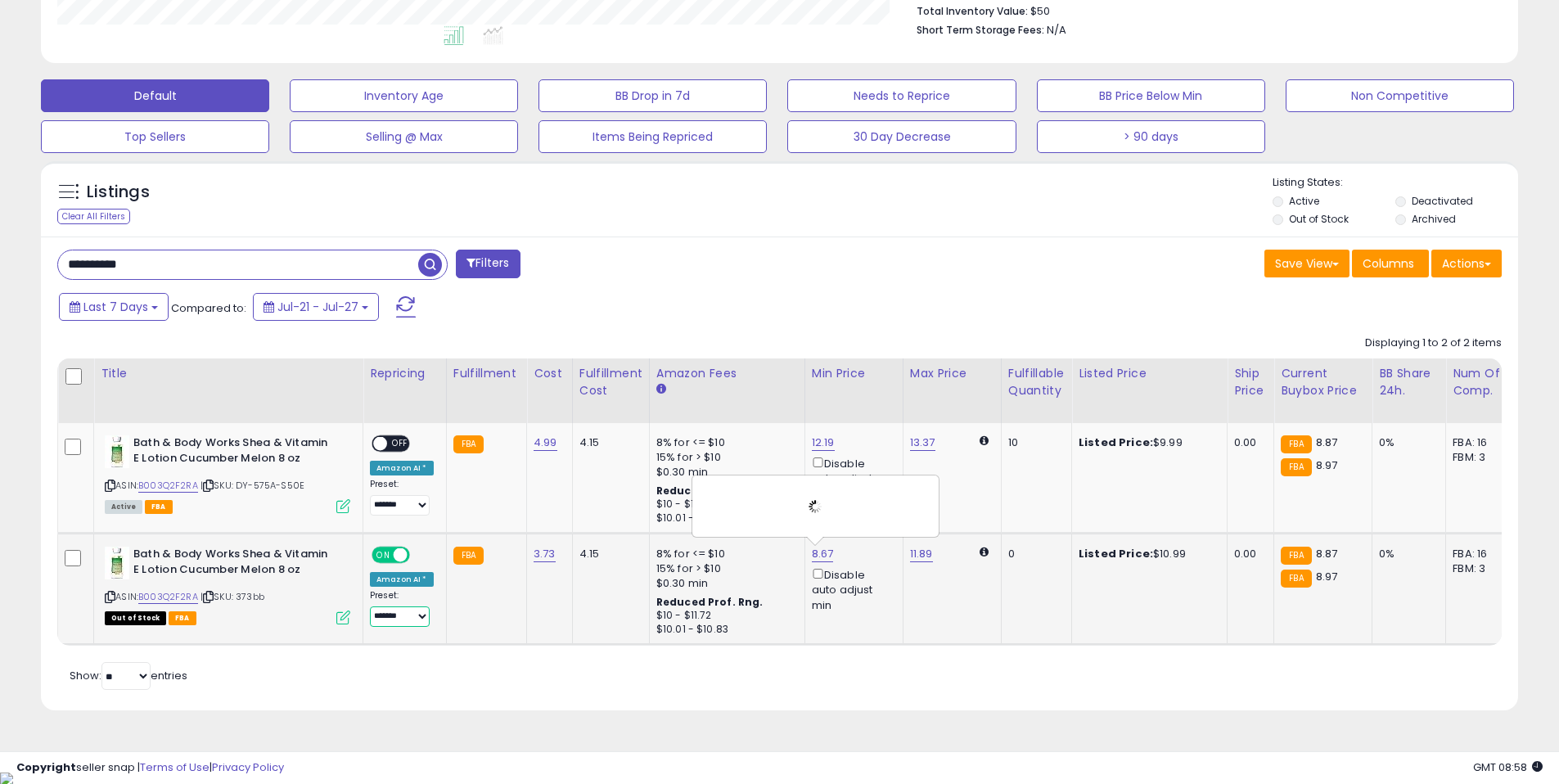 click on "**********" at bounding box center (399, 616) 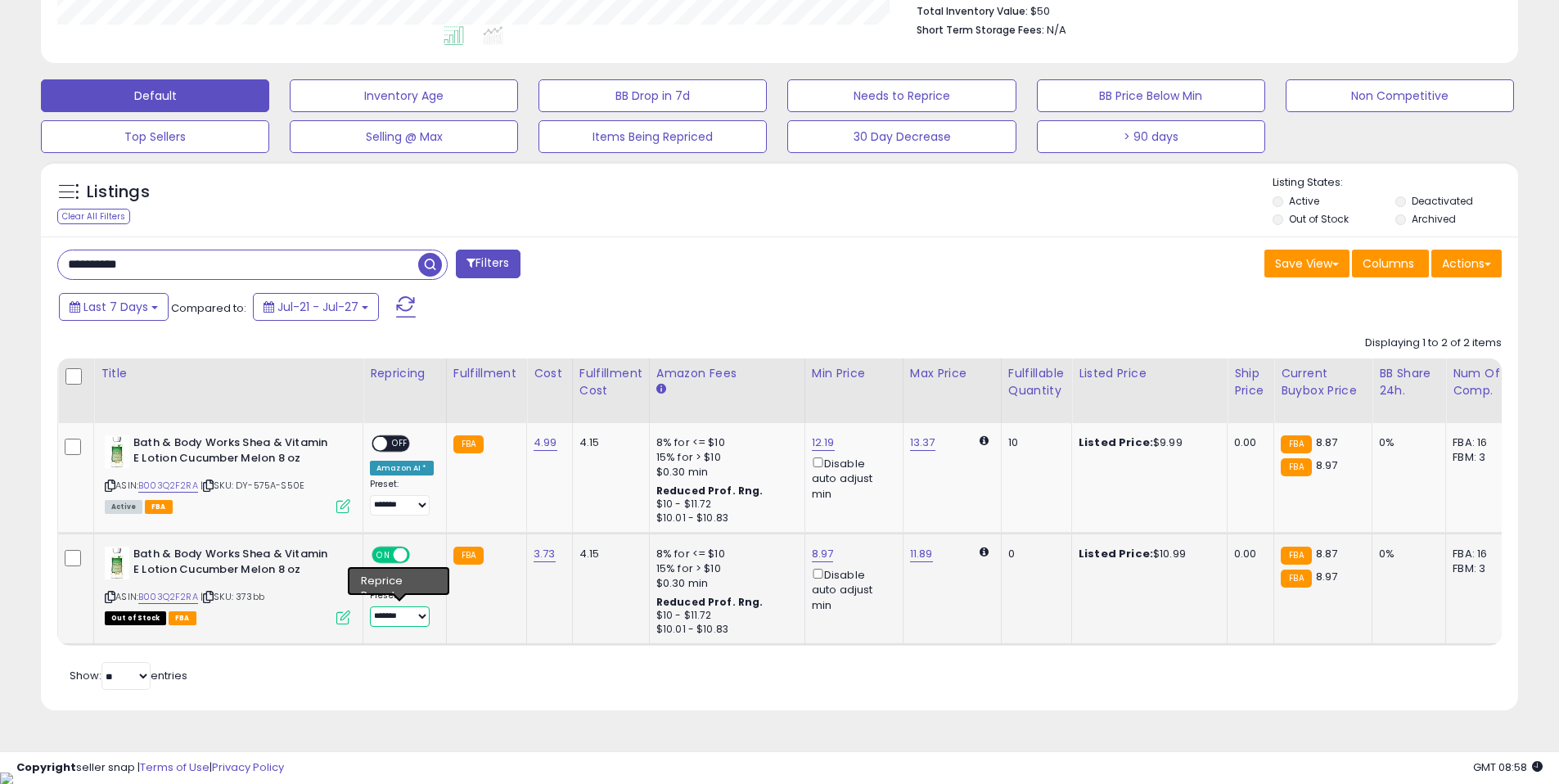select on "**********" 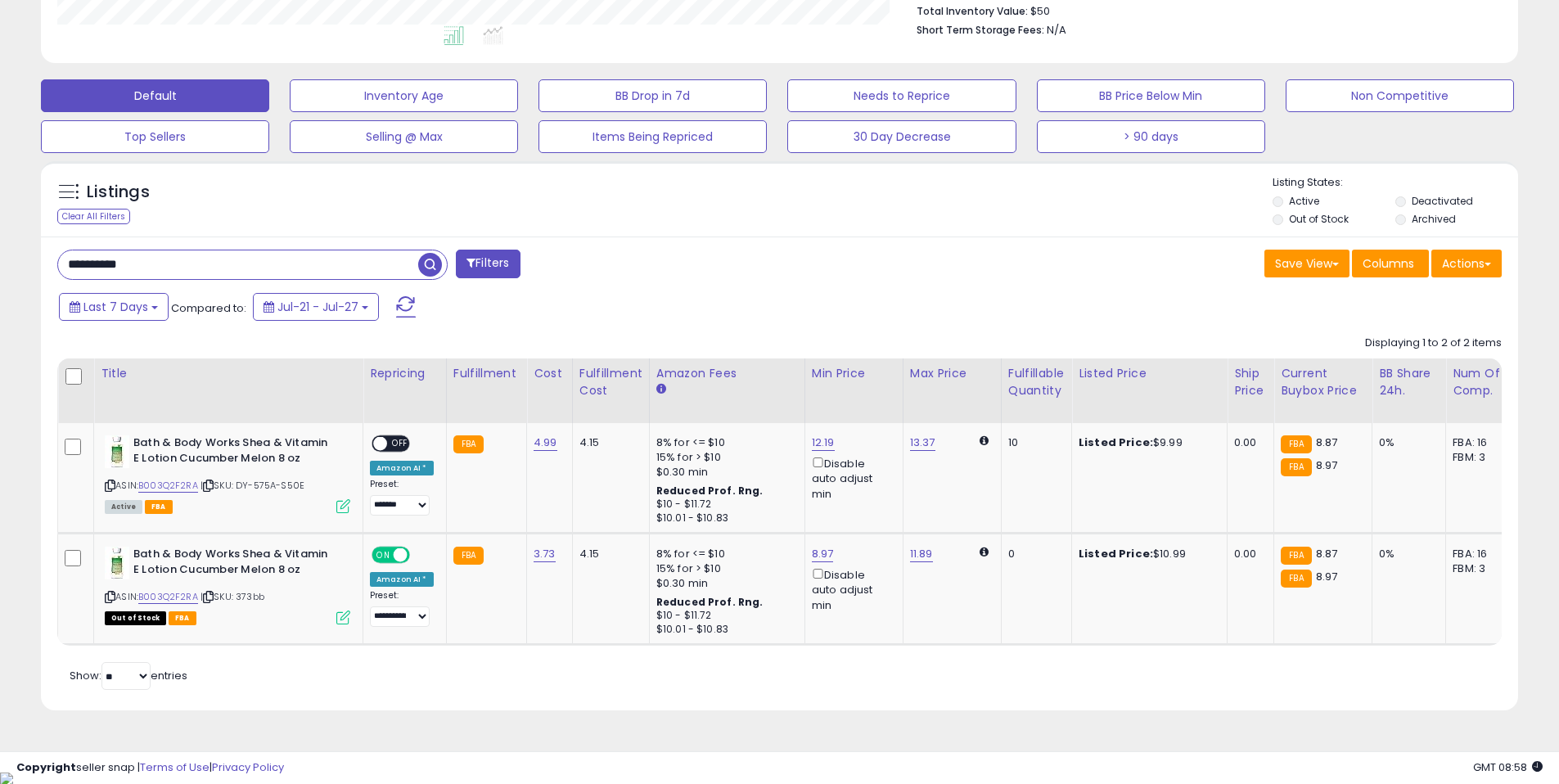 click on "Retrieving listings data..
Displaying 1 to 2 of 2 items
Title
Repricing" at bounding box center (779, 511) 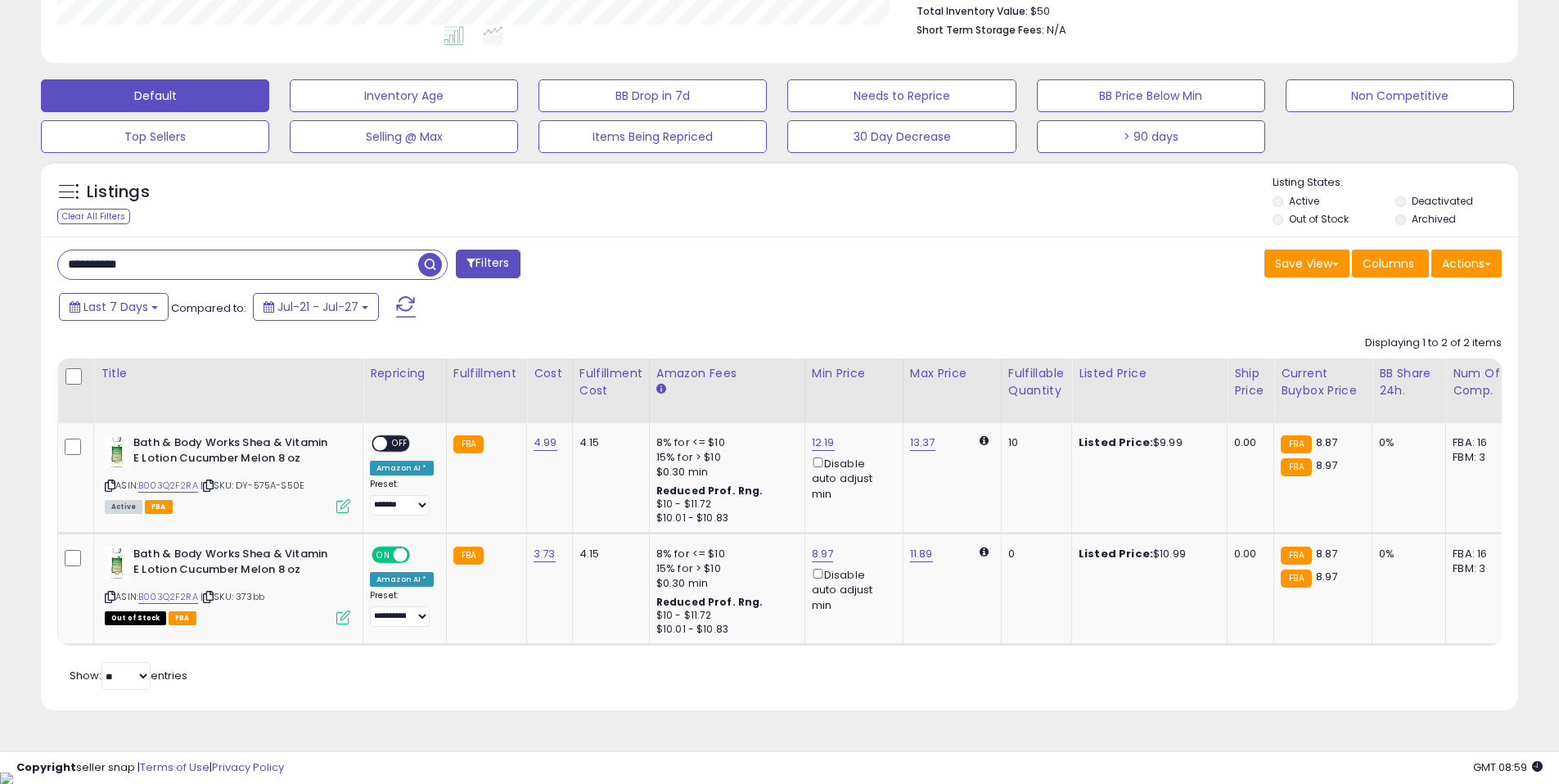 click on "**********" at bounding box center [252, 264] 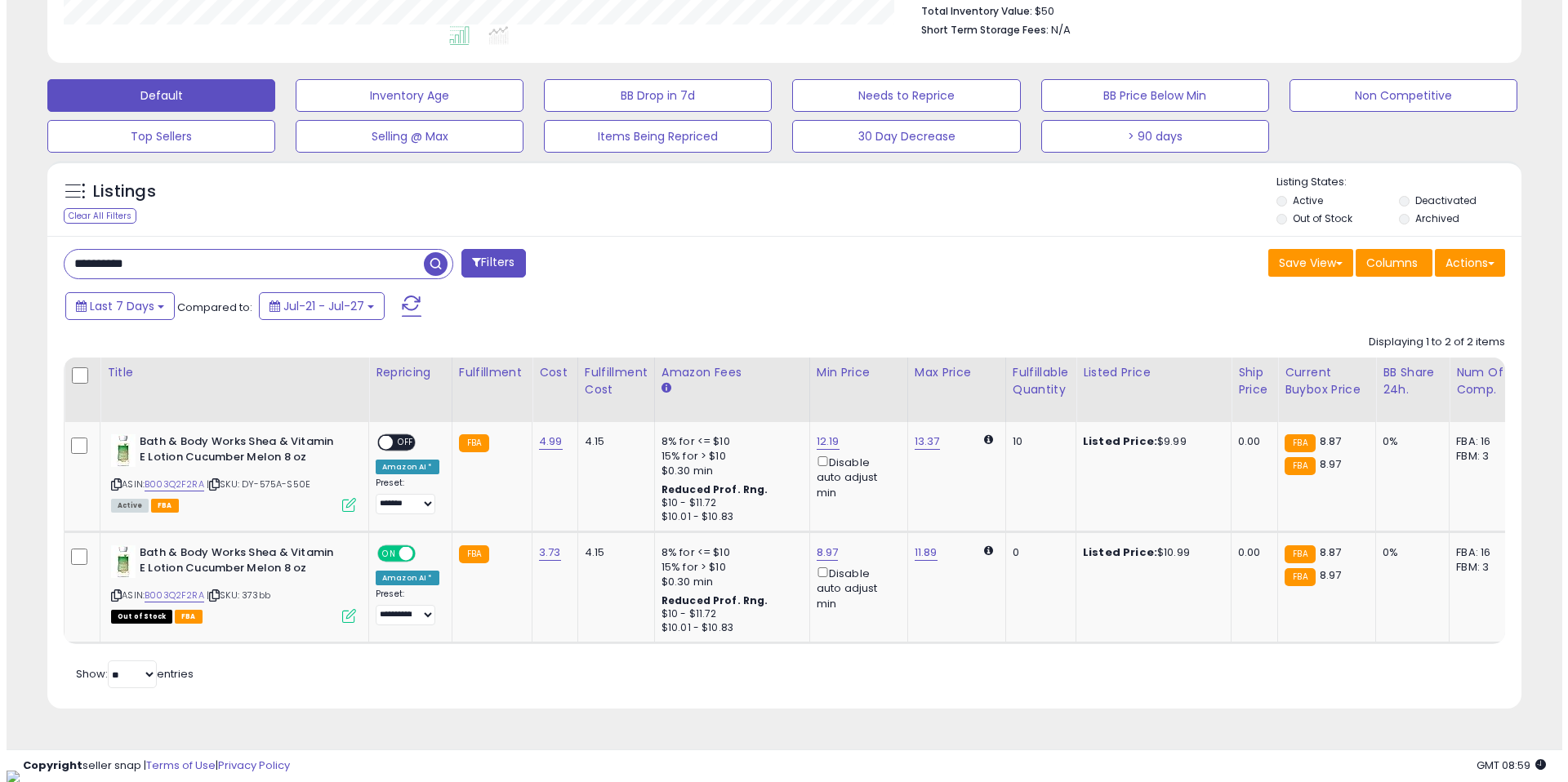 scroll, scrollTop: 214, scrollLeft: 0, axis: vertical 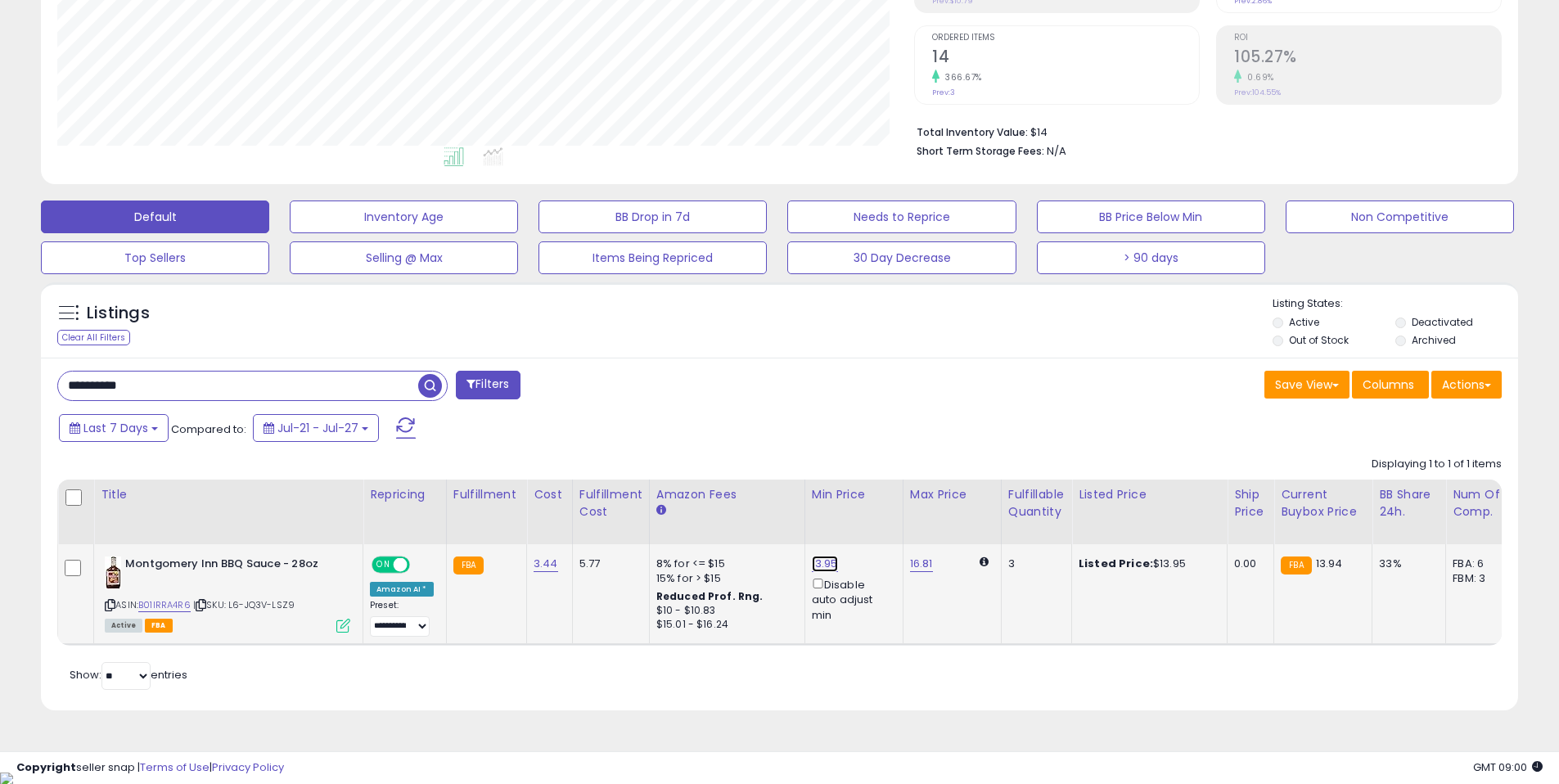 click on "13.95" at bounding box center [825, 564] 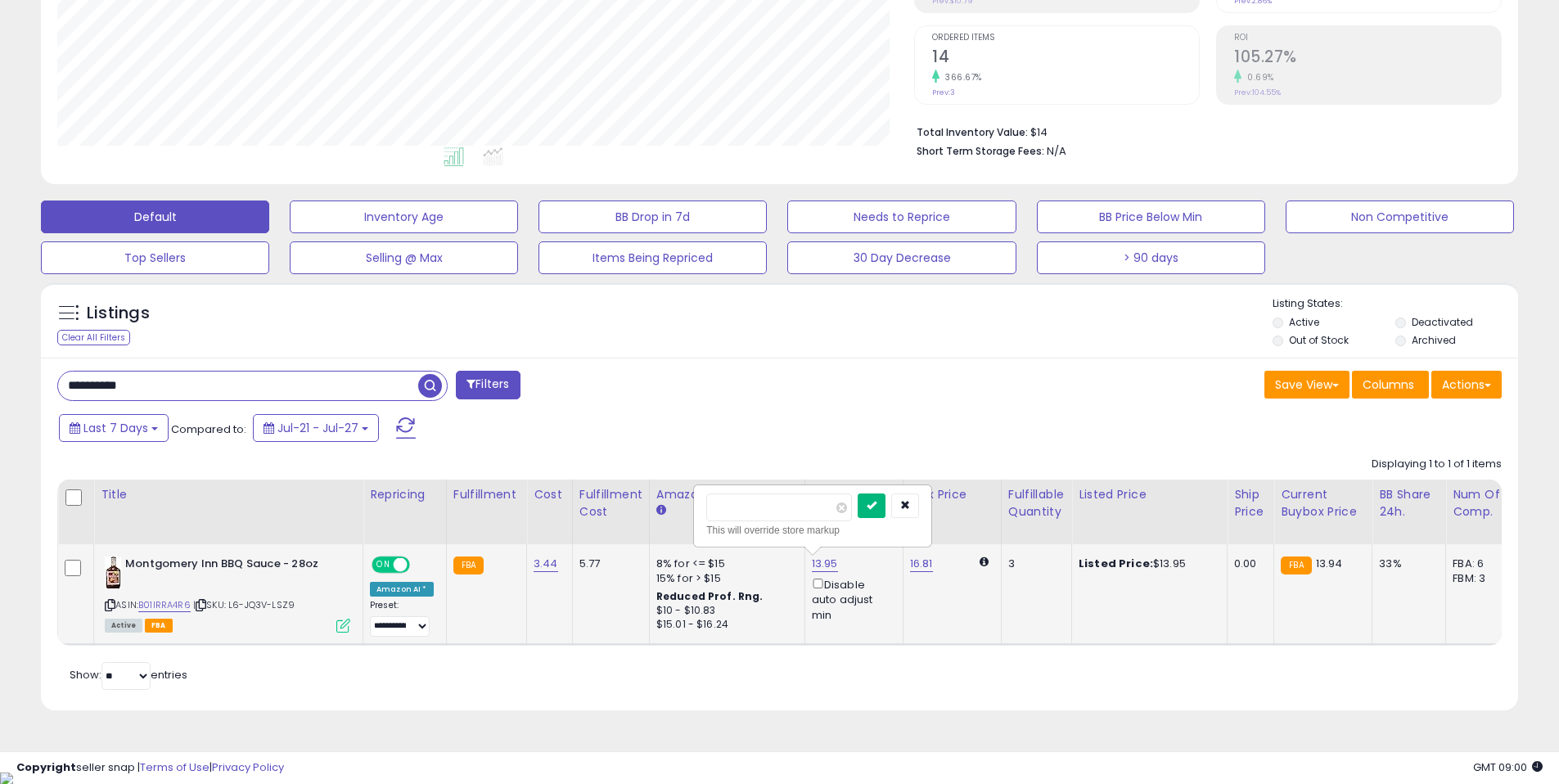 type on "*****" 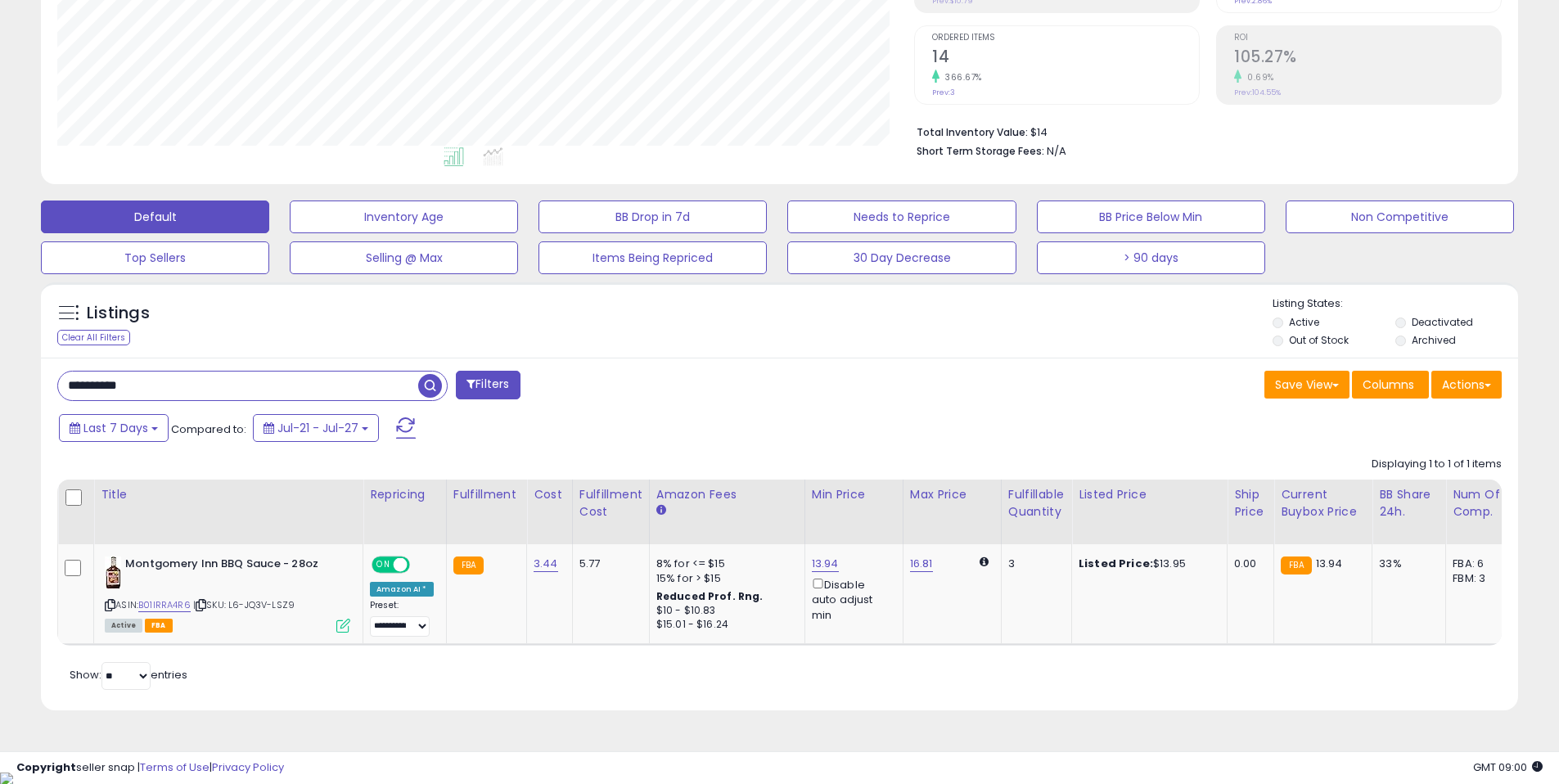click on "Retrieving listings data..
Displaying 1 to 1 of 1 items
Title
Repricing" at bounding box center (779, 571) 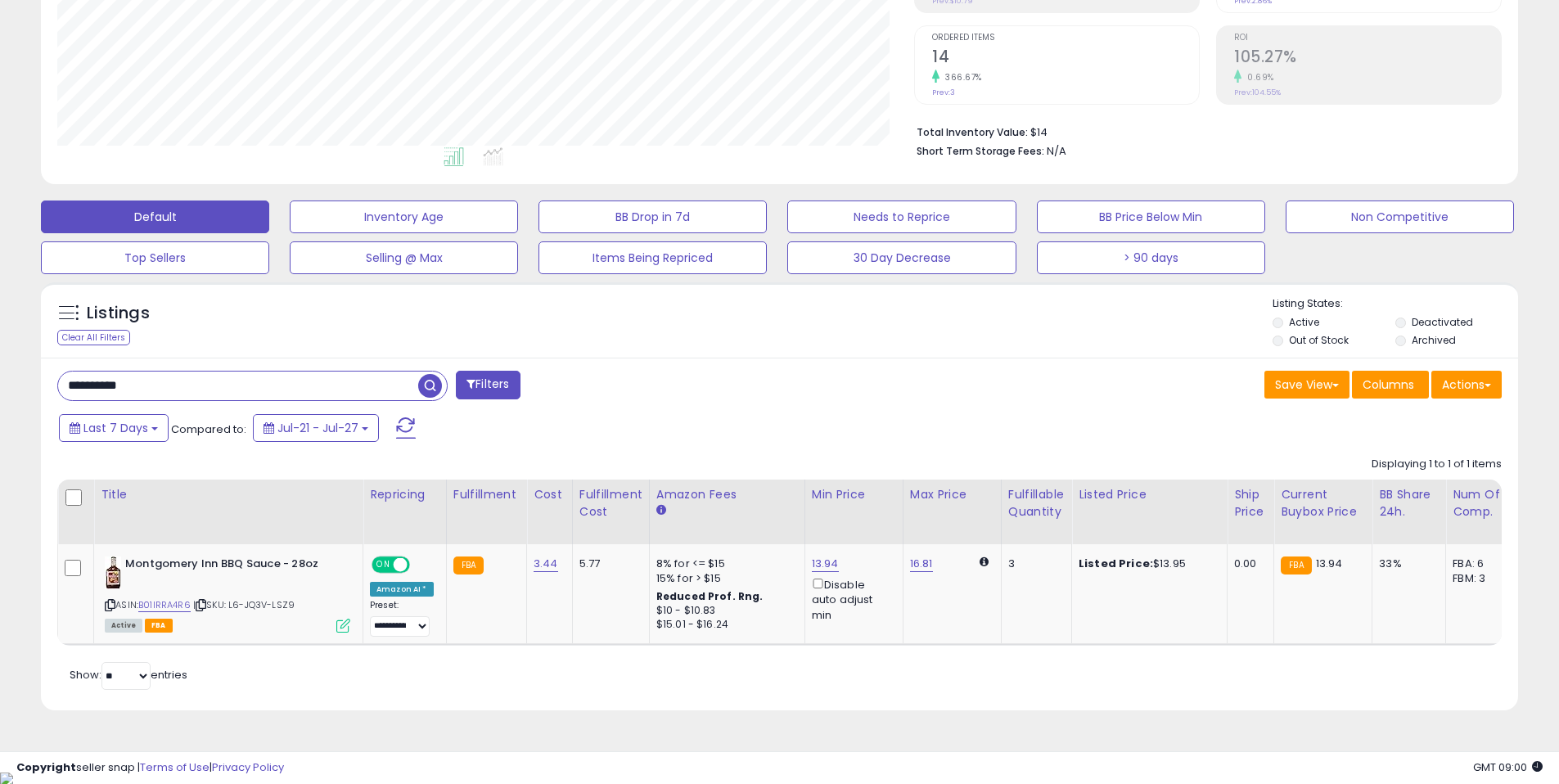 click on "**********" at bounding box center [238, 385] 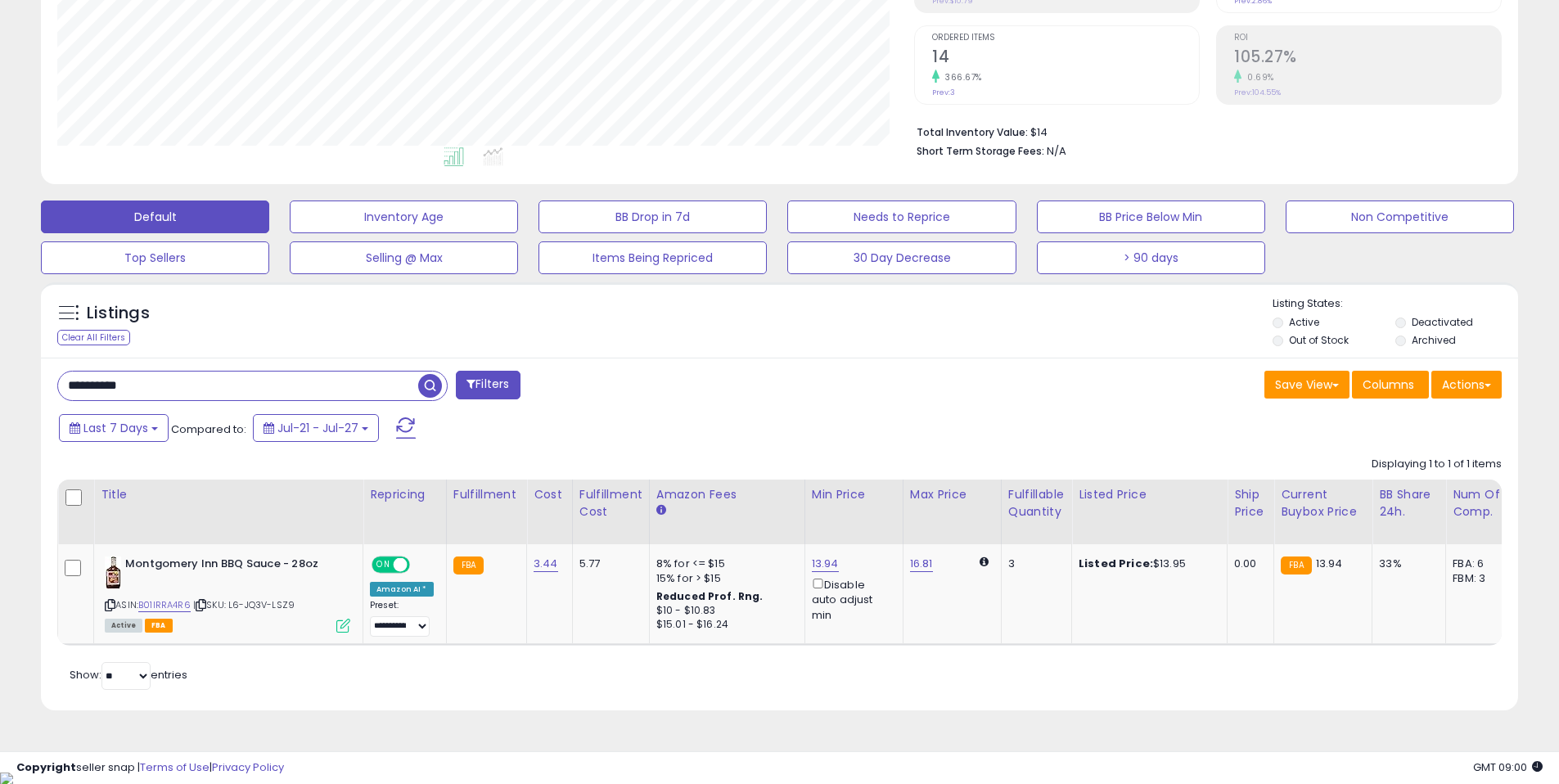 paste 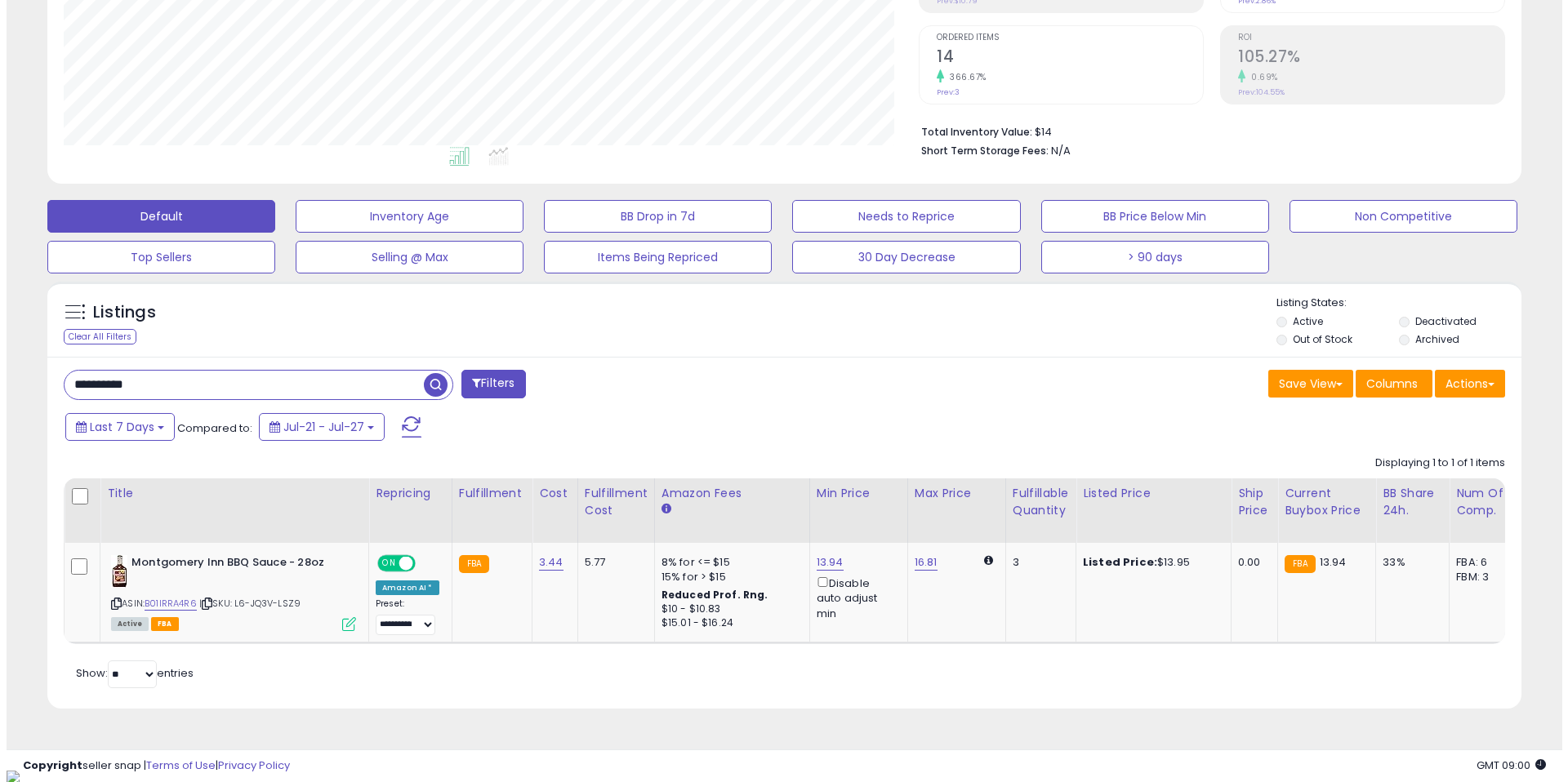 scroll, scrollTop: 815949, scrollLeft: 815804, axis: both 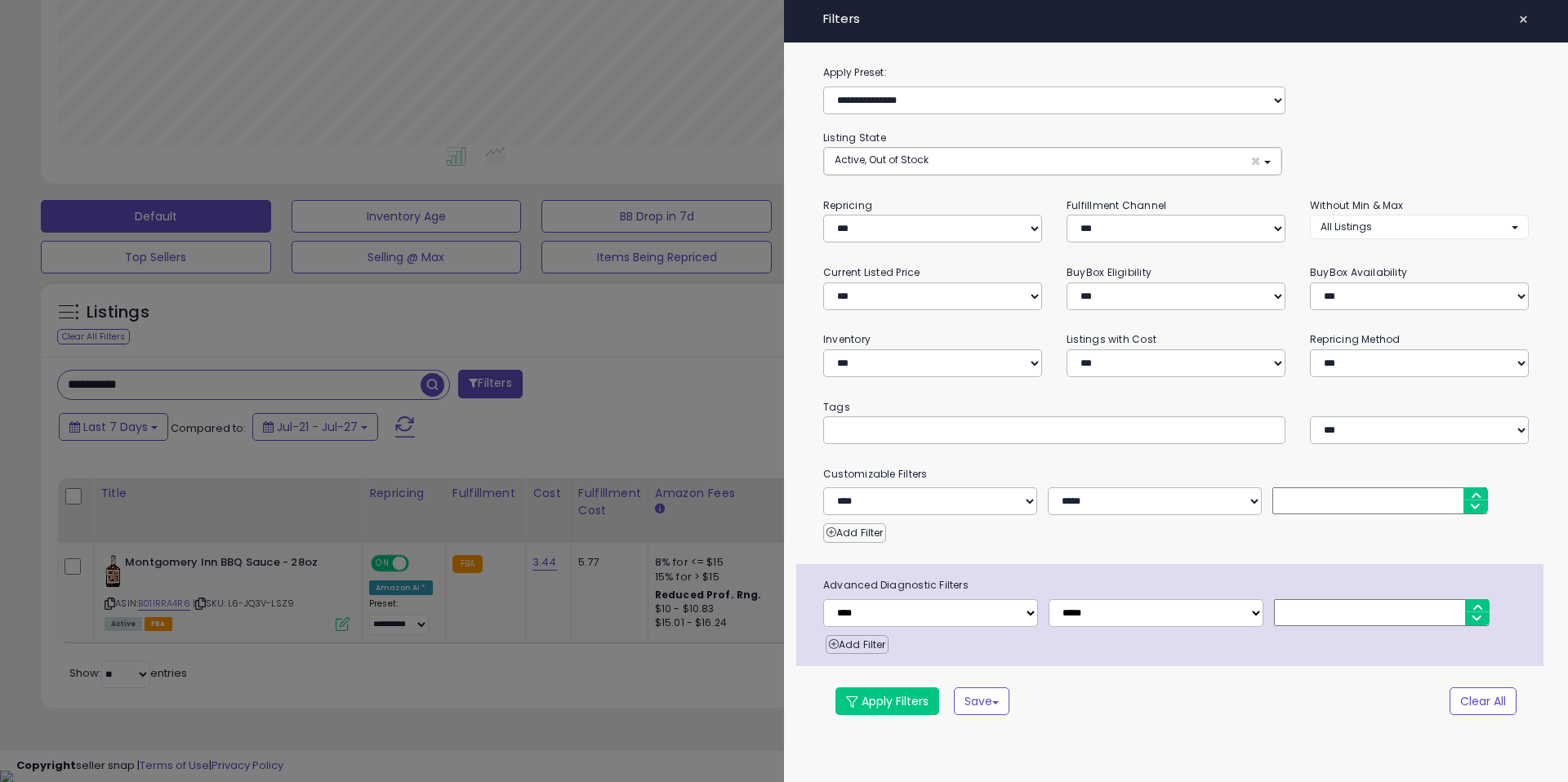 click at bounding box center (784, 391) 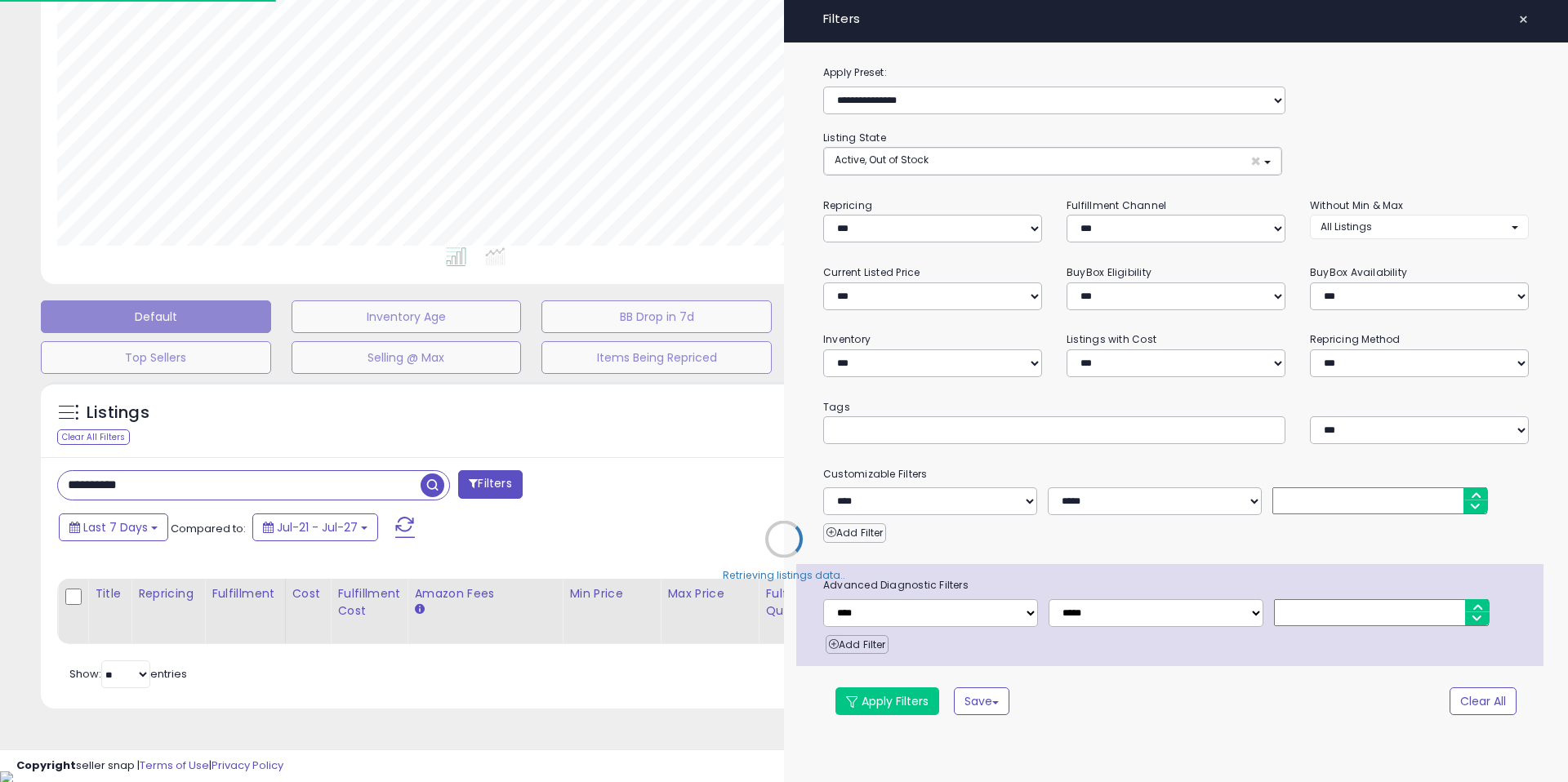 click on "Retrieving listings data.." at bounding box center [784, 551] 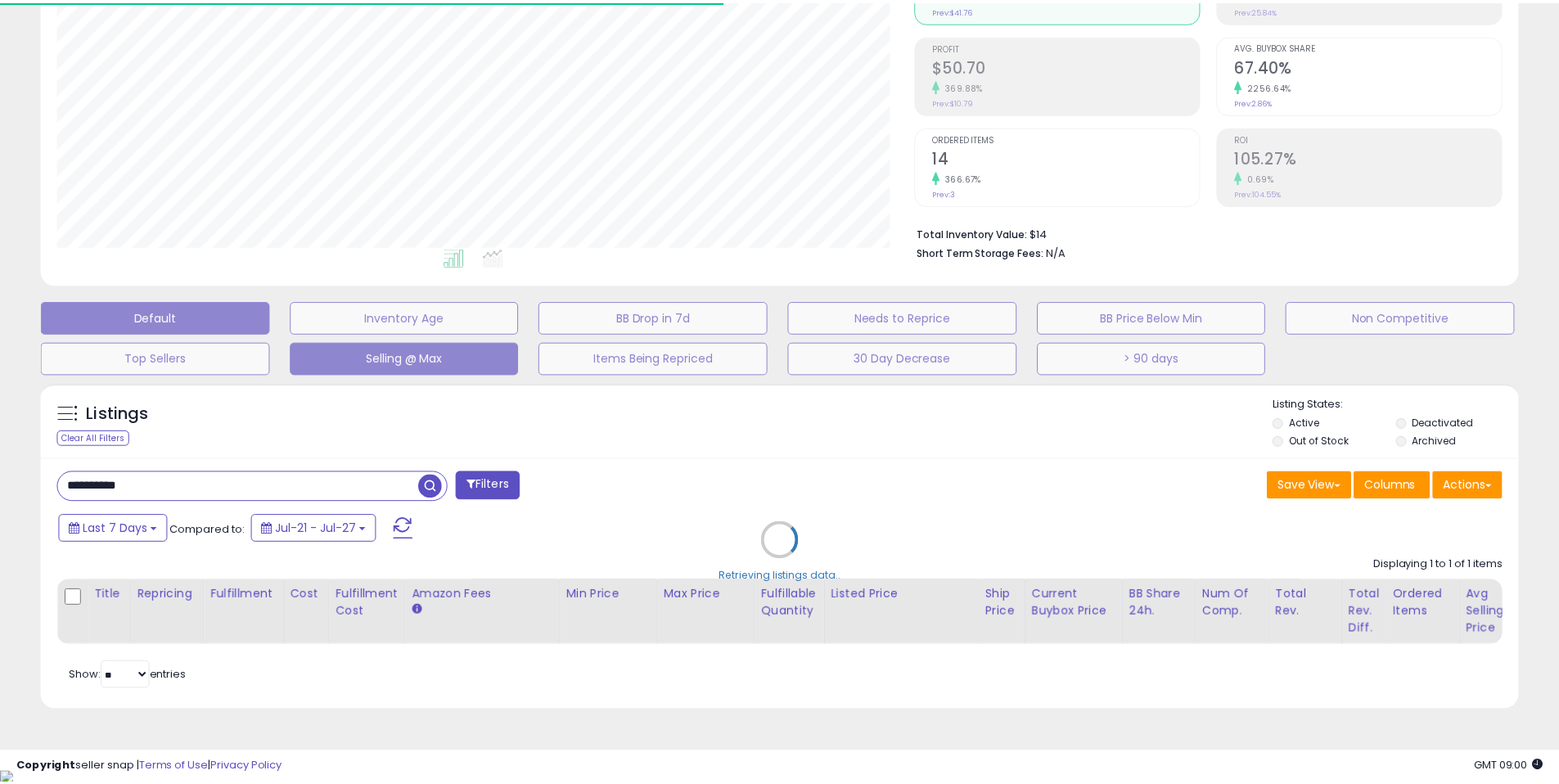 scroll, scrollTop: 315, scrollLeft: 0, axis: vertical 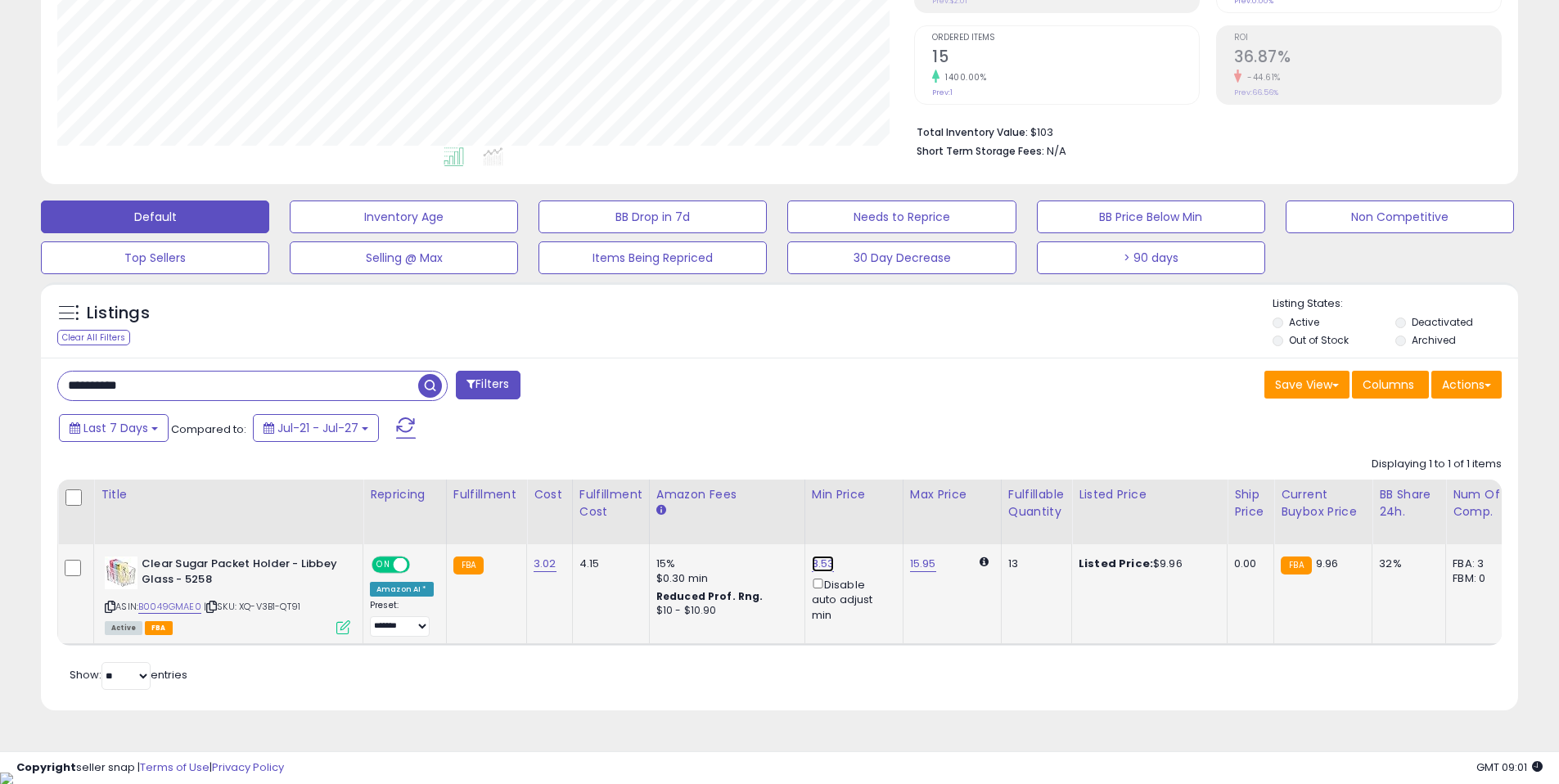 click on "8.53" at bounding box center [823, 564] 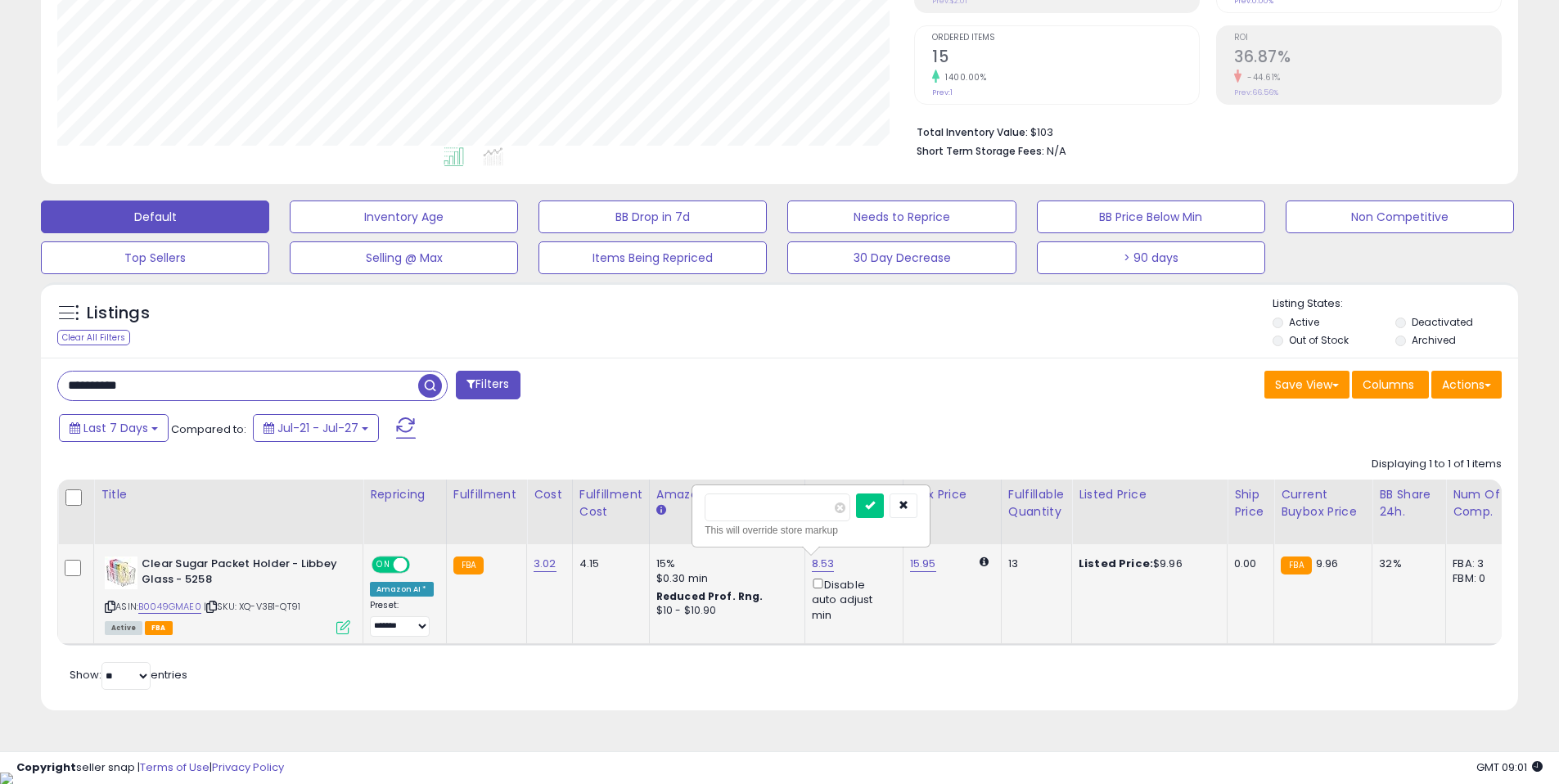 drag, startPoint x: 782, startPoint y: 507, endPoint x: 711, endPoint y: 500, distance: 71.34424 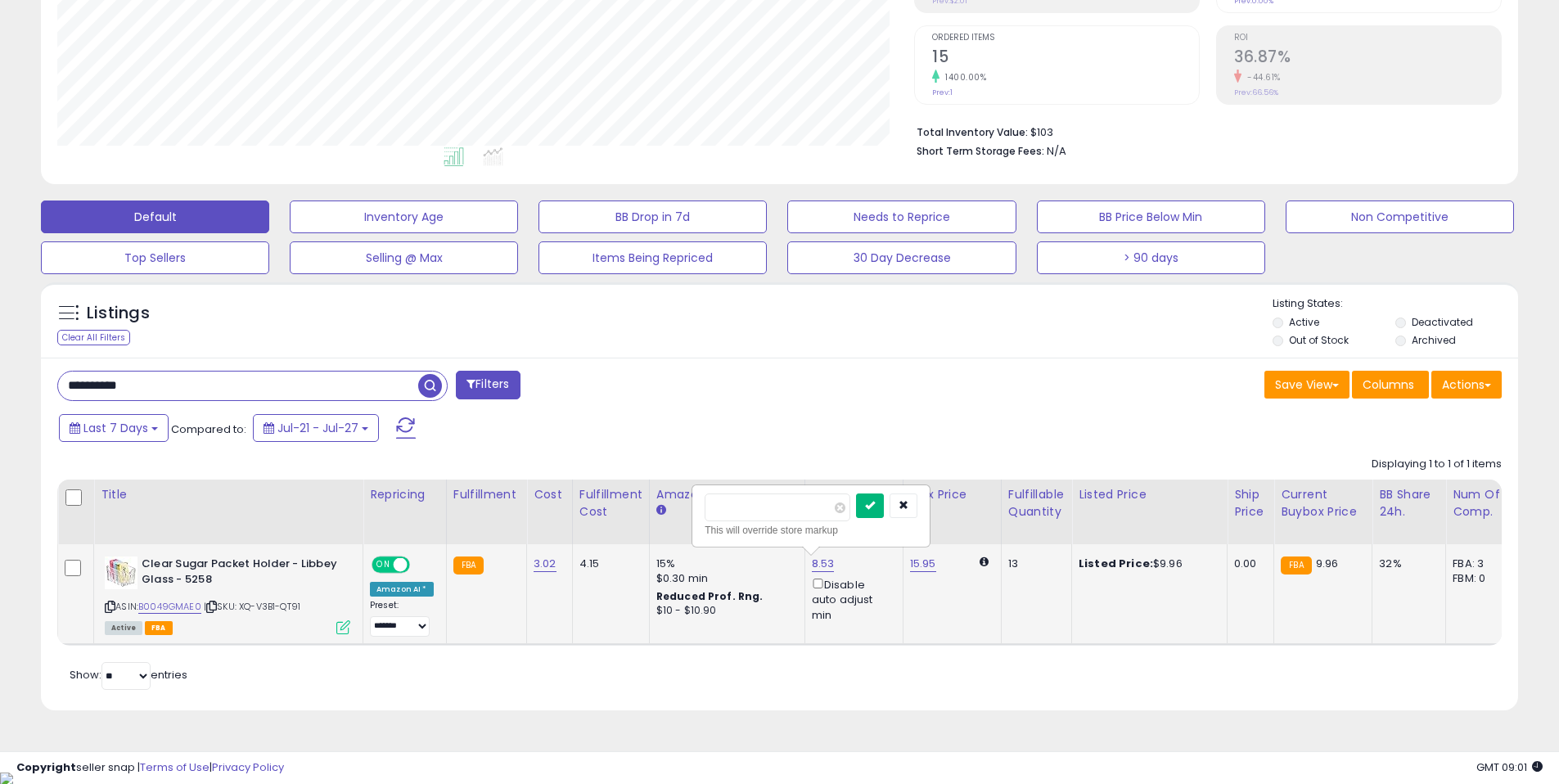 type on "****" 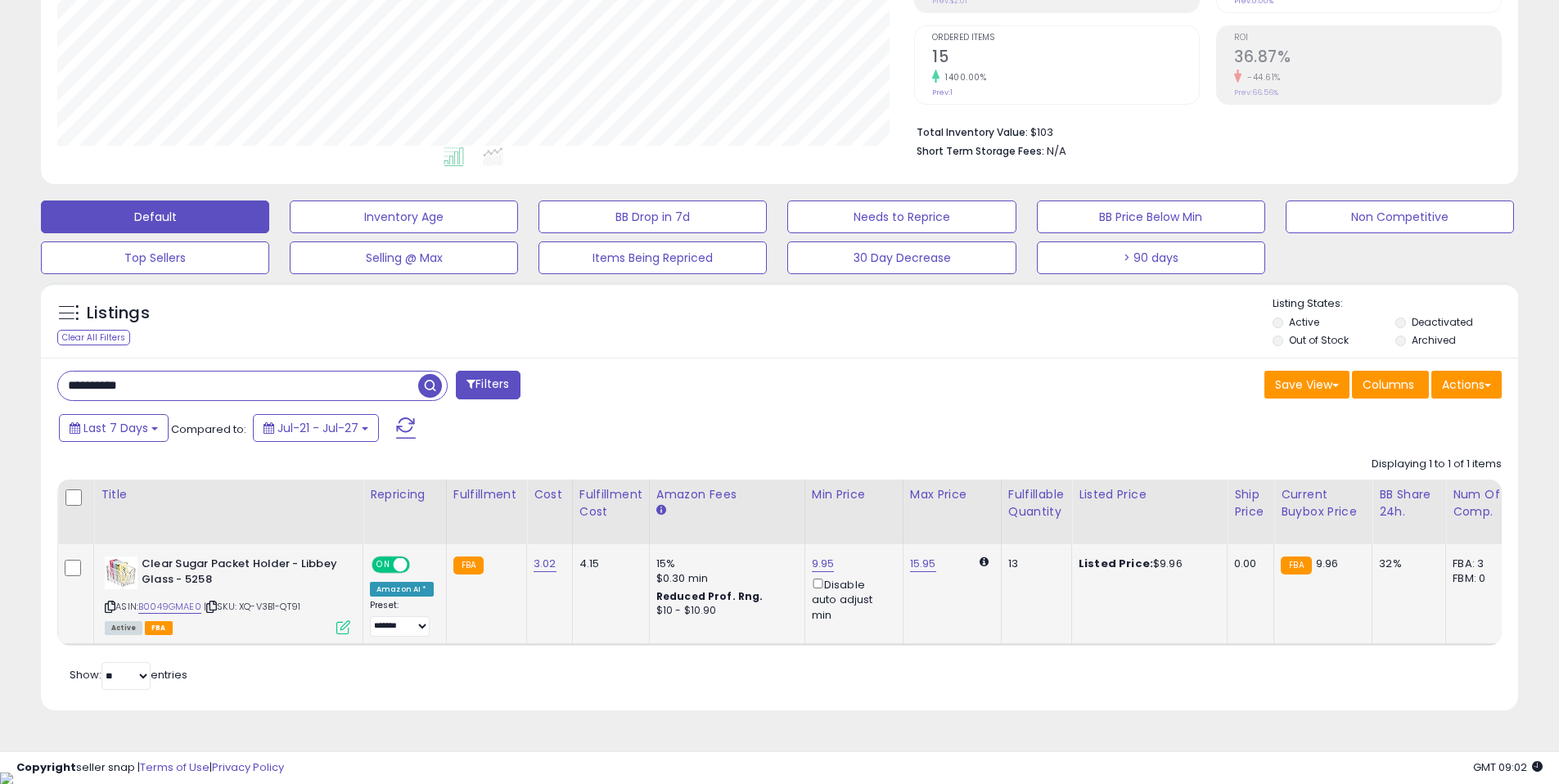 click on "**********" at bounding box center [238, 385] 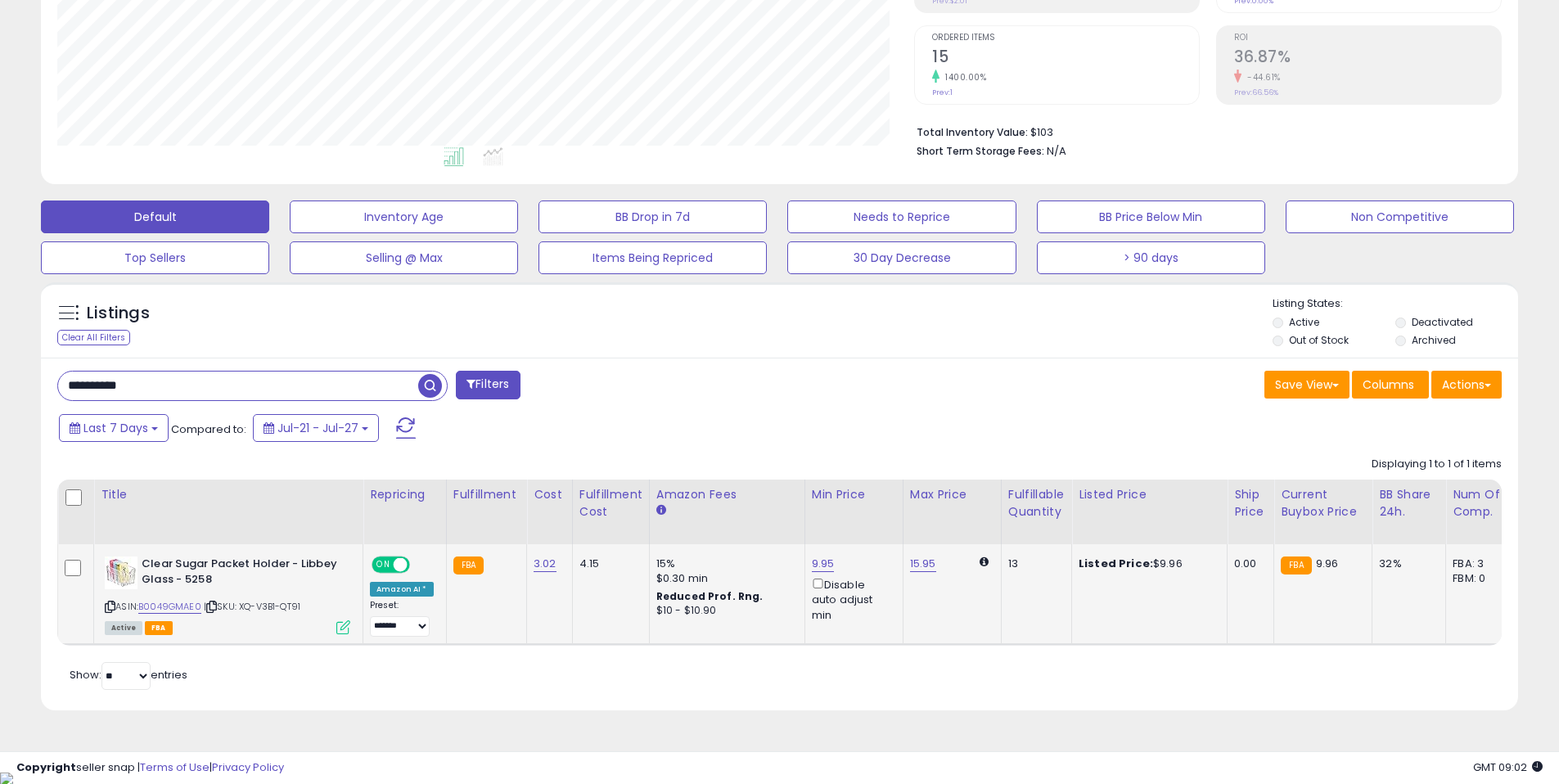 paste 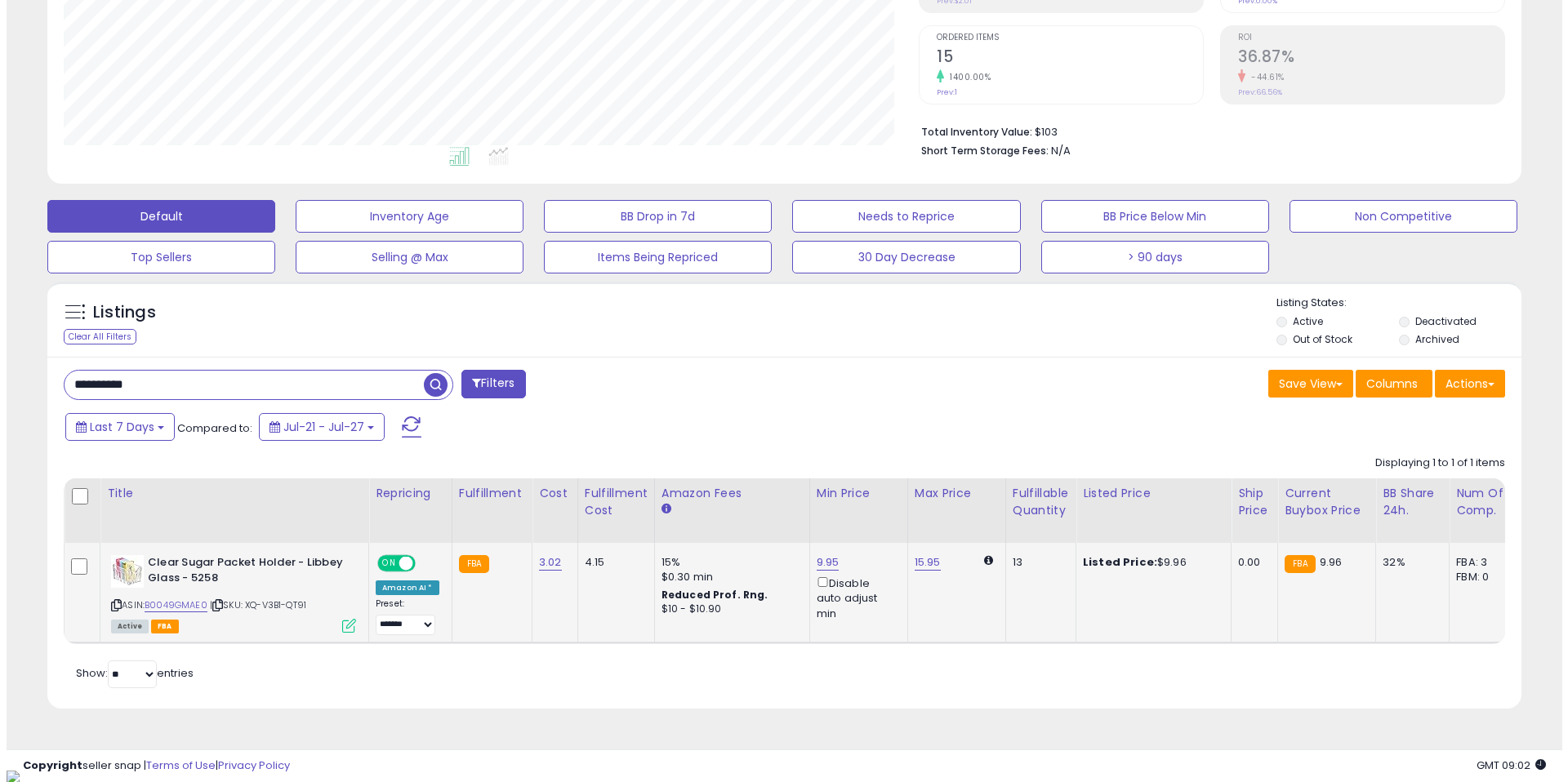 scroll, scrollTop: 214, scrollLeft: 0, axis: vertical 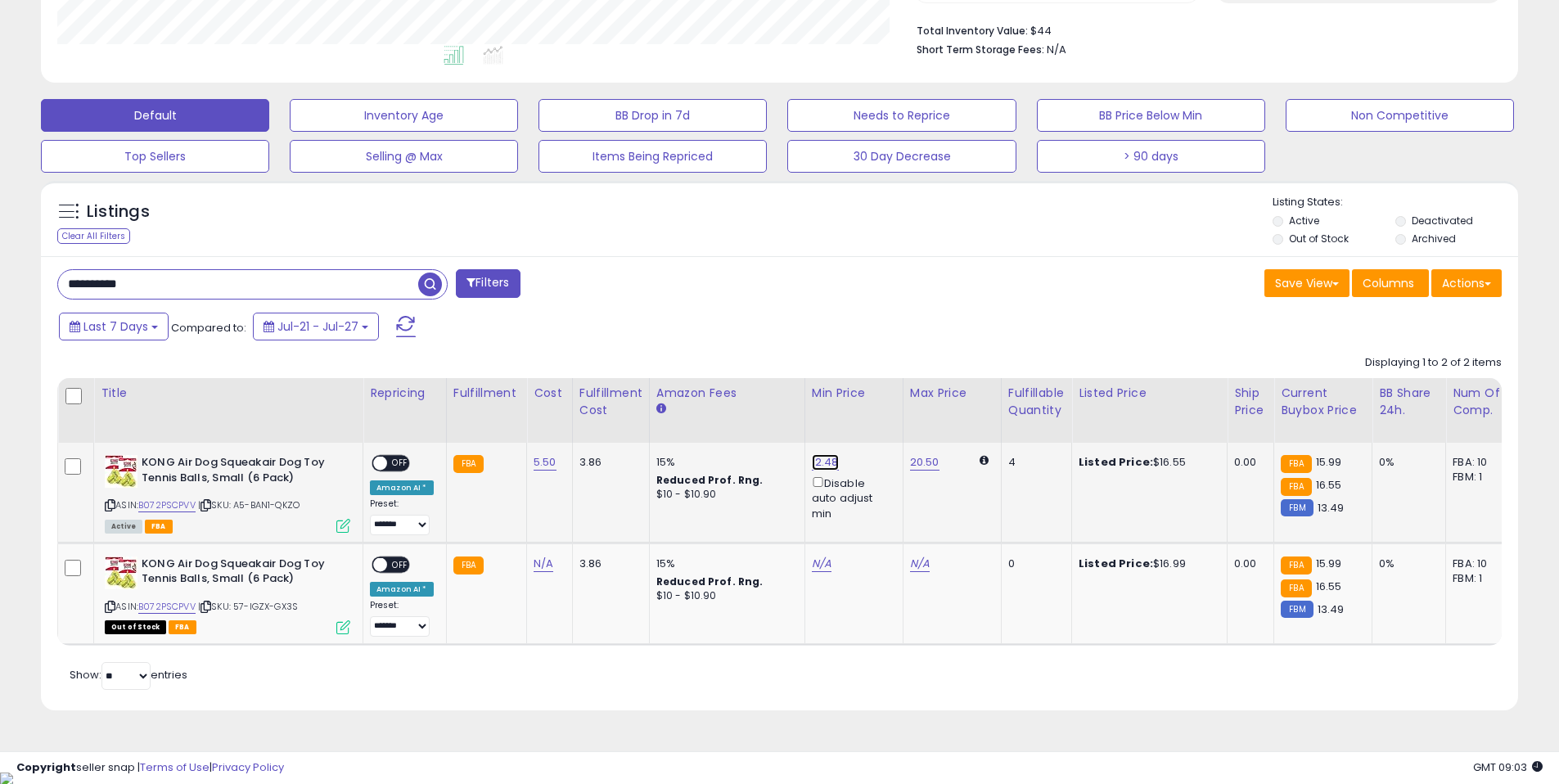 click on "12.48" at bounding box center [825, 462] 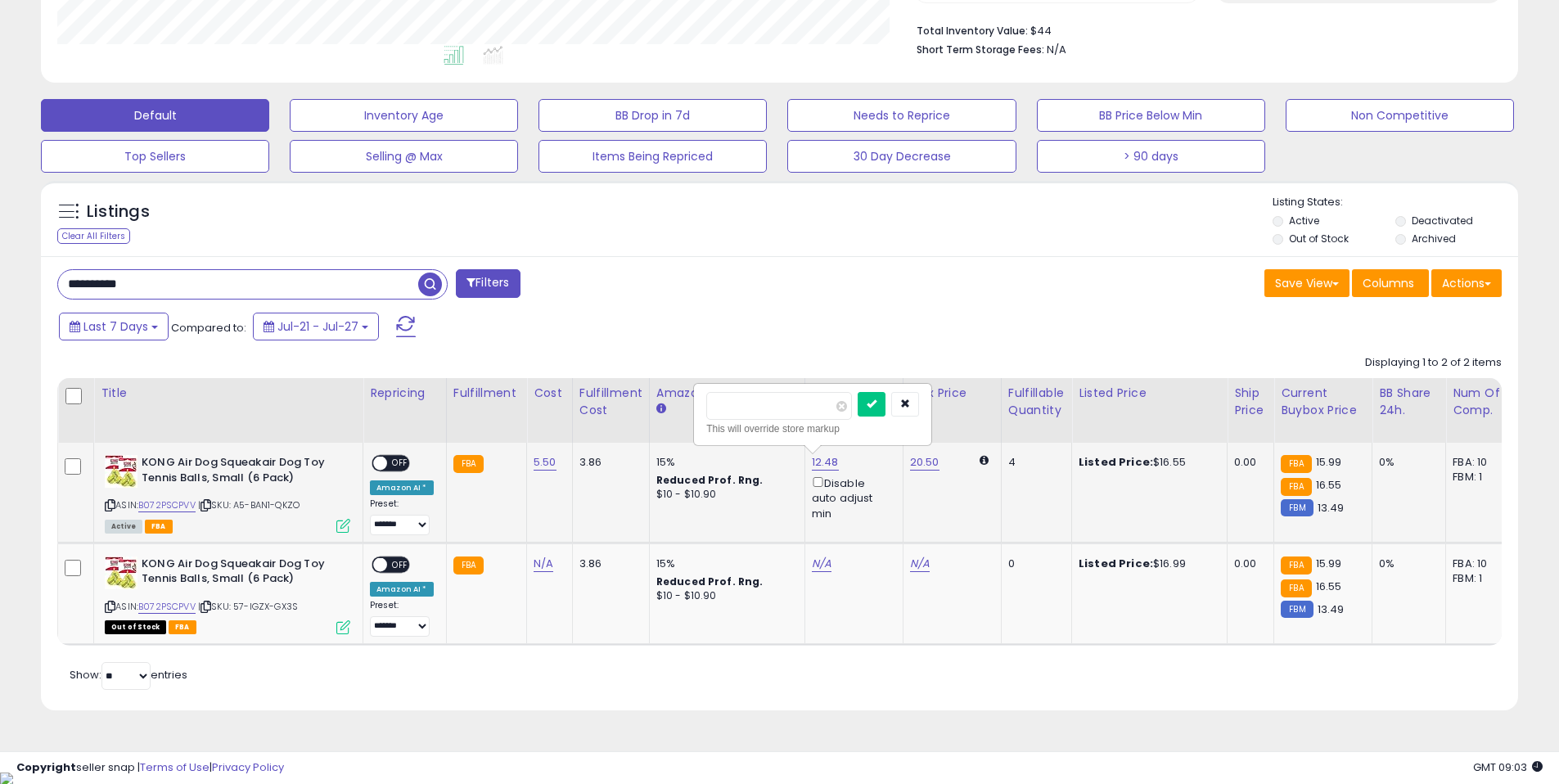 drag, startPoint x: 753, startPoint y: 408, endPoint x: 699, endPoint y: 406, distance: 54.037 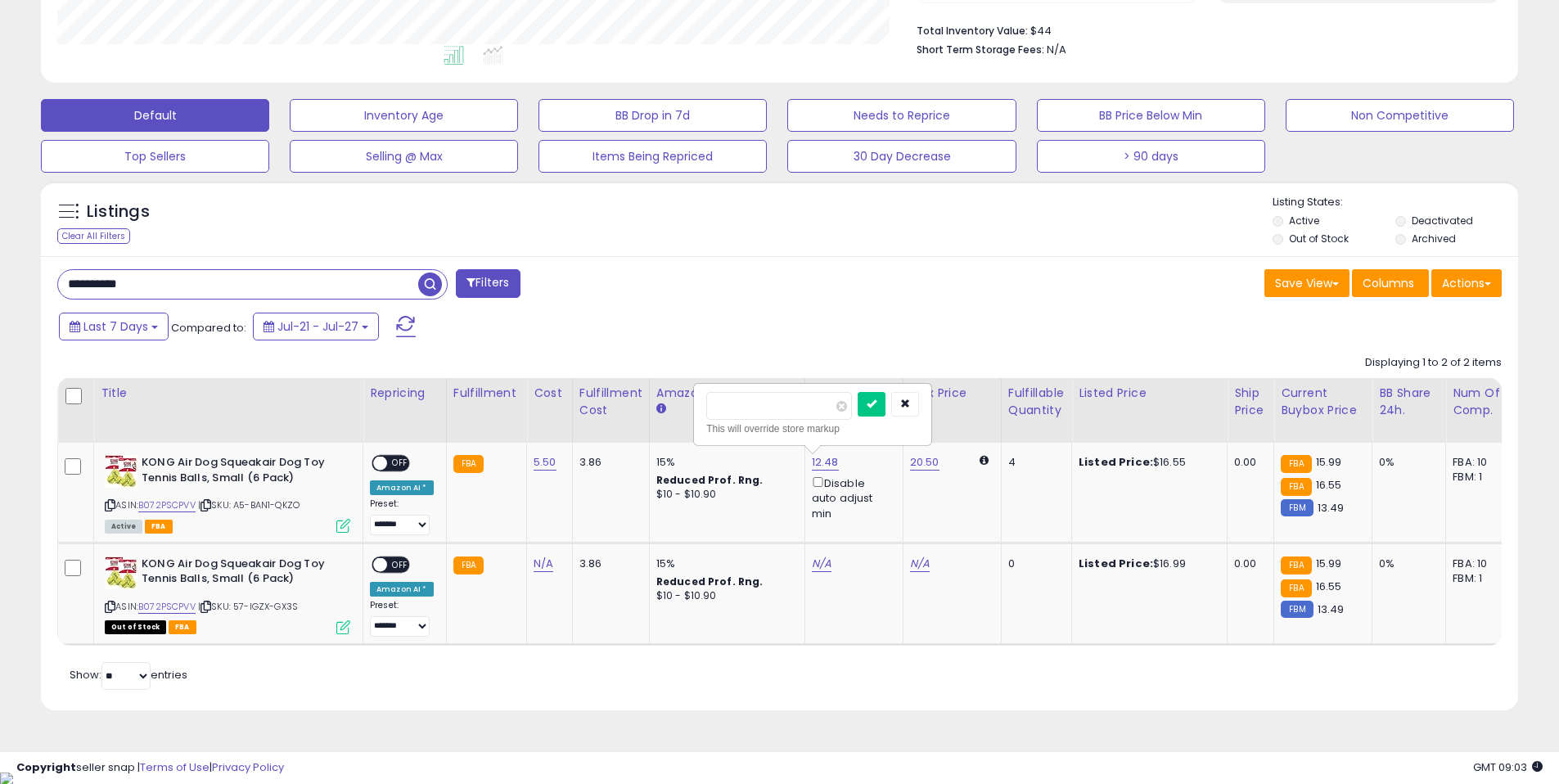 click on "Last 7 Days
Compared to:
Jul-21 - Jul-27" at bounding box center [597, 328] 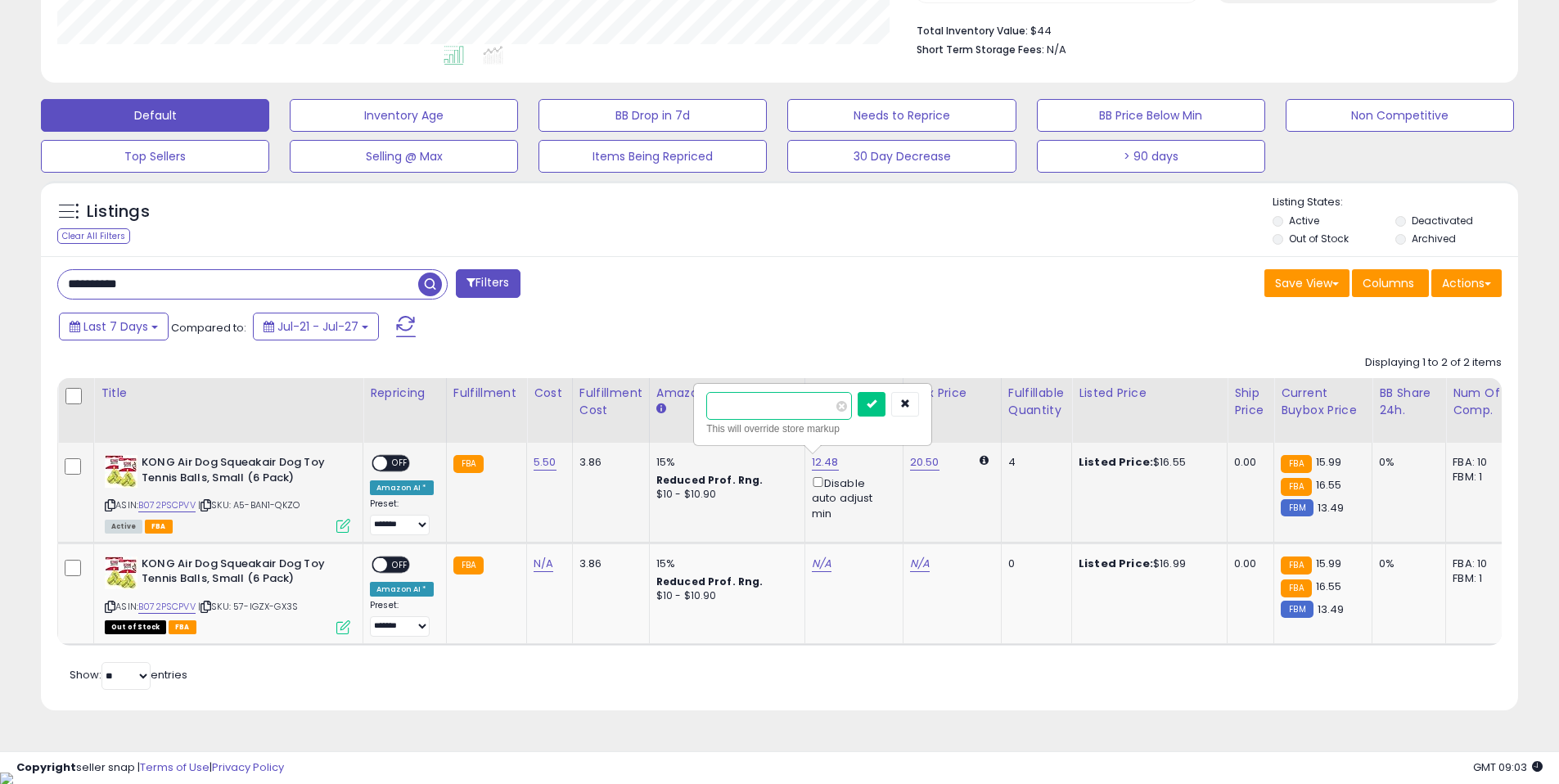 click on "*****" at bounding box center (779, 406) 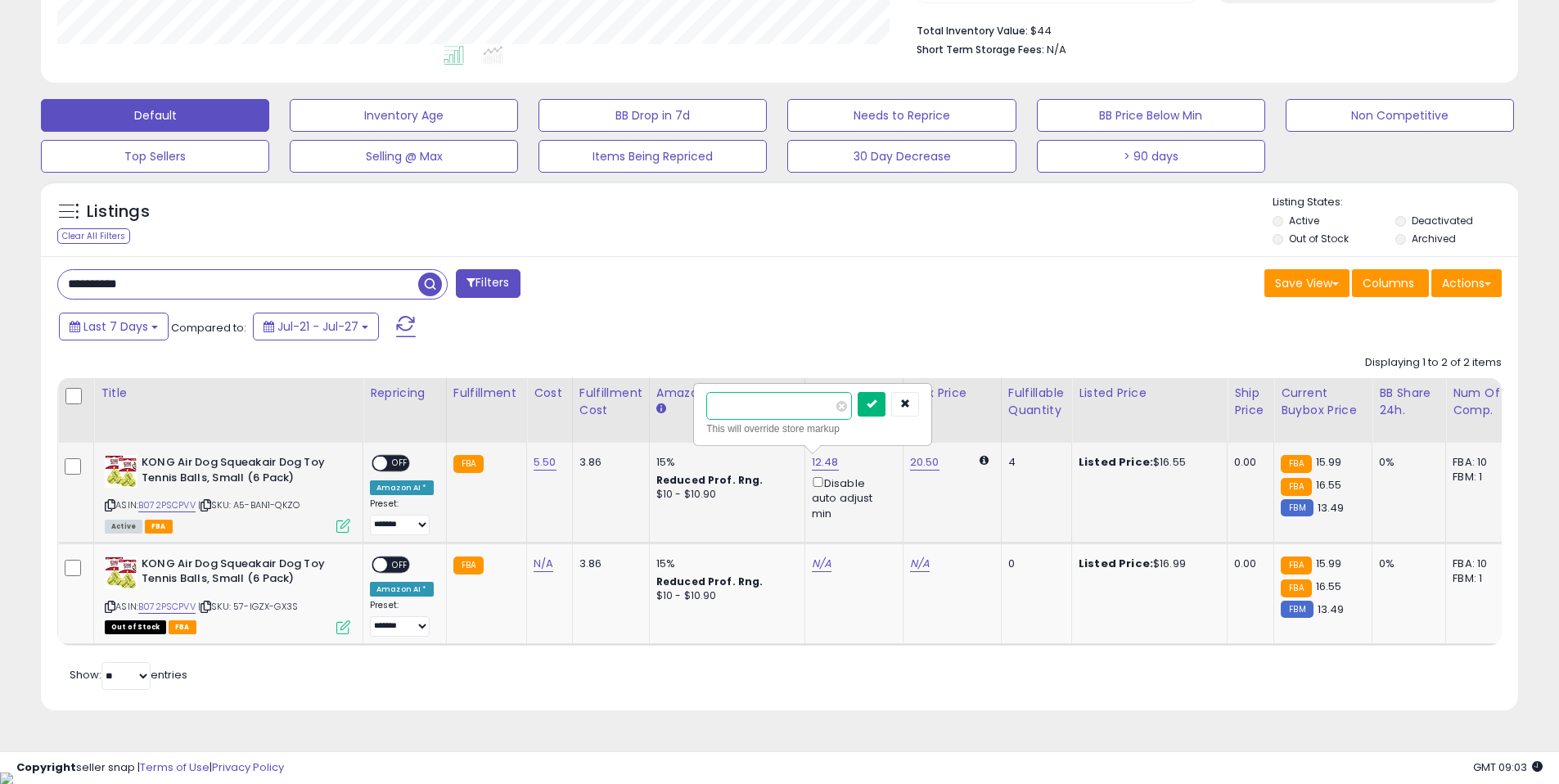 type on "*****" 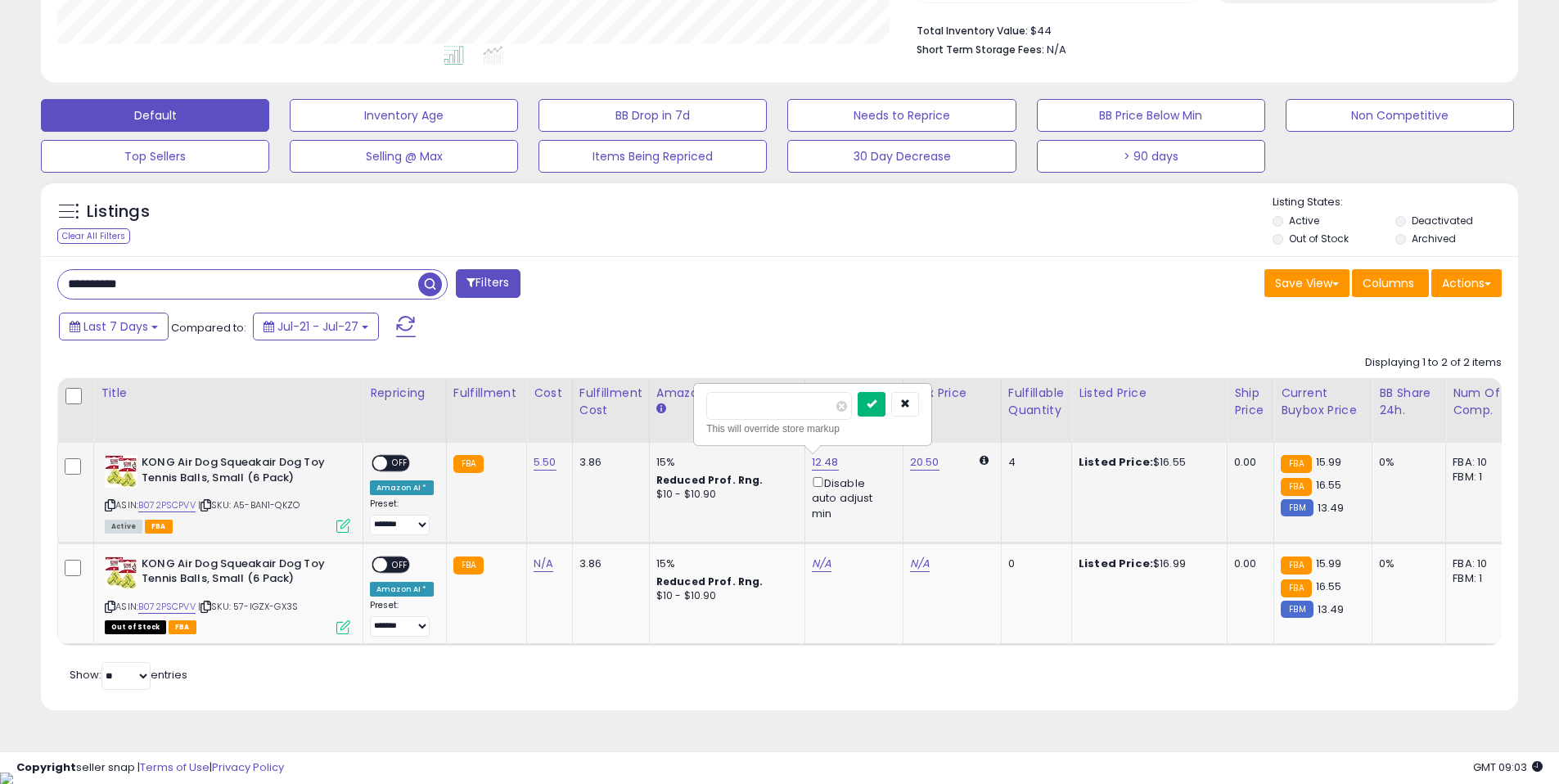 drag, startPoint x: 873, startPoint y: 408, endPoint x: 775, endPoint y: 435, distance: 101.651365 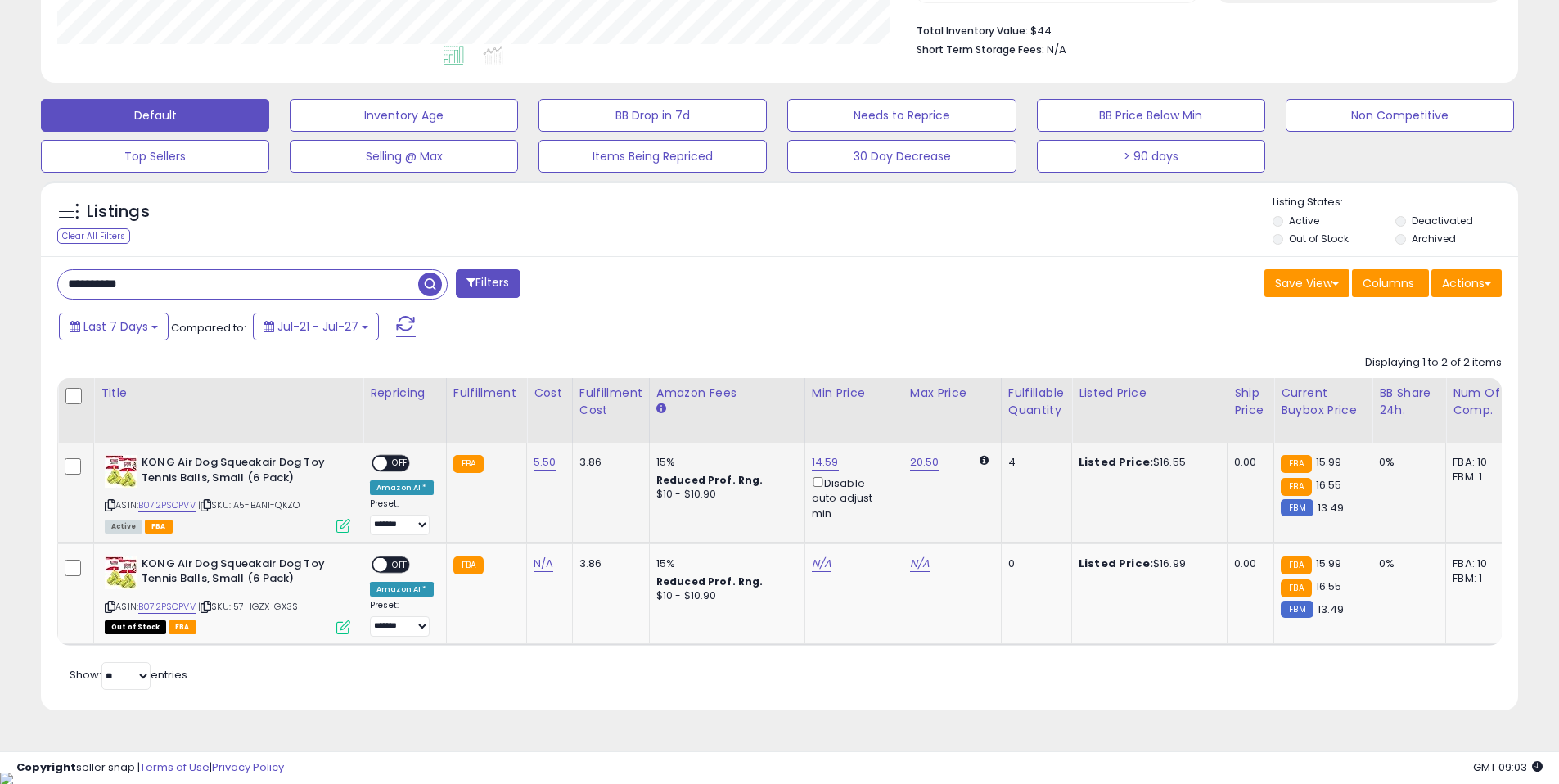 click on "OFF" at bounding box center [400, 463] 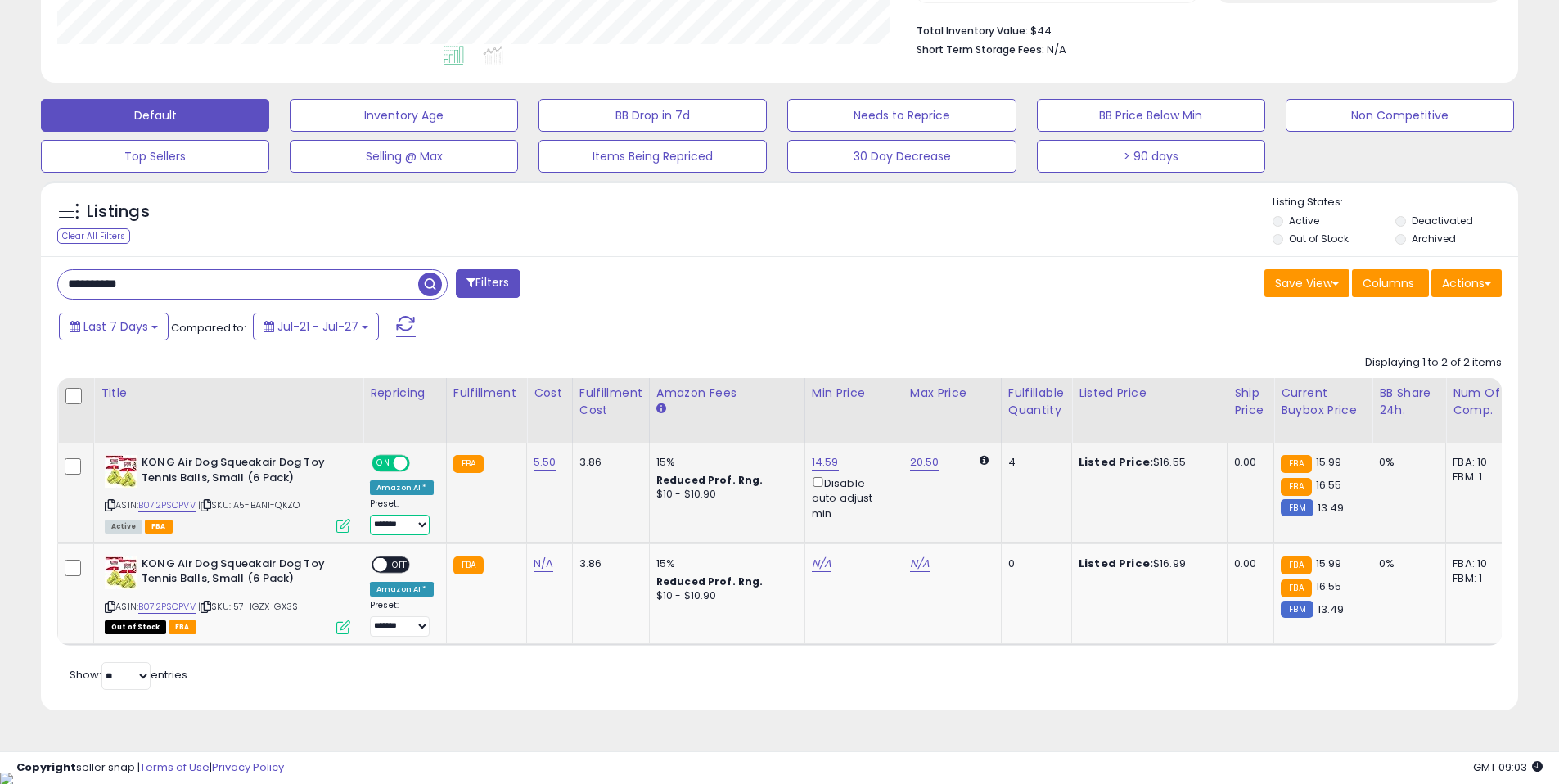 click on "**********" at bounding box center [399, 525] 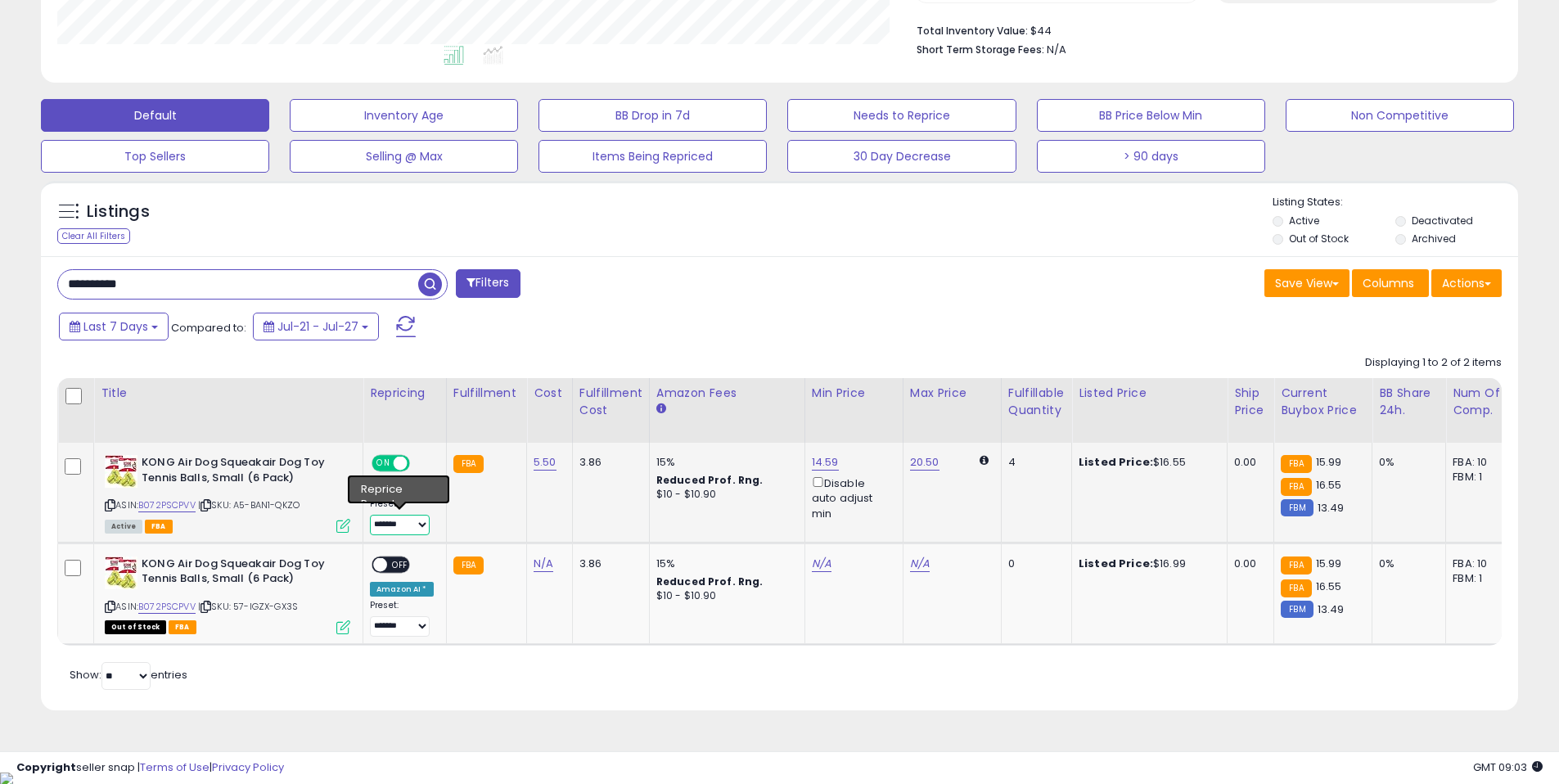 select on "**********" 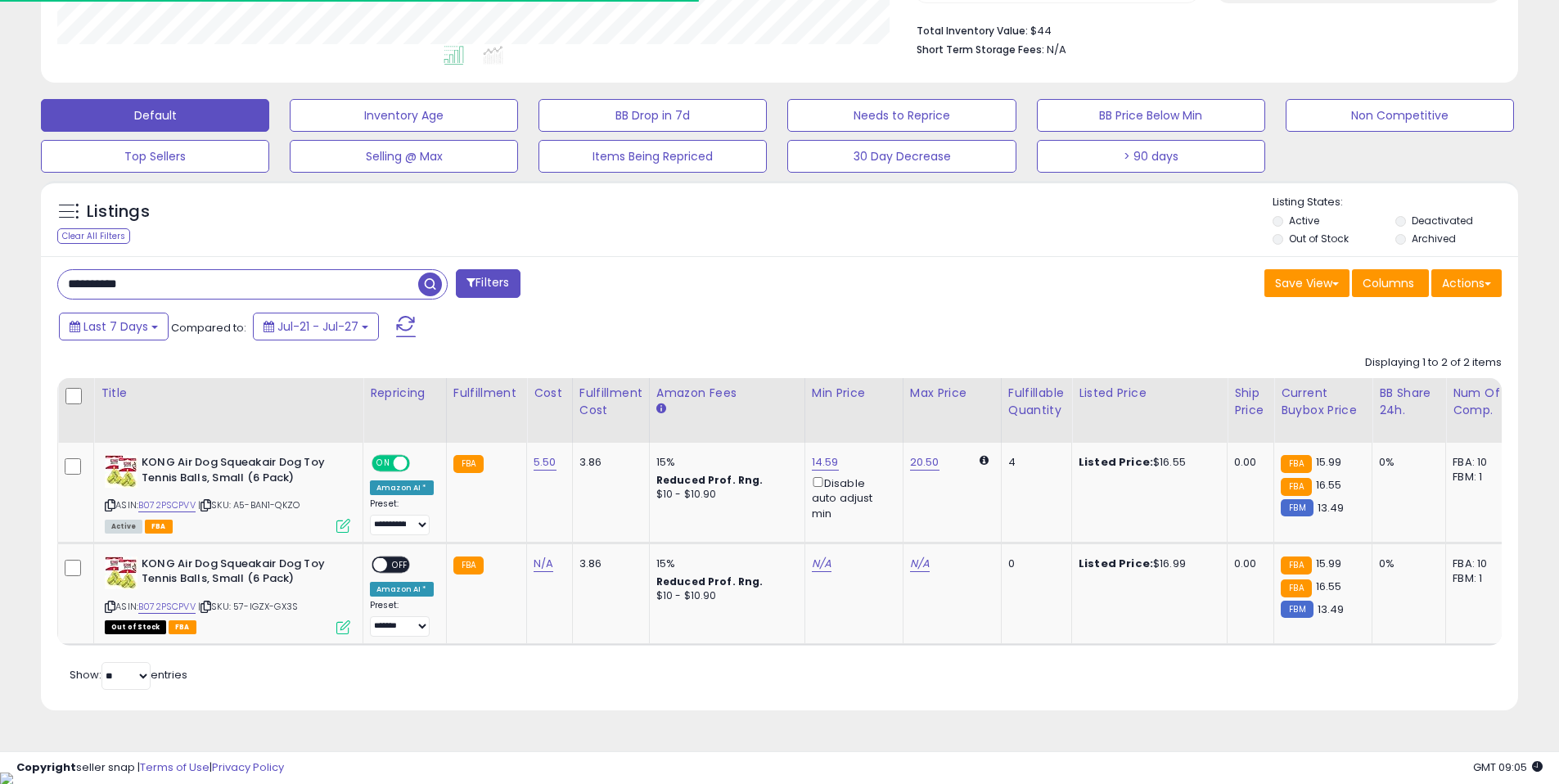 click on "**********" at bounding box center [238, 284] 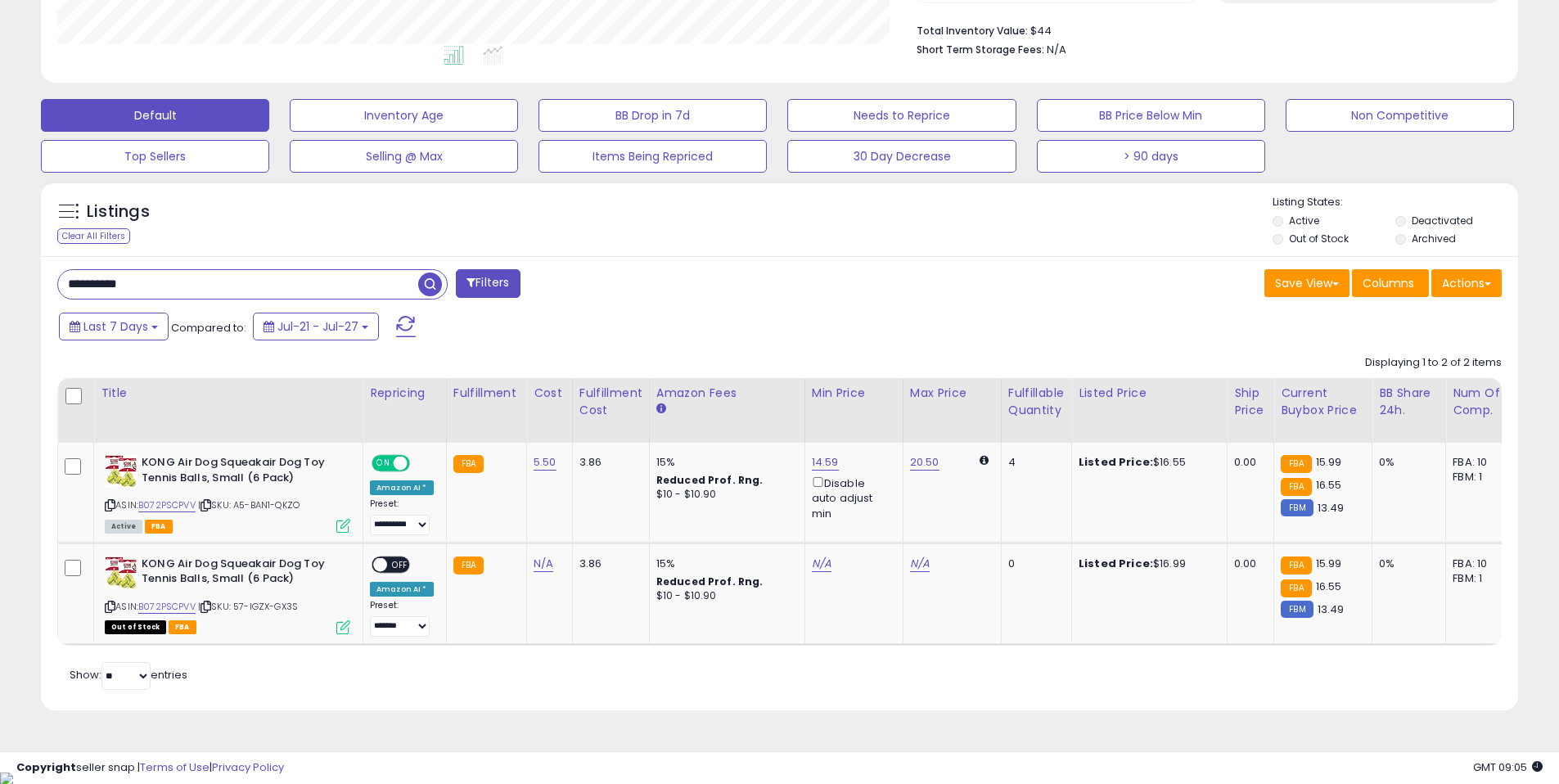 paste 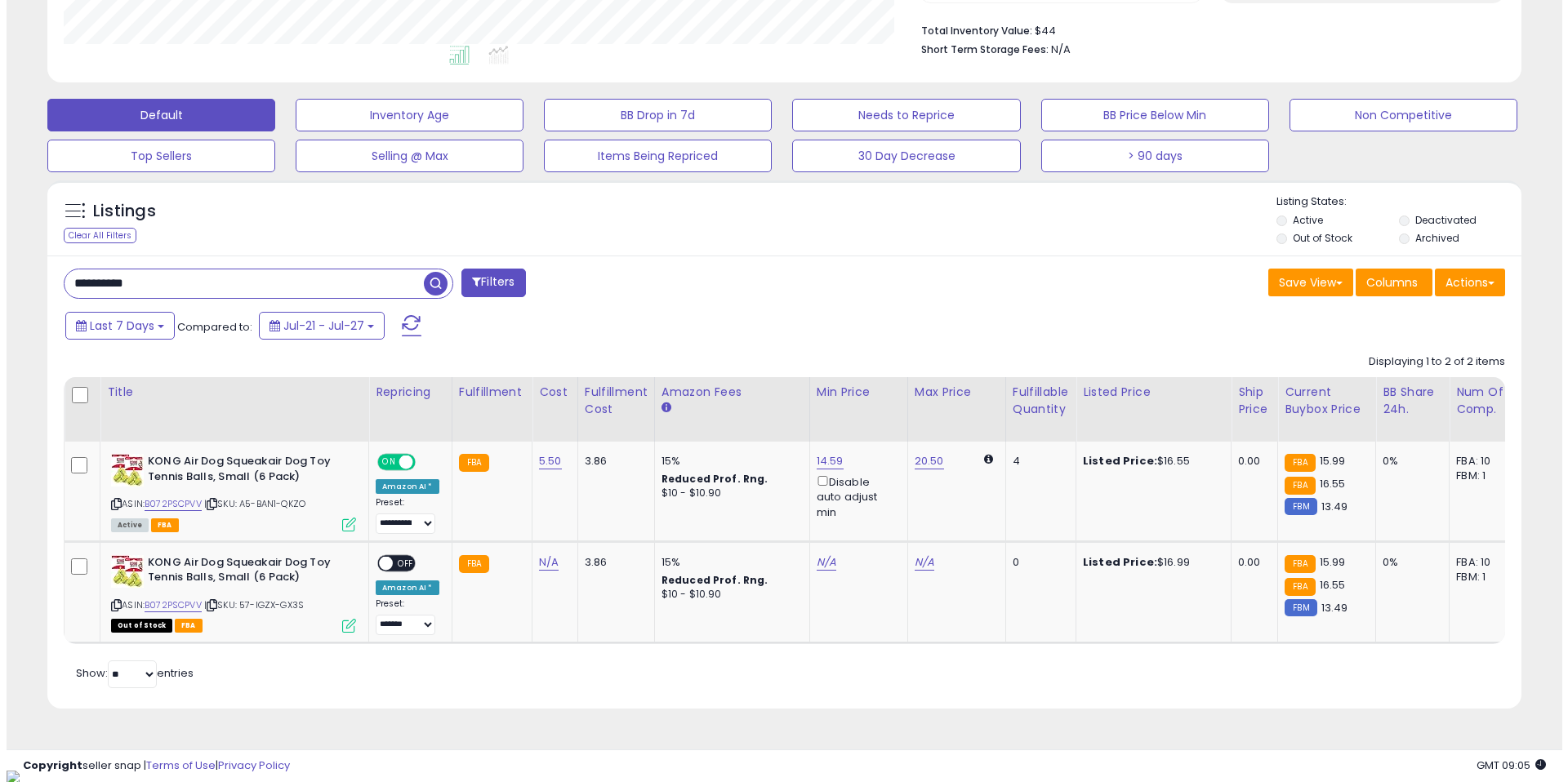 scroll, scrollTop: 214, scrollLeft: 0, axis: vertical 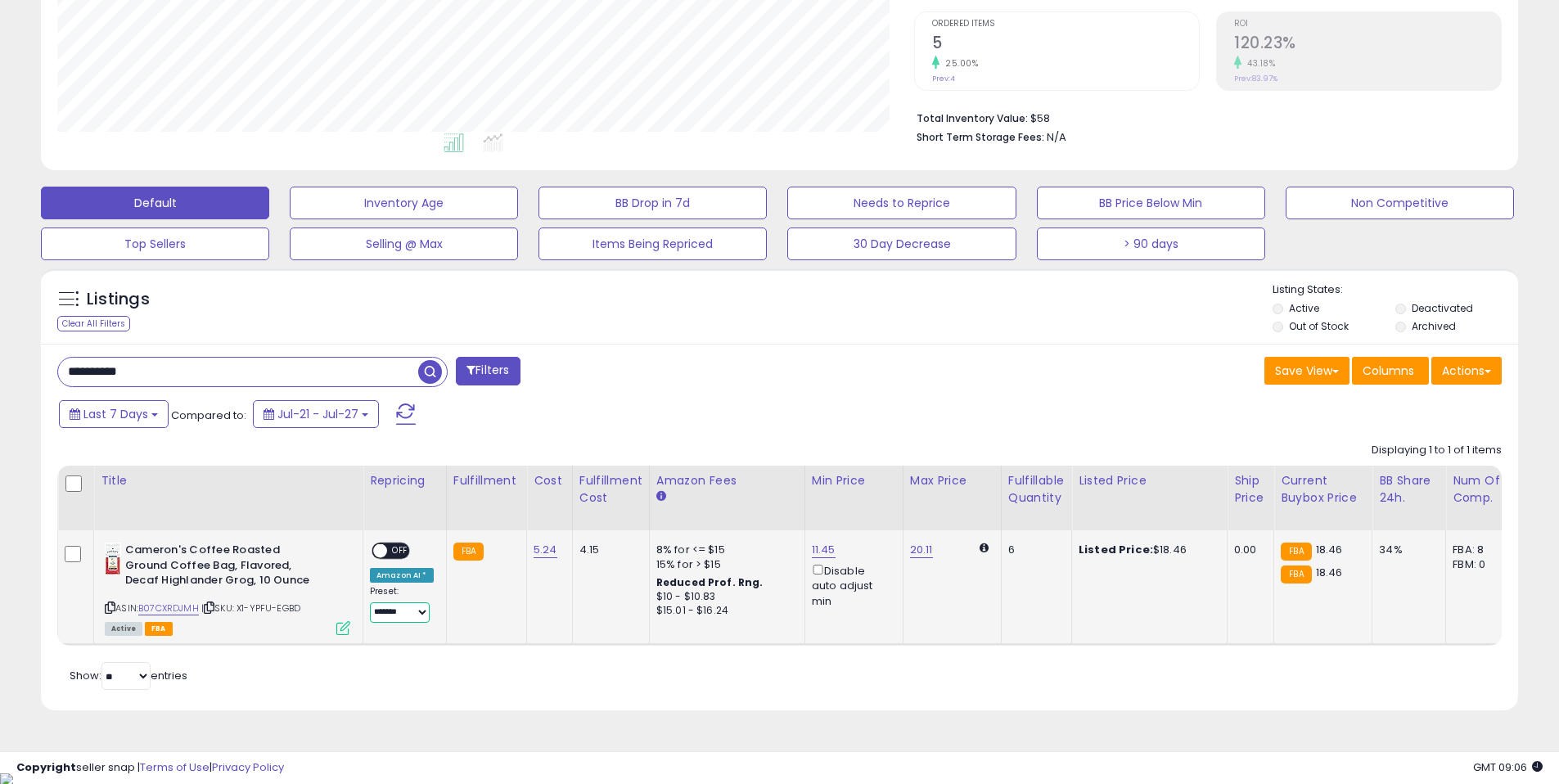 click on "**********" at bounding box center (399, 612) 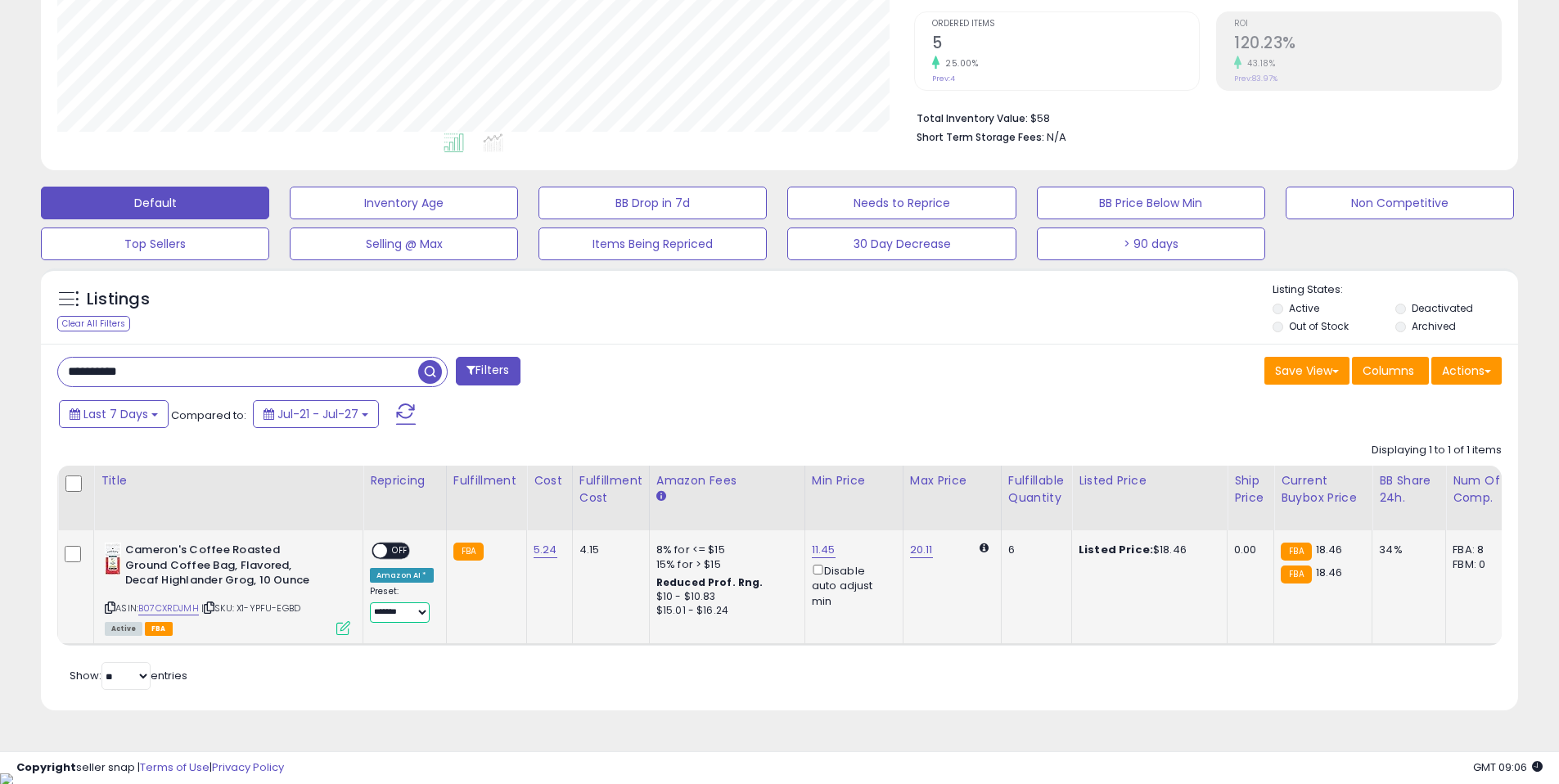 select on "**********" 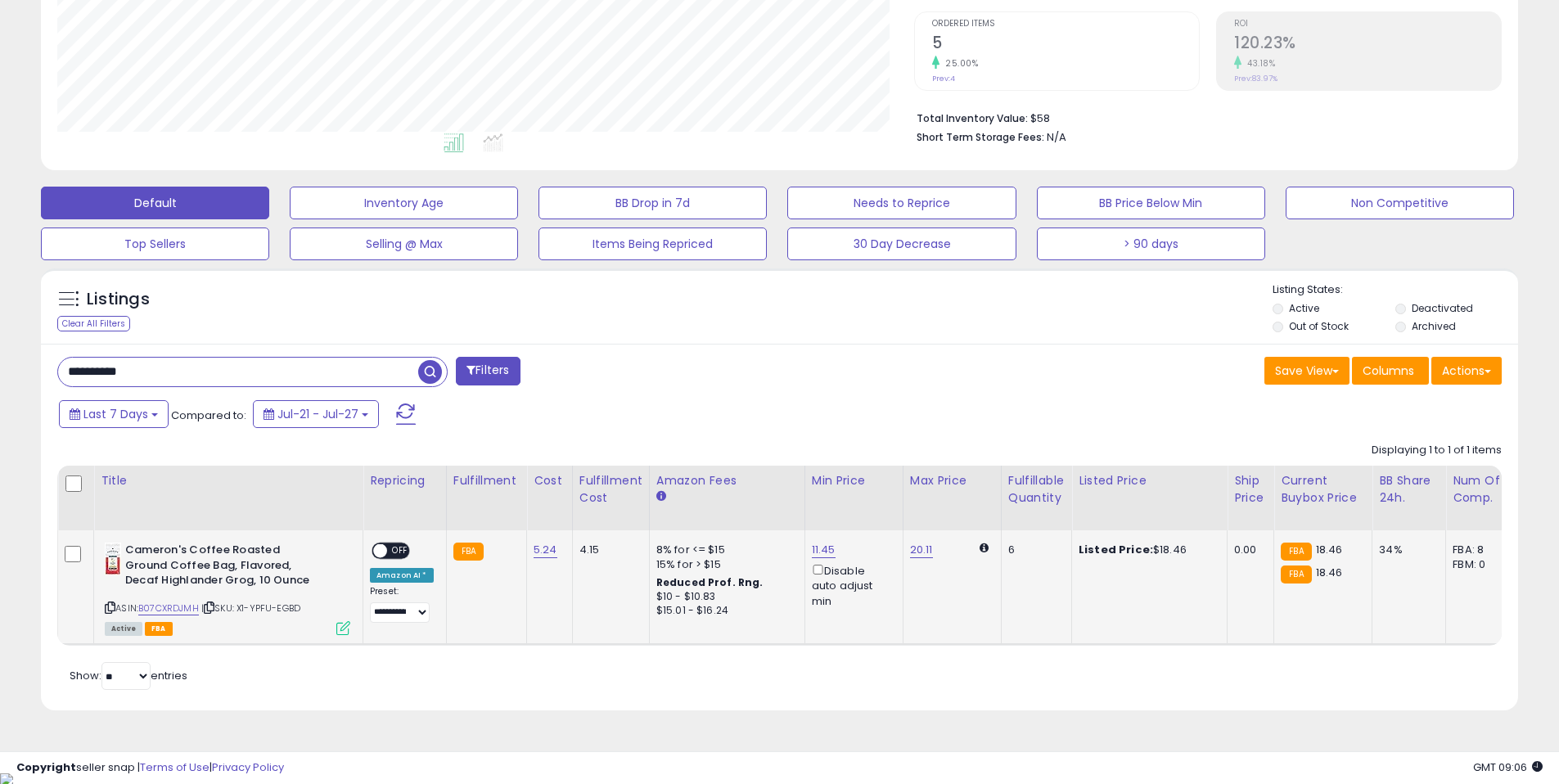click on "OFF" at bounding box center (400, 551) 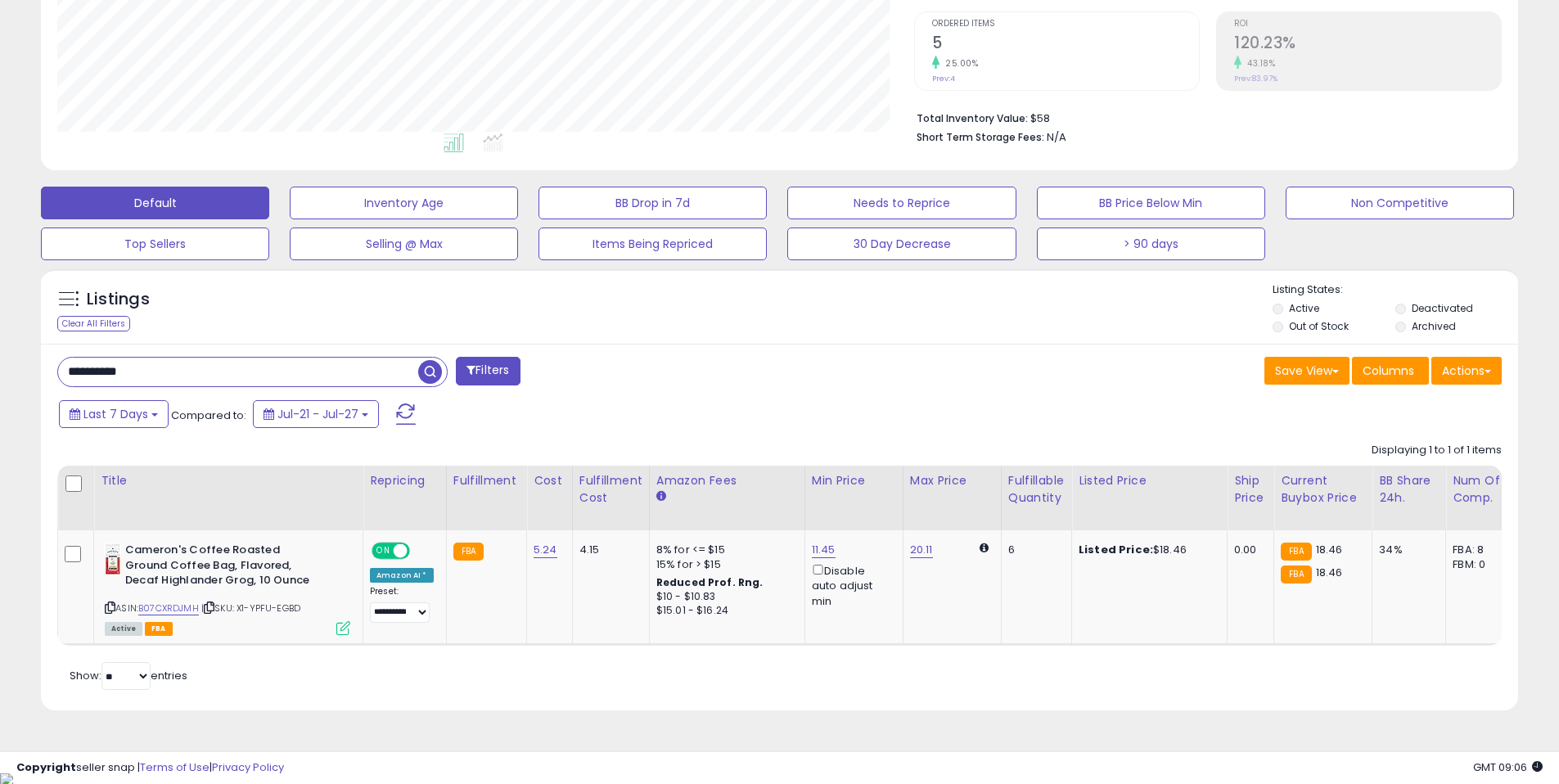 click on "**********" at bounding box center [238, 372] 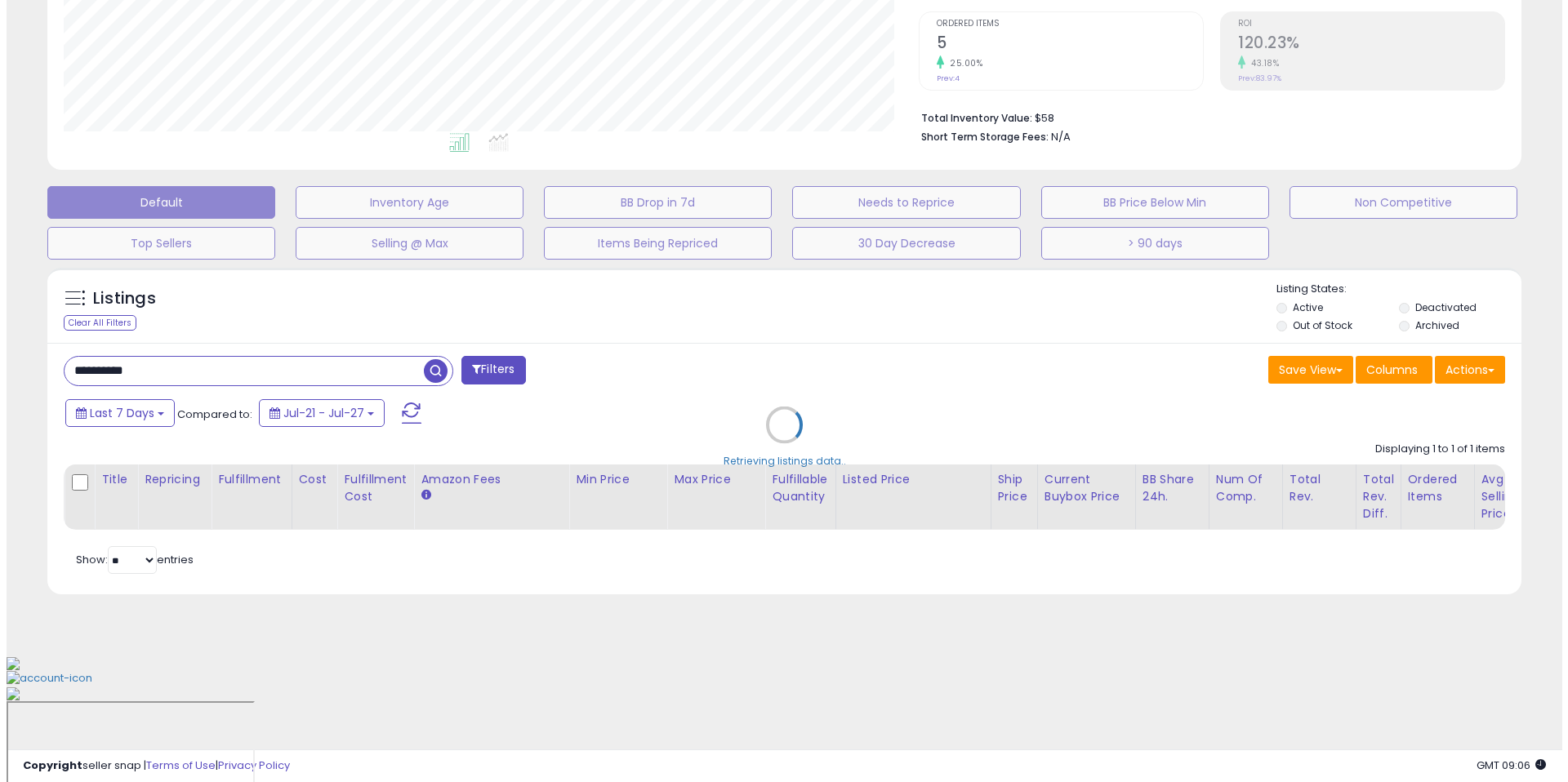 scroll, scrollTop: 214, scrollLeft: 0, axis: vertical 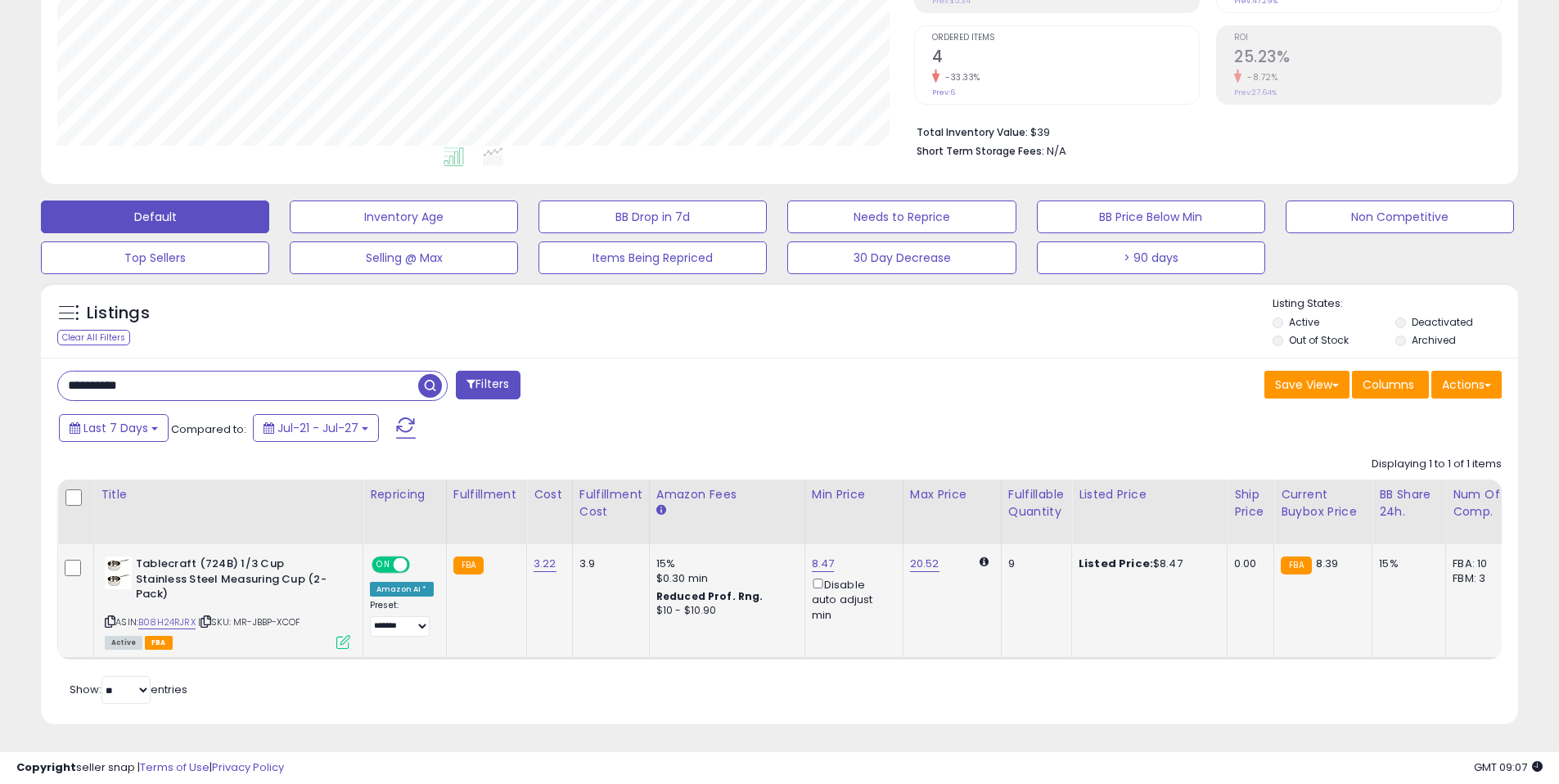 click on "8.47  Disable auto adjust min" 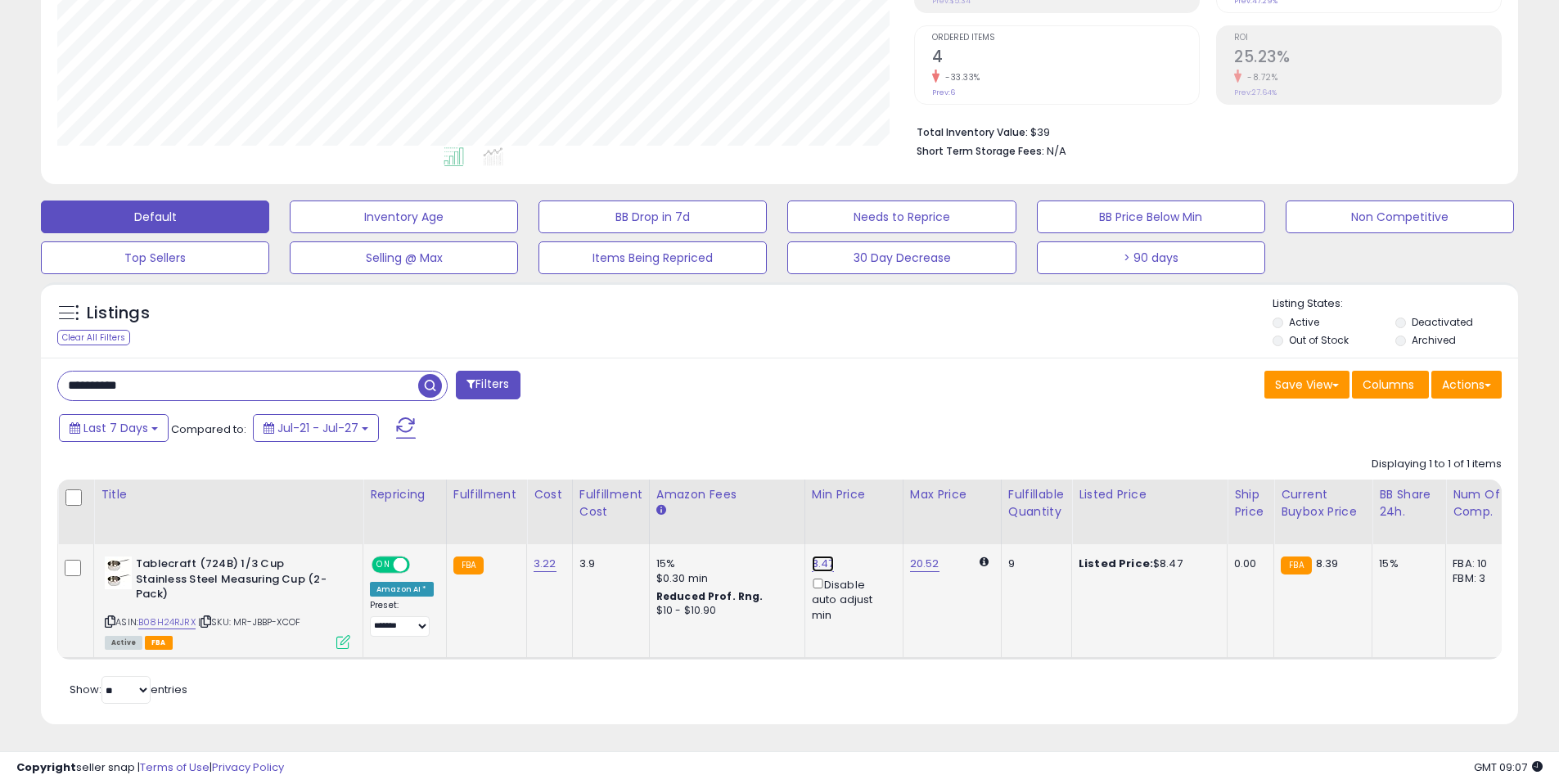 click on "8.47" at bounding box center (823, 564) 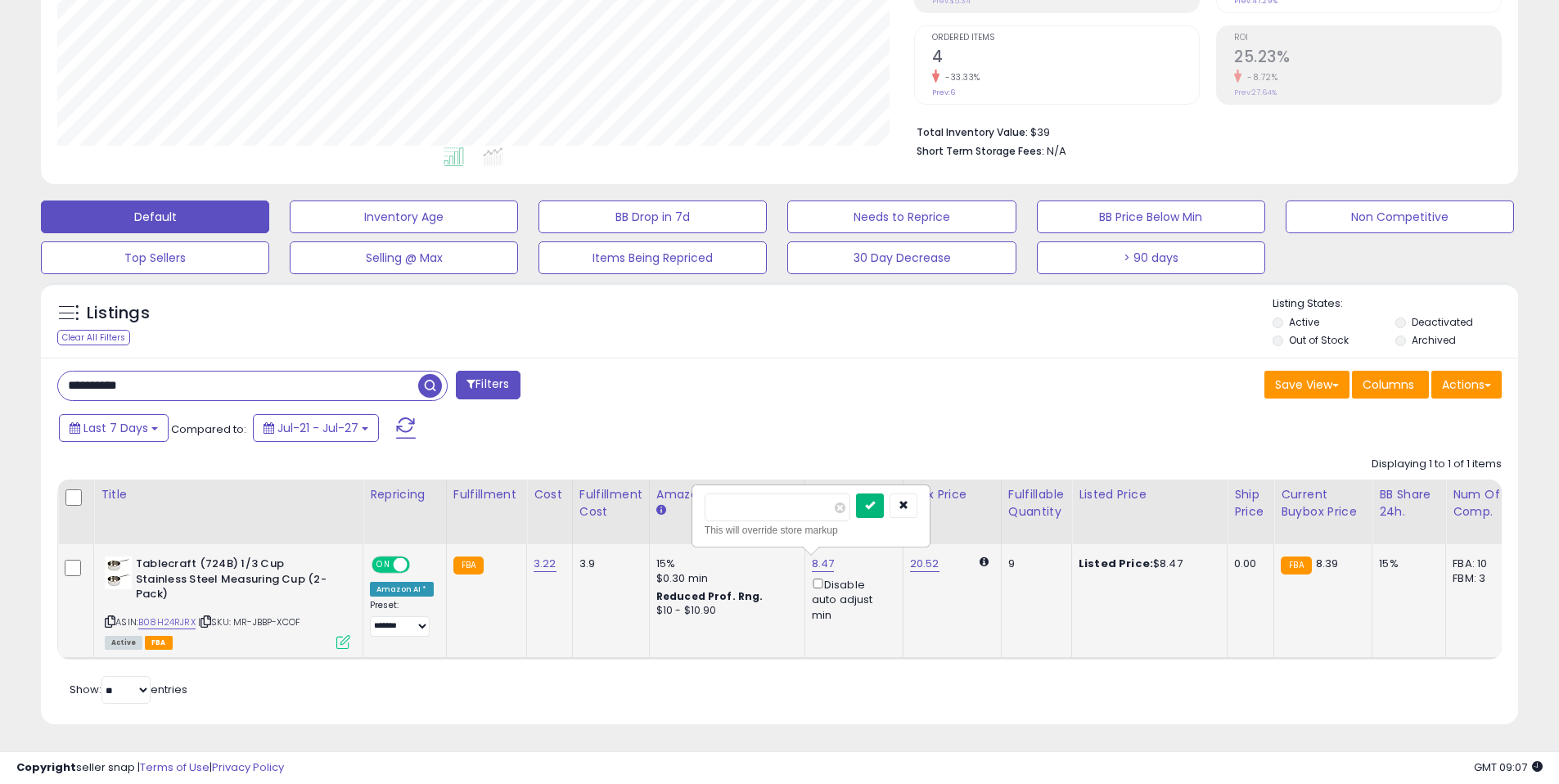 type on "****" 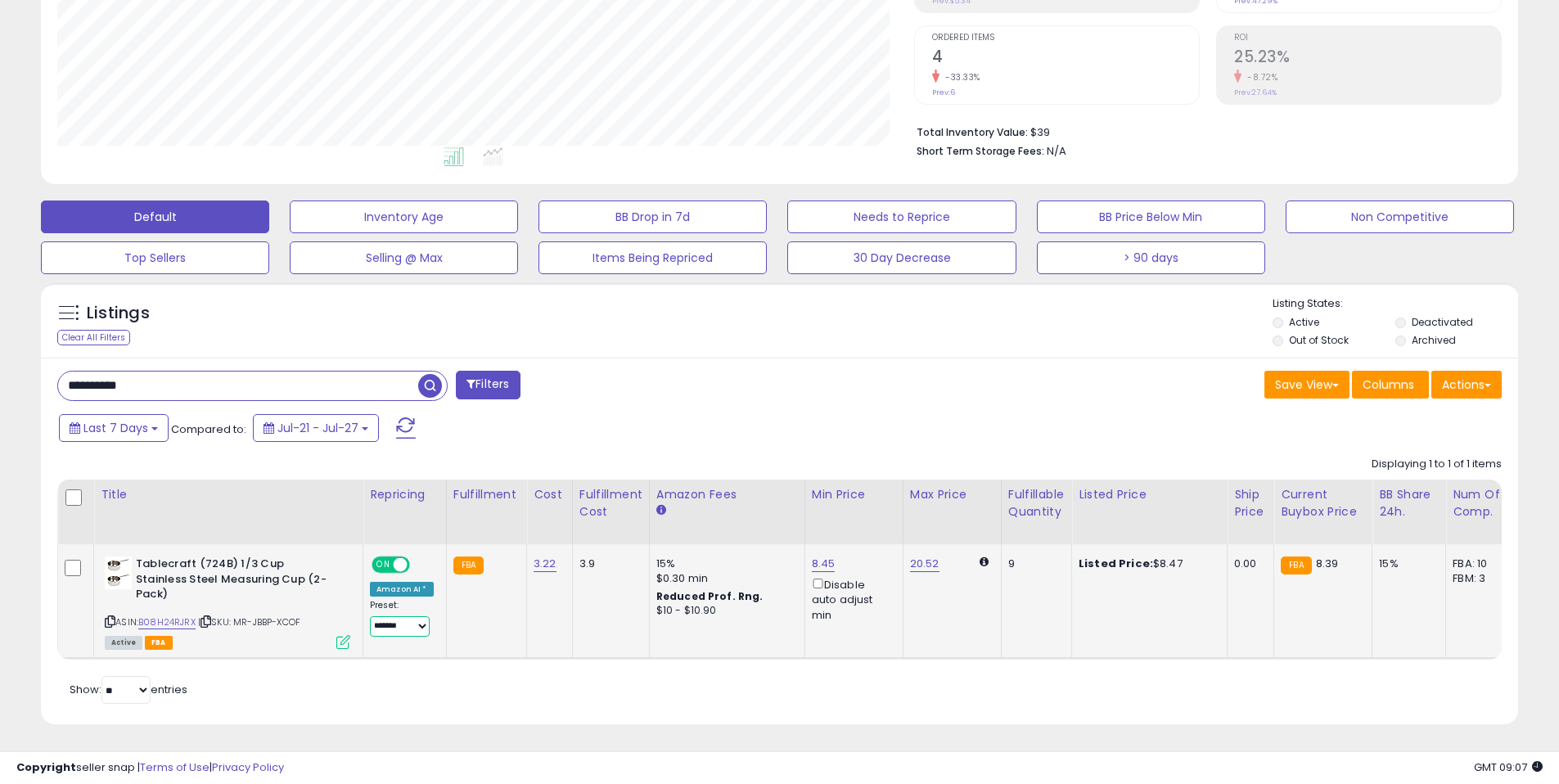 click on "**********" at bounding box center [399, 626] 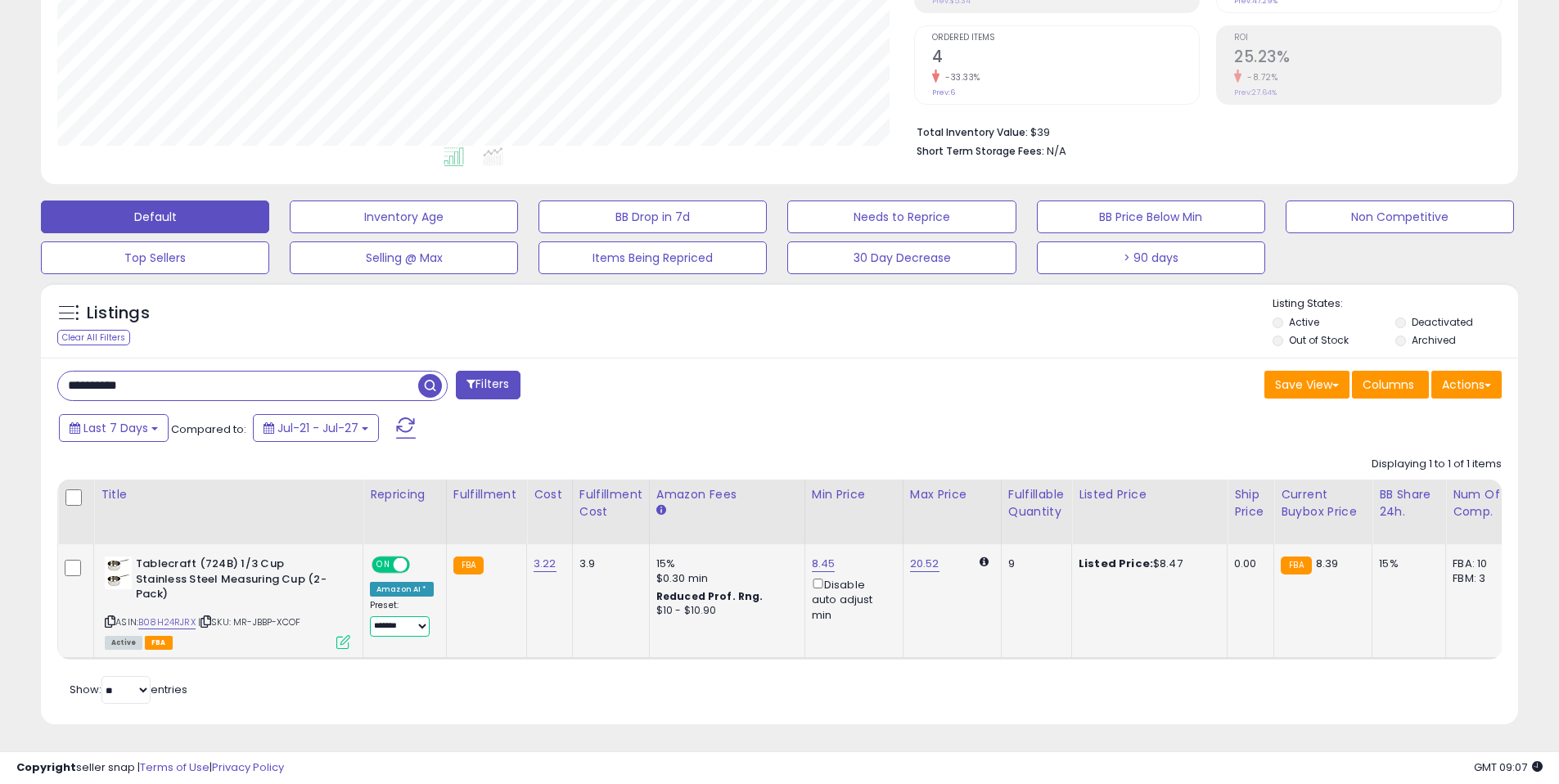 select on "**********" 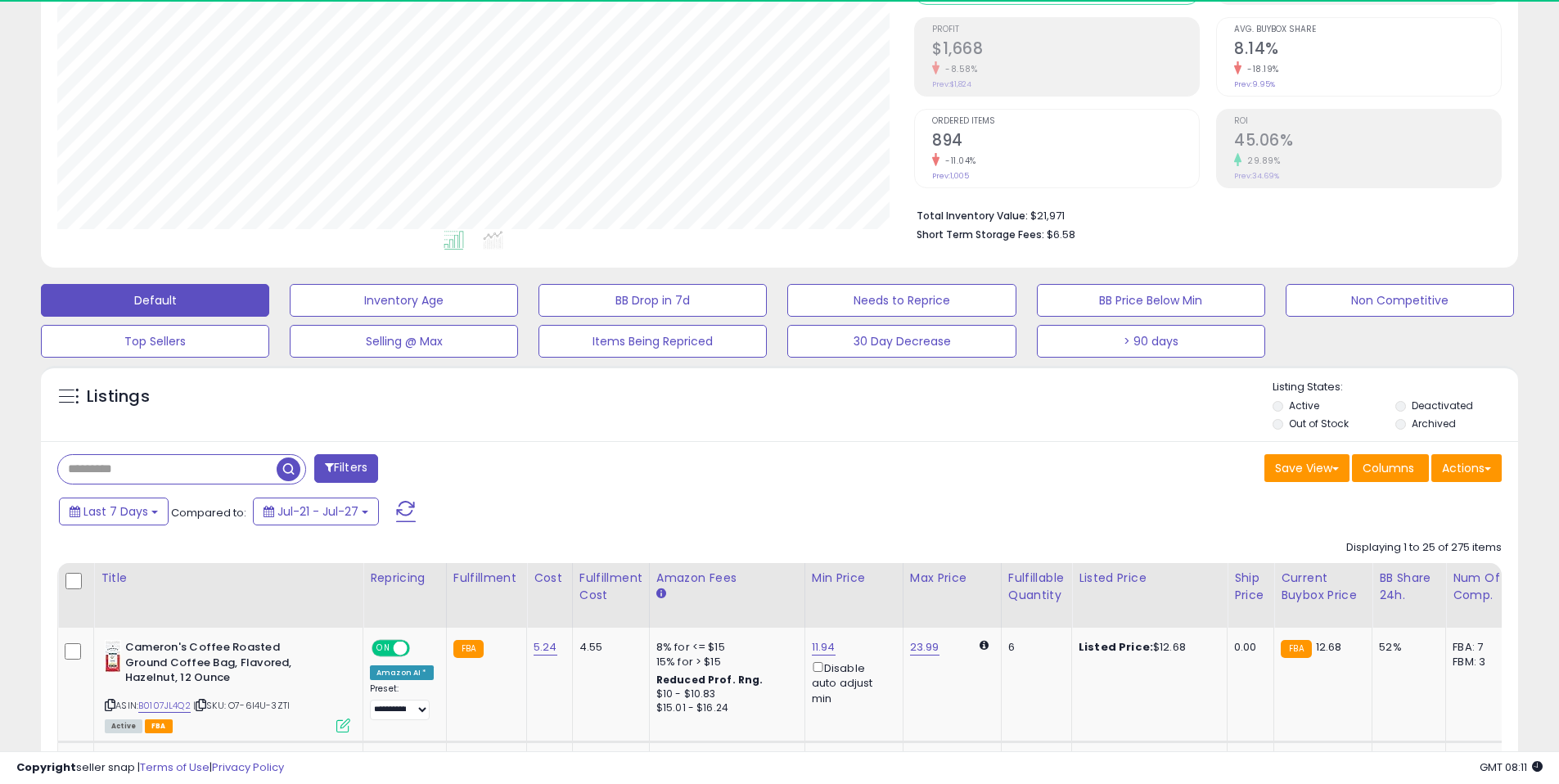 scroll, scrollTop: 88, scrollLeft: 0, axis: vertical 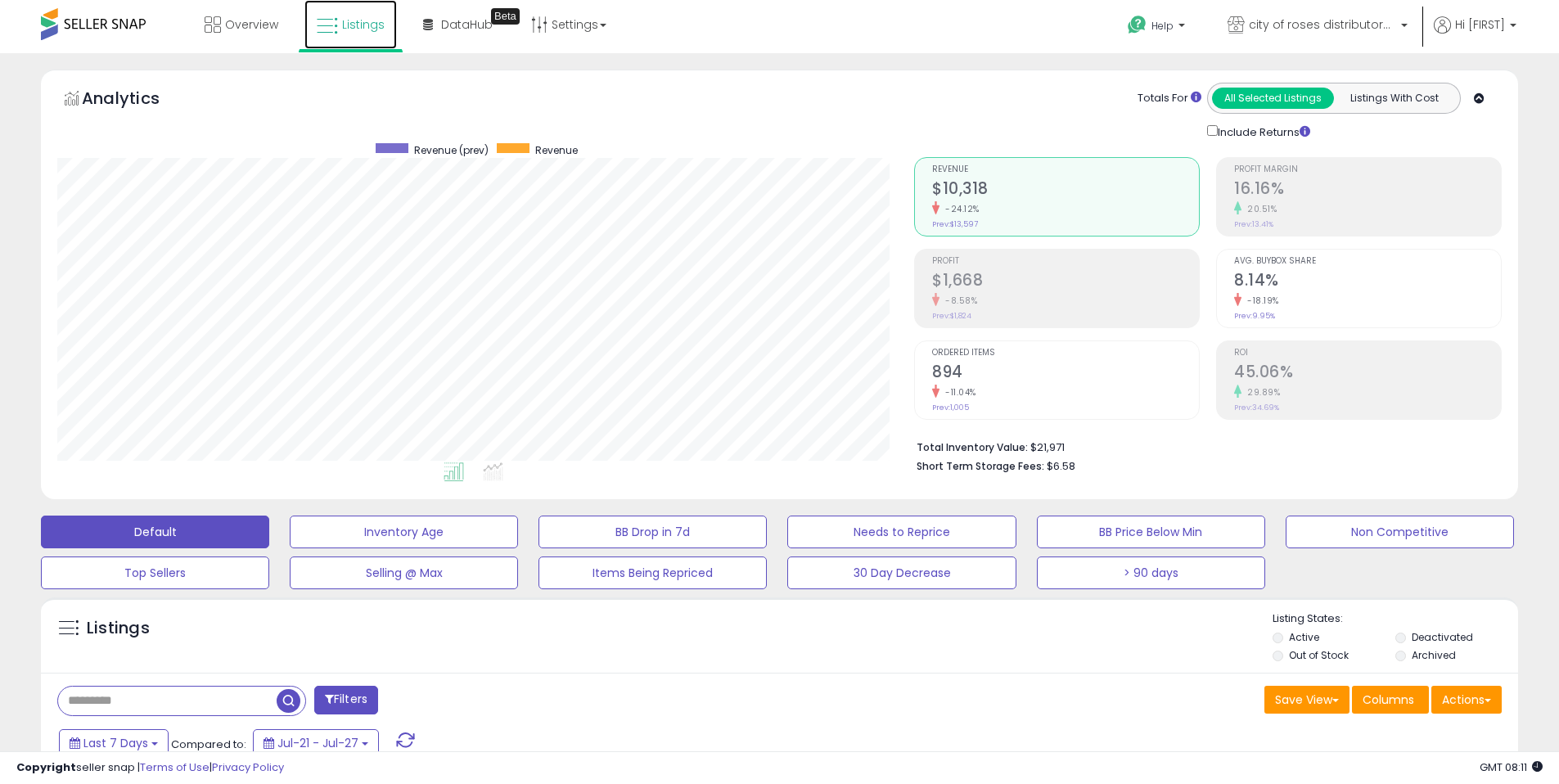 click on "Listings" at bounding box center (350, 25) 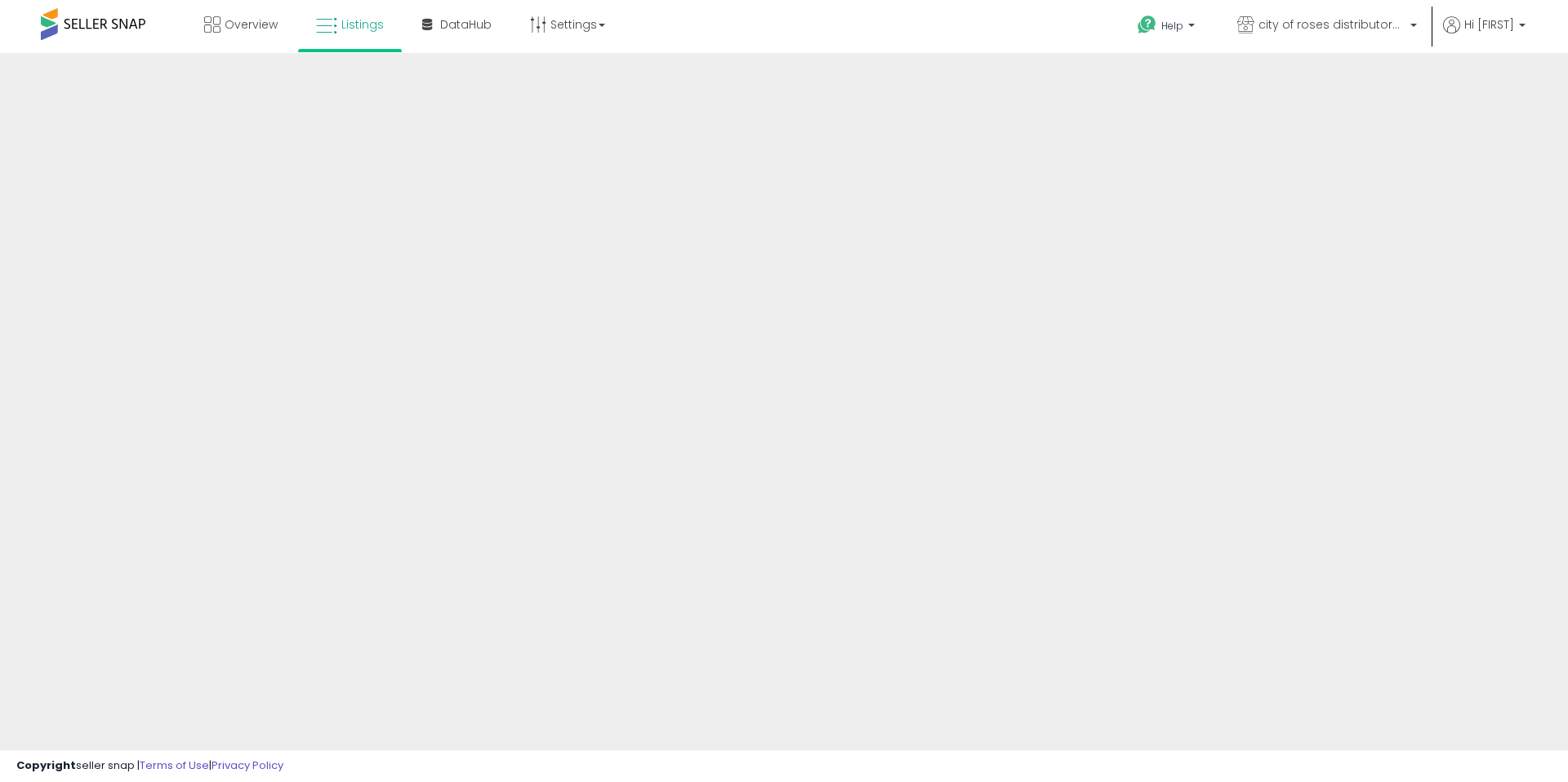scroll, scrollTop: 0, scrollLeft: 0, axis: both 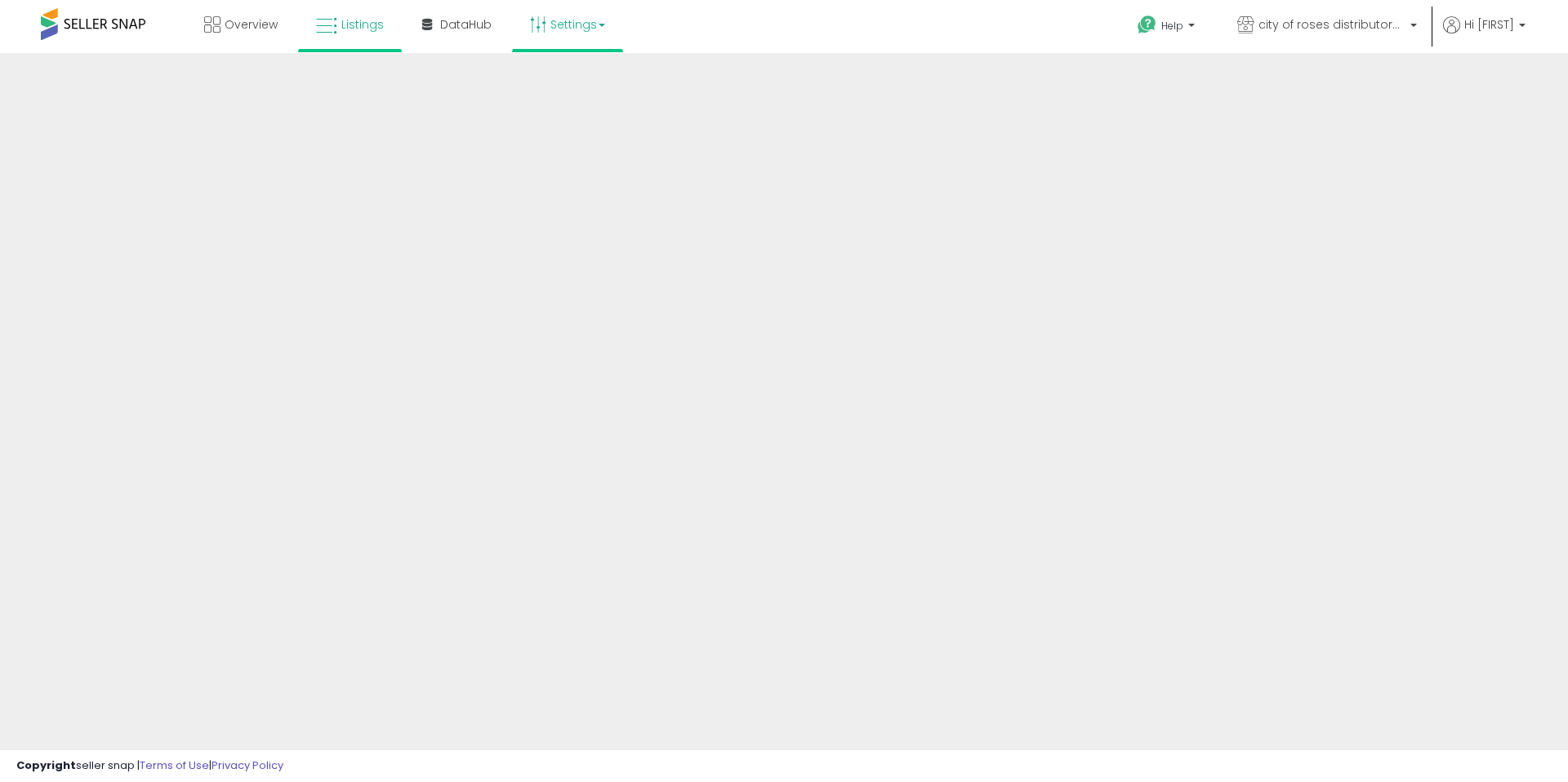 click on "Settings" at bounding box center [568, 24] 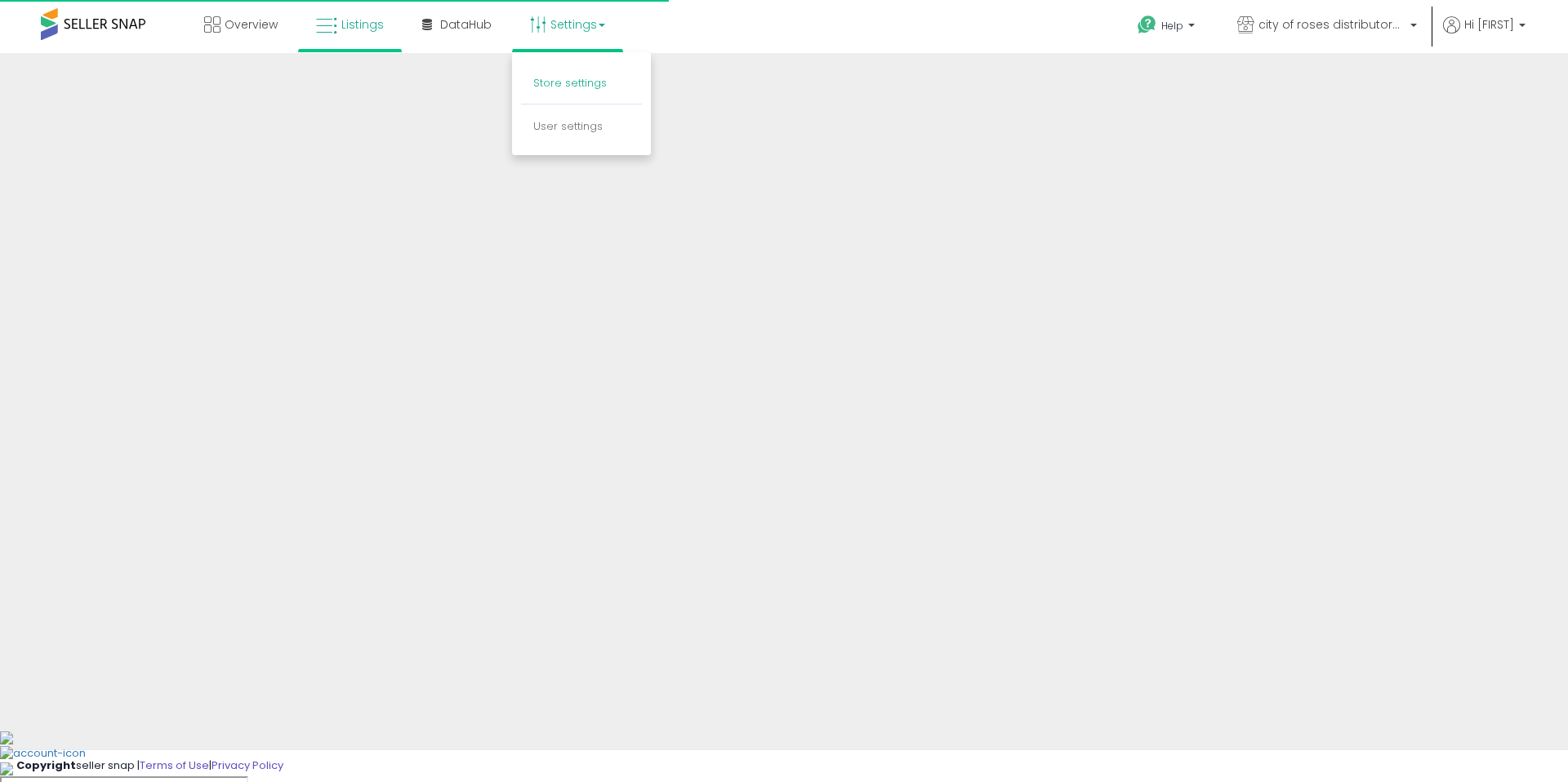 click on "Store
settings" at bounding box center (570, 82) 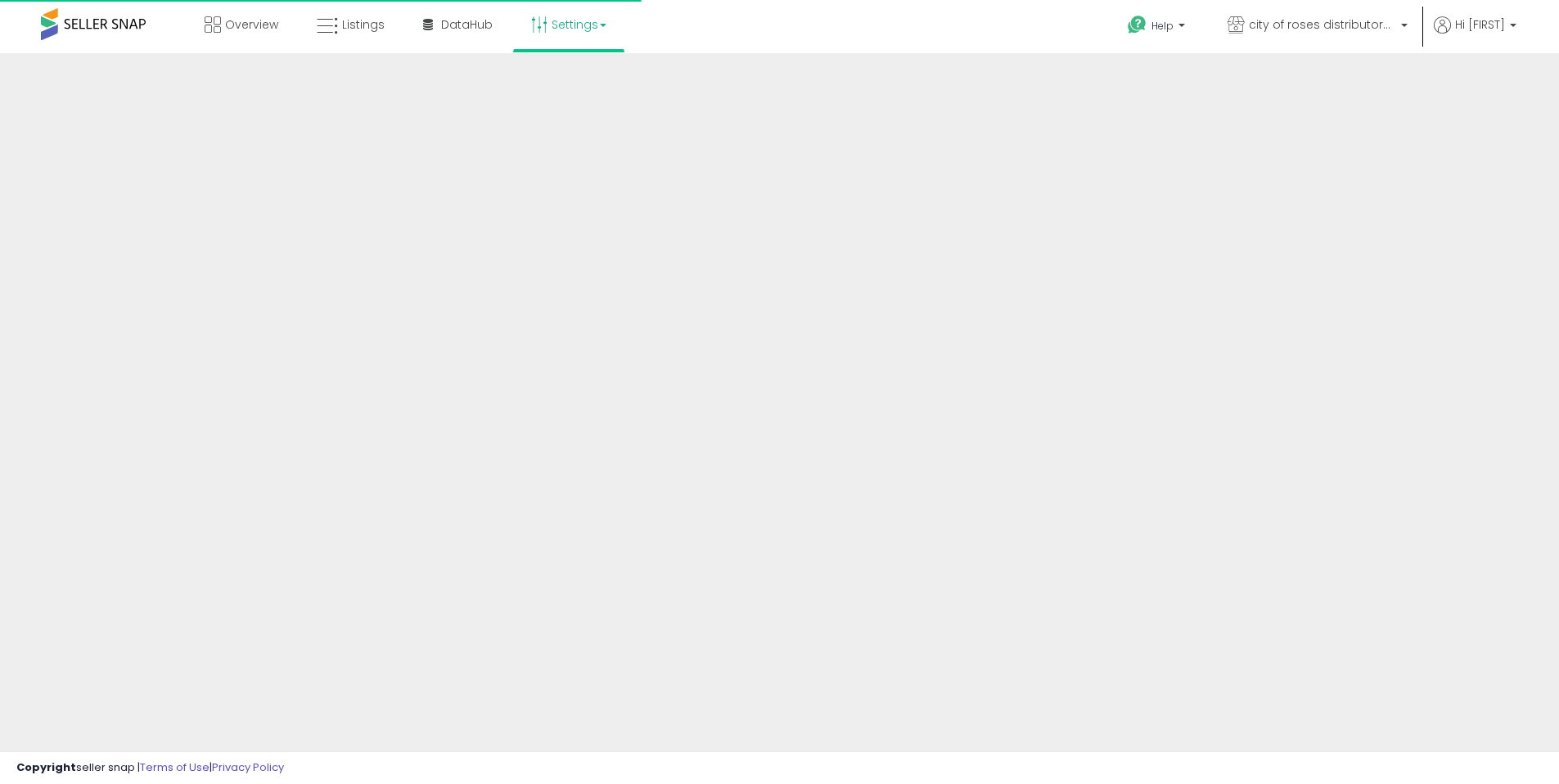 scroll, scrollTop: 0, scrollLeft: 0, axis: both 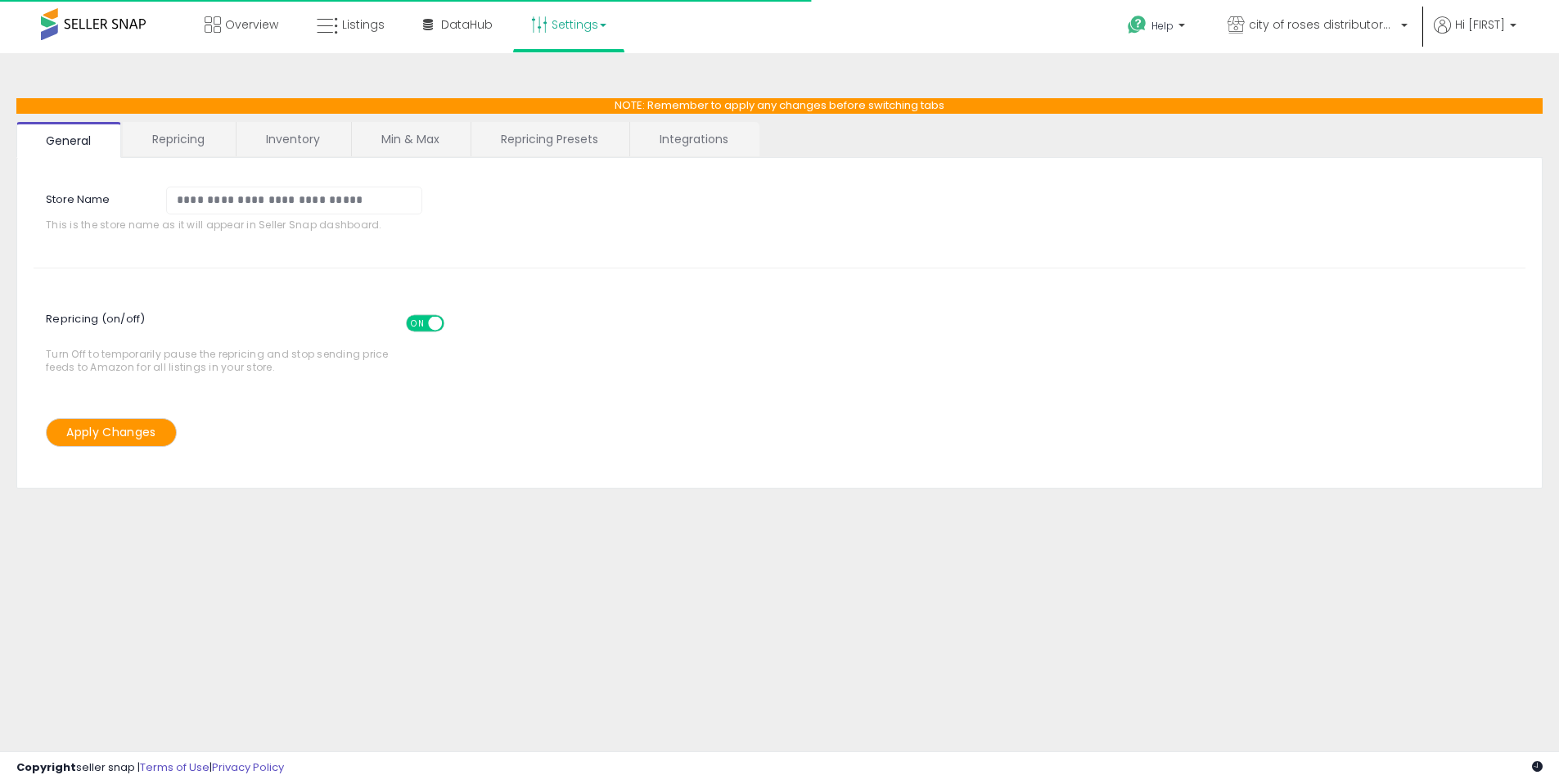 select on "********" 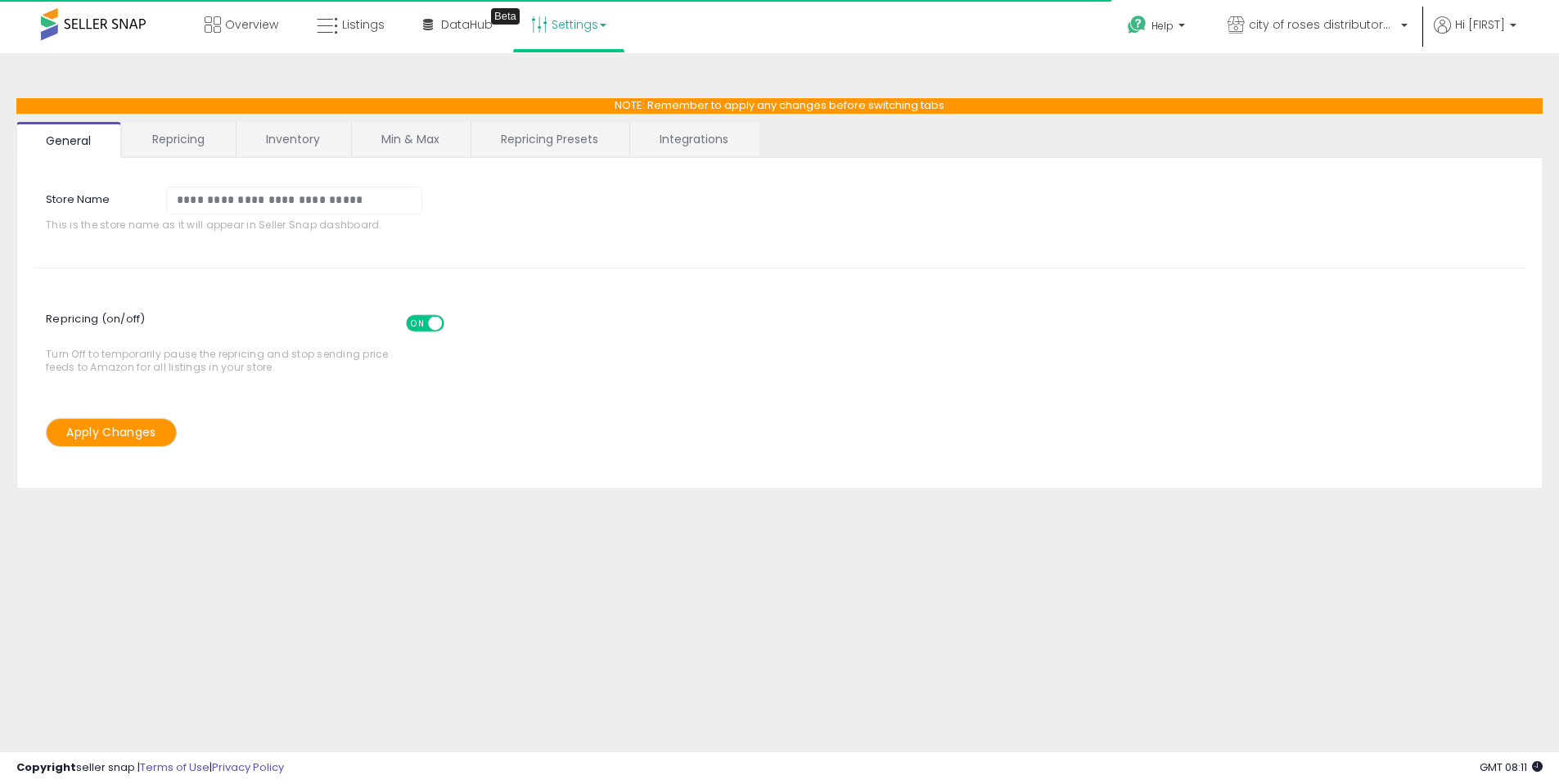 click on "Repricing Presets" at bounding box center [549, 139] 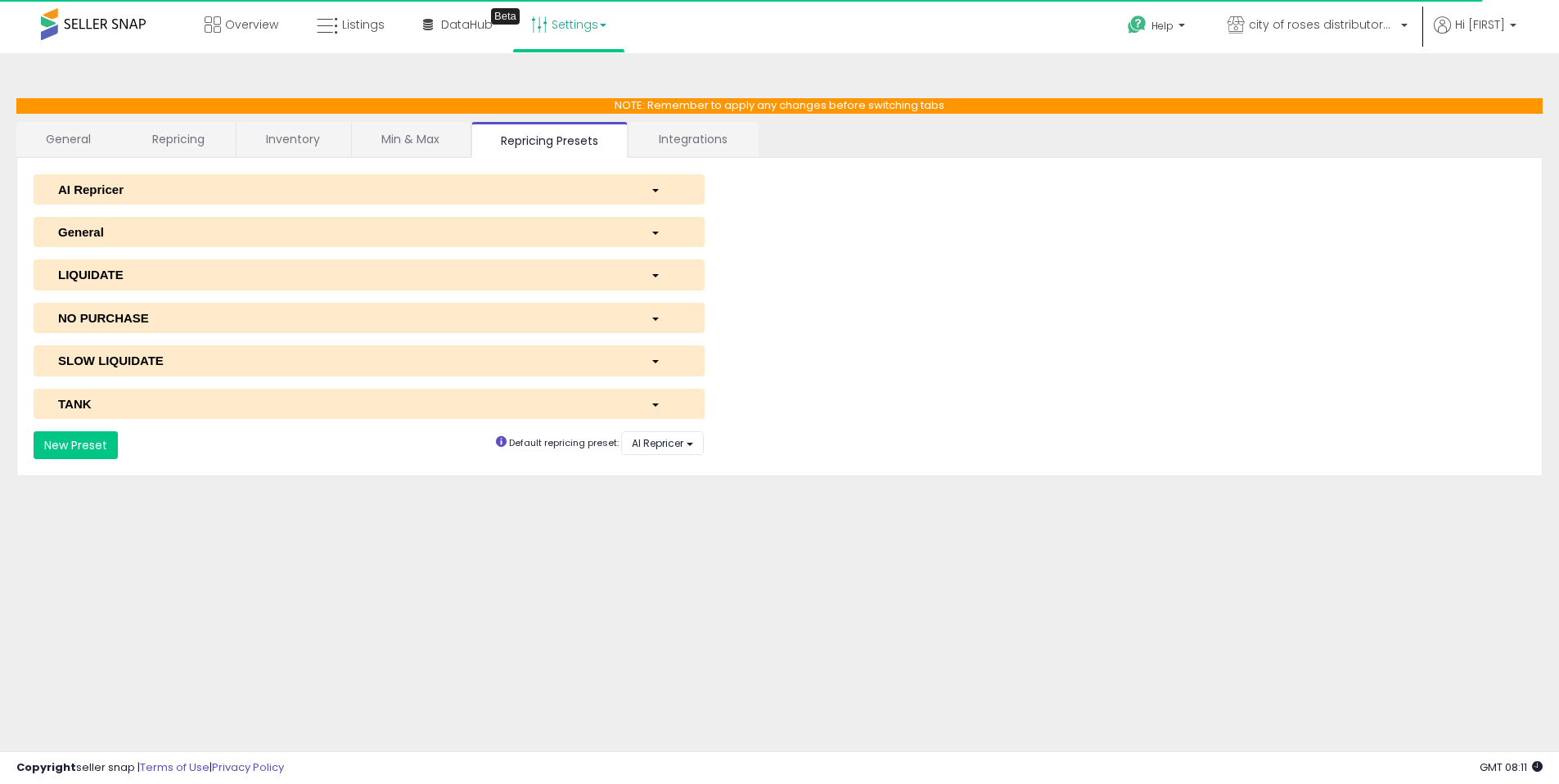 click on "TANK" at bounding box center (342, 403) 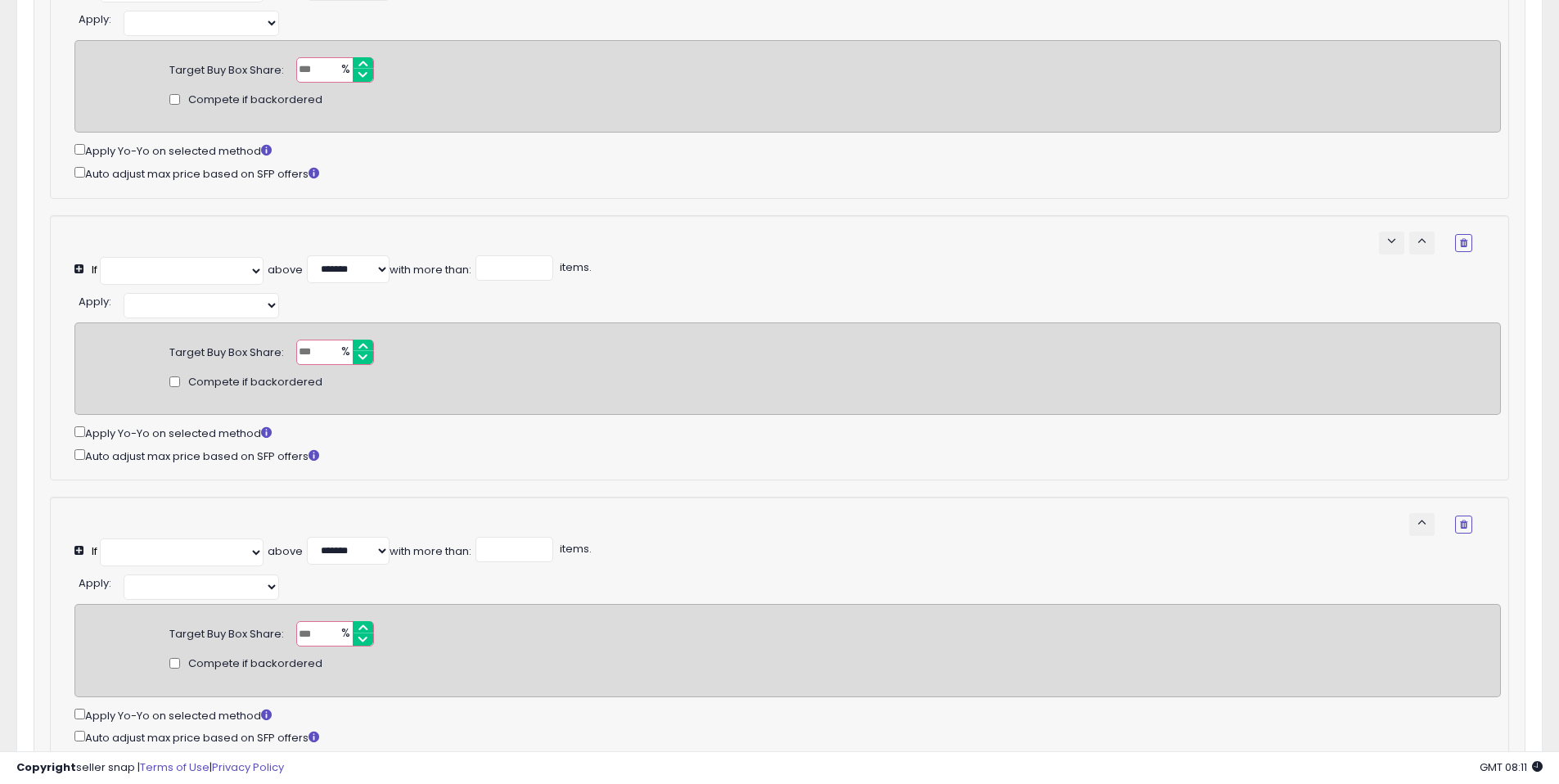 scroll, scrollTop: 1187, scrollLeft: 0, axis: vertical 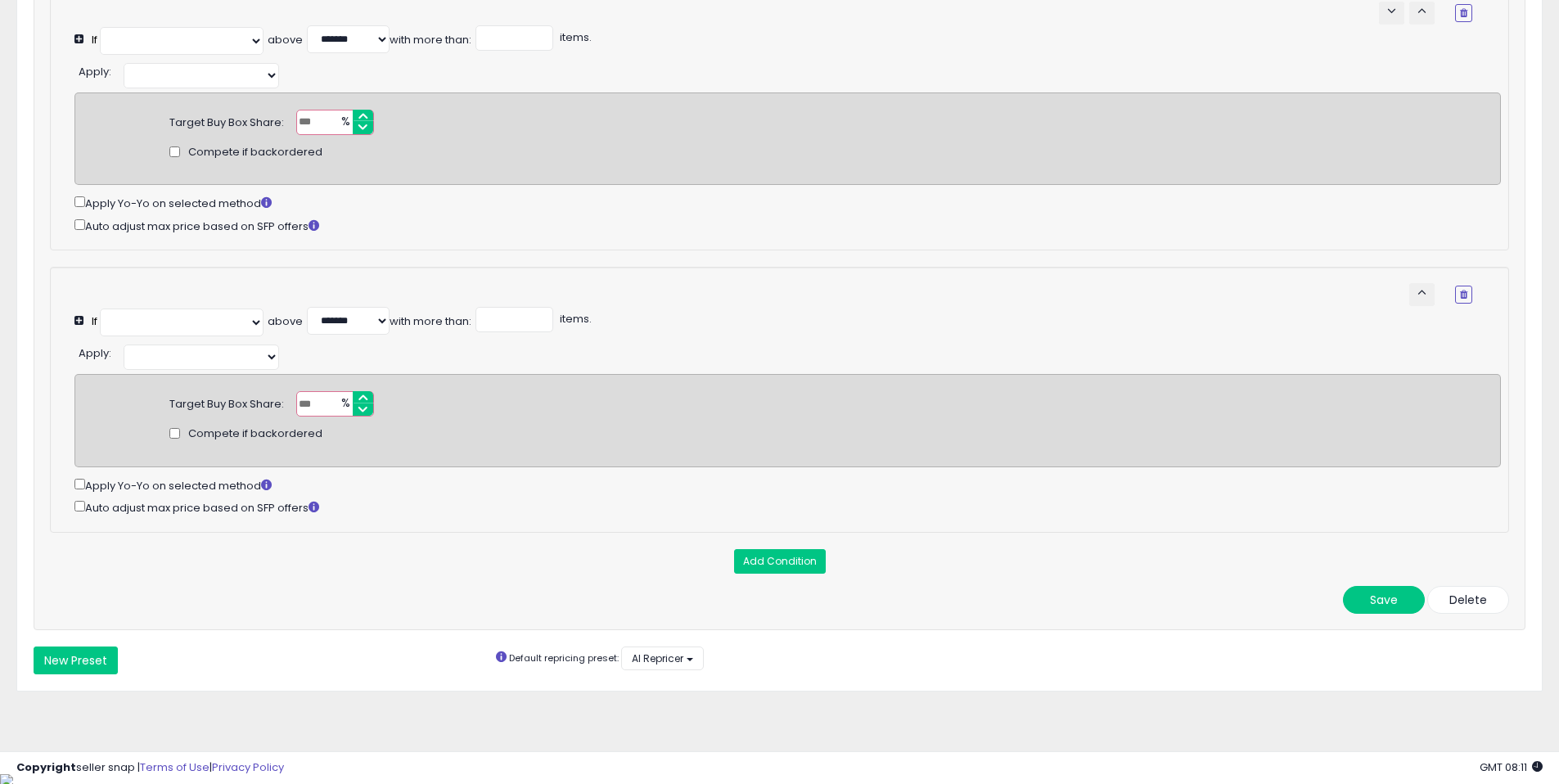 select on "*********" 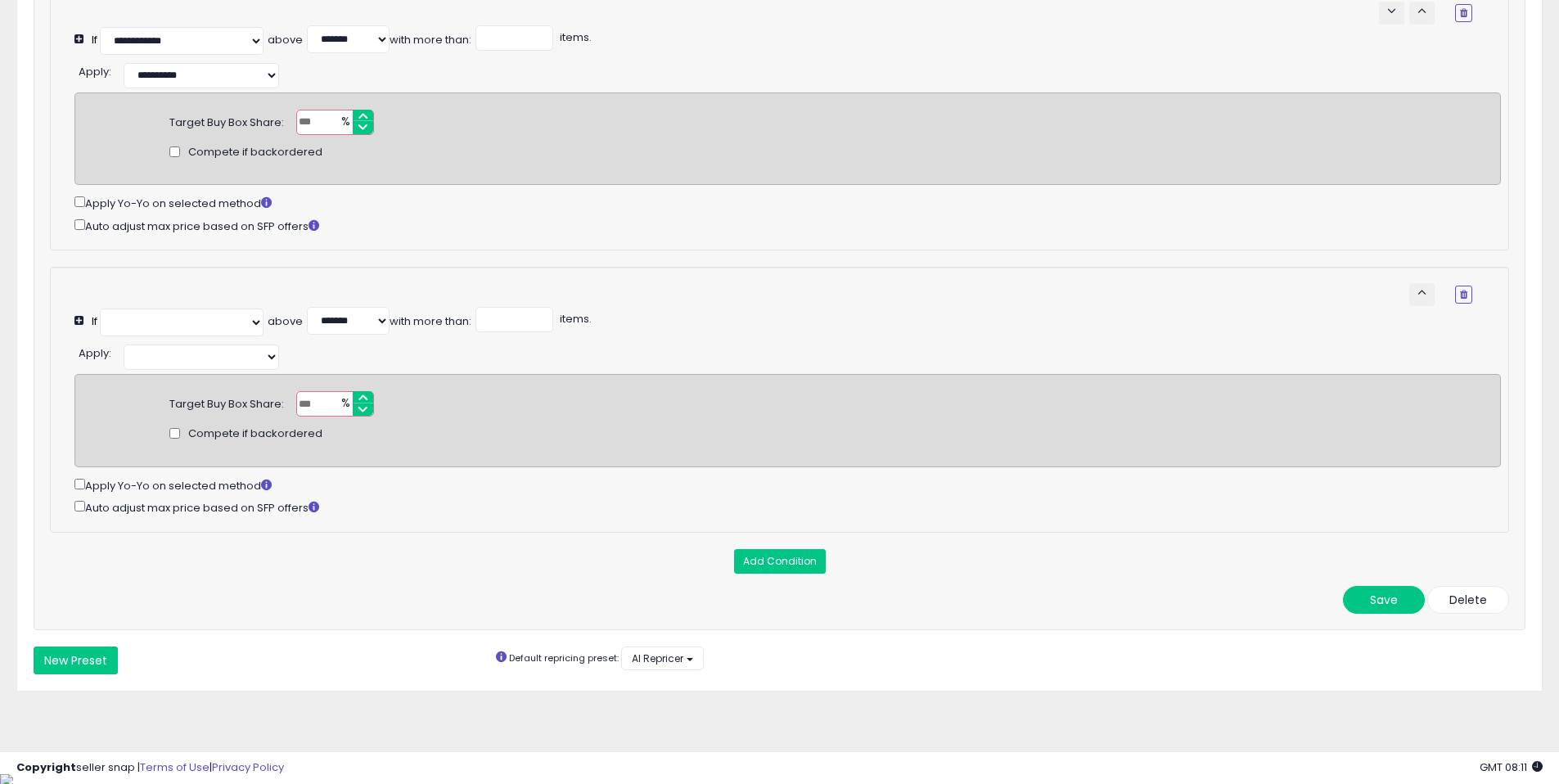 select on "**********" 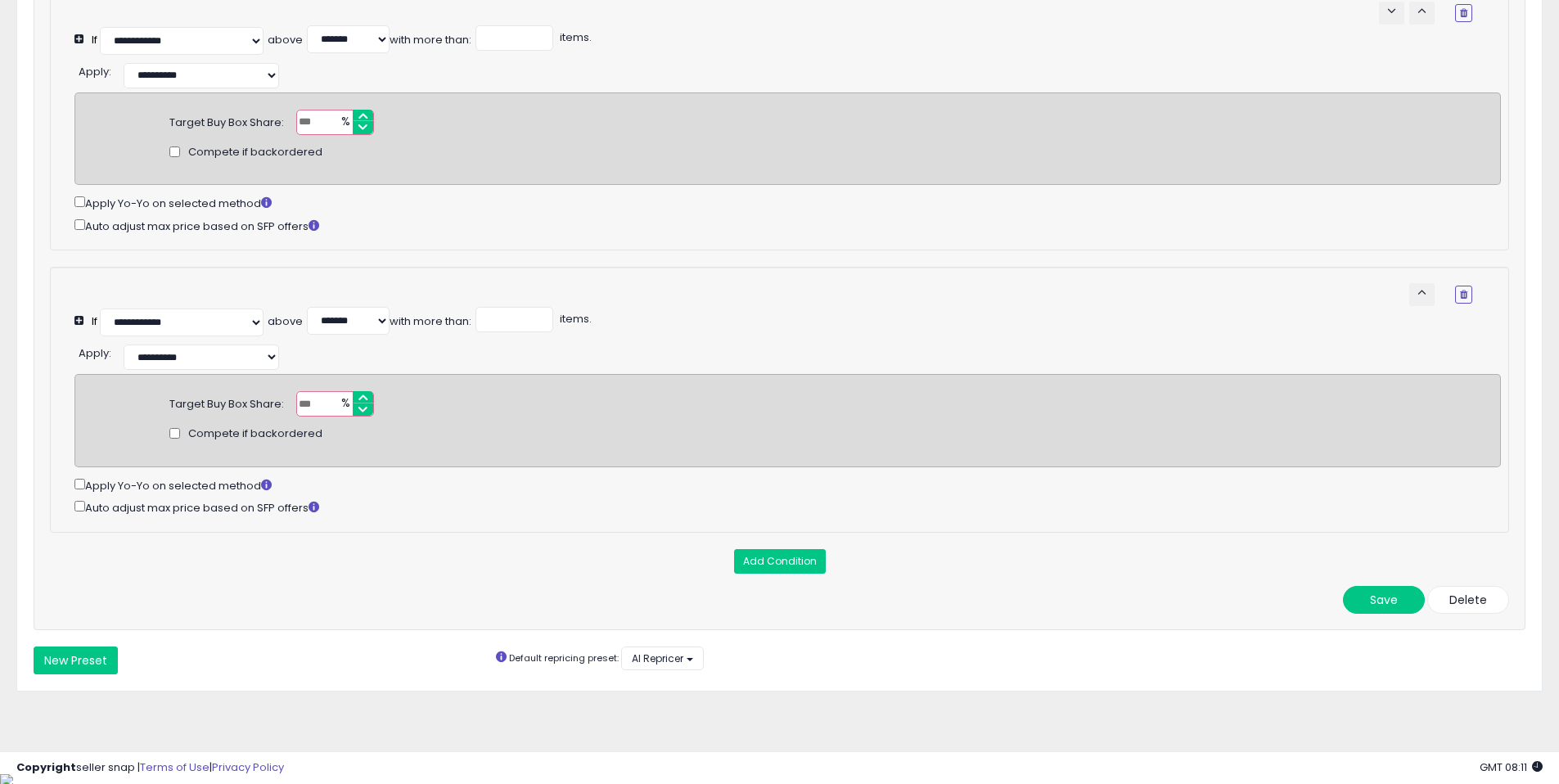 click on "**" at bounding box center (335, 403) 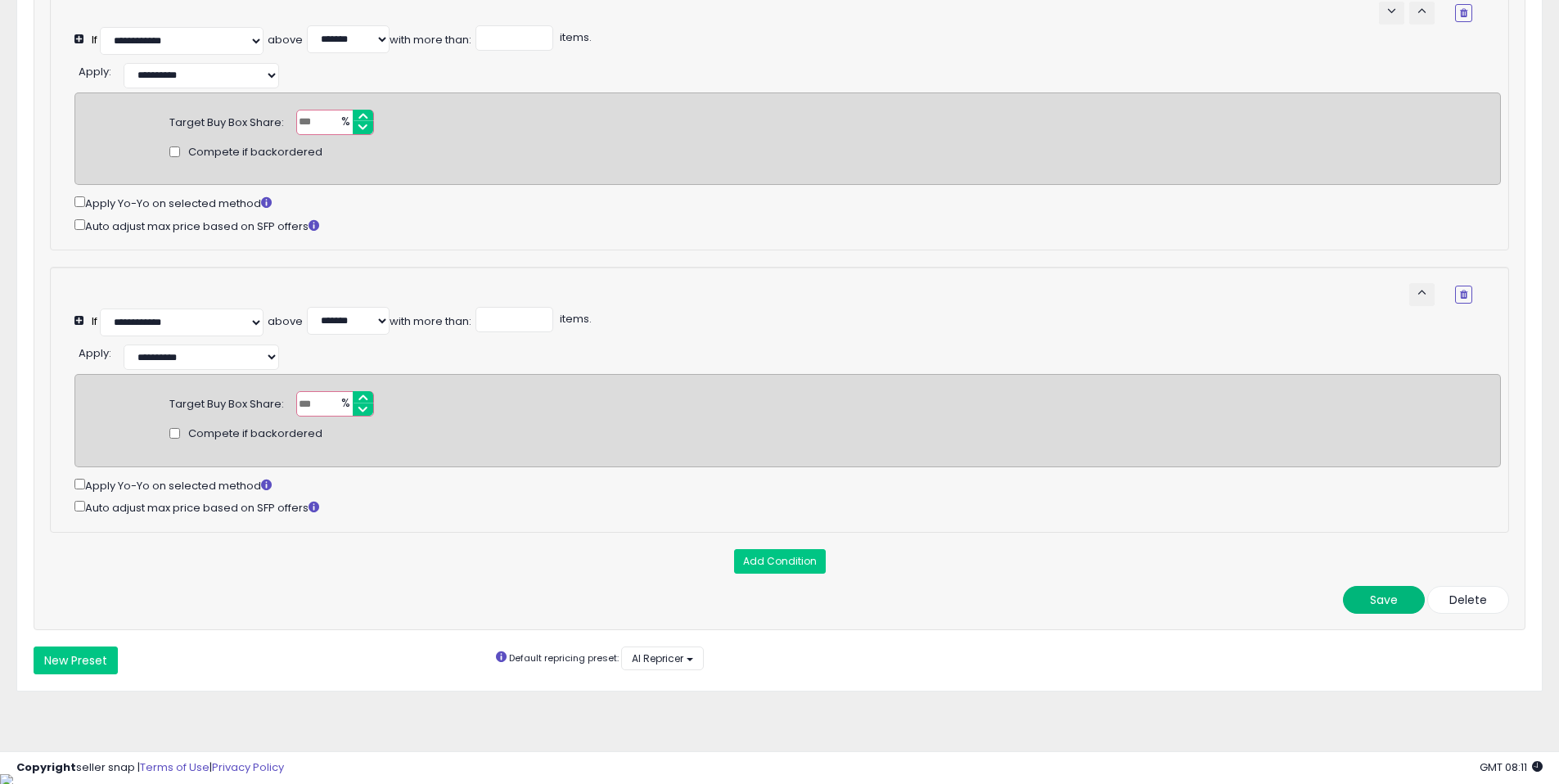 type on "**" 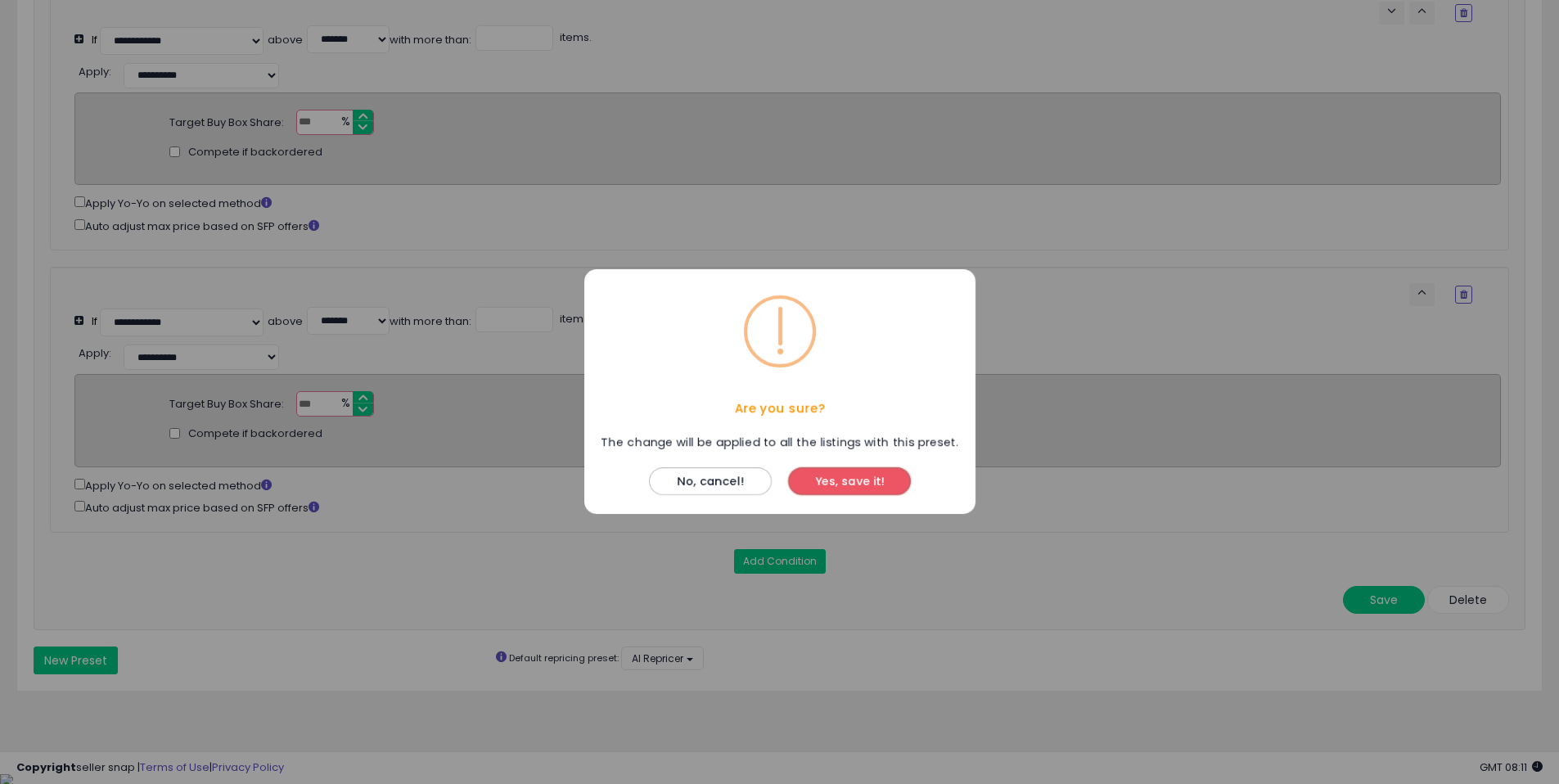 click on "Yes, save it!" at bounding box center (849, 482) 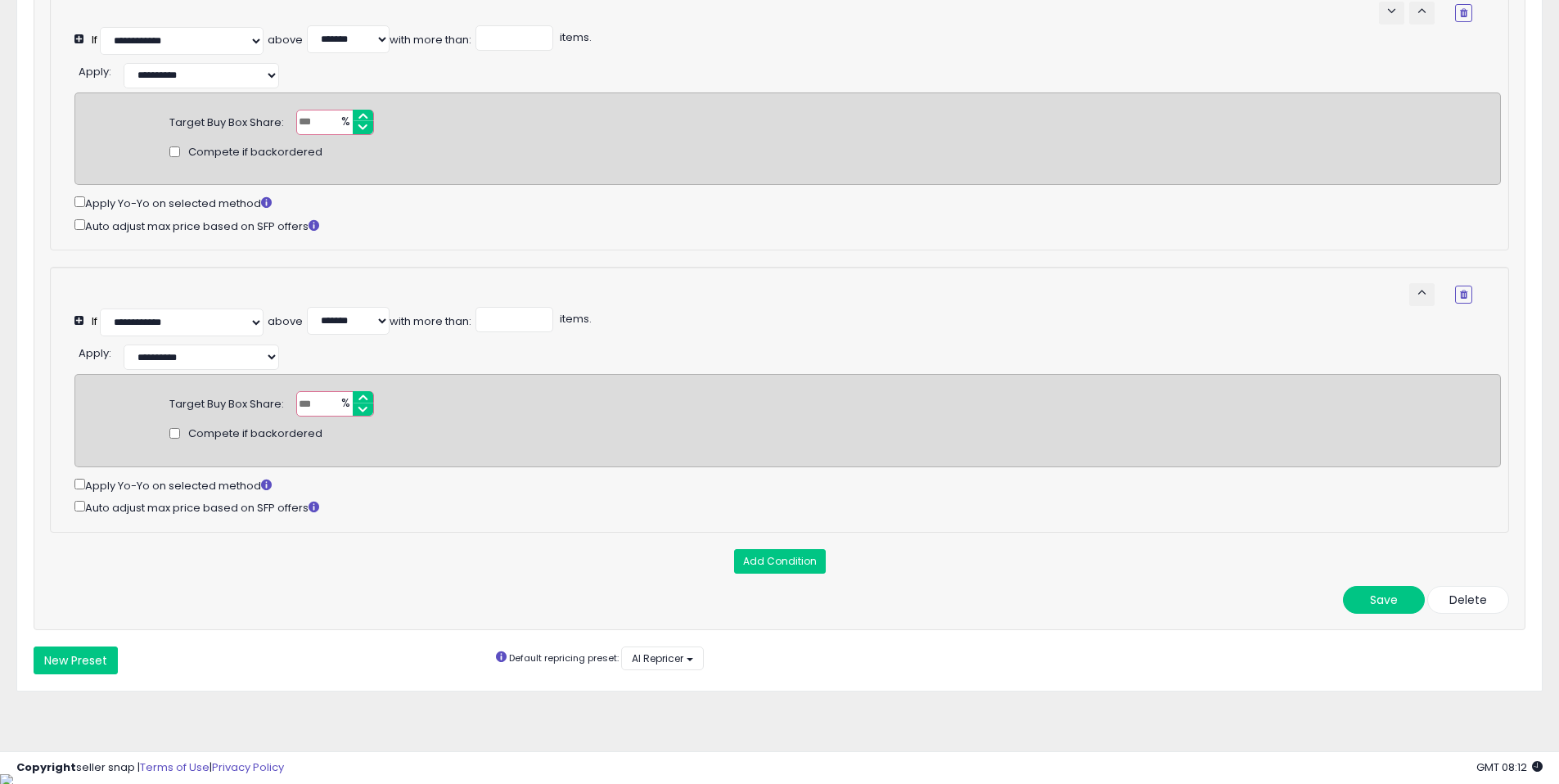 scroll, scrollTop: 1245, scrollLeft: 0, axis: vertical 